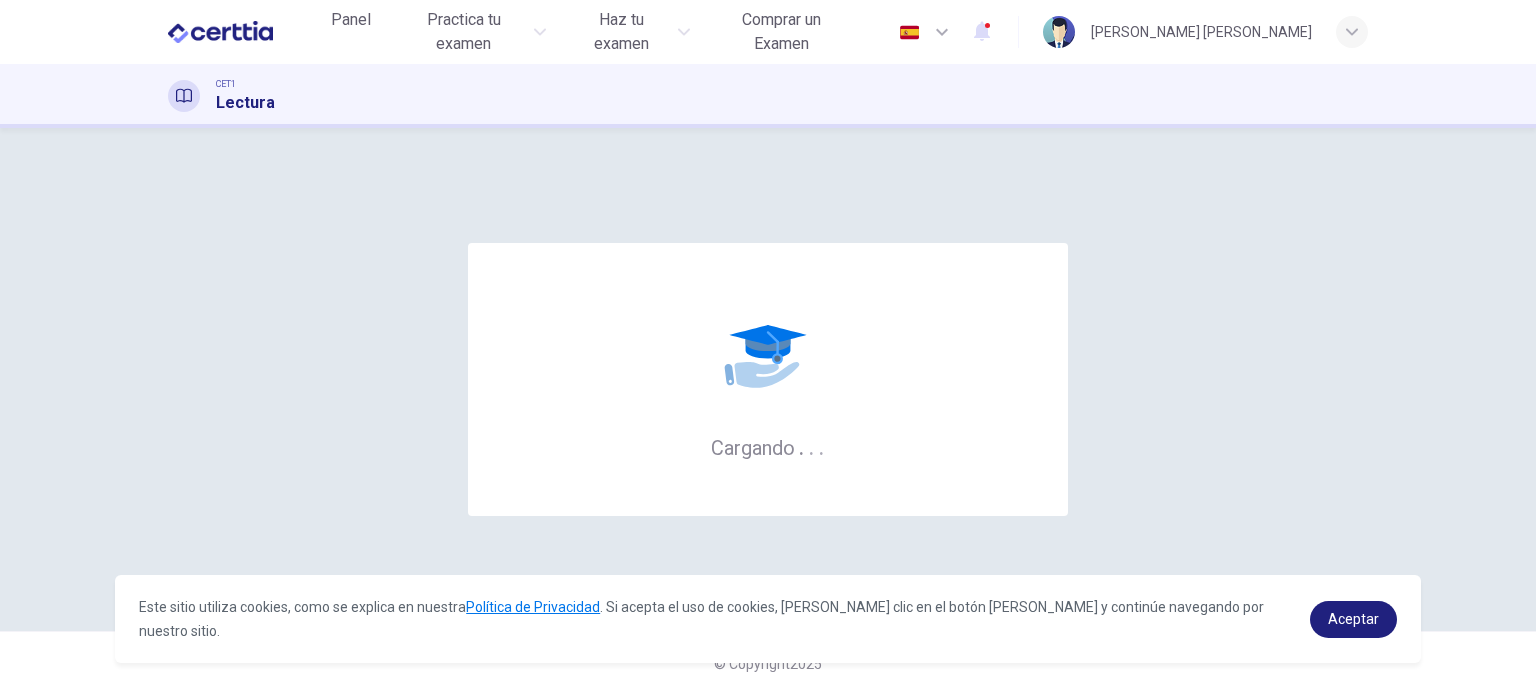 scroll, scrollTop: 0, scrollLeft: 0, axis: both 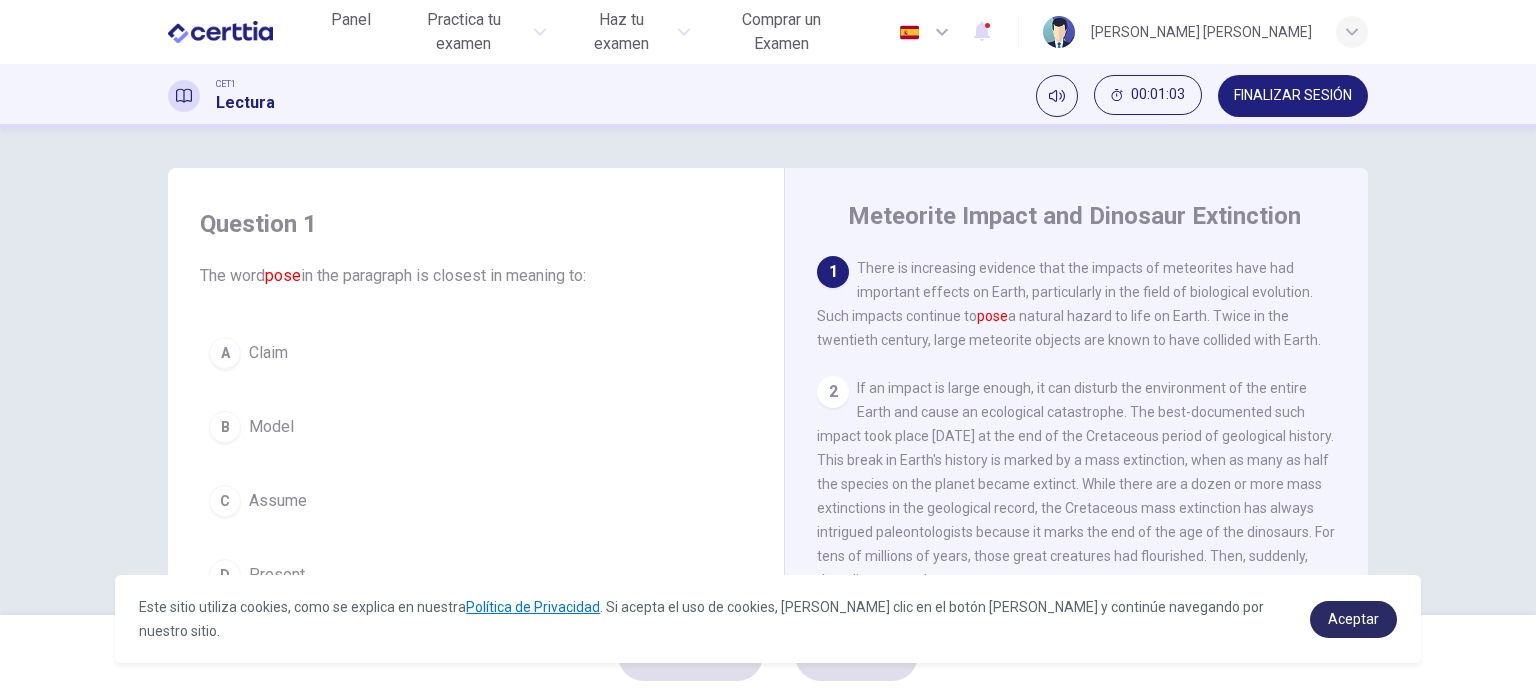 click on "Aceptar" at bounding box center [1353, 619] 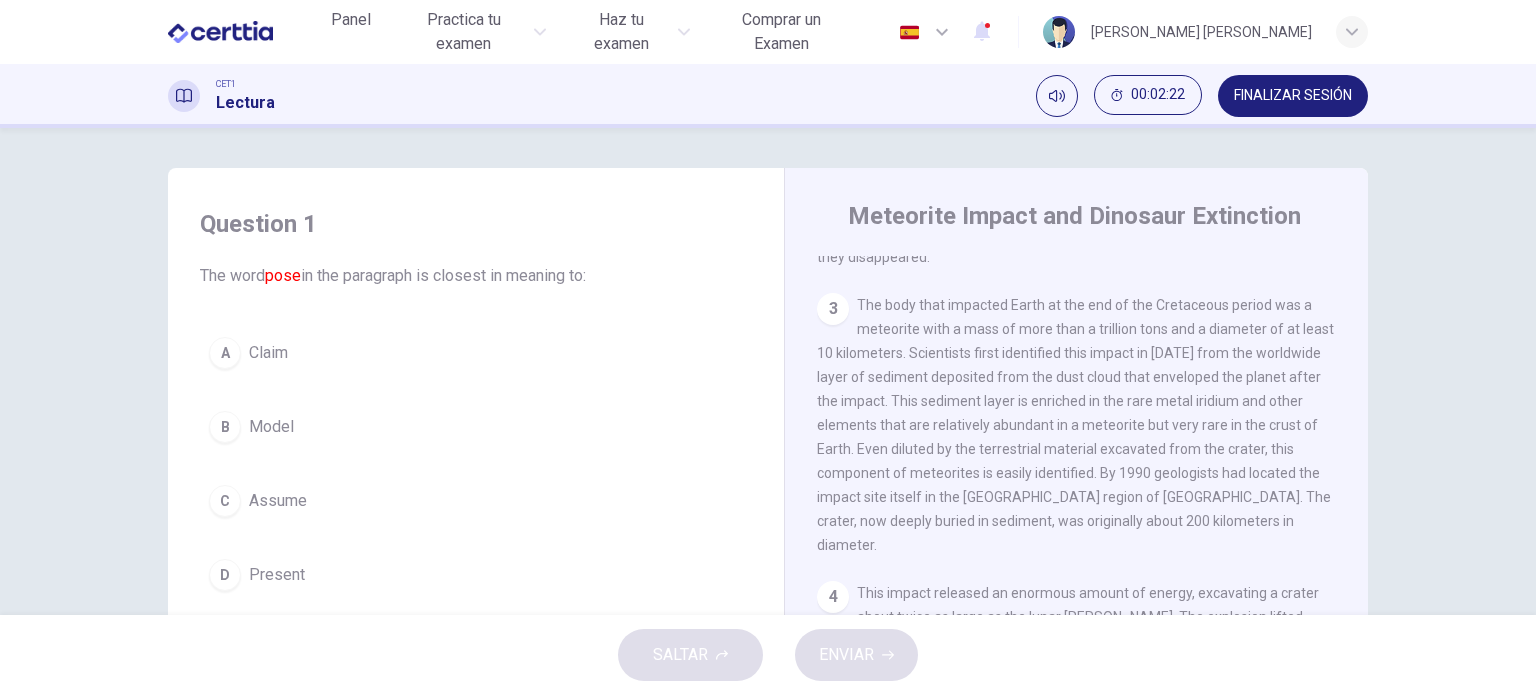 scroll, scrollTop: 0, scrollLeft: 0, axis: both 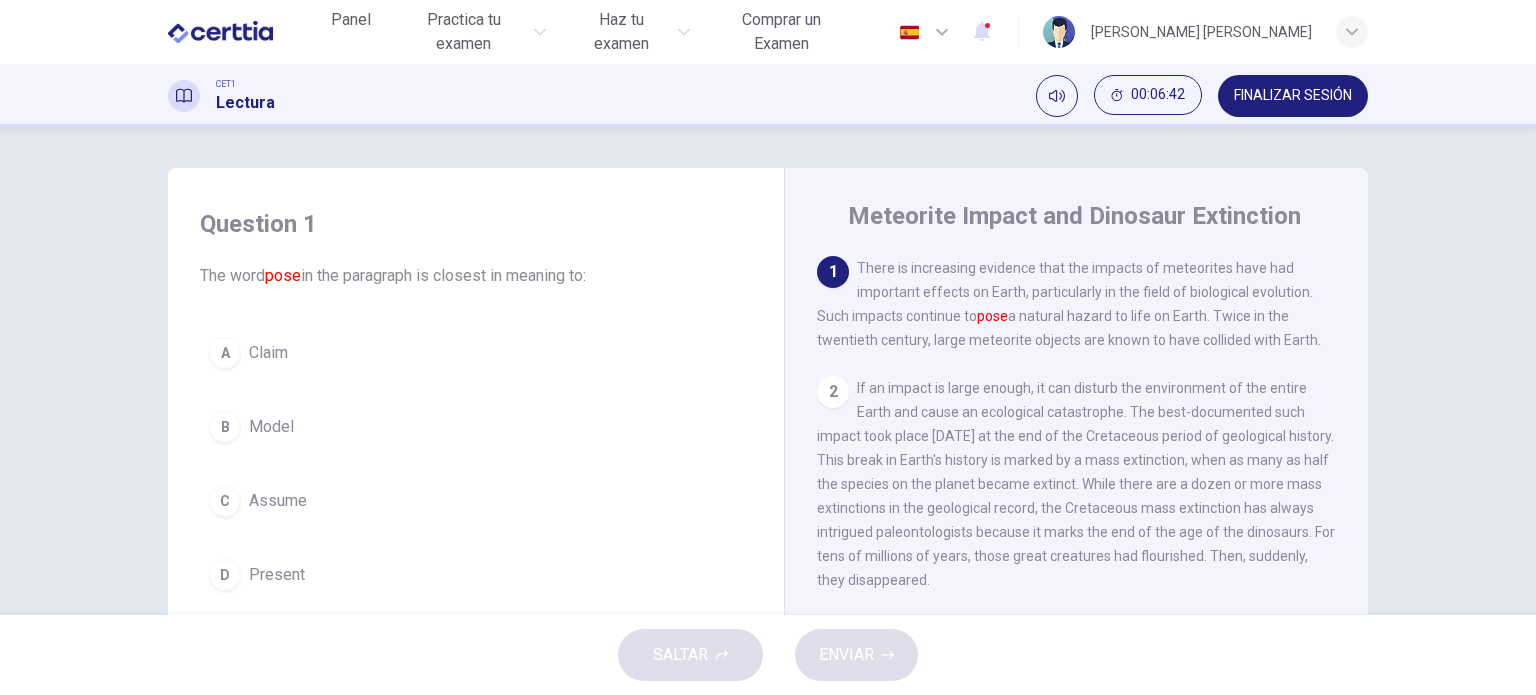click on "A Claim" at bounding box center [476, 353] 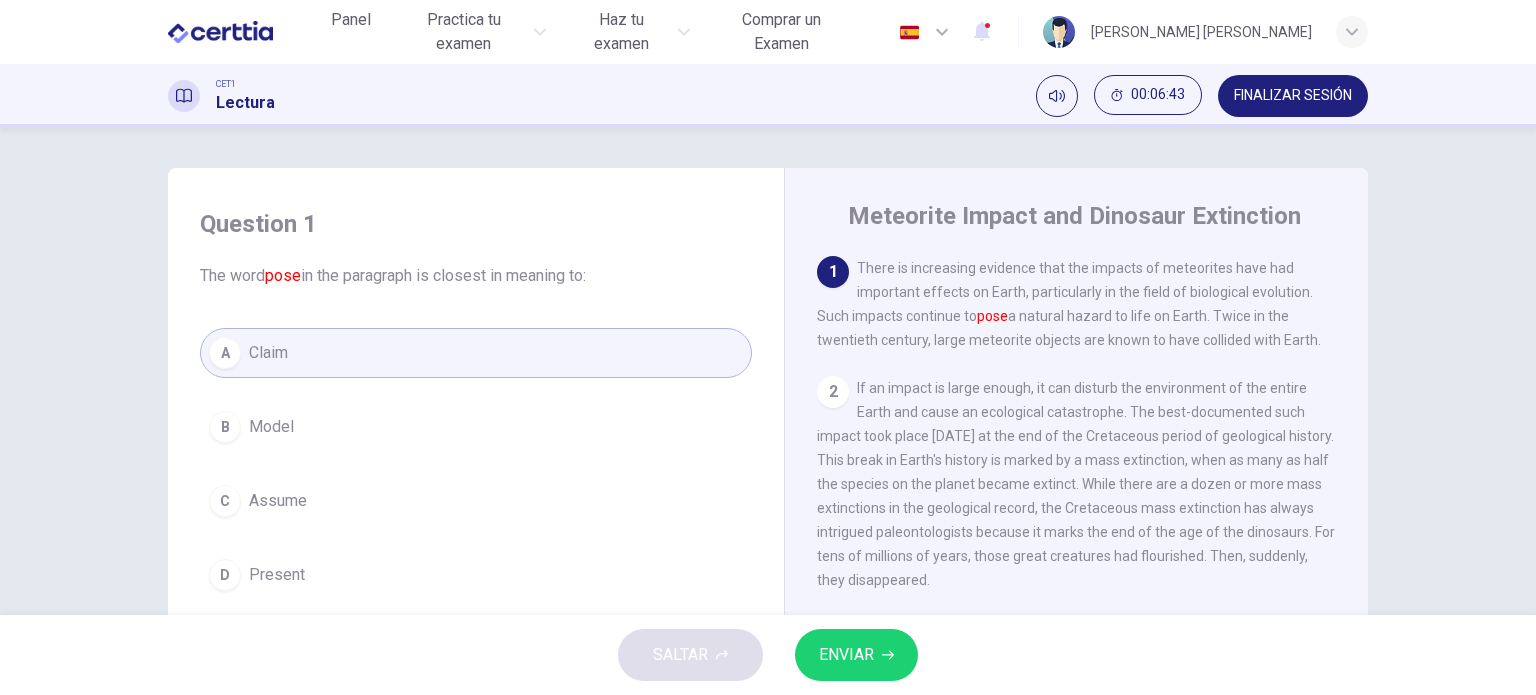 click 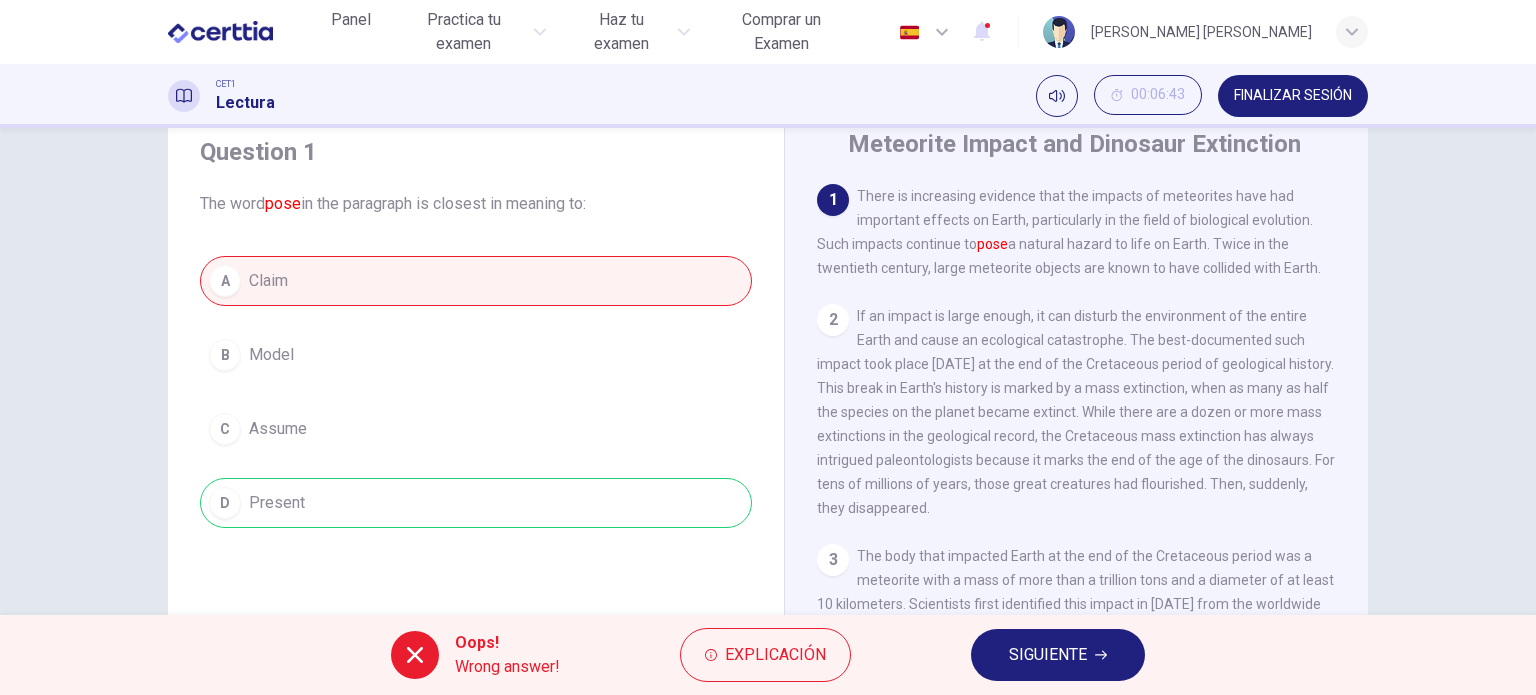 scroll, scrollTop: 100, scrollLeft: 0, axis: vertical 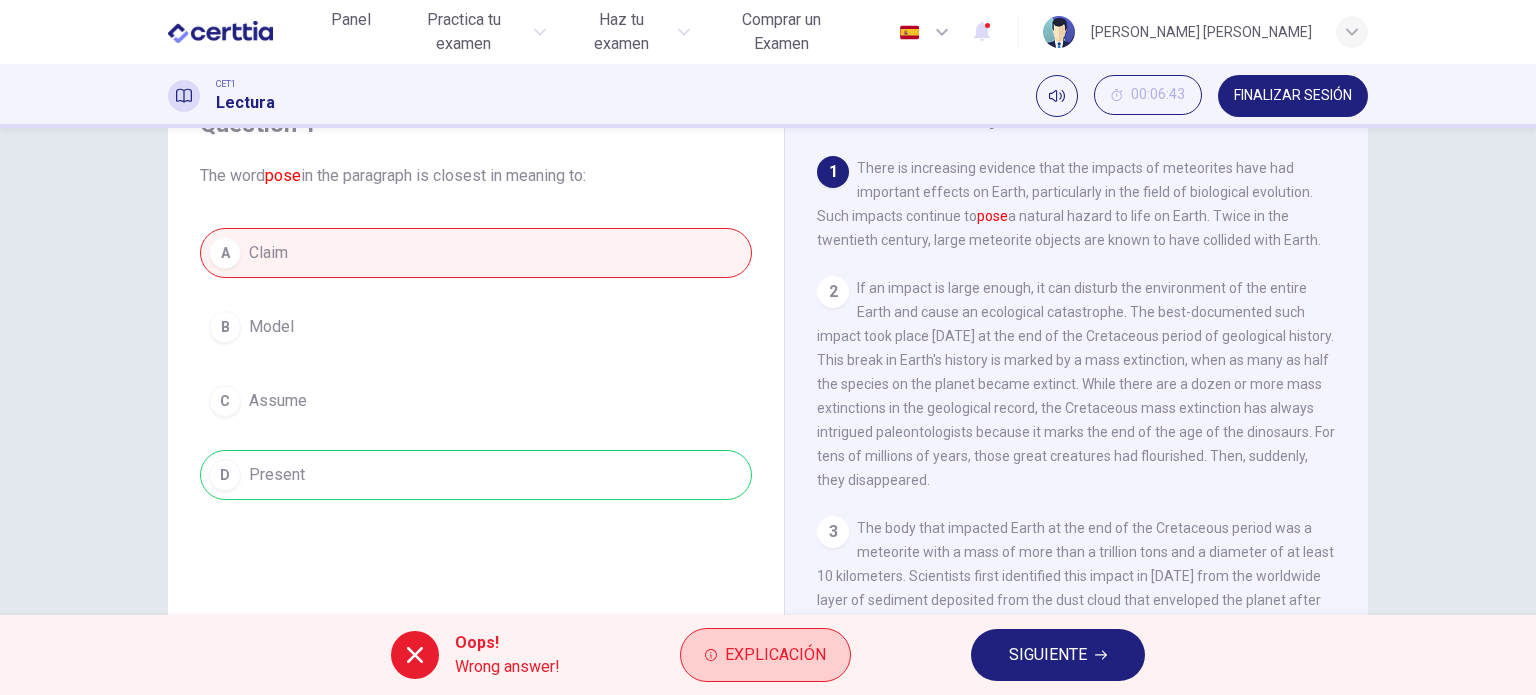 click on "Explicación" at bounding box center (775, 655) 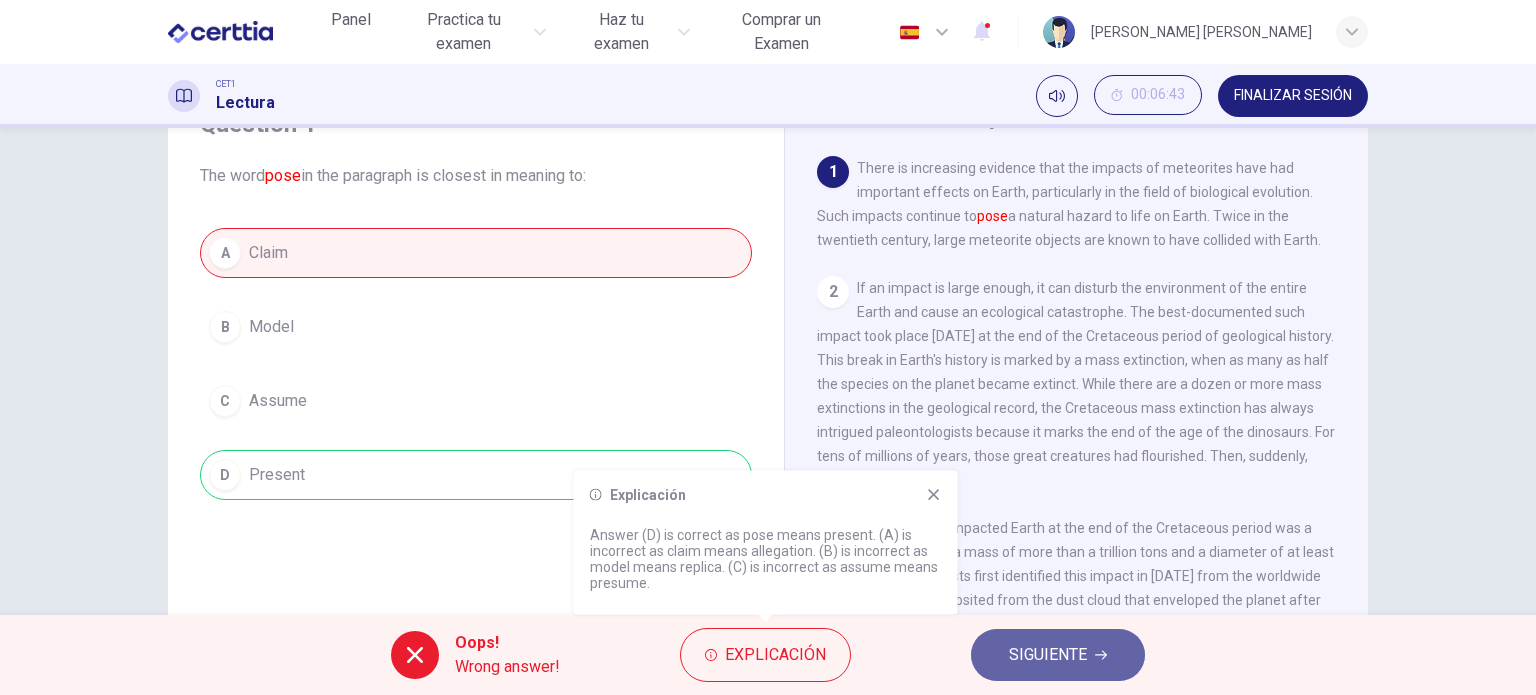 click on "SIGUIENTE" at bounding box center [1048, 655] 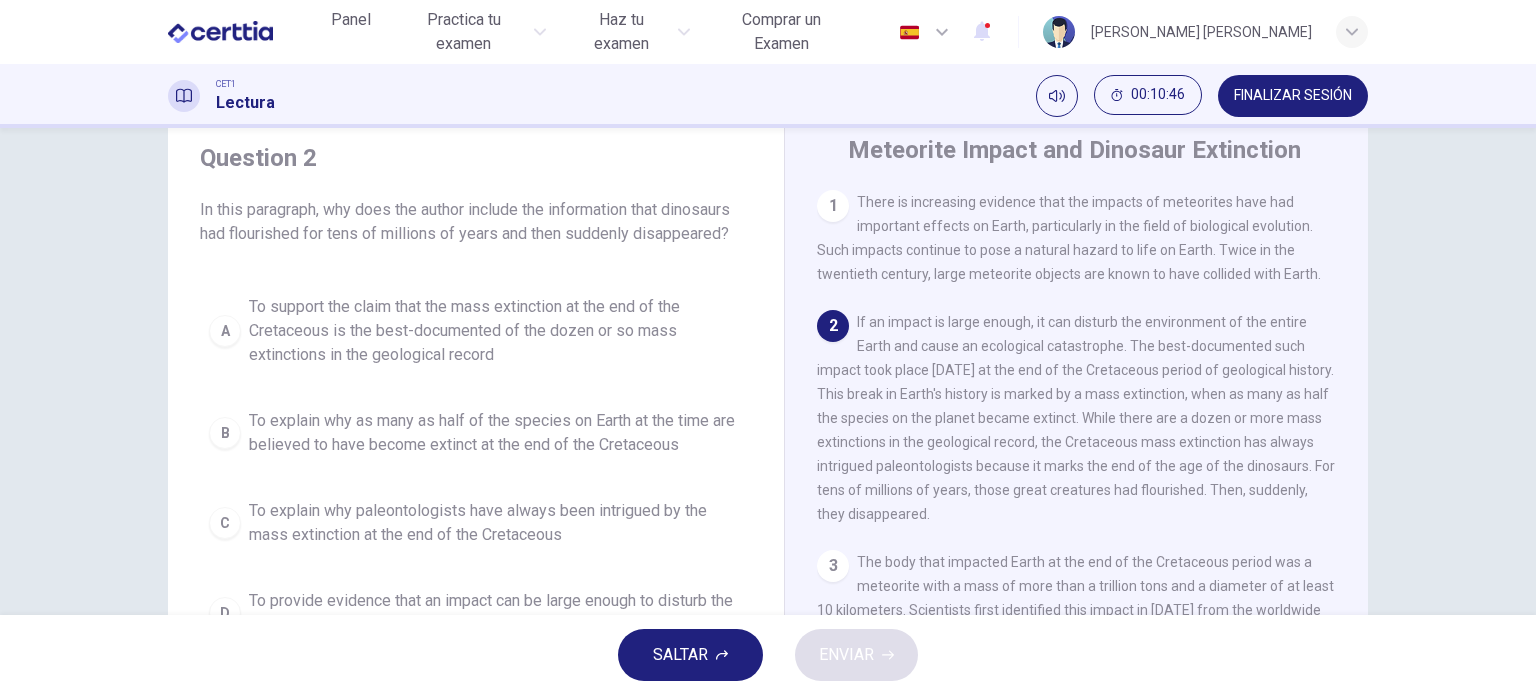 scroll, scrollTop: 100, scrollLeft: 0, axis: vertical 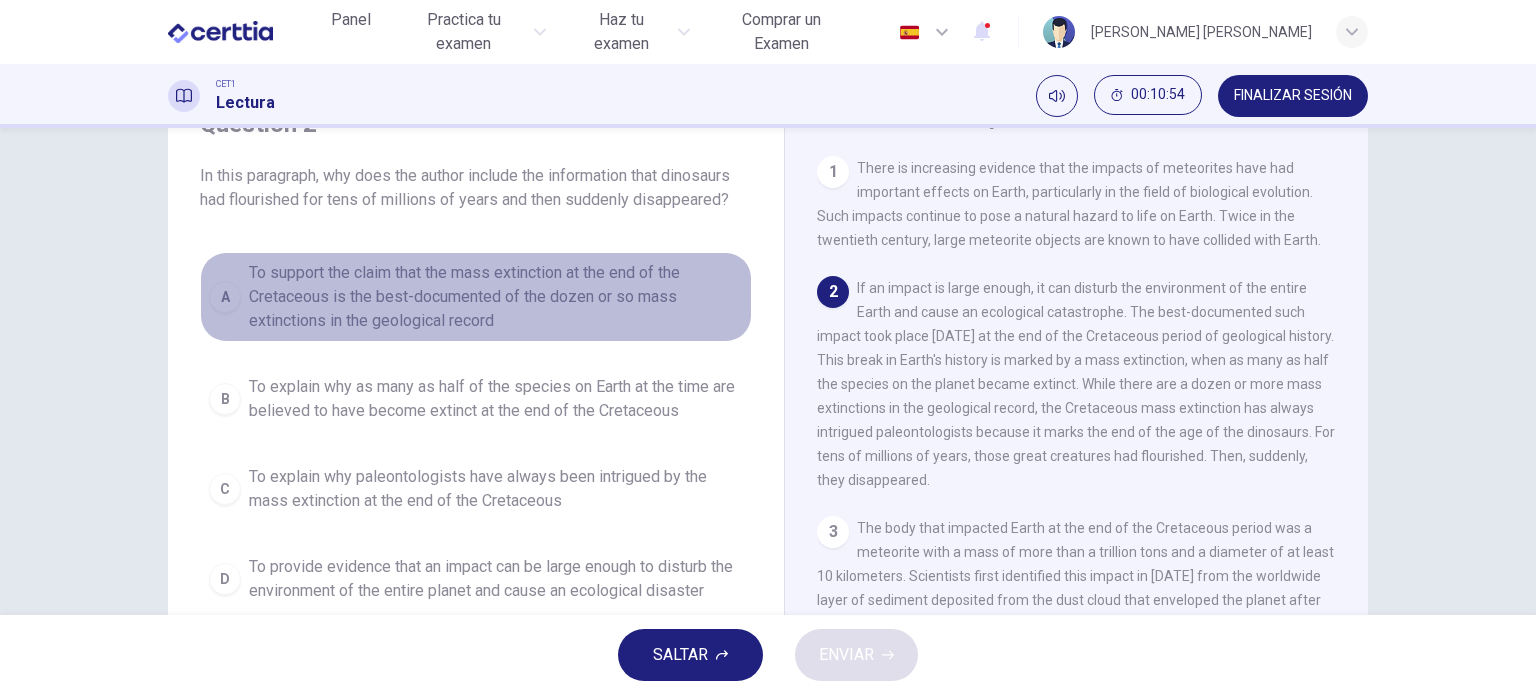 click on "To support the claim that the mass extinction at the end of the Cretaceous is the best-documented of the dozen or so mass extinctions in the geological record" at bounding box center [496, 297] 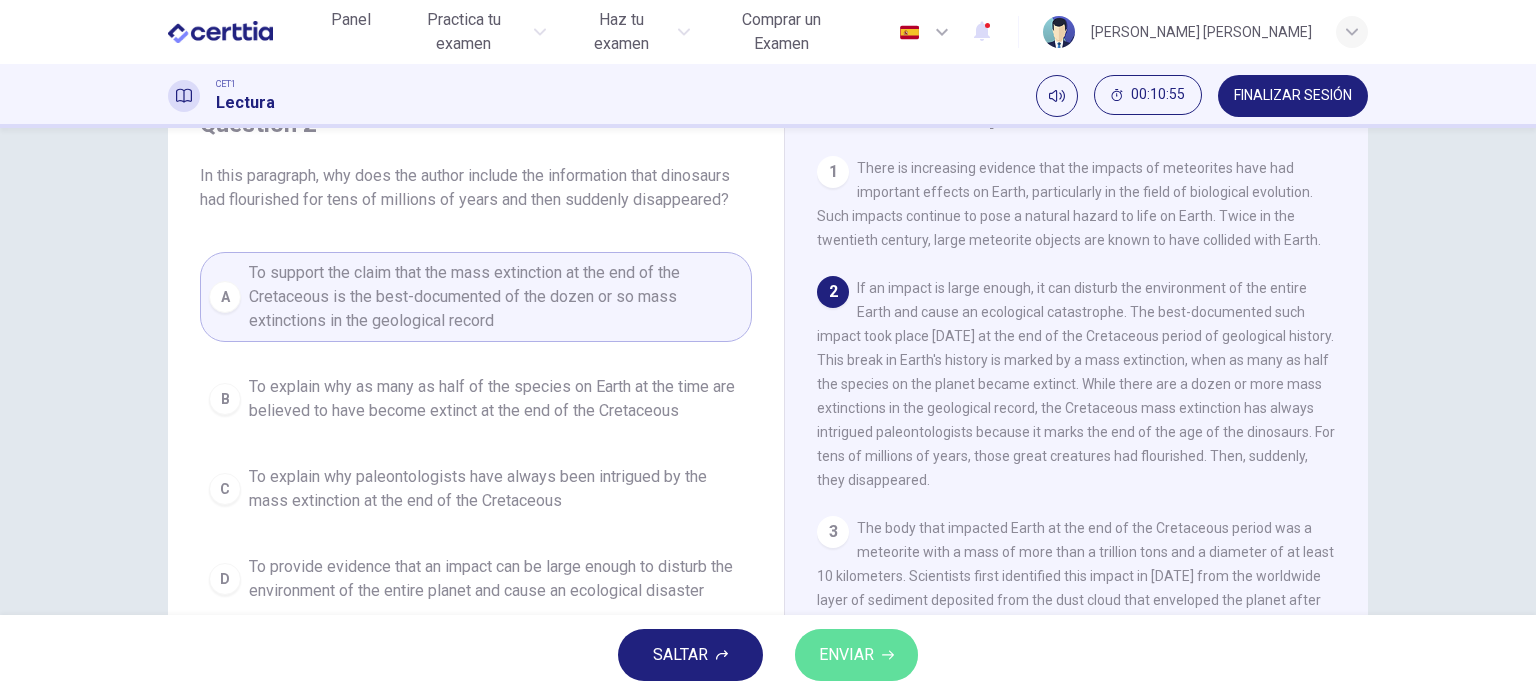 click on "ENVIAR" at bounding box center [856, 655] 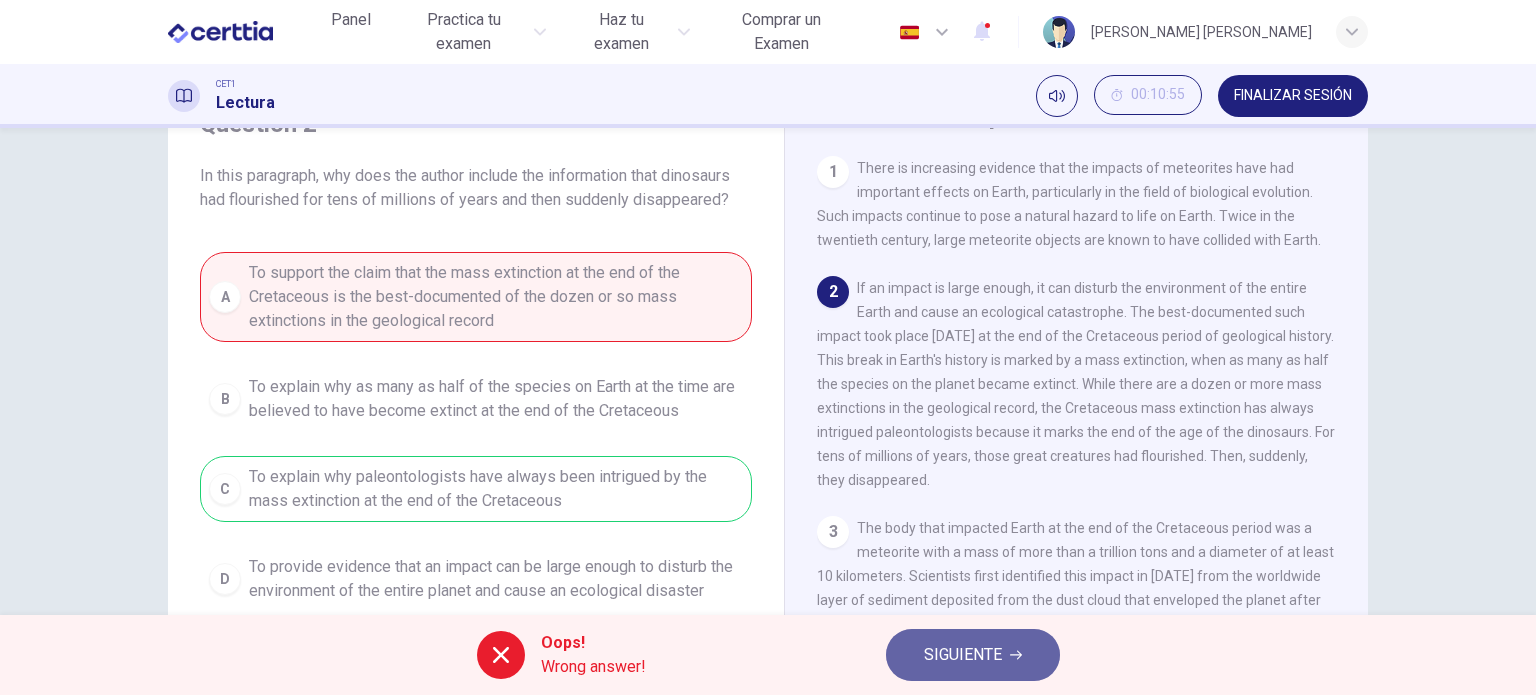 click on "SIGUIENTE" at bounding box center [963, 655] 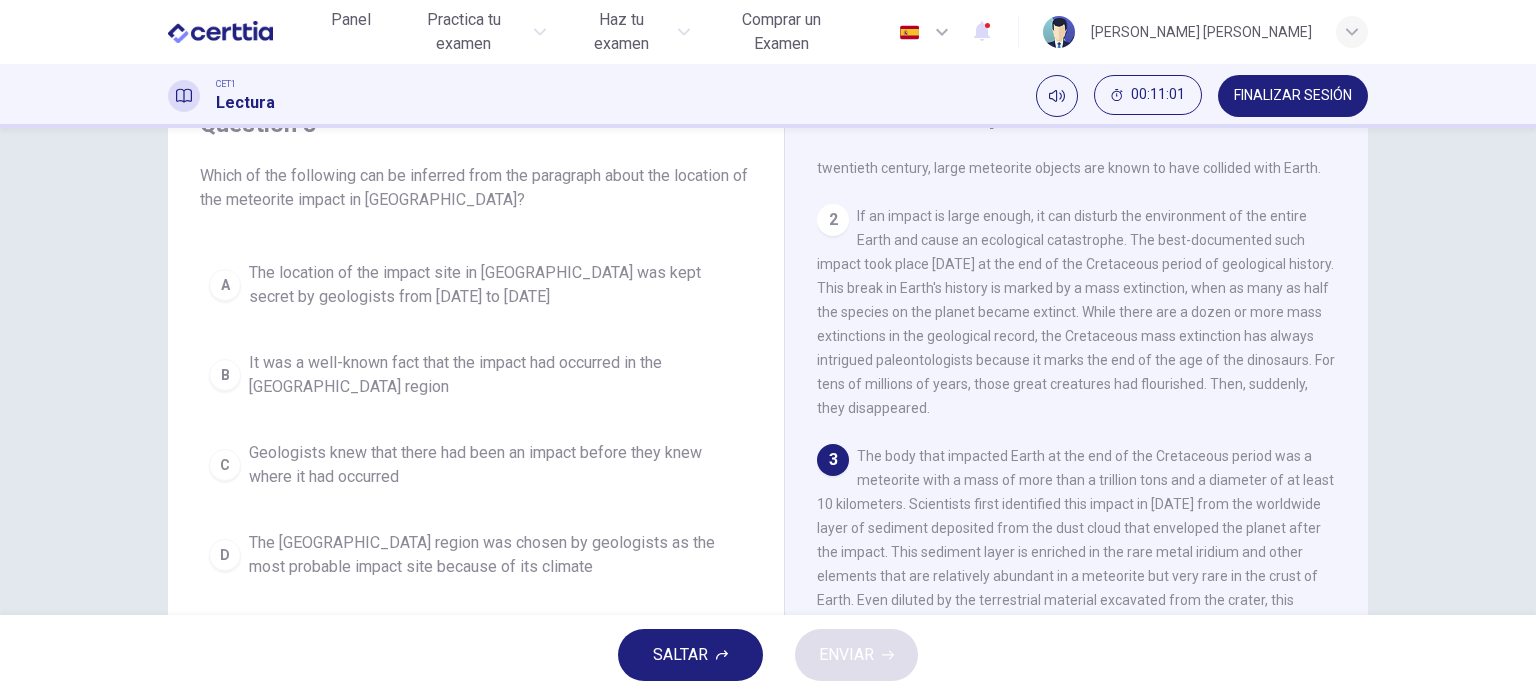 scroll, scrollTop: 272, scrollLeft: 0, axis: vertical 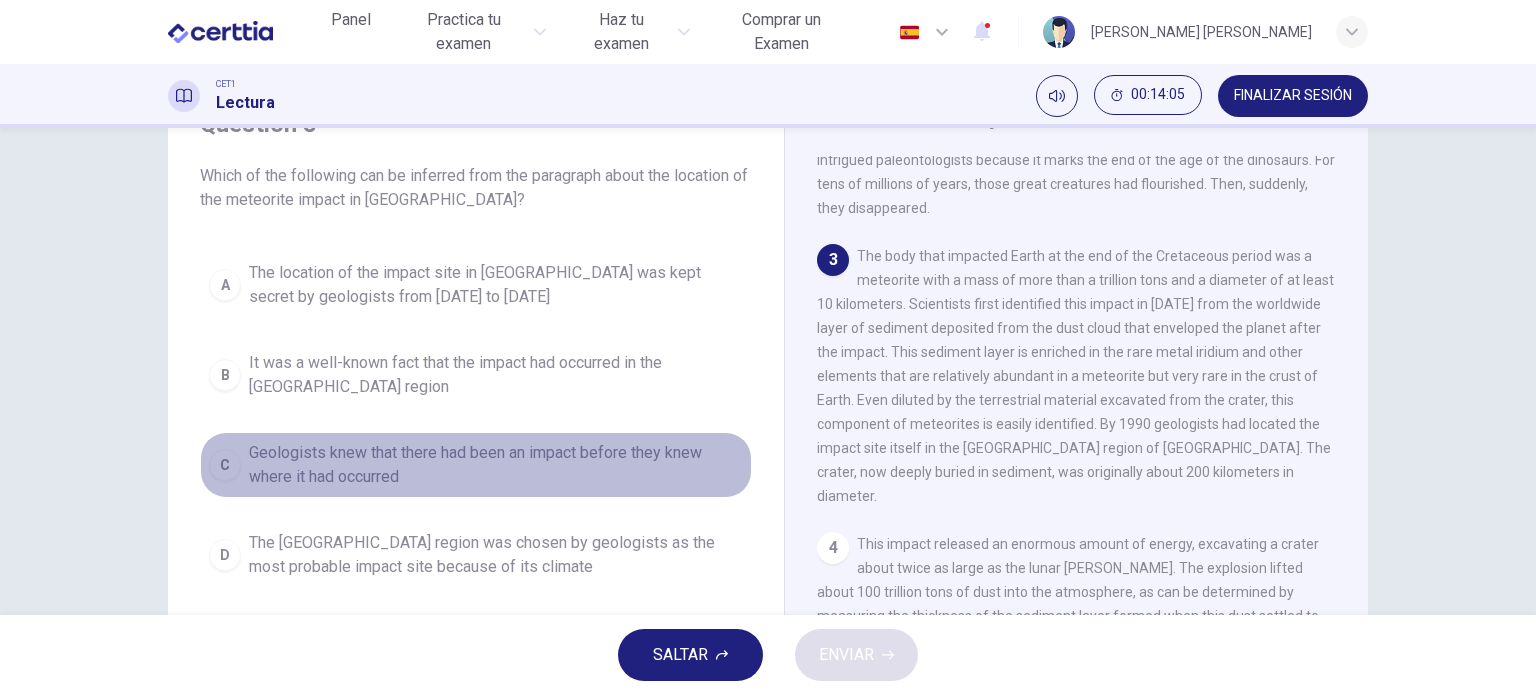 click on "Geologists knew that there had been an impact before they knew where it had occurred" at bounding box center [496, 465] 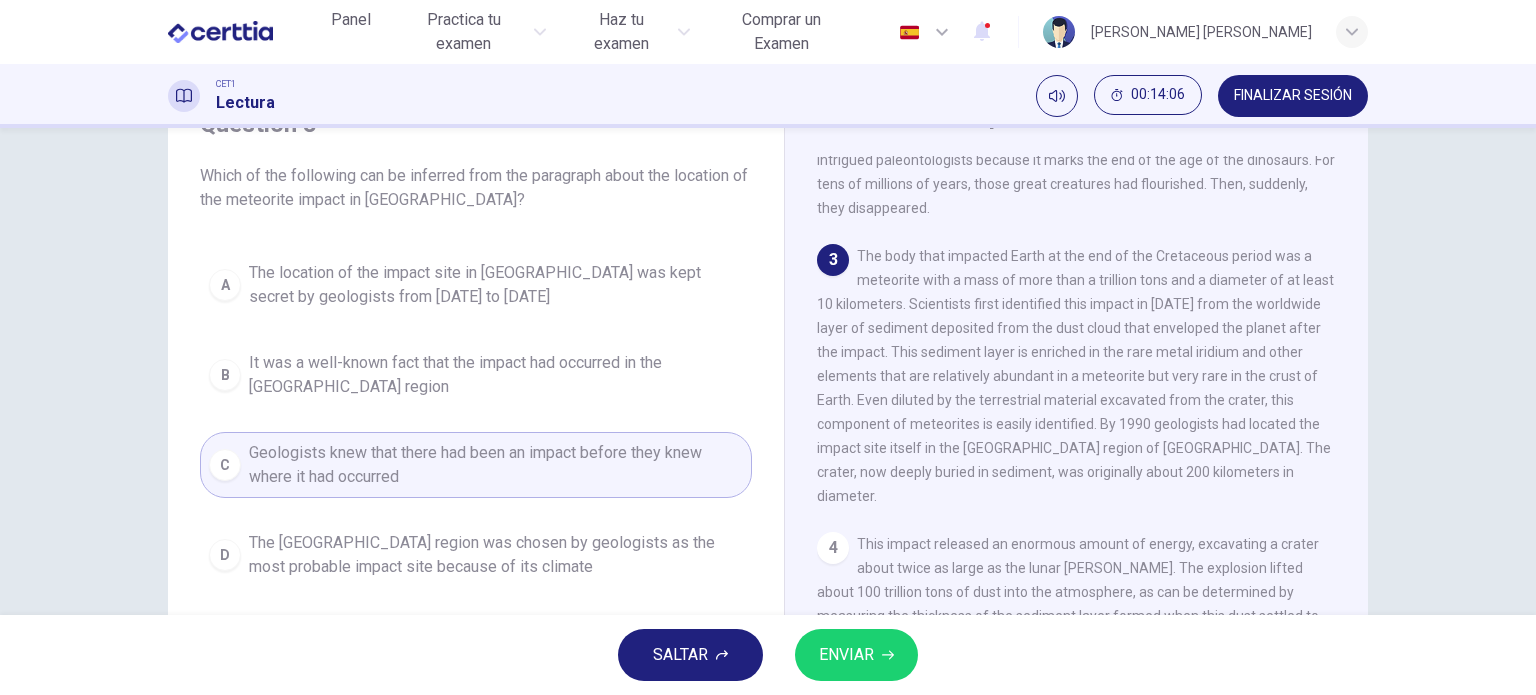 click on "ENVIAR" at bounding box center [856, 655] 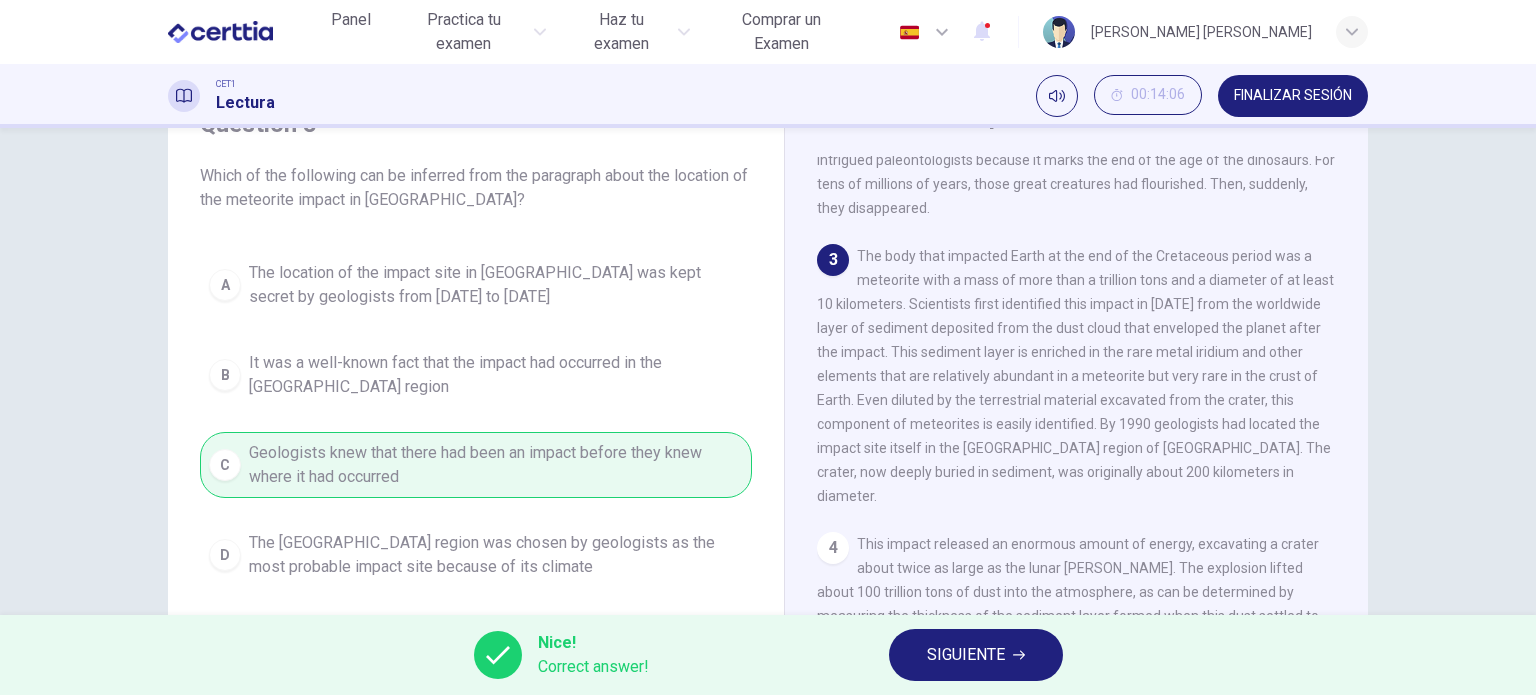 drag, startPoint x: 889, startPoint y: 347, endPoint x: 905, endPoint y: 386, distance: 42.154476 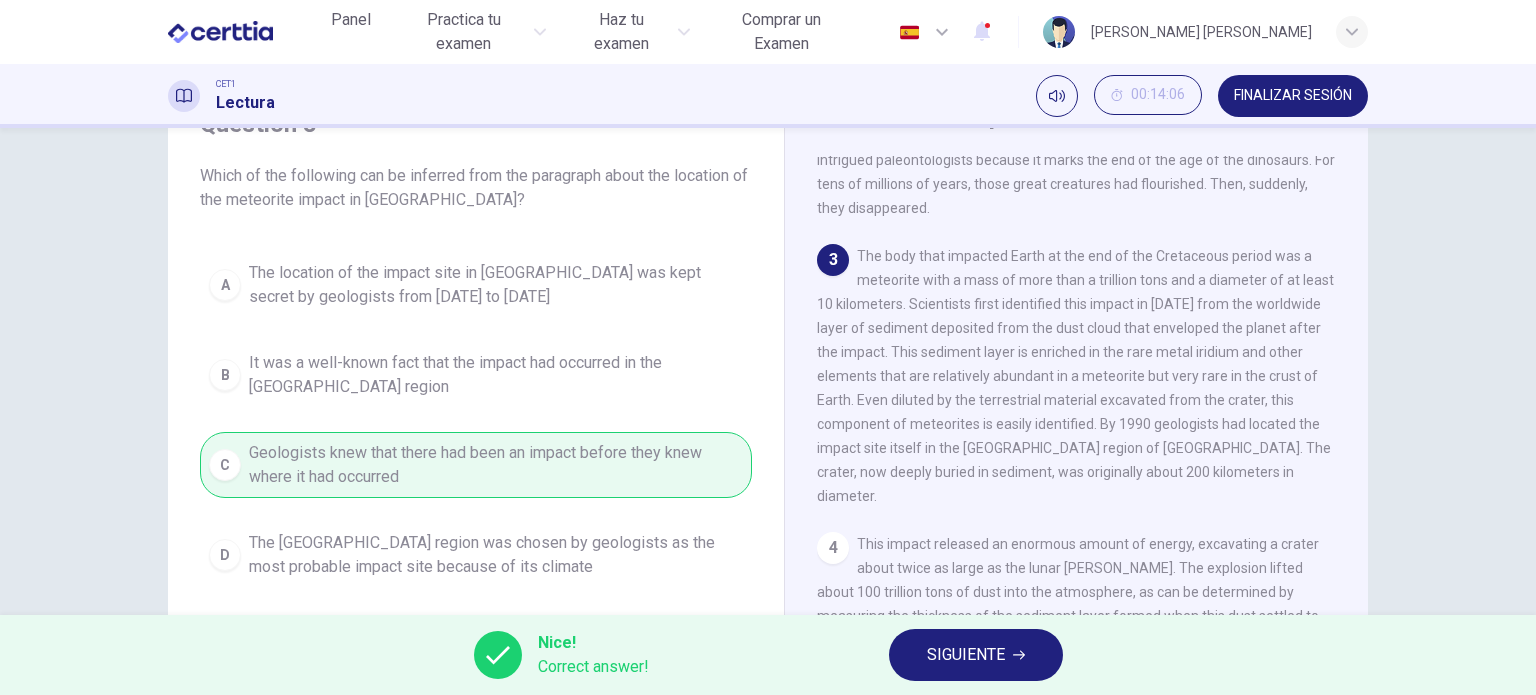 click on "SIGUIENTE" at bounding box center (976, 655) 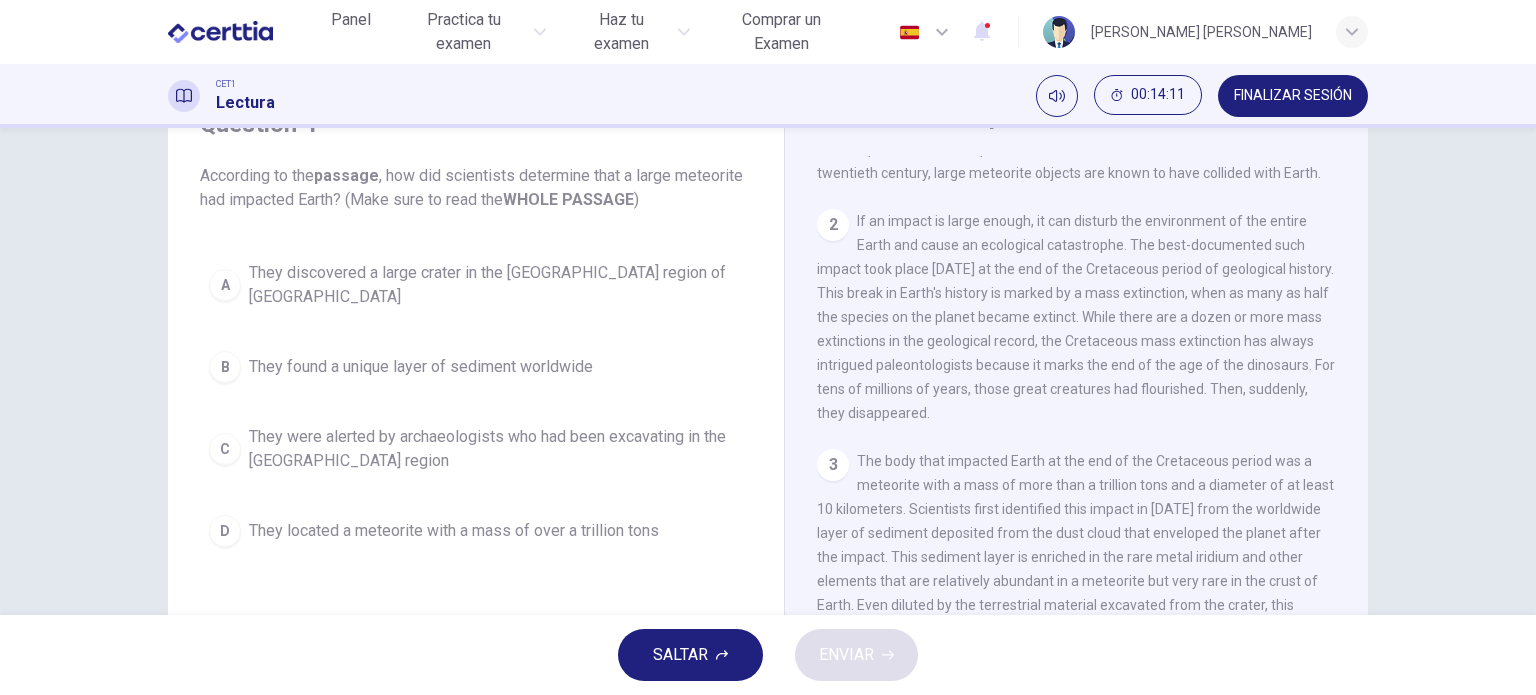 scroll, scrollTop: 0, scrollLeft: 0, axis: both 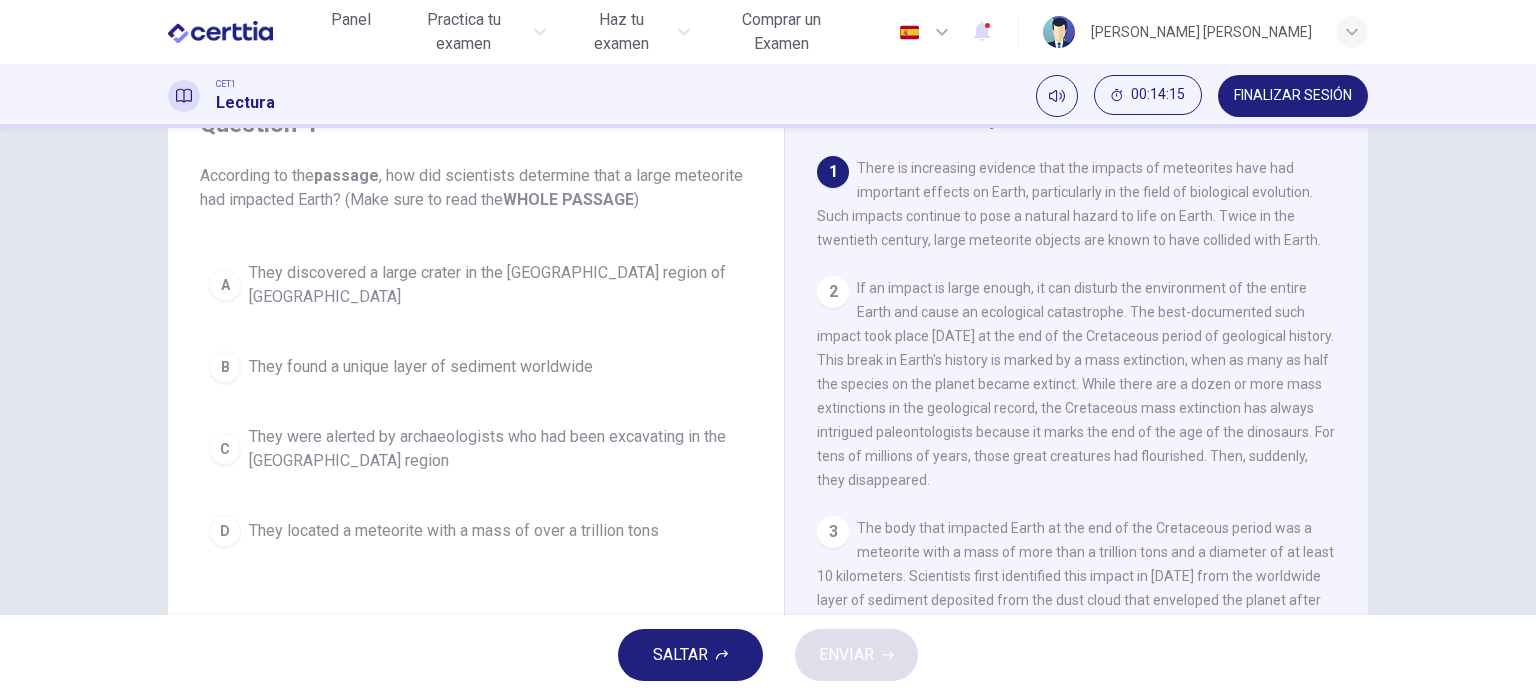 drag, startPoint x: 1344, startPoint y: 206, endPoint x: 1370, endPoint y: 317, distance: 114.00439 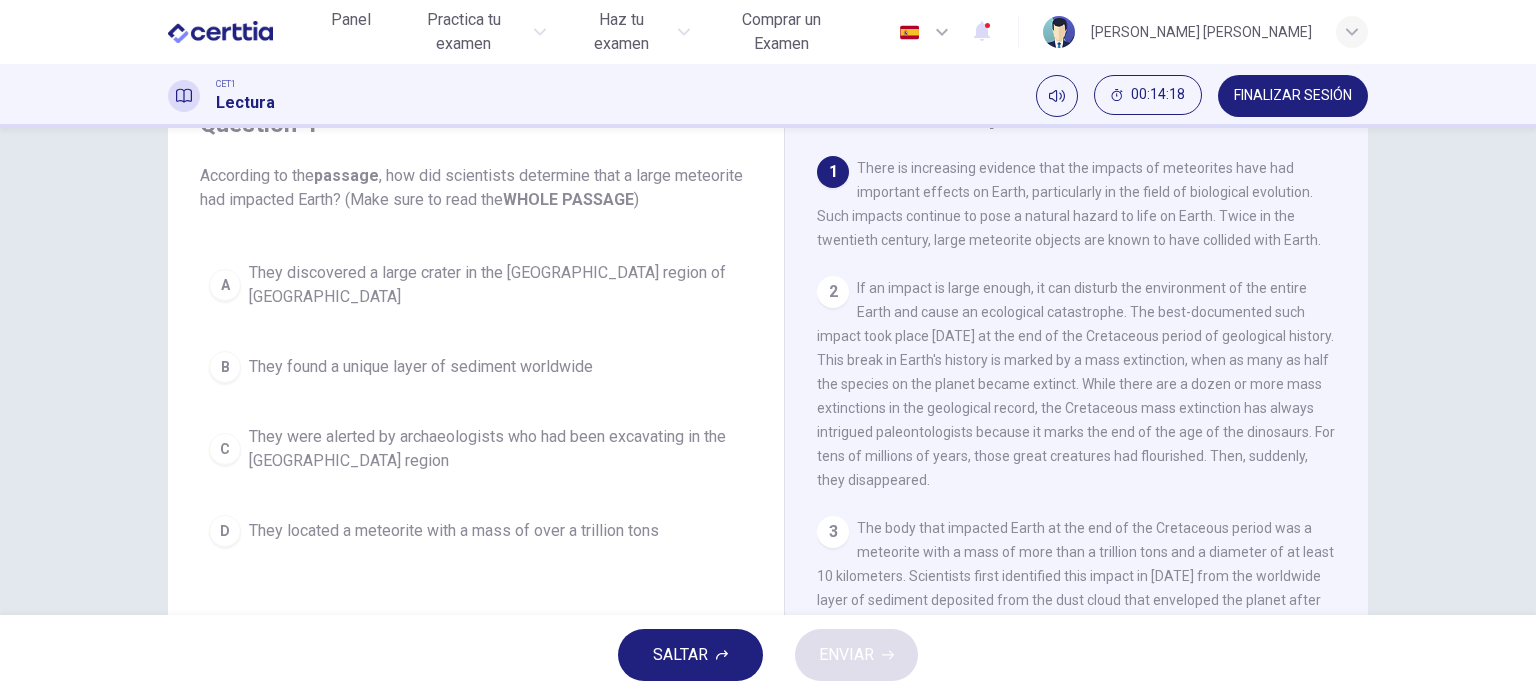 drag, startPoint x: 1344, startPoint y: 277, endPoint x: 1368, endPoint y: 399, distance: 124.33825 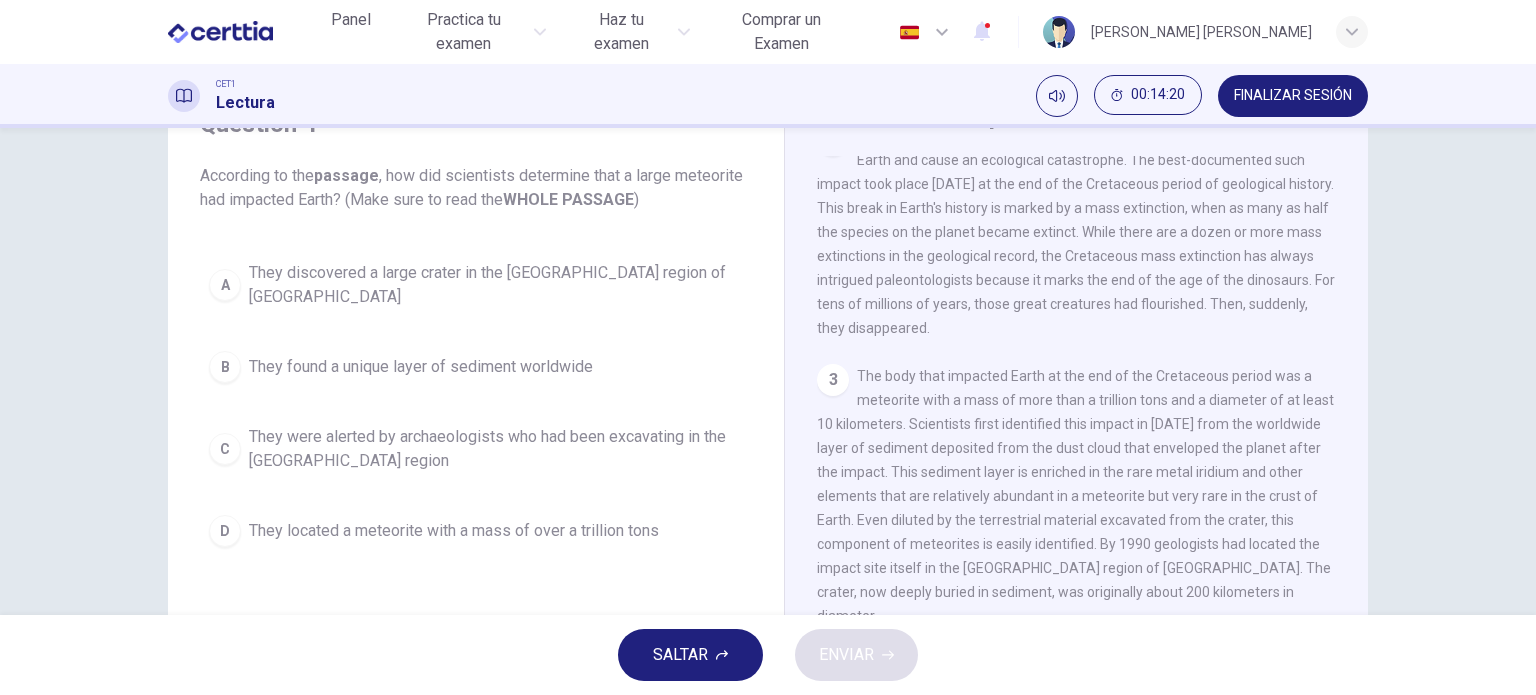 scroll, scrollTop: 0, scrollLeft: 0, axis: both 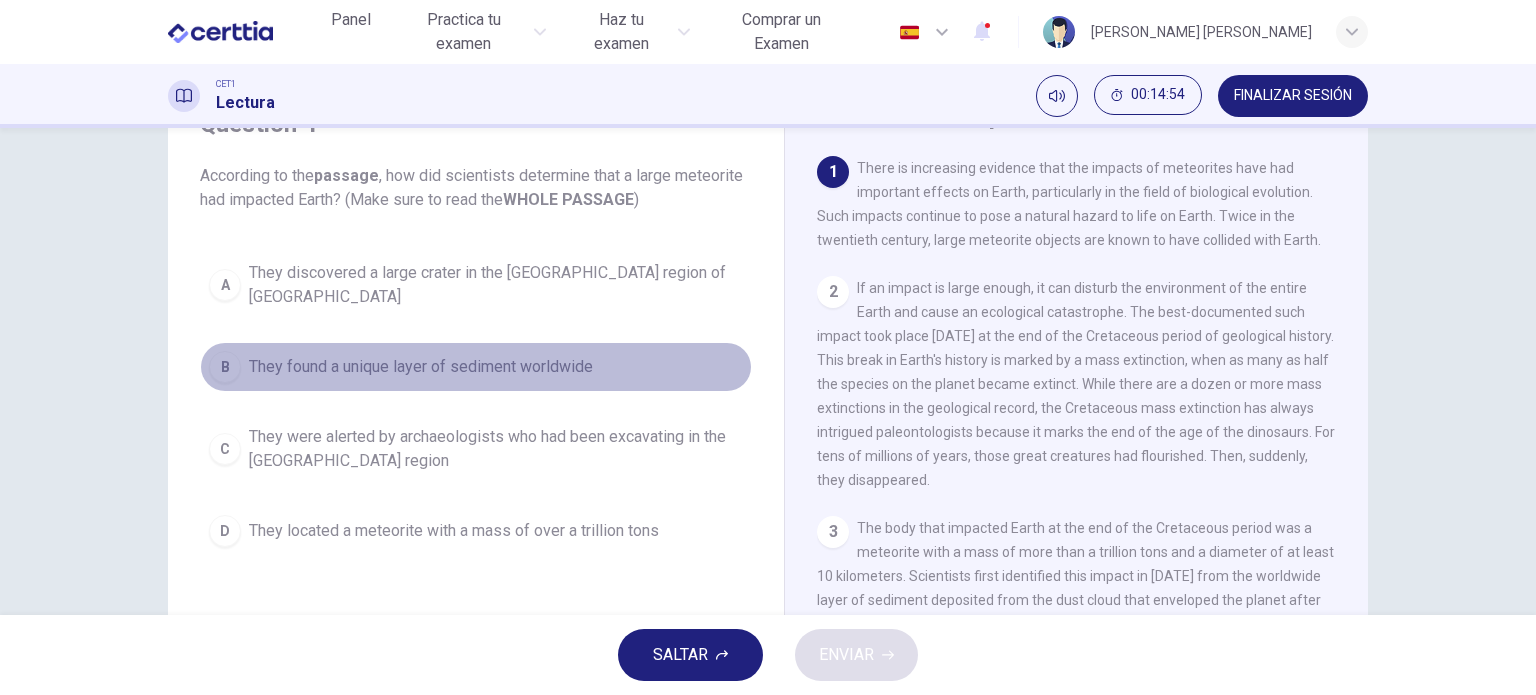 click on "B" at bounding box center [225, 367] 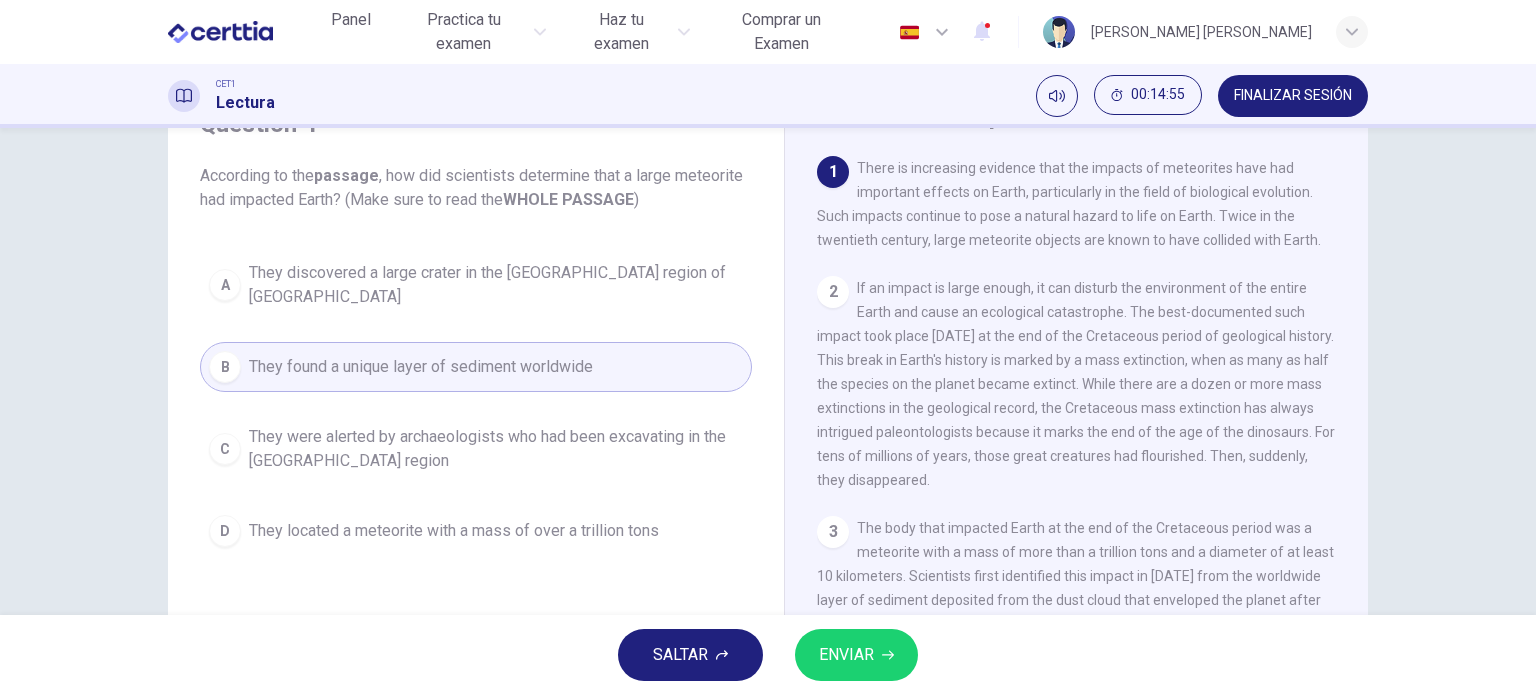 click on "ENVIAR" at bounding box center (856, 655) 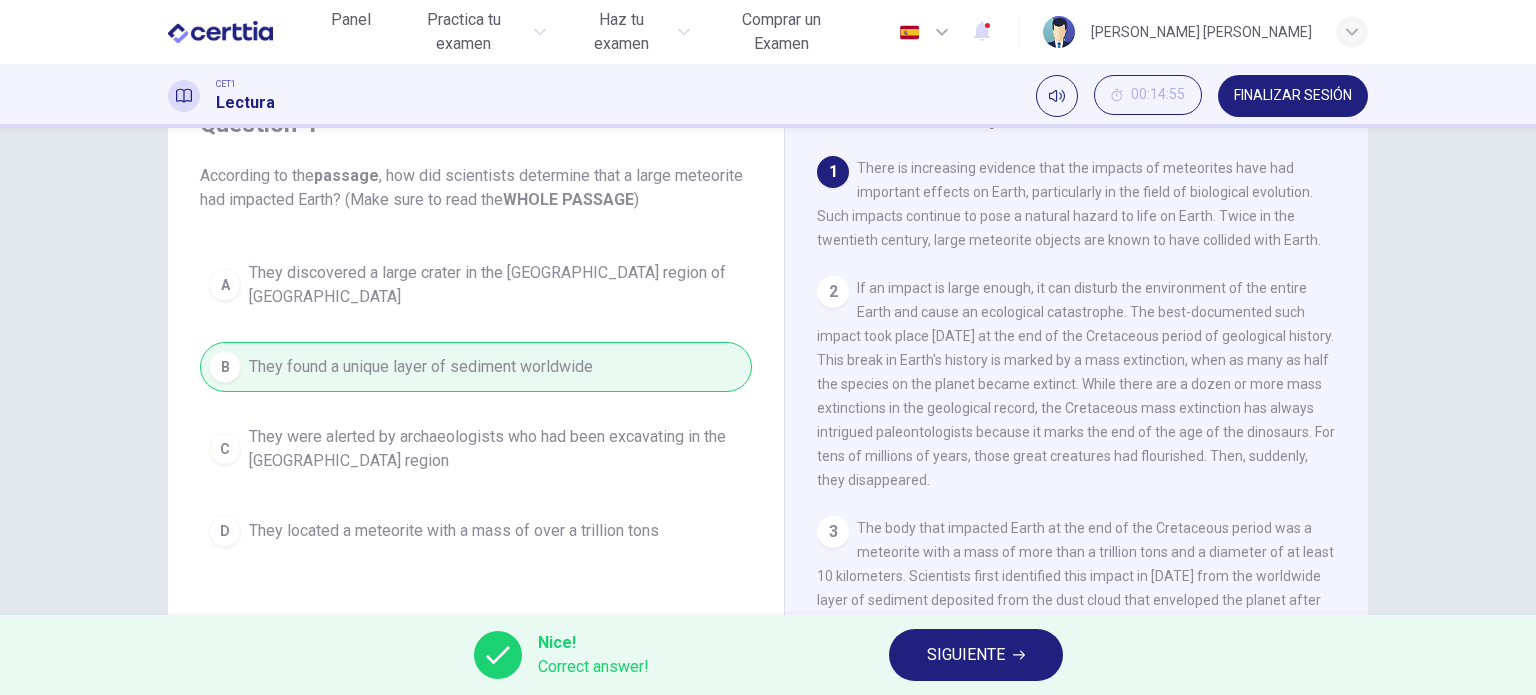 click on "SIGUIENTE" at bounding box center (976, 655) 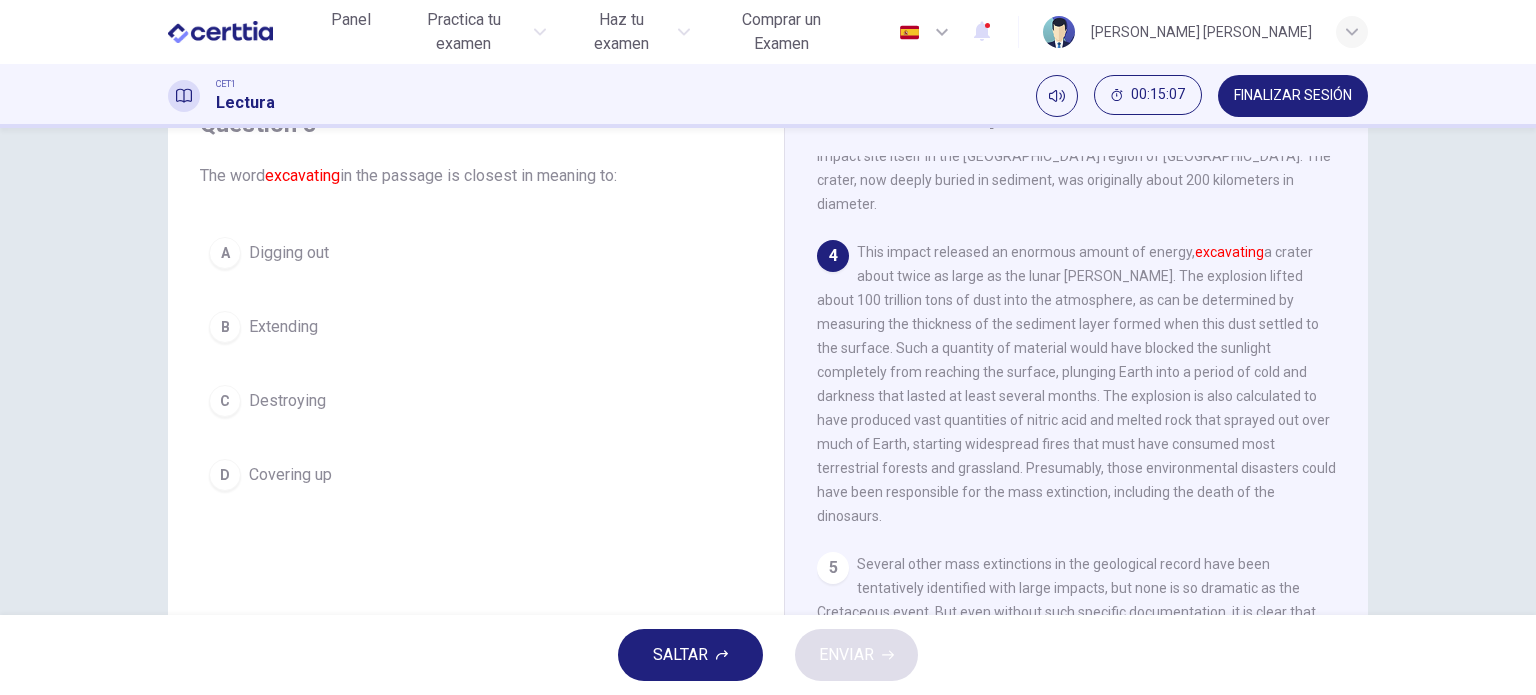 scroll, scrollTop: 600, scrollLeft: 0, axis: vertical 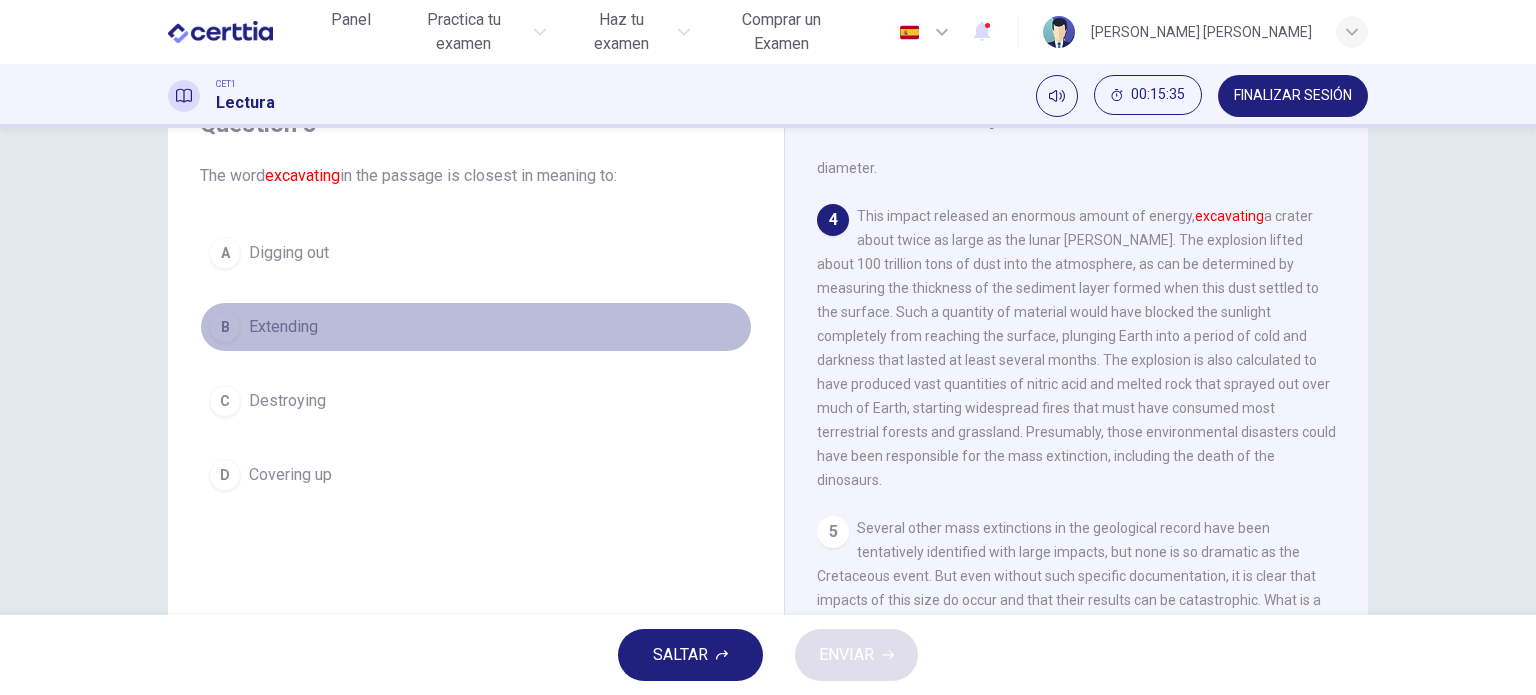 click on "B Extending" at bounding box center [476, 327] 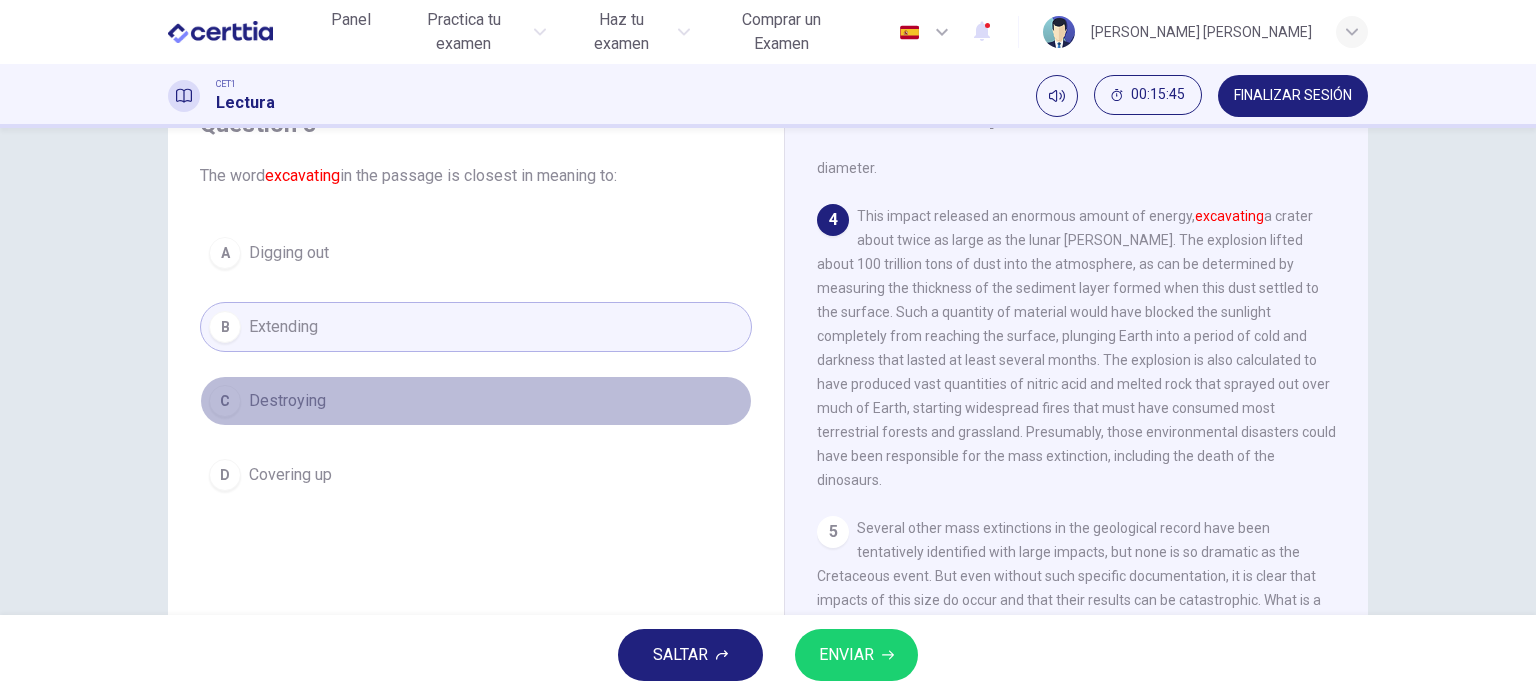 click on "C Destroying" at bounding box center (476, 401) 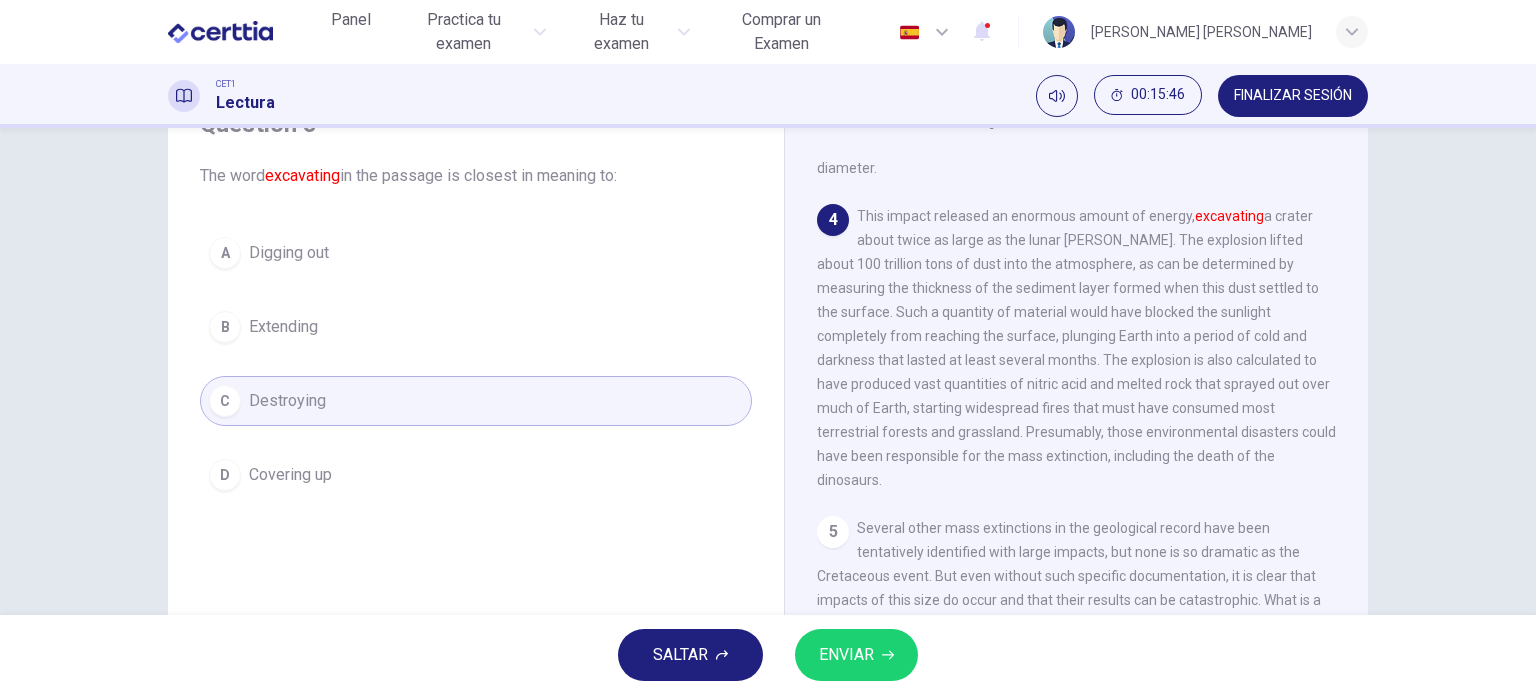 click on "ENVIAR" at bounding box center [856, 655] 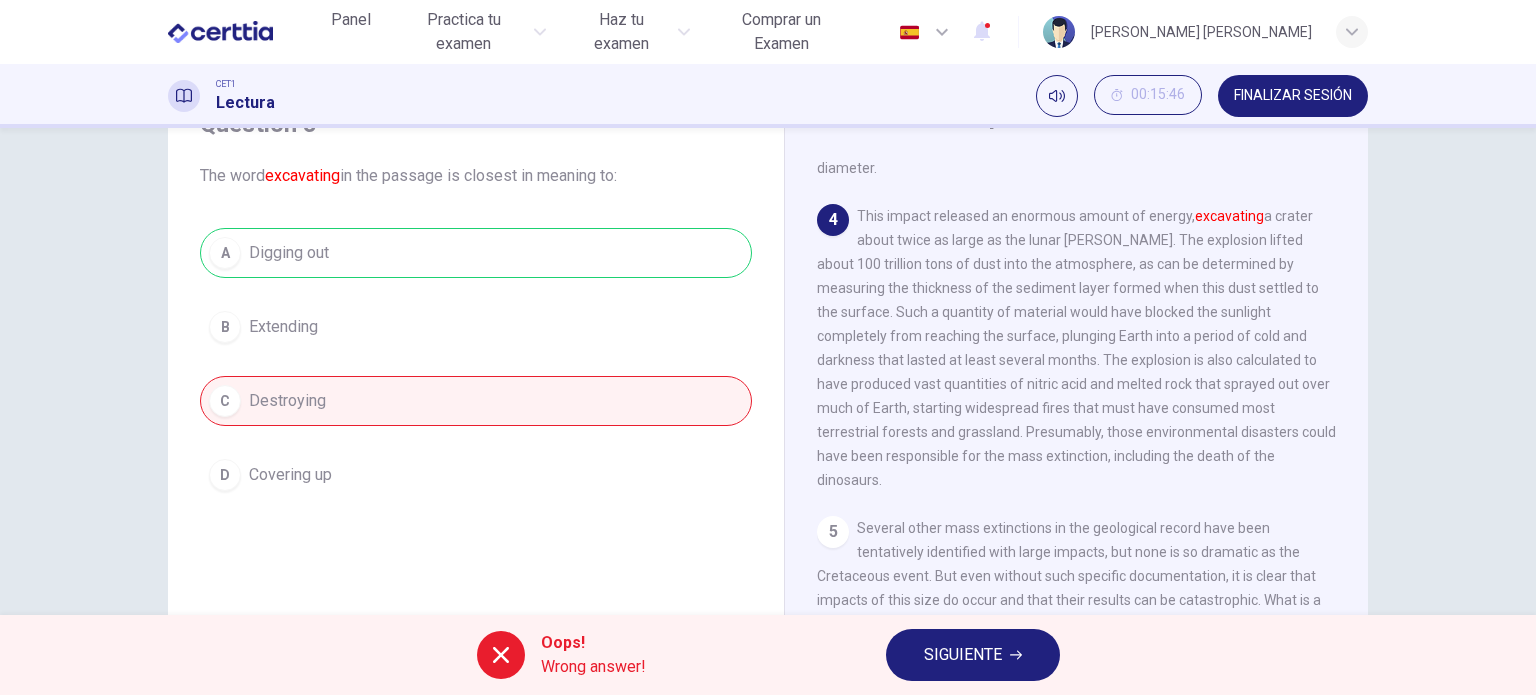 click on "SIGUIENTE" at bounding box center (963, 655) 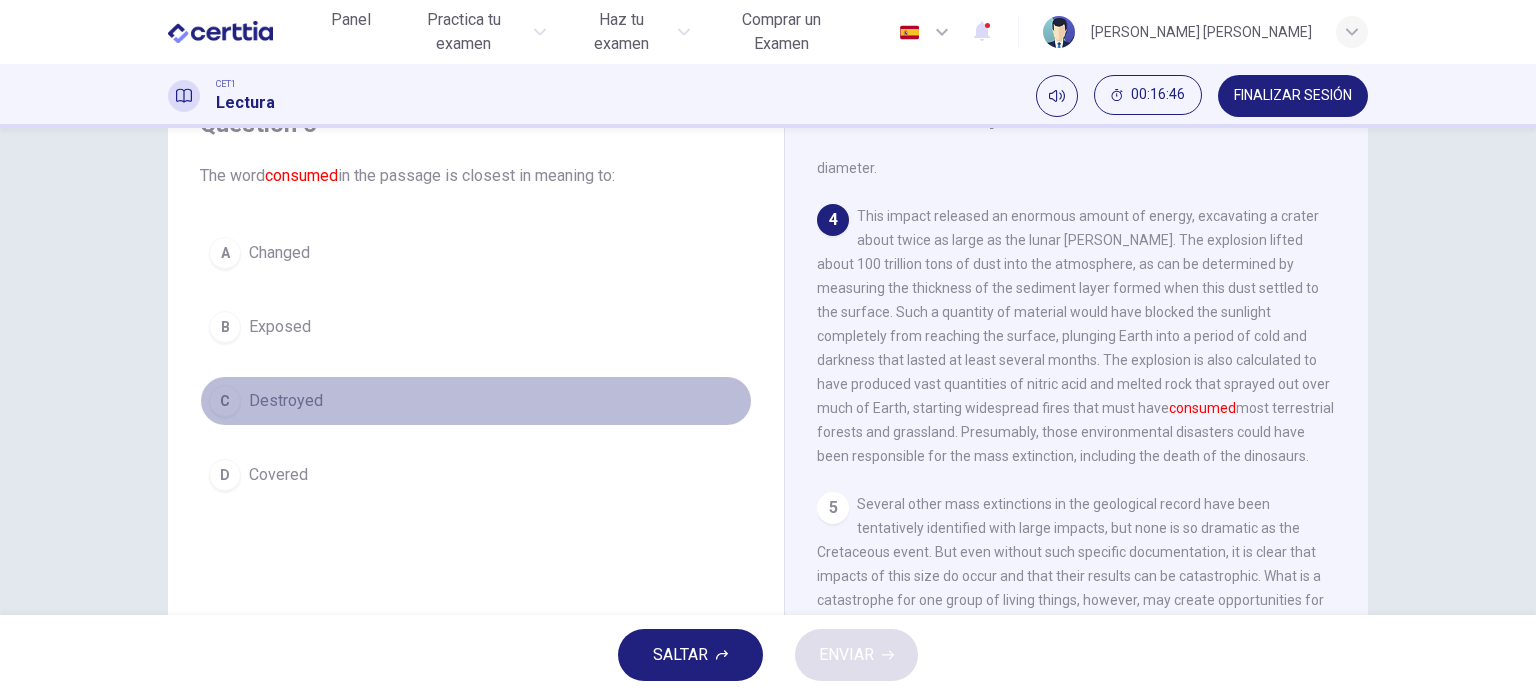 click on "Destroyed" at bounding box center (286, 401) 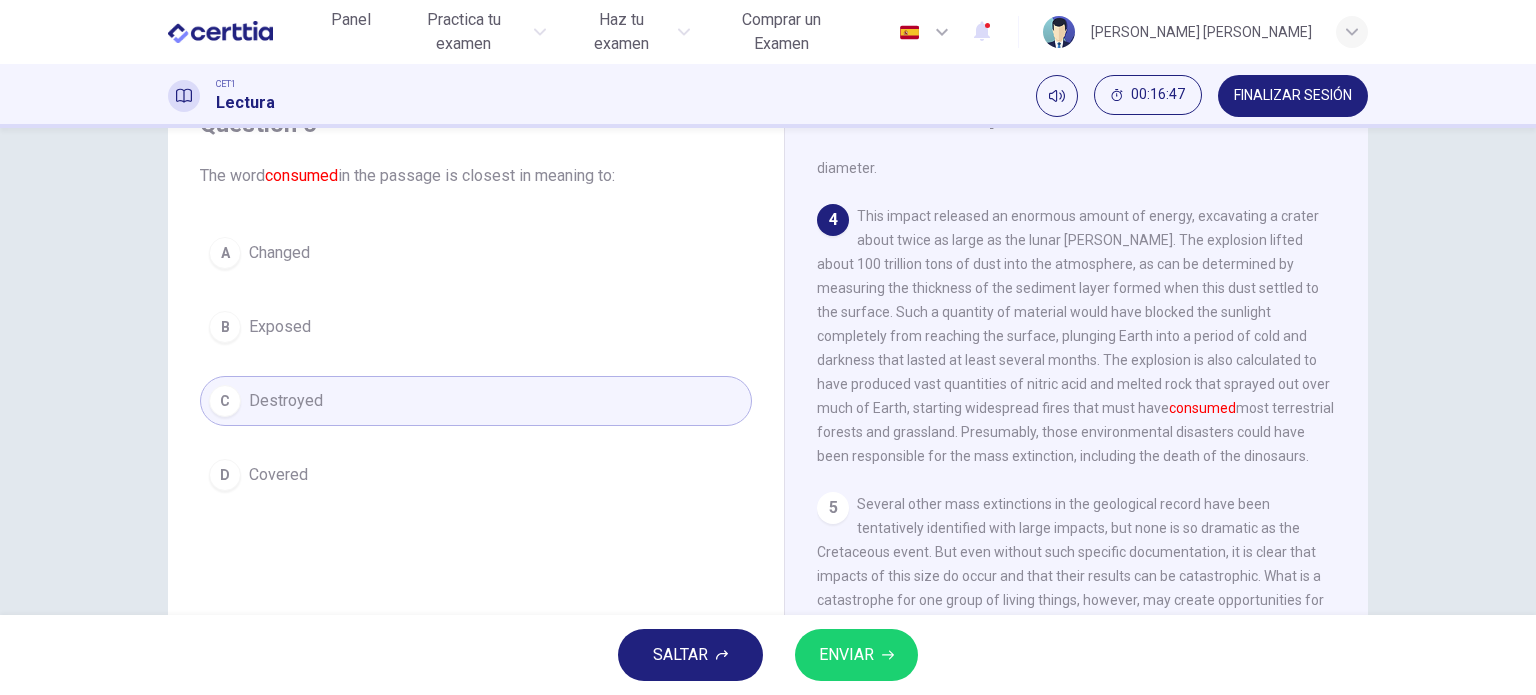 click on "ENVIAR" at bounding box center (856, 655) 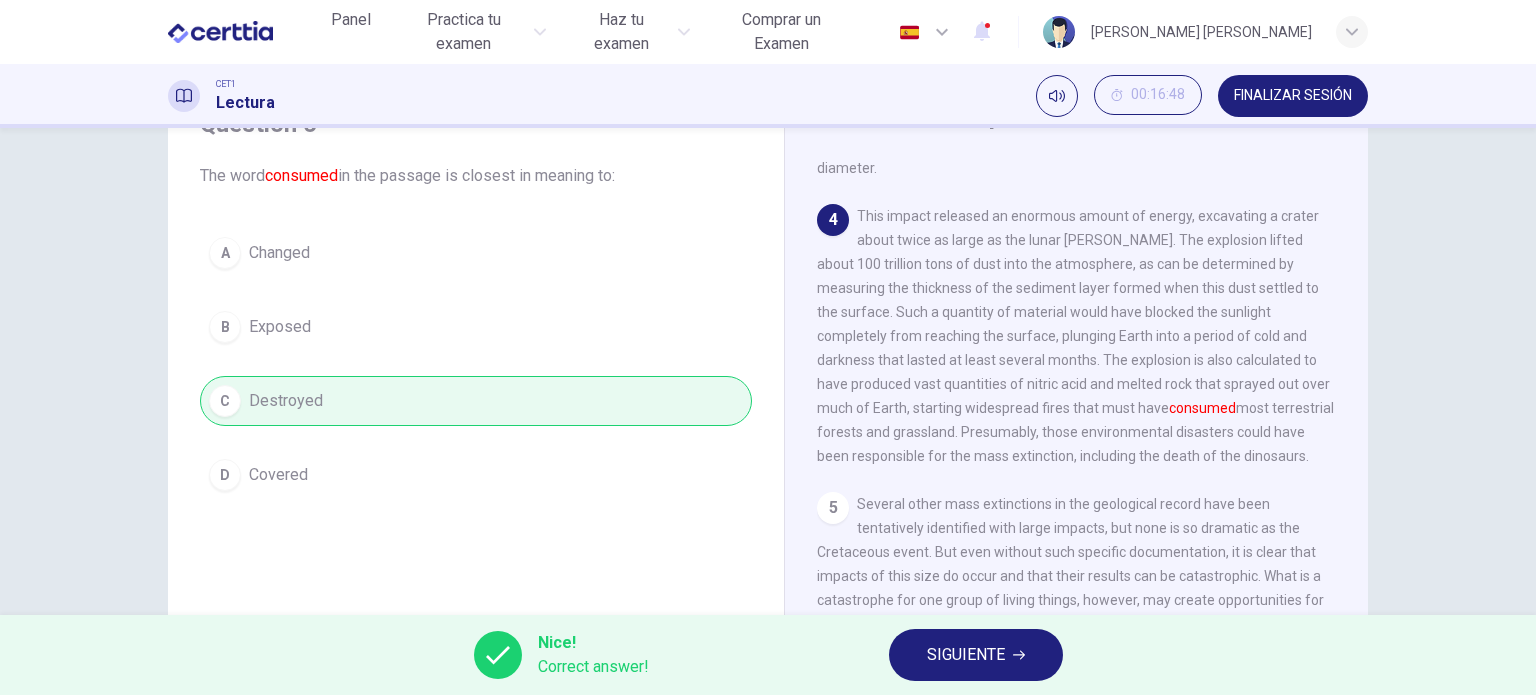click on "SIGUIENTE" at bounding box center (976, 655) 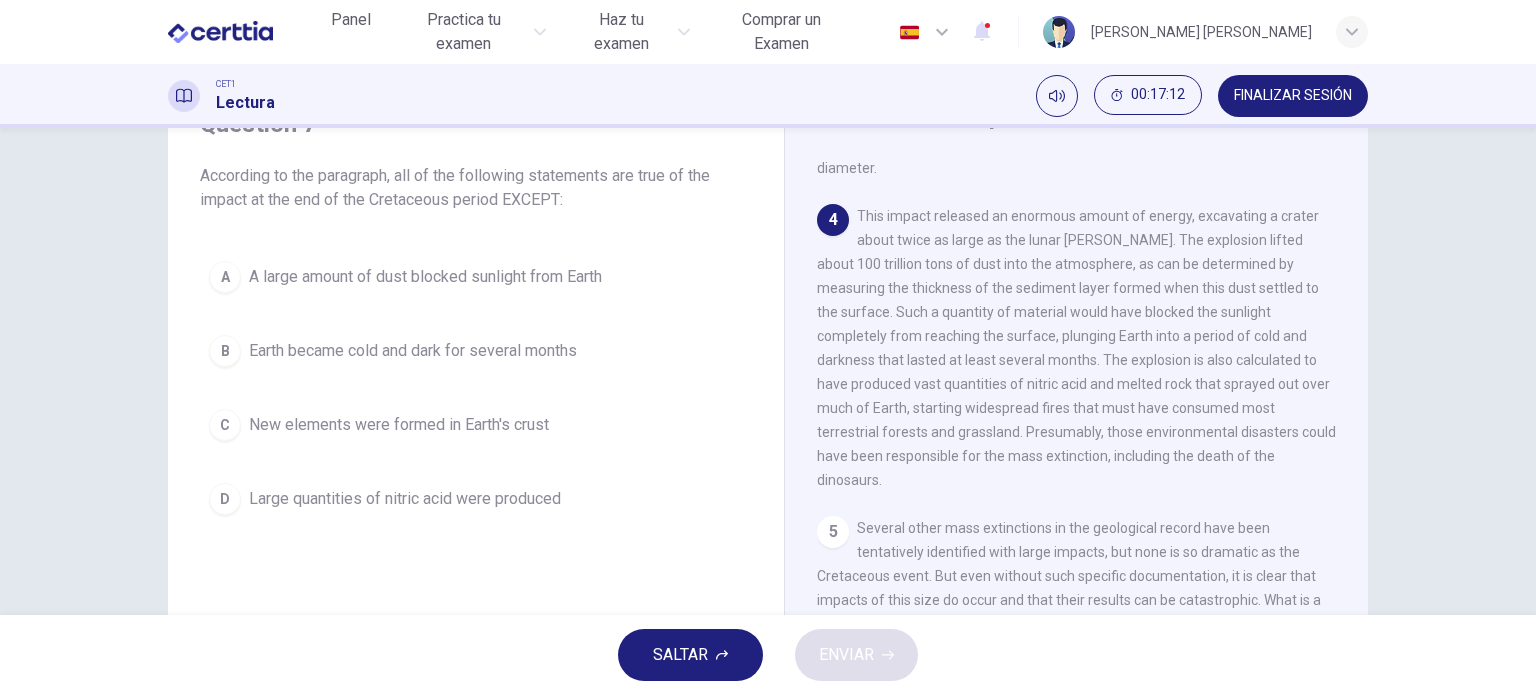 click on "B" at bounding box center [225, 351] 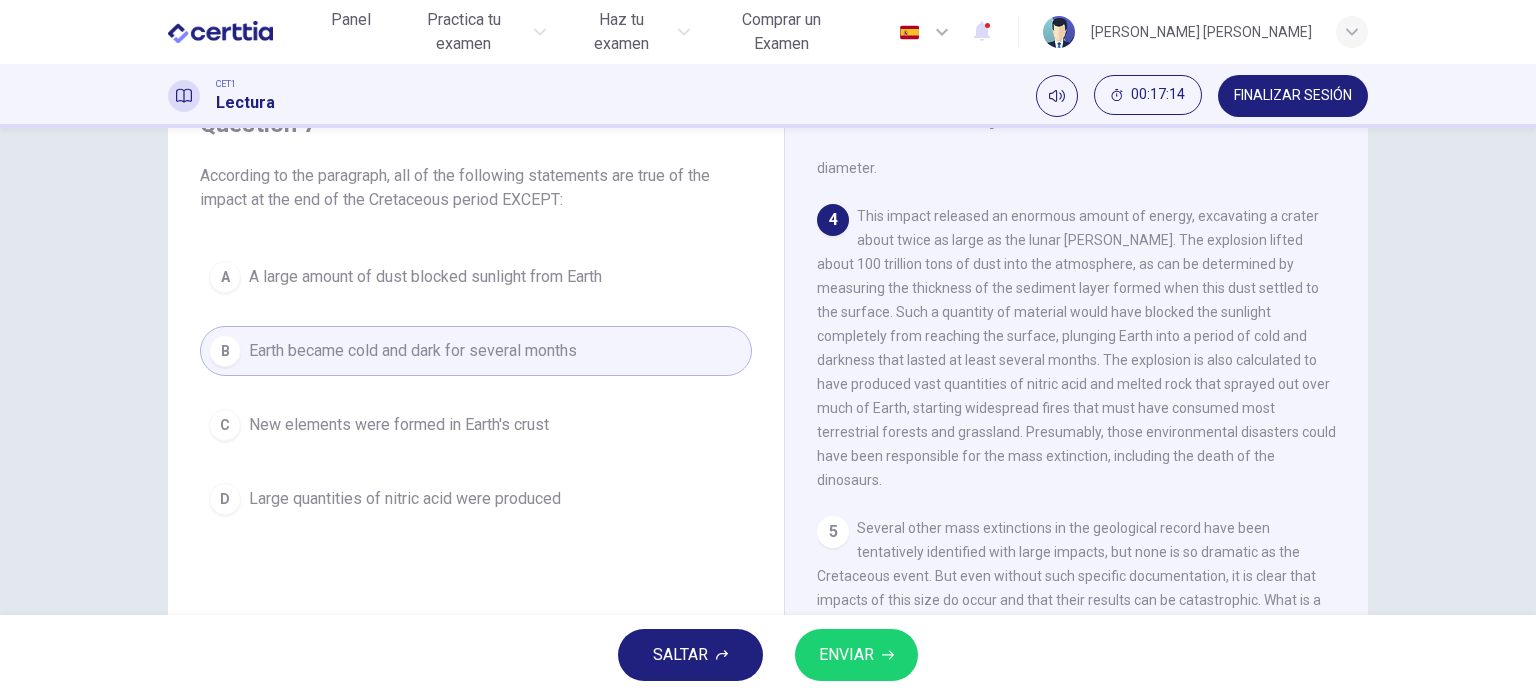click on "ENVIAR" at bounding box center [846, 655] 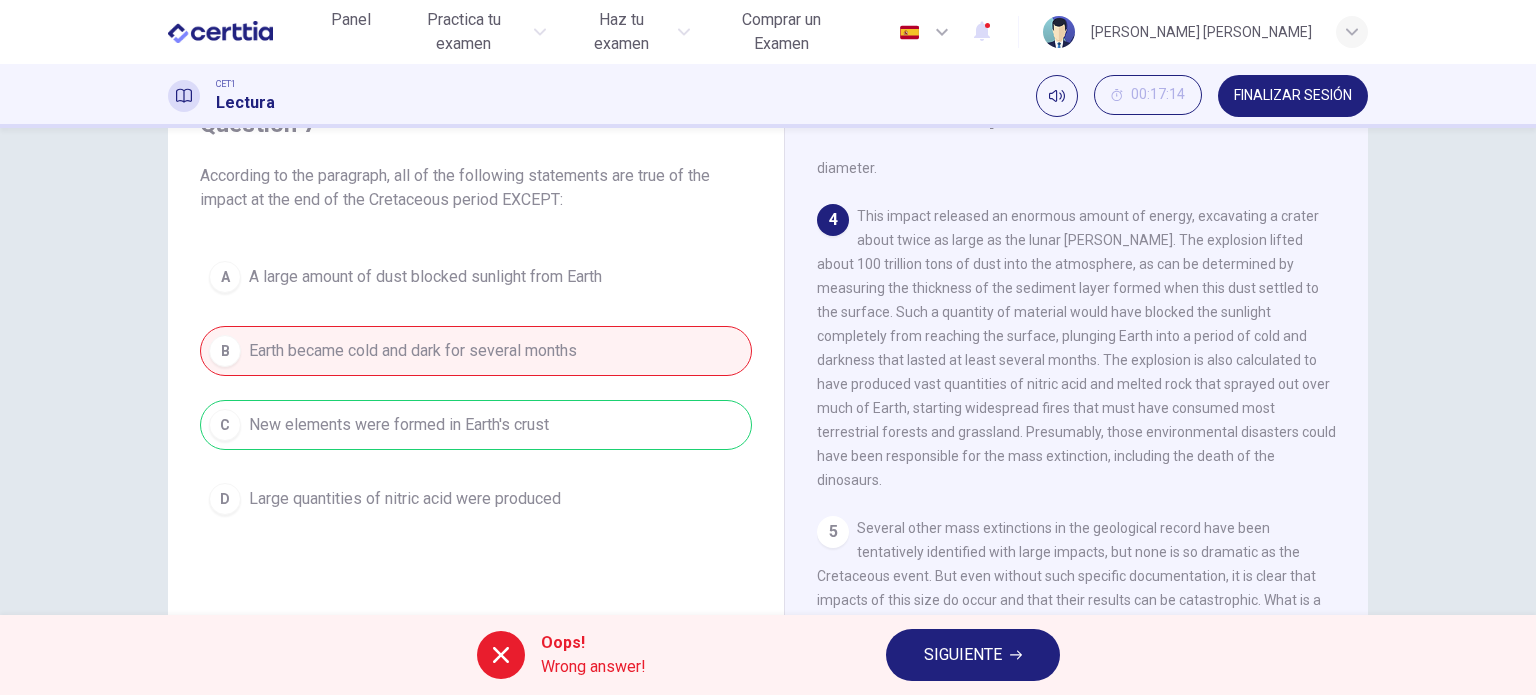 click on "A A large amount of dust blocked sunlight from Earth B Earth became cold and dark for several months C New elements were formed in Earth's crust D Large quantities of nitric acid were produced" at bounding box center (476, 388) 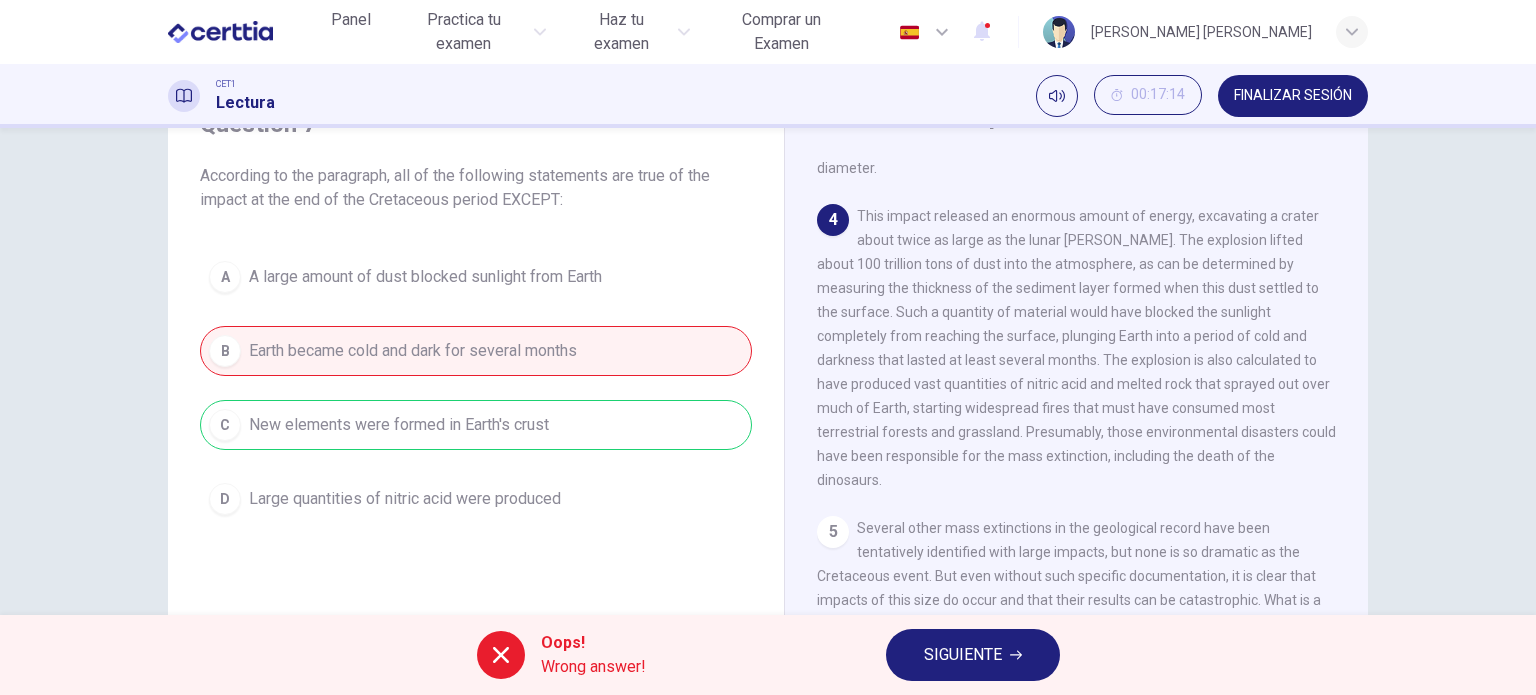 click 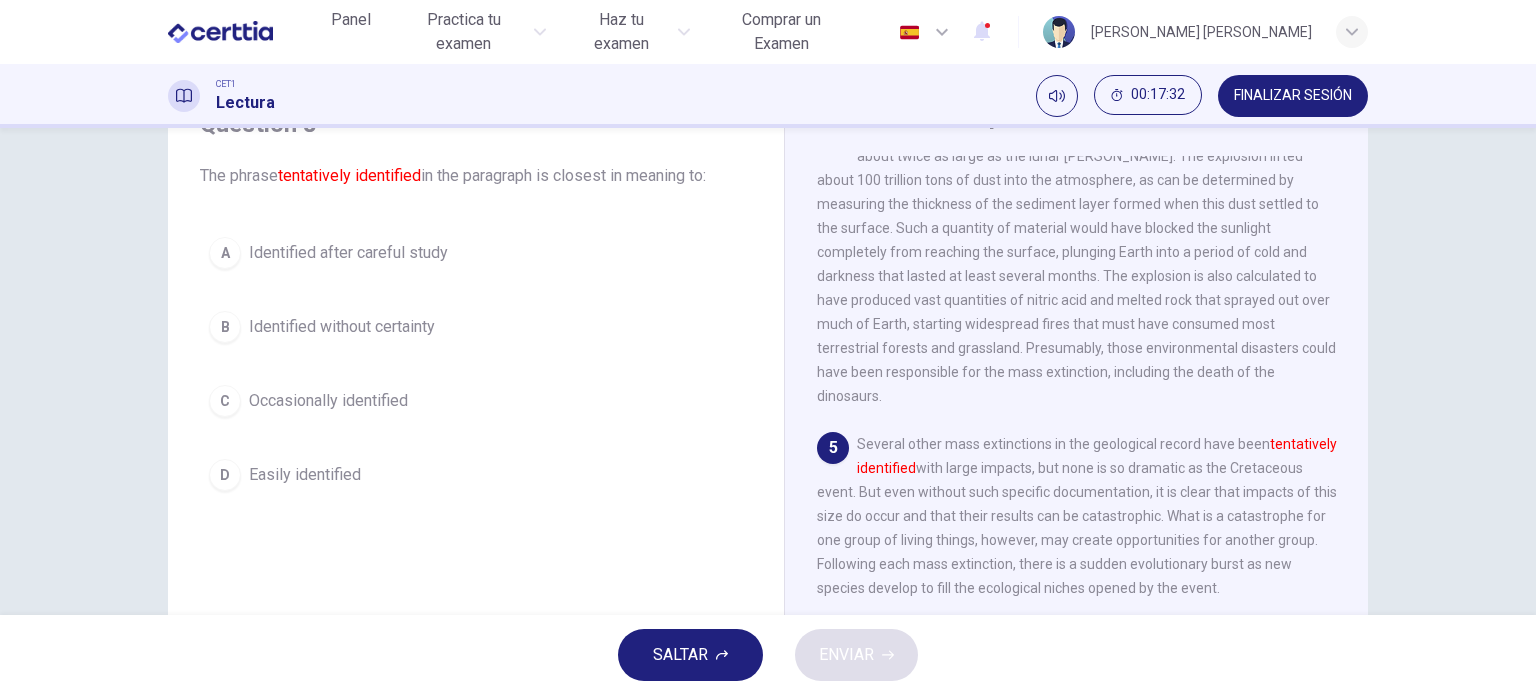 scroll, scrollTop: 800, scrollLeft: 0, axis: vertical 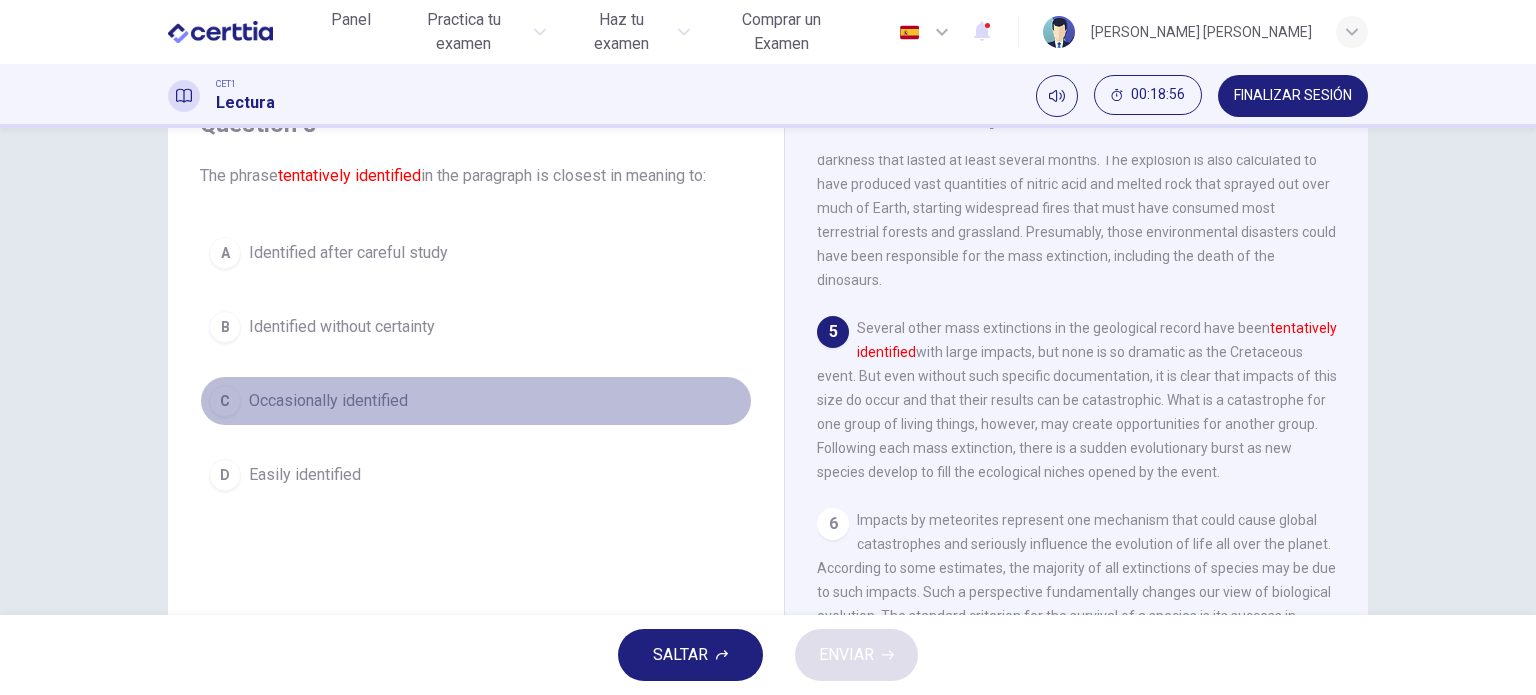 click on "Occasionally identified" at bounding box center [328, 401] 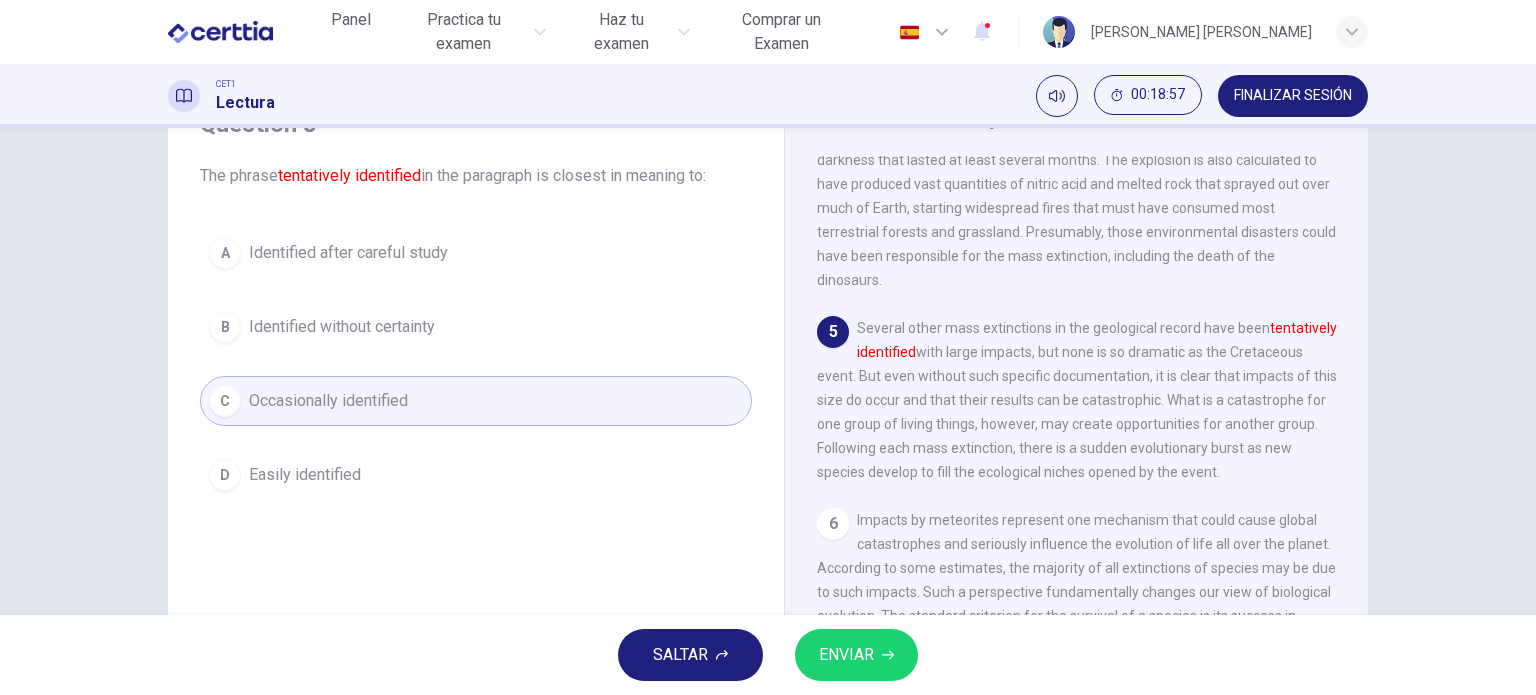 click on "ENVIAR" at bounding box center [856, 655] 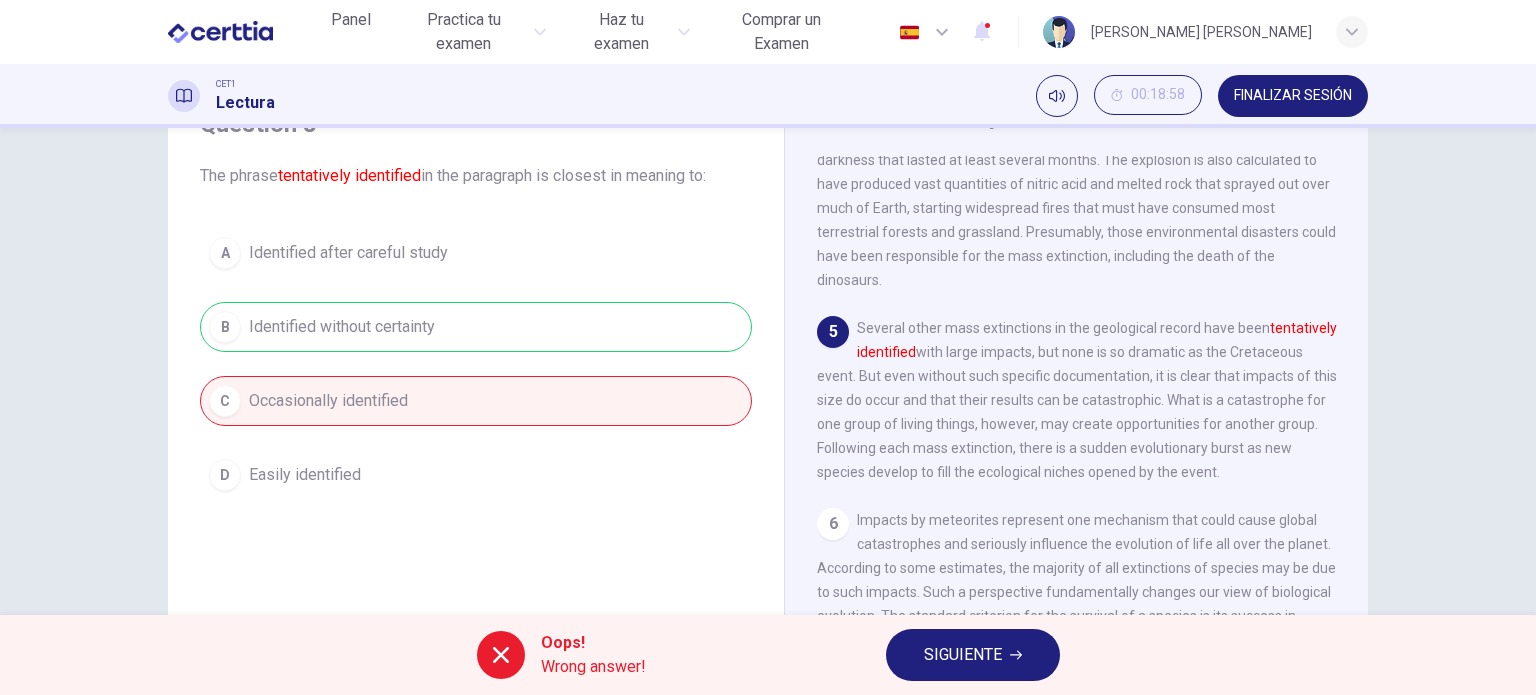 click on "SIGUIENTE" at bounding box center [963, 655] 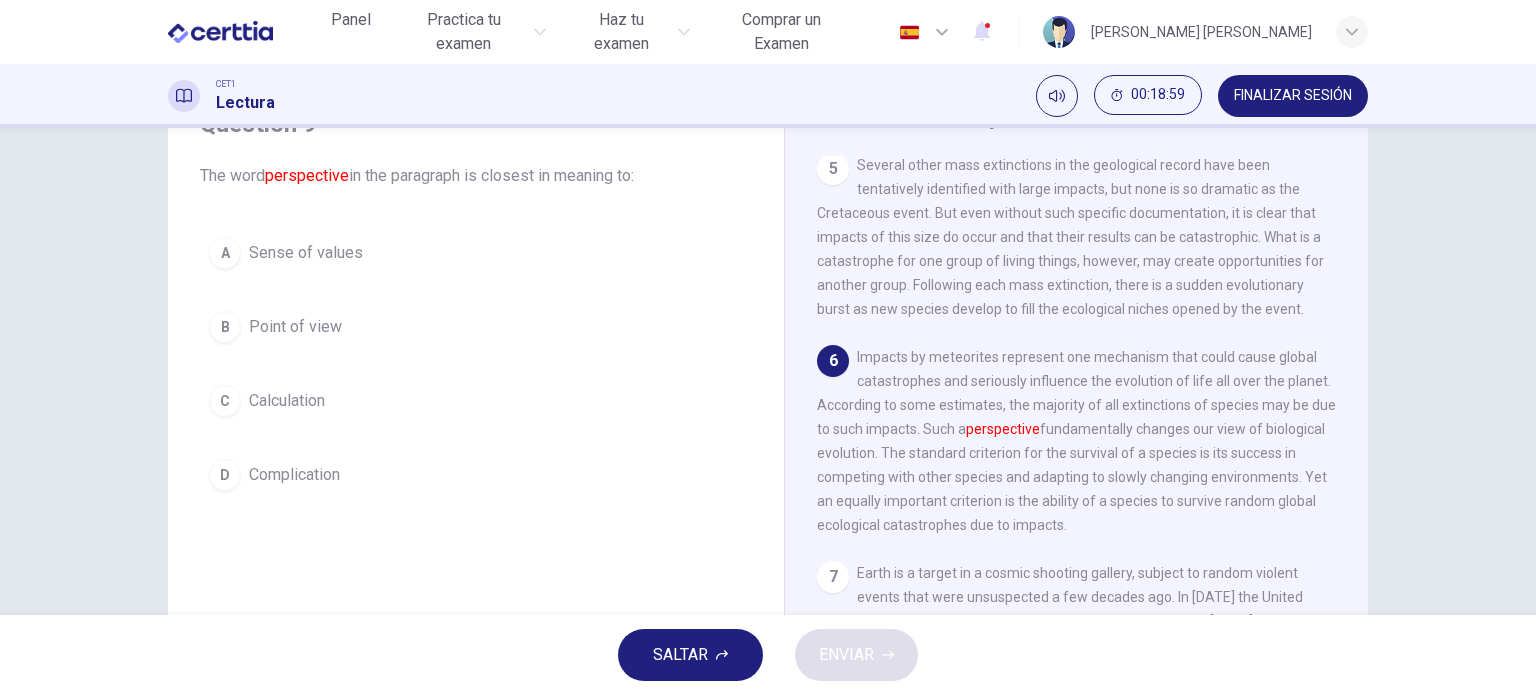 scroll, scrollTop: 1000, scrollLeft: 0, axis: vertical 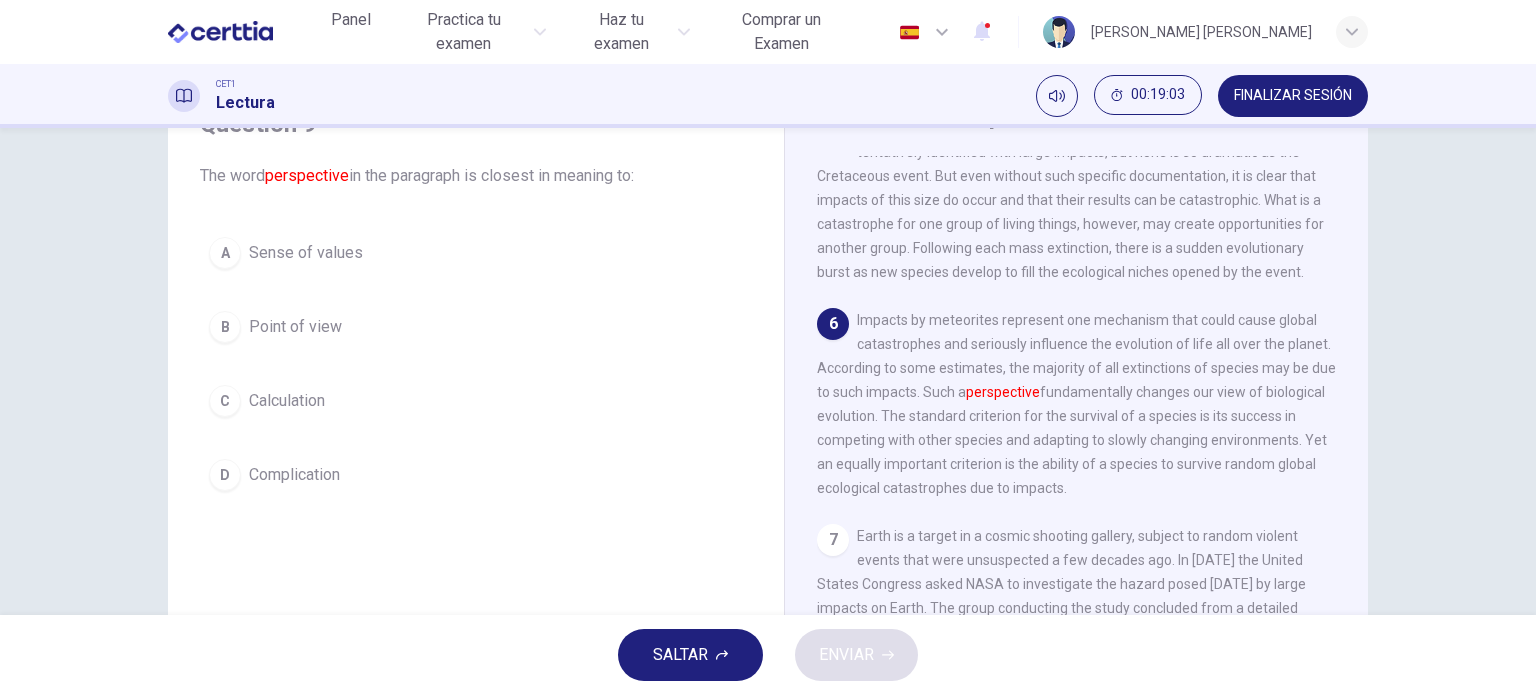 click on "B Point of view" at bounding box center (476, 327) 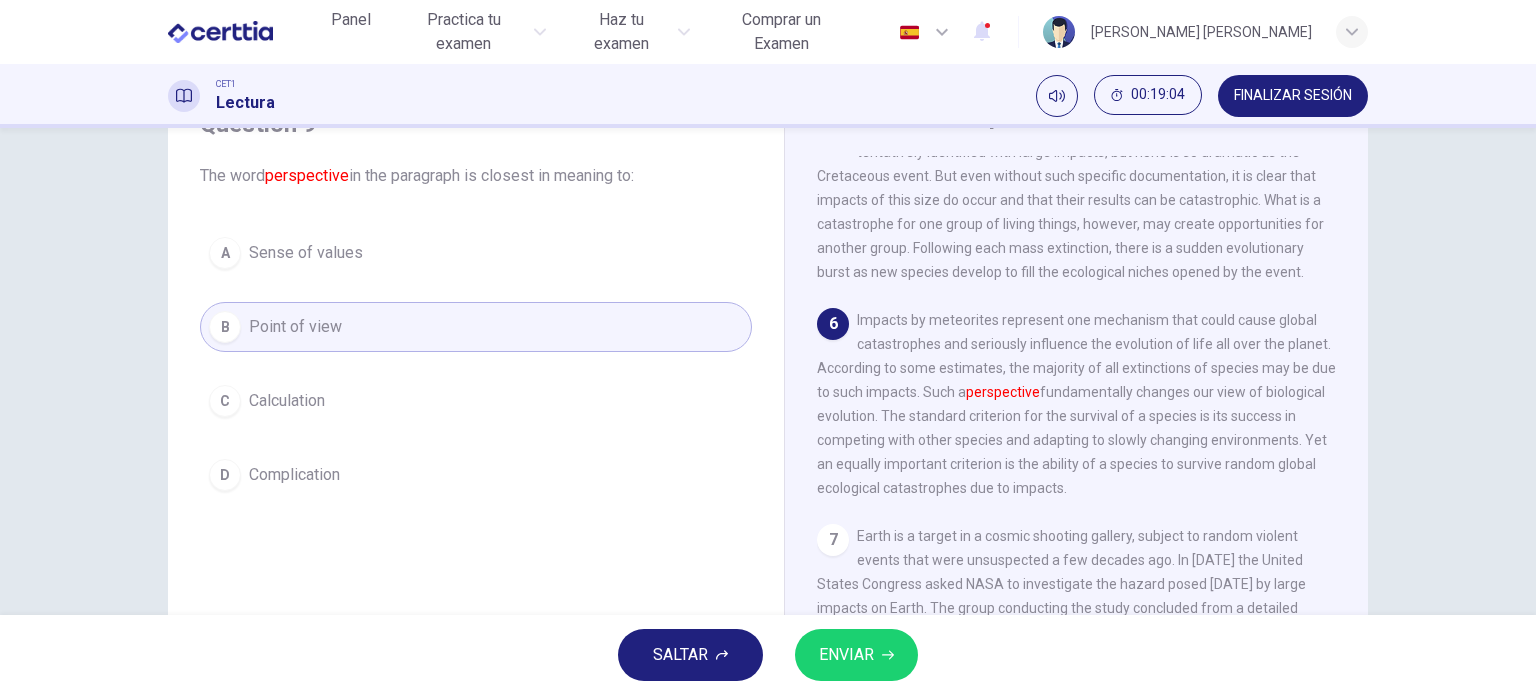 click on "ENVIAR" at bounding box center [846, 655] 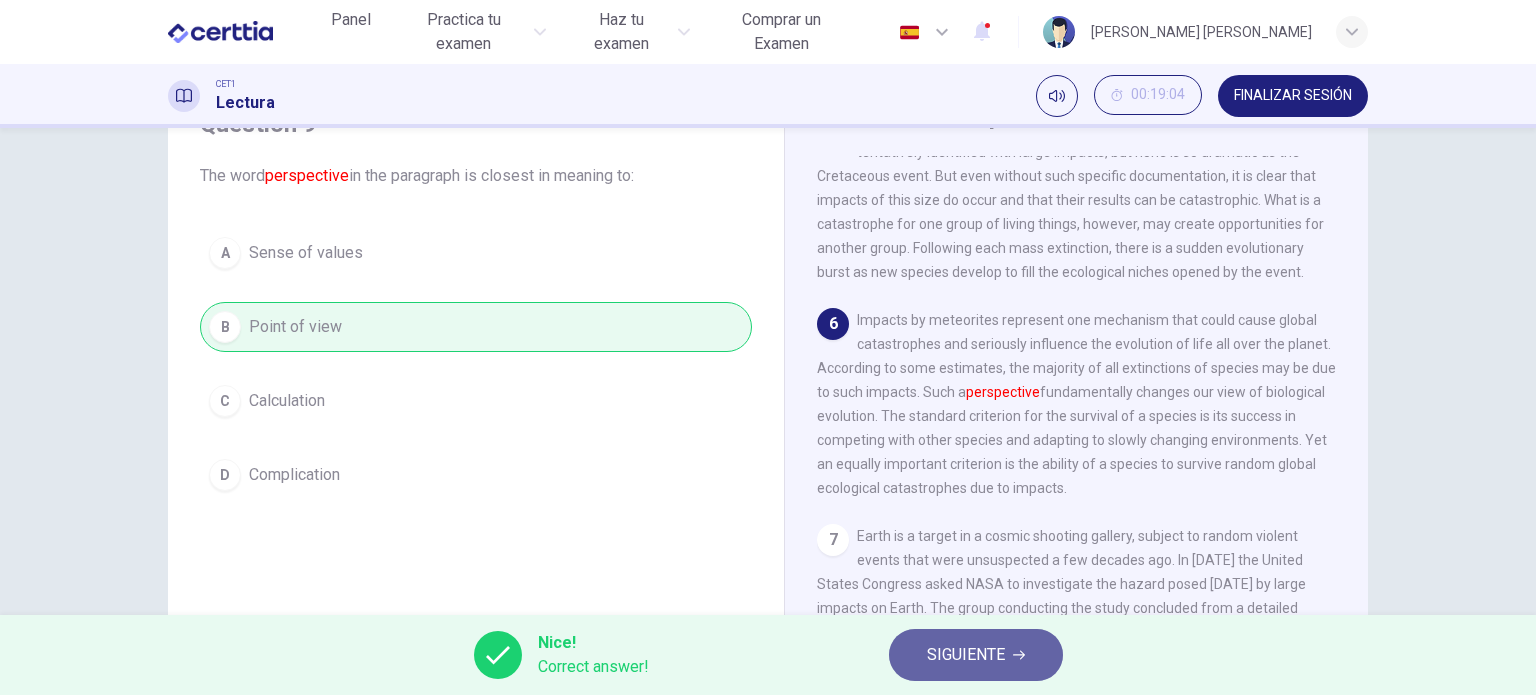 click on "SIGUIENTE" at bounding box center [966, 655] 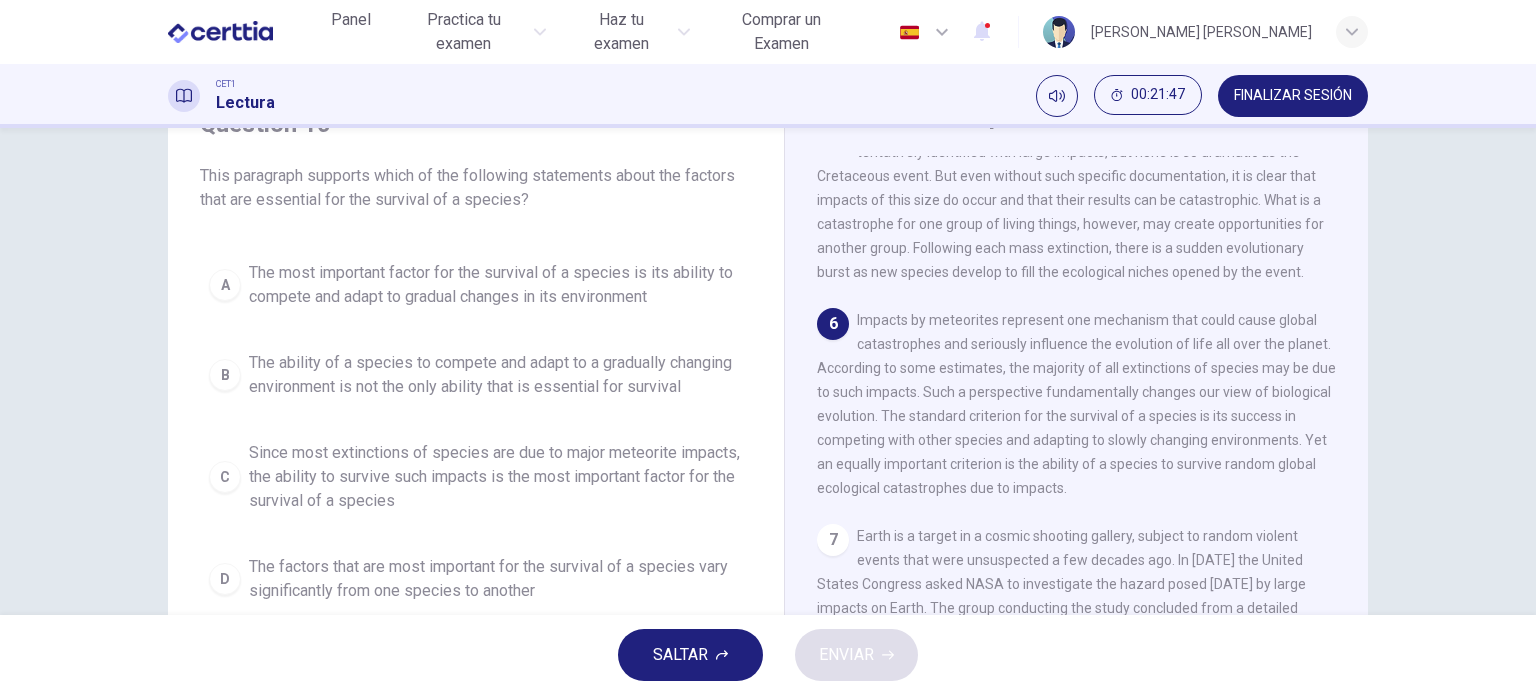 drag, startPoint x: 1224, startPoint y: 352, endPoint x: 1102, endPoint y: 401, distance: 131.47243 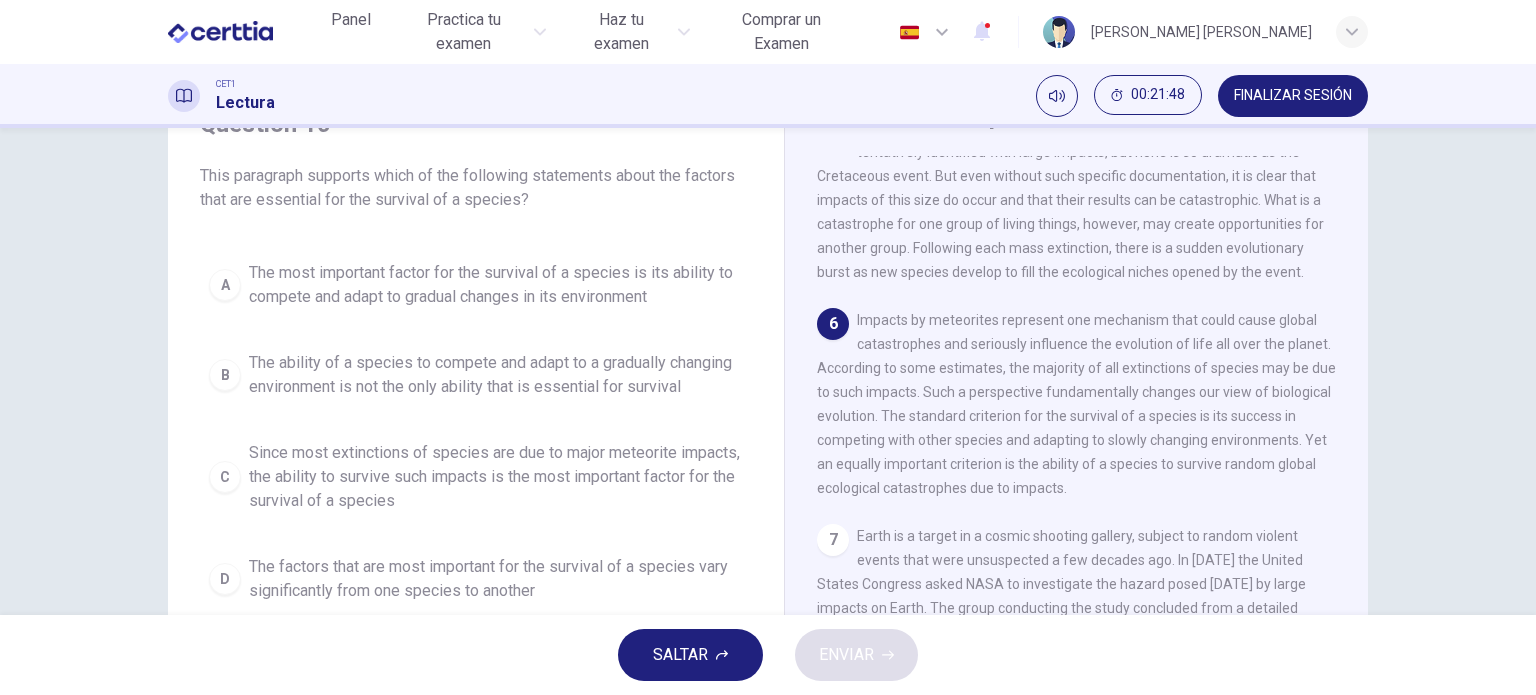 drag, startPoint x: 931, startPoint y: 380, endPoint x: 1123, endPoint y: 388, distance: 192.1666 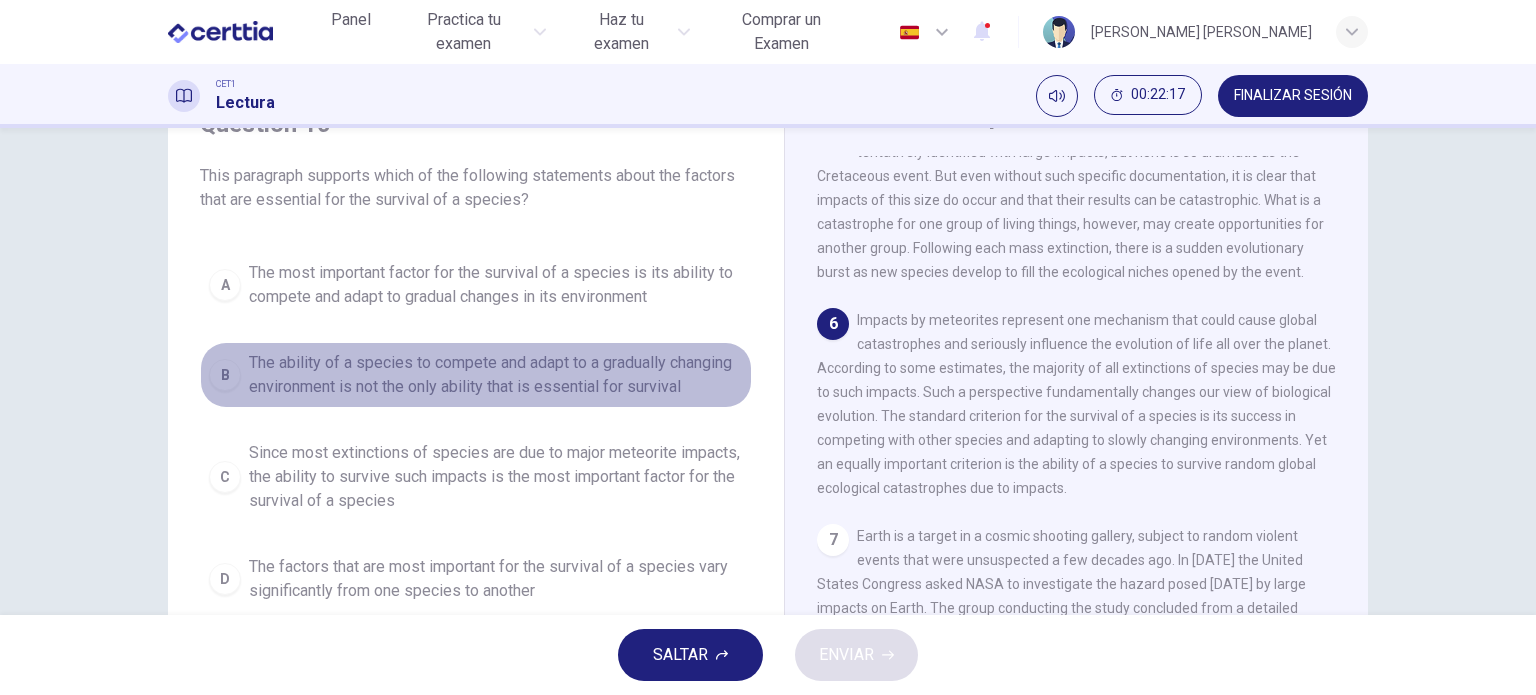 click on "The ability of a species to compete and adapt to a gradually changing environment is not the only ability that is essential for survival" at bounding box center (496, 375) 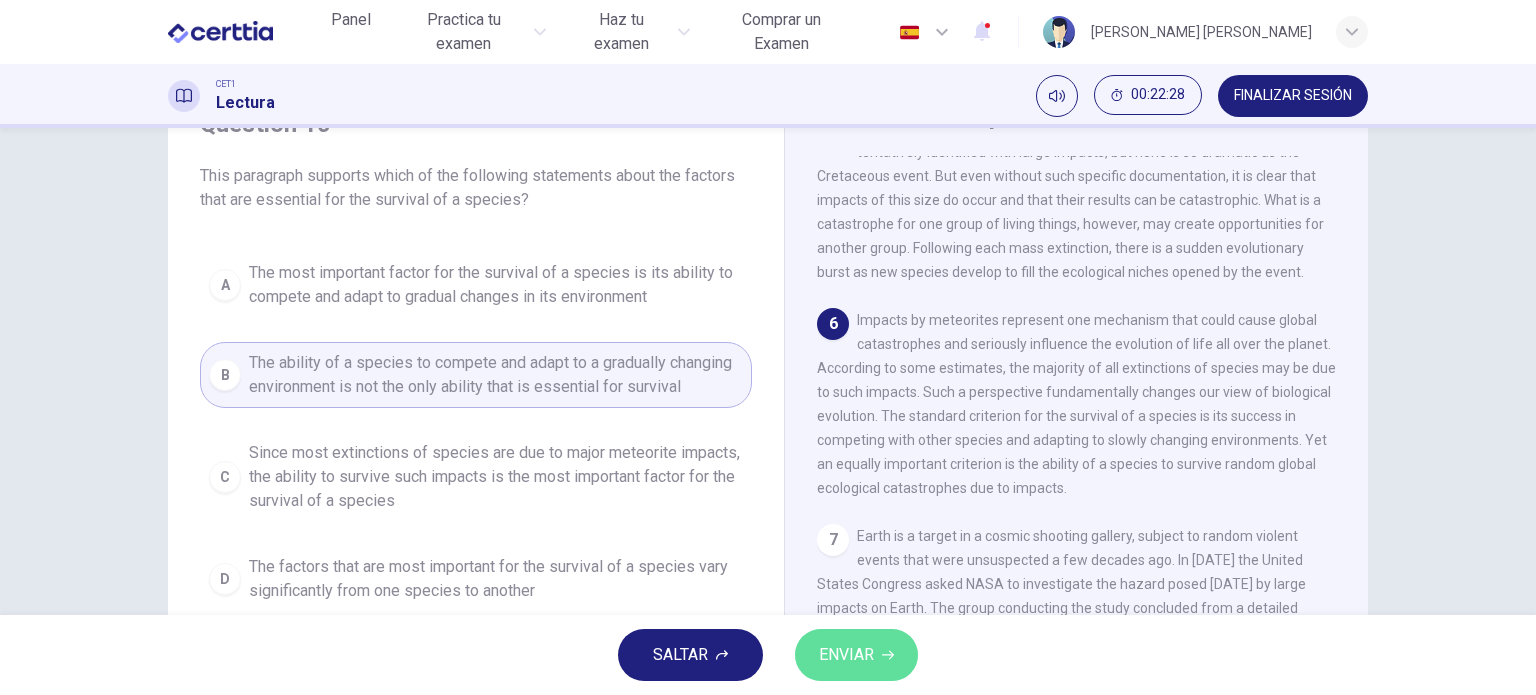 click on "ENVIAR" at bounding box center [856, 655] 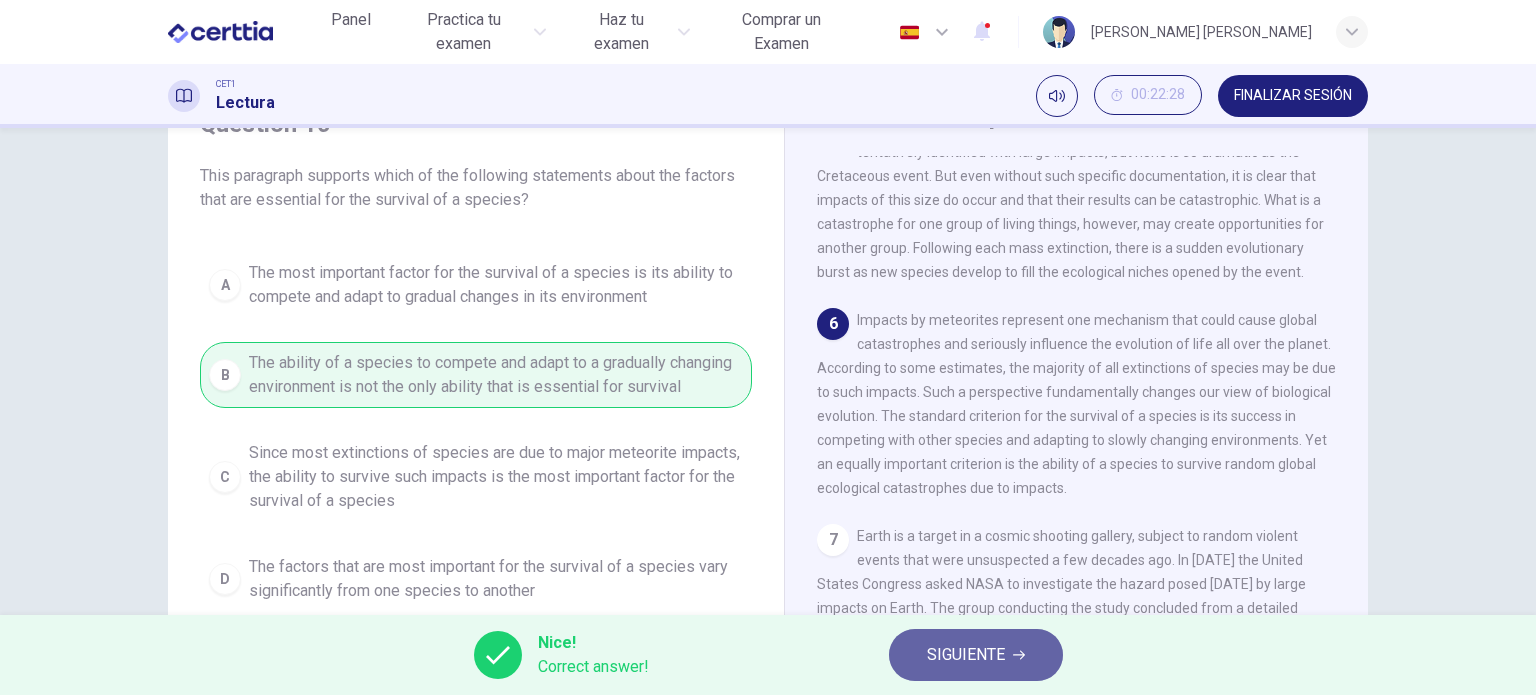 click 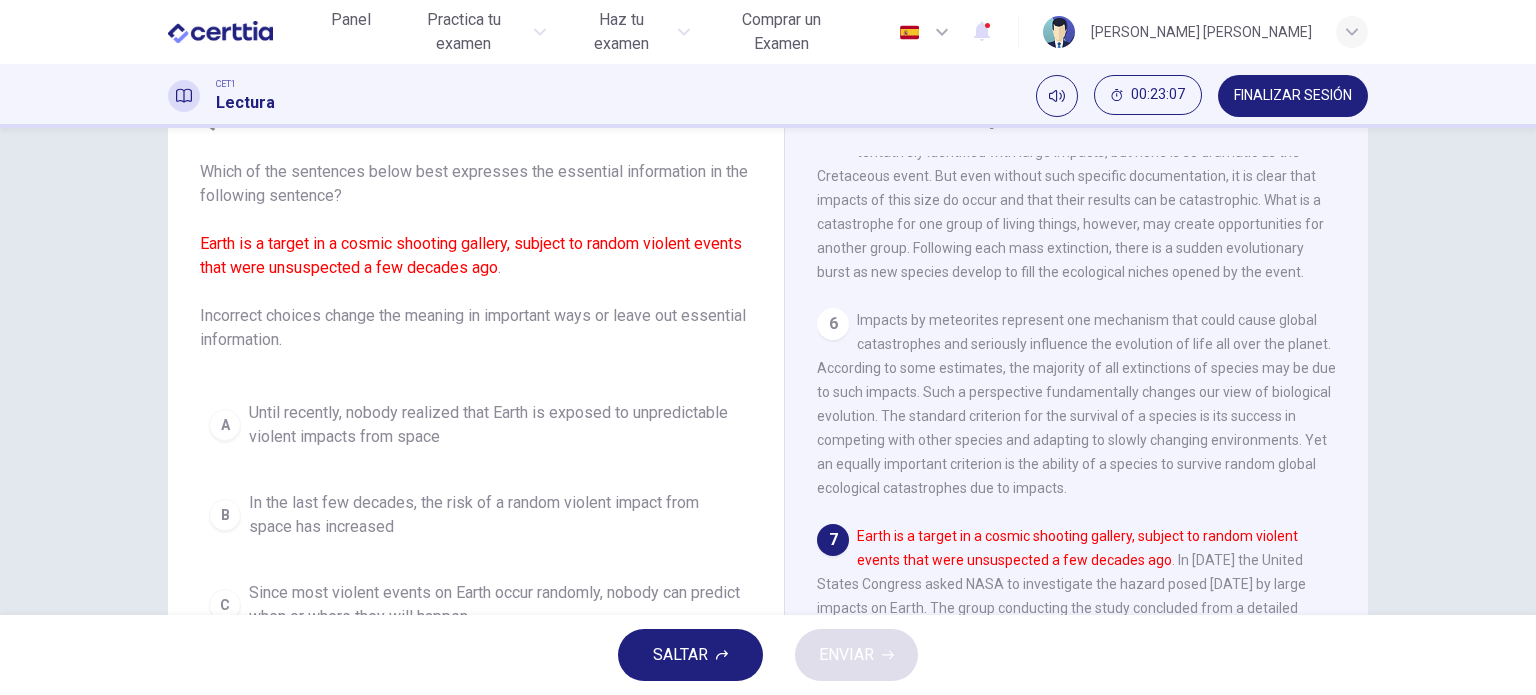 scroll, scrollTop: 7, scrollLeft: 0, axis: vertical 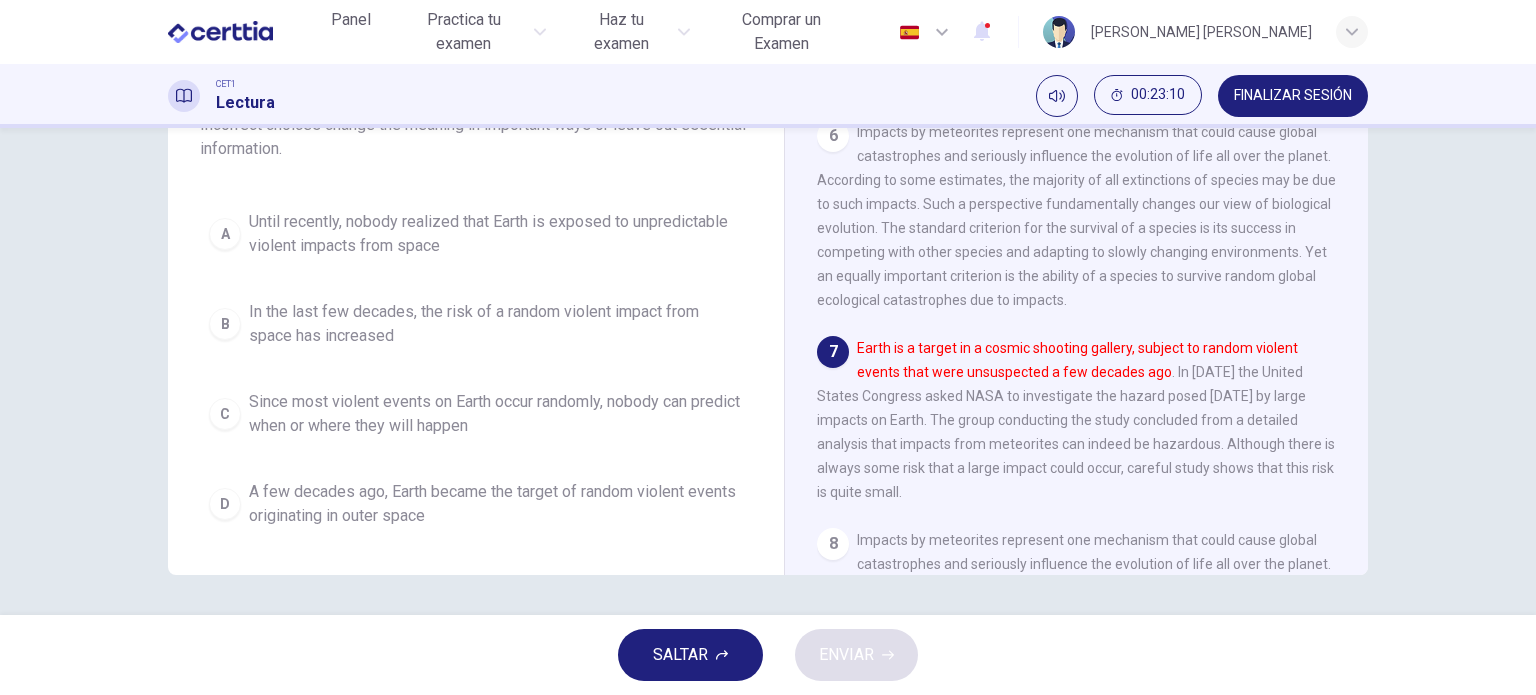 click on "SALTAR" at bounding box center [680, 655] 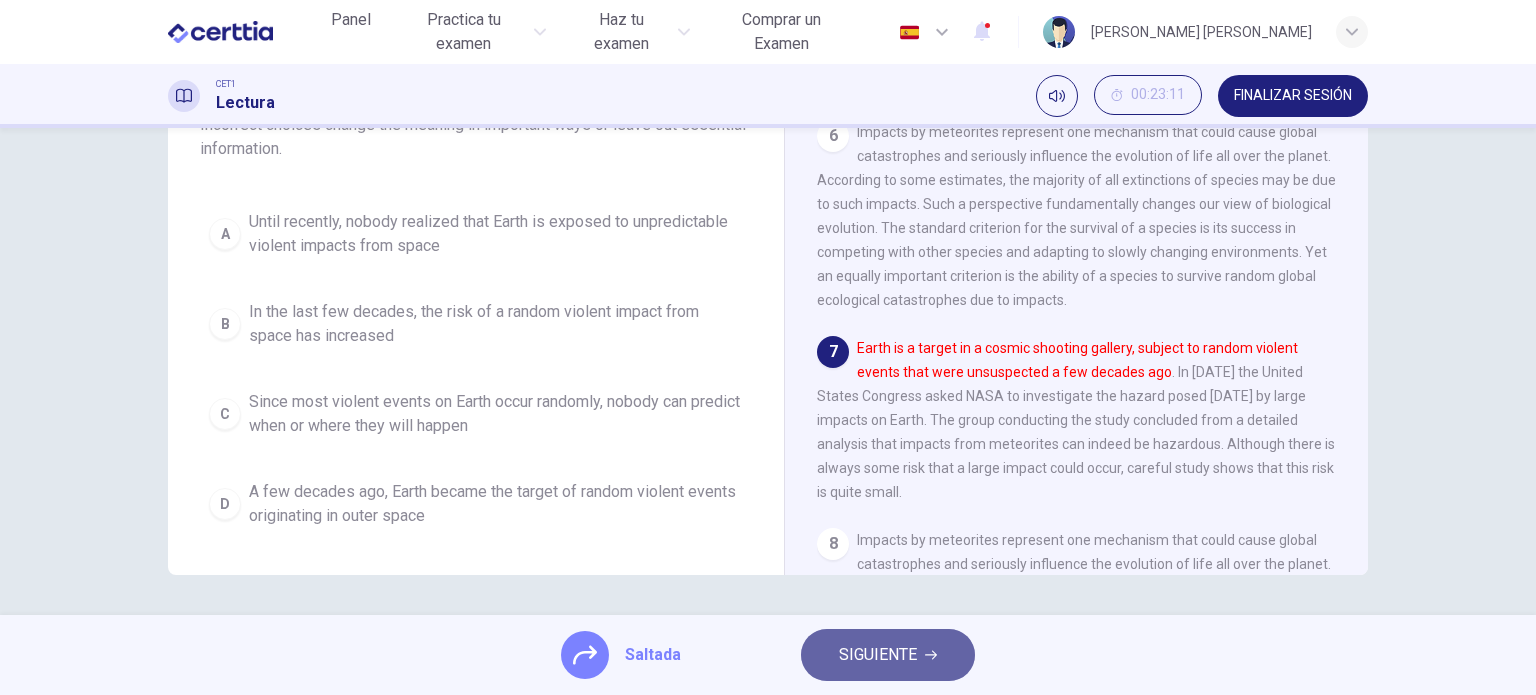 click on "SIGUIENTE" at bounding box center (878, 655) 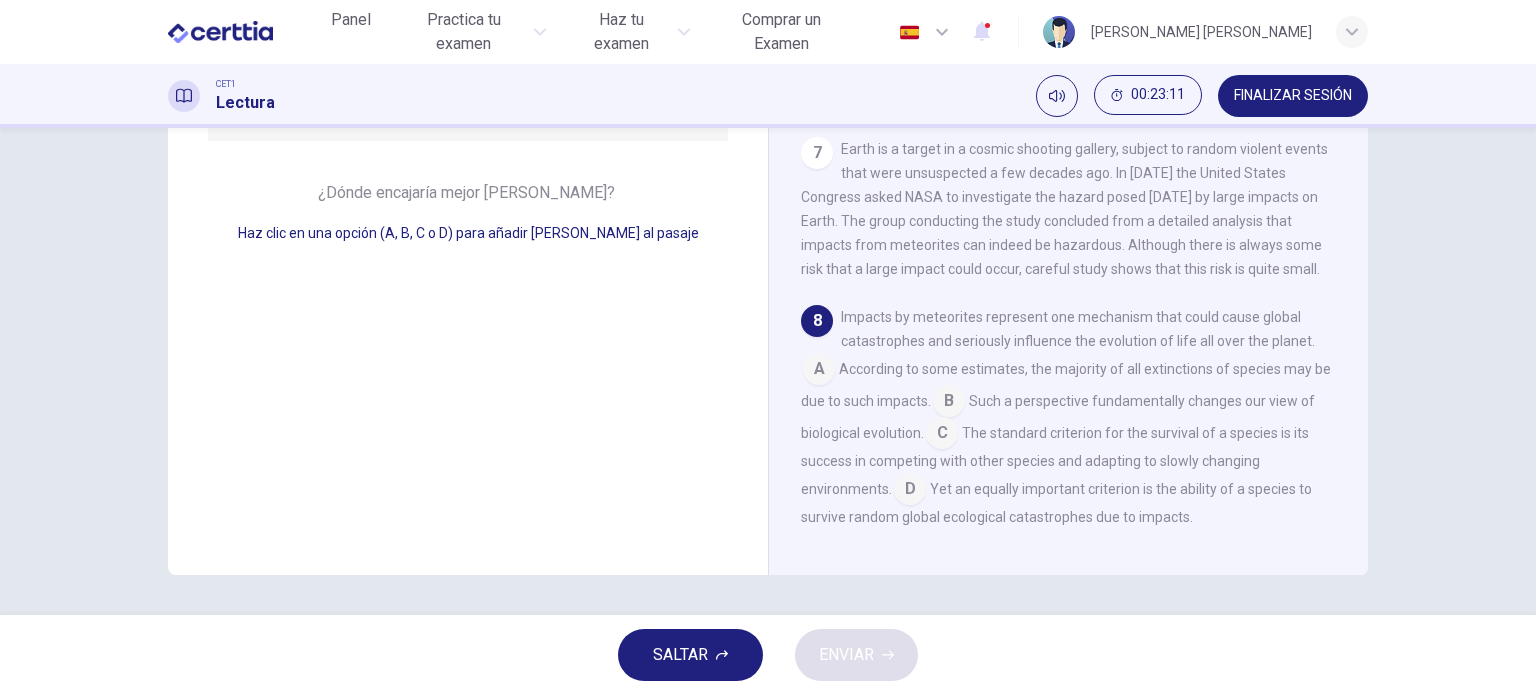 scroll, scrollTop: 1204, scrollLeft: 0, axis: vertical 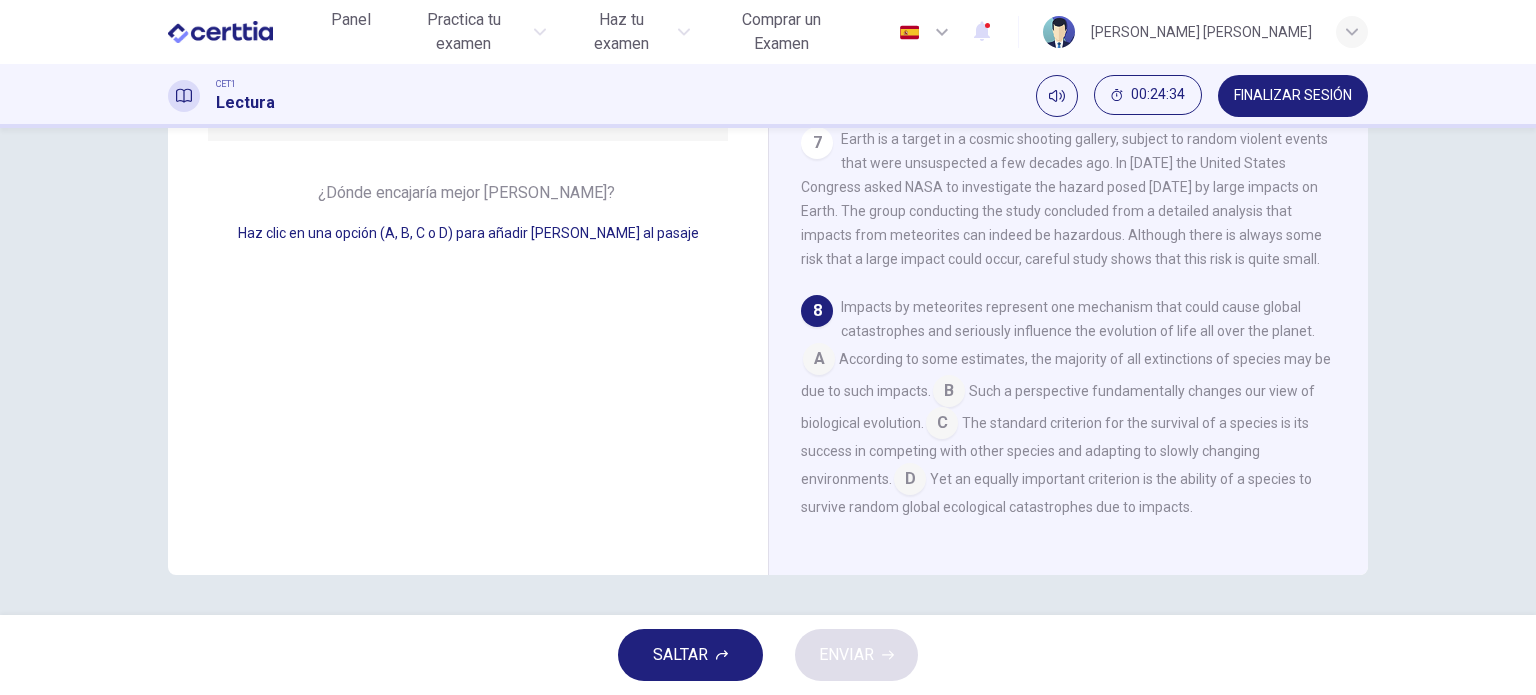 click at bounding box center [942, 425] 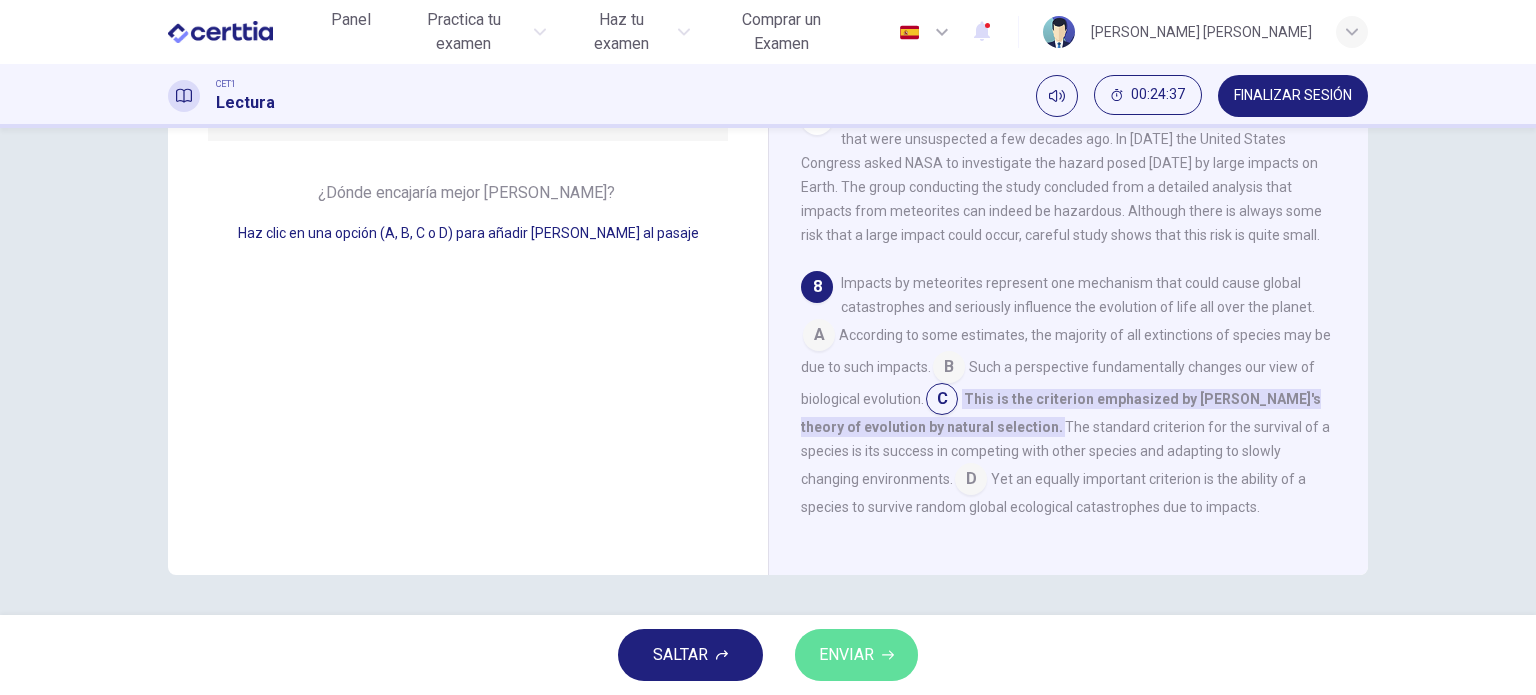 click on "ENVIAR" at bounding box center [846, 655] 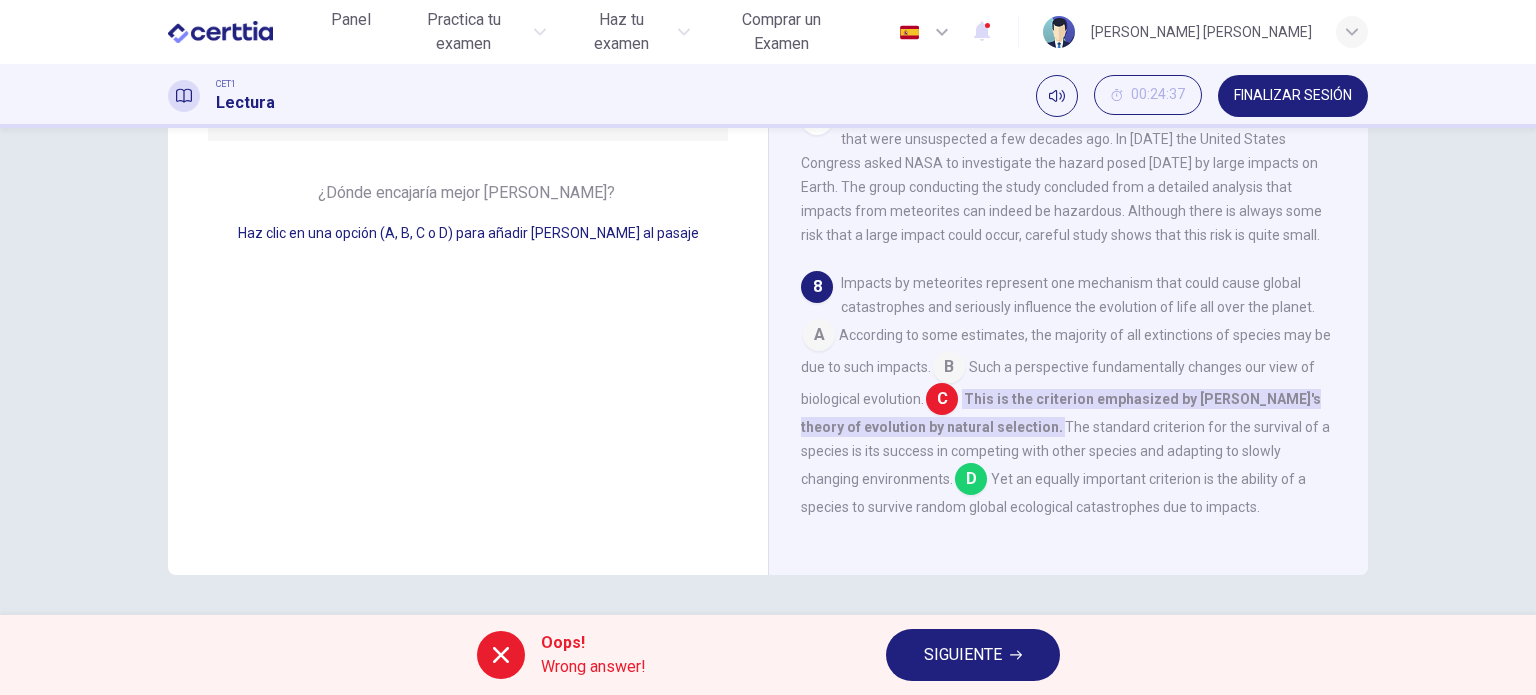 click on "SIGUIENTE" at bounding box center [963, 655] 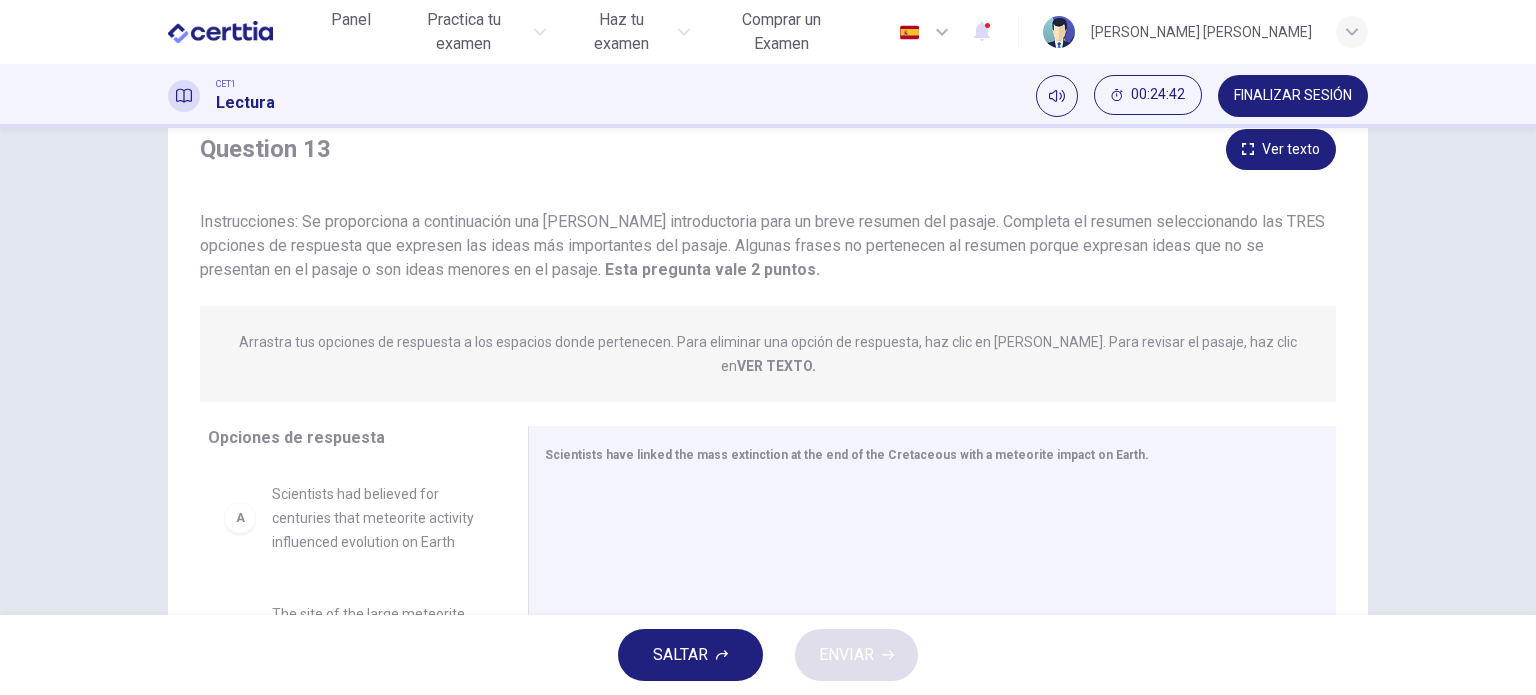 scroll, scrollTop: 100, scrollLeft: 0, axis: vertical 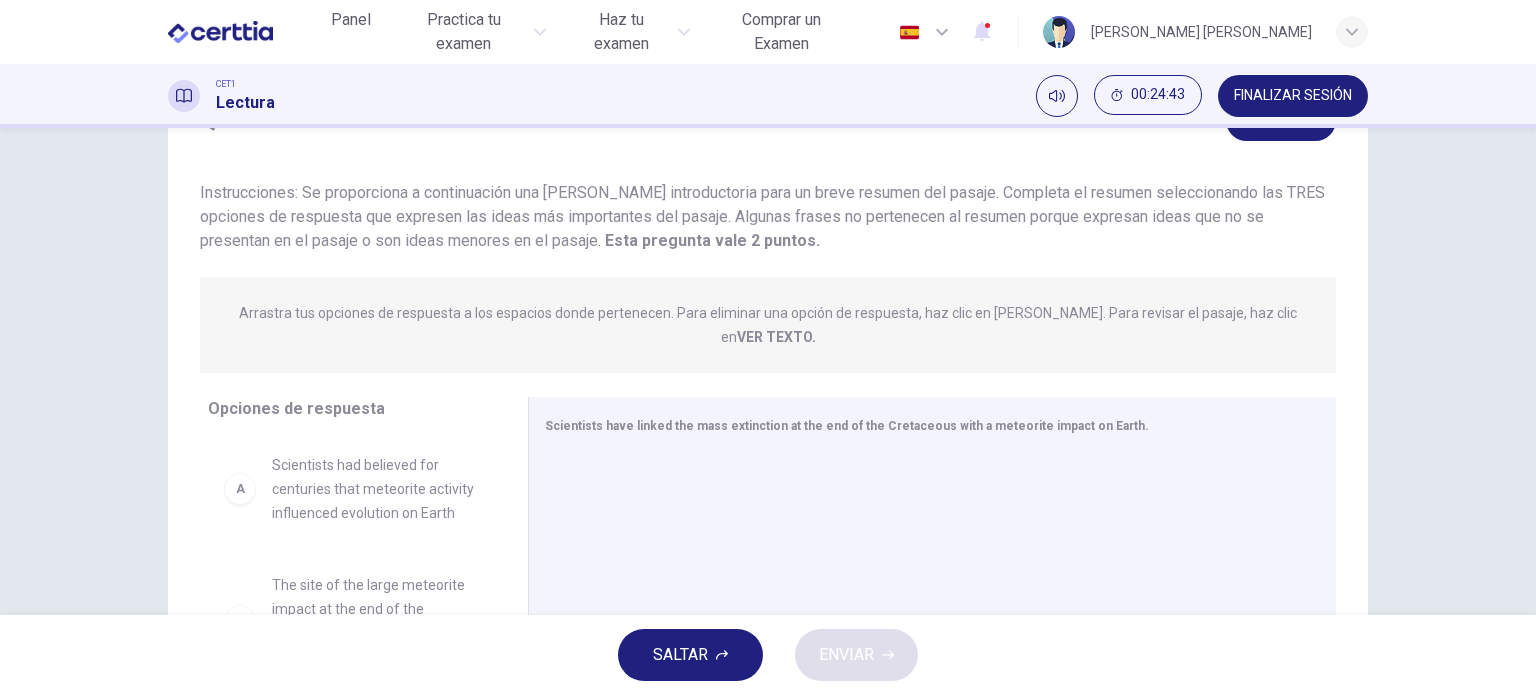click on "Ver texto" at bounding box center [1281, 120] 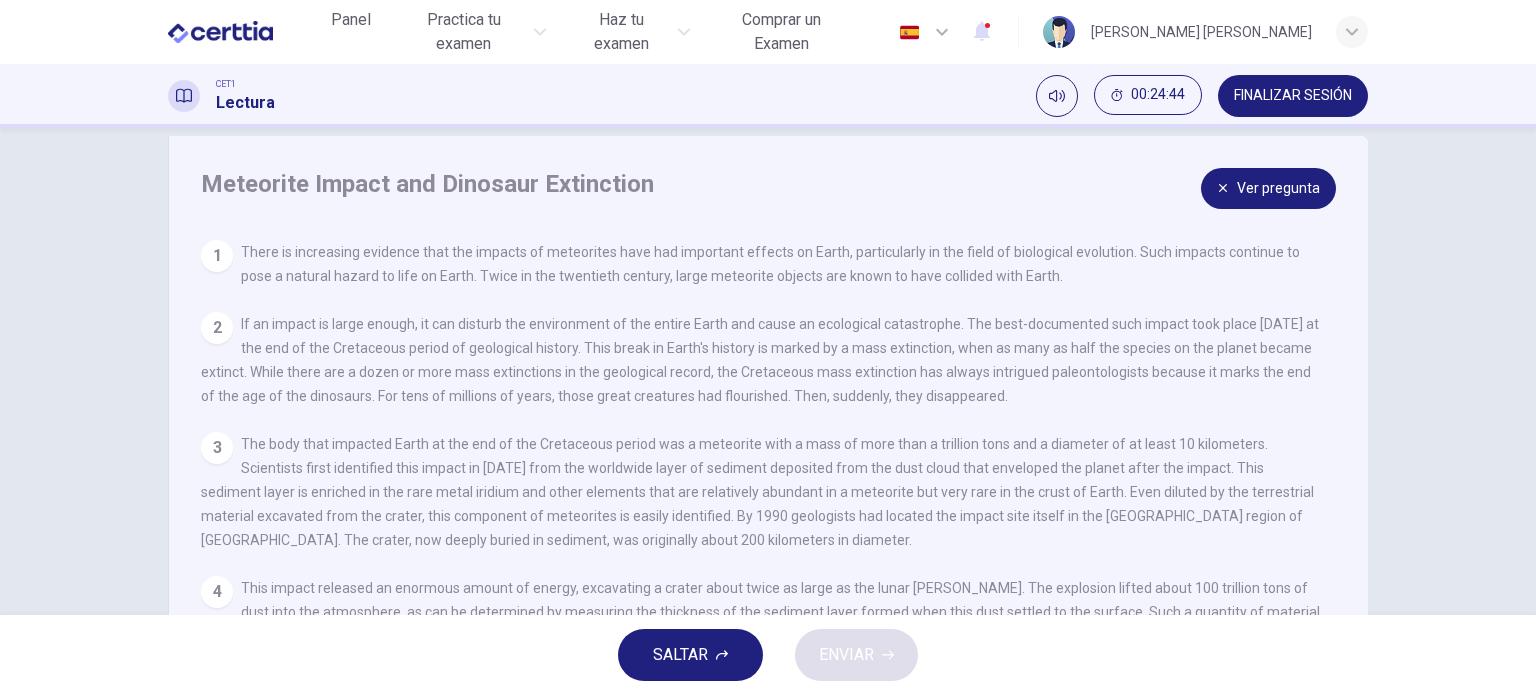 scroll, scrollTop: 0, scrollLeft: 0, axis: both 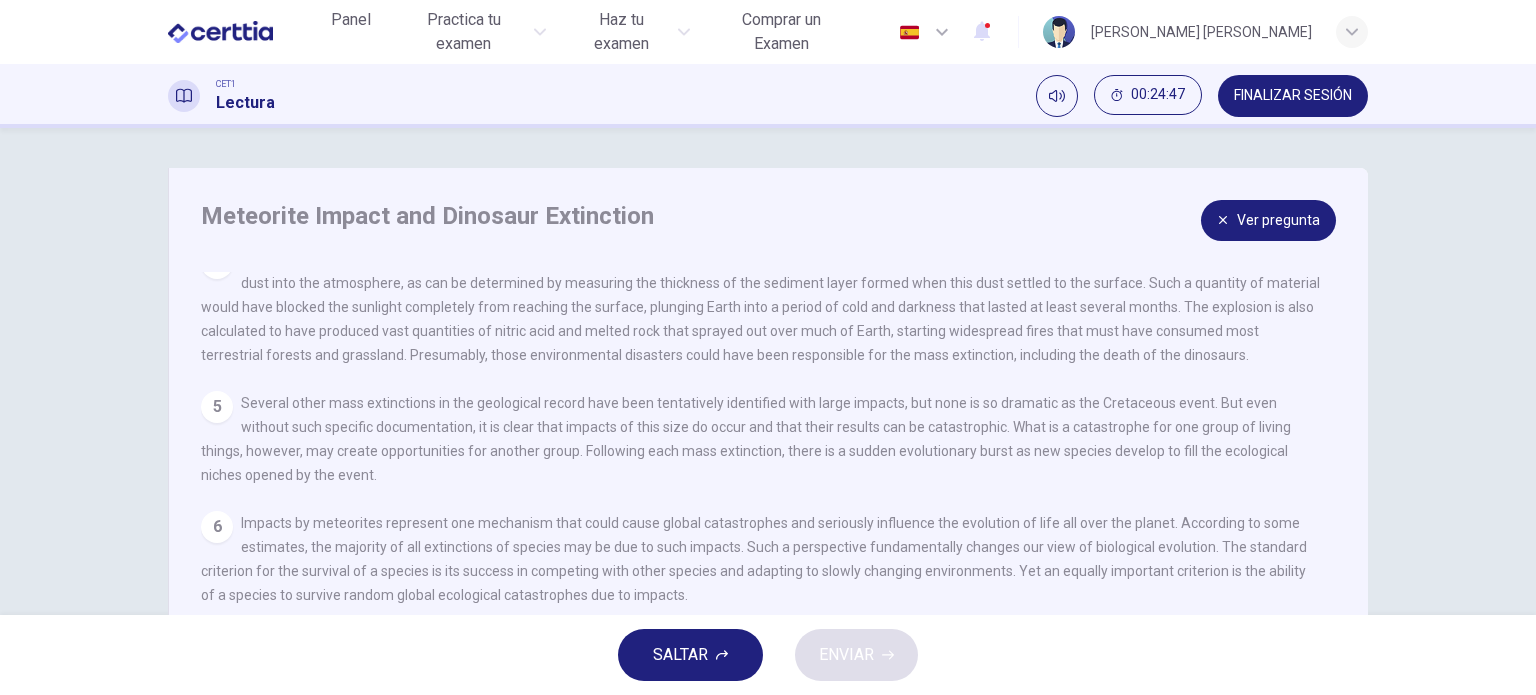 click on "Ver pregunta" at bounding box center [1268, 220] 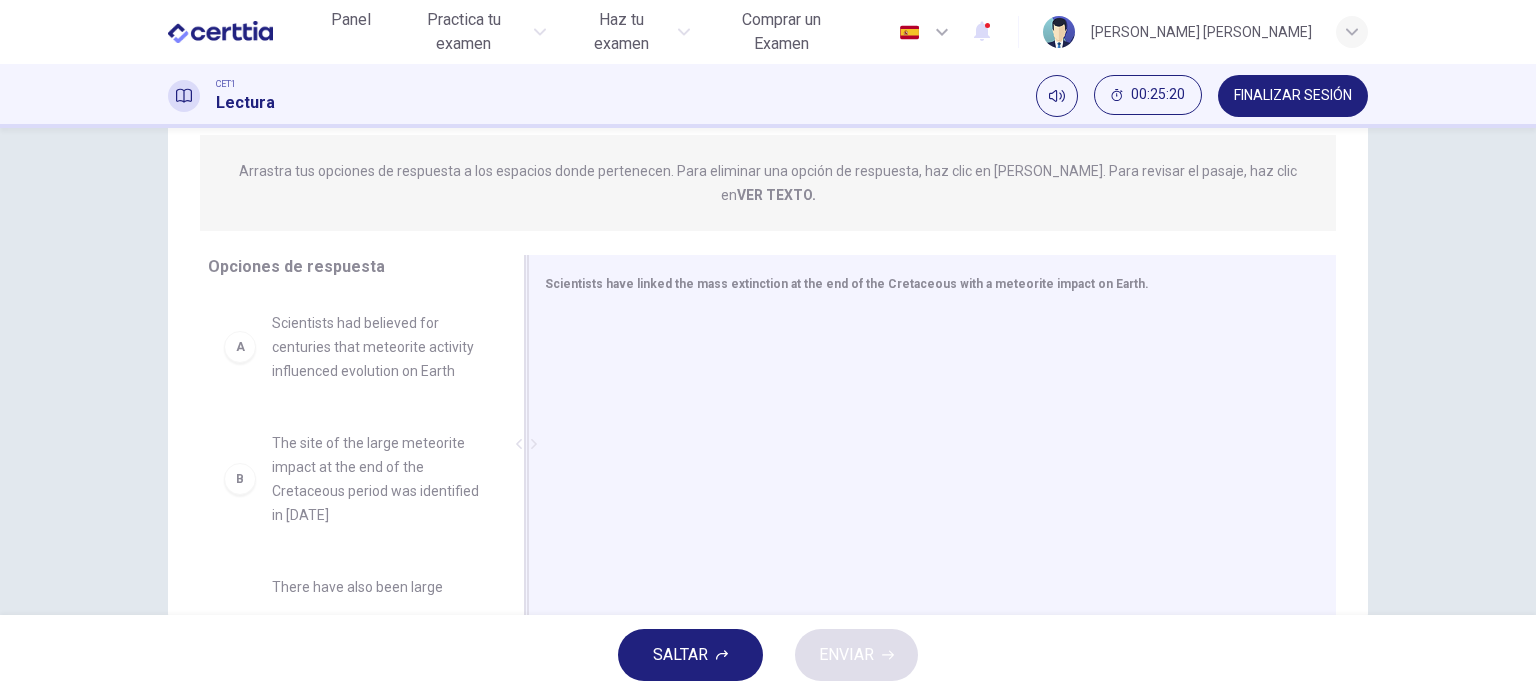 scroll, scrollTop: 288, scrollLeft: 0, axis: vertical 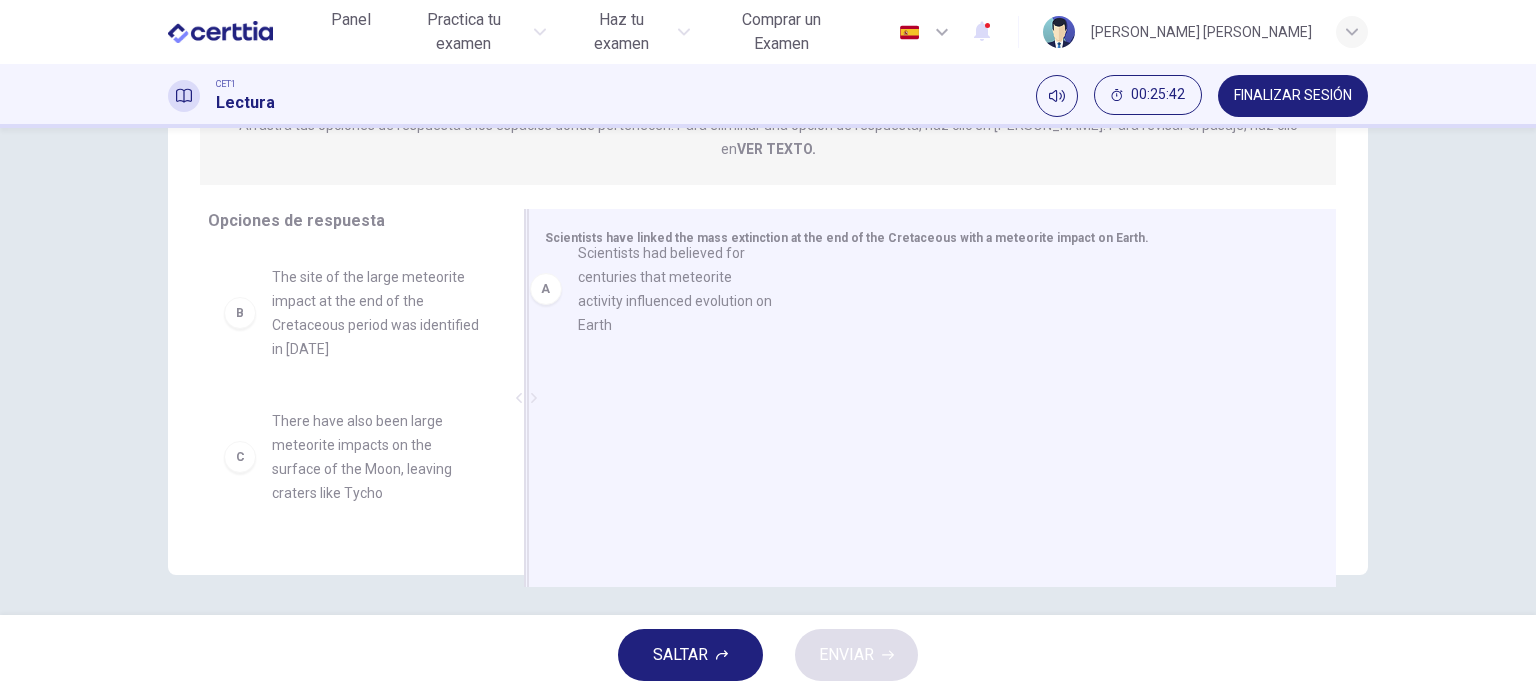 drag, startPoint x: 394, startPoint y: 298, endPoint x: 843, endPoint y: 296, distance: 449.00446 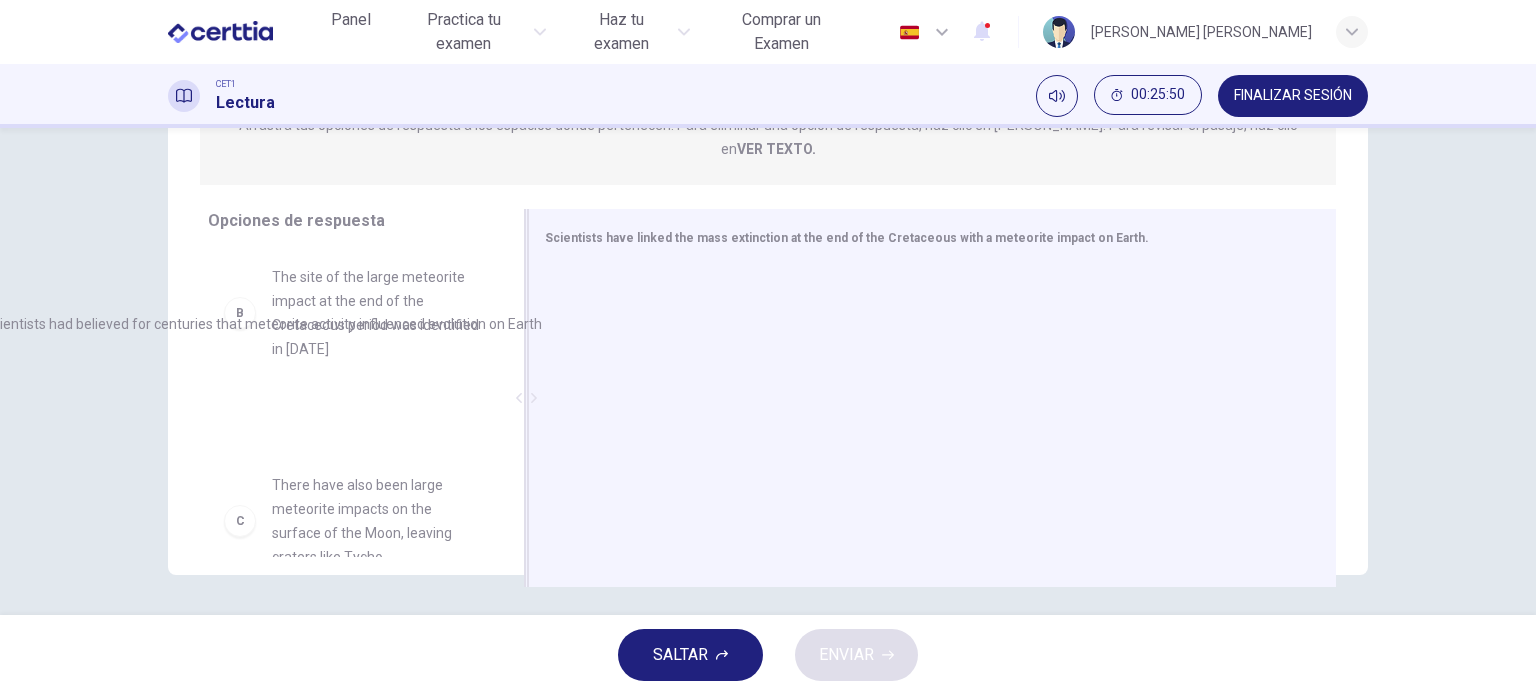 drag, startPoint x: 1120, startPoint y: 281, endPoint x: 420, endPoint y: 338, distance: 702.3169 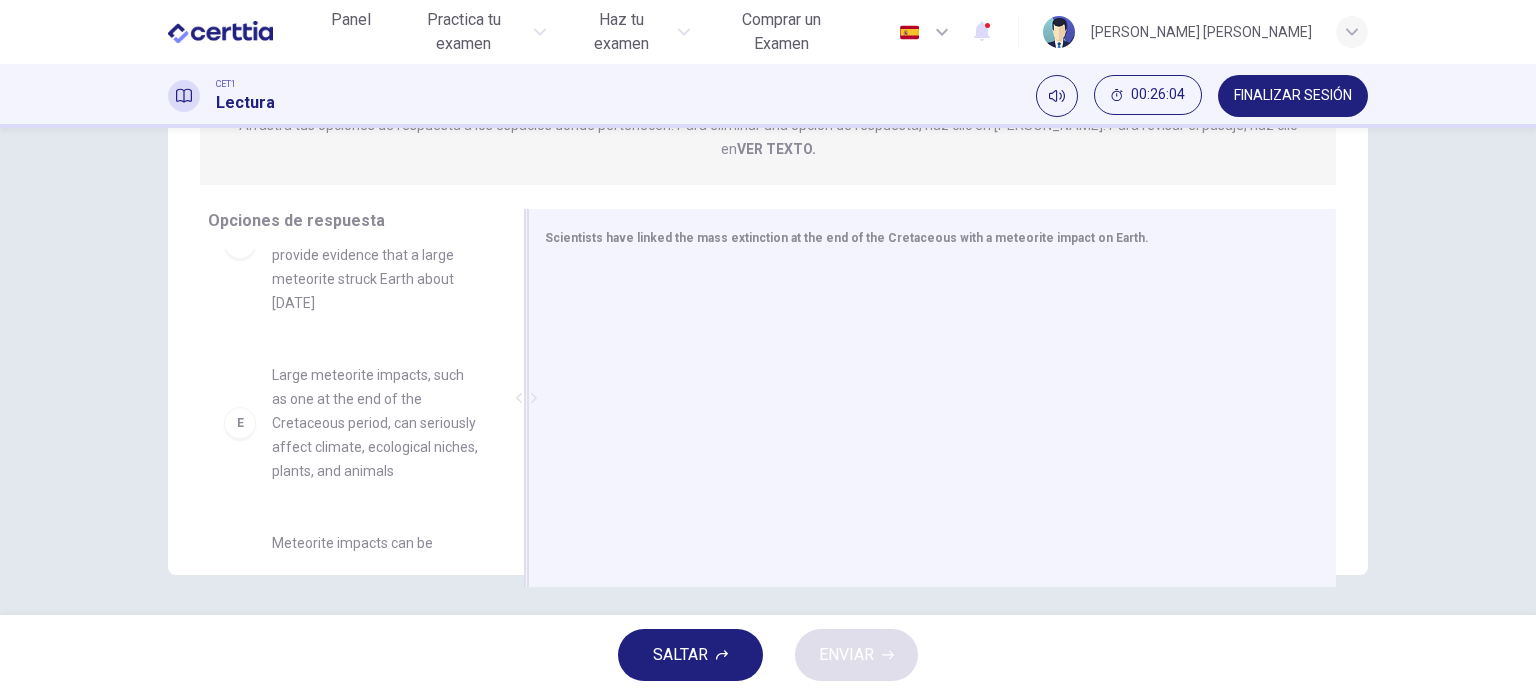 scroll, scrollTop: 600, scrollLeft: 0, axis: vertical 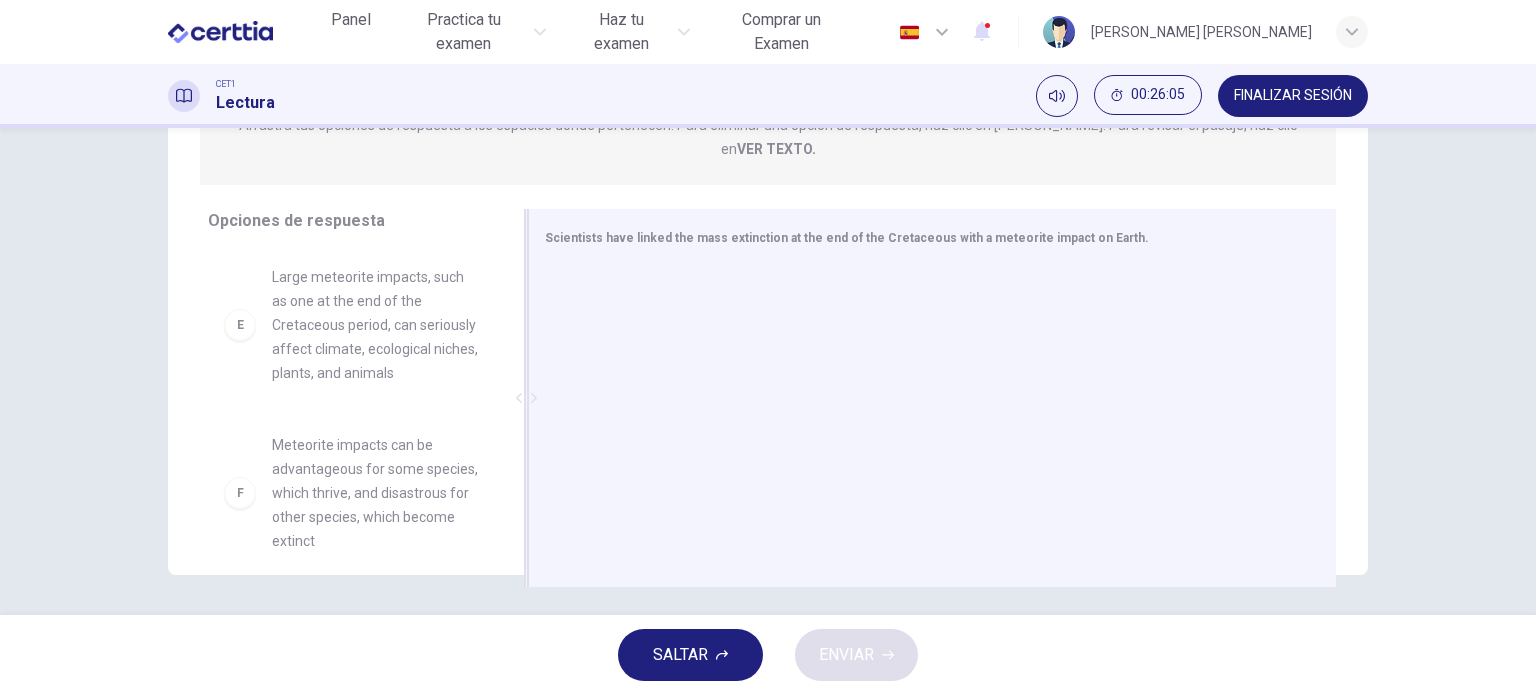 click on "SALTAR" at bounding box center [680, 655] 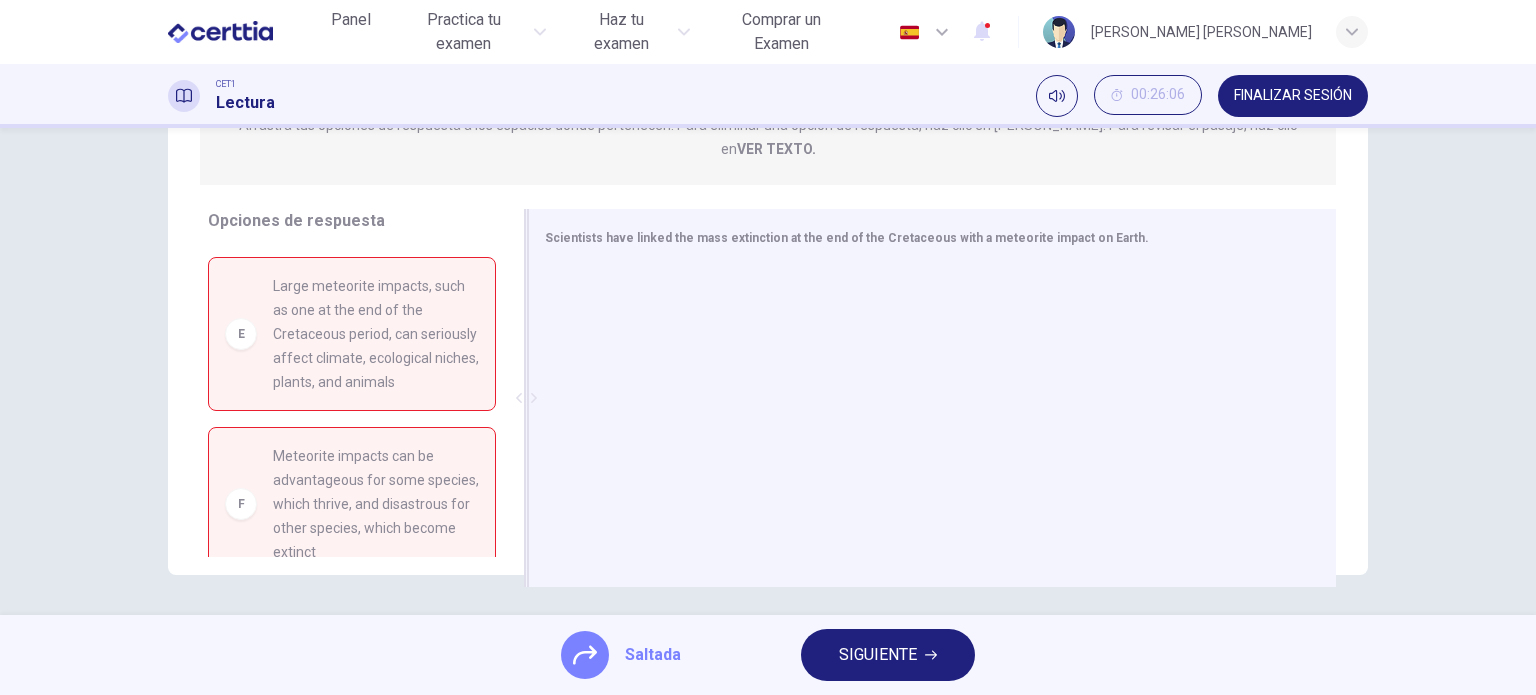 click on "SIGUIENTE" at bounding box center (878, 655) 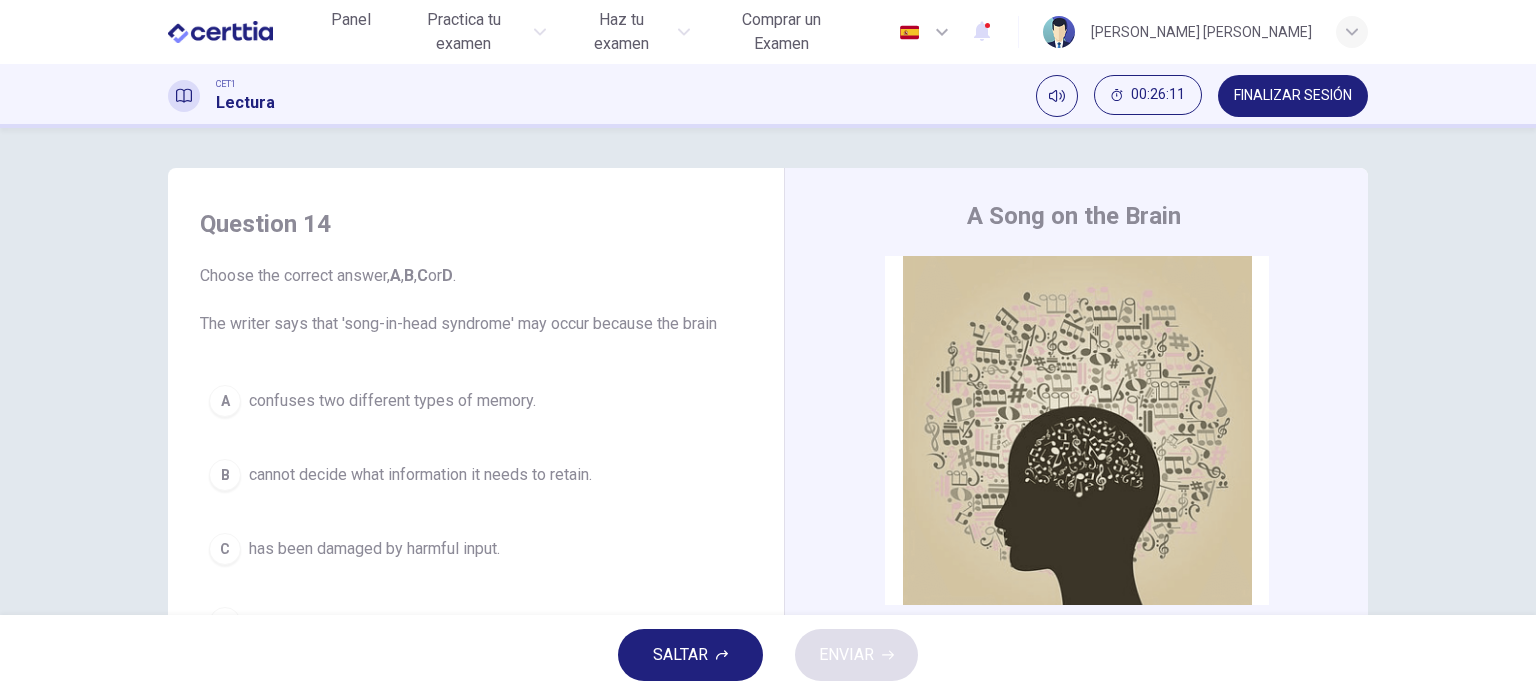 scroll, scrollTop: 100, scrollLeft: 0, axis: vertical 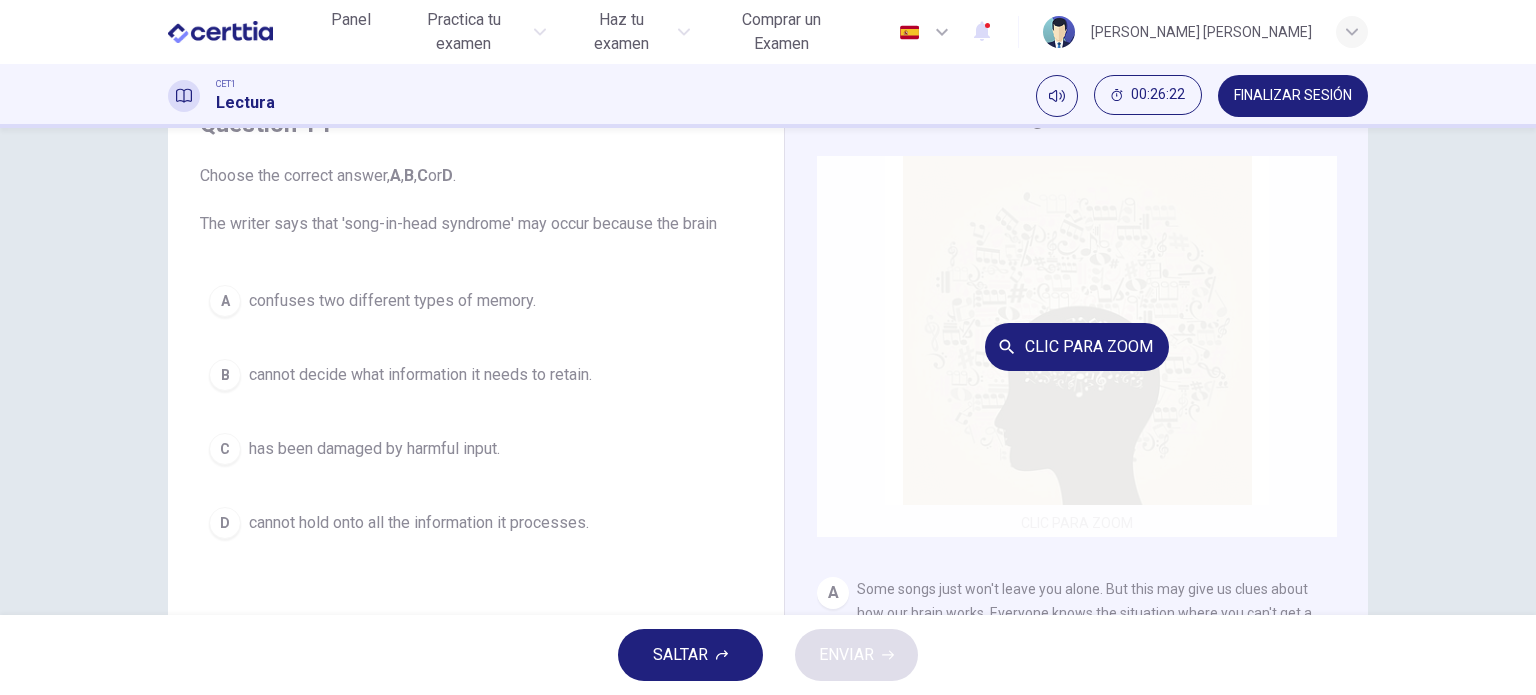 click on "Clic para zoom" at bounding box center (1077, 346) 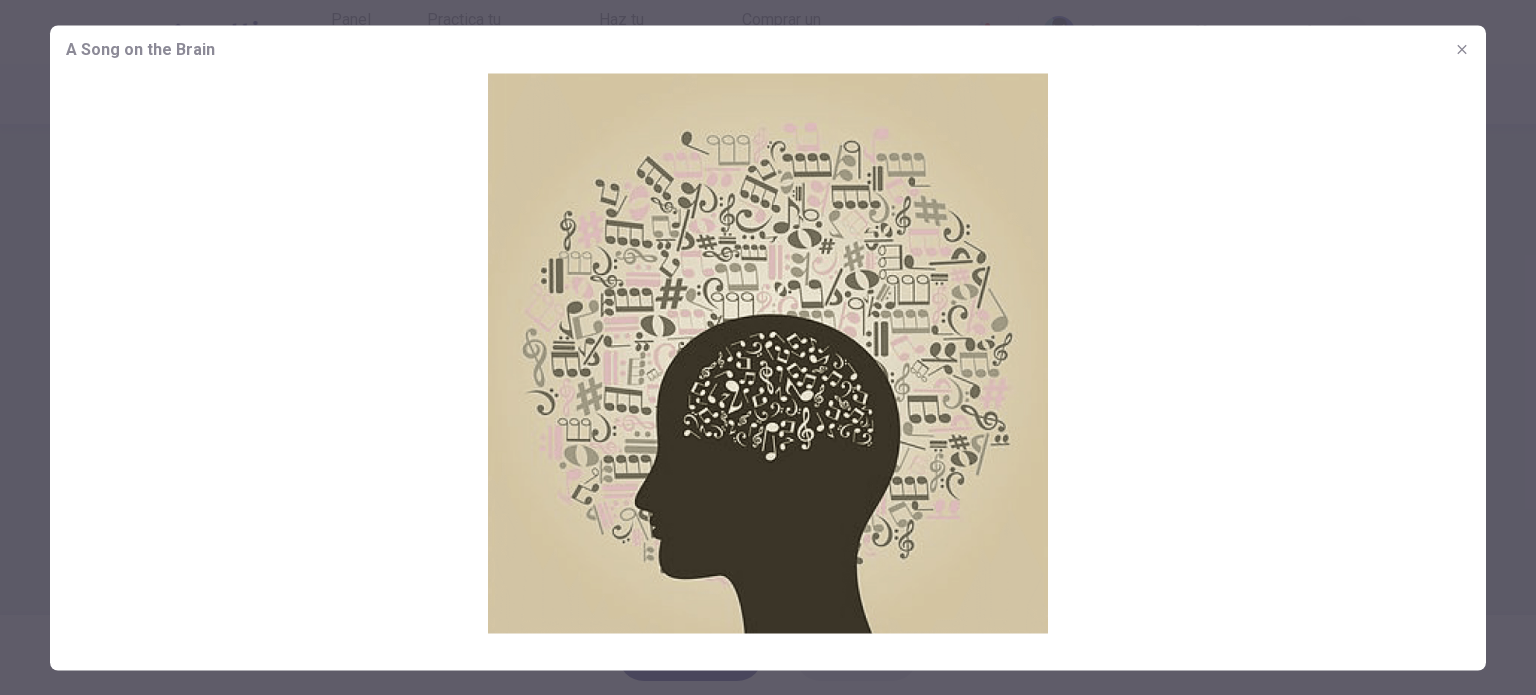 click at bounding box center (768, 353) 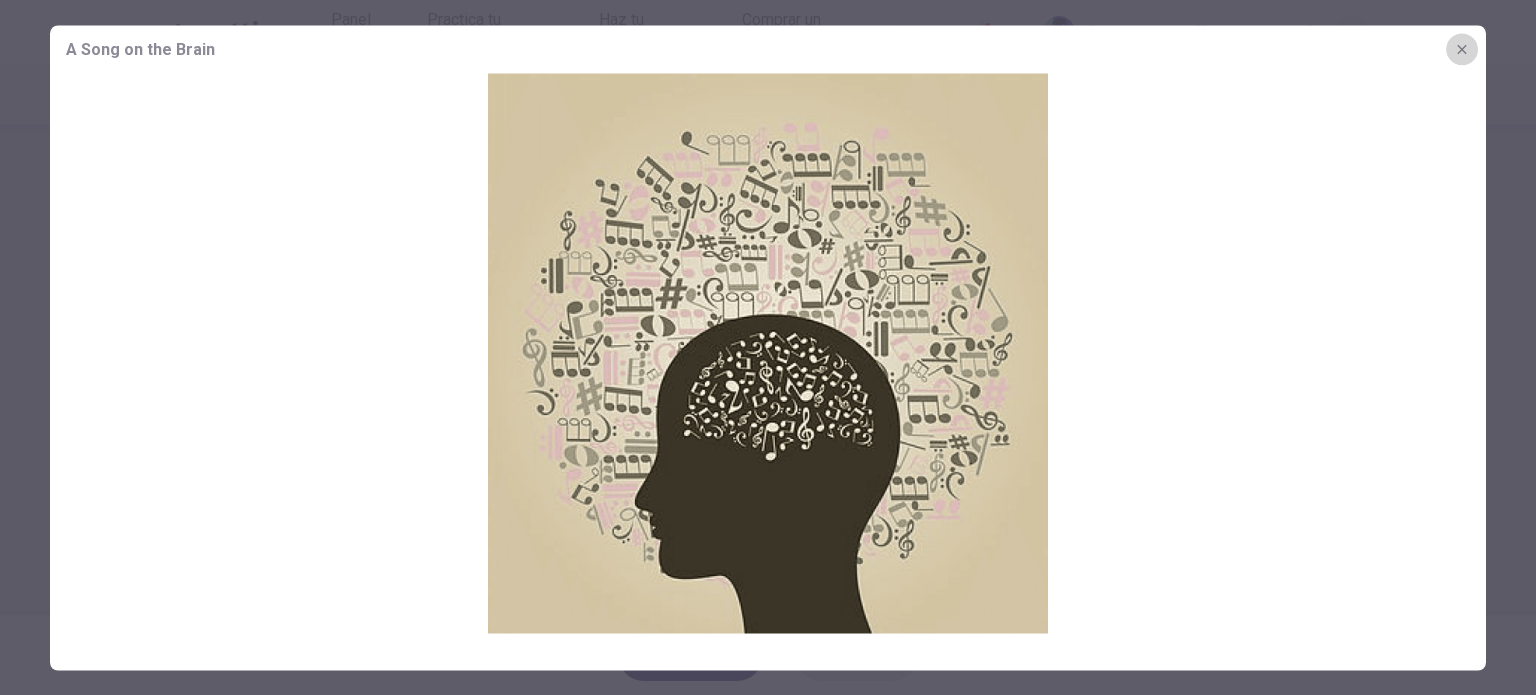 click 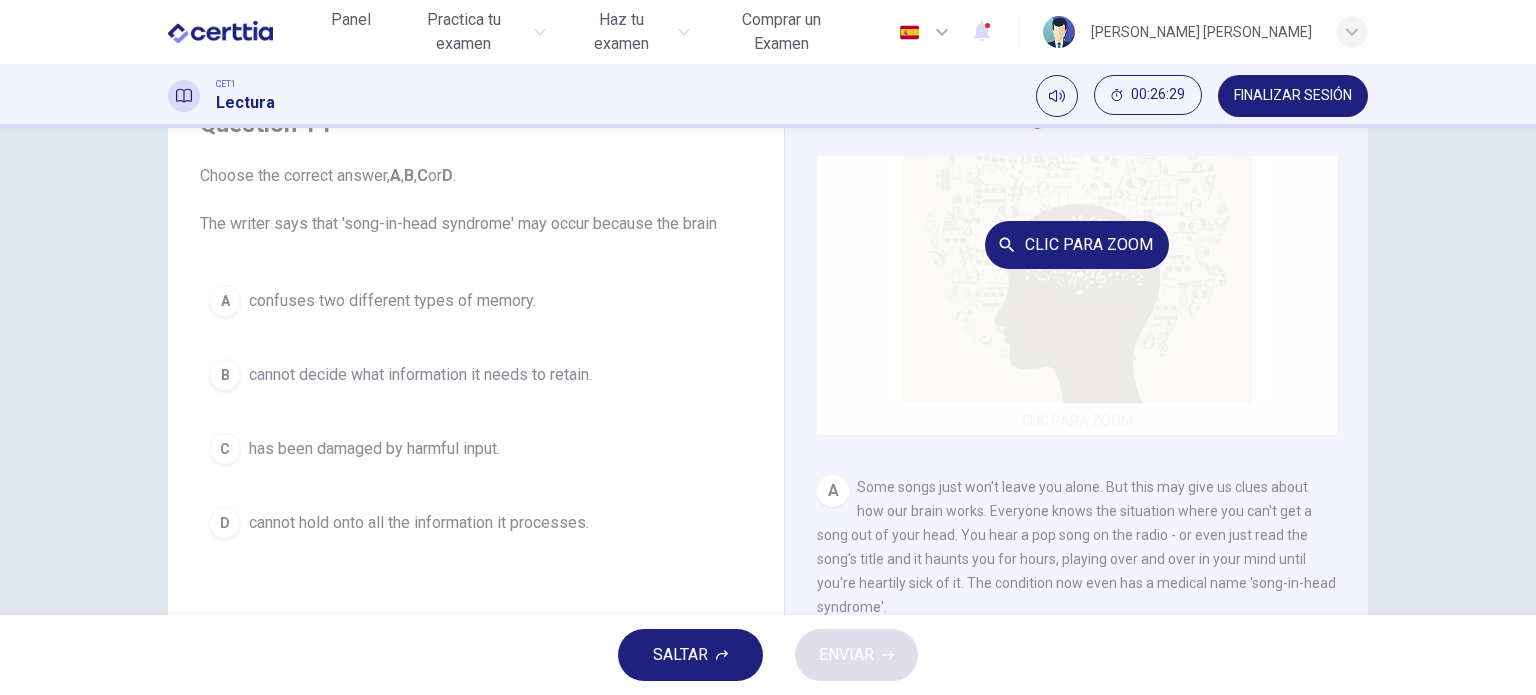 scroll, scrollTop: 200, scrollLeft: 0, axis: vertical 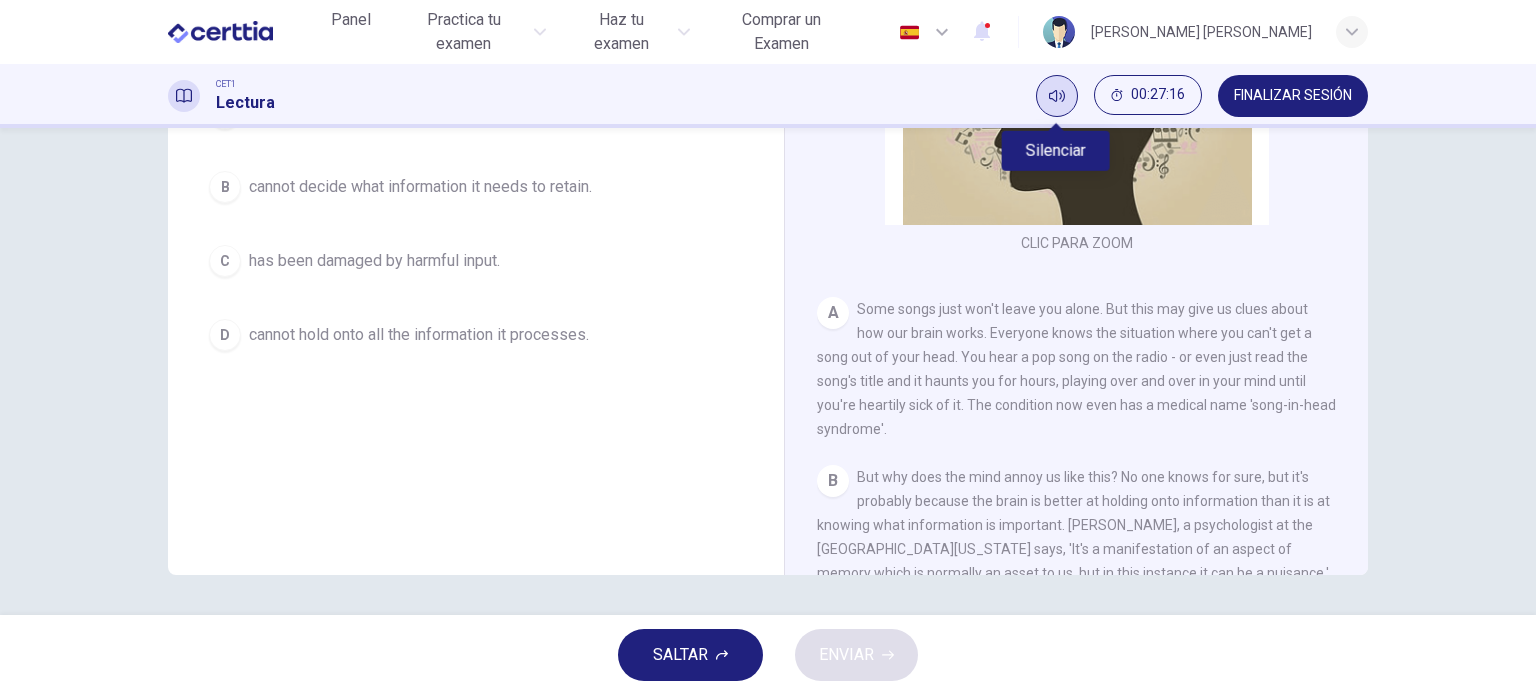 click at bounding box center (1057, 96) 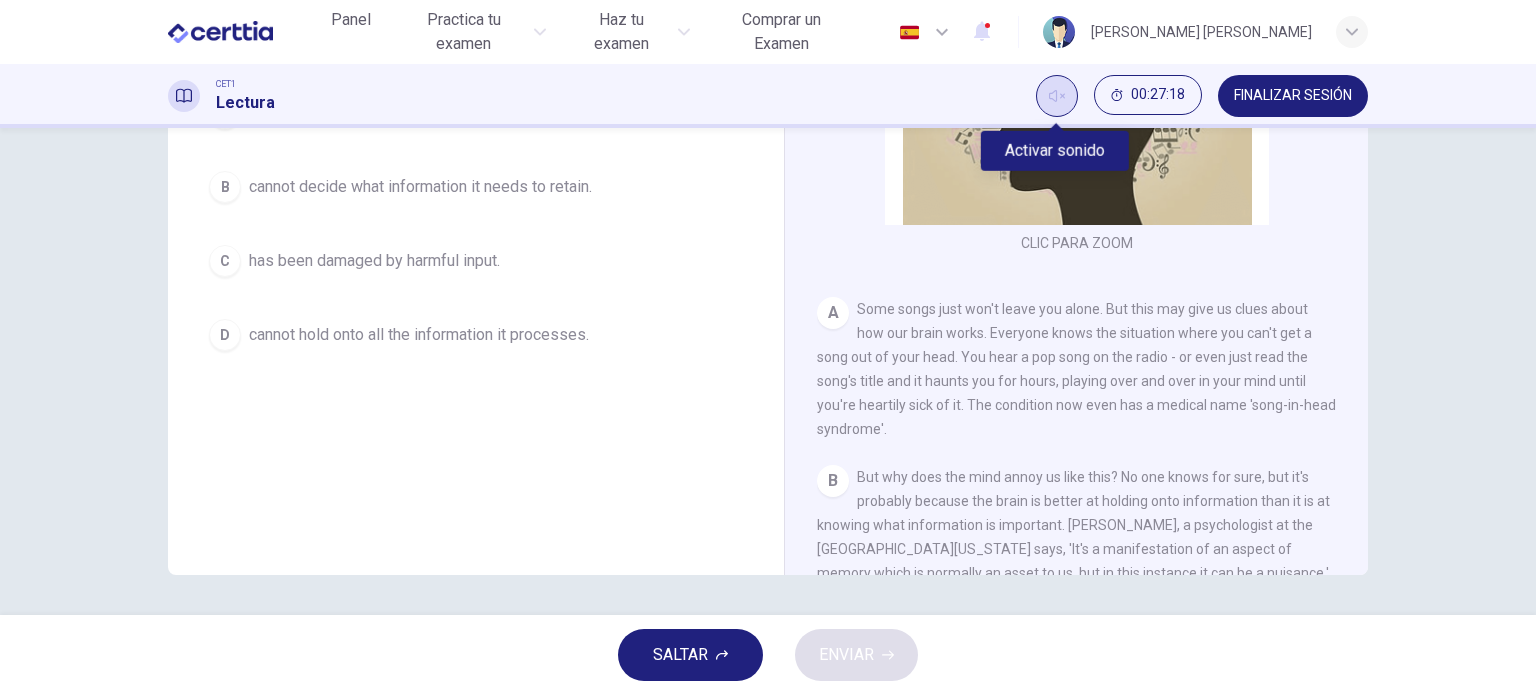 click 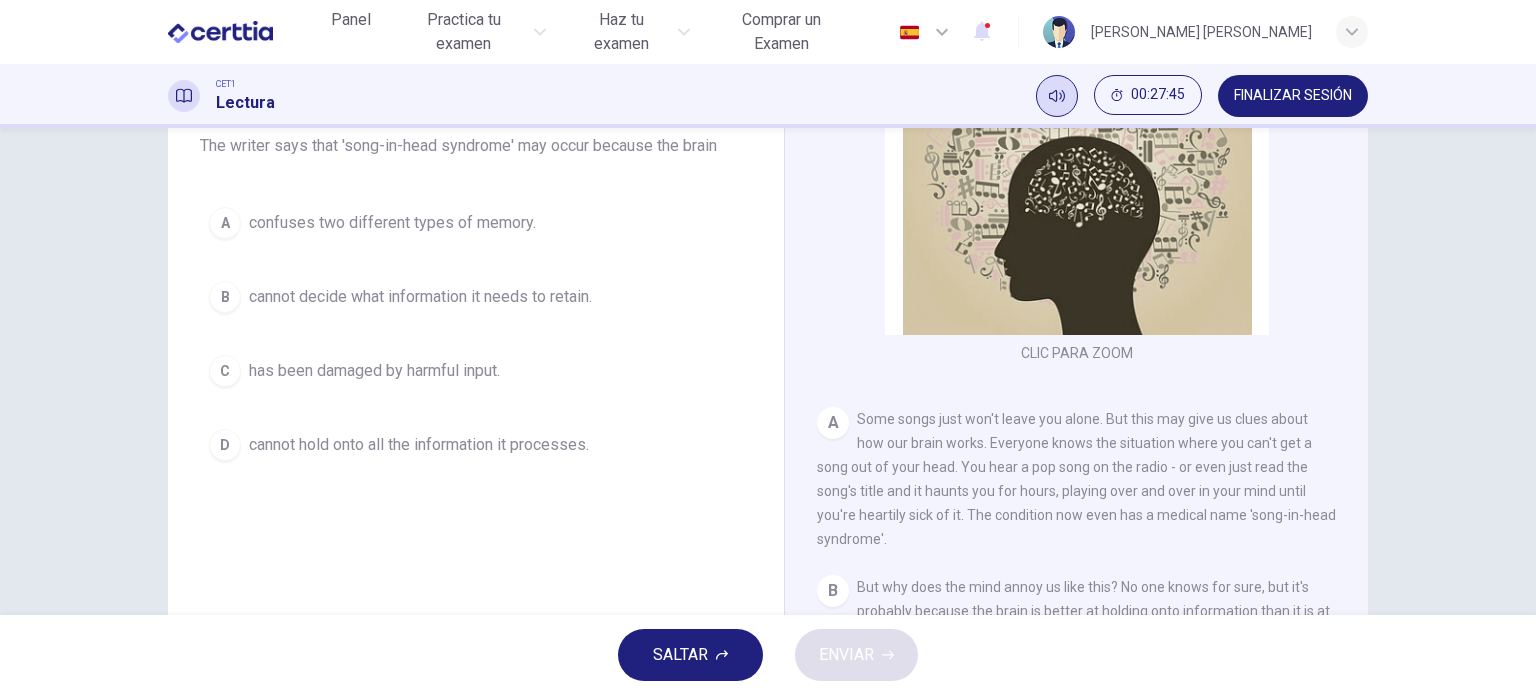 scroll, scrollTop: 288, scrollLeft: 0, axis: vertical 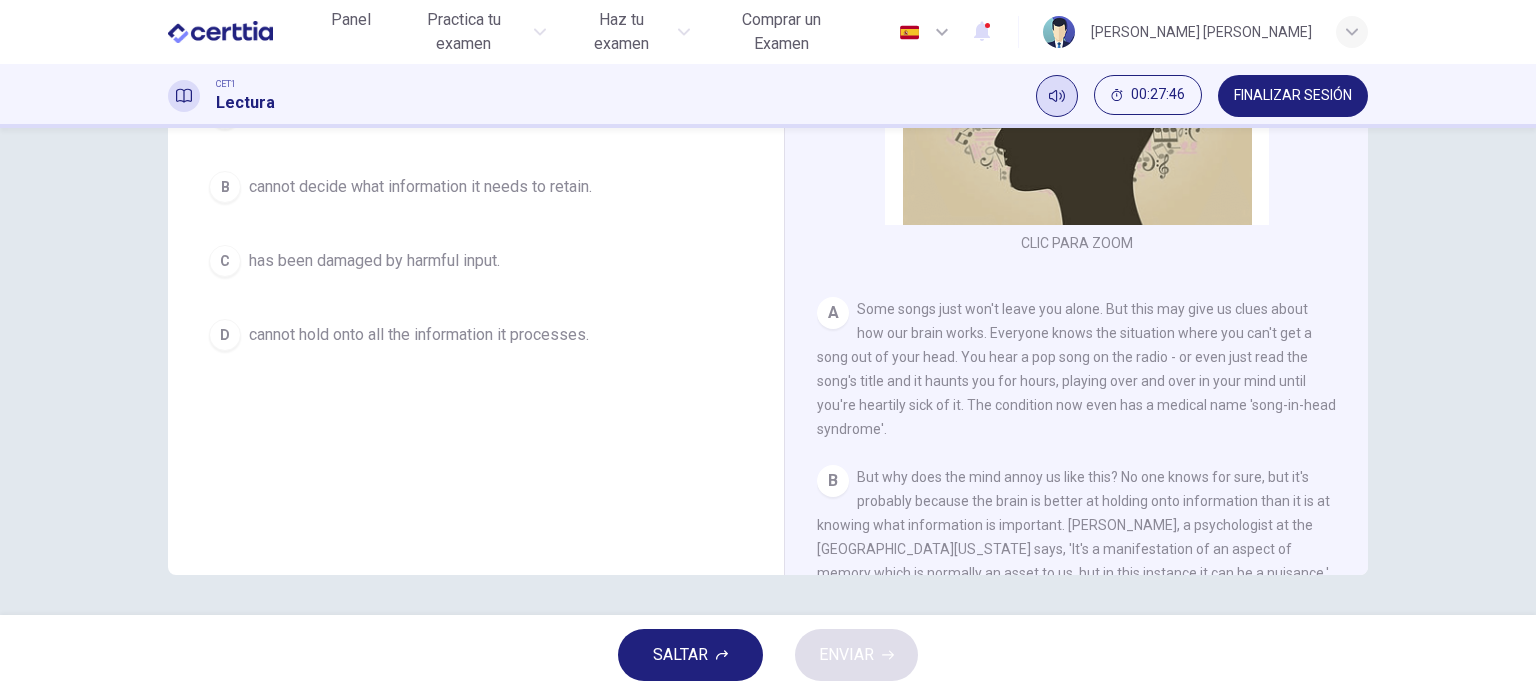 click 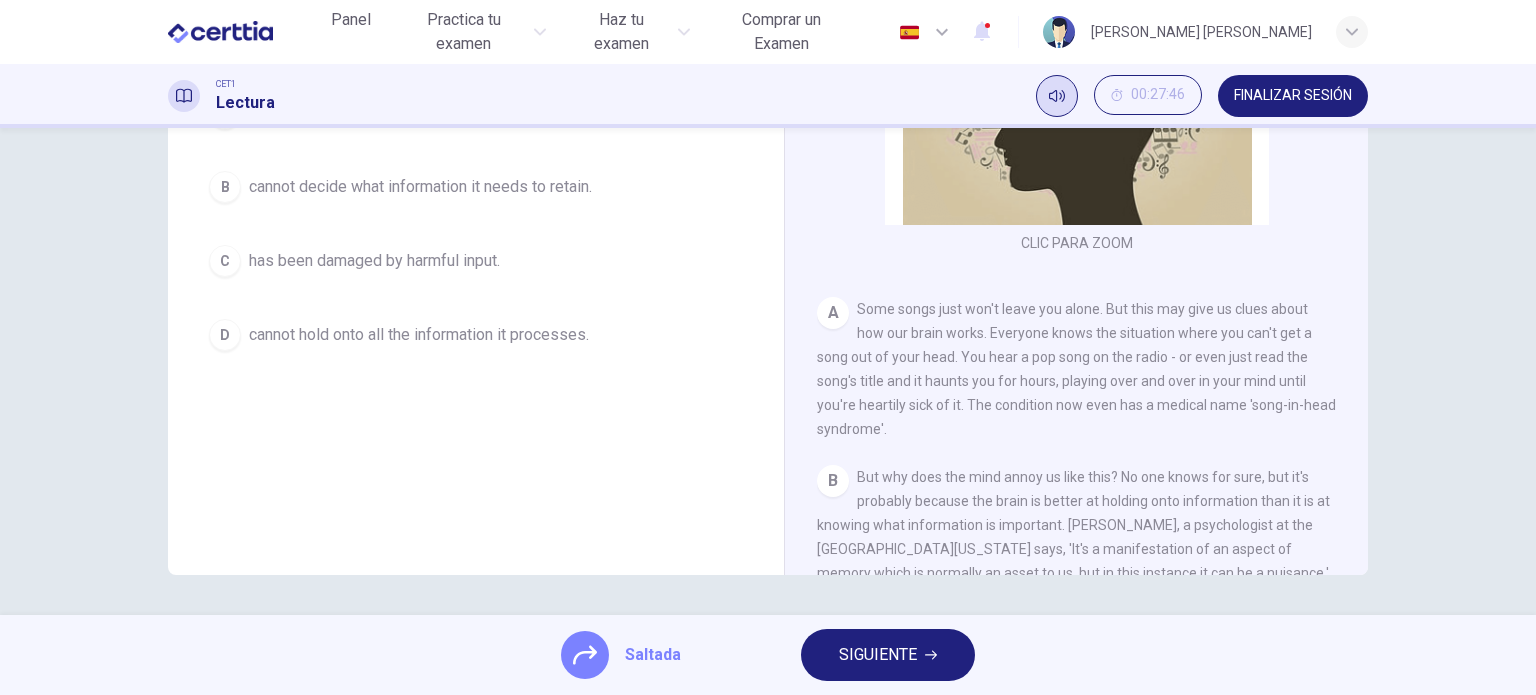 click on "SIGUIENTE" at bounding box center (878, 655) 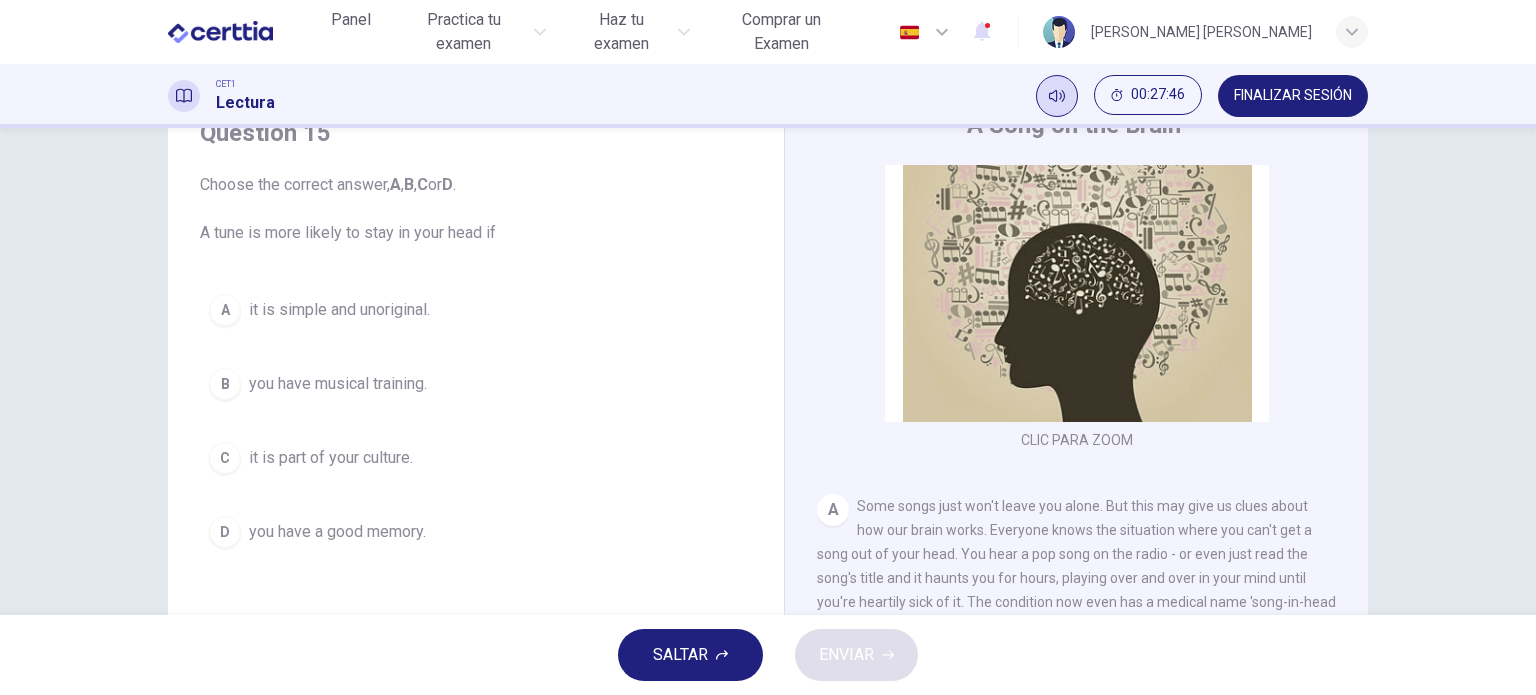 scroll, scrollTop: 88, scrollLeft: 0, axis: vertical 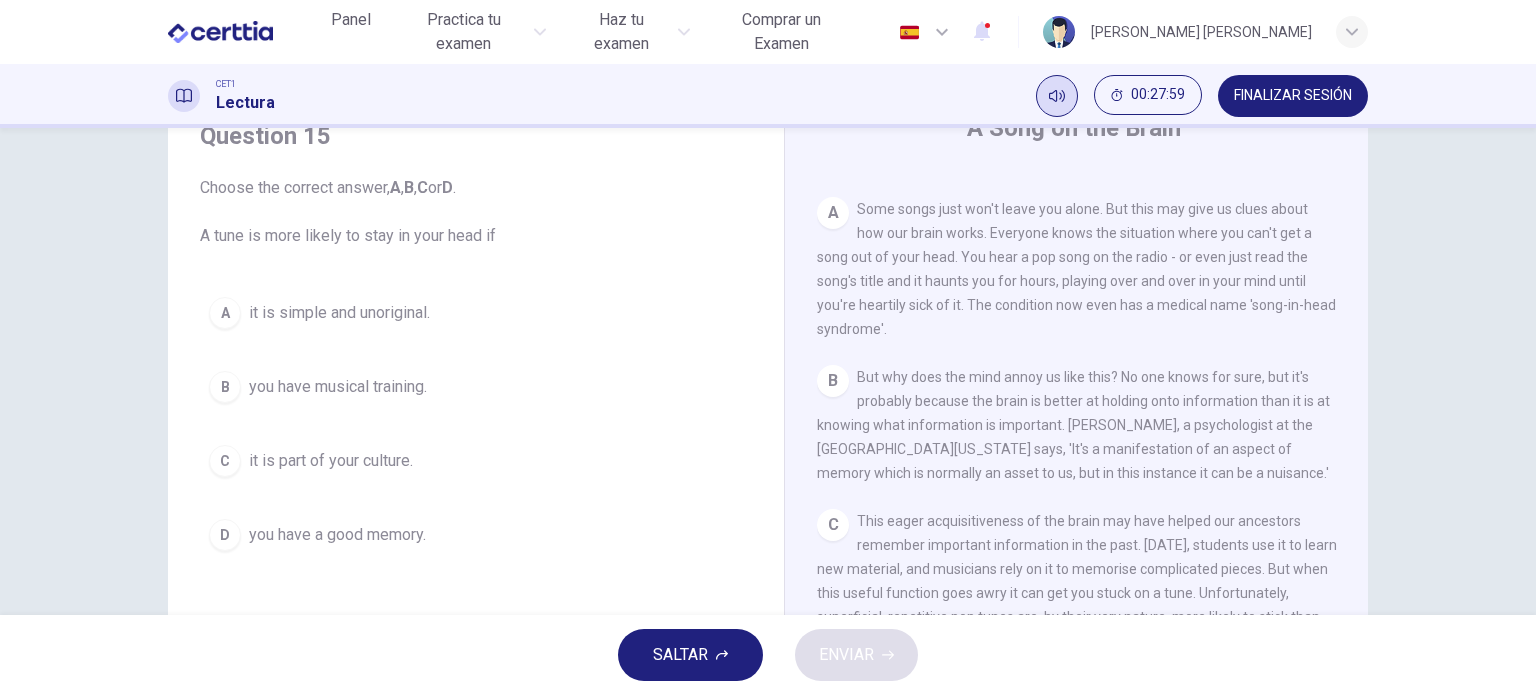 click on "A" at bounding box center [833, 213] 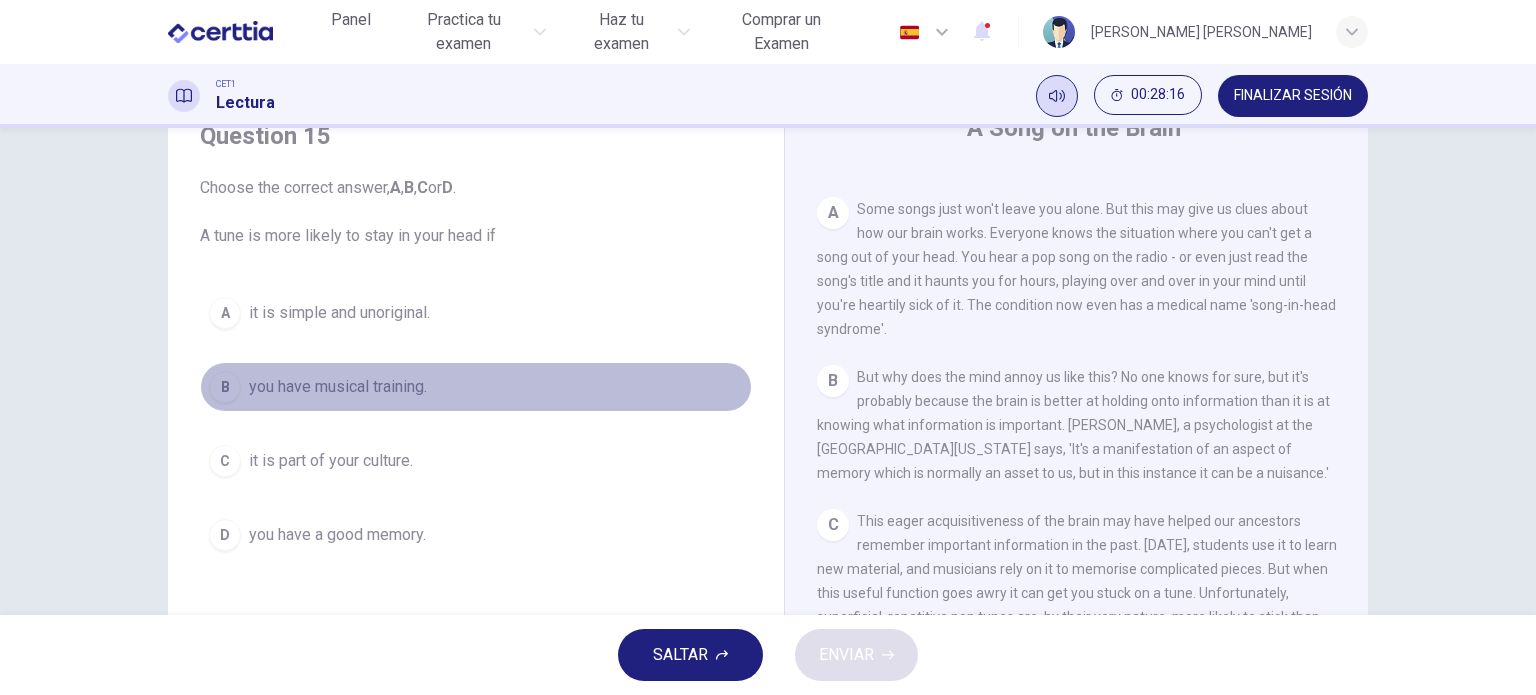 click on "B you have musical training." at bounding box center [476, 387] 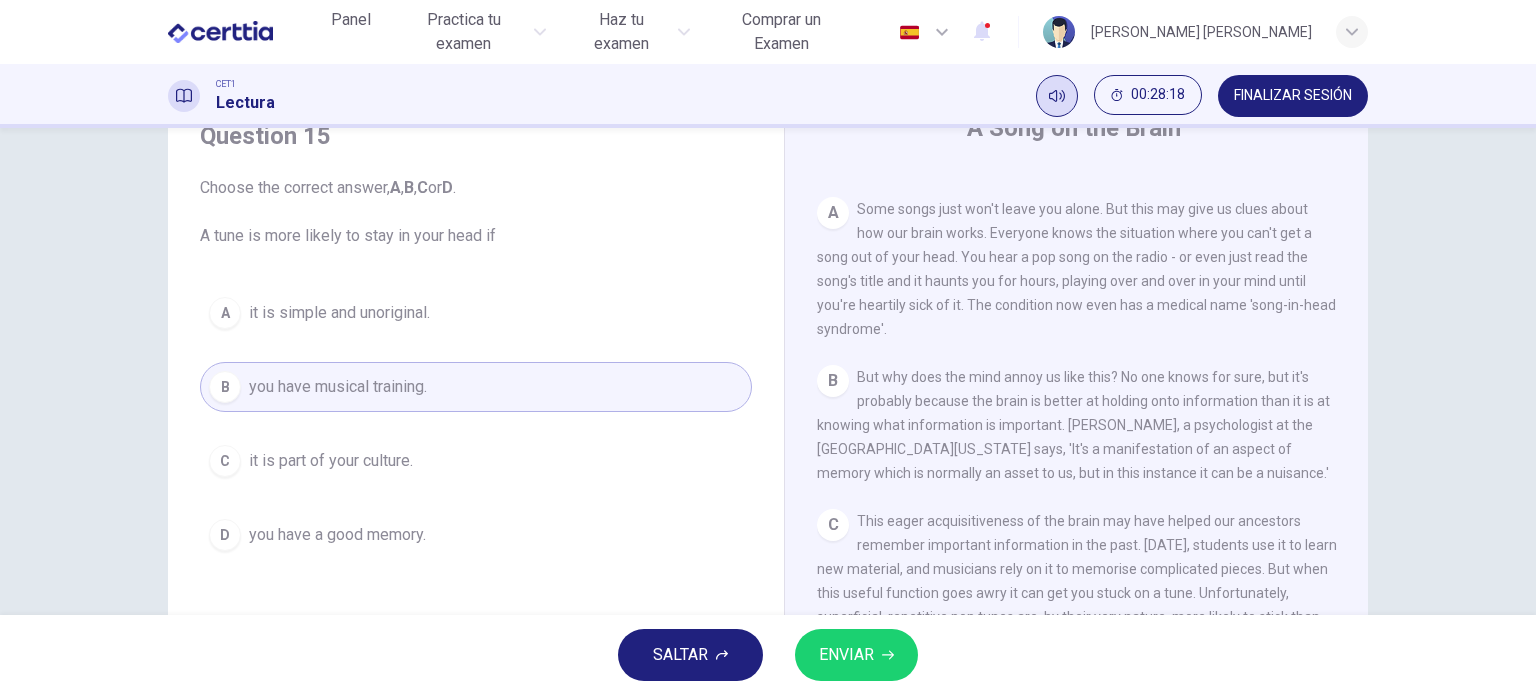 click on "ENVIAR" at bounding box center [846, 655] 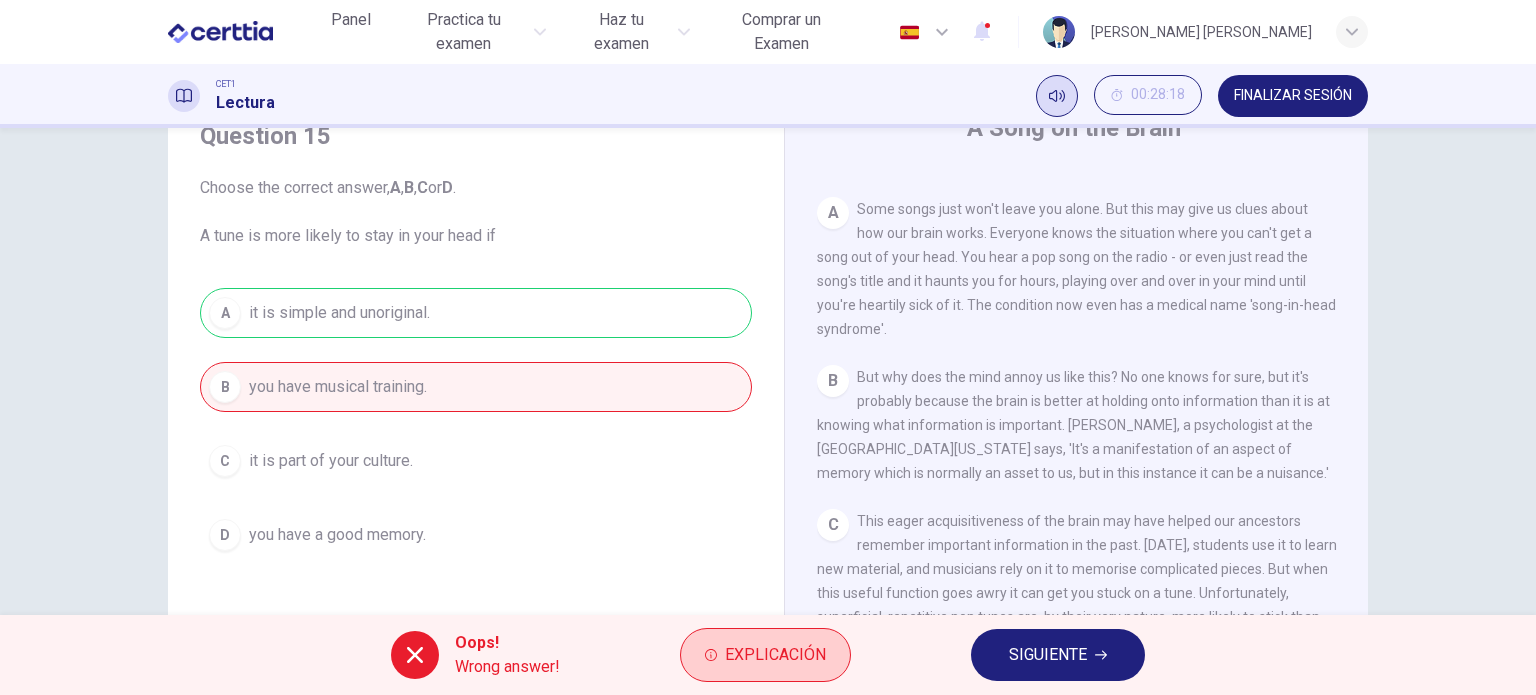 click on "Explicación" at bounding box center [775, 655] 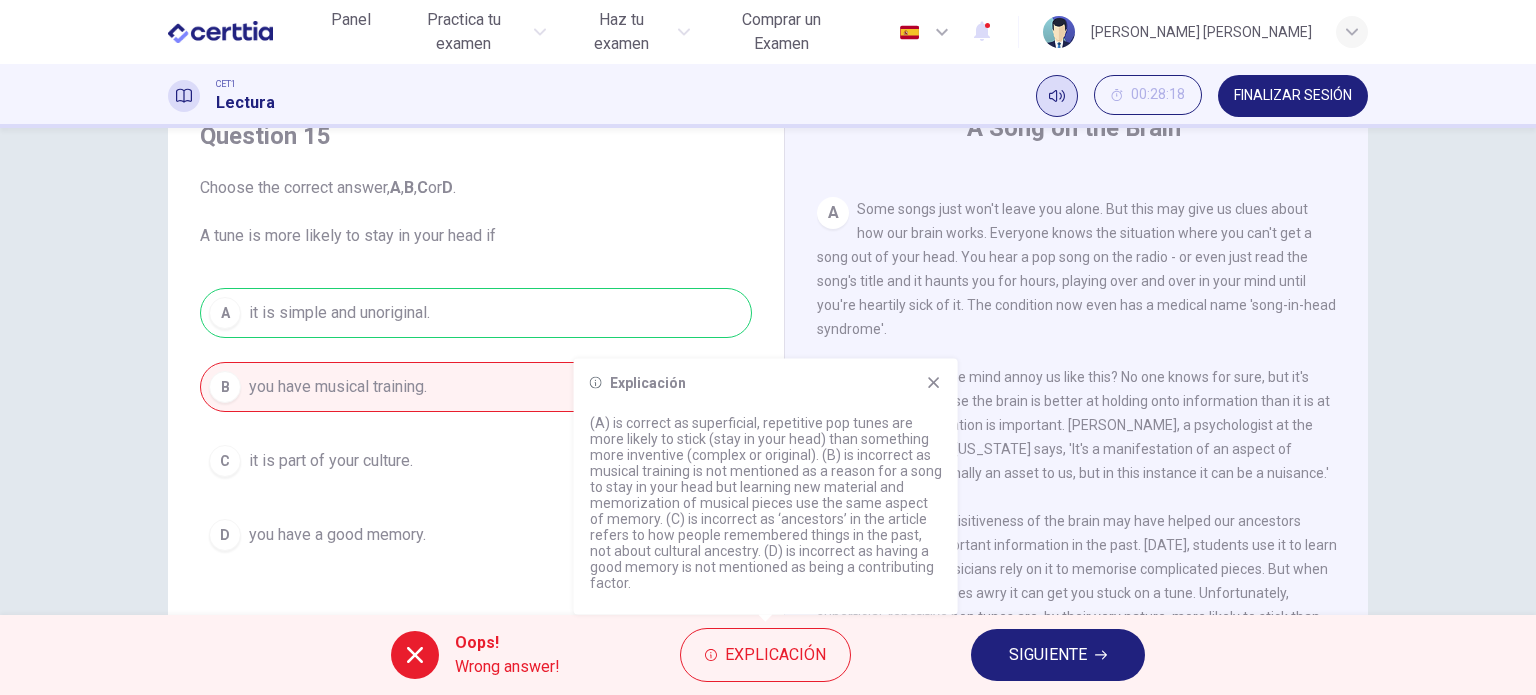 click 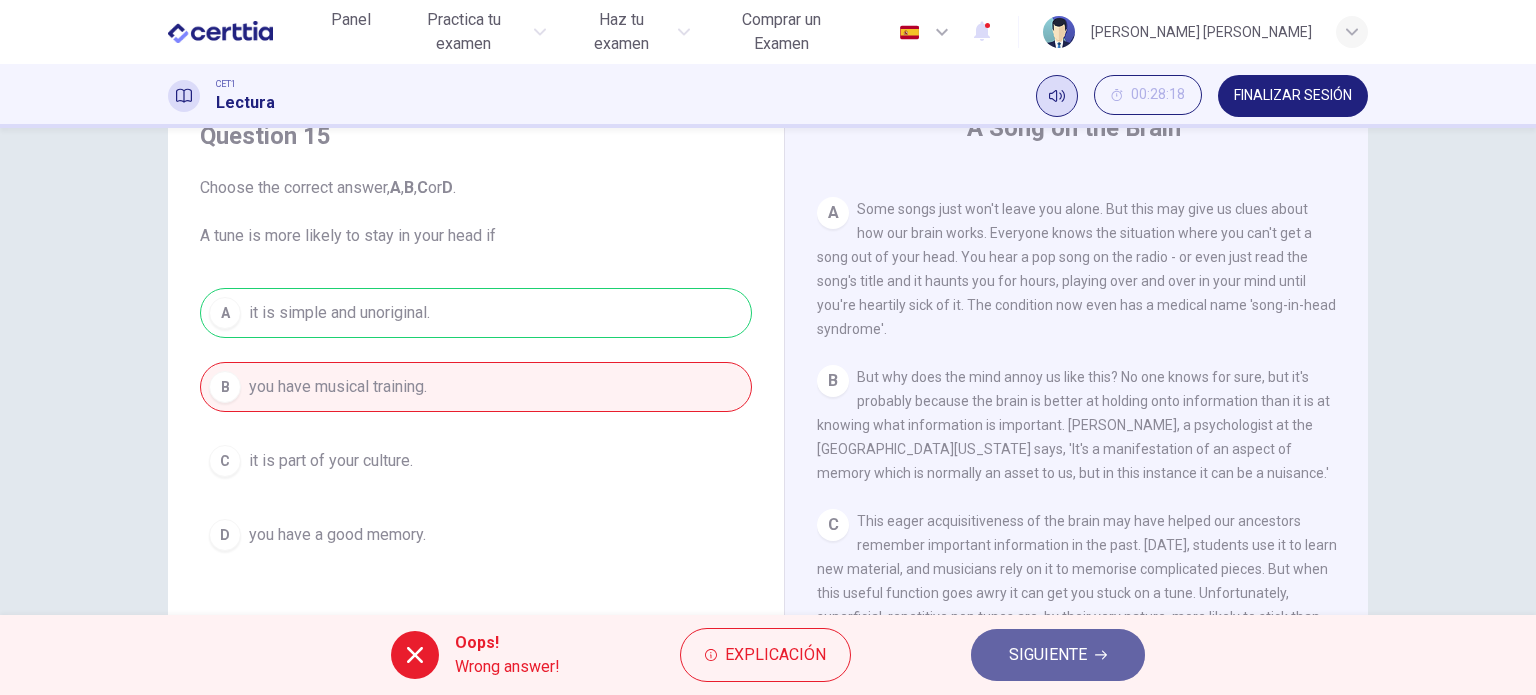 click on "SIGUIENTE" at bounding box center [1048, 655] 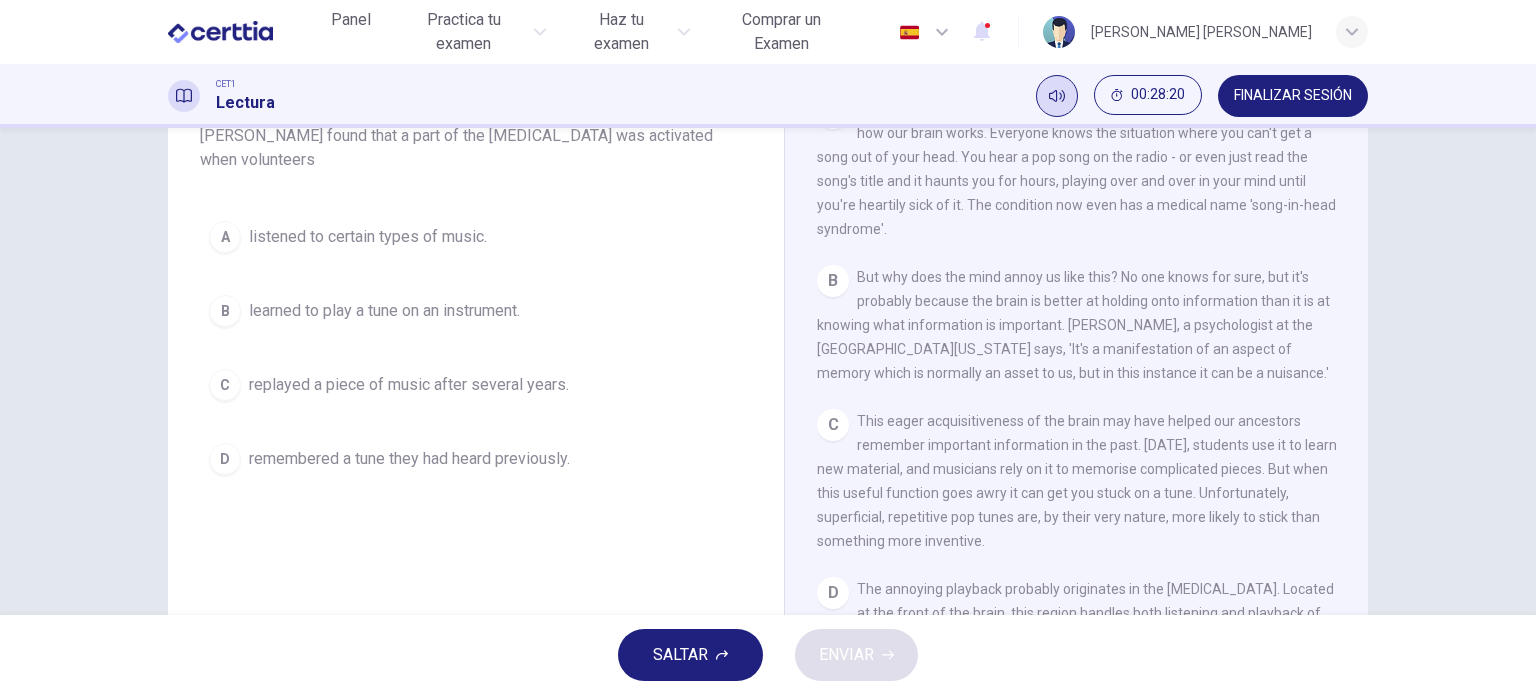 scroll, scrollTop: 288, scrollLeft: 0, axis: vertical 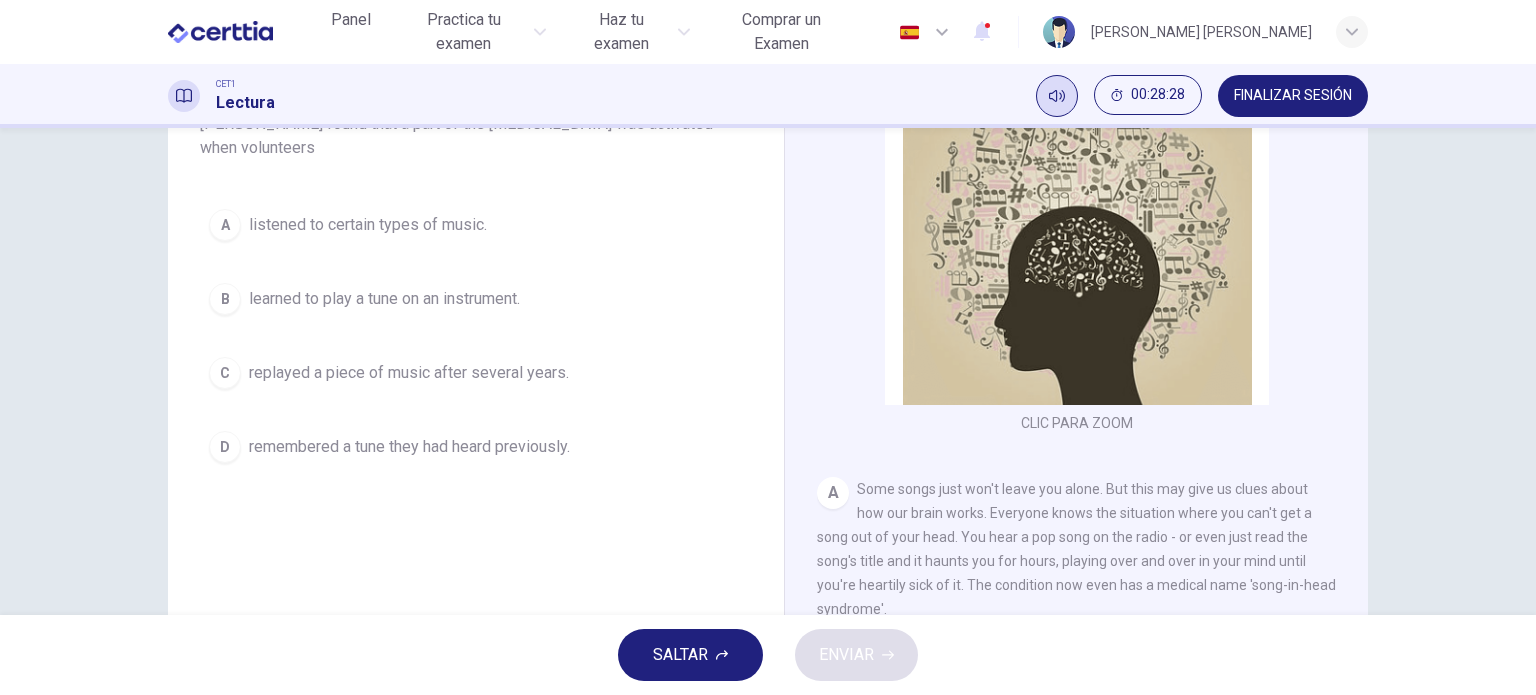 click on "SALTAR" at bounding box center [680, 655] 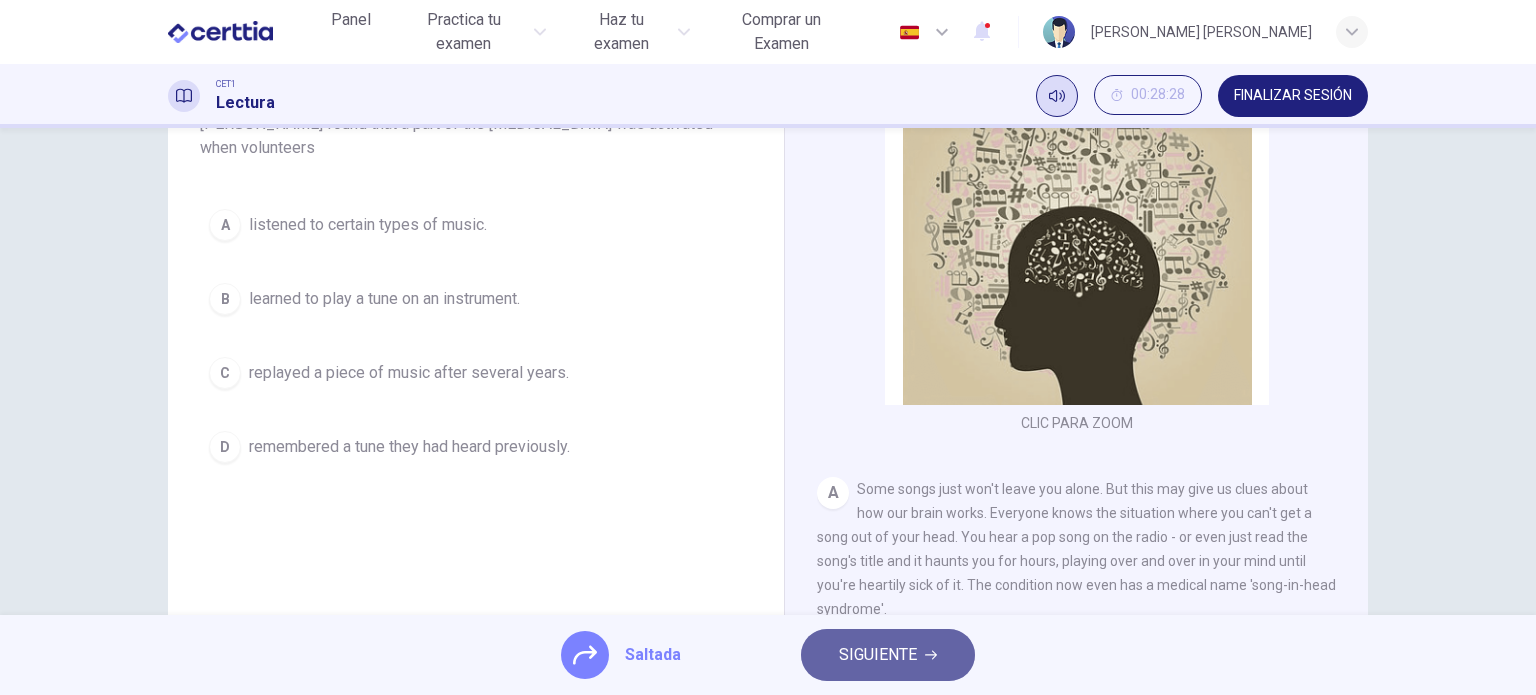 click on "SIGUIENTE" at bounding box center [878, 655] 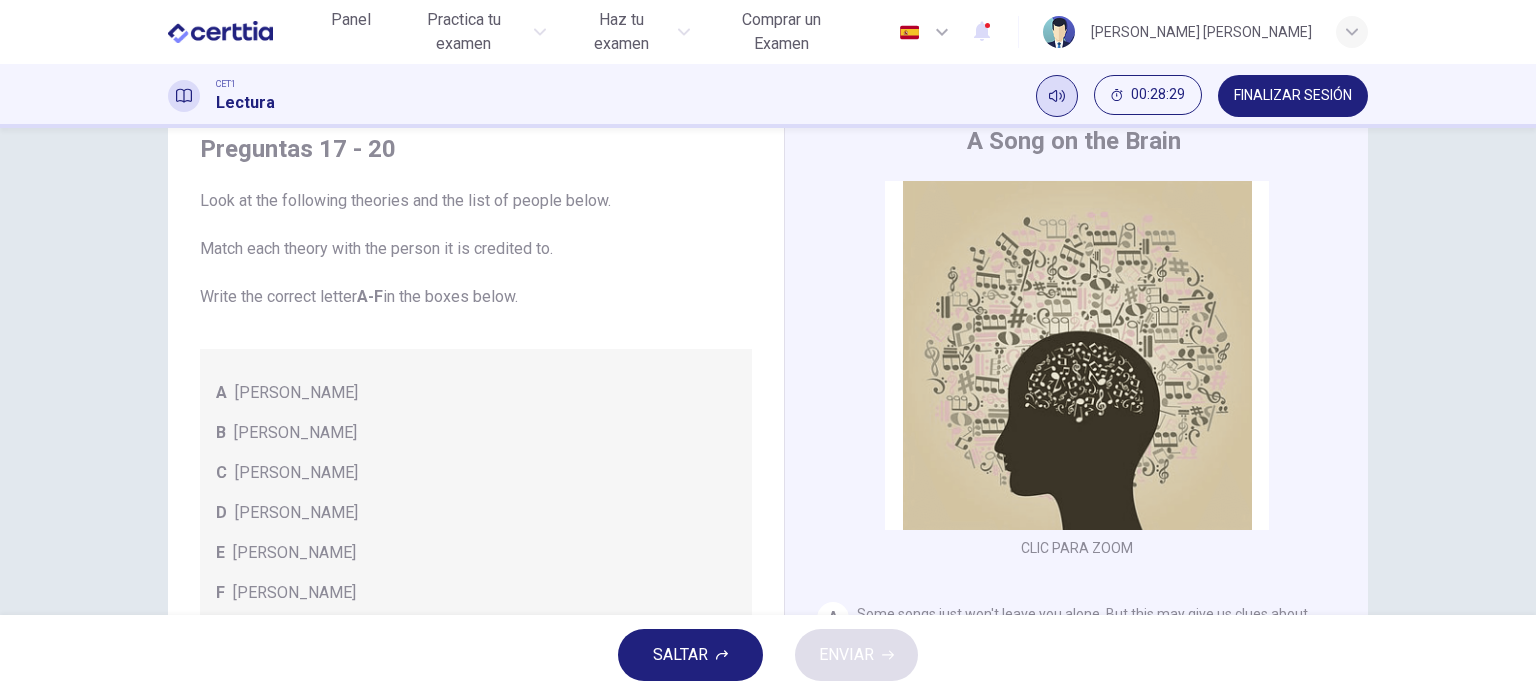 scroll, scrollTop: 0, scrollLeft: 0, axis: both 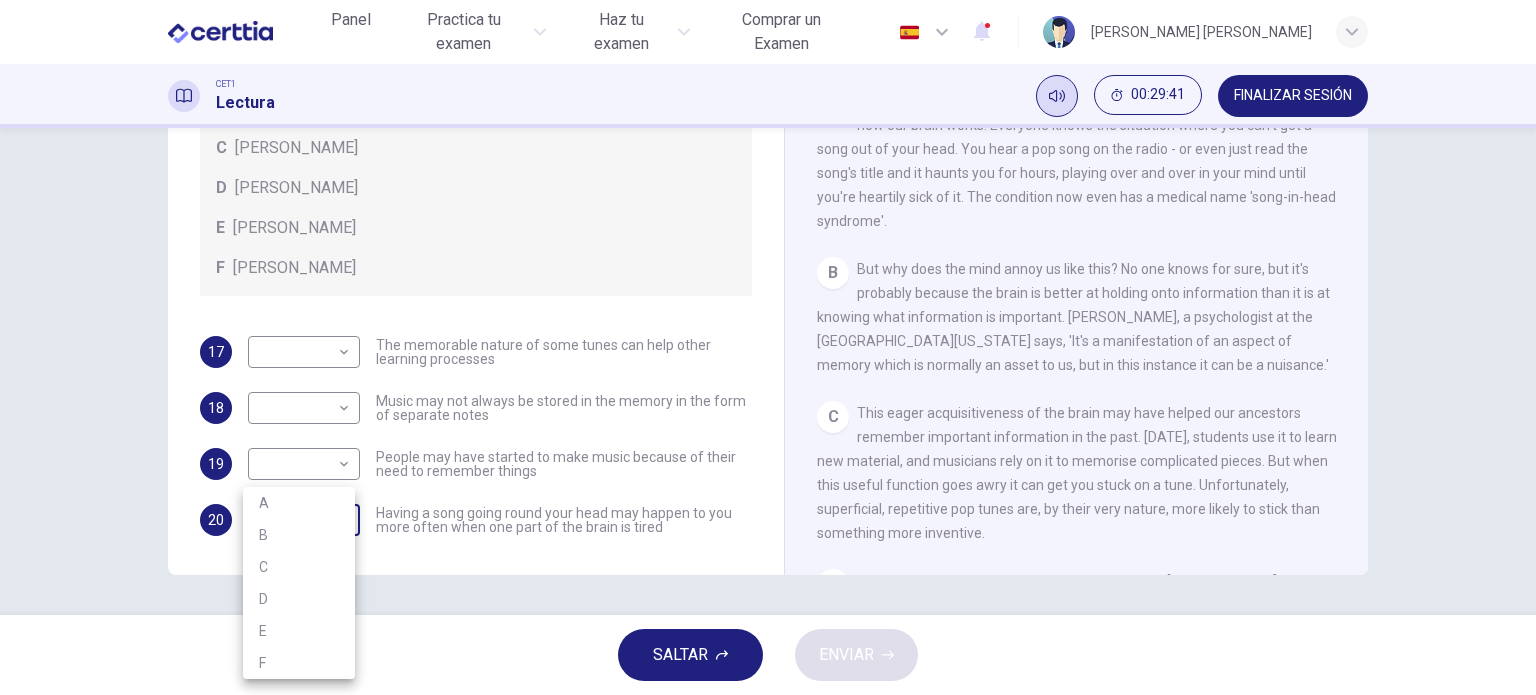 click on "Este sitio utiliza cookies, como se explica en nuestra  Política de Privacidad . Si acepta el uso de cookies, haga clic en el botón Aceptar y continúe navegando por nuestro sitio.   Política de Privacidad Aceptar Panel Practica tu examen Haz tu examen Comprar un Examen Español ** ​ Laura Mabel Cruz Flores  CET1 Lectura 00:29:41 FINALIZAR SESIÓN Preguntas 17 - 20 Look at the following theories and the list of people below.
Match each theory with the person it is credited to.
Write the correct letter  A-F  in the boxes below. A Roger Chaffin B Susan Ball C Steven Brown D Caroline Palmer E Sandra Calvert F Leon James 17 ​ ​ The memorable nature of some tunes can help other learning processes 18 ​ ​ Music may not always be stored in the memory in the form of separate notes 19 ​ ​ People may have started to make music because of their need to remember things 20 ​ ​ Having a song going round your head may happen to you more often when one part of the brain is tired A Song on the Brain A B" at bounding box center (768, 347) 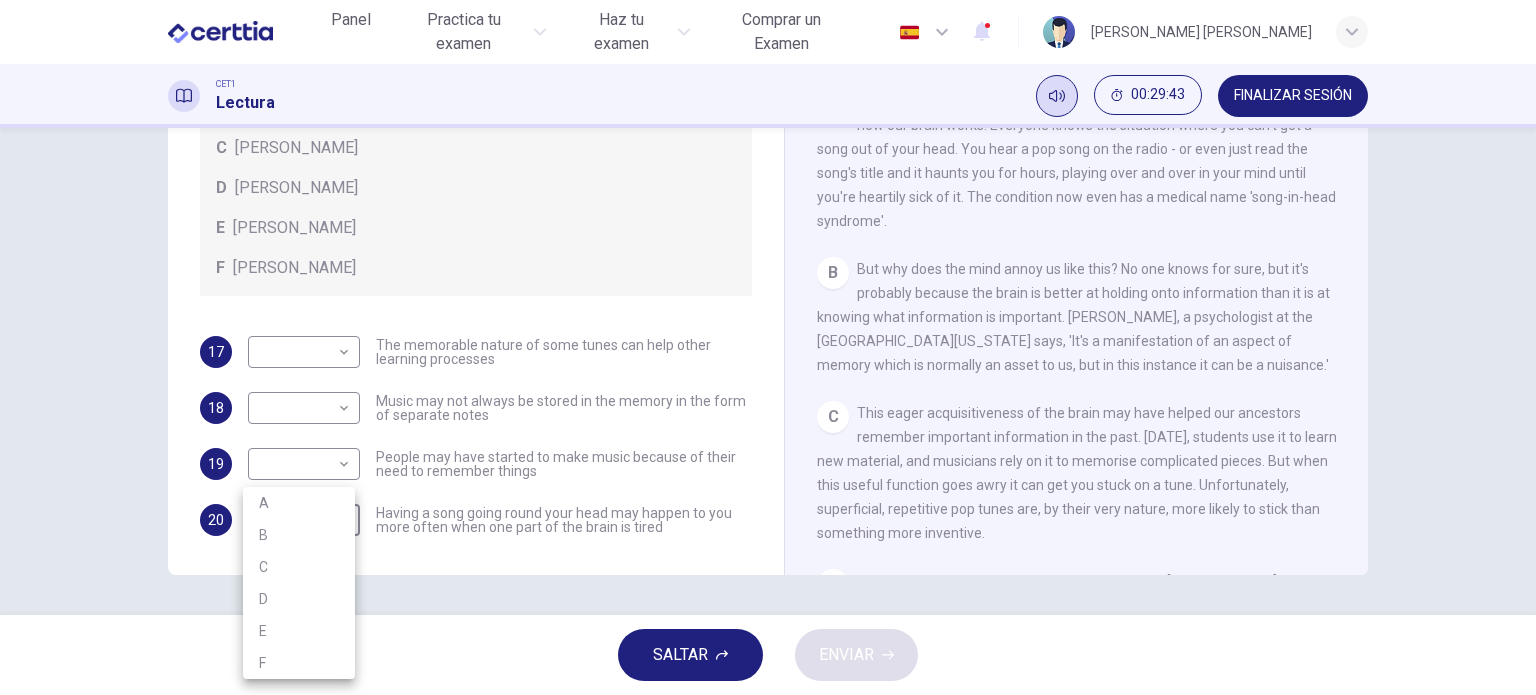 click at bounding box center [768, 347] 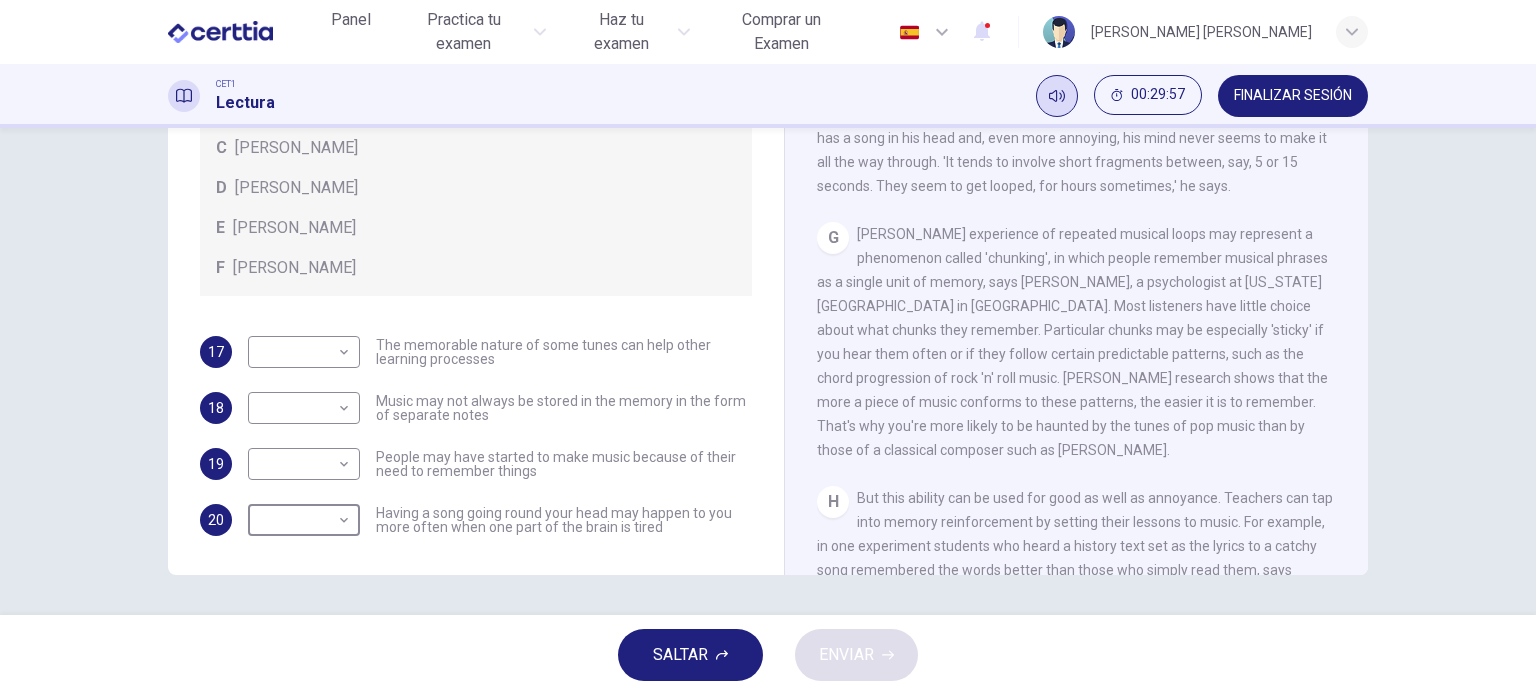 scroll, scrollTop: 1292, scrollLeft: 0, axis: vertical 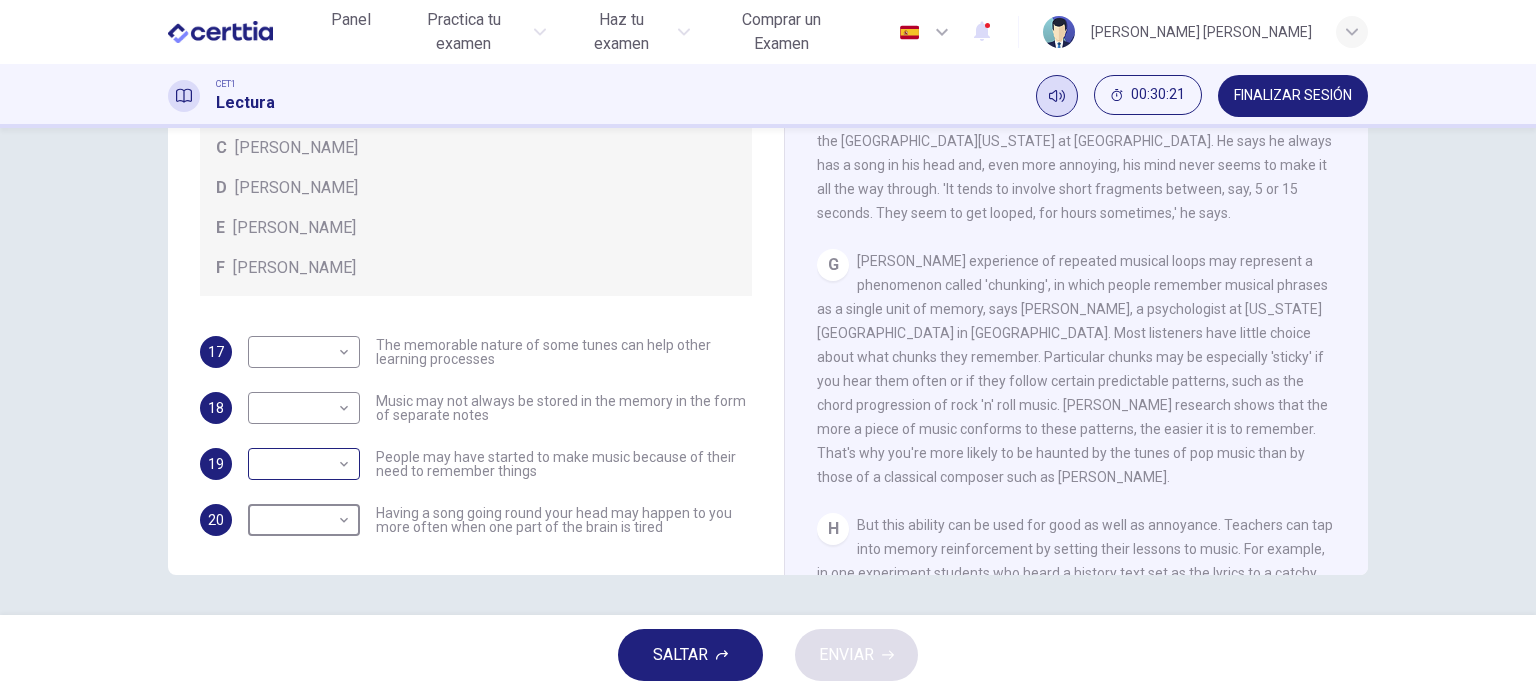 click on "Este sitio utiliza cookies, como se explica en nuestra  Política de Privacidad . Si acepta el uso de cookies, haga clic en el botón Aceptar y continúe navegando por nuestro sitio.   Política de Privacidad Aceptar Panel Practica tu examen Haz tu examen Comprar un Examen Español ** ​ Laura Mabel Cruz Flores  CET1 Lectura 00:30:21 FINALIZAR SESIÓN Preguntas 17 - 20 Look at the following theories and the list of people below.
Match each theory with the person it is credited to.
Write the correct letter  A-F  in the boxes below. A Roger Chaffin B Susan Ball C Steven Brown D Caroline Palmer E Sandra Calvert F Leon James 17 ​ ​ The memorable nature of some tunes can help other learning processes 18 ​ ​ Music may not always be stored in the memory in the form of separate notes 19 ​ ​ People may have started to make music because of their need to remember things 20 ​ ​ Having a song going round your head may happen to you more often when one part of the brain is tired A Song on the Brain A B" at bounding box center (768, 347) 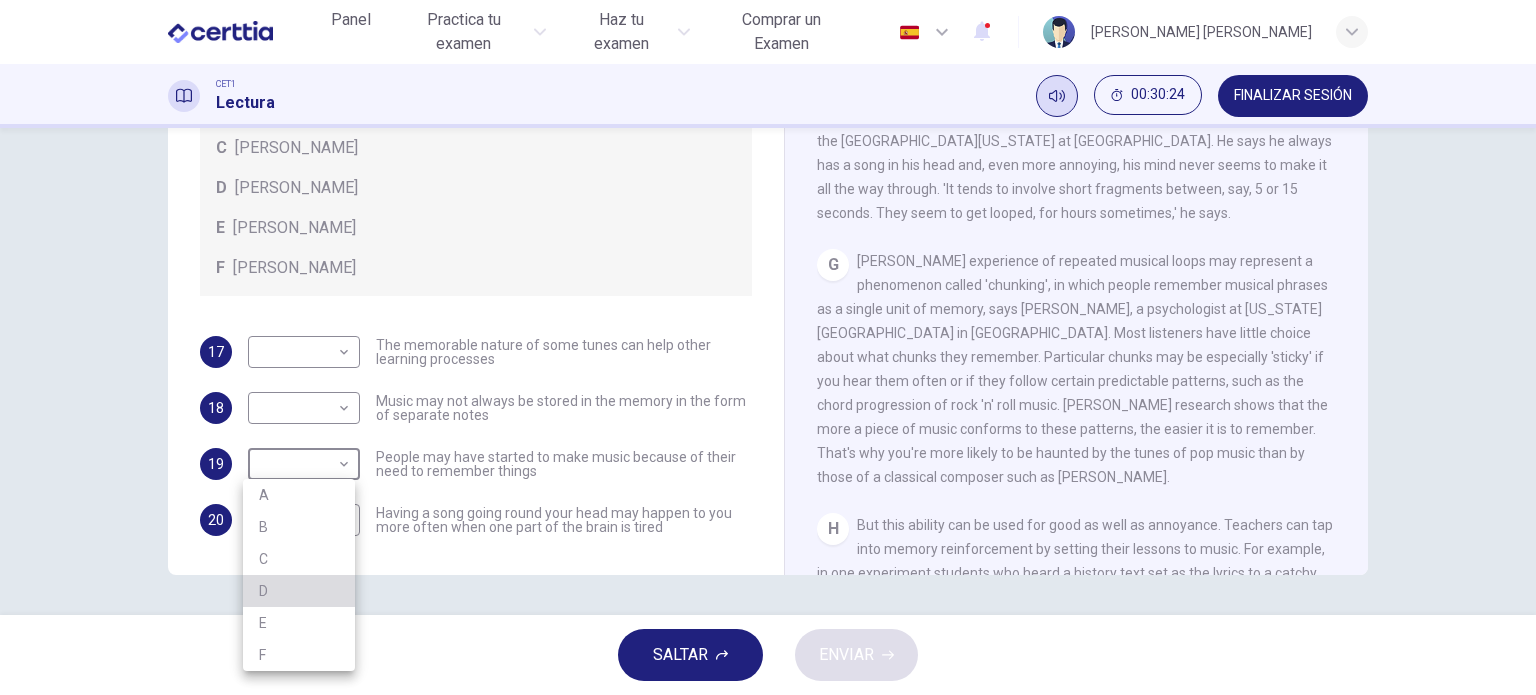 click on "D" at bounding box center [299, 591] 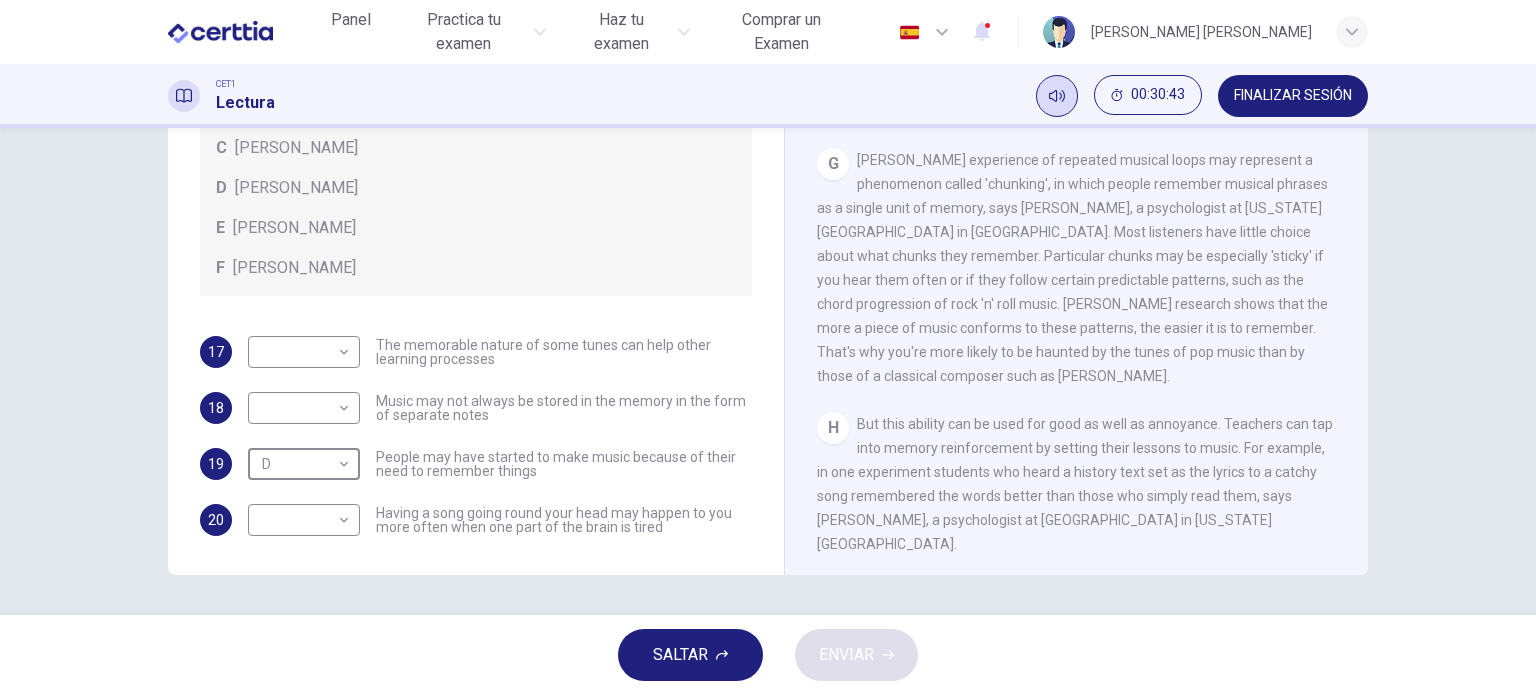 scroll, scrollTop: 1492, scrollLeft: 0, axis: vertical 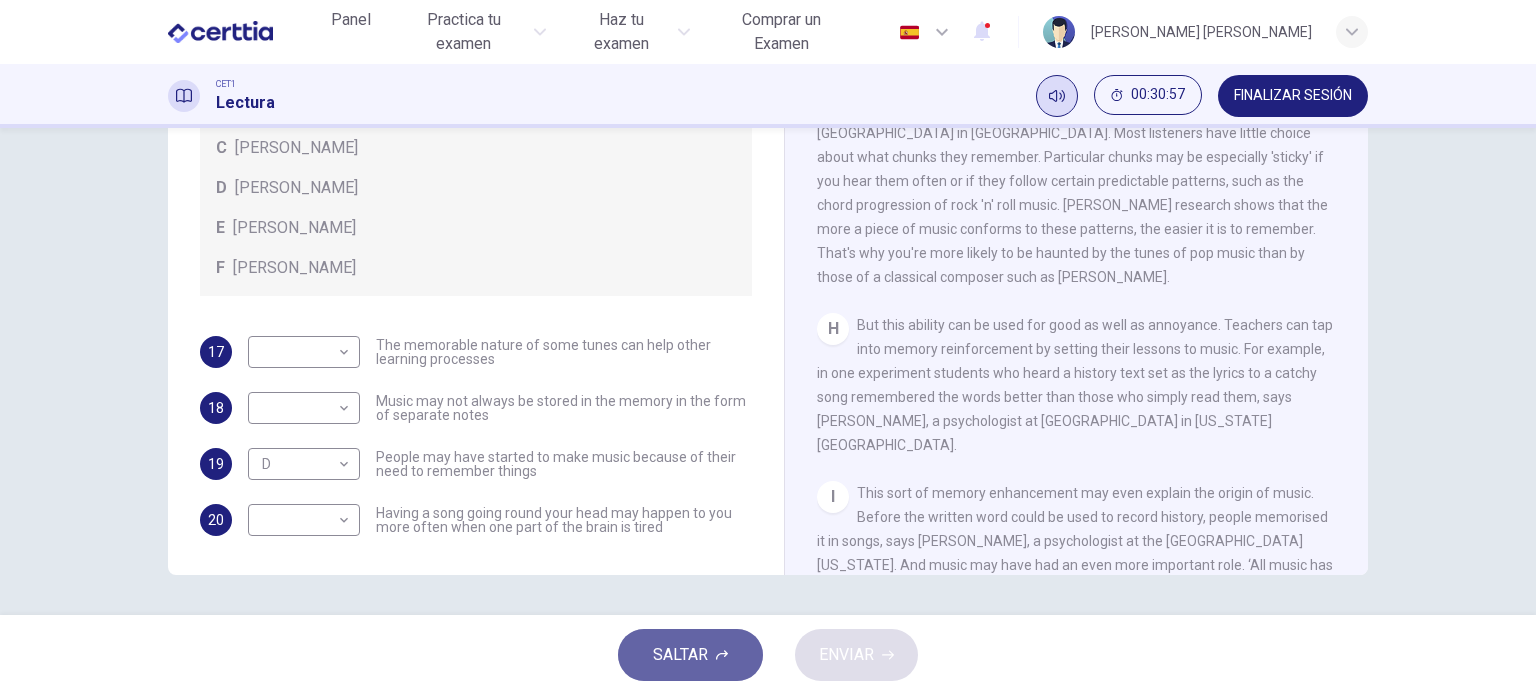 click on "SALTAR" at bounding box center (680, 655) 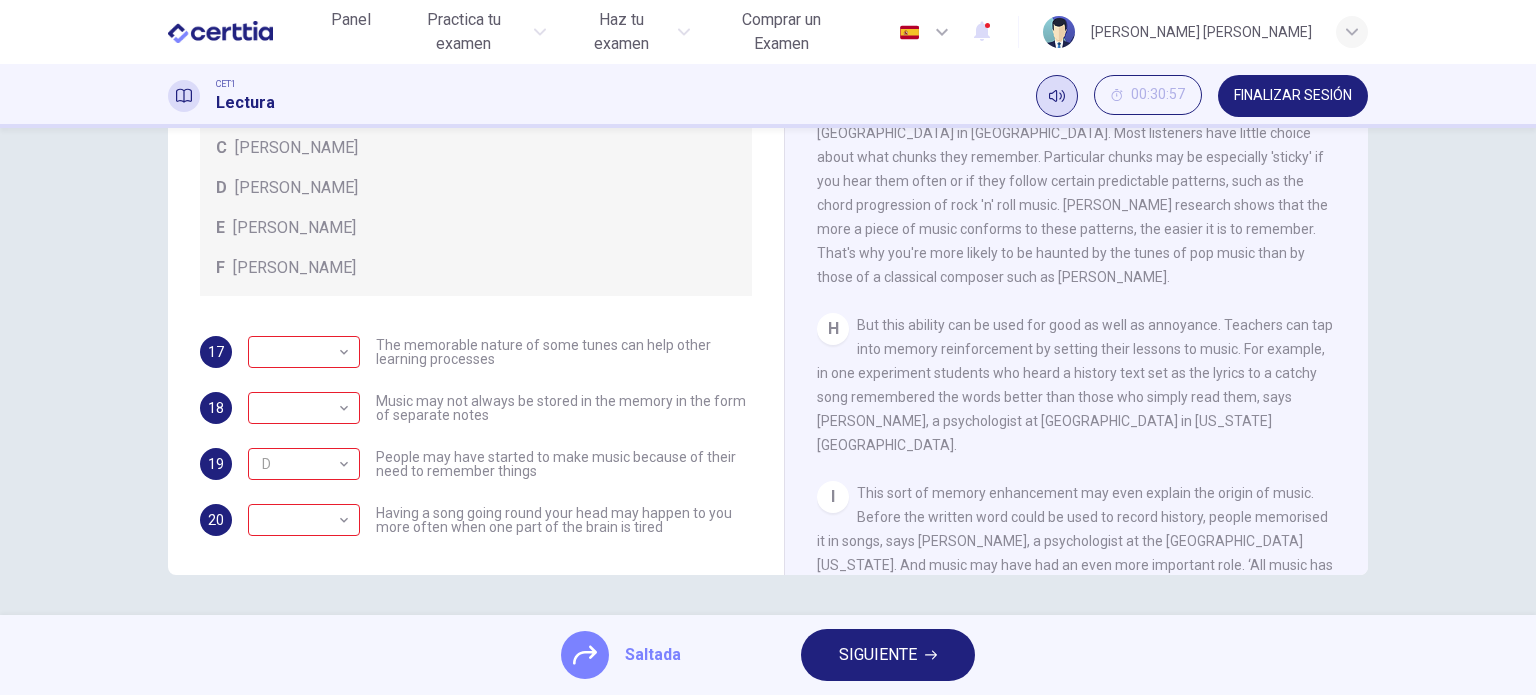 click 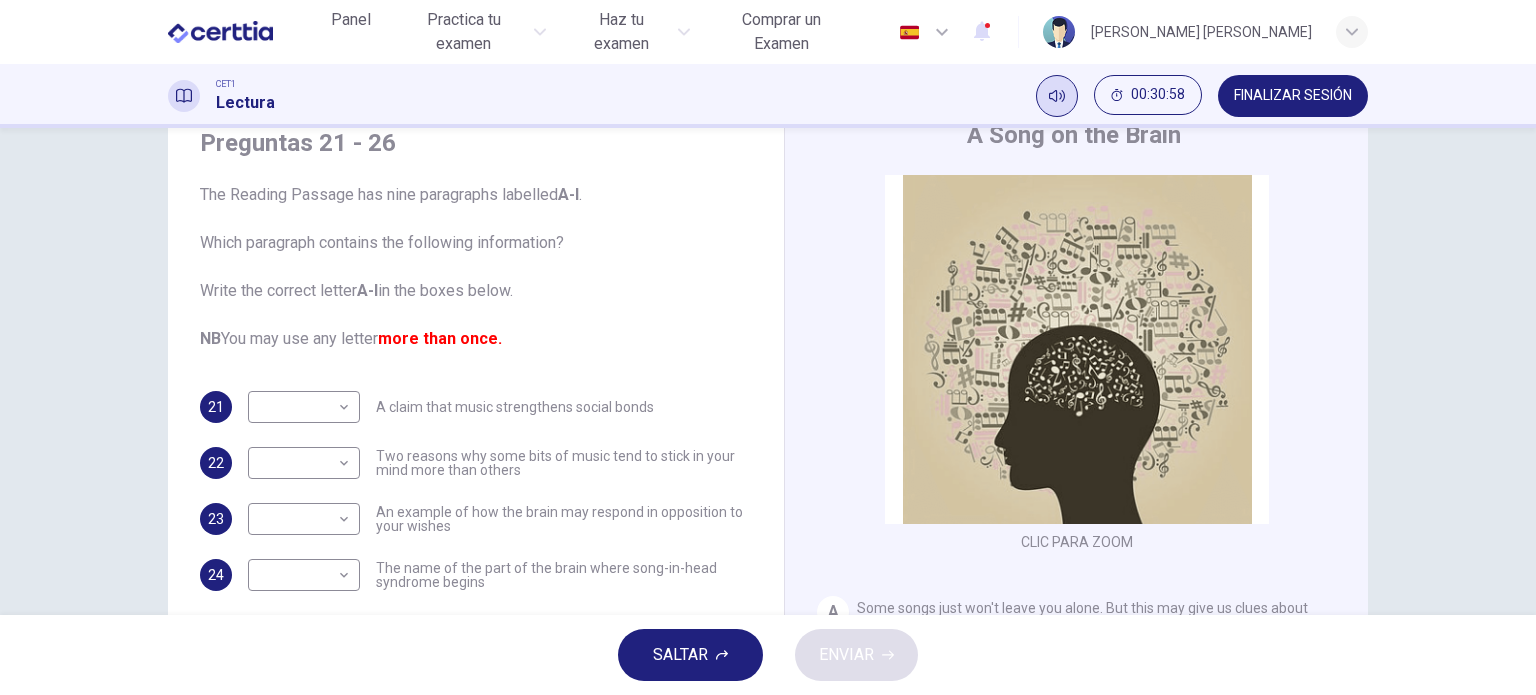 scroll, scrollTop: 200, scrollLeft: 0, axis: vertical 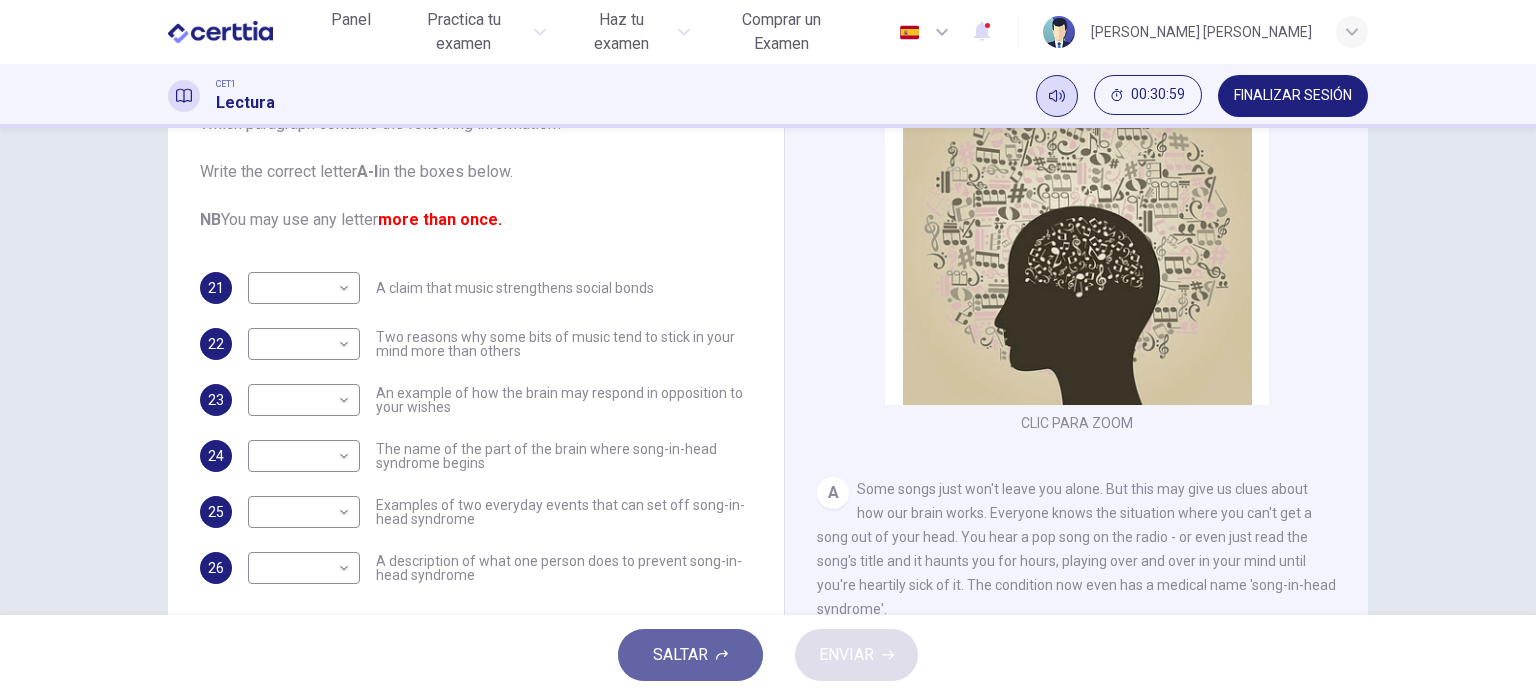 click on "SALTAR" at bounding box center (680, 655) 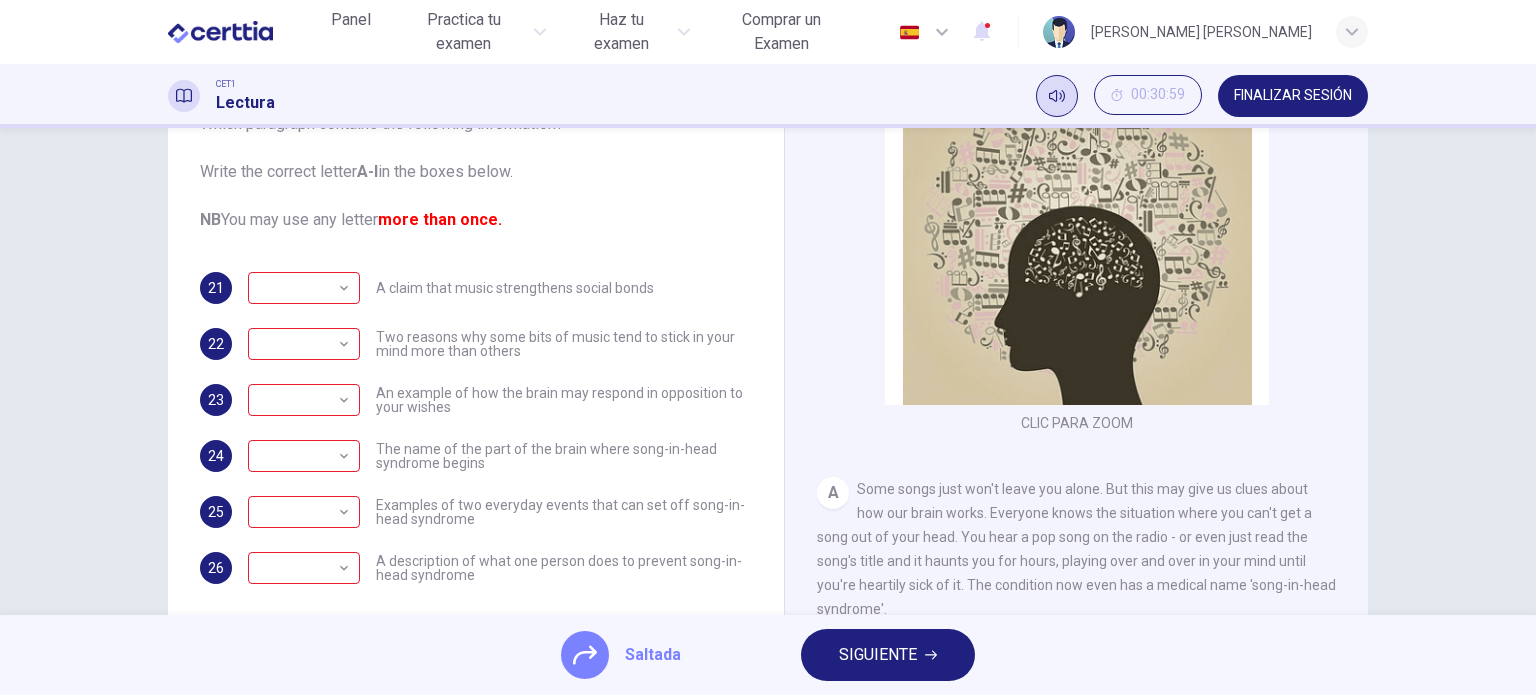 click on "SIGUIENTE" at bounding box center (878, 655) 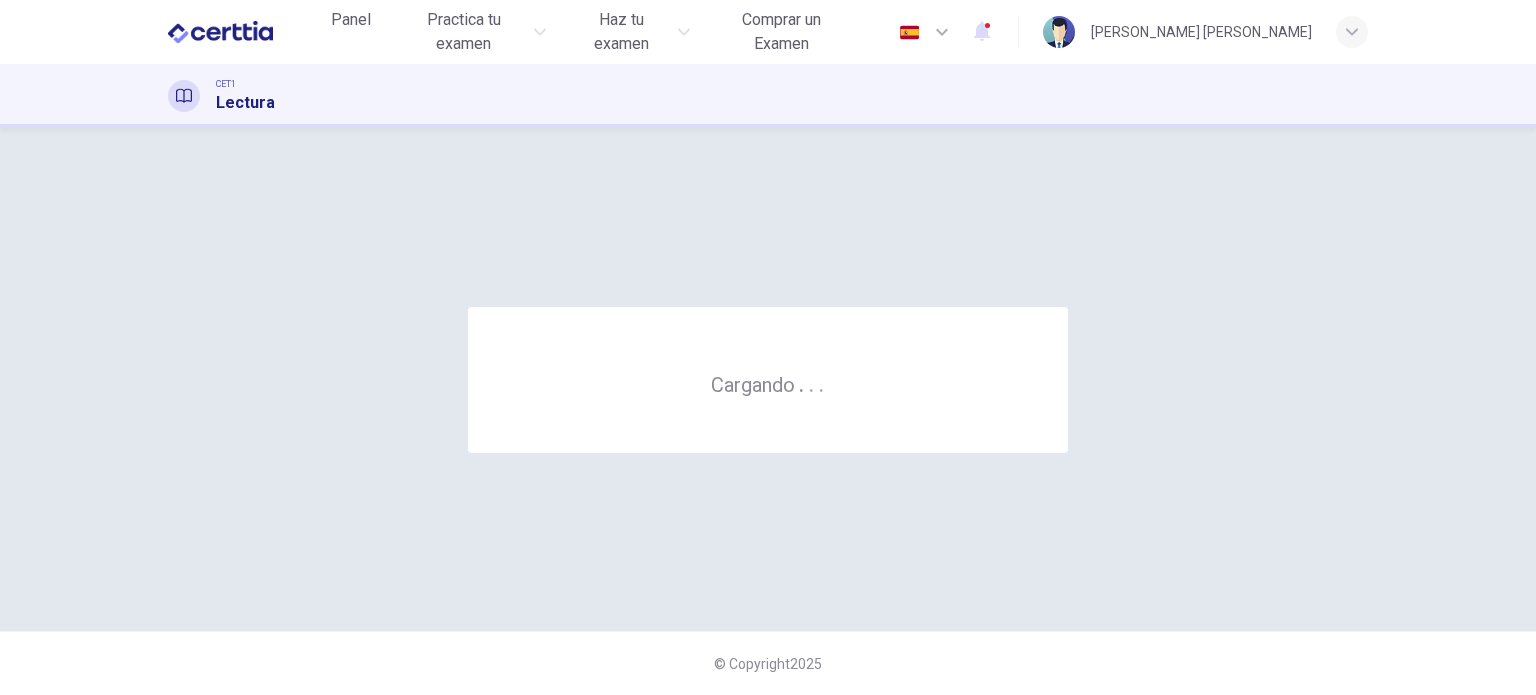 scroll, scrollTop: 0, scrollLeft: 0, axis: both 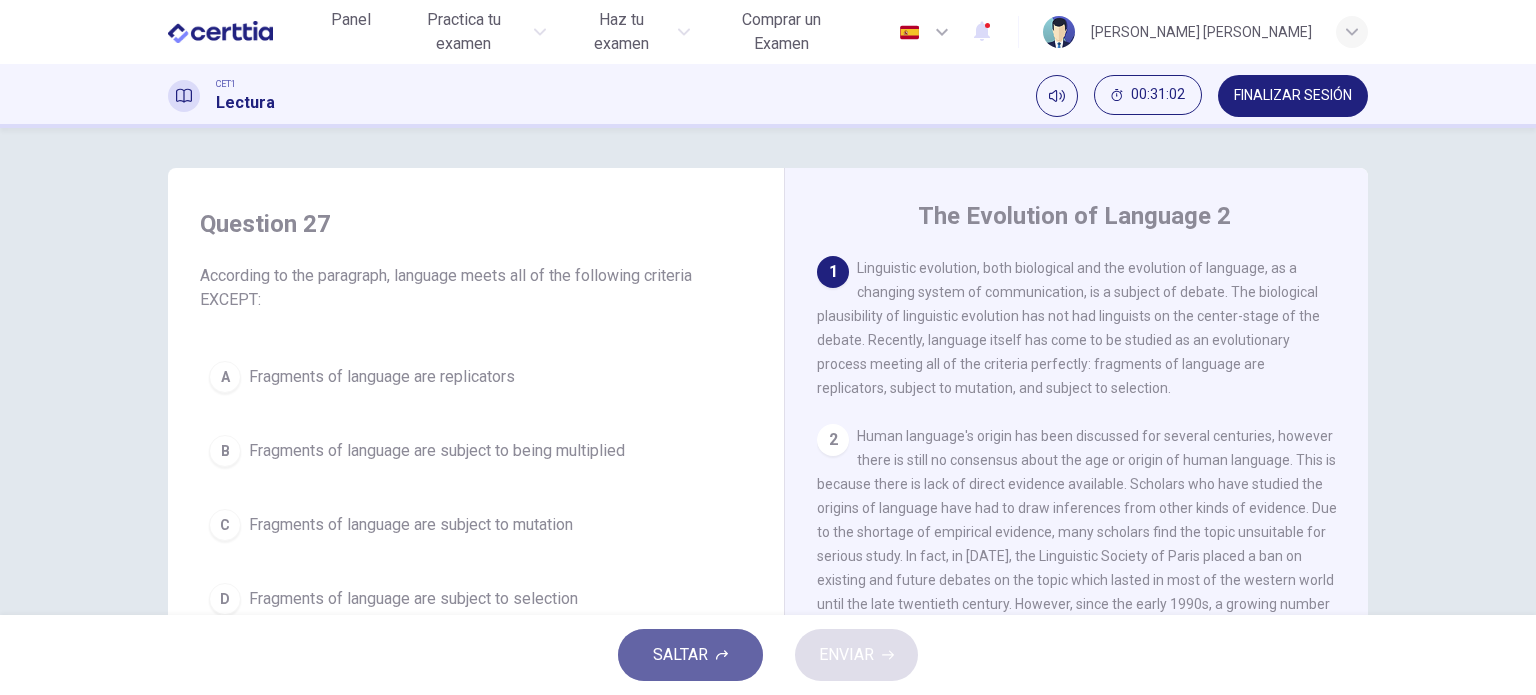 click on "SALTAR" at bounding box center [680, 655] 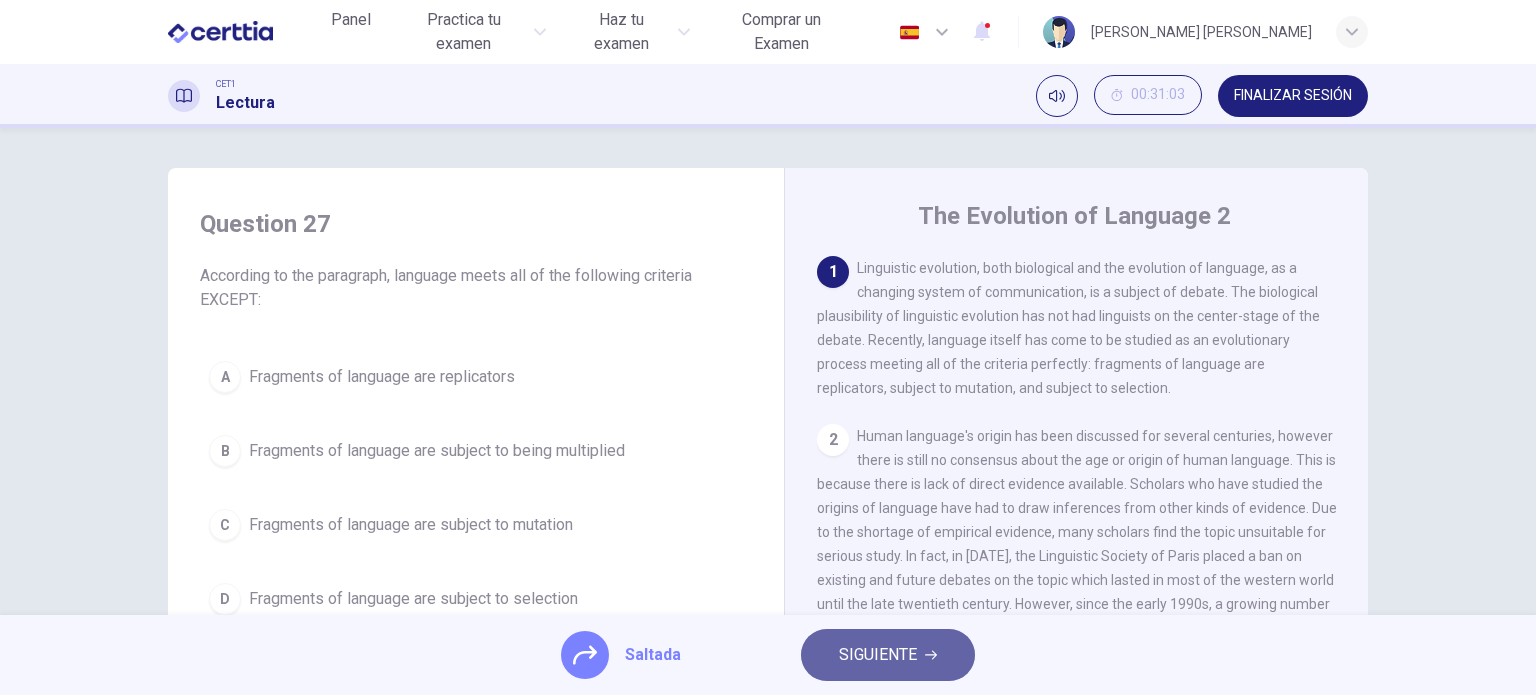 click on "SIGUIENTE" at bounding box center (878, 655) 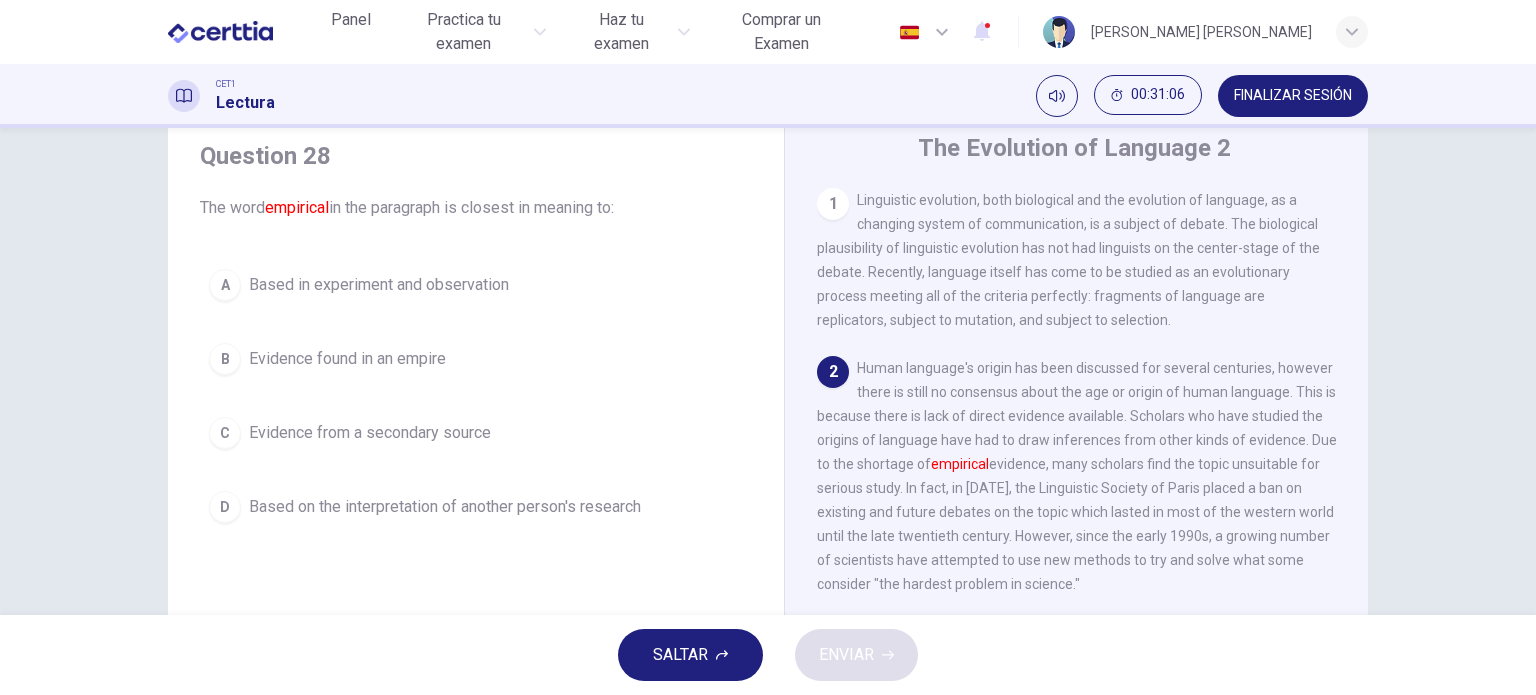 scroll, scrollTop: 100, scrollLeft: 0, axis: vertical 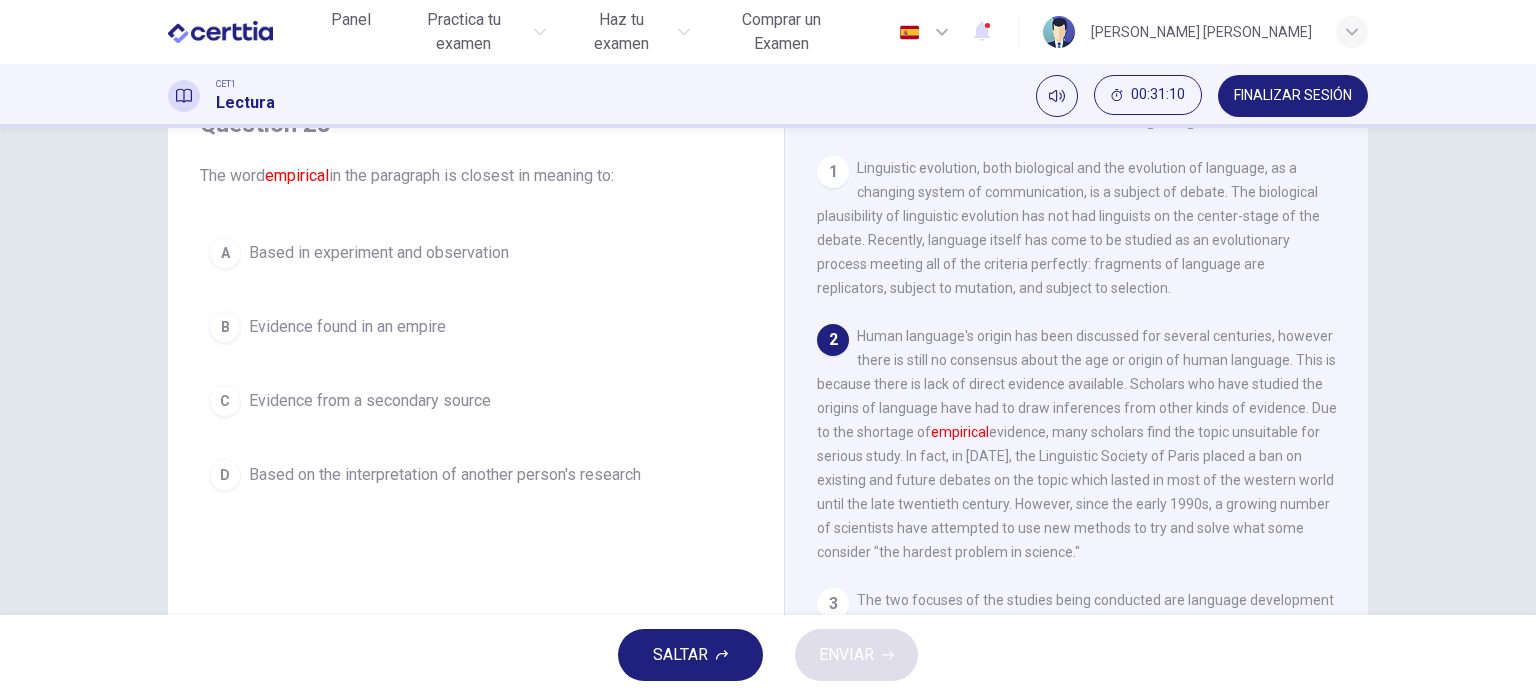 click on "Based in experiment and observation" at bounding box center (379, 253) 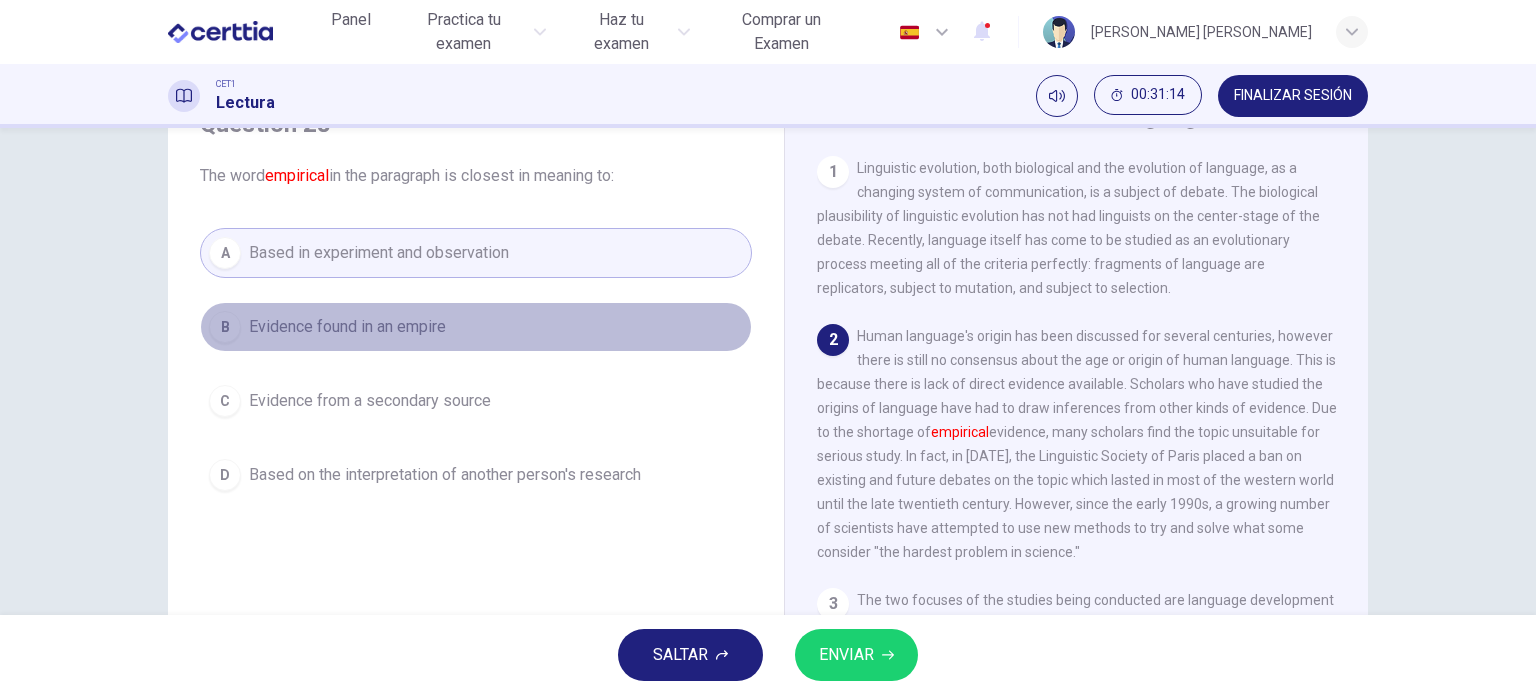 click on "B Evidence found in an empire" at bounding box center [476, 327] 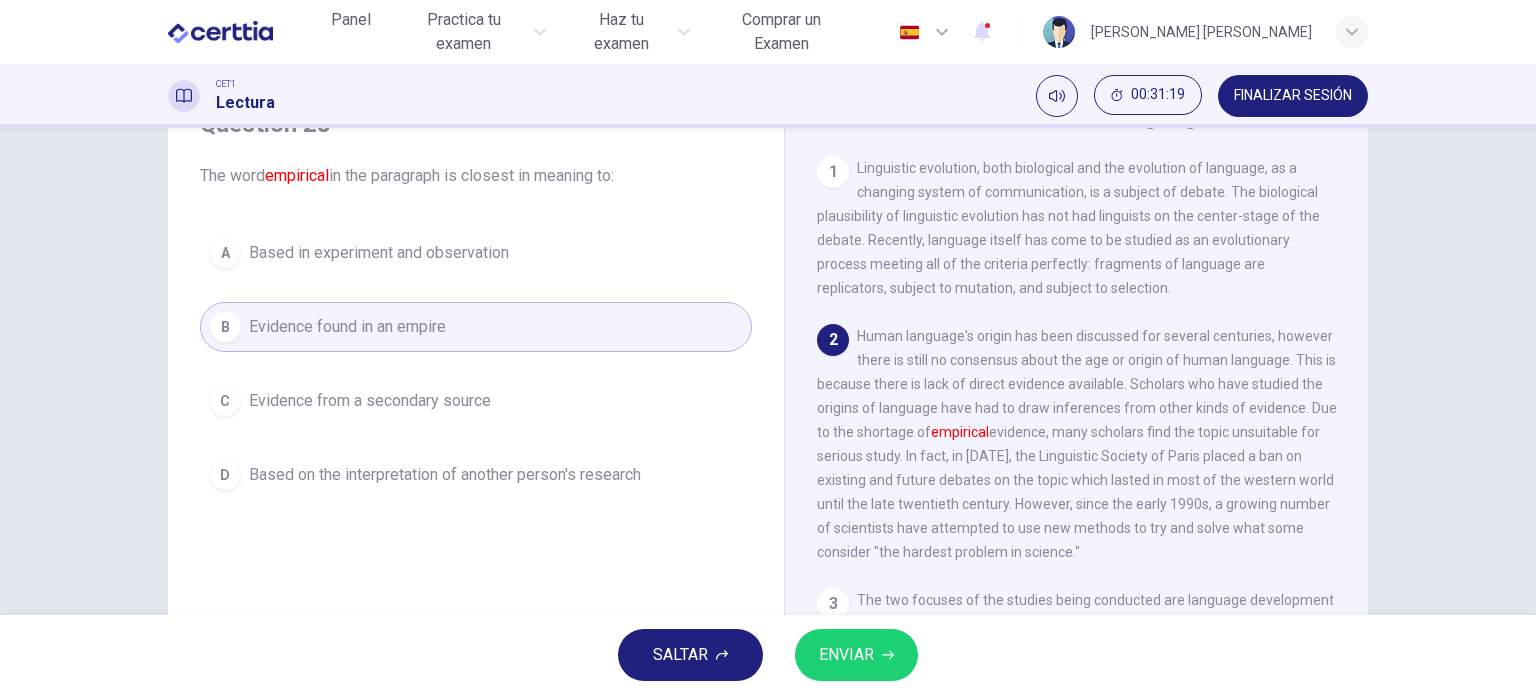 click on "ENVIAR" at bounding box center [846, 655] 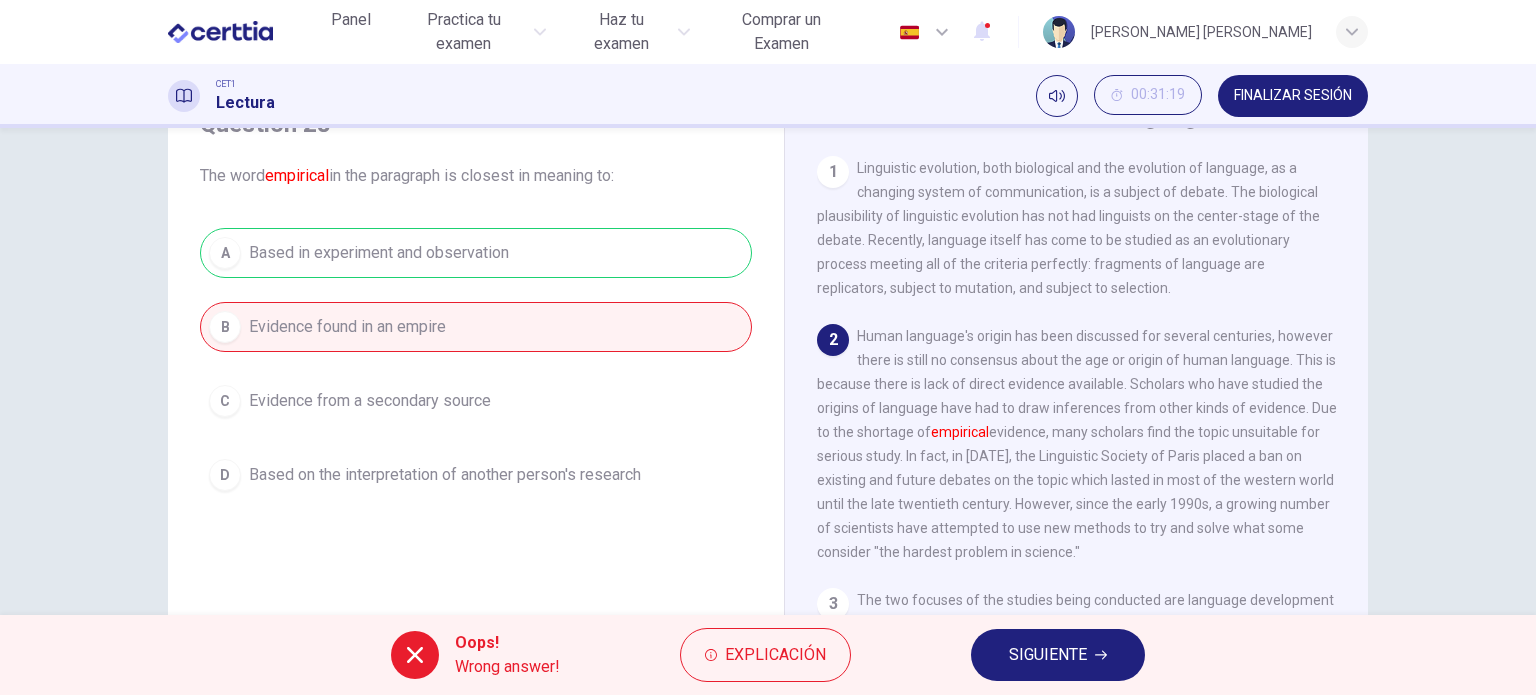 click on "SIGUIENTE" at bounding box center [1058, 655] 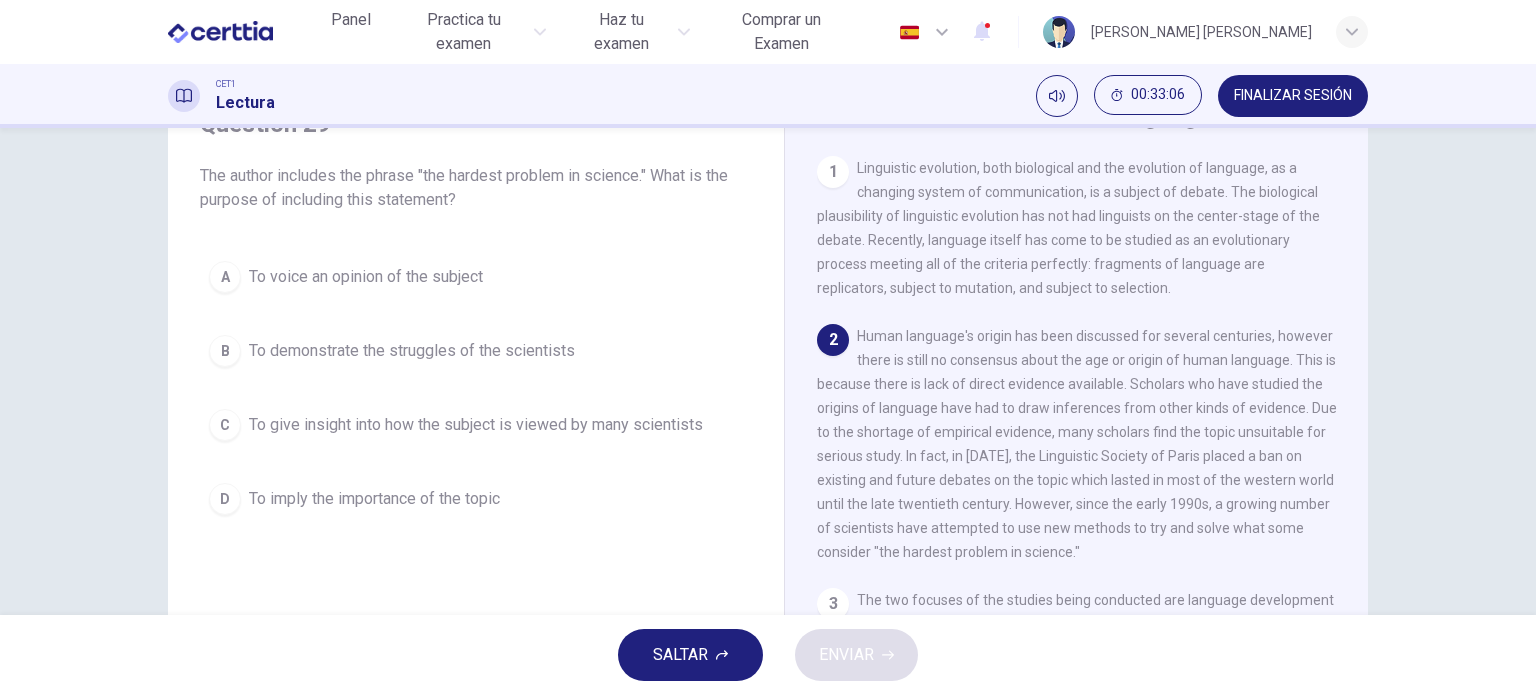 click on "To voice an opinion of the subject" at bounding box center [366, 277] 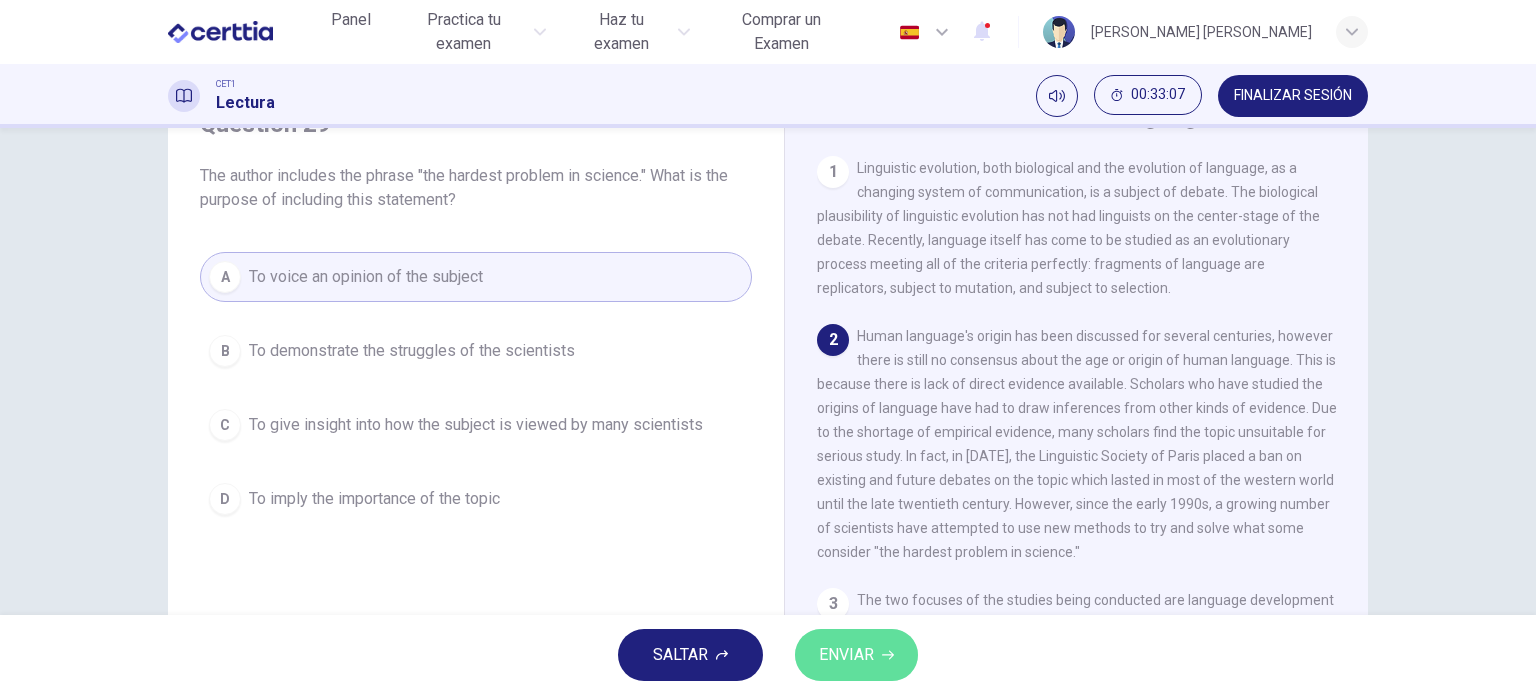 click on "ENVIAR" at bounding box center (846, 655) 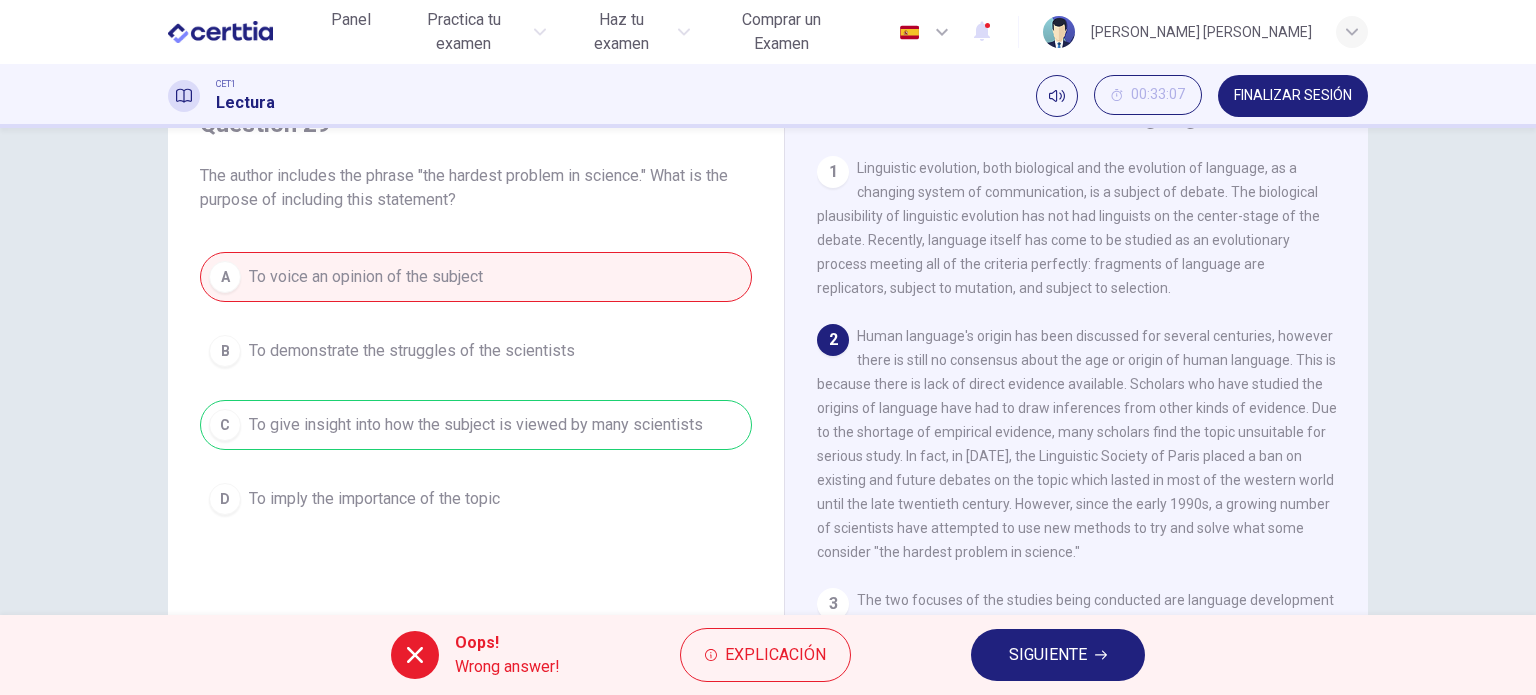 click on "SIGUIENTE" at bounding box center (1048, 655) 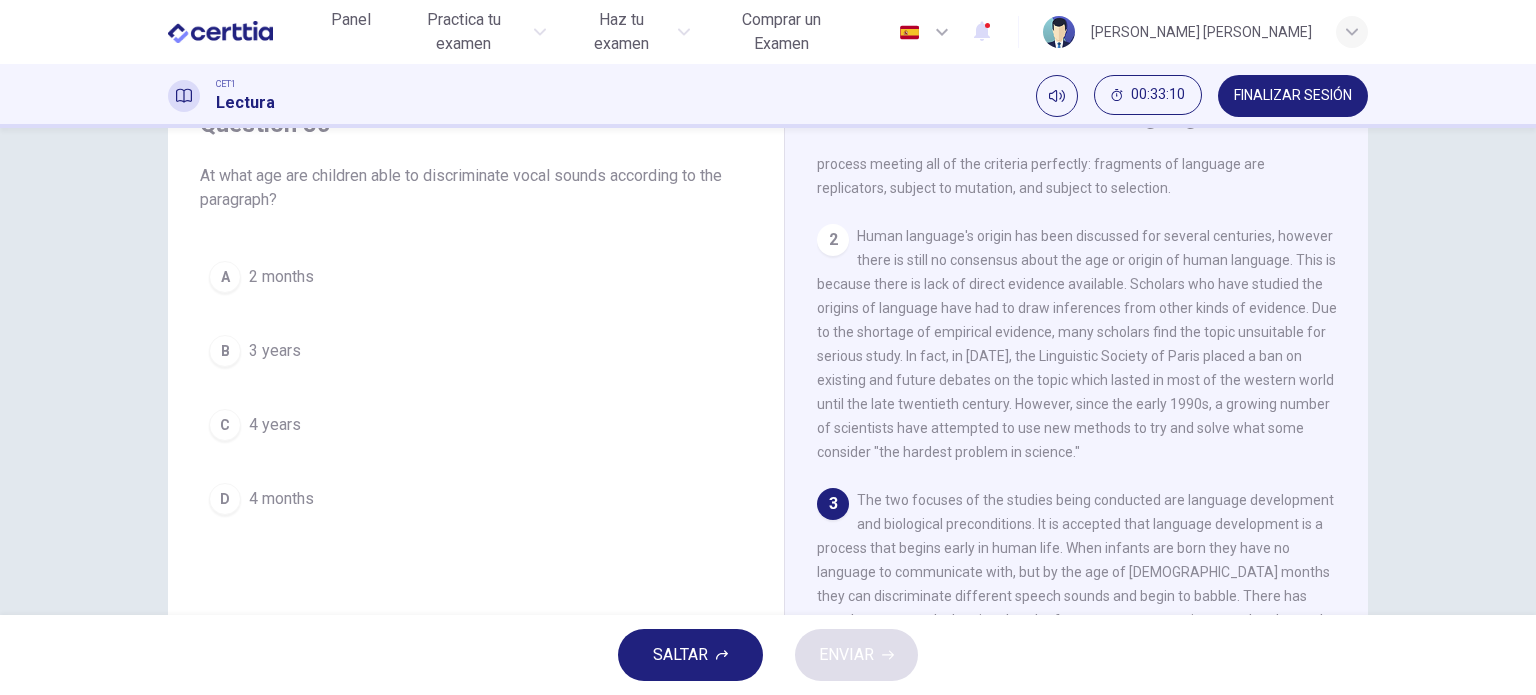 scroll, scrollTop: 300, scrollLeft: 0, axis: vertical 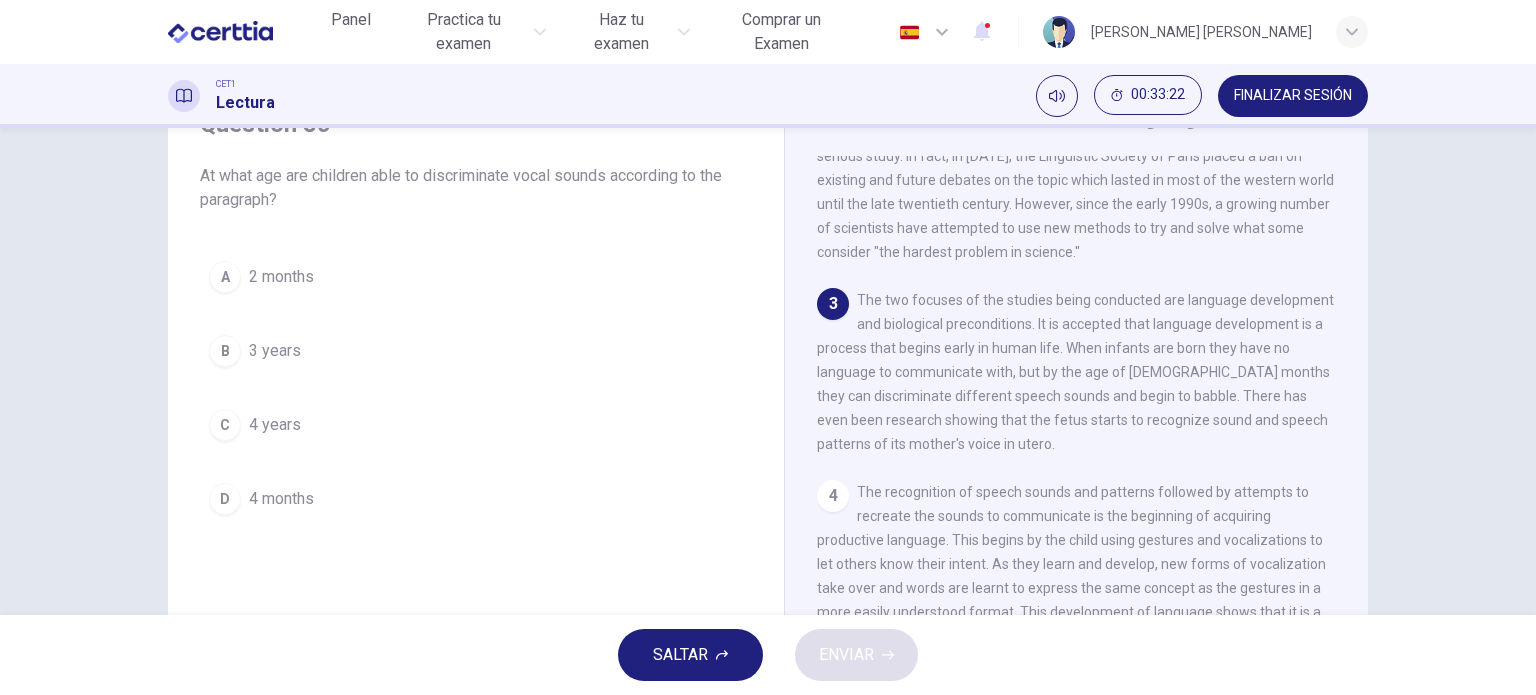 click on "4 months" at bounding box center [281, 499] 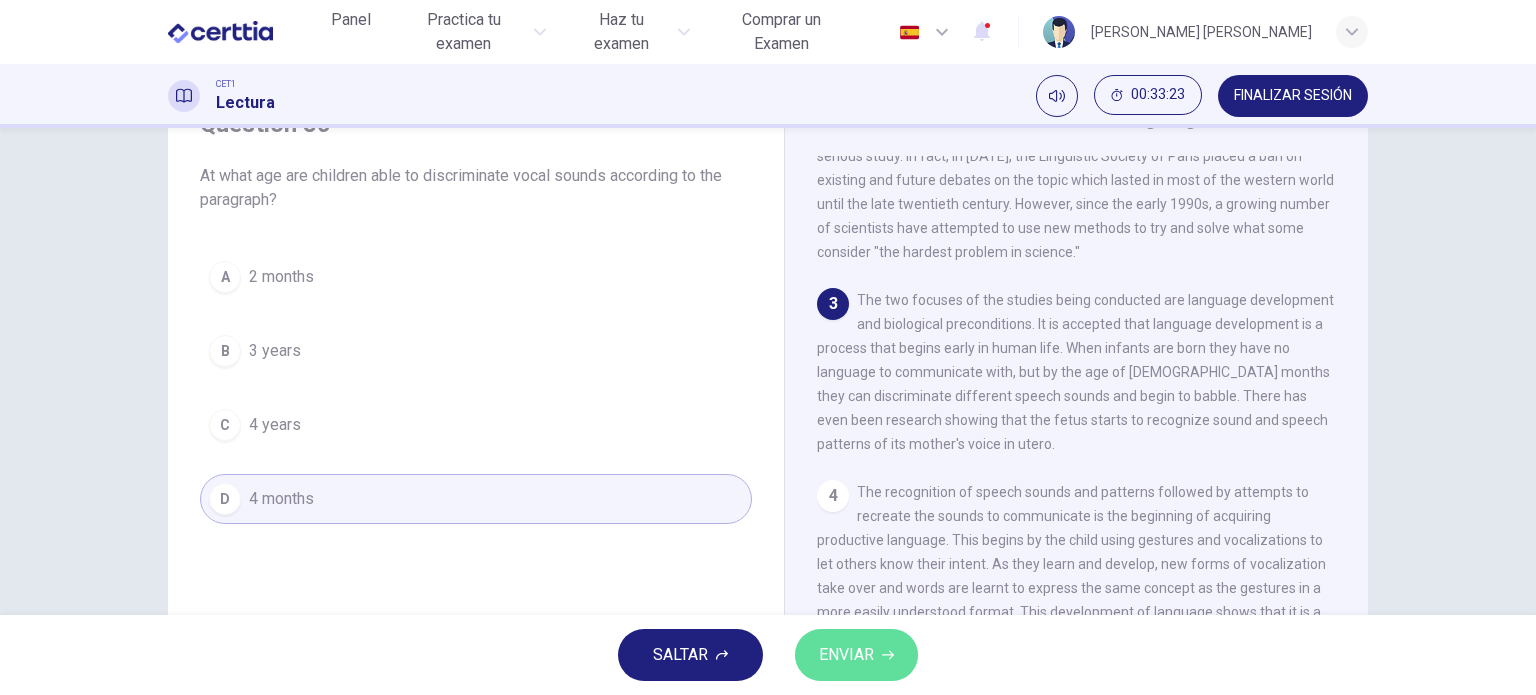 click on "ENVIAR" at bounding box center (846, 655) 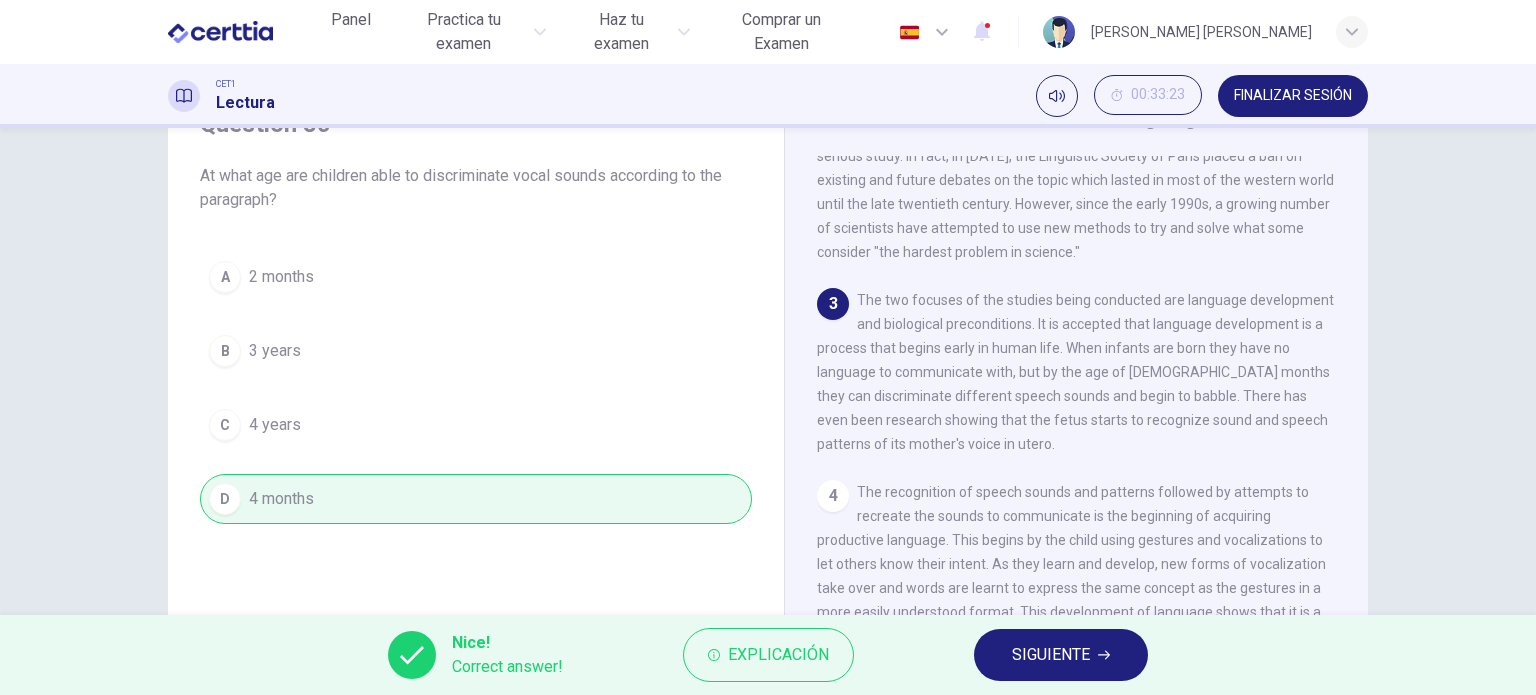 click on "SIGUIENTE" at bounding box center [1061, 655] 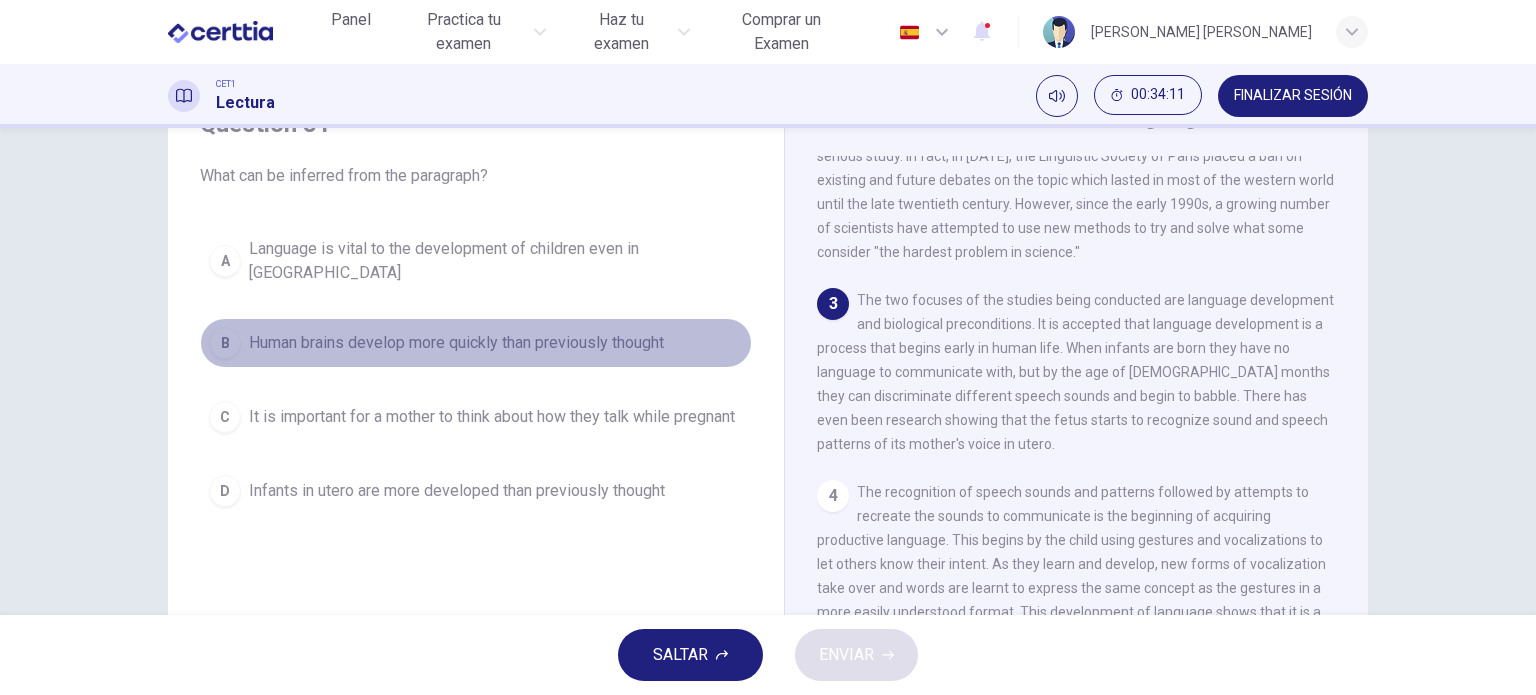 click on "Human brains develop more quickly than previously thought" at bounding box center (456, 343) 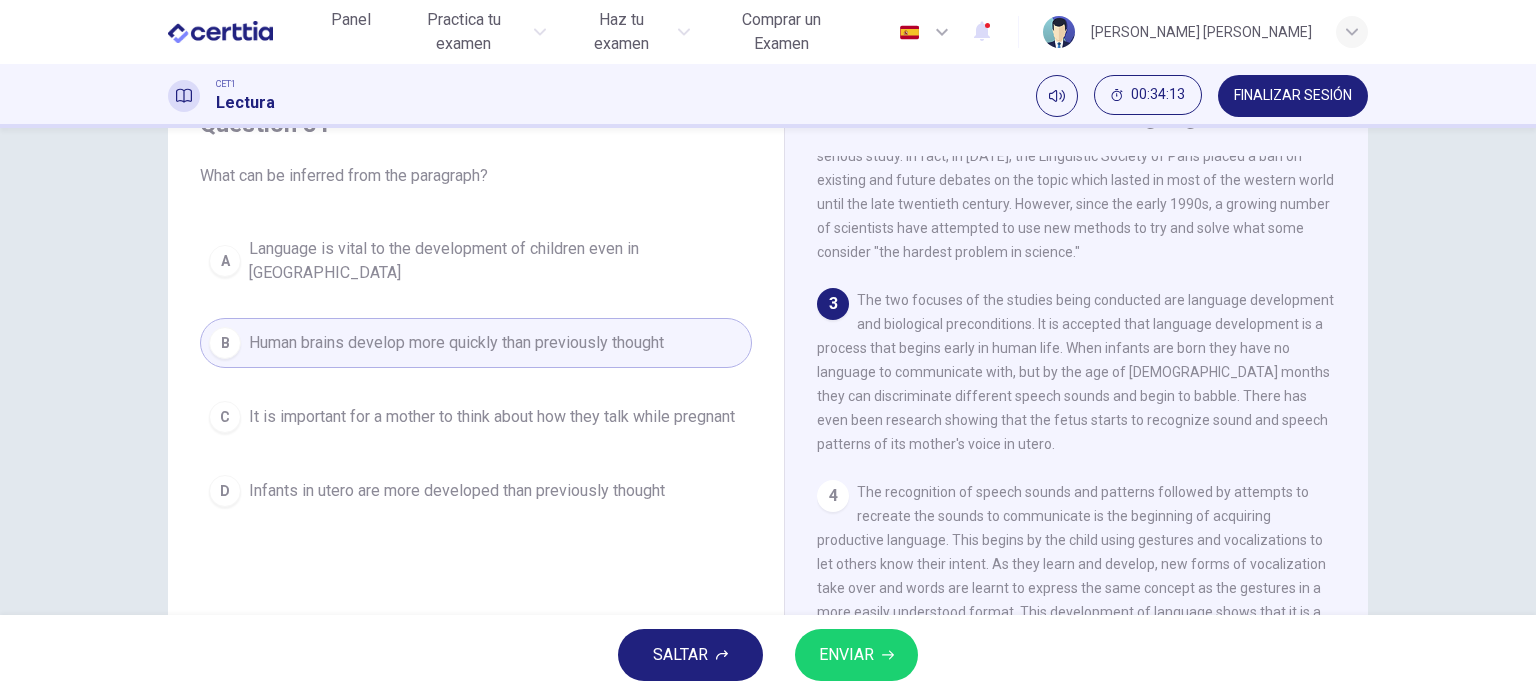 click on "Language is vital to the development of children even in utero" at bounding box center (496, 261) 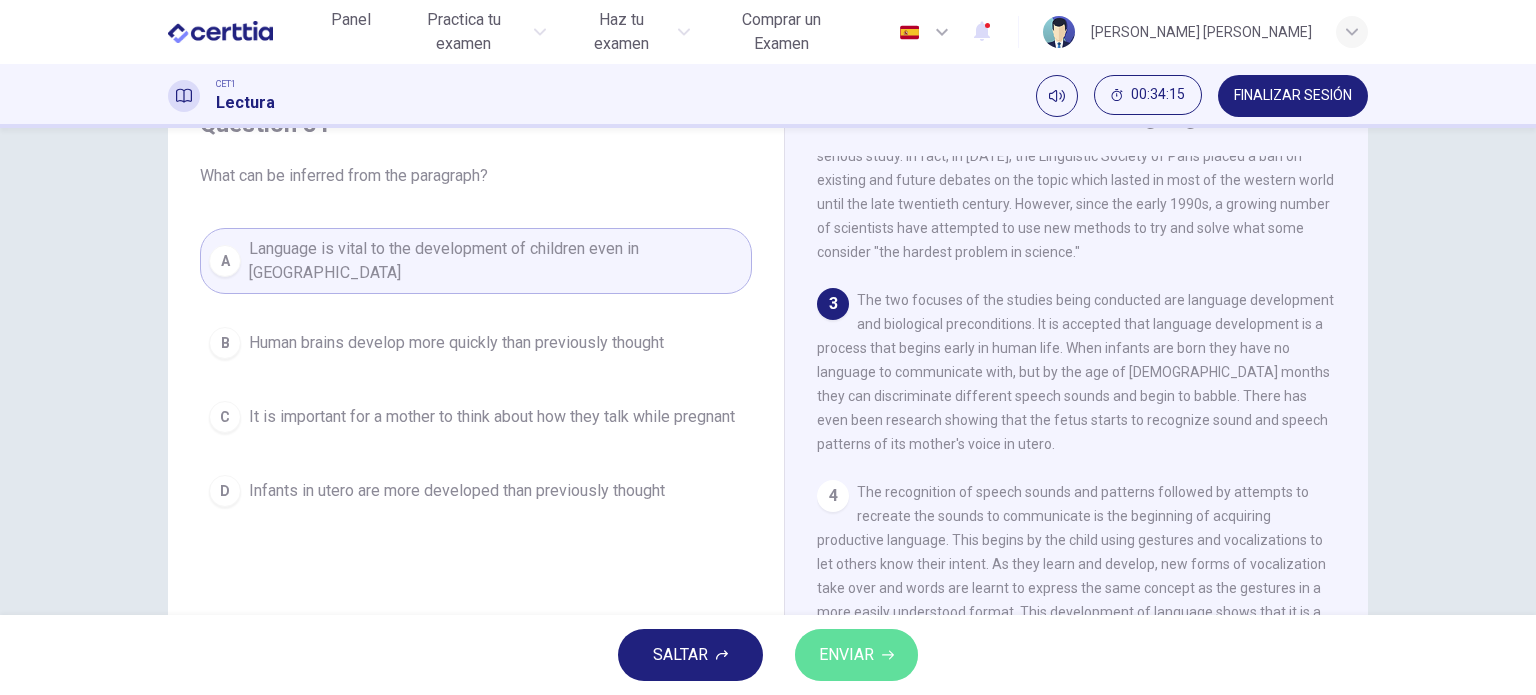 click on "ENVIAR" at bounding box center (846, 655) 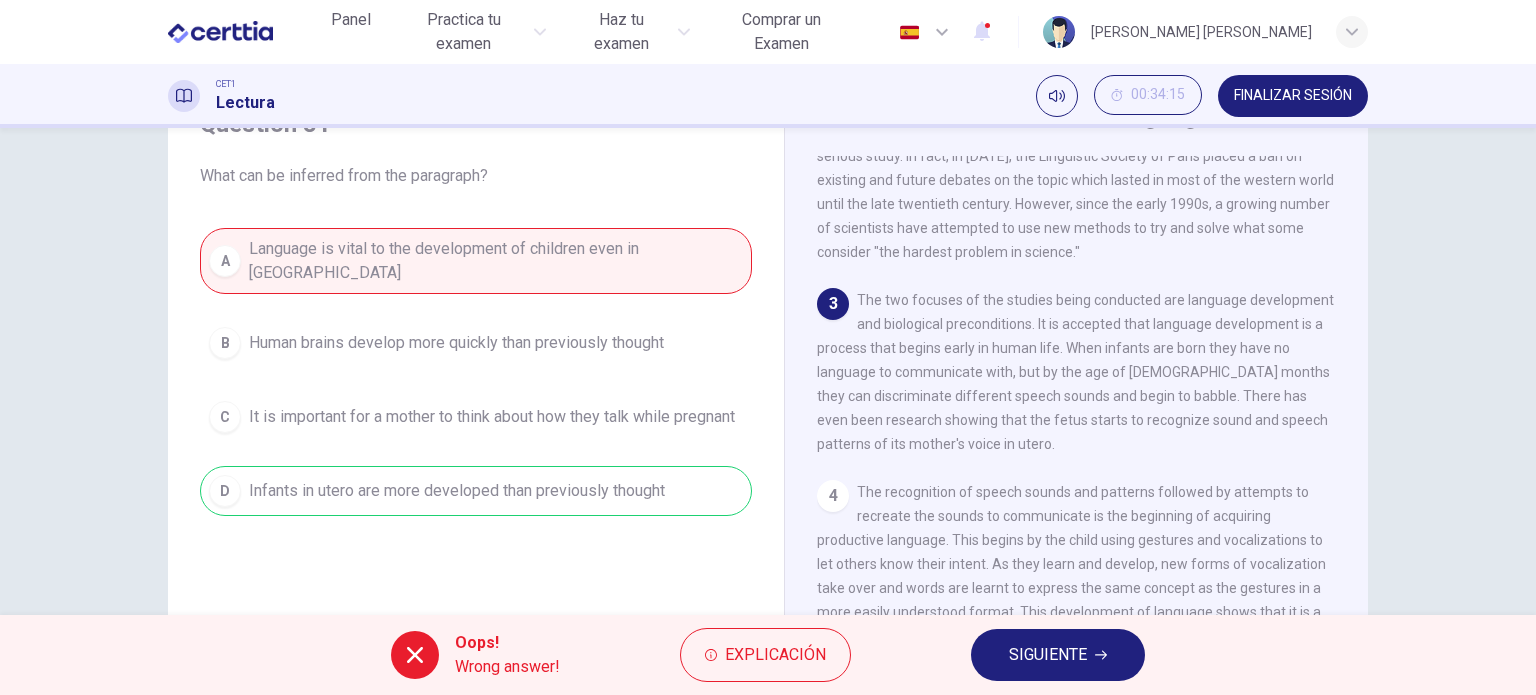 click on "SIGUIENTE" at bounding box center (1058, 655) 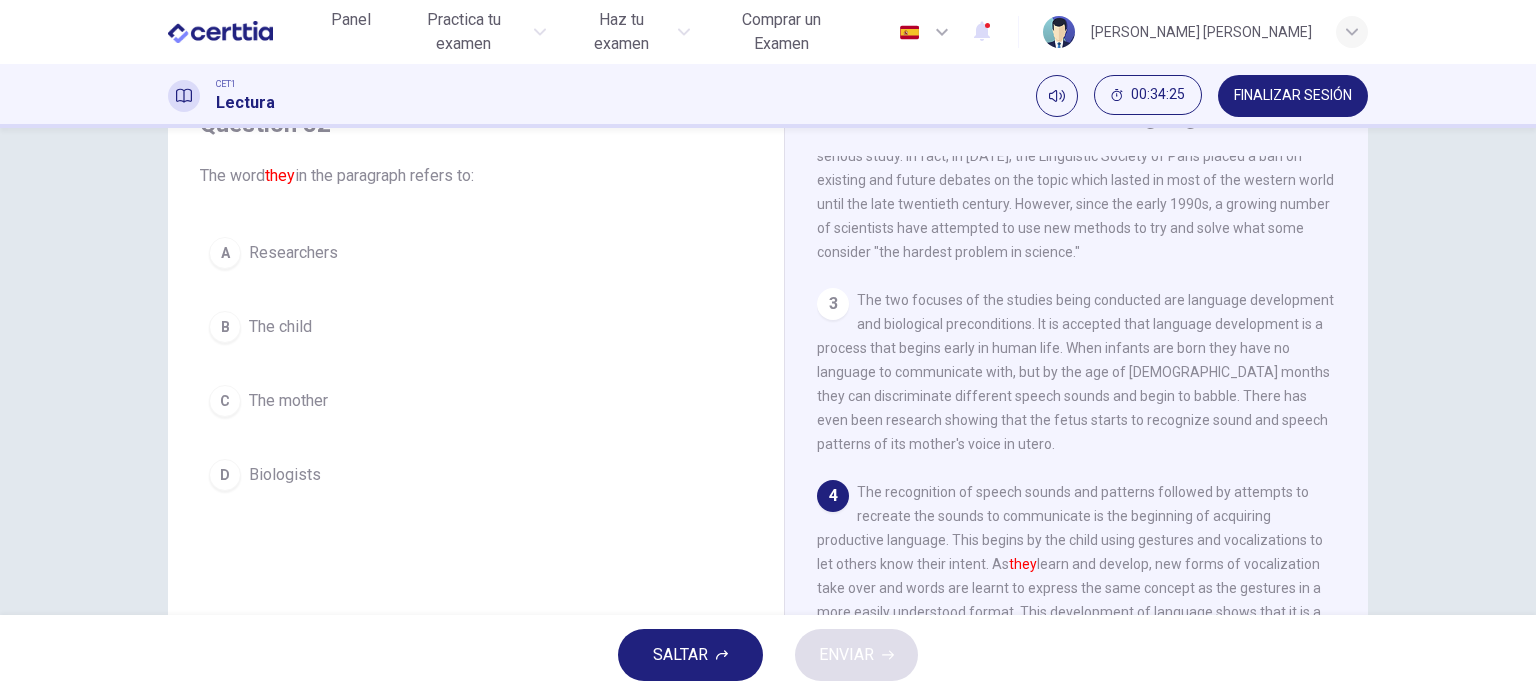 scroll, scrollTop: 500, scrollLeft: 0, axis: vertical 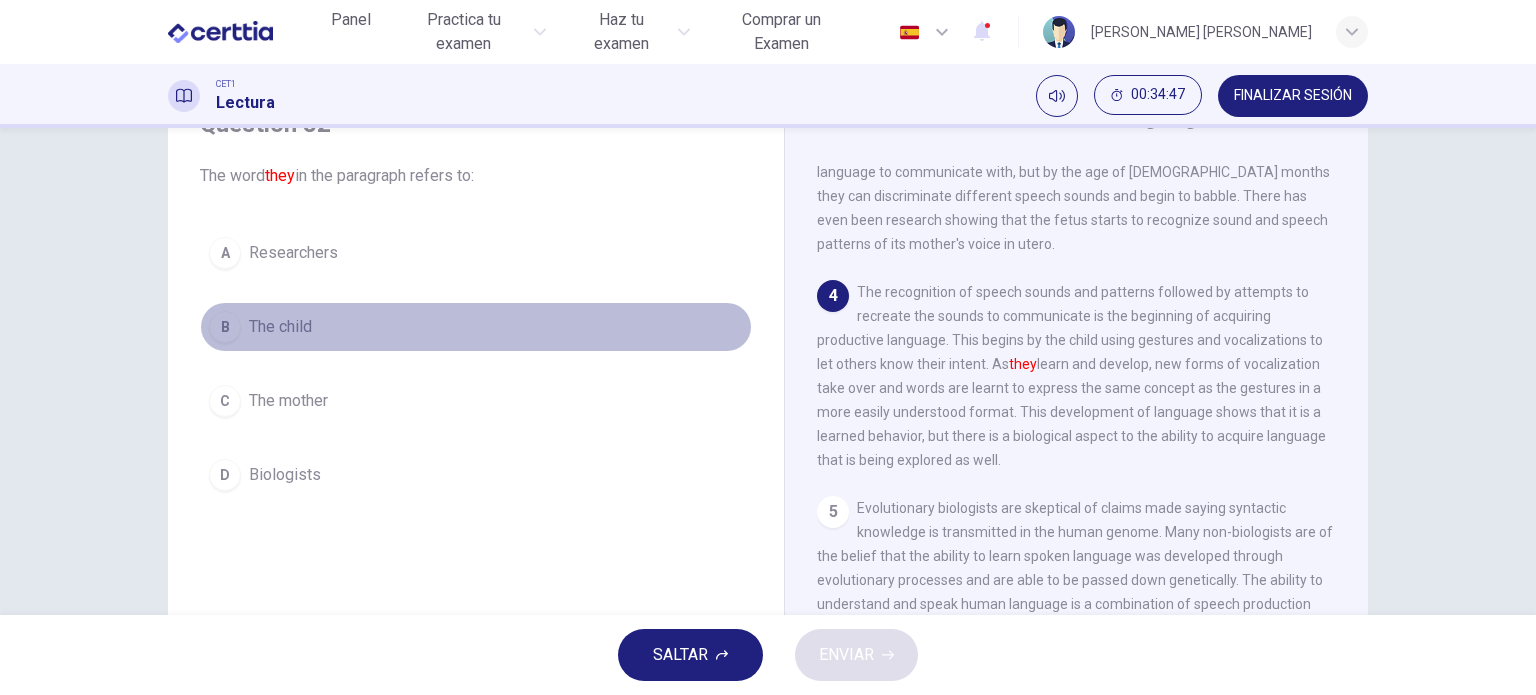 click on "The child" at bounding box center (280, 327) 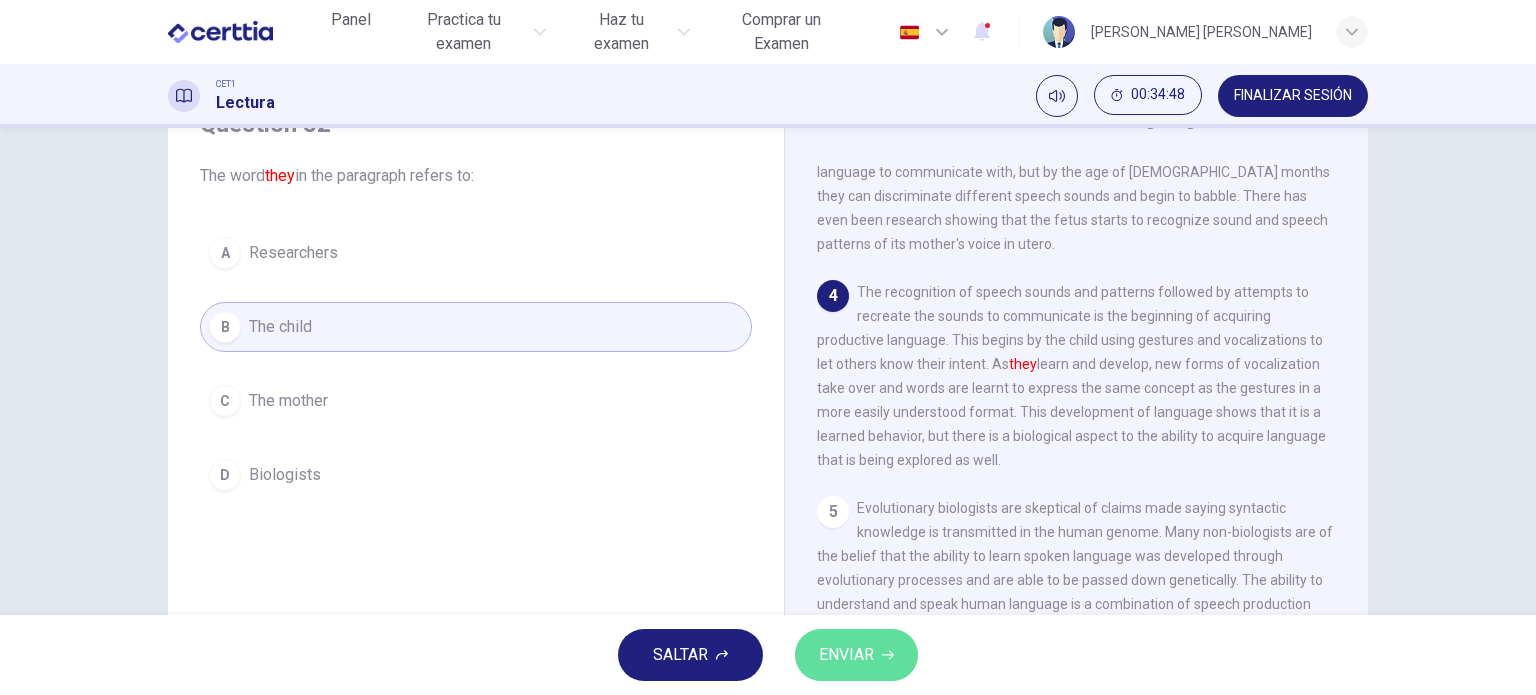 click on "ENVIAR" at bounding box center (846, 655) 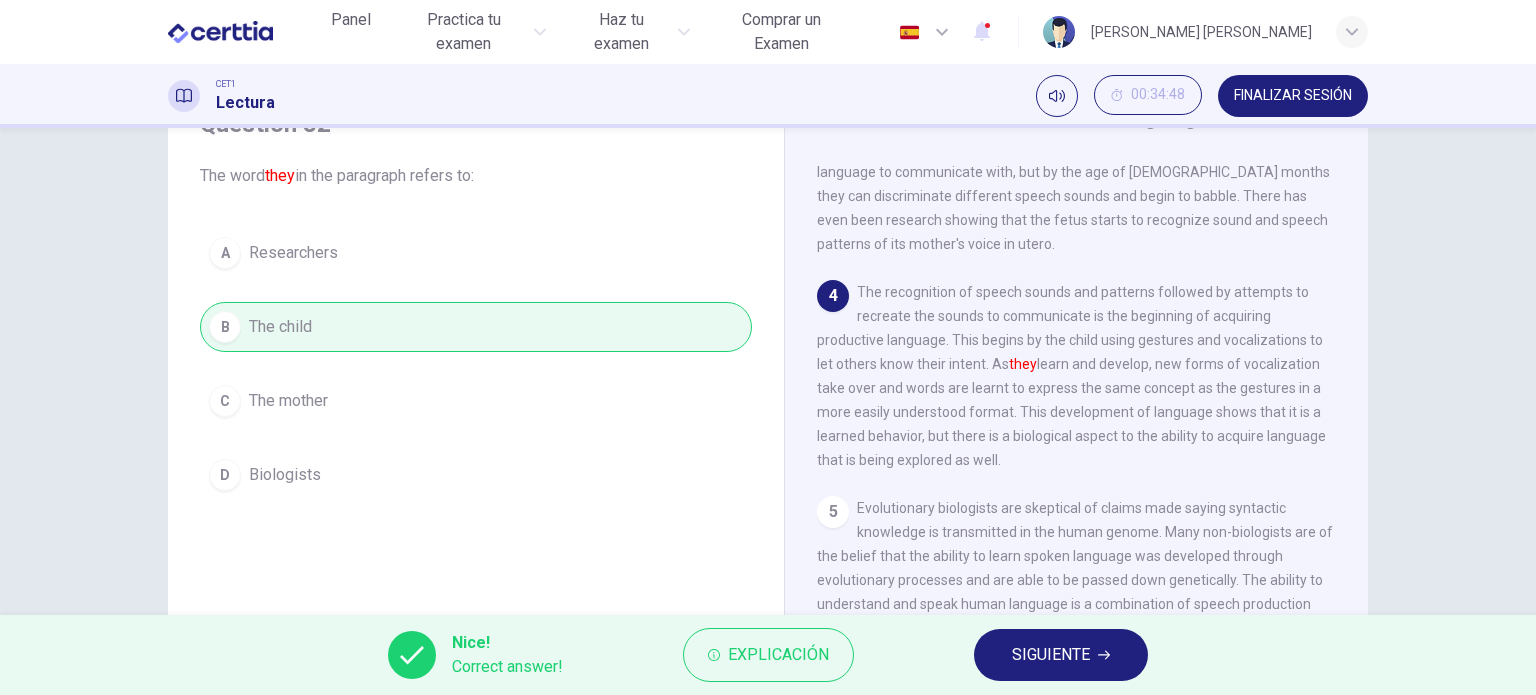 click on "SIGUIENTE" at bounding box center (1061, 655) 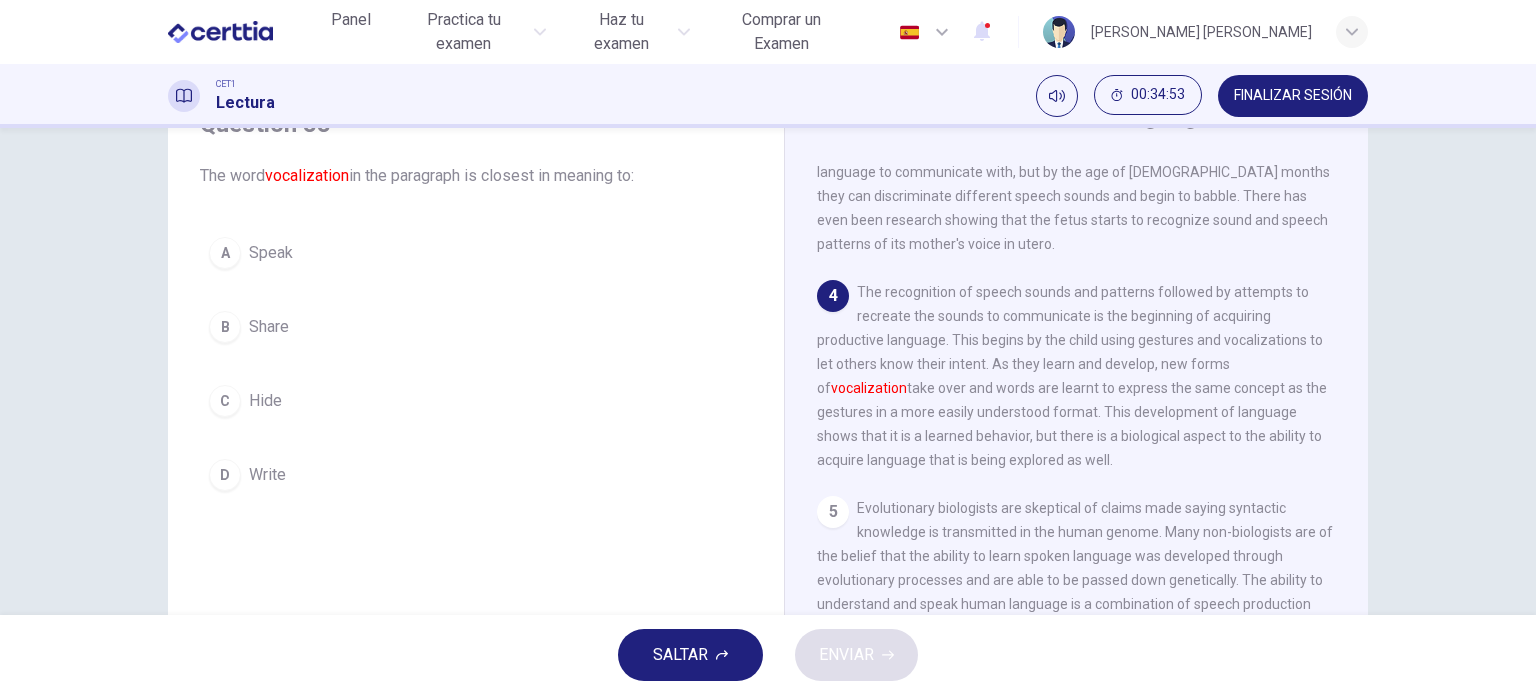 click on "A Speak" at bounding box center (476, 253) 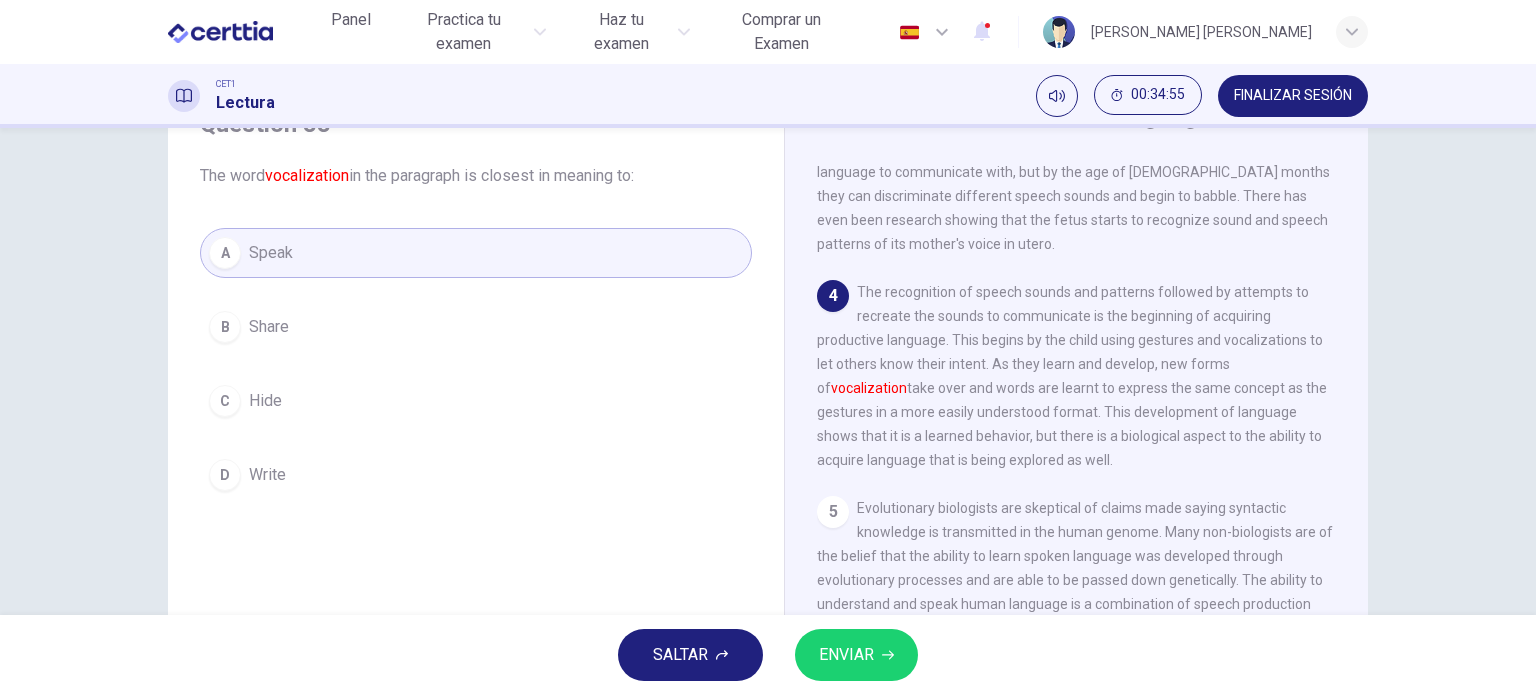 click 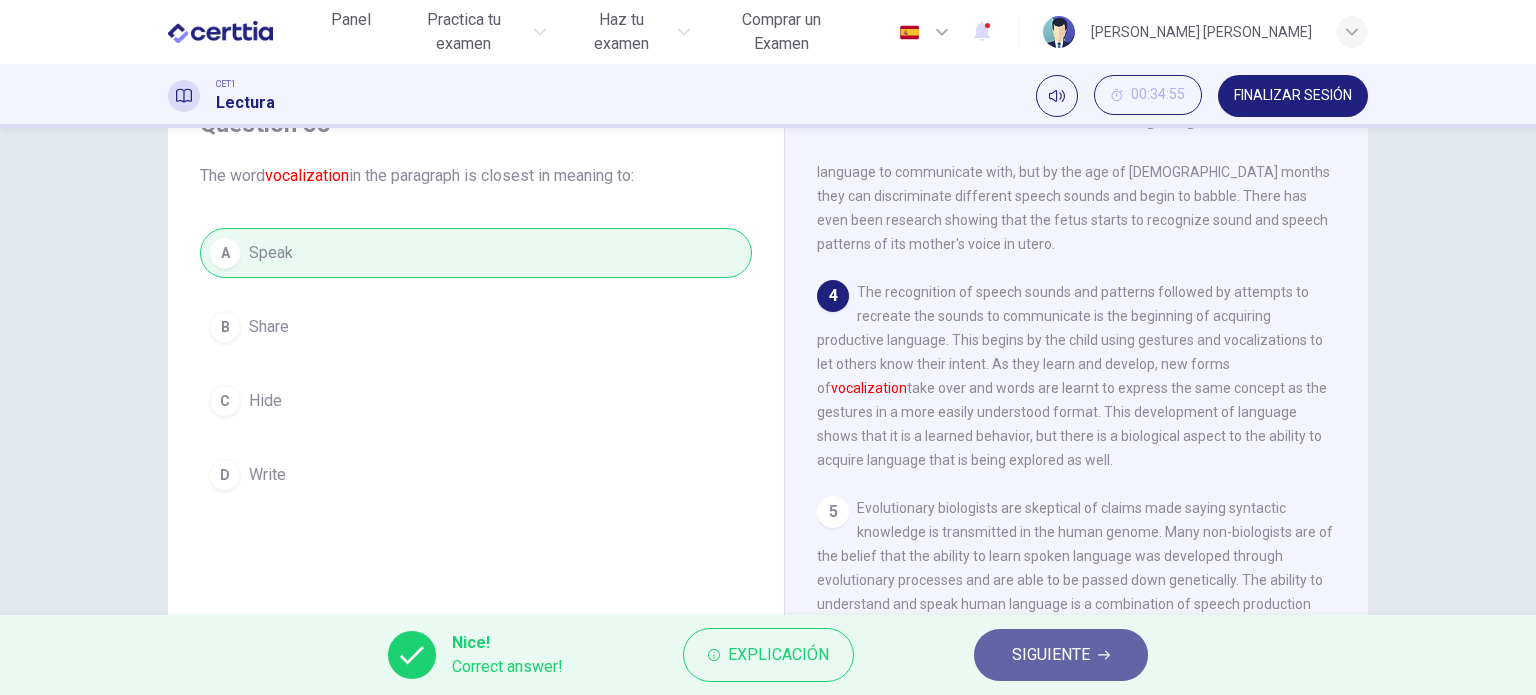 click on "SIGUIENTE" at bounding box center [1061, 655] 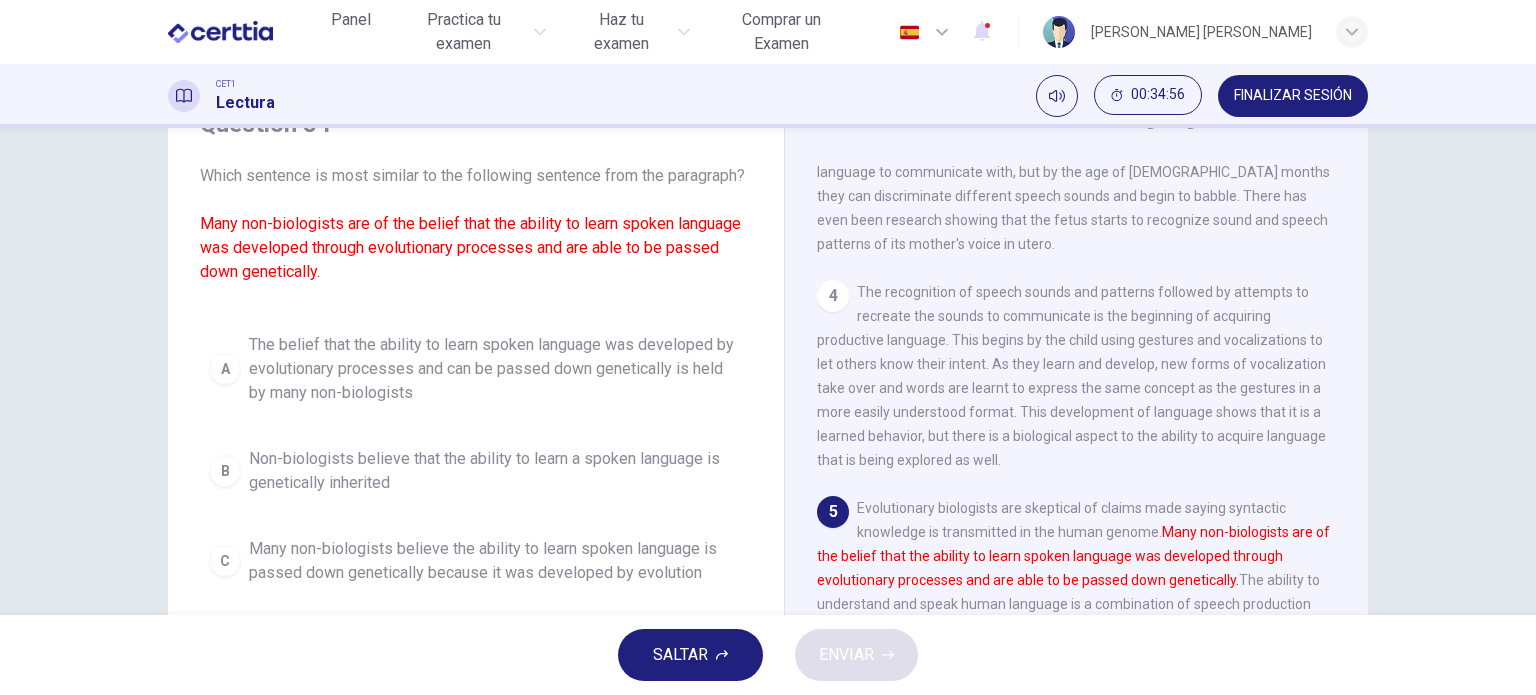 scroll, scrollTop: 288, scrollLeft: 0, axis: vertical 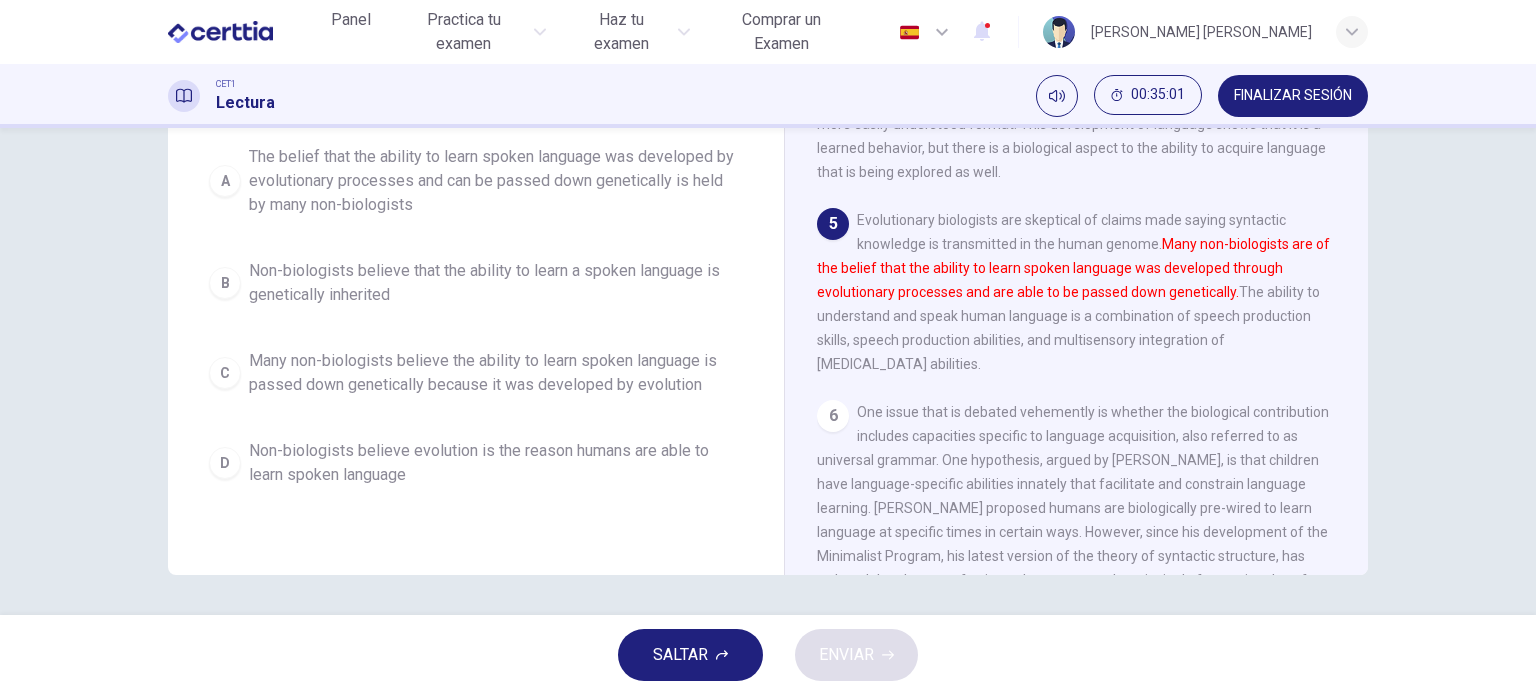 click on "SALTAR" at bounding box center [680, 655] 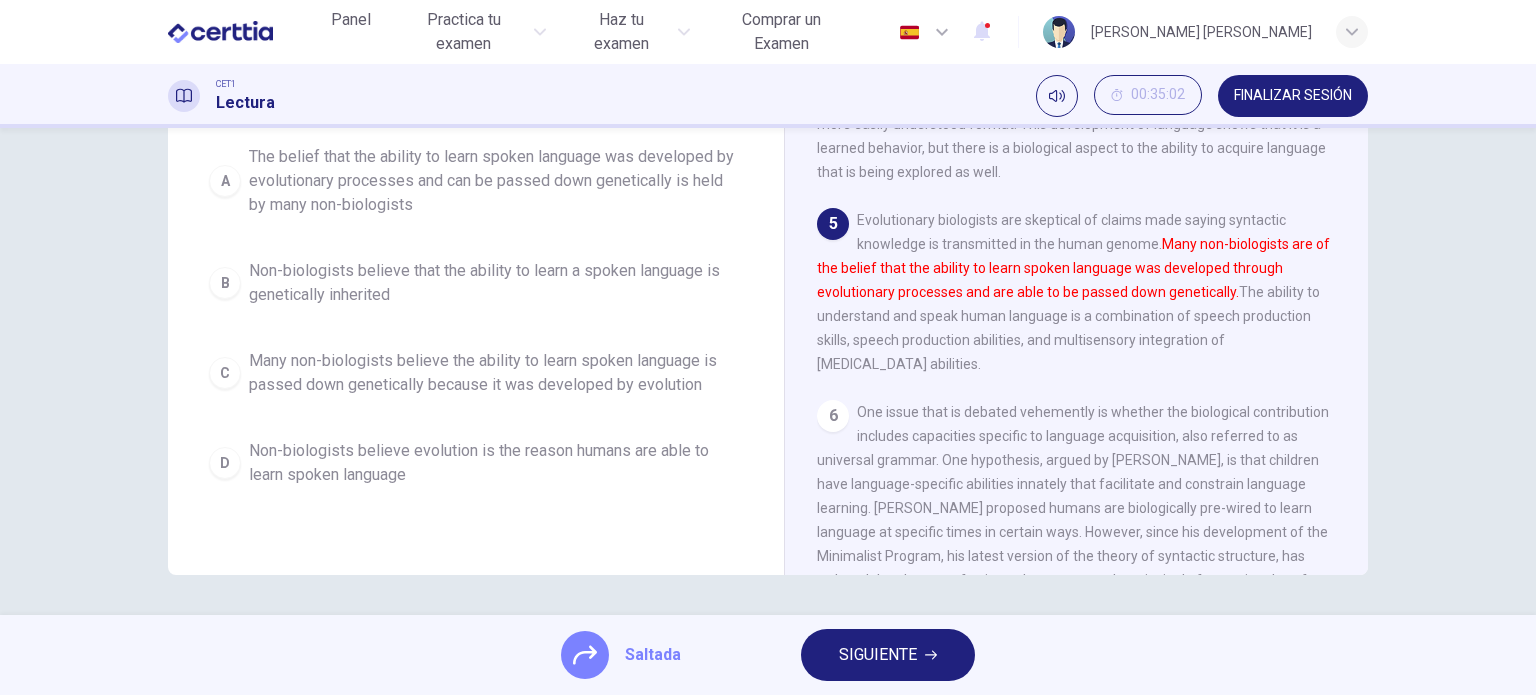 click on "SIGUIENTE" at bounding box center (888, 655) 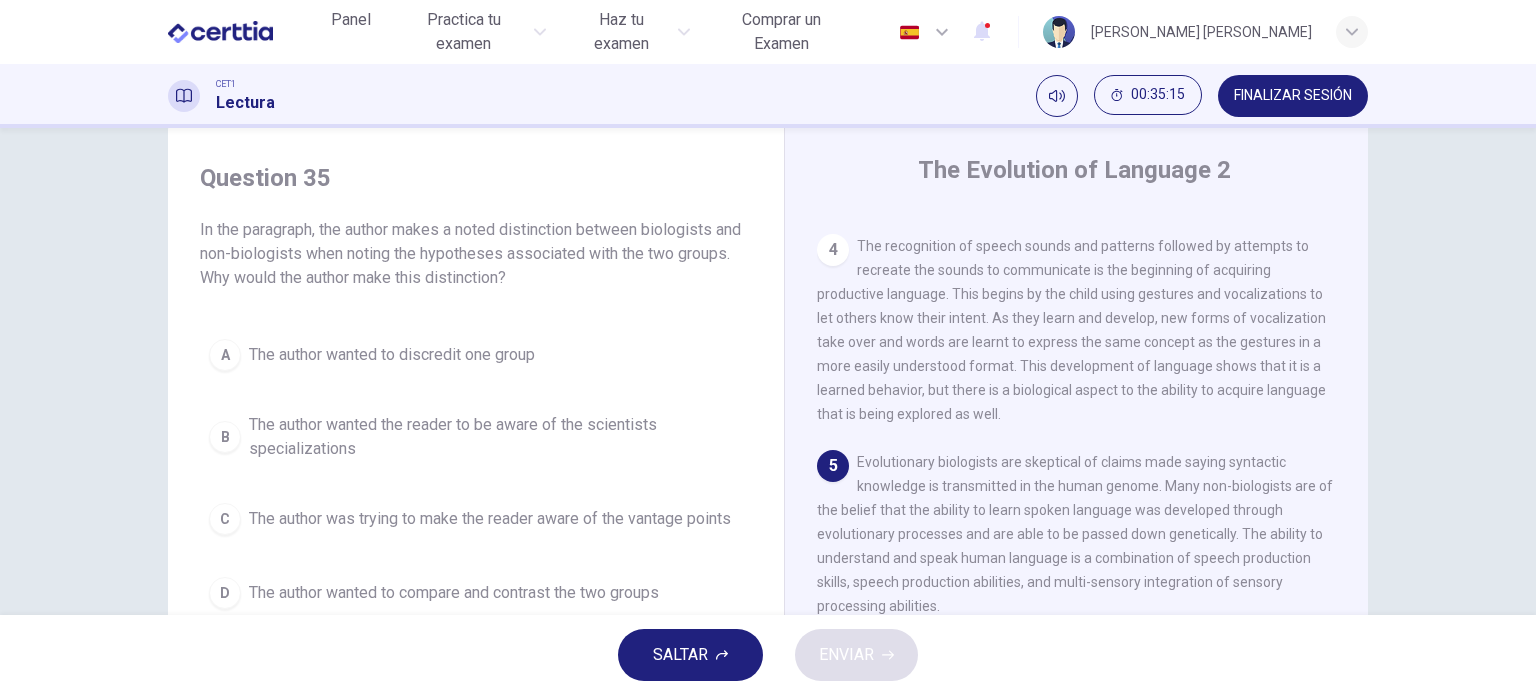 scroll, scrollTop: 0, scrollLeft: 0, axis: both 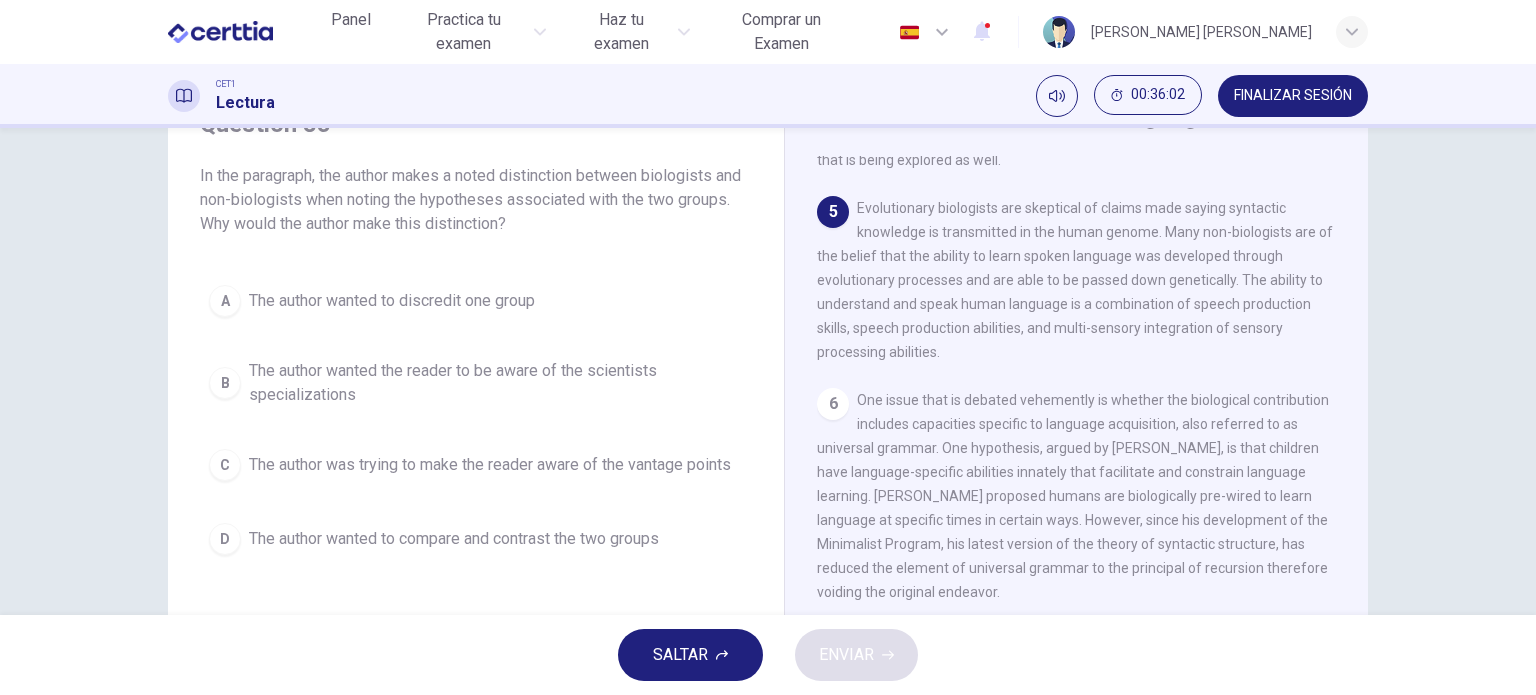click on "C The author was trying to make the reader aware of the vantage points" at bounding box center [476, 465] 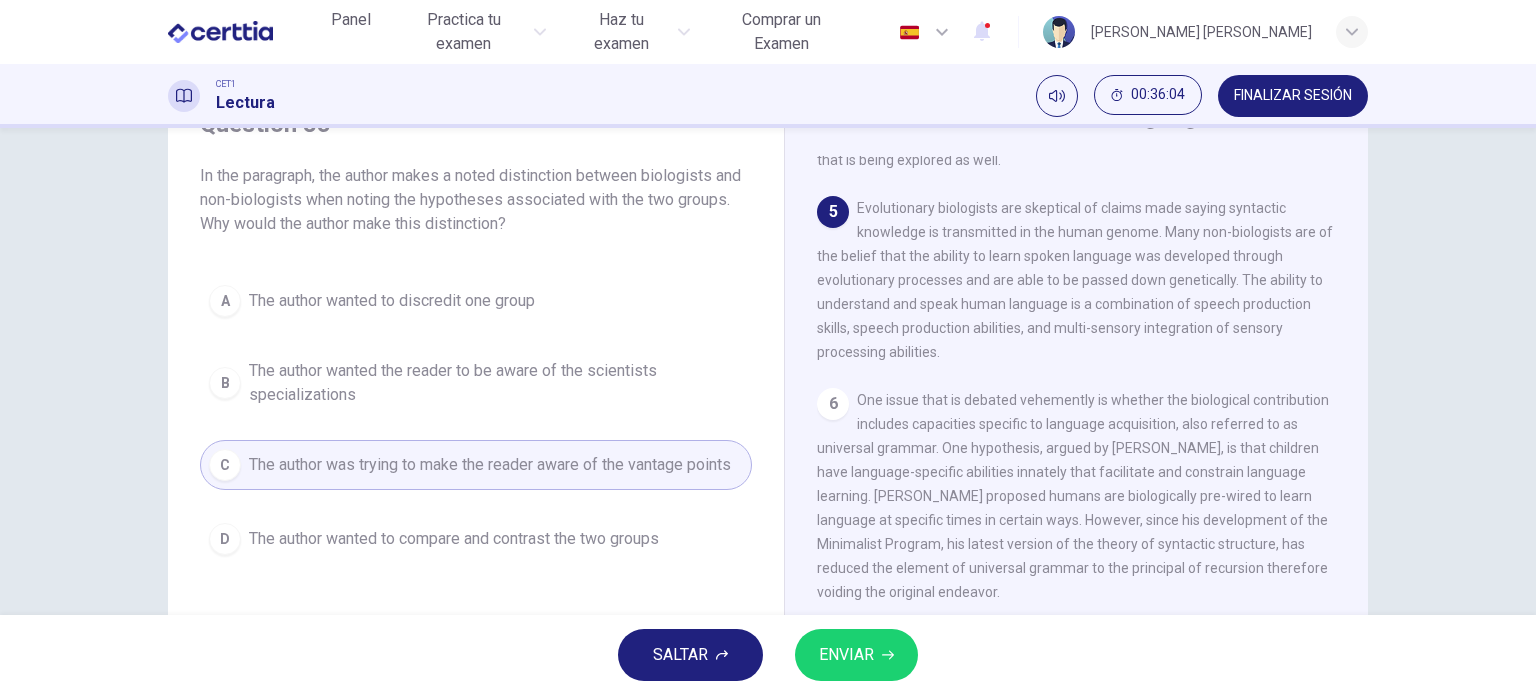 click on "The author wanted to compare and contrast the two groups" at bounding box center (454, 539) 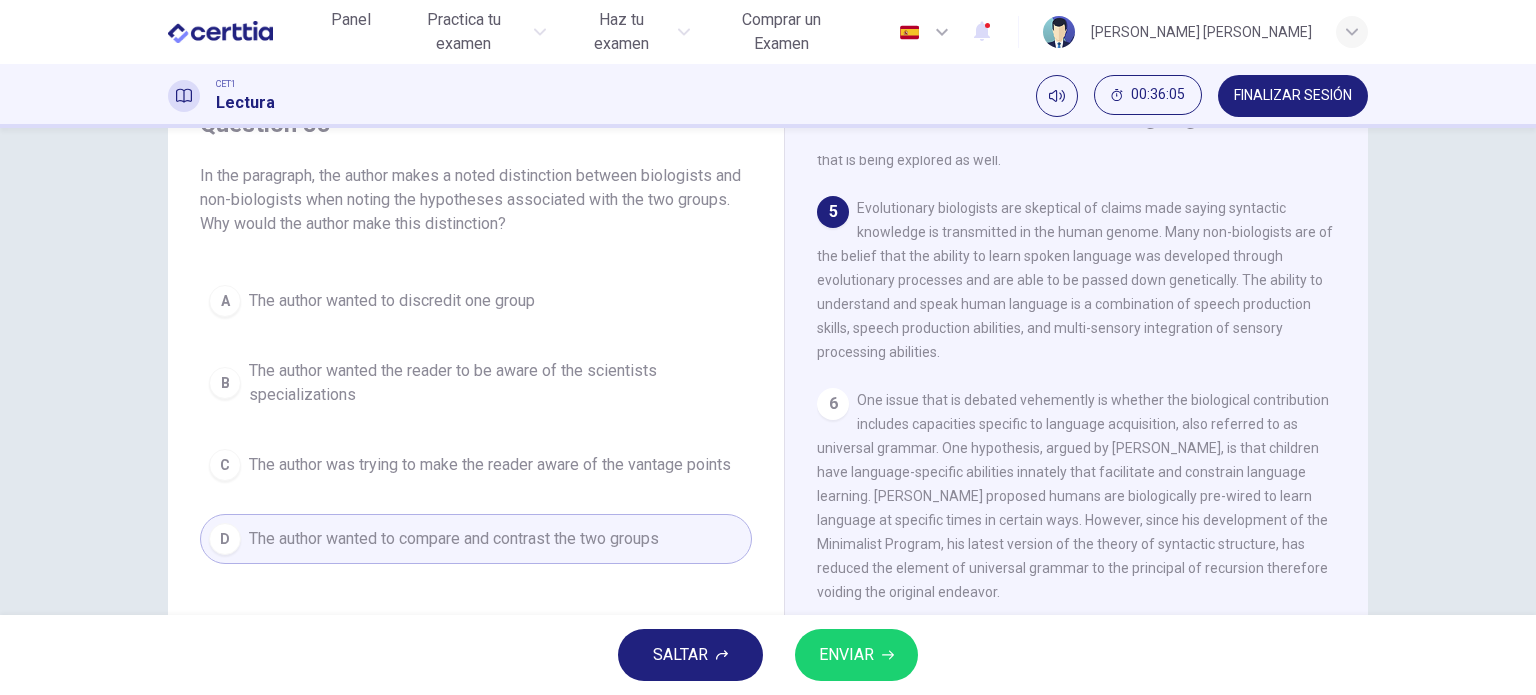click on "ENVIAR" at bounding box center (846, 655) 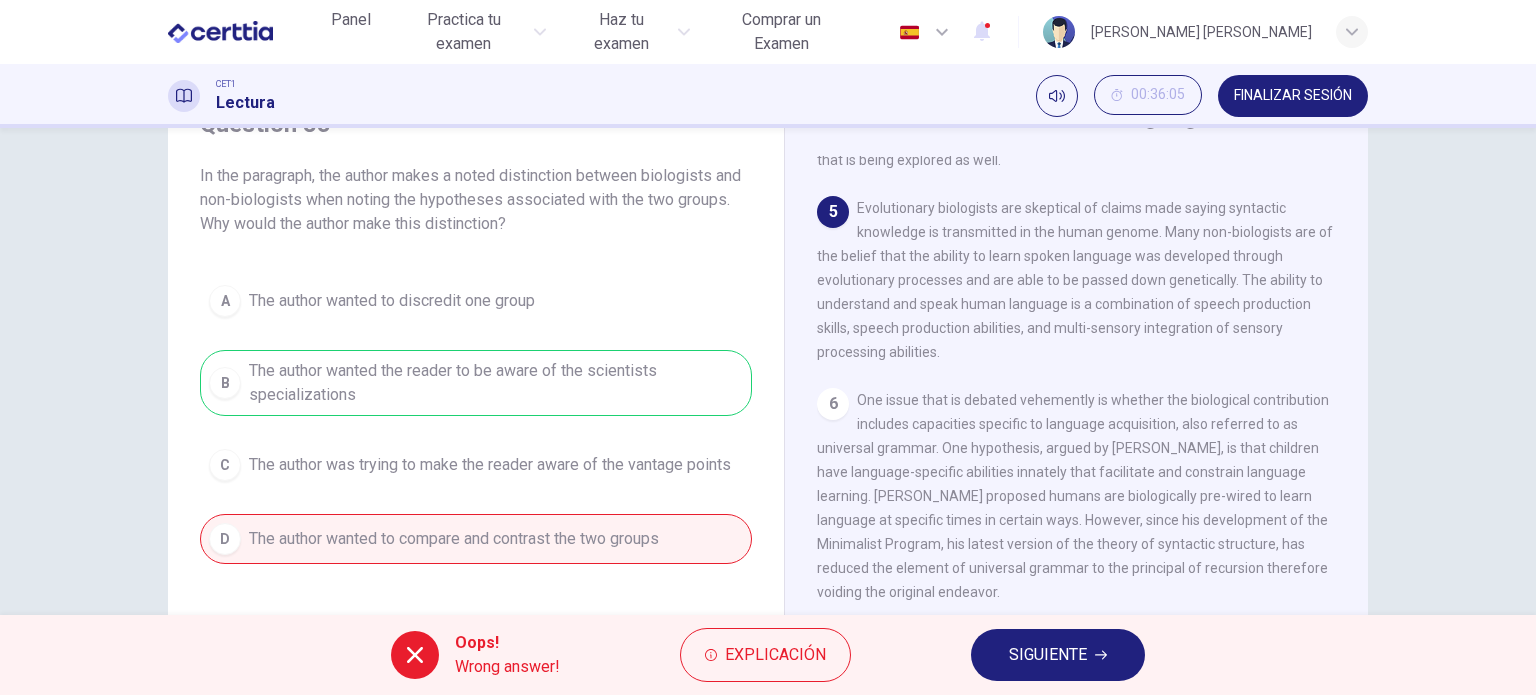 click on "SIGUIENTE" at bounding box center (1048, 655) 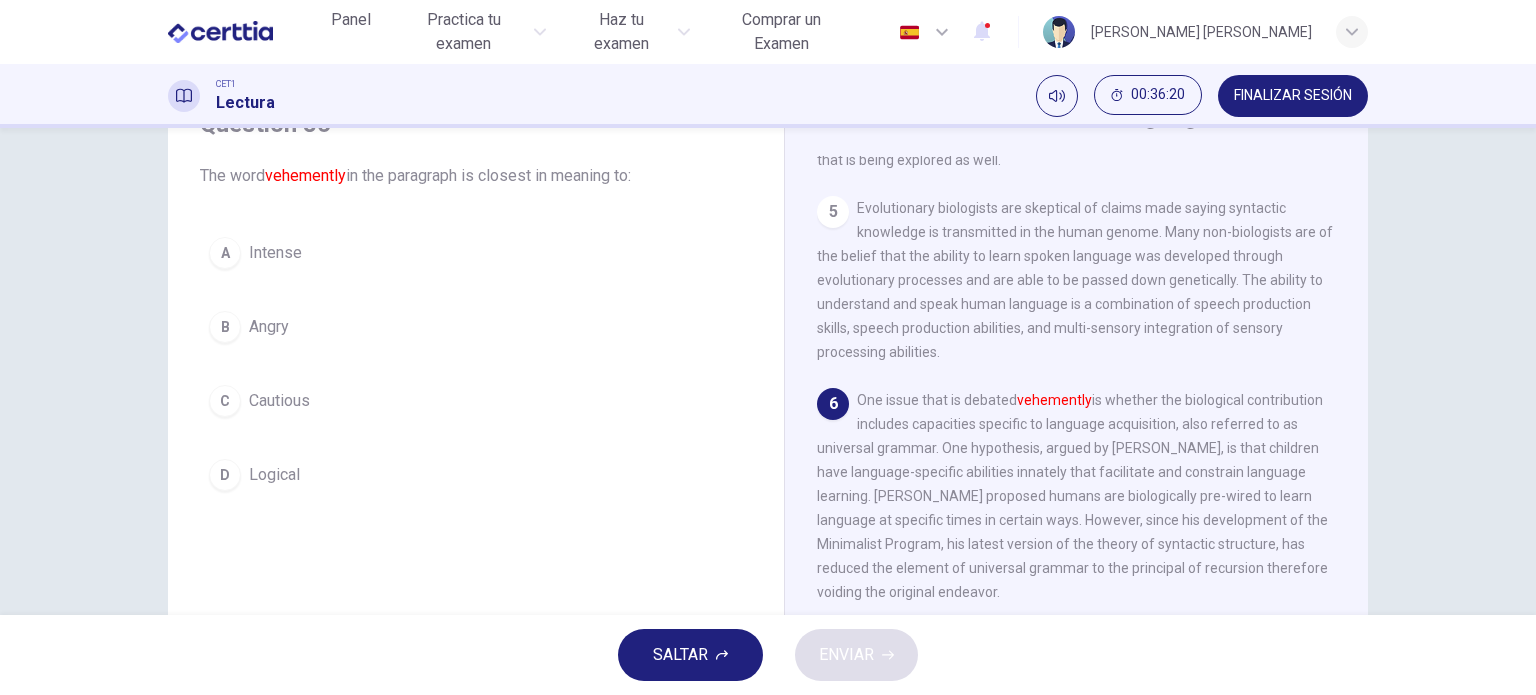 click on "A Intense" at bounding box center [476, 253] 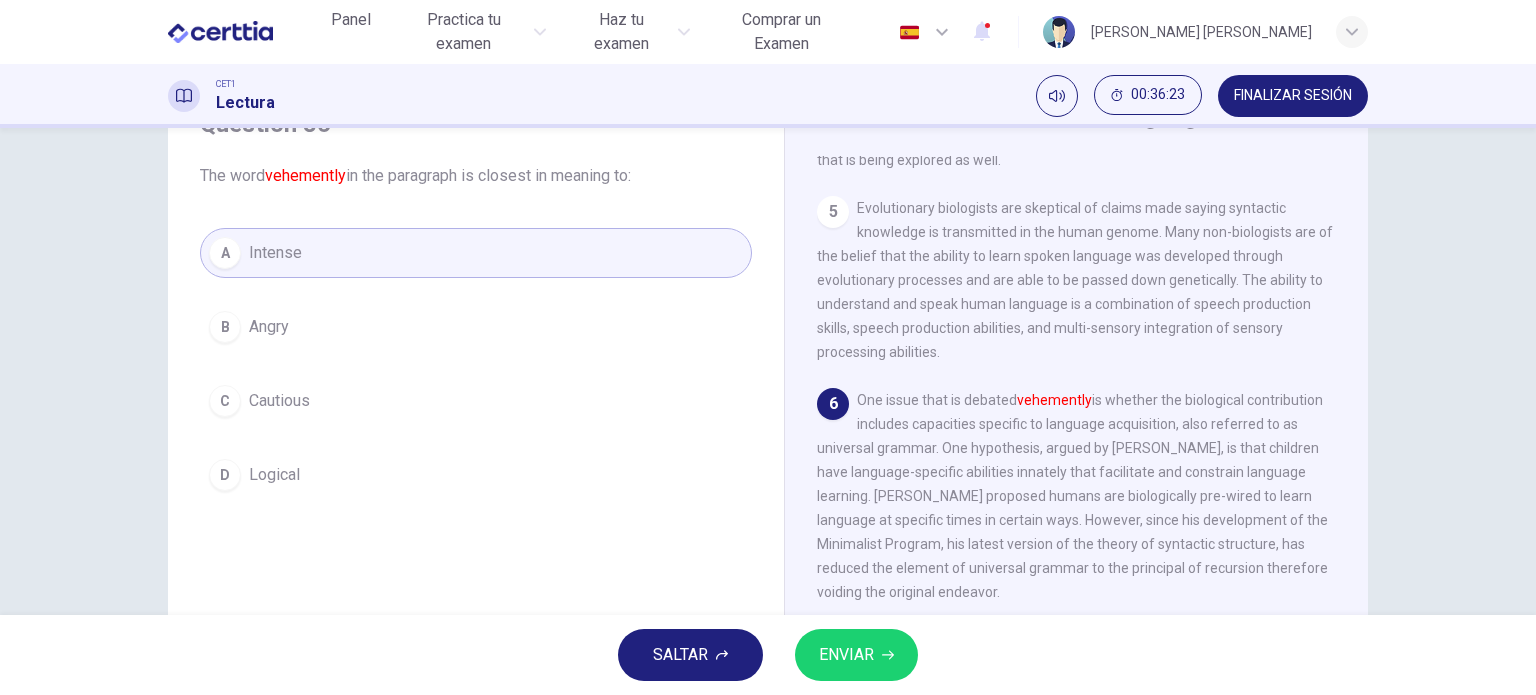 click on "C Cautious" at bounding box center [476, 401] 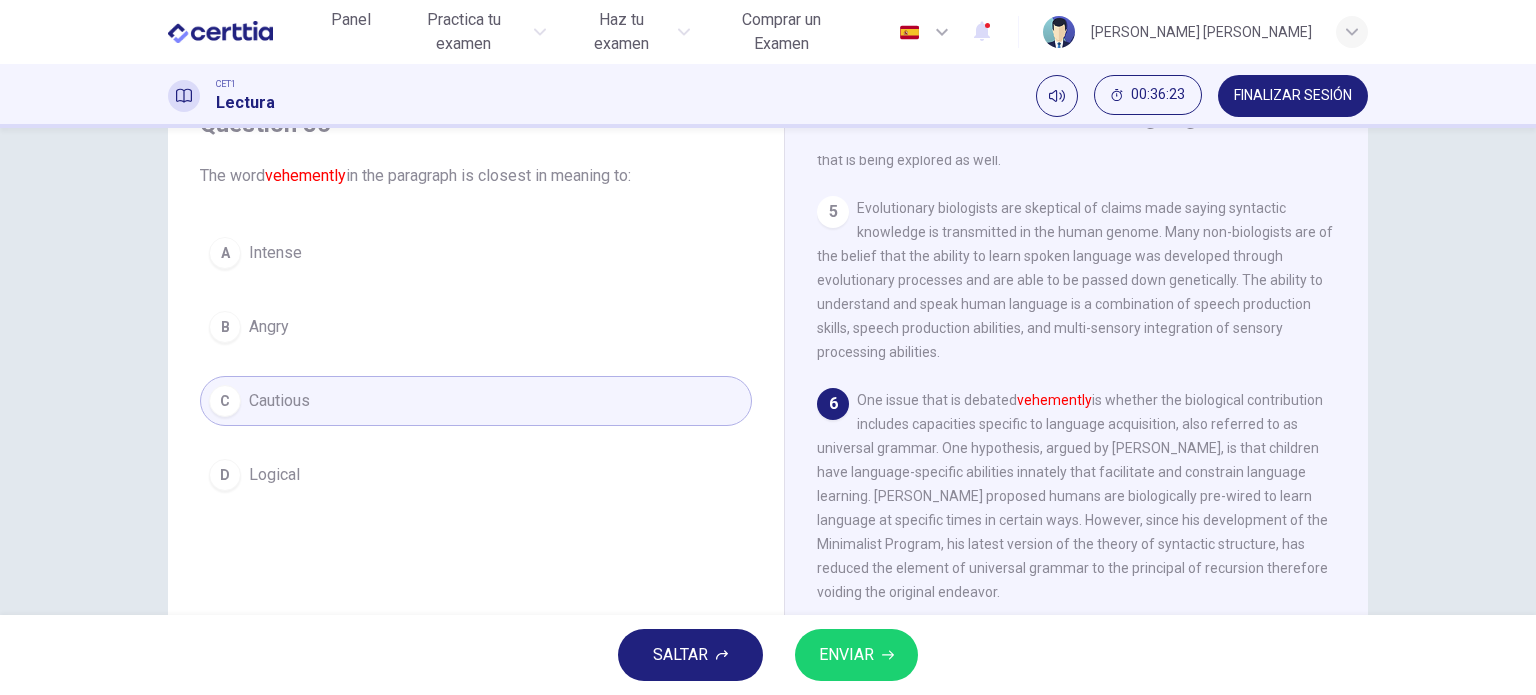 click on "A Intense" at bounding box center [476, 253] 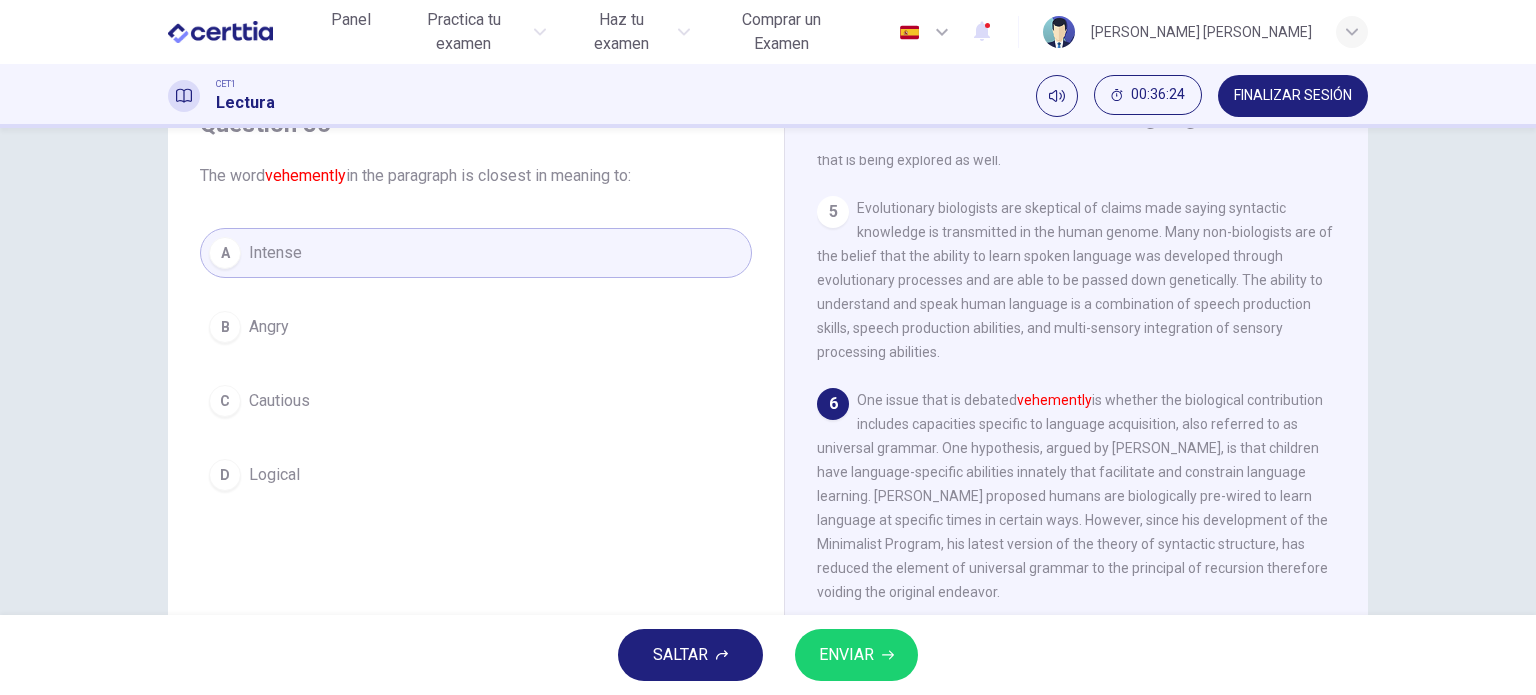 click on "C Cautious" at bounding box center [476, 401] 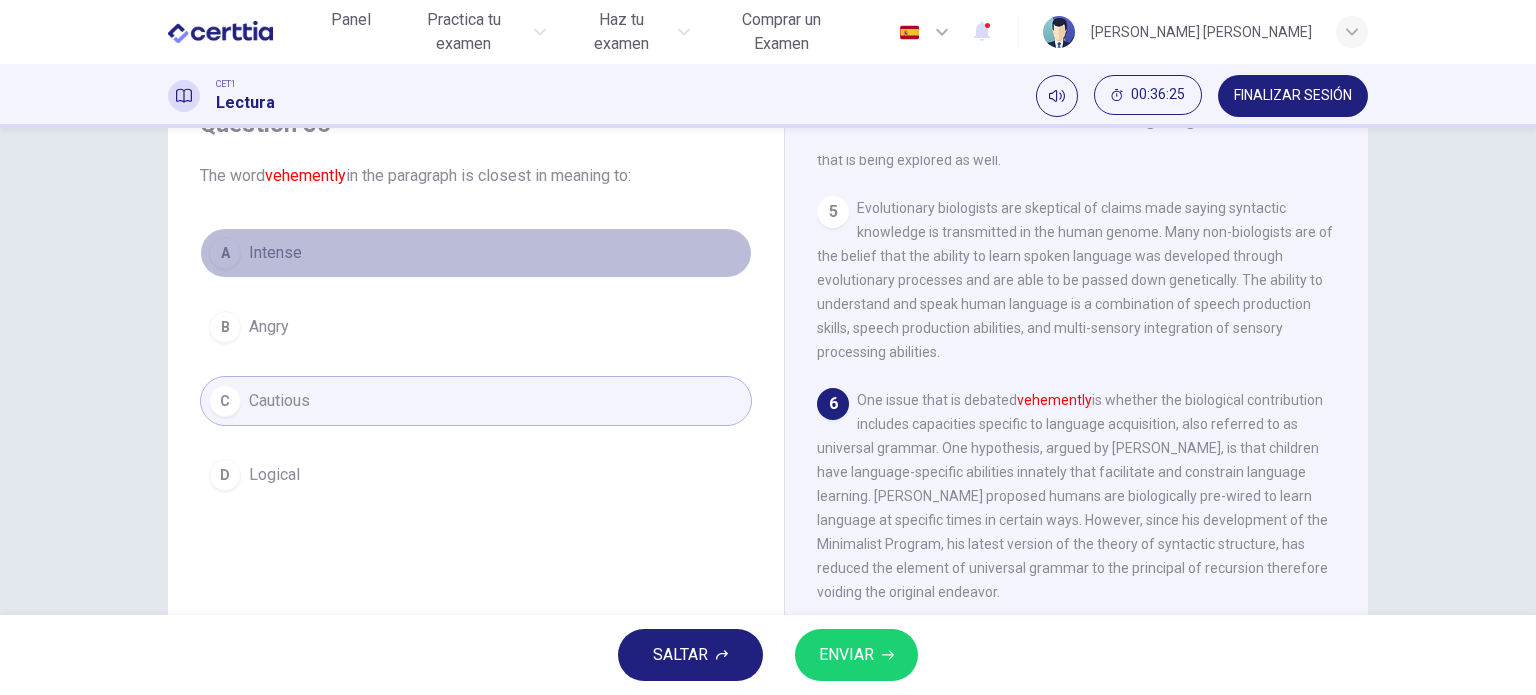 click on "A Intense" at bounding box center [476, 253] 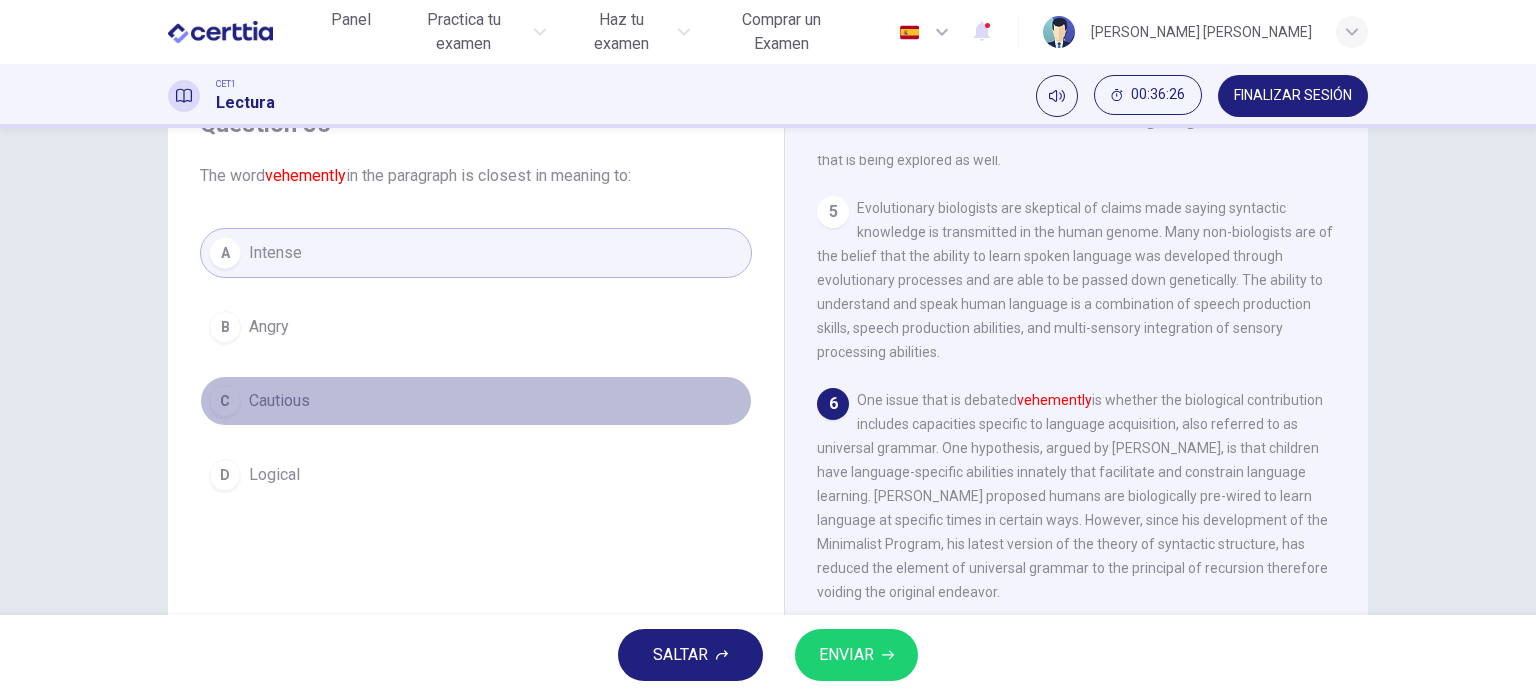 click on "C Cautious" at bounding box center (476, 401) 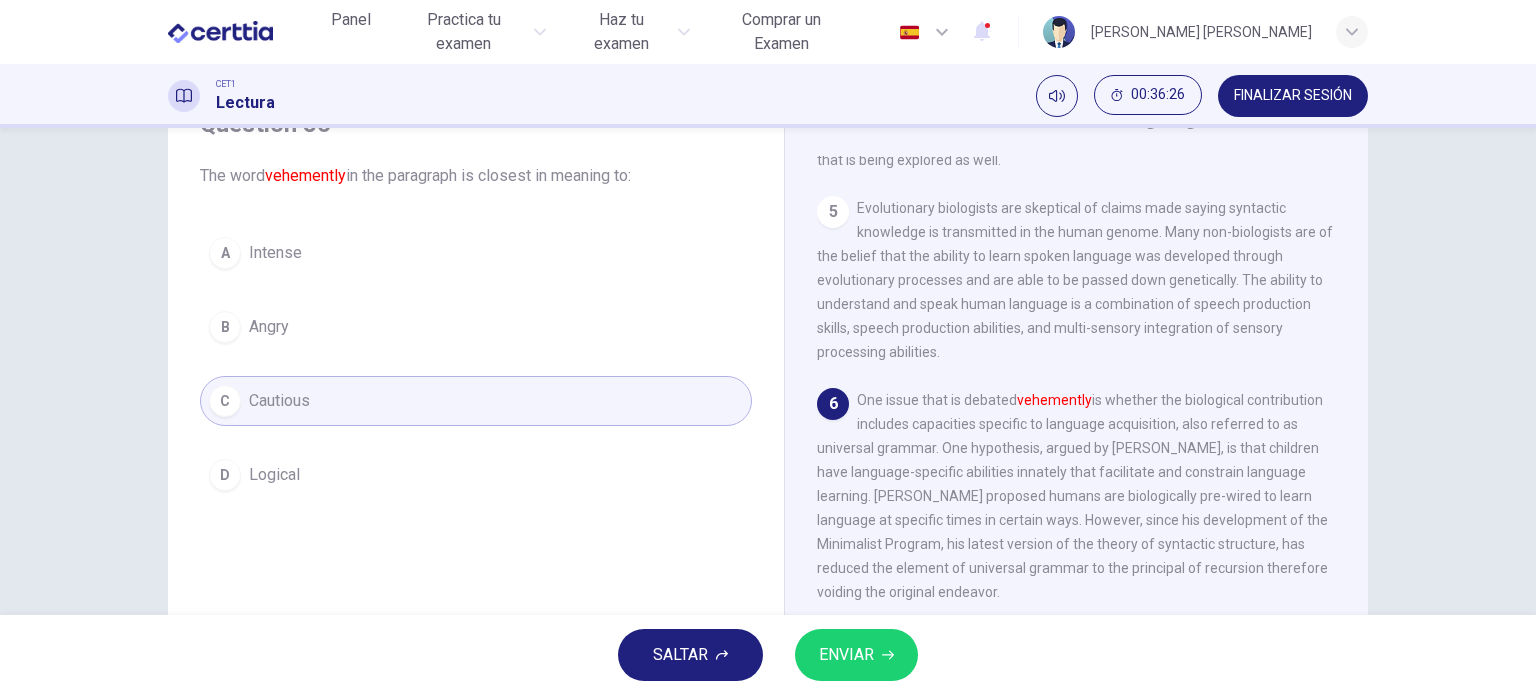 click on "A Intense" at bounding box center [476, 253] 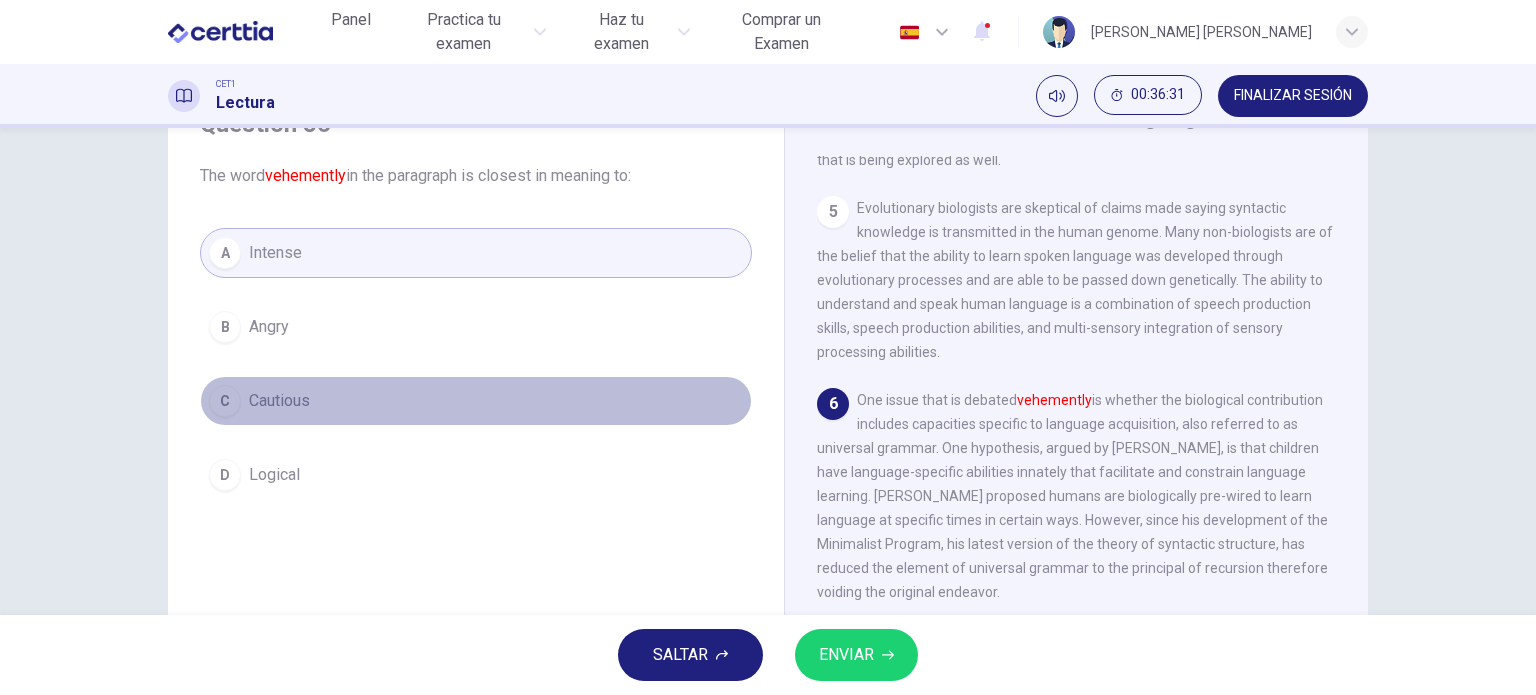 click on "C Cautious" at bounding box center [476, 401] 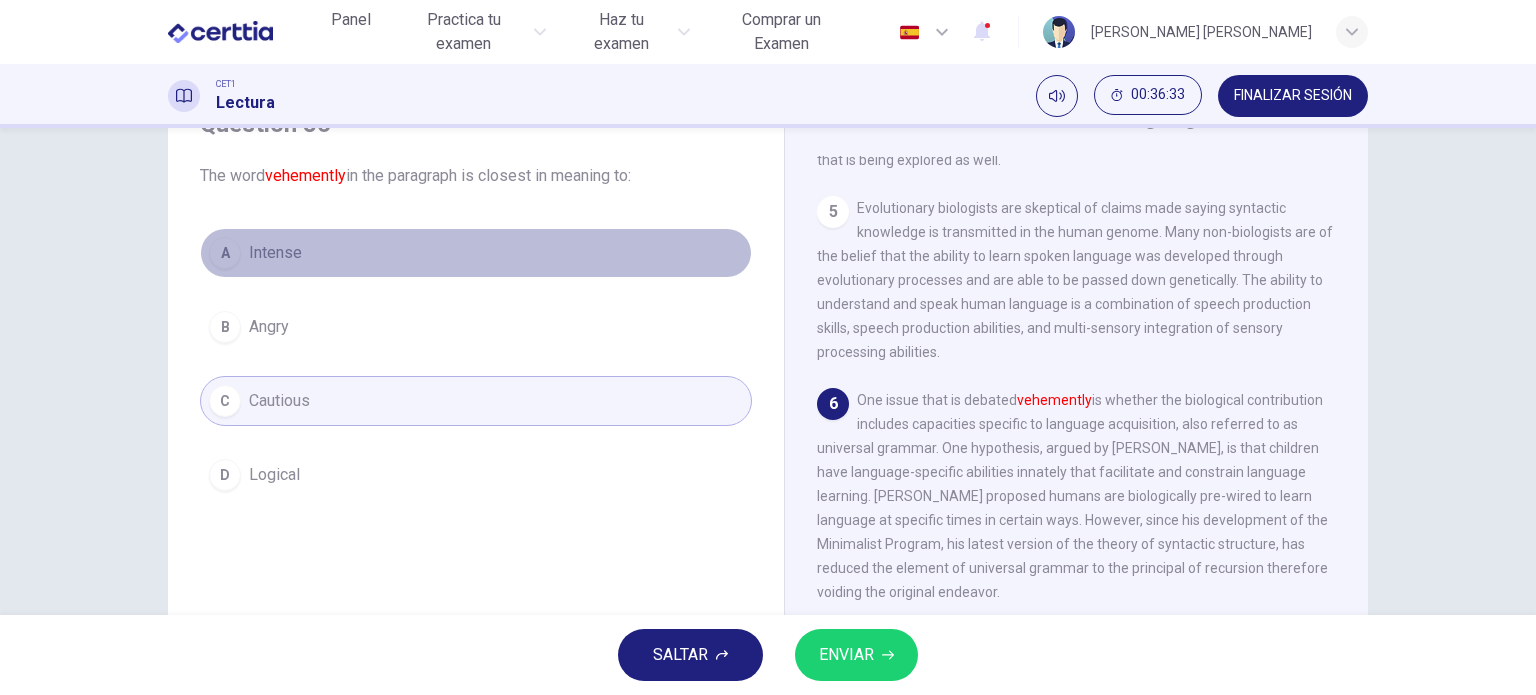 click on "A Intense" at bounding box center (476, 253) 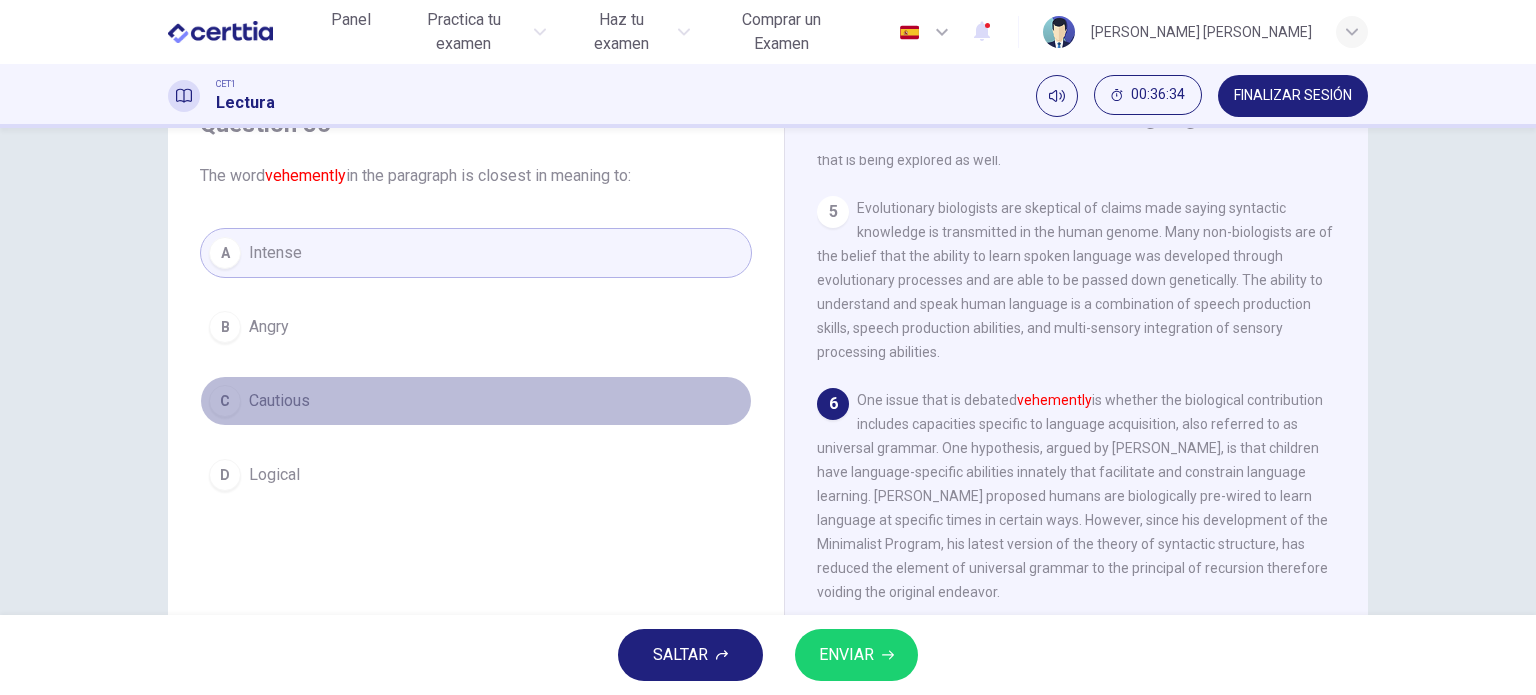 click on "C Cautious" at bounding box center (476, 401) 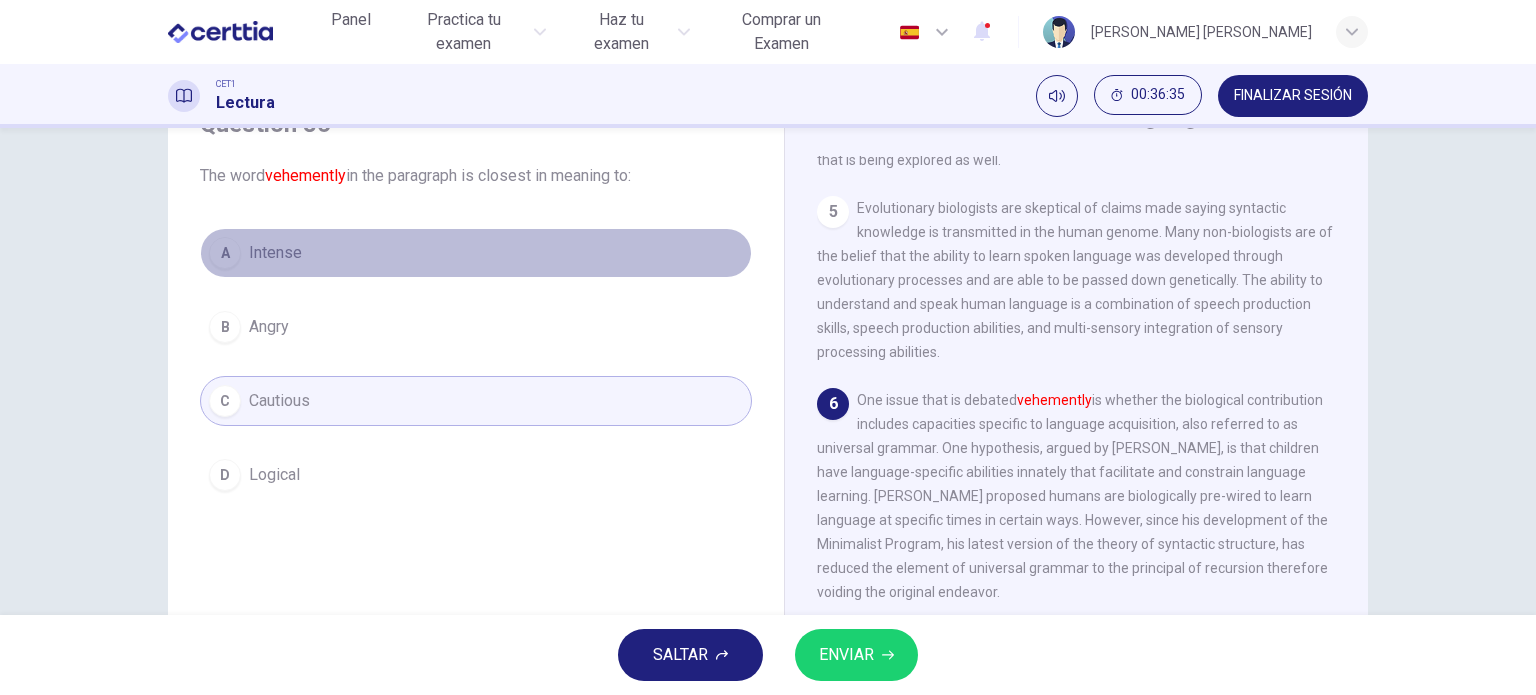 click on "A Intense" at bounding box center (476, 253) 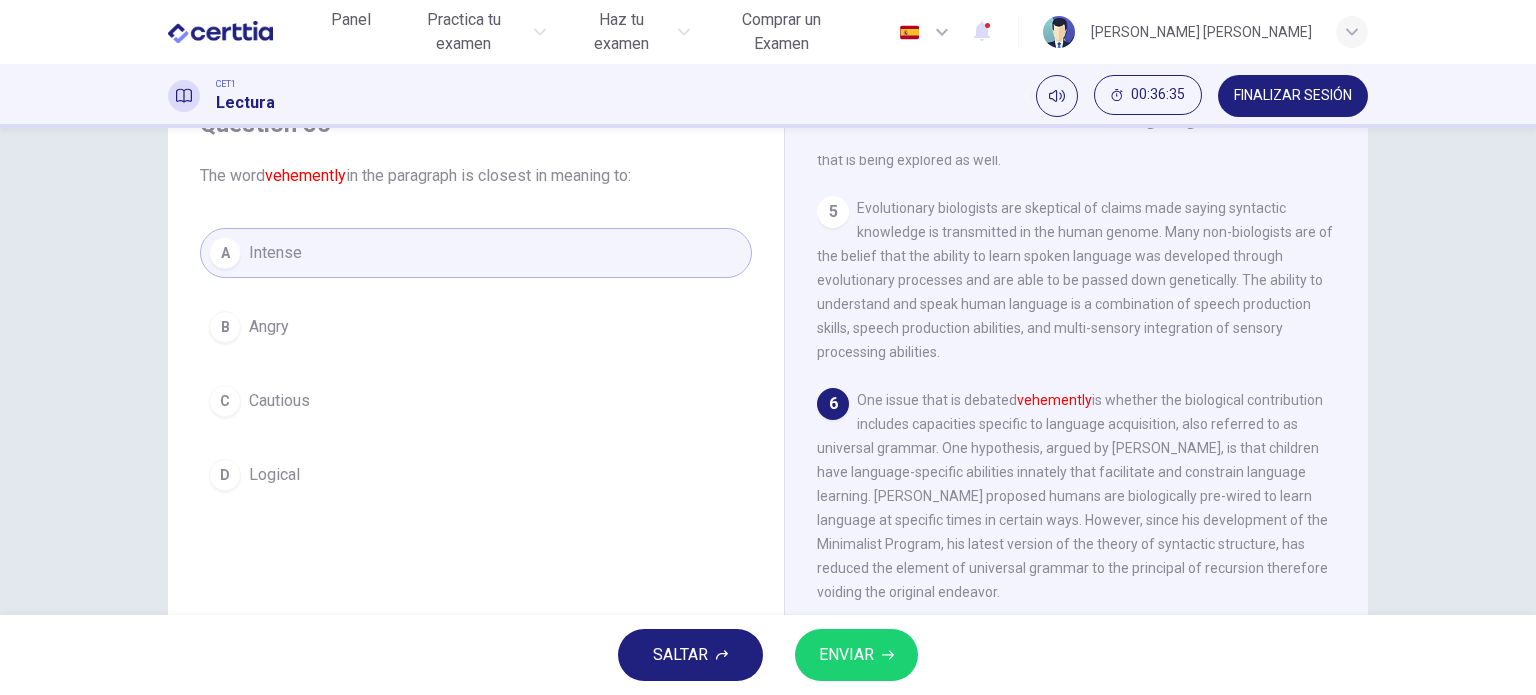 click on "SALTAR ENVIAR" at bounding box center (768, 655) 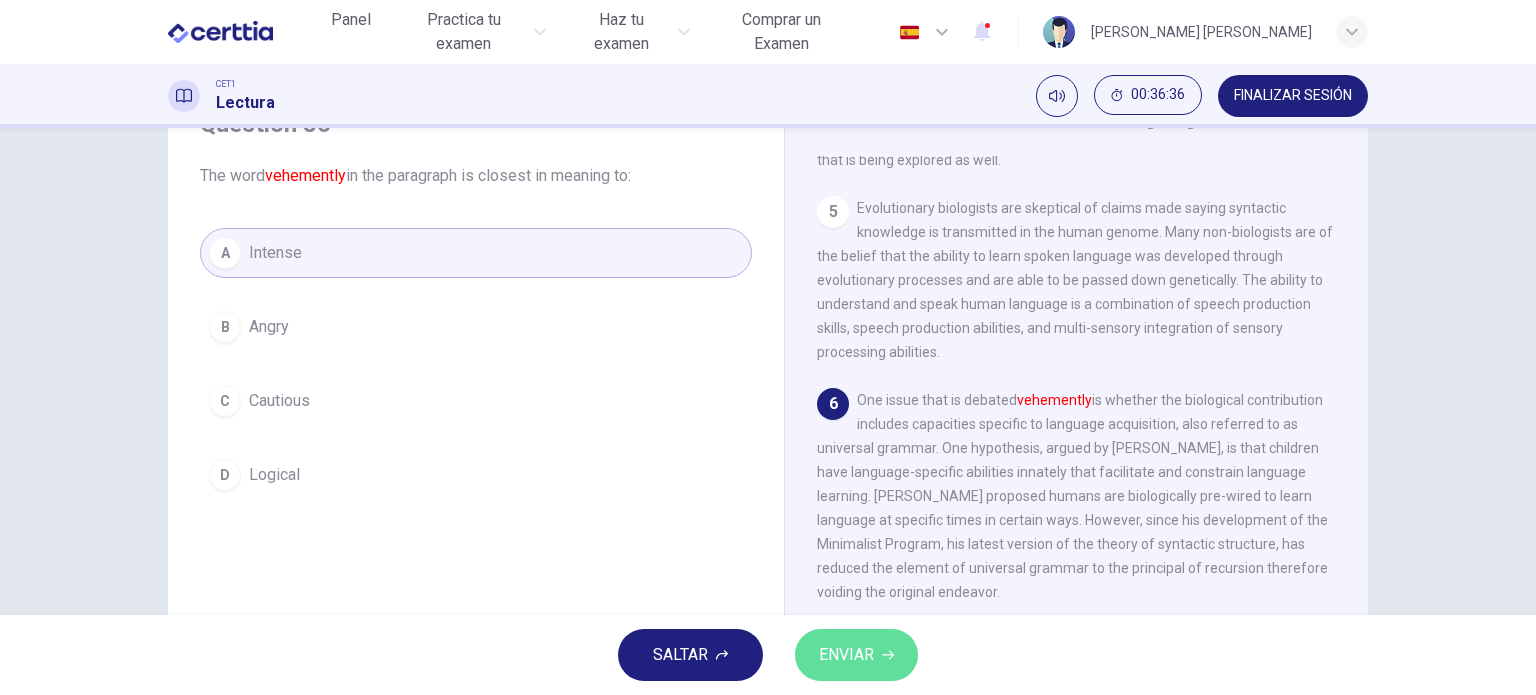 click on "ENVIAR" at bounding box center [846, 655] 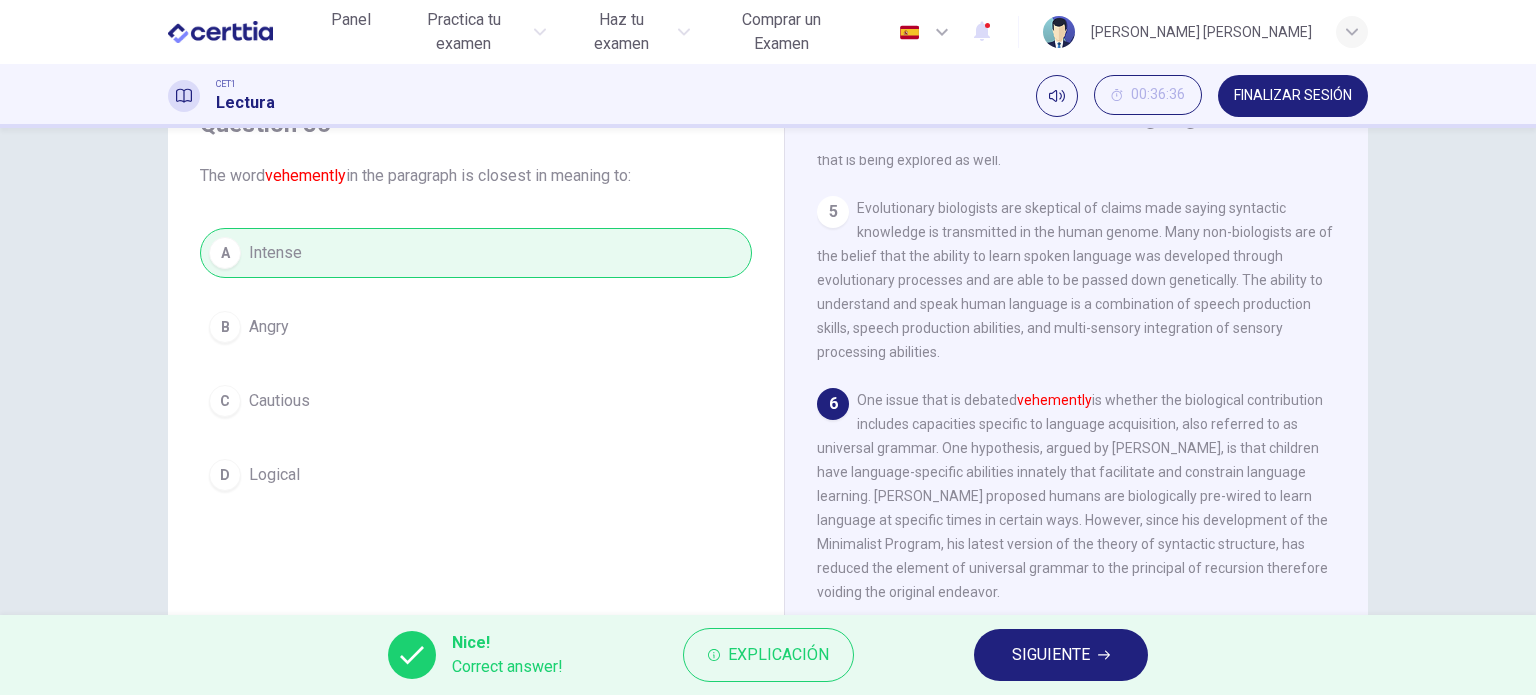 click on "SIGUIENTE" at bounding box center (1051, 655) 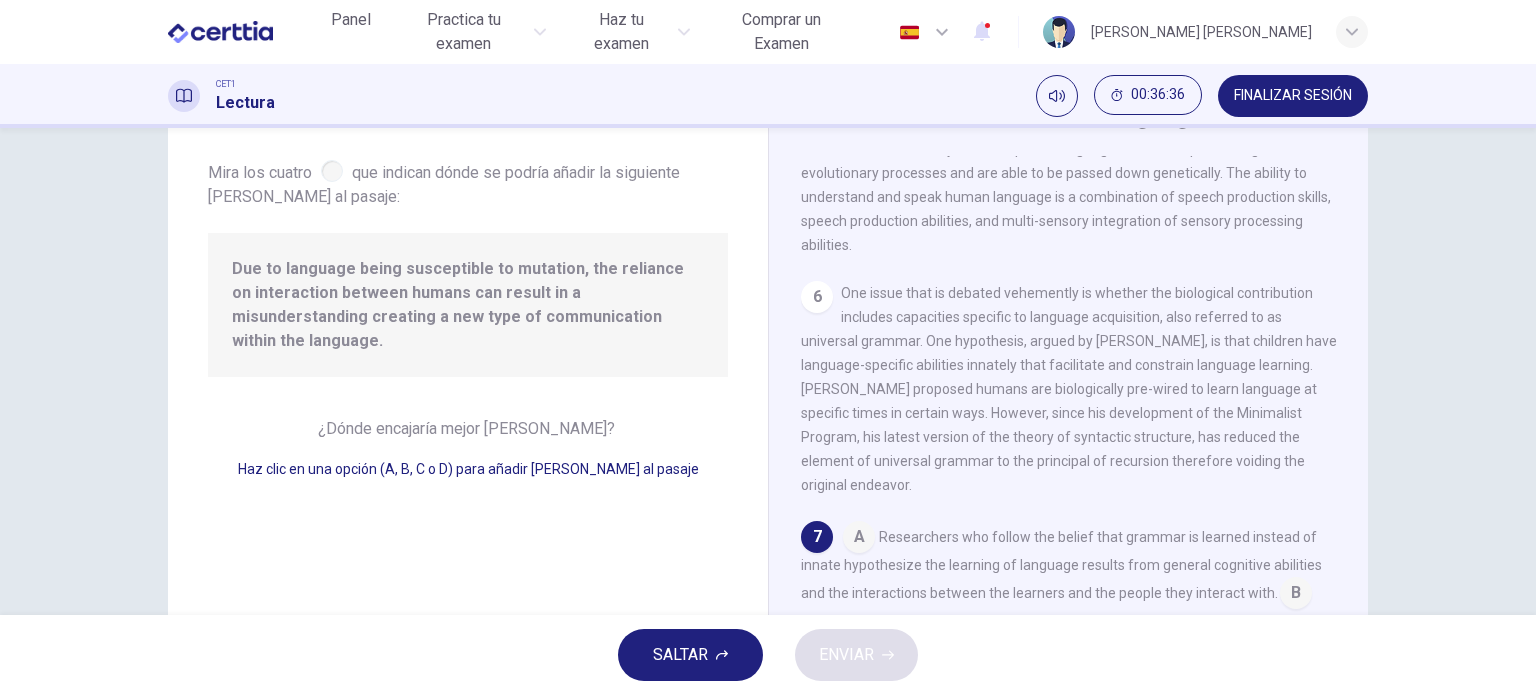 scroll, scrollTop: 958, scrollLeft: 0, axis: vertical 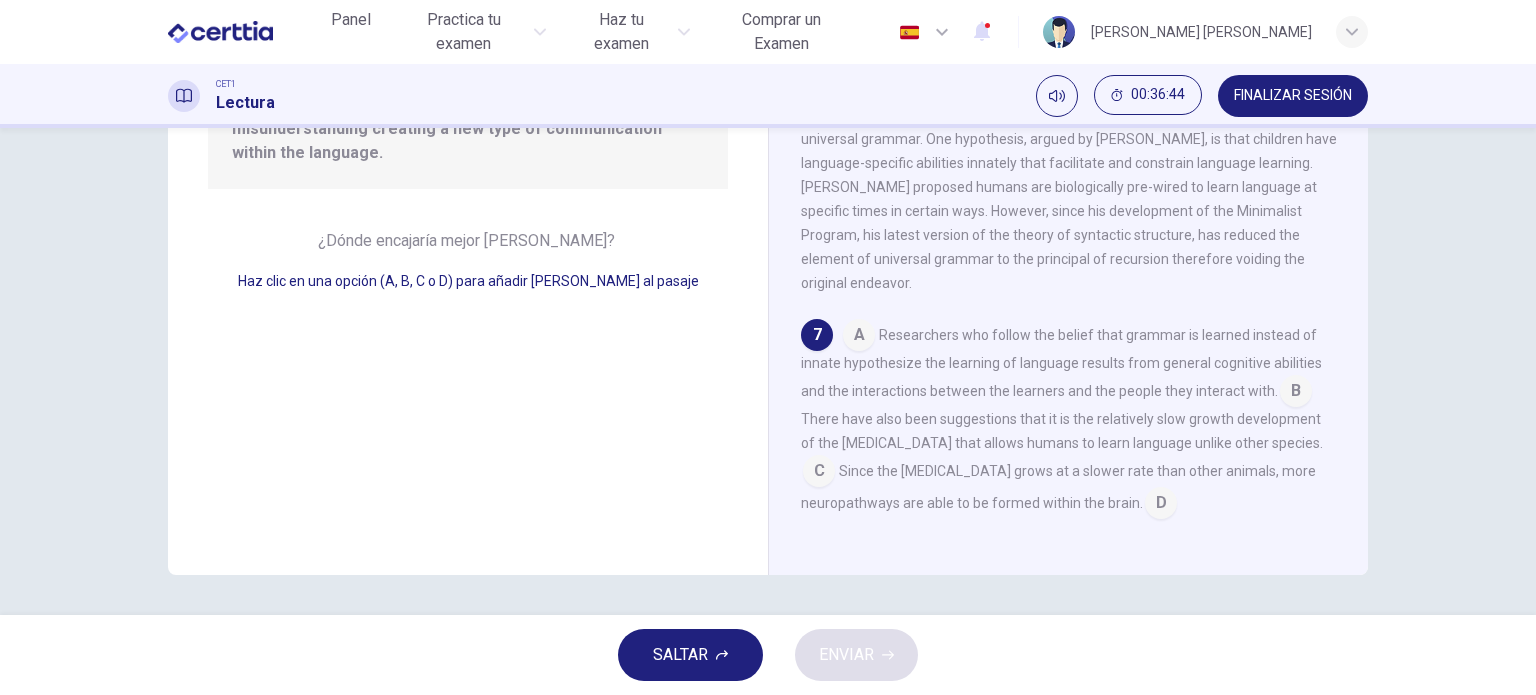 click at bounding box center [859, 337] 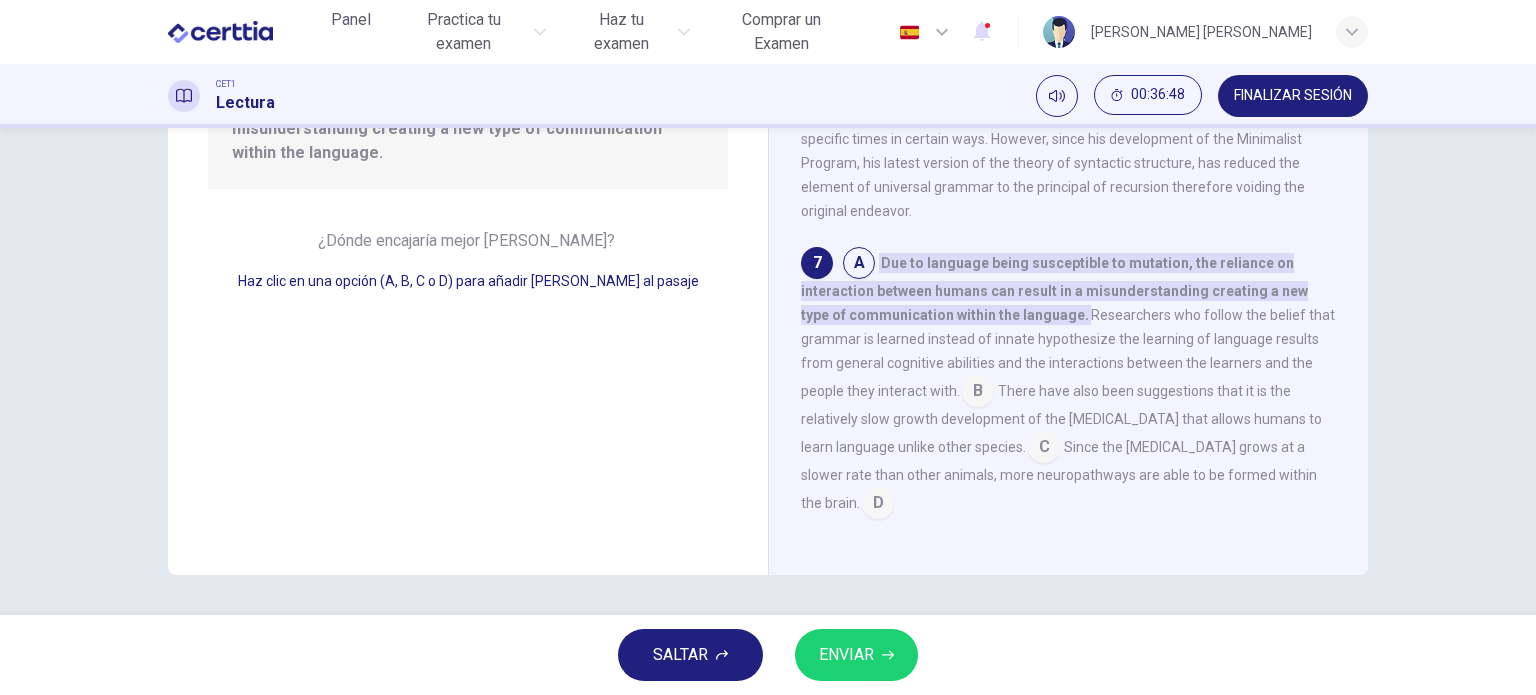 scroll, scrollTop: 1030, scrollLeft: 0, axis: vertical 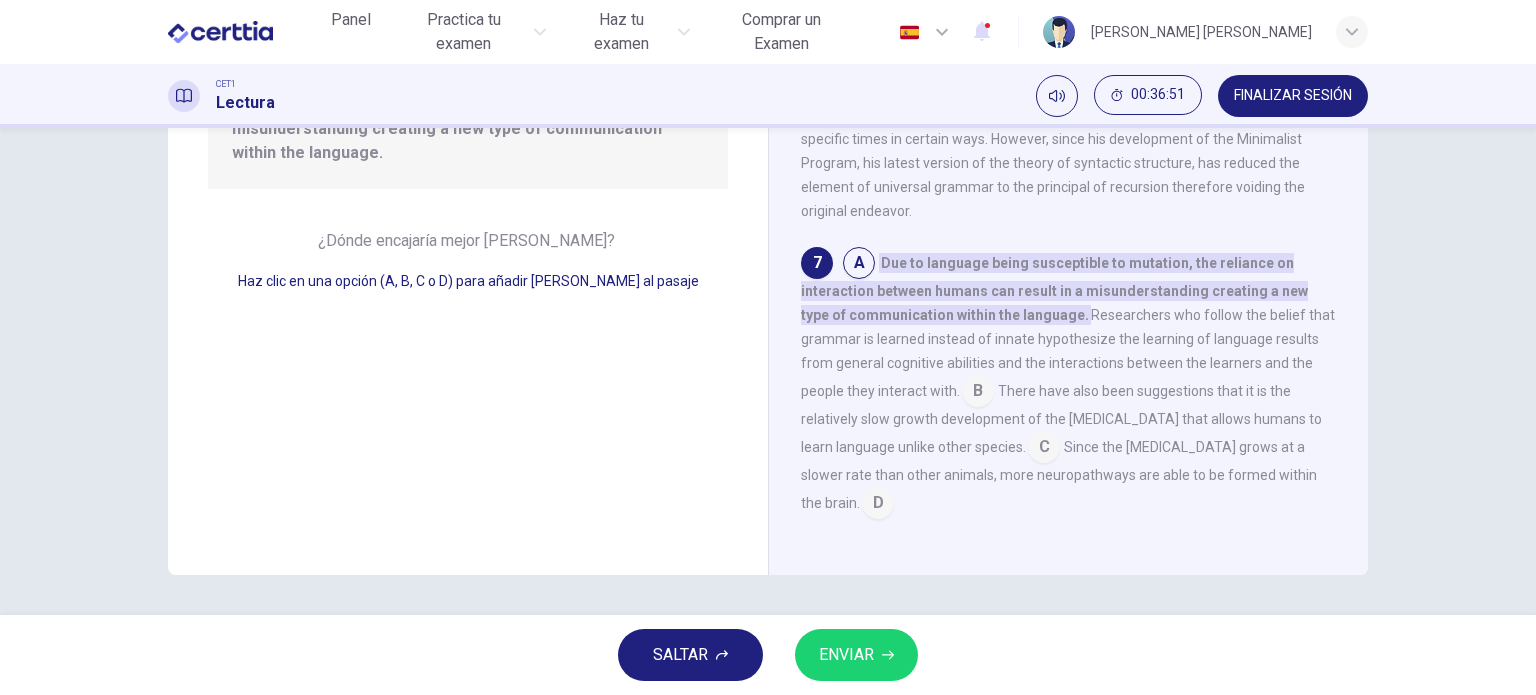 click at bounding box center [978, 393] 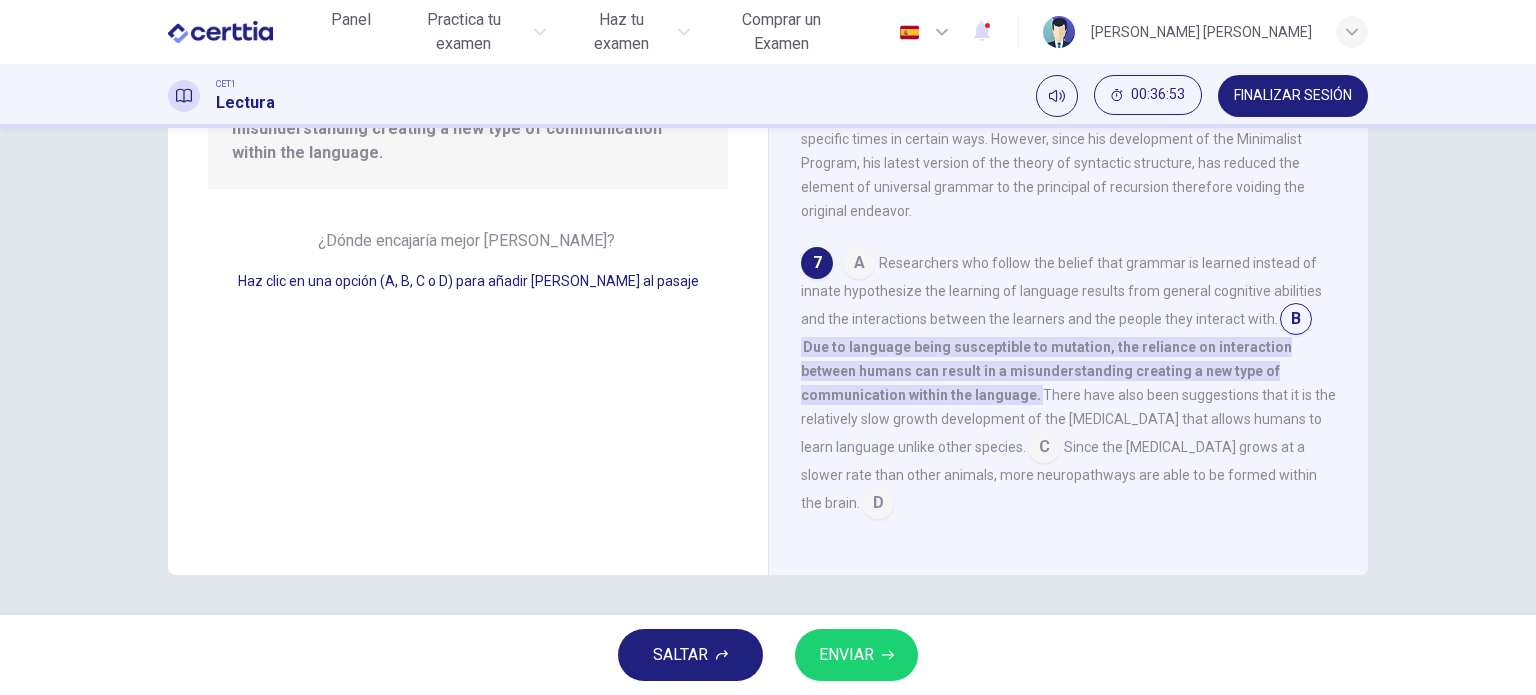 click at bounding box center [1044, 449] 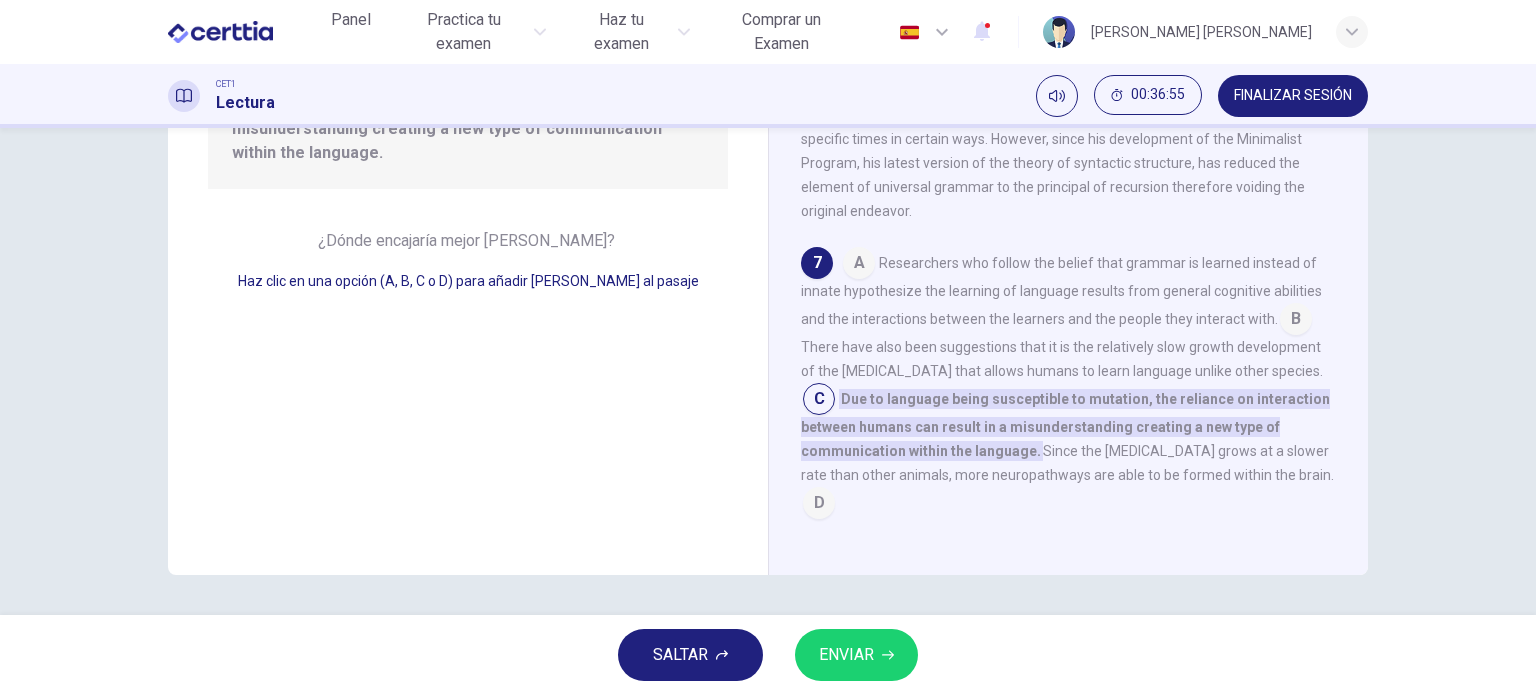 scroll, scrollTop: 1030, scrollLeft: 0, axis: vertical 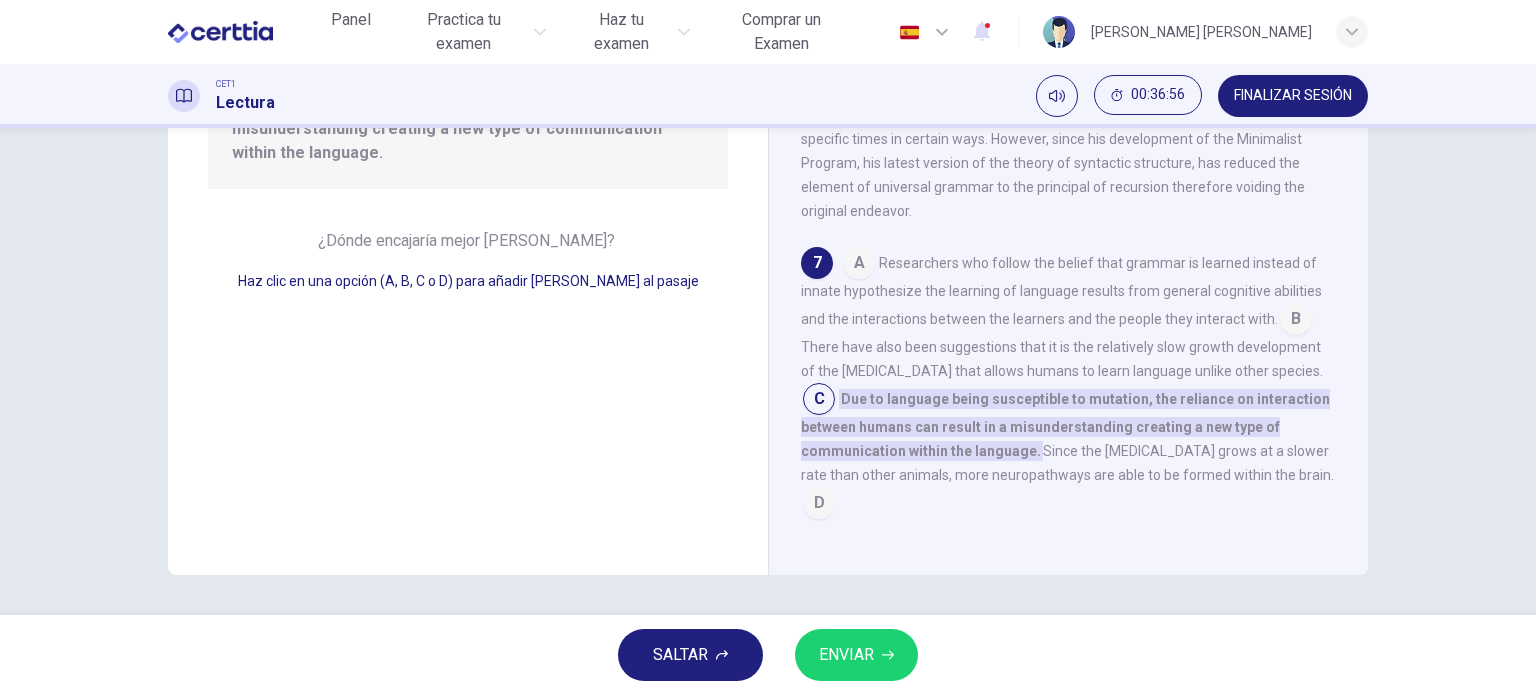 click at bounding box center [819, 505] 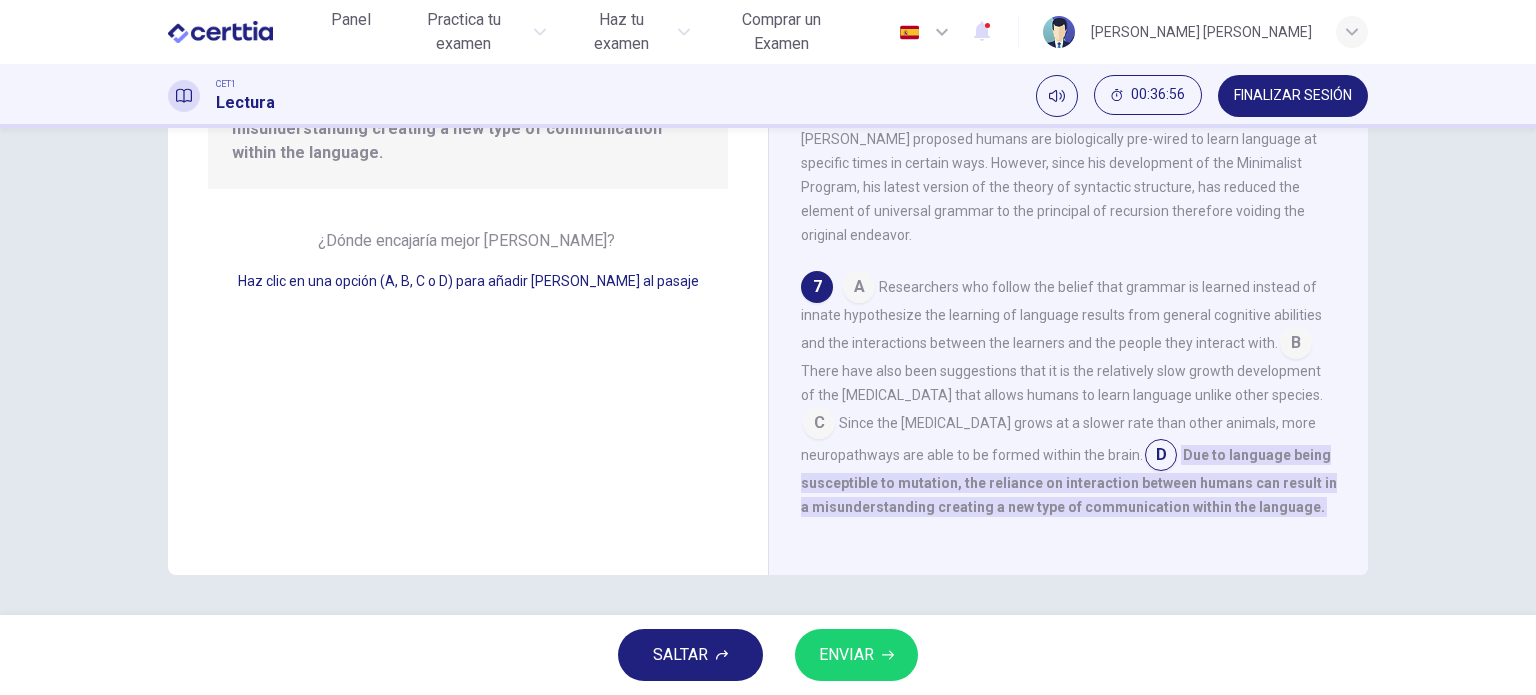 scroll, scrollTop: 1006, scrollLeft: 0, axis: vertical 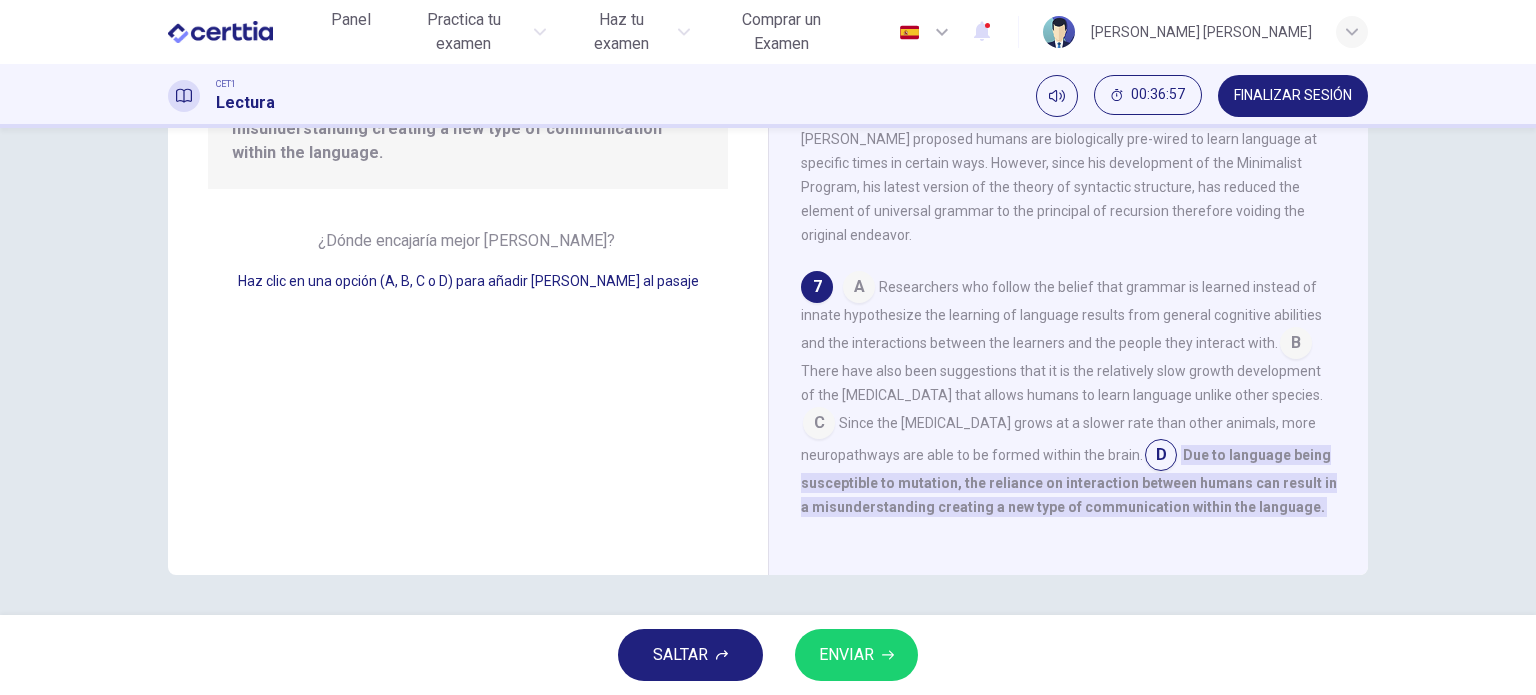 click at bounding box center (1161, 457) 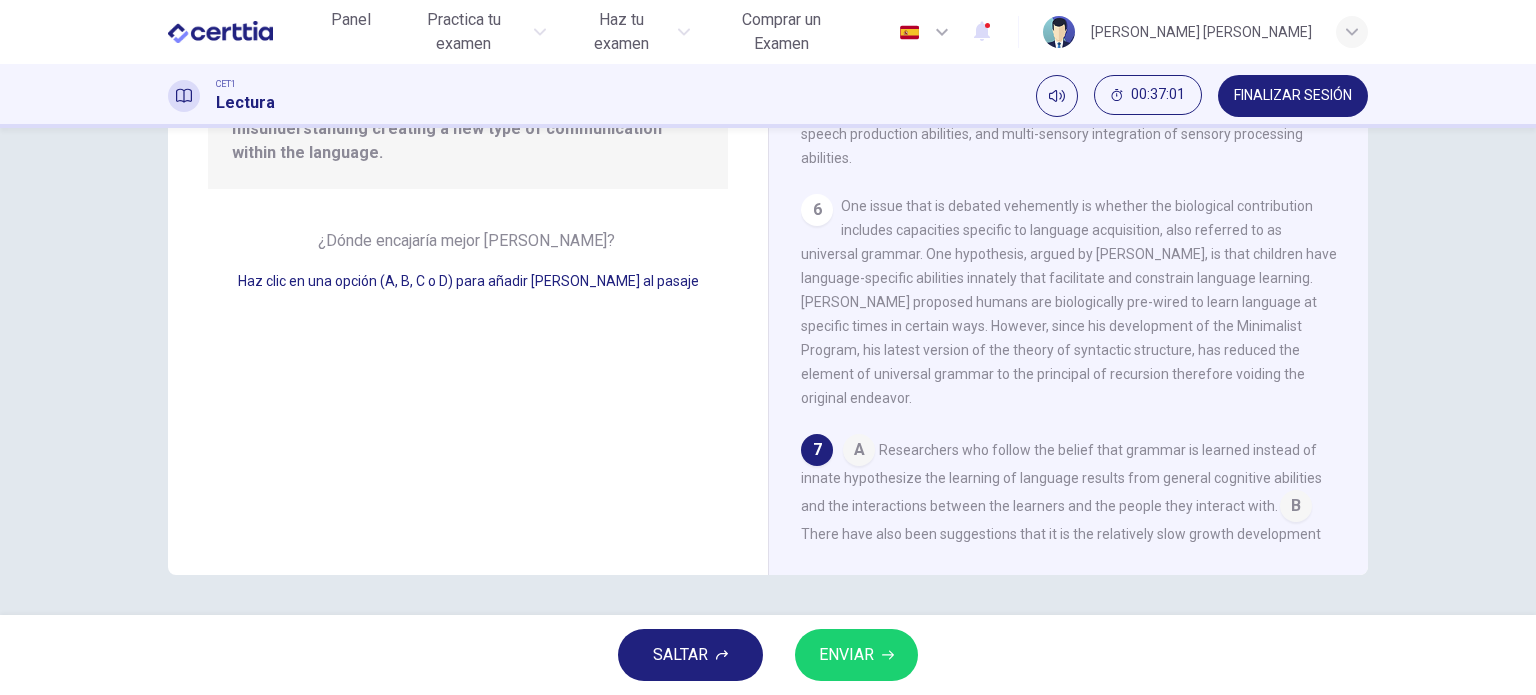 scroll, scrollTop: 1006, scrollLeft: 0, axis: vertical 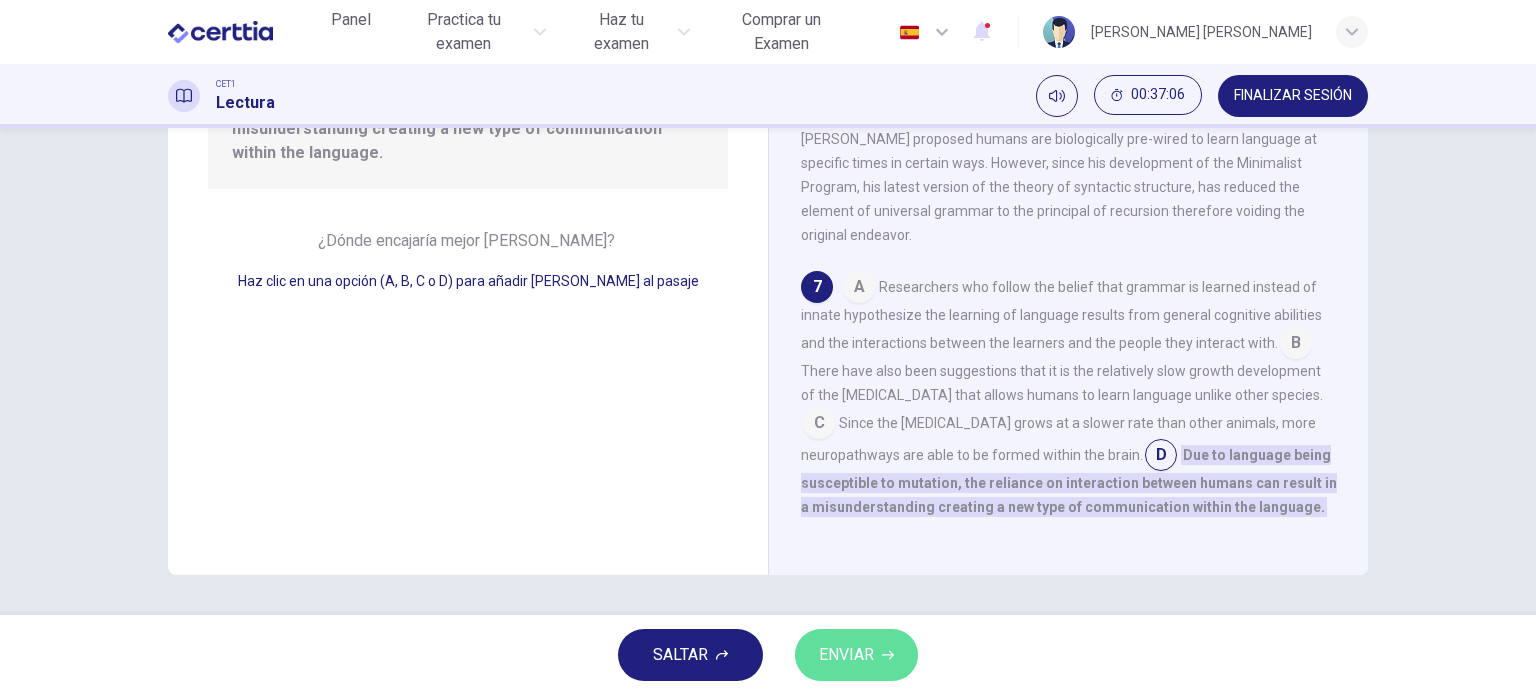click on "ENVIAR" at bounding box center (846, 655) 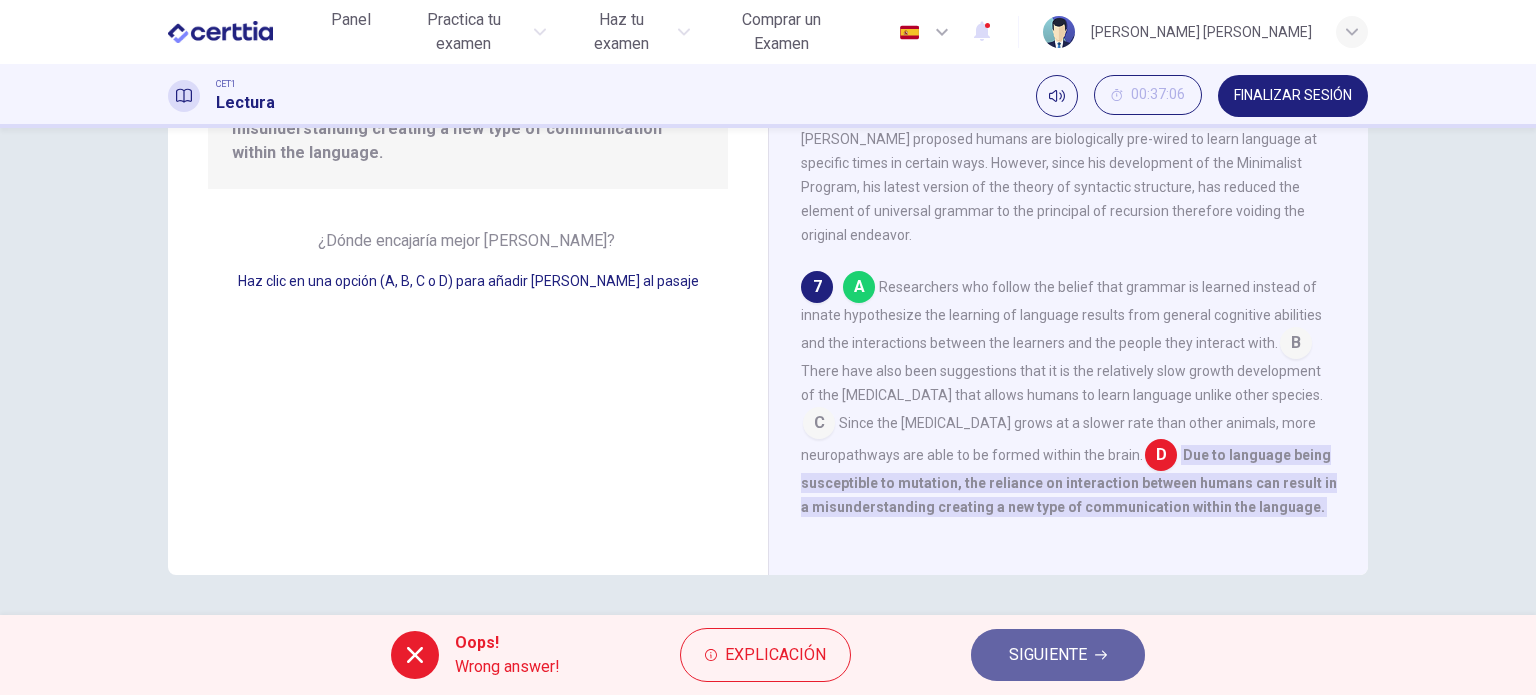 click on "SIGUIENTE" at bounding box center (1058, 655) 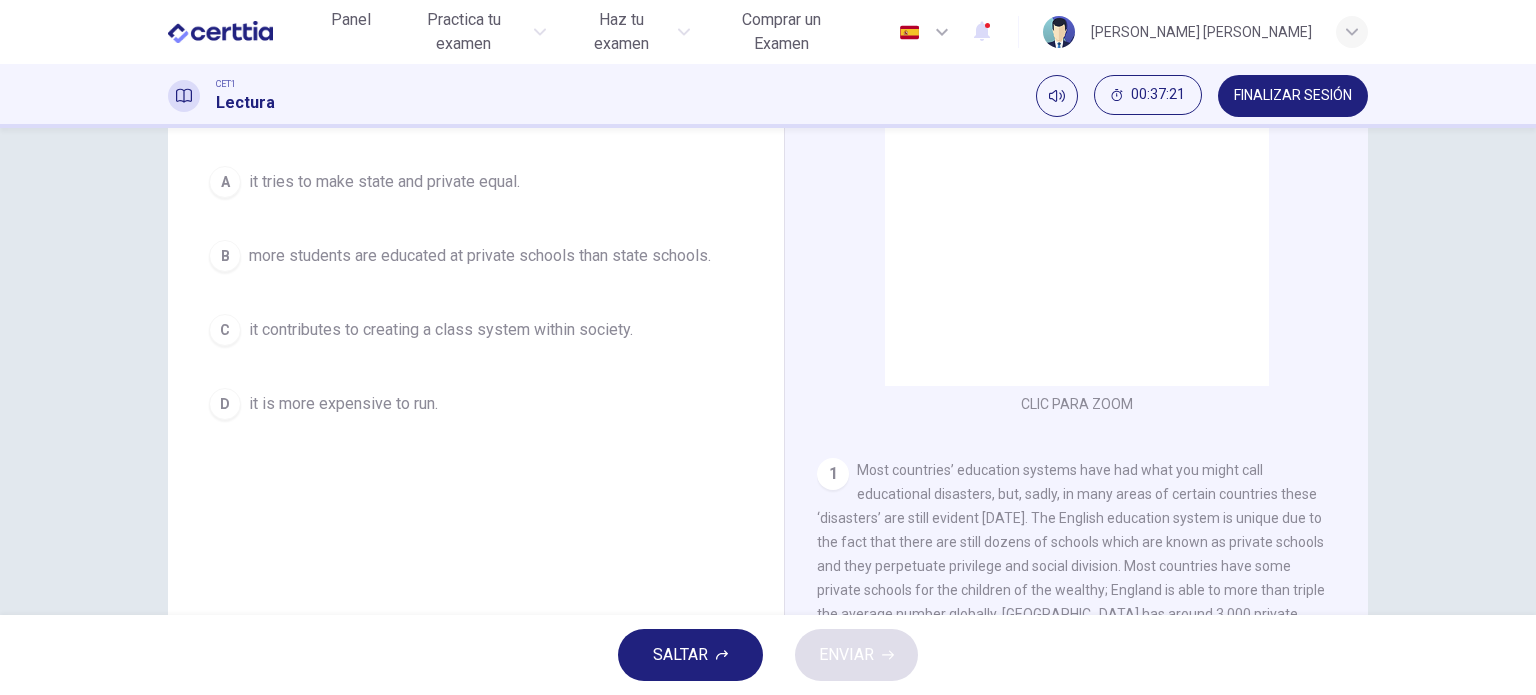 scroll, scrollTop: 288, scrollLeft: 0, axis: vertical 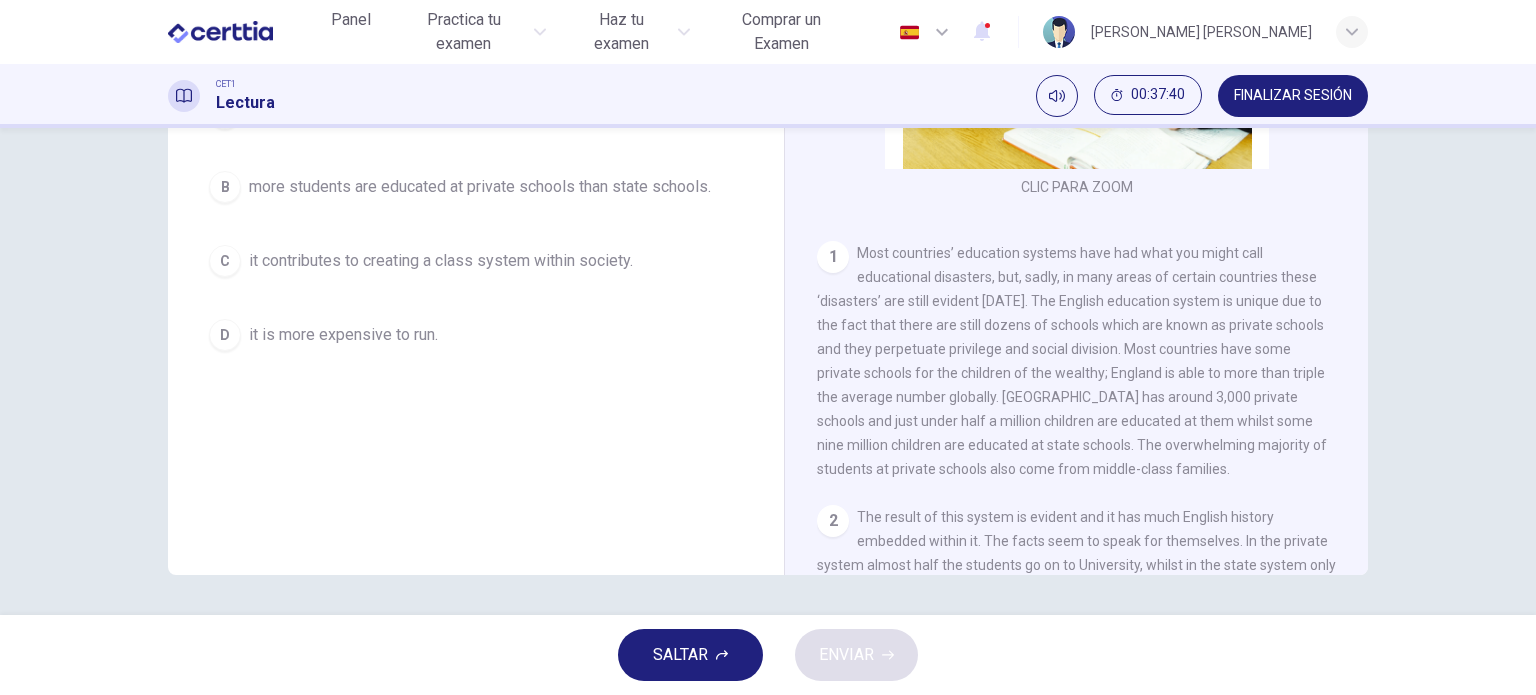 click on "FINALIZAR SESIÓN" at bounding box center (1293, 96) 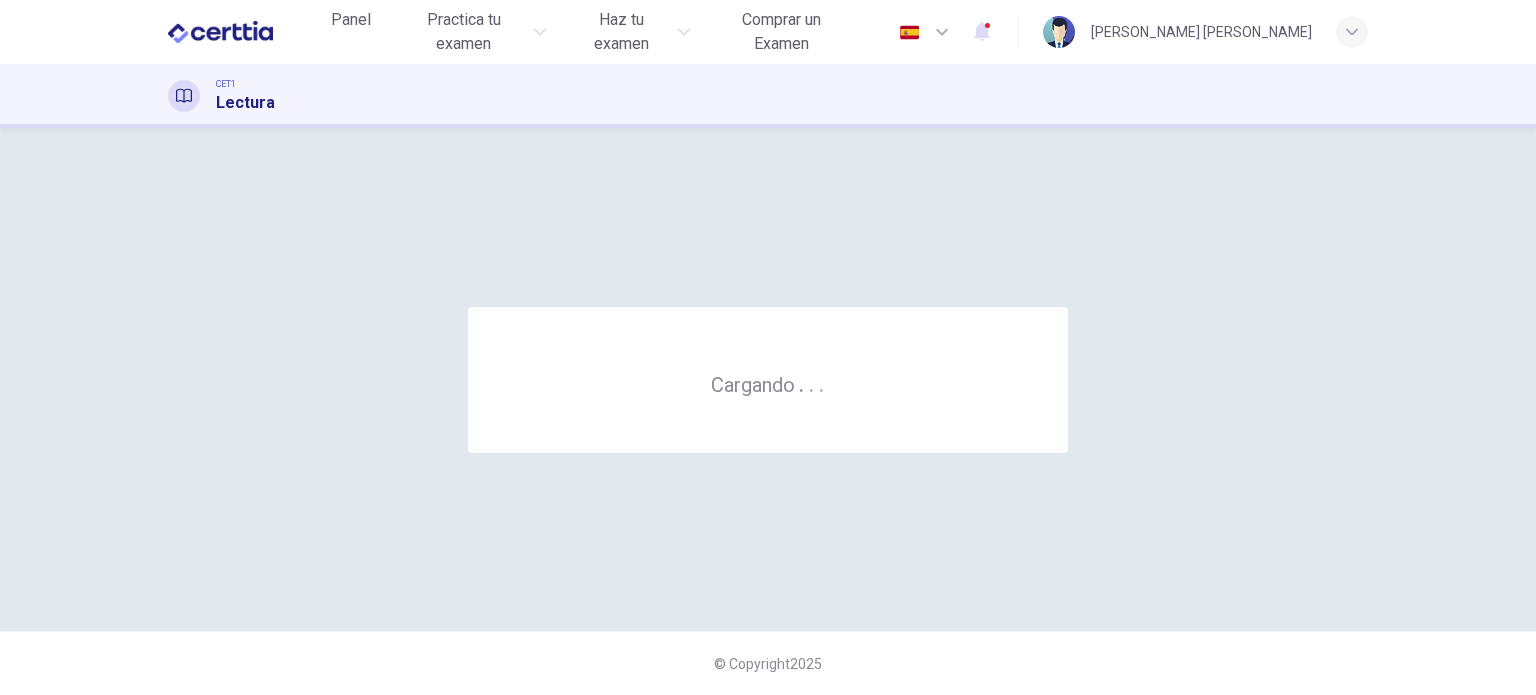 scroll, scrollTop: 0, scrollLeft: 0, axis: both 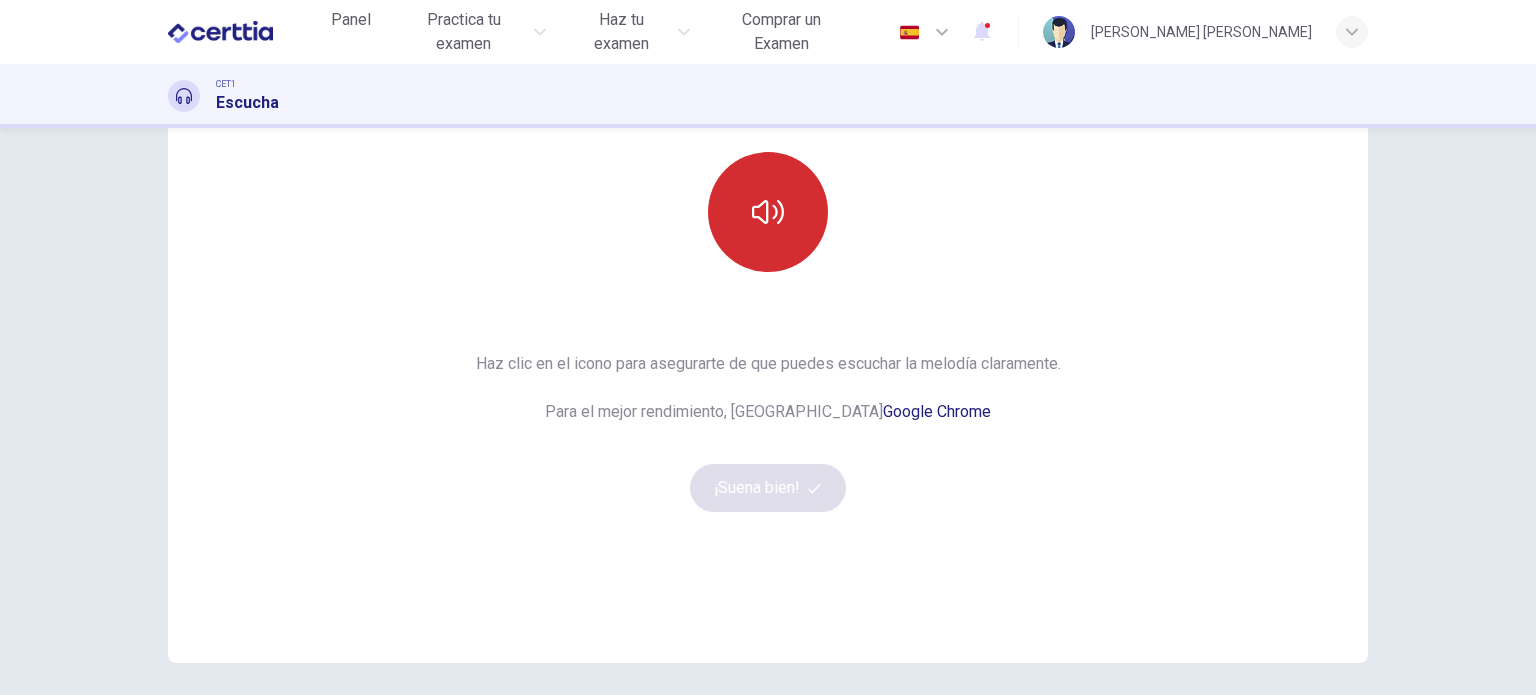 click at bounding box center [768, 212] 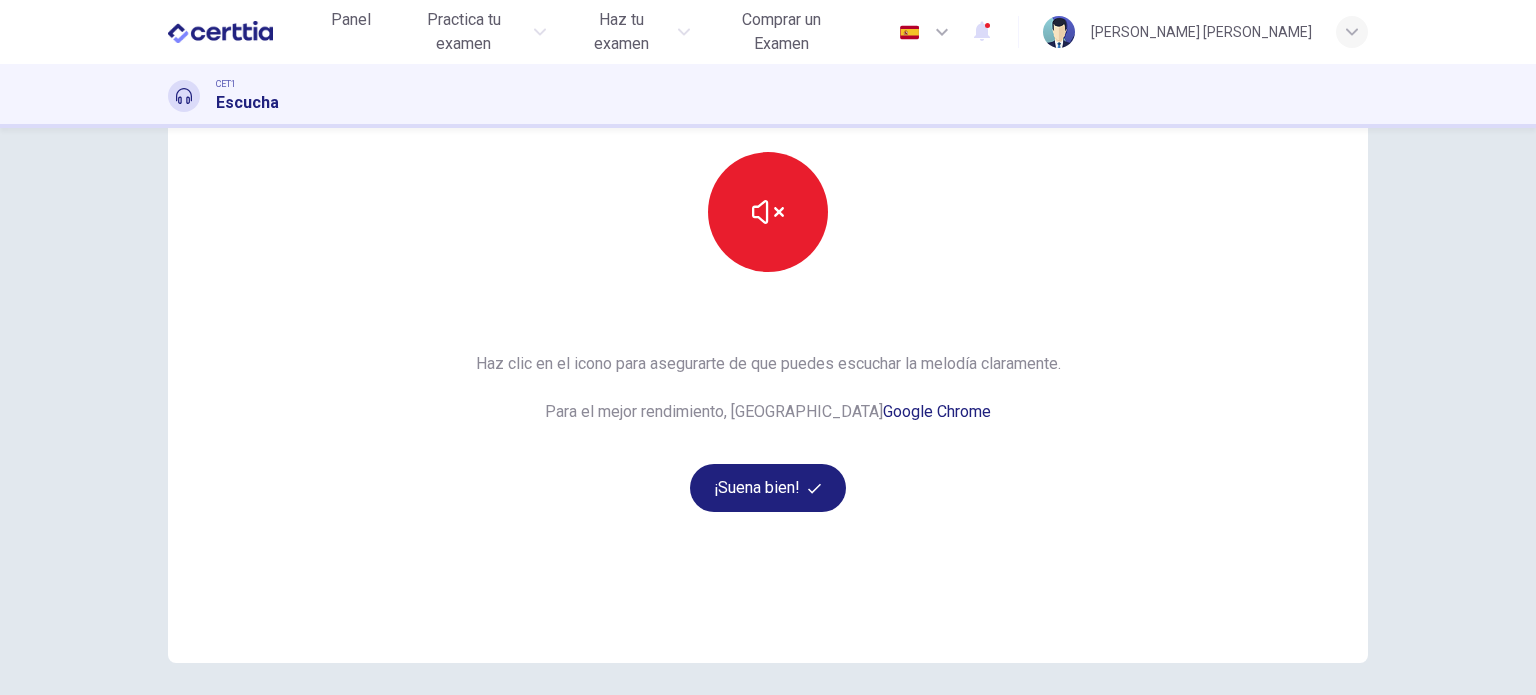 scroll, scrollTop: 100, scrollLeft: 0, axis: vertical 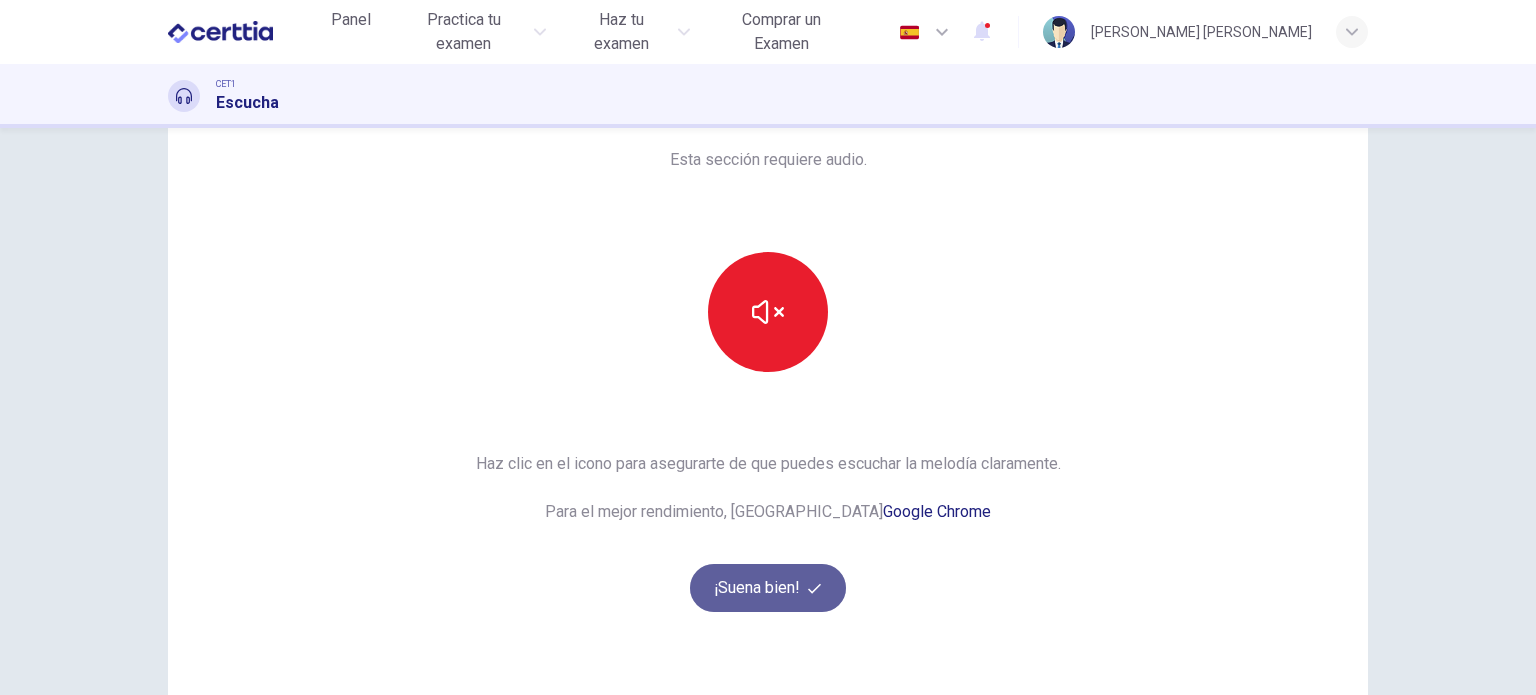 click on "¡Suena bien!" at bounding box center [768, 588] 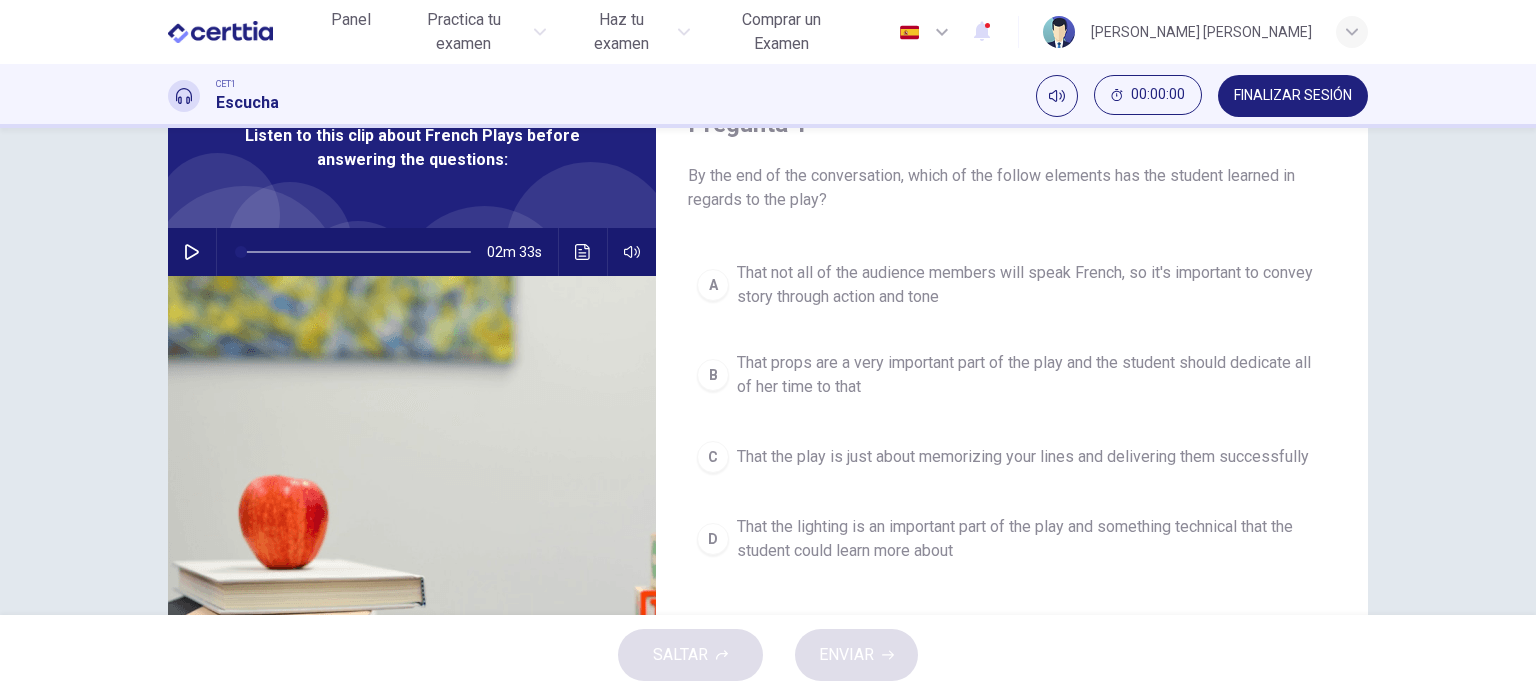 scroll, scrollTop: 0, scrollLeft: 0, axis: both 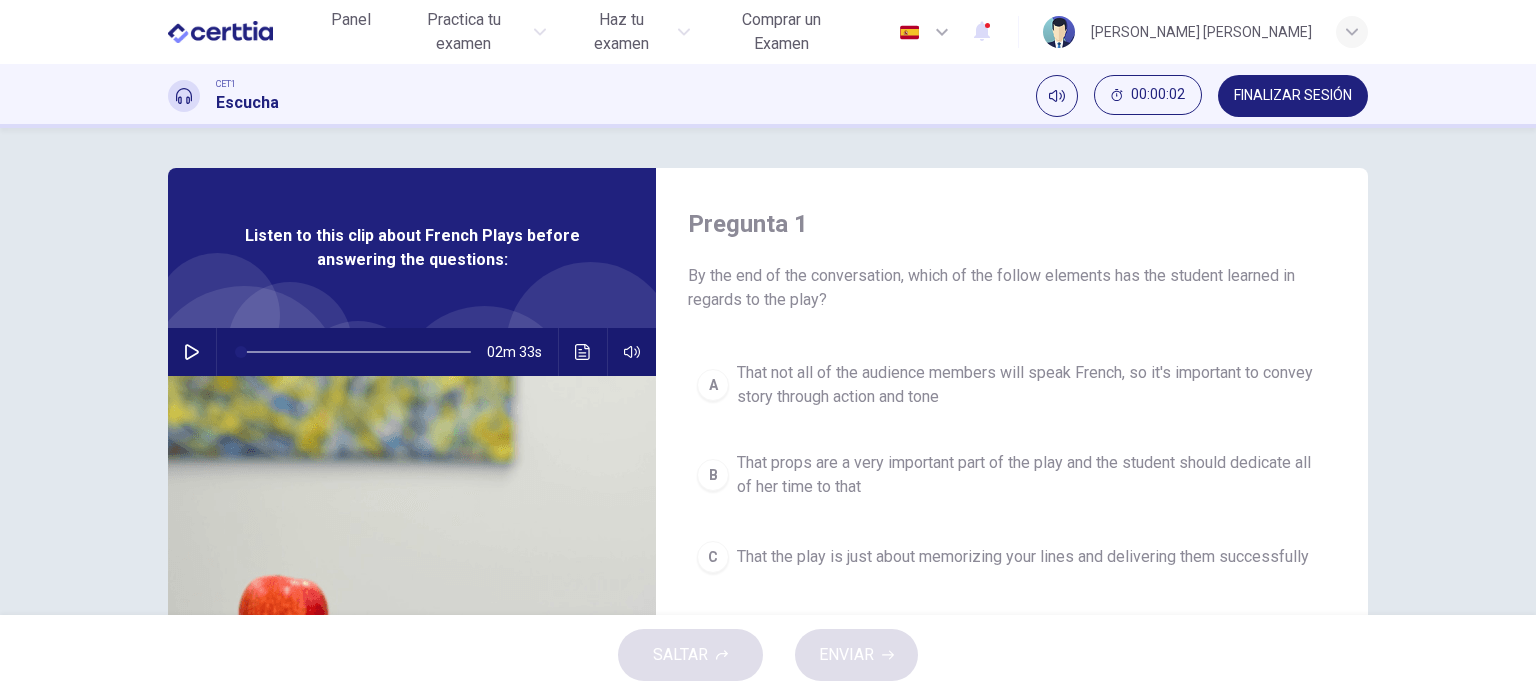 click 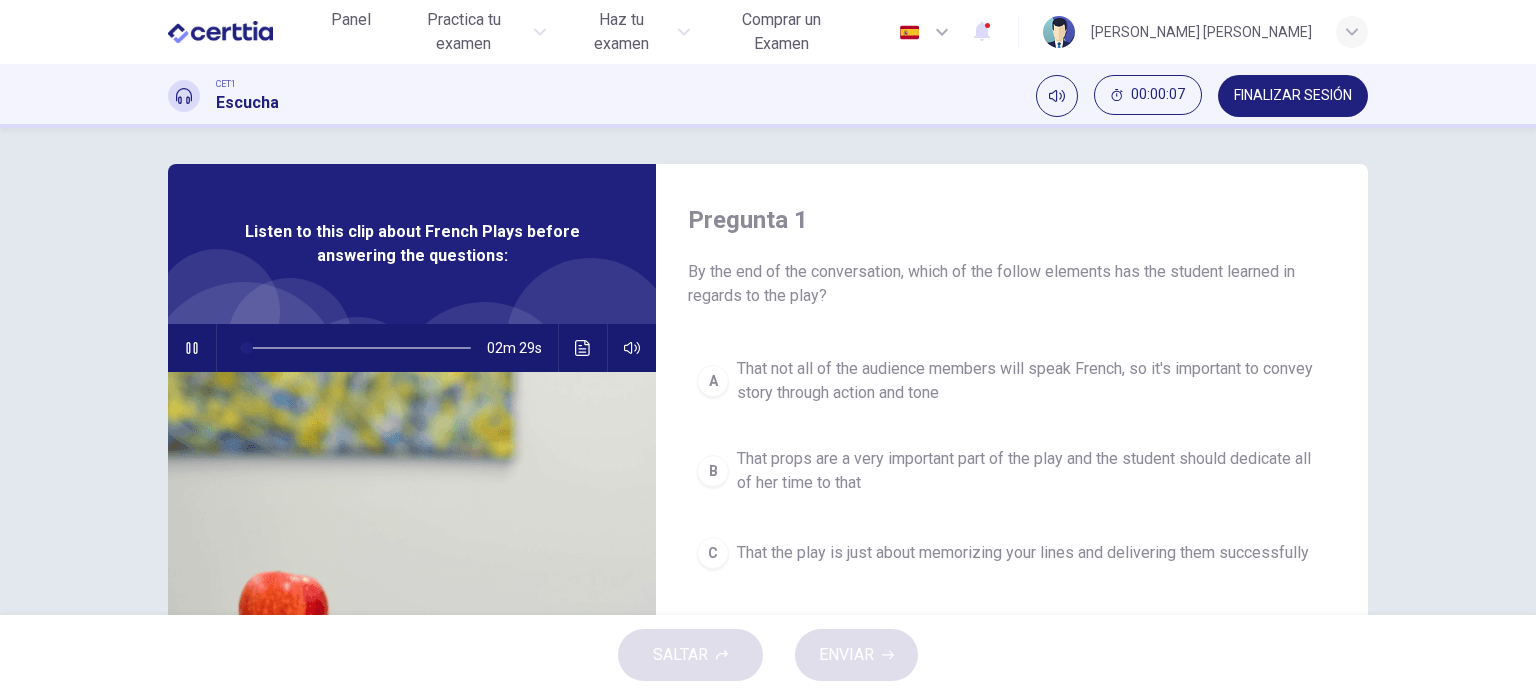 scroll, scrollTop: 0, scrollLeft: 0, axis: both 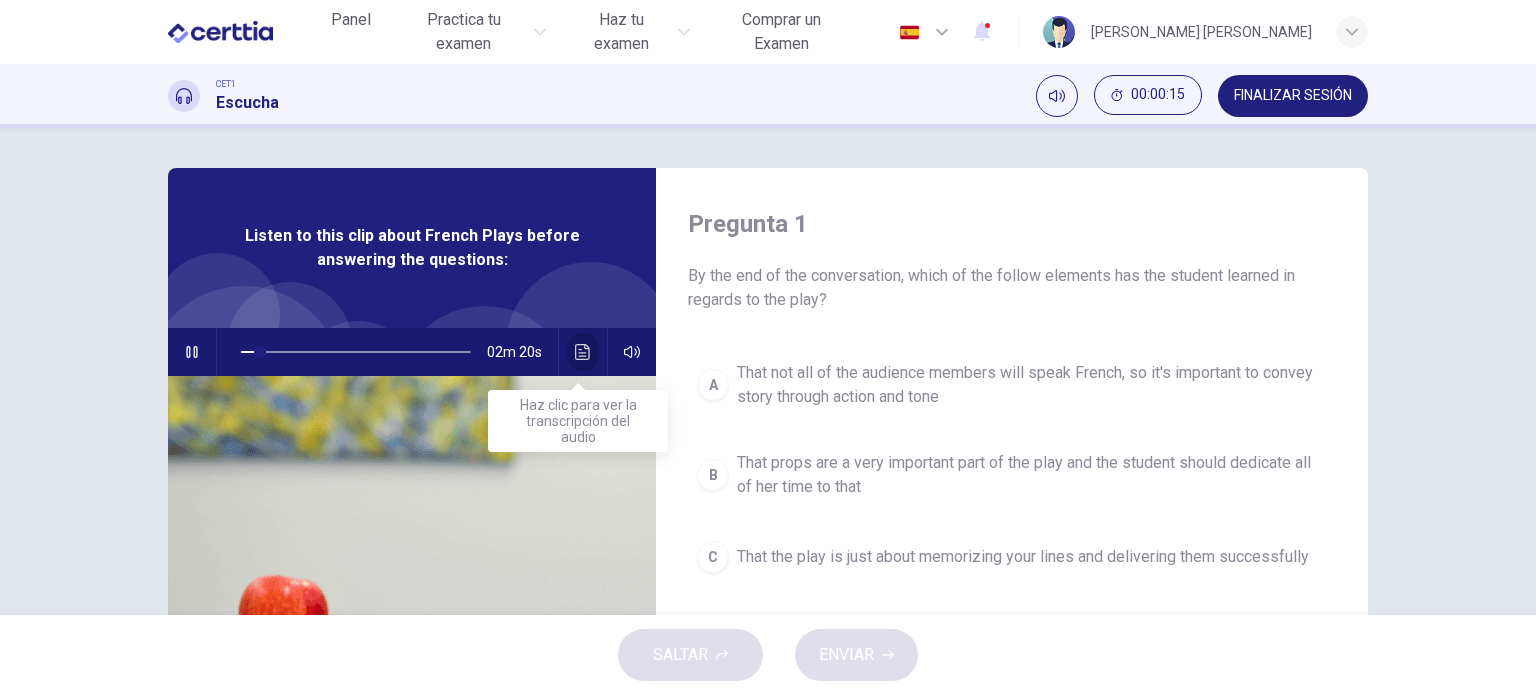 click at bounding box center (583, 352) 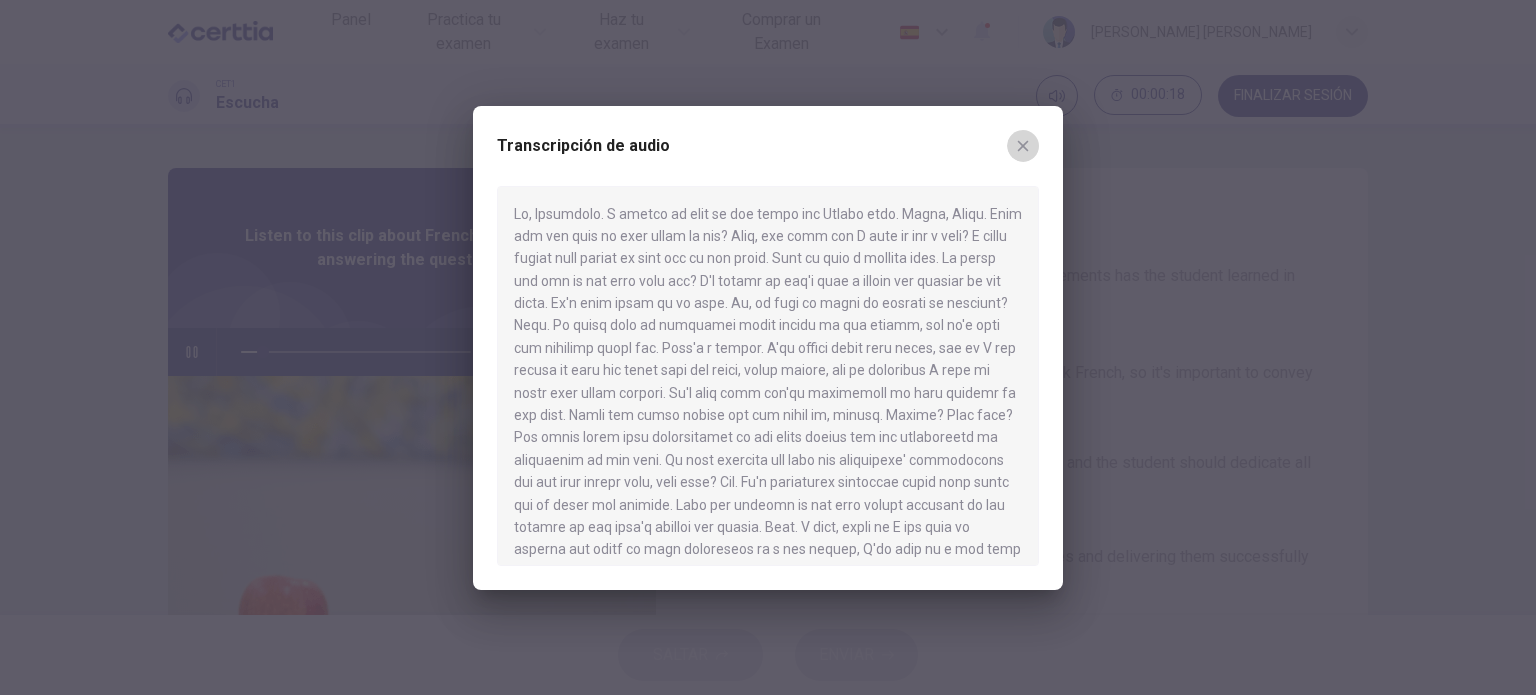 click 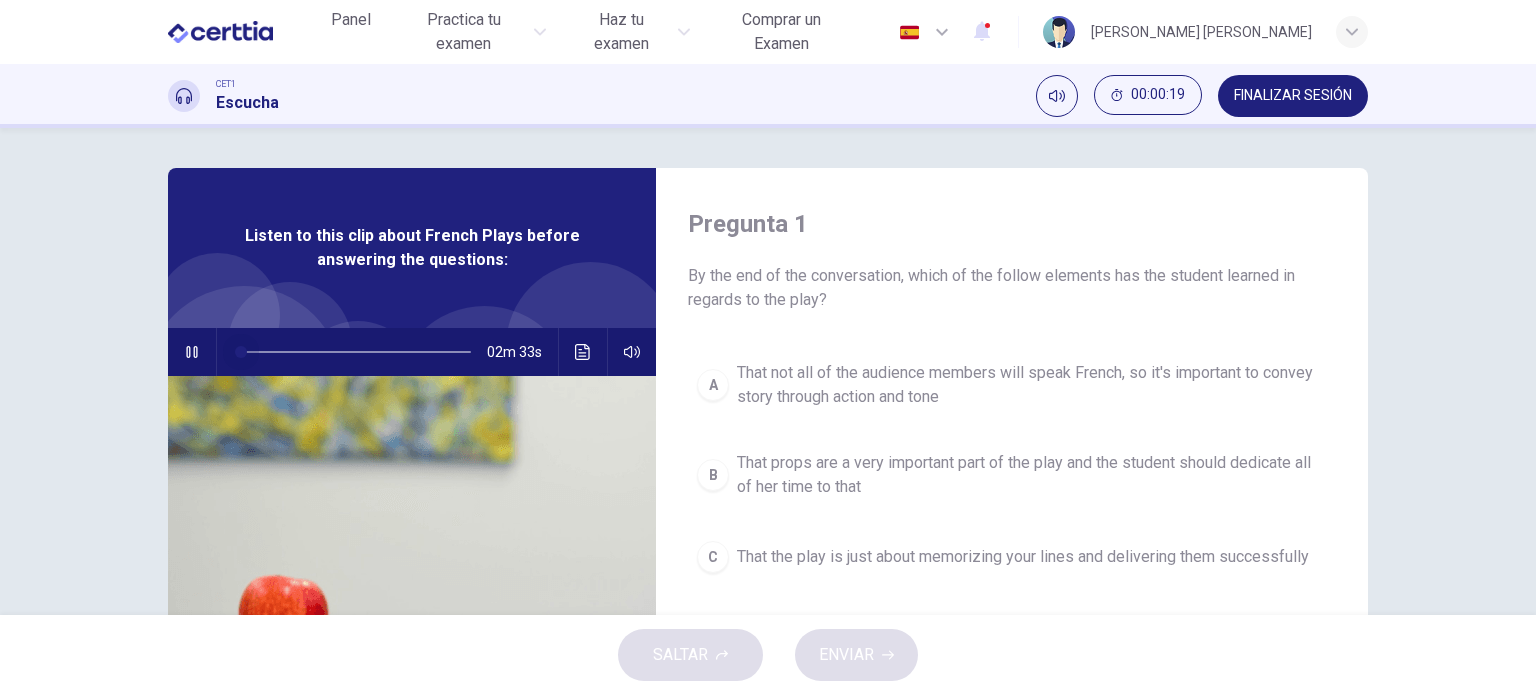 drag, startPoint x: 268, startPoint y: 347, endPoint x: 208, endPoint y: 351, distance: 60.133186 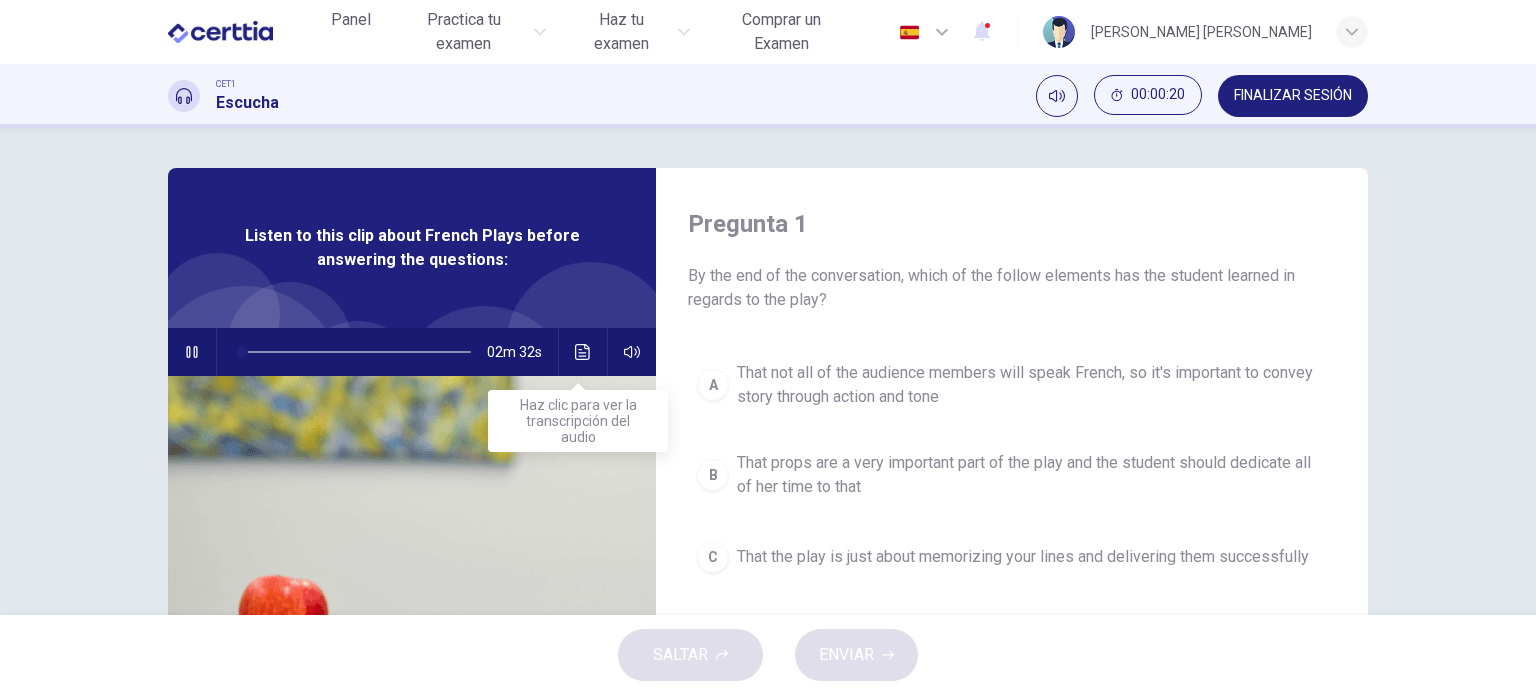 click 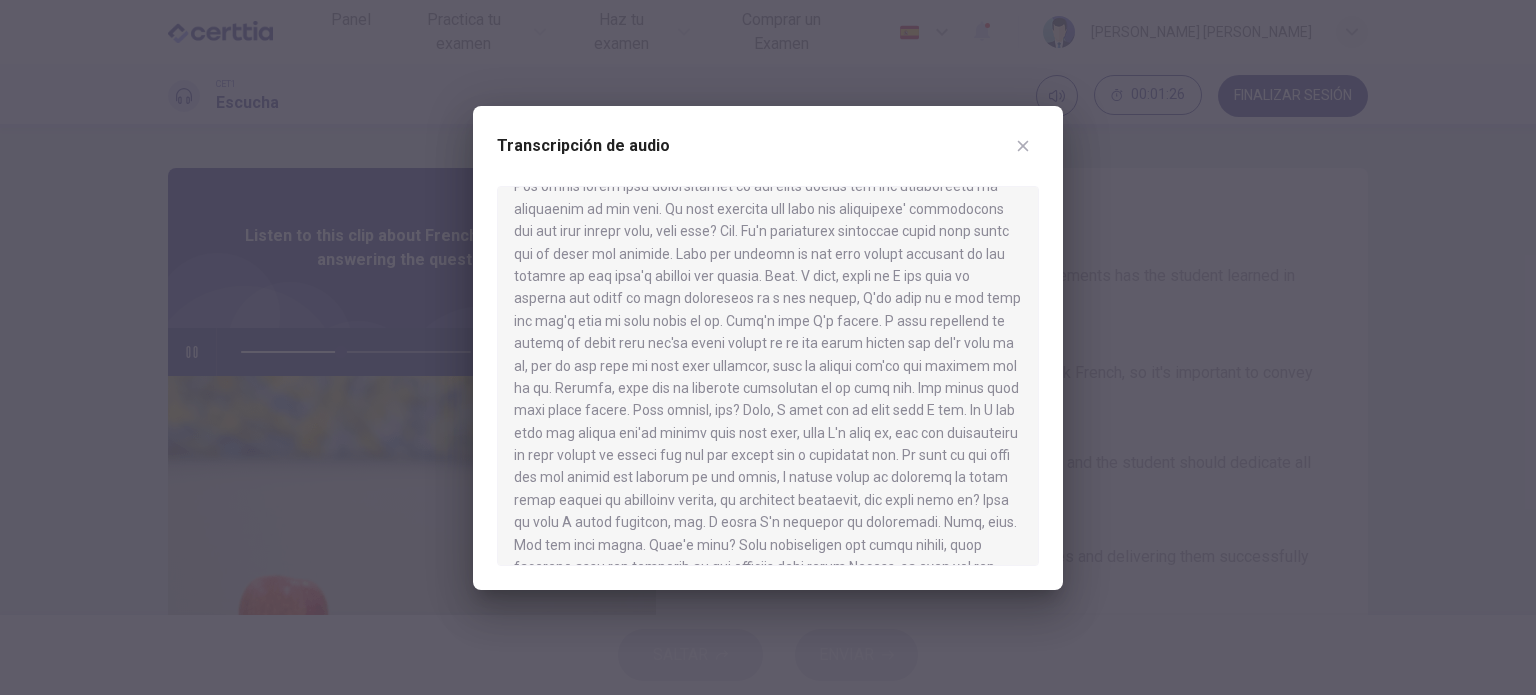scroll, scrollTop: 281, scrollLeft: 0, axis: vertical 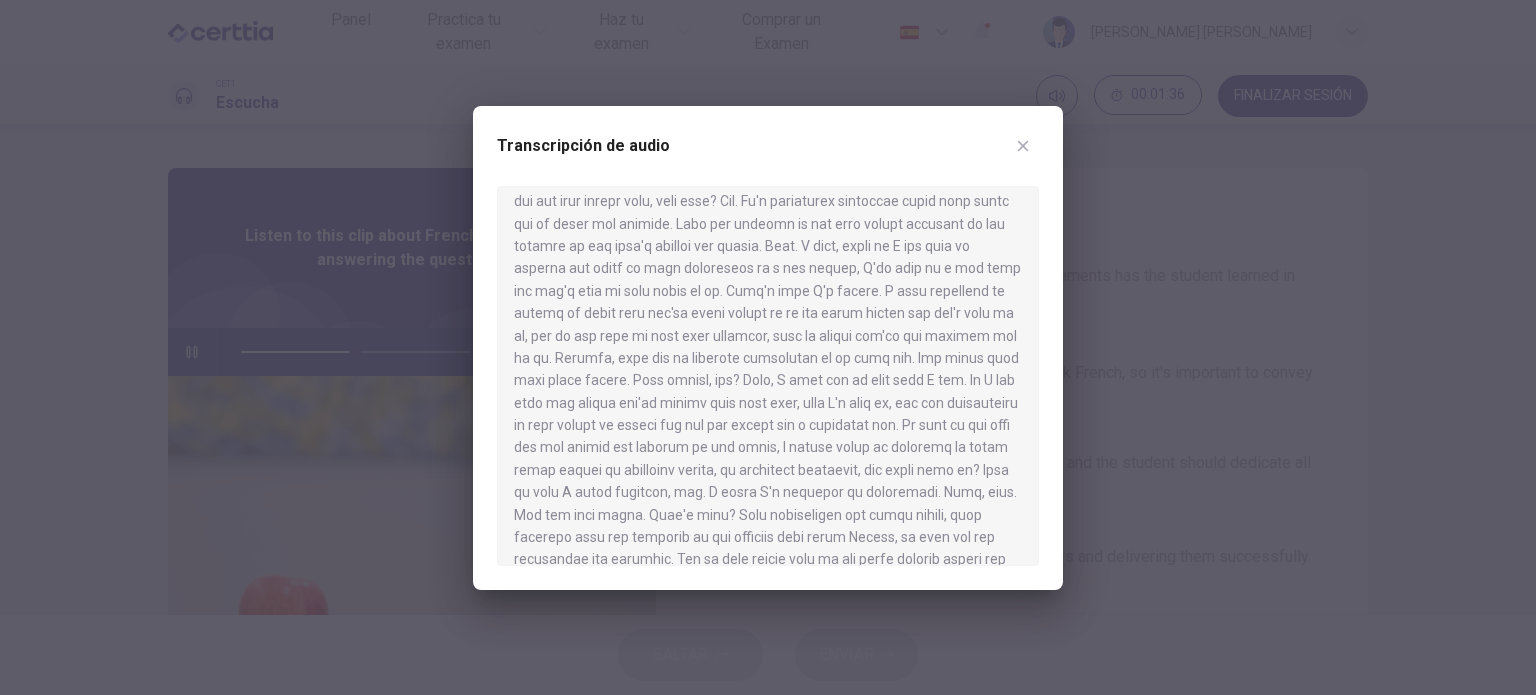 click 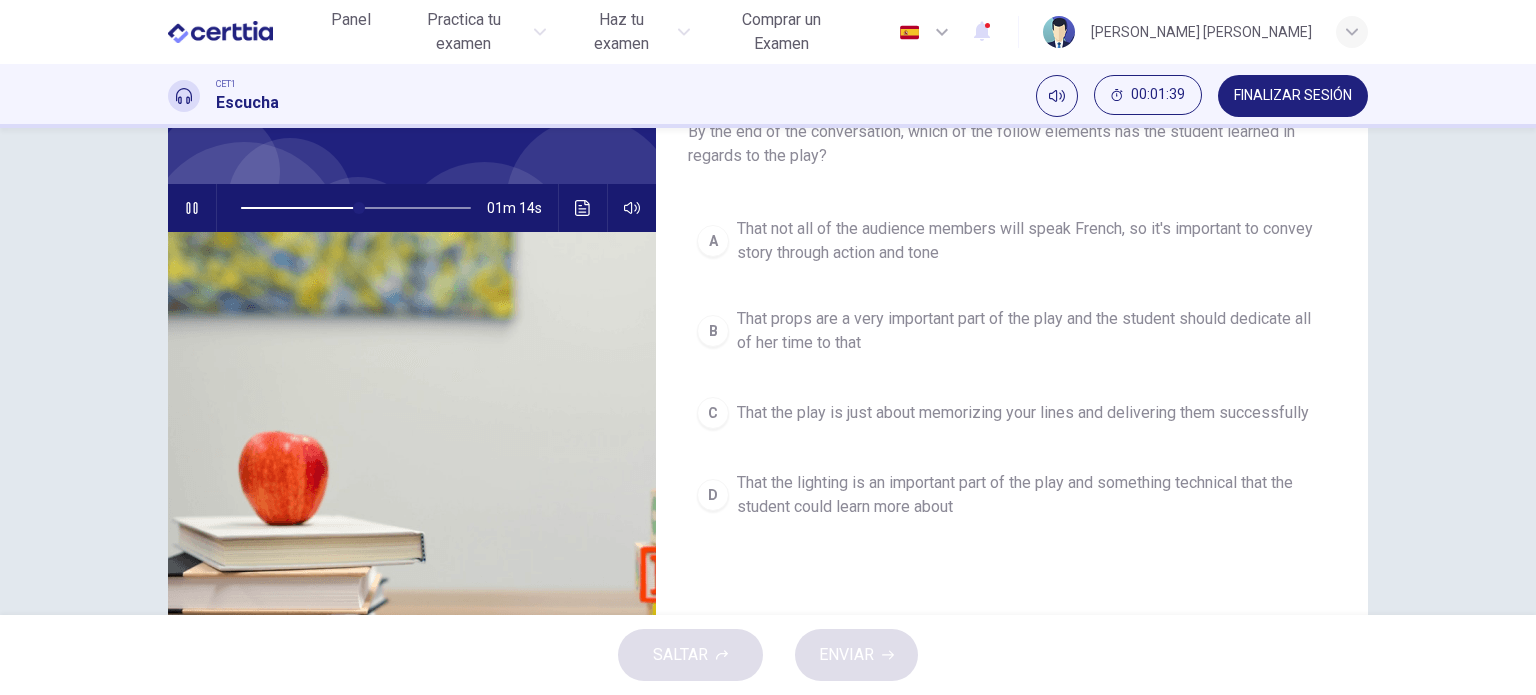 scroll, scrollTop: 100, scrollLeft: 0, axis: vertical 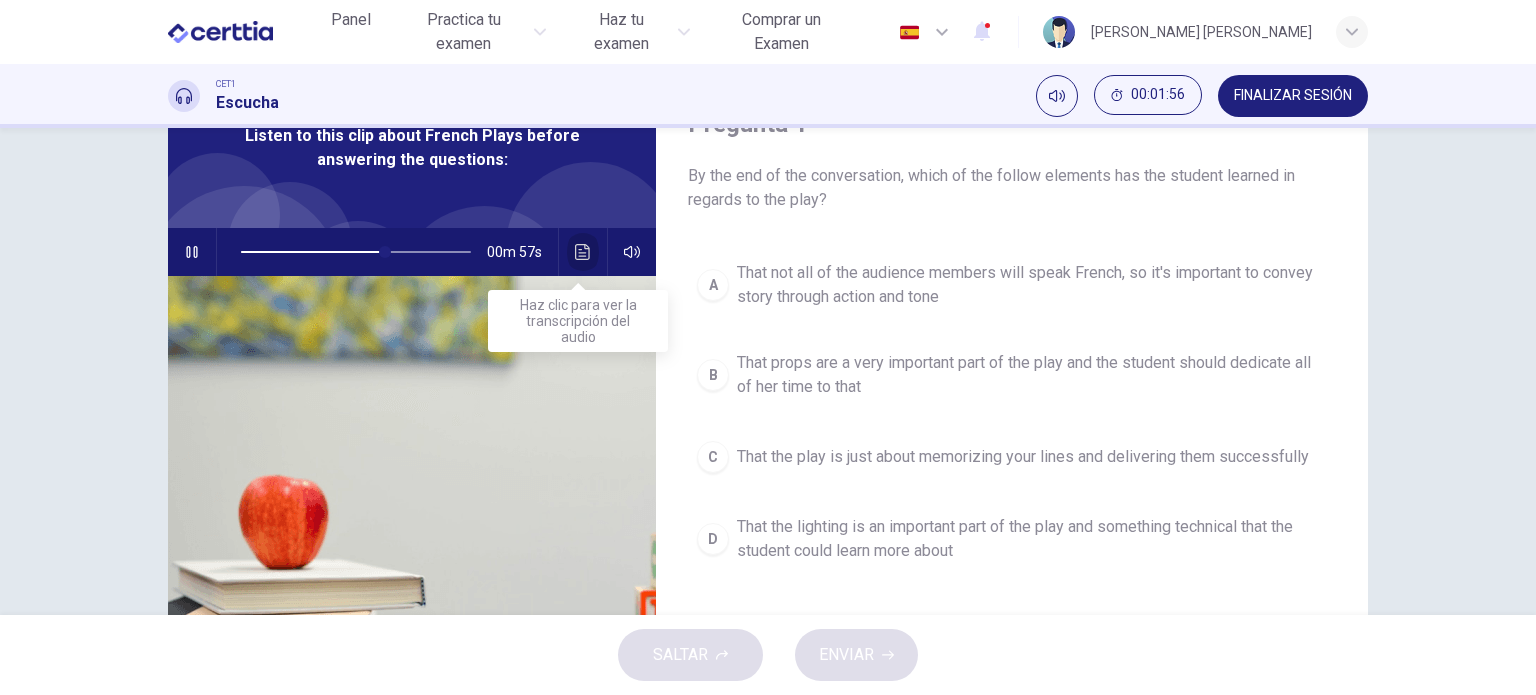 click at bounding box center [583, 252] 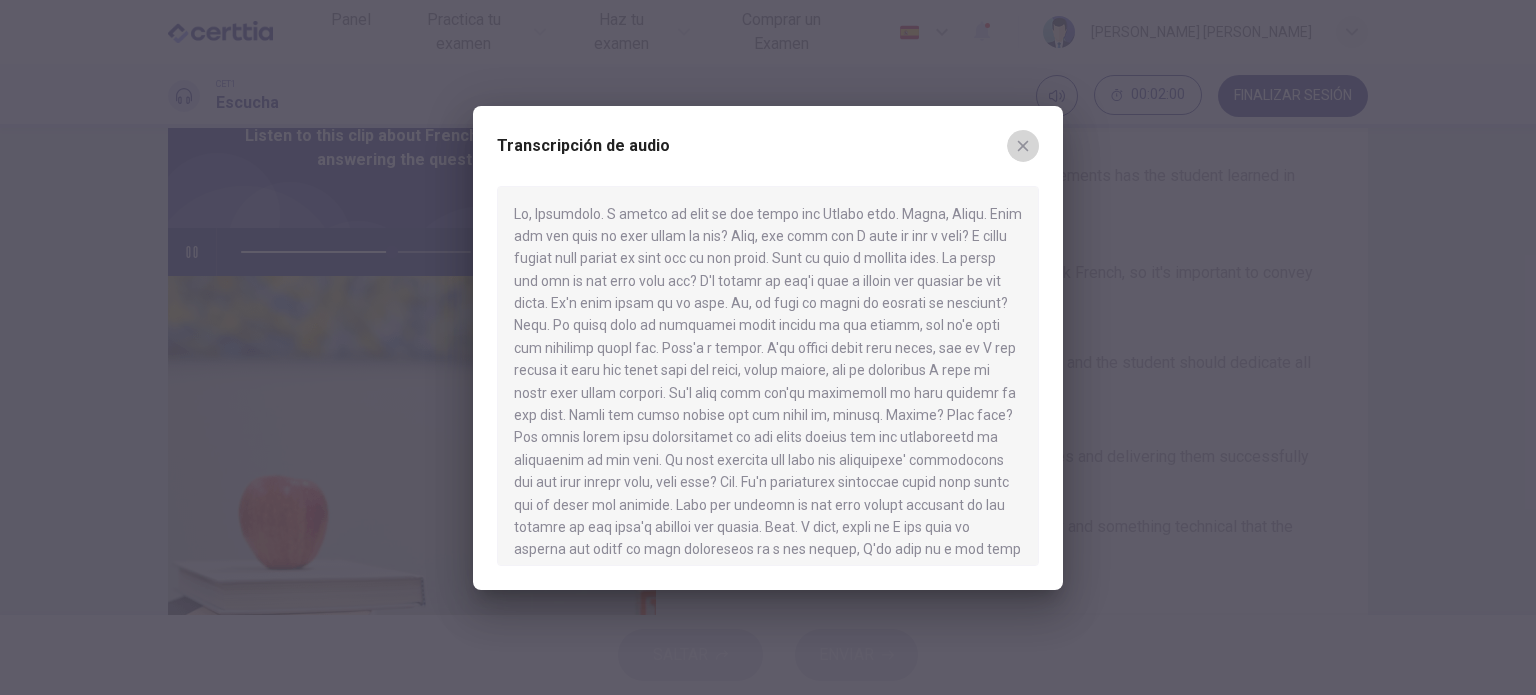 click at bounding box center [1023, 146] 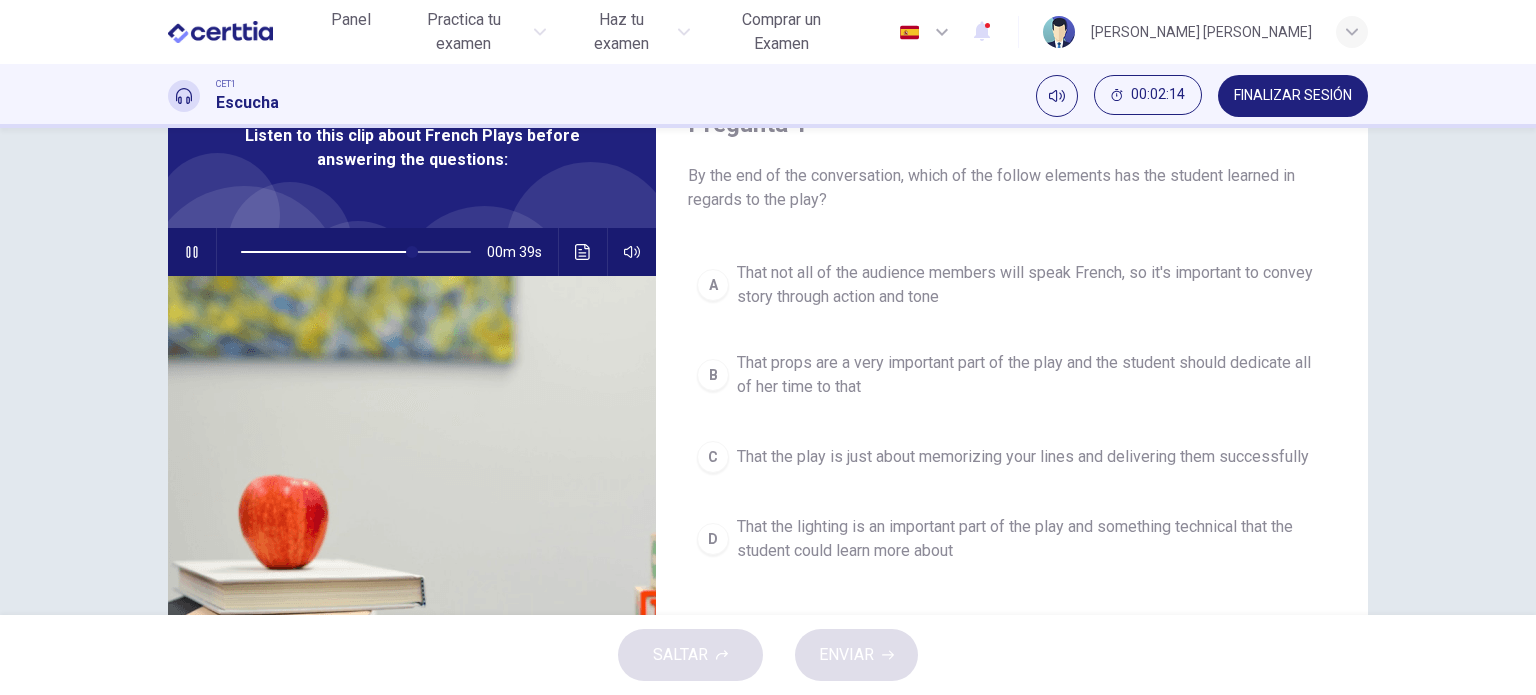click on "That the lighting is an important part of the play and something technical that the student could learn more about" at bounding box center (1032, 539) 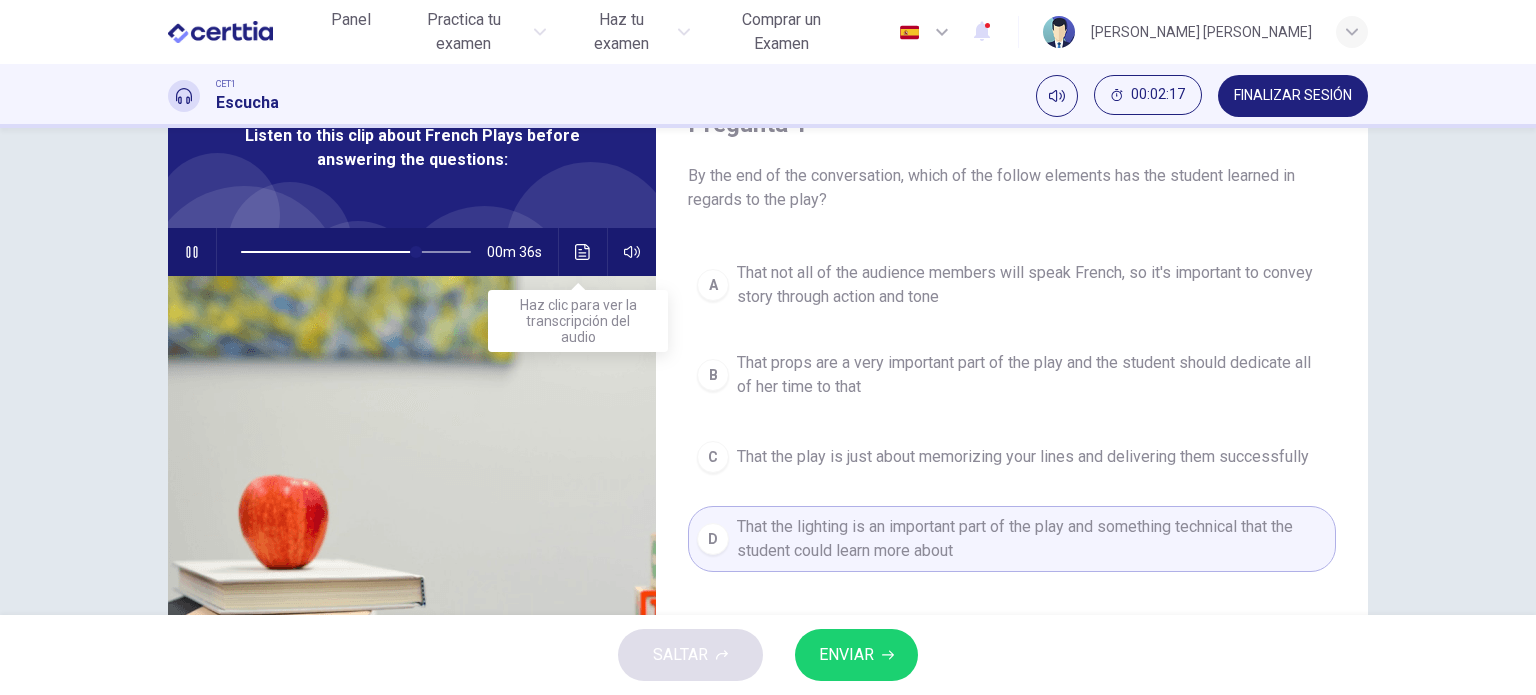 click 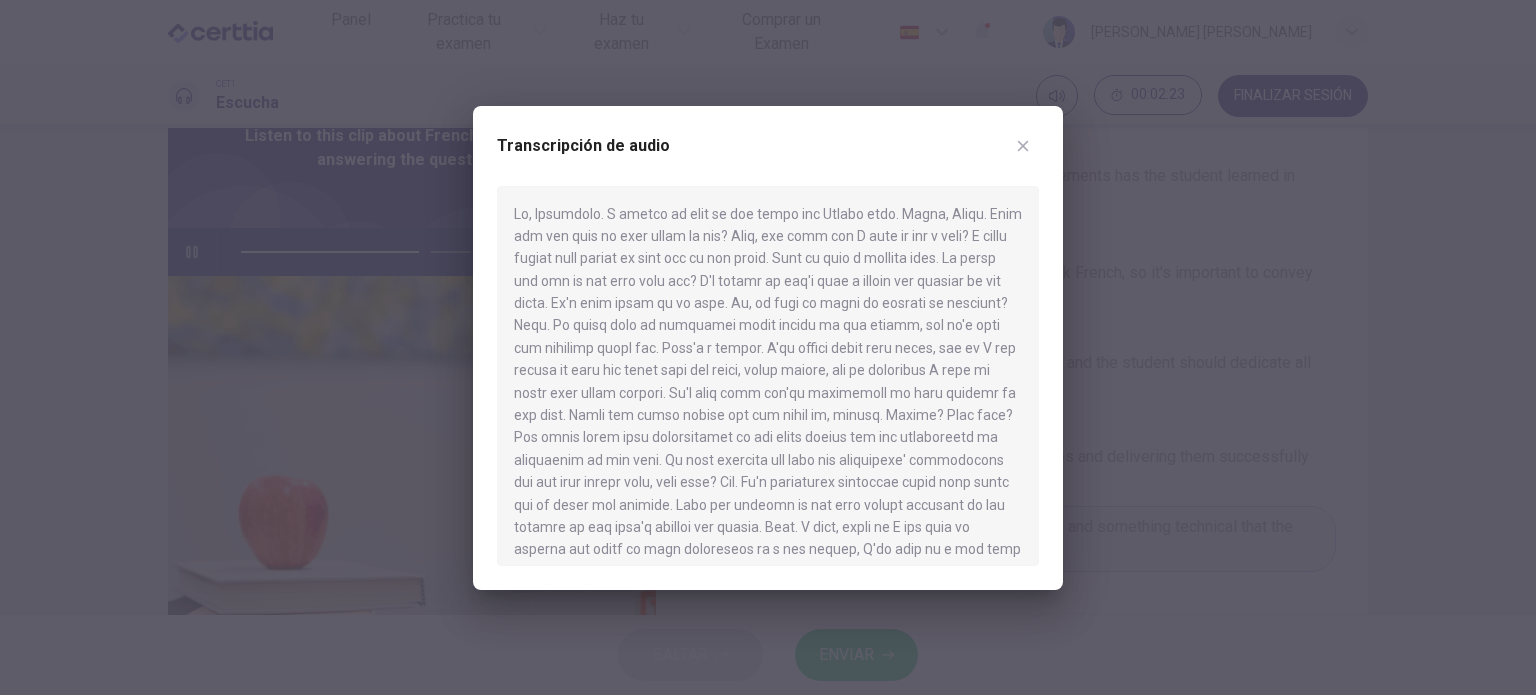 drag, startPoint x: 661, startPoint y: 505, endPoint x: 667, endPoint y: 459, distance: 46.389652 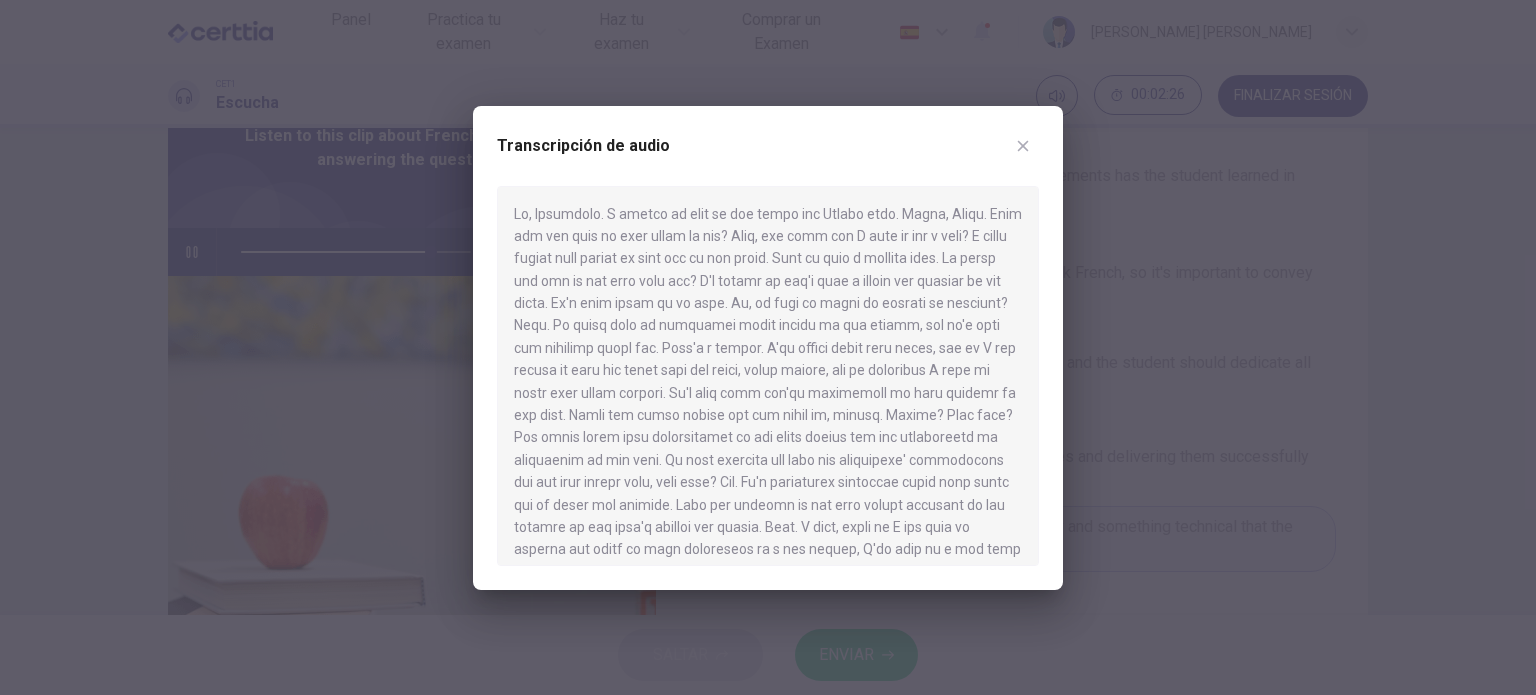 click 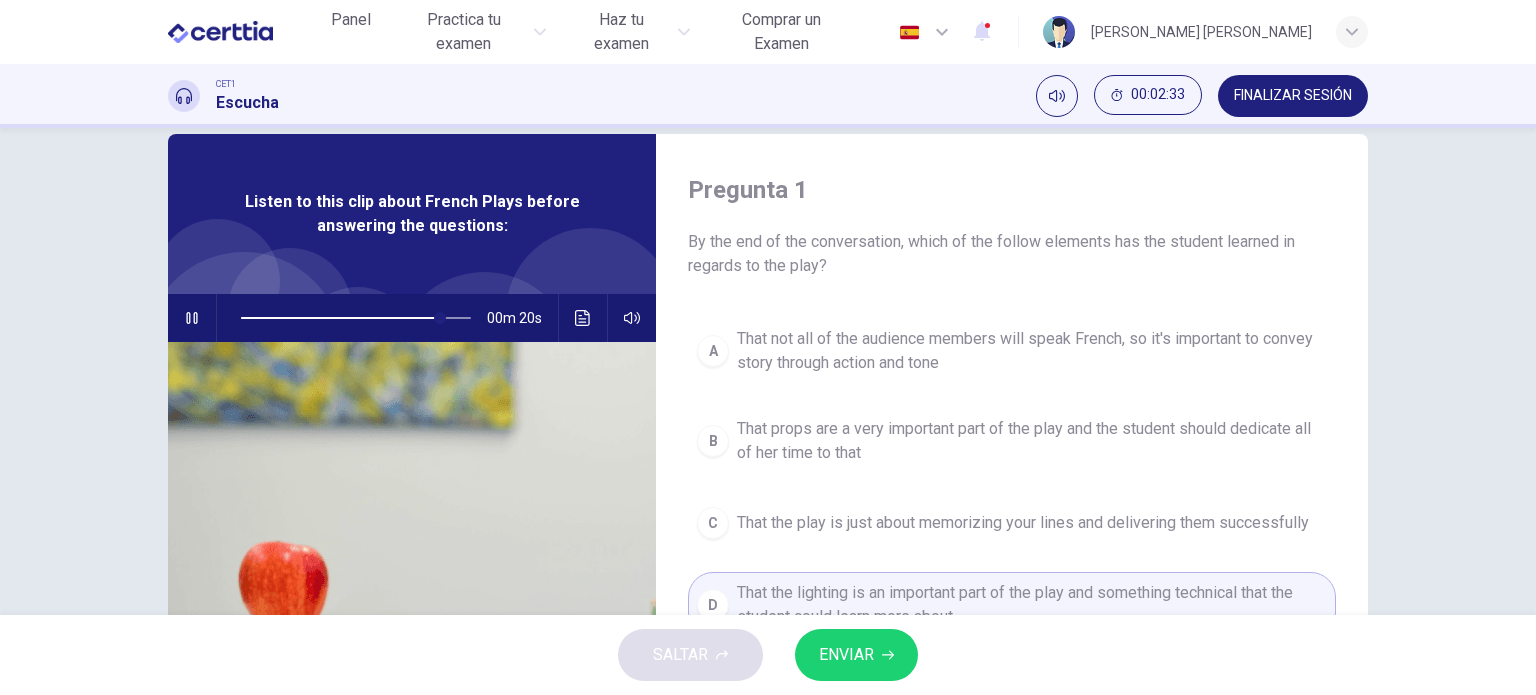 scroll, scrollTop: 0, scrollLeft: 0, axis: both 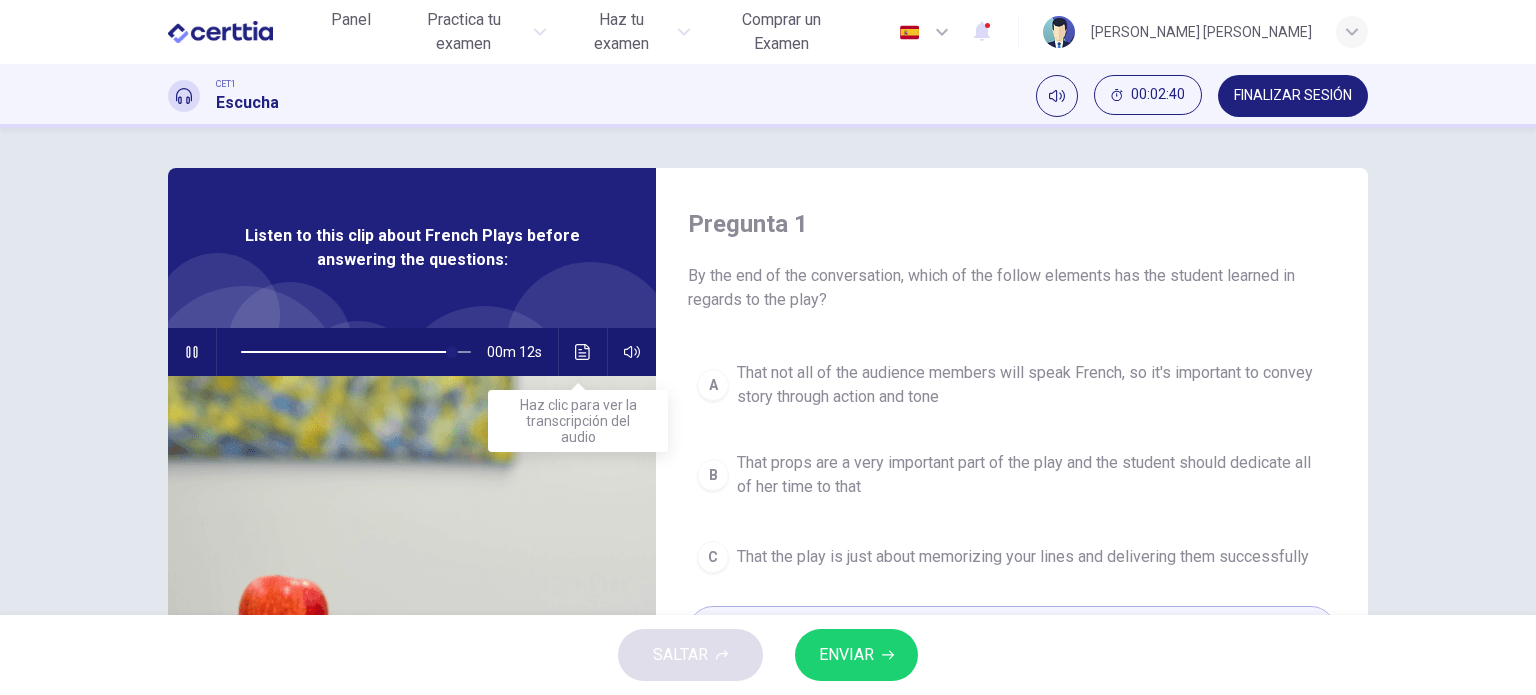 click at bounding box center (583, 352) 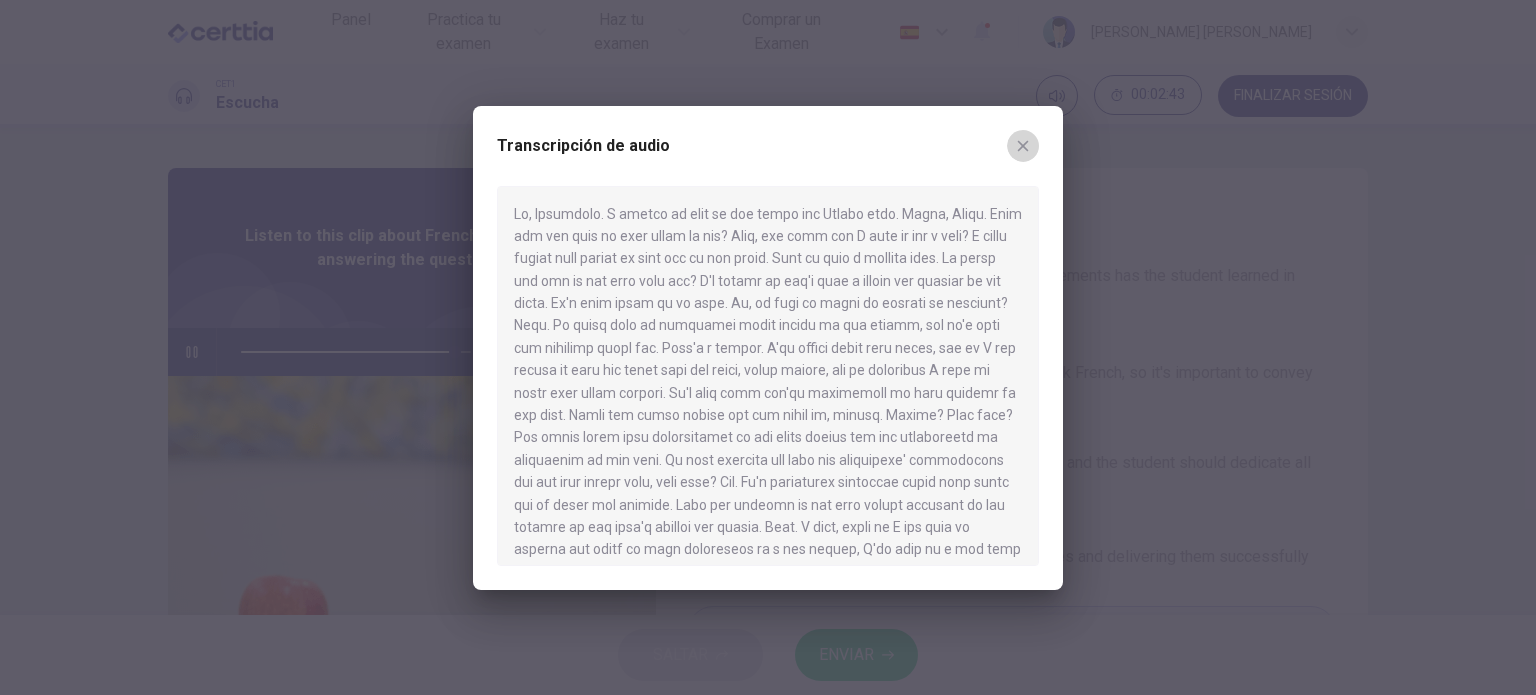 click at bounding box center (1023, 146) 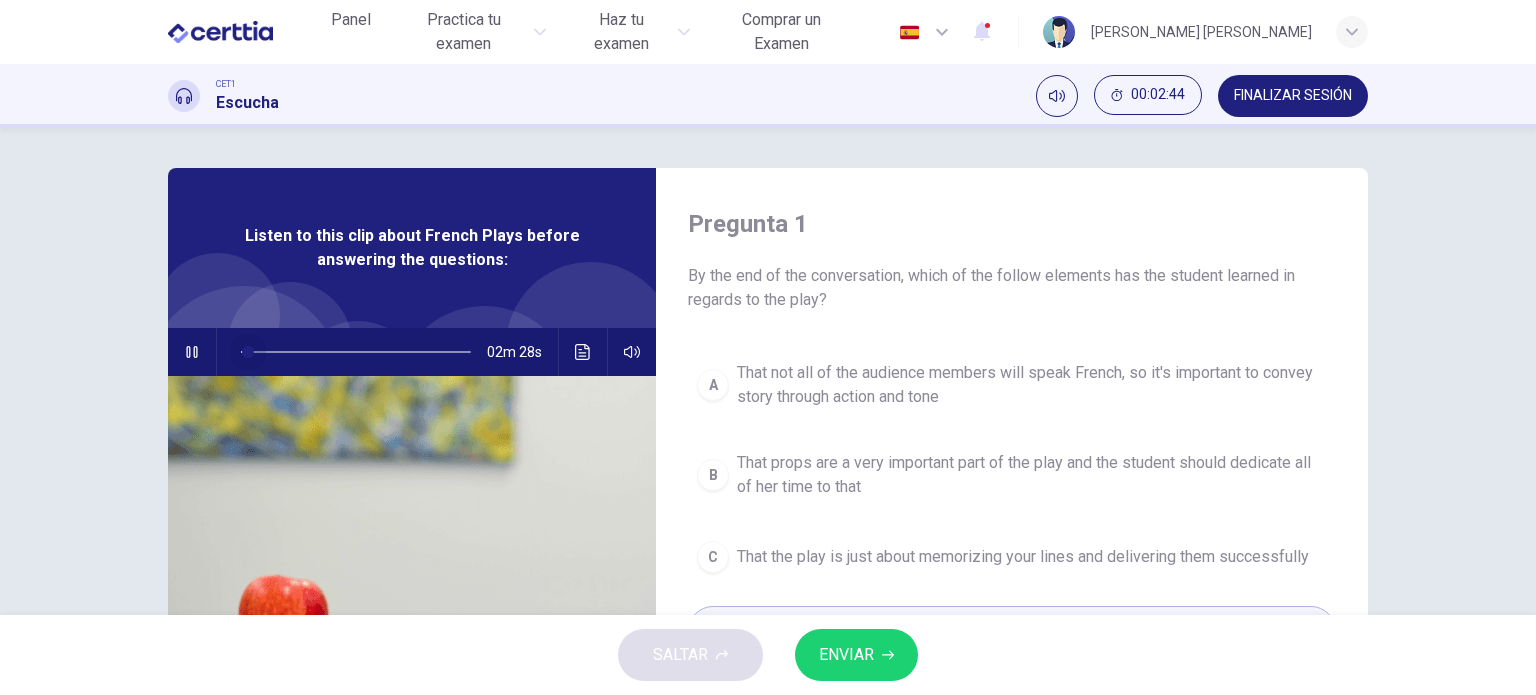 drag, startPoint x: 453, startPoint y: 339, endPoint x: 243, endPoint y: 380, distance: 213.96495 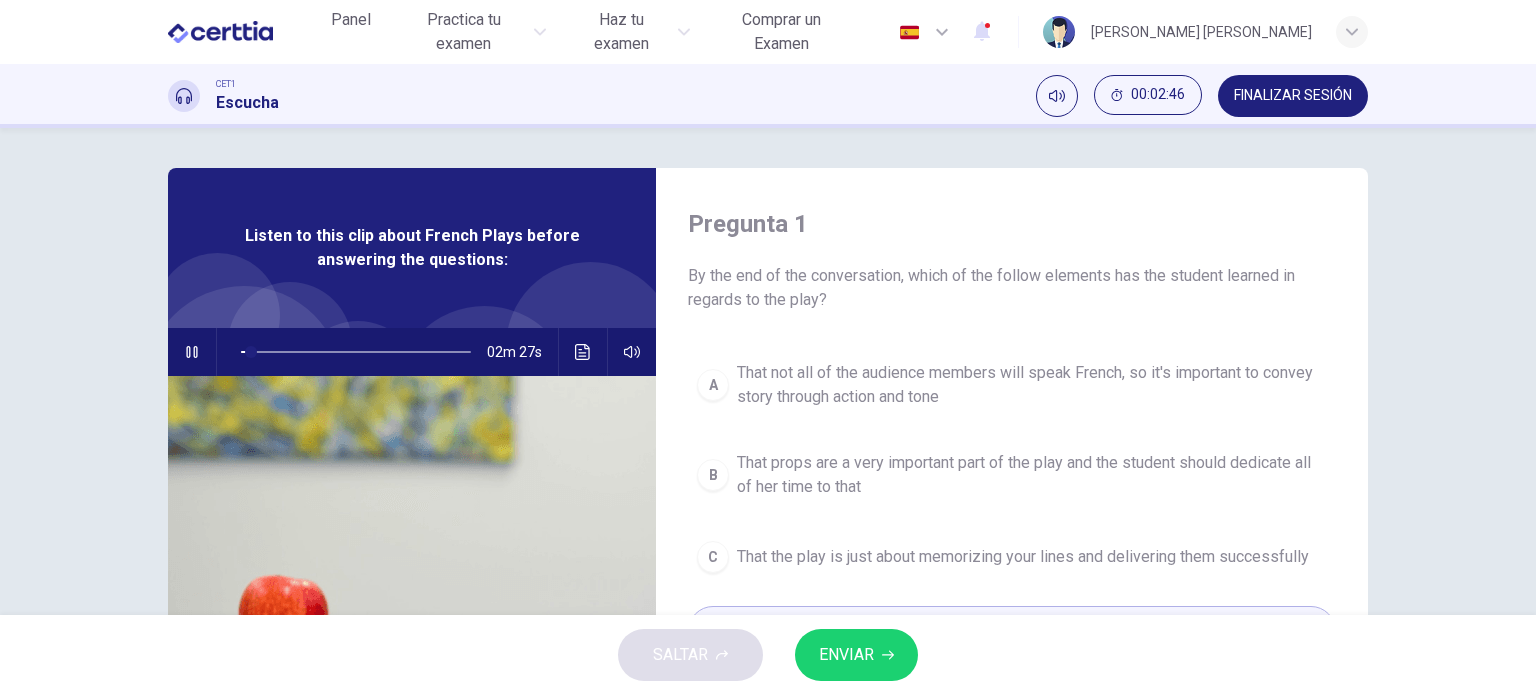 click on "02m 27s" at bounding box center [412, 352] 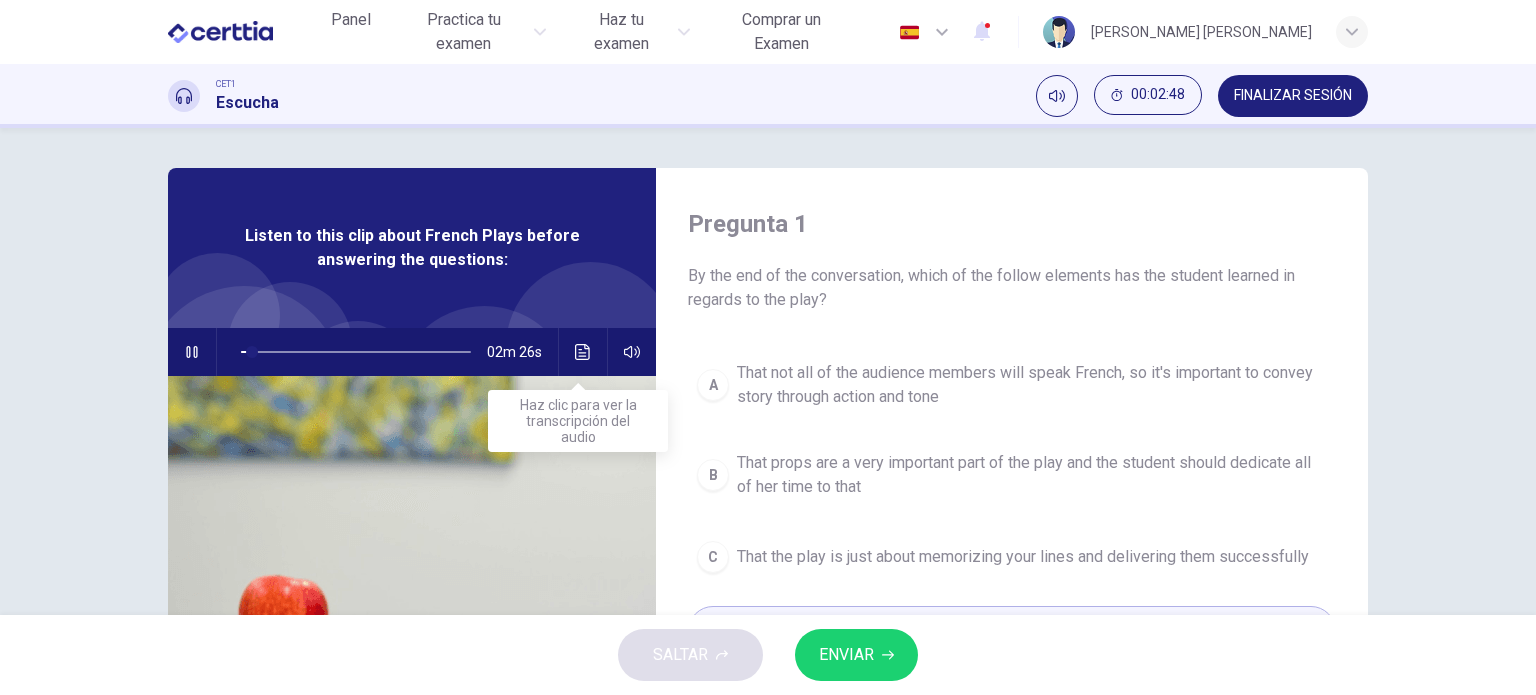 click 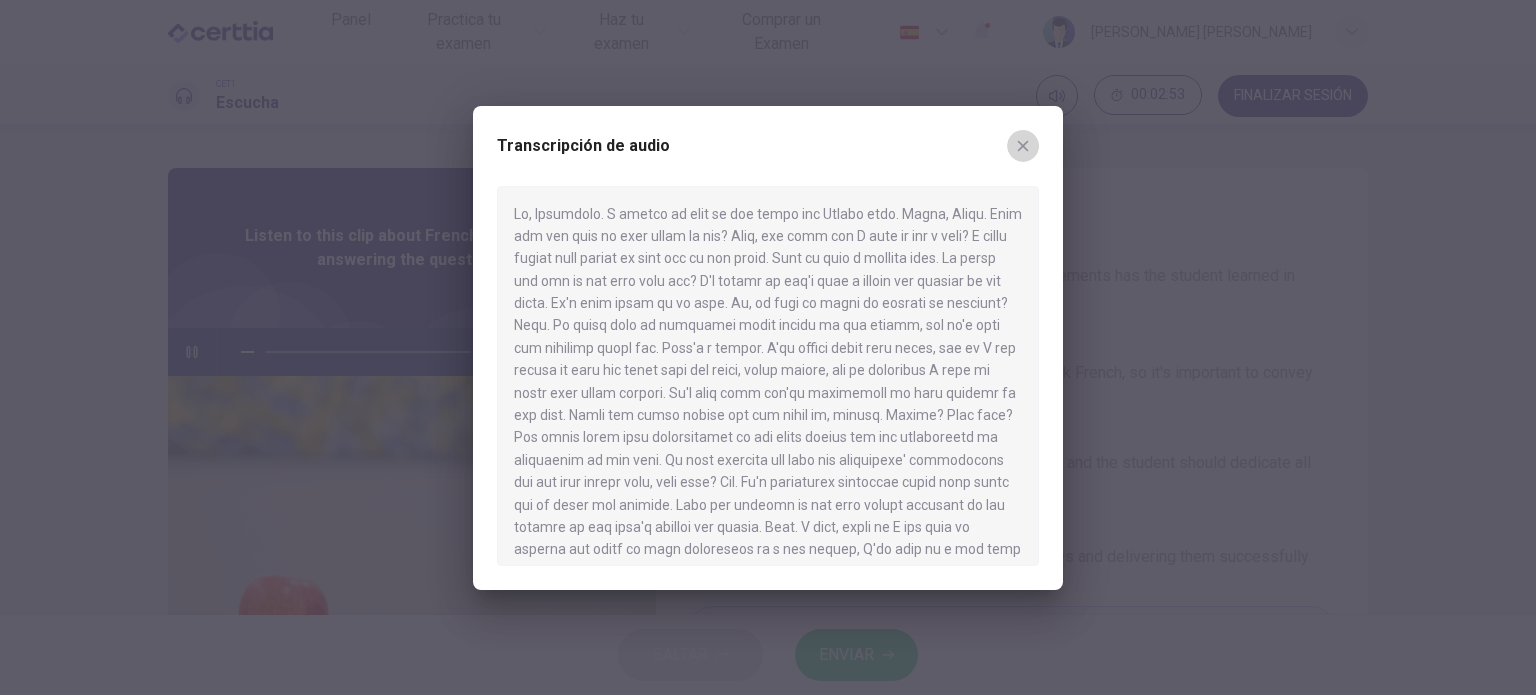 drag, startPoint x: 1016, startPoint y: 143, endPoint x: 593, endPoint y: 311, distance: 455.14062 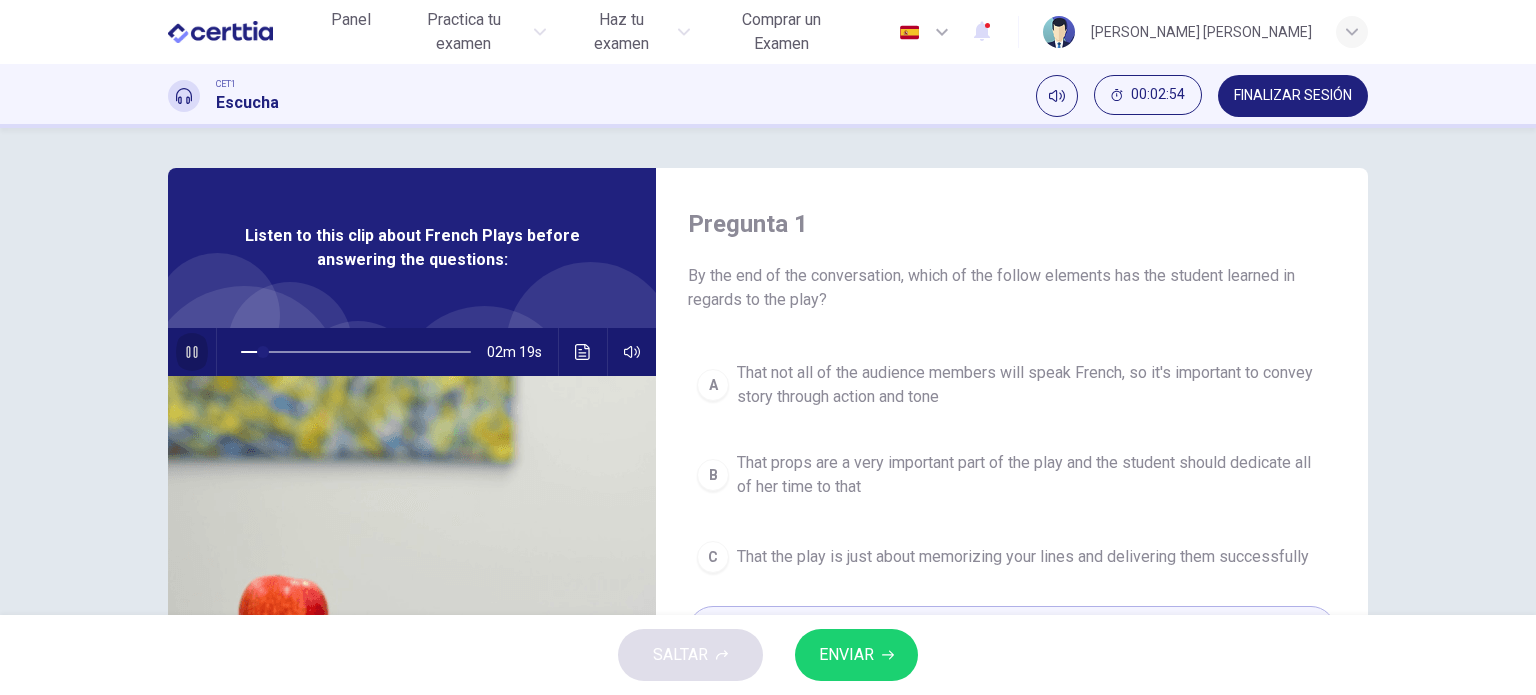 click at bounding box center (192, 352) 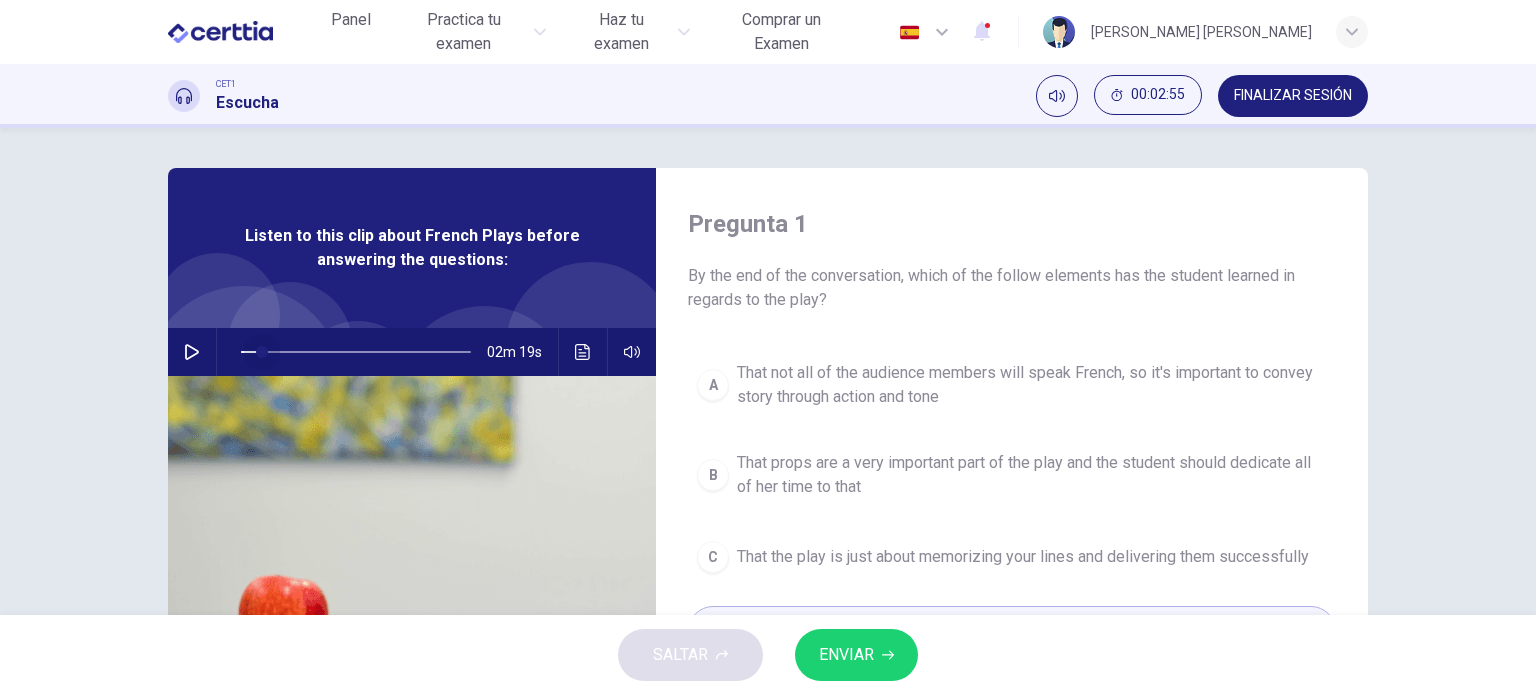 type on "*" 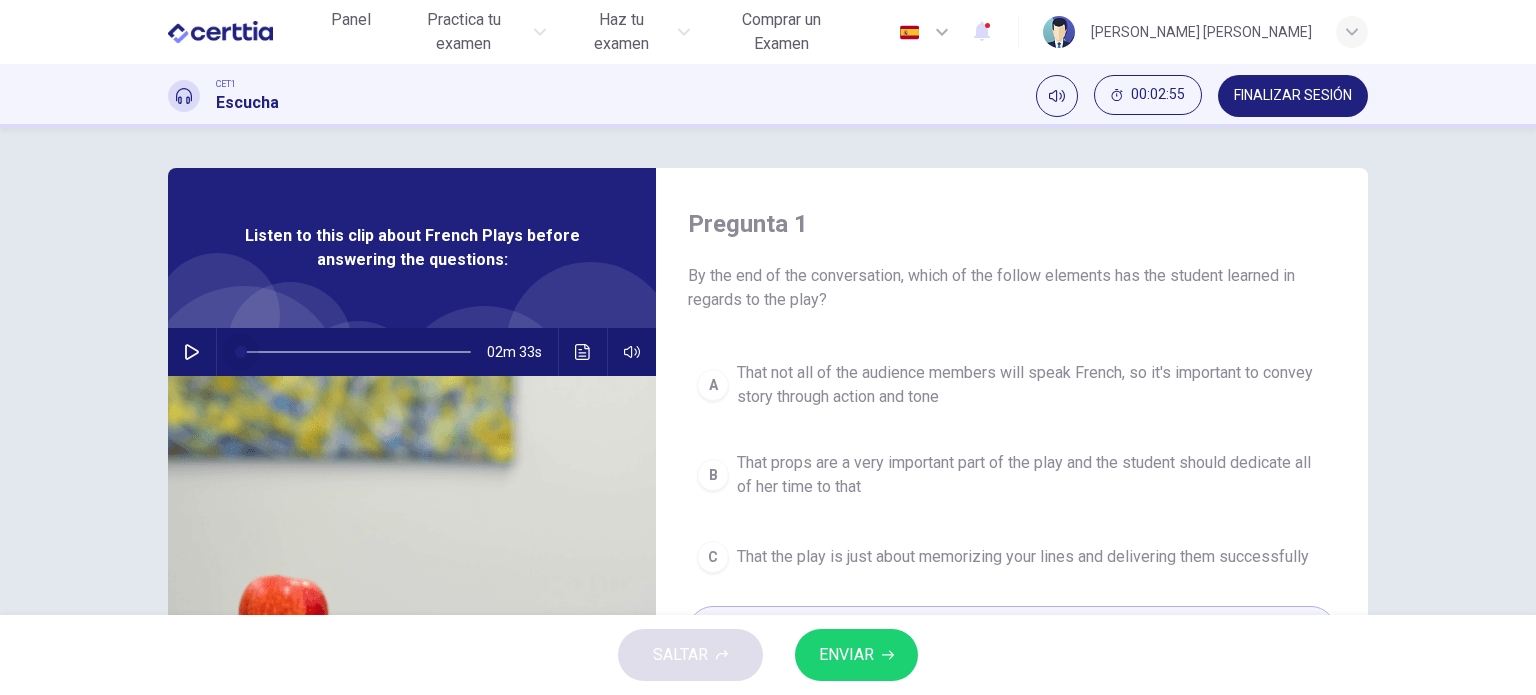 drag, startPoint x: 261, startPoint y: 346, endPoint x: 288, endPoint y: 346, distance: 27 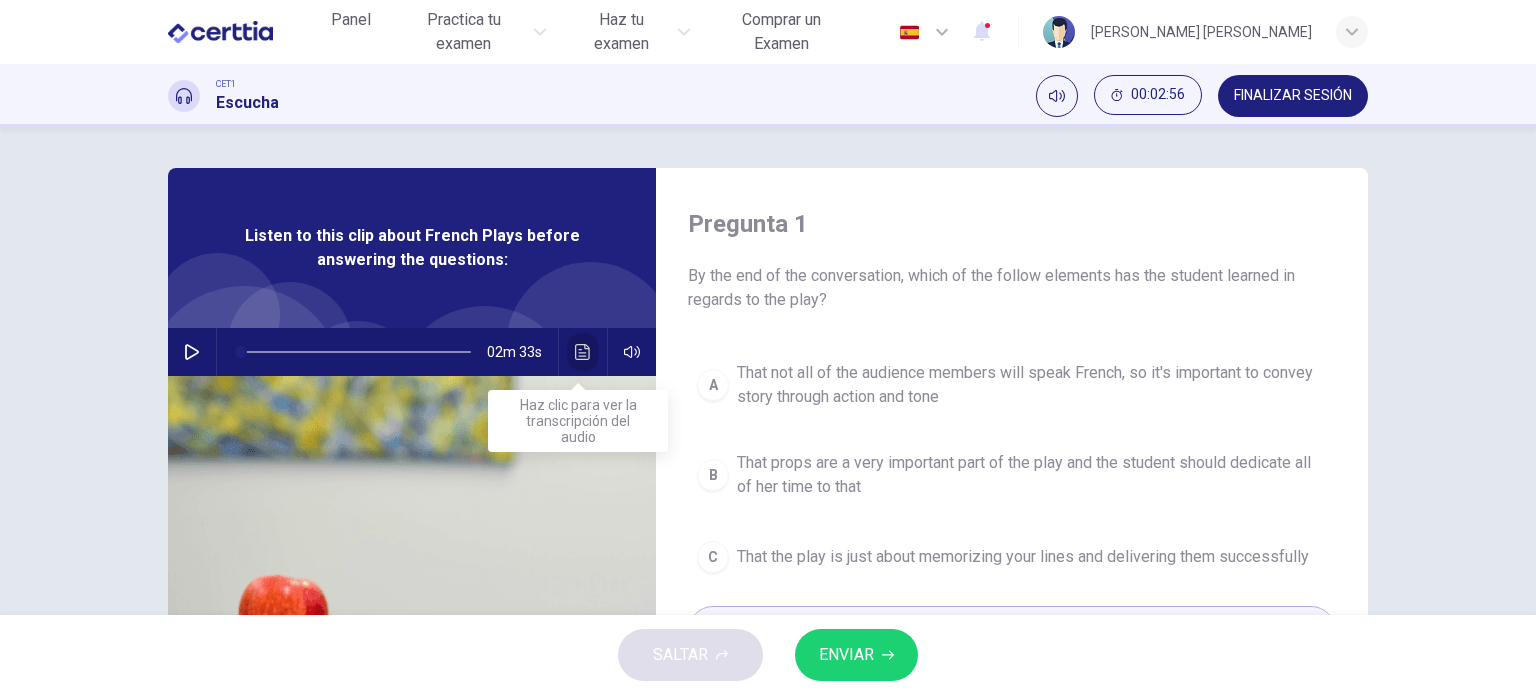 click 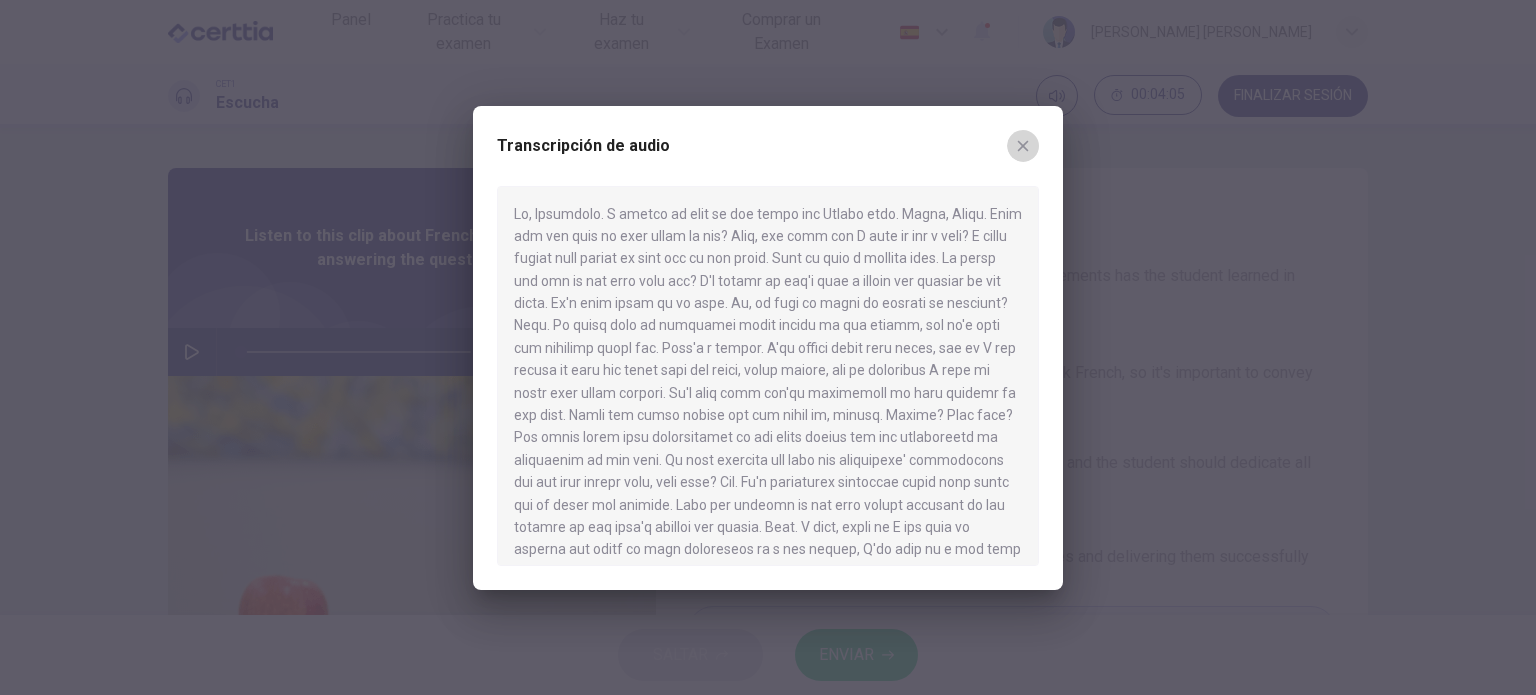 click at bounding box center (1023, 146) 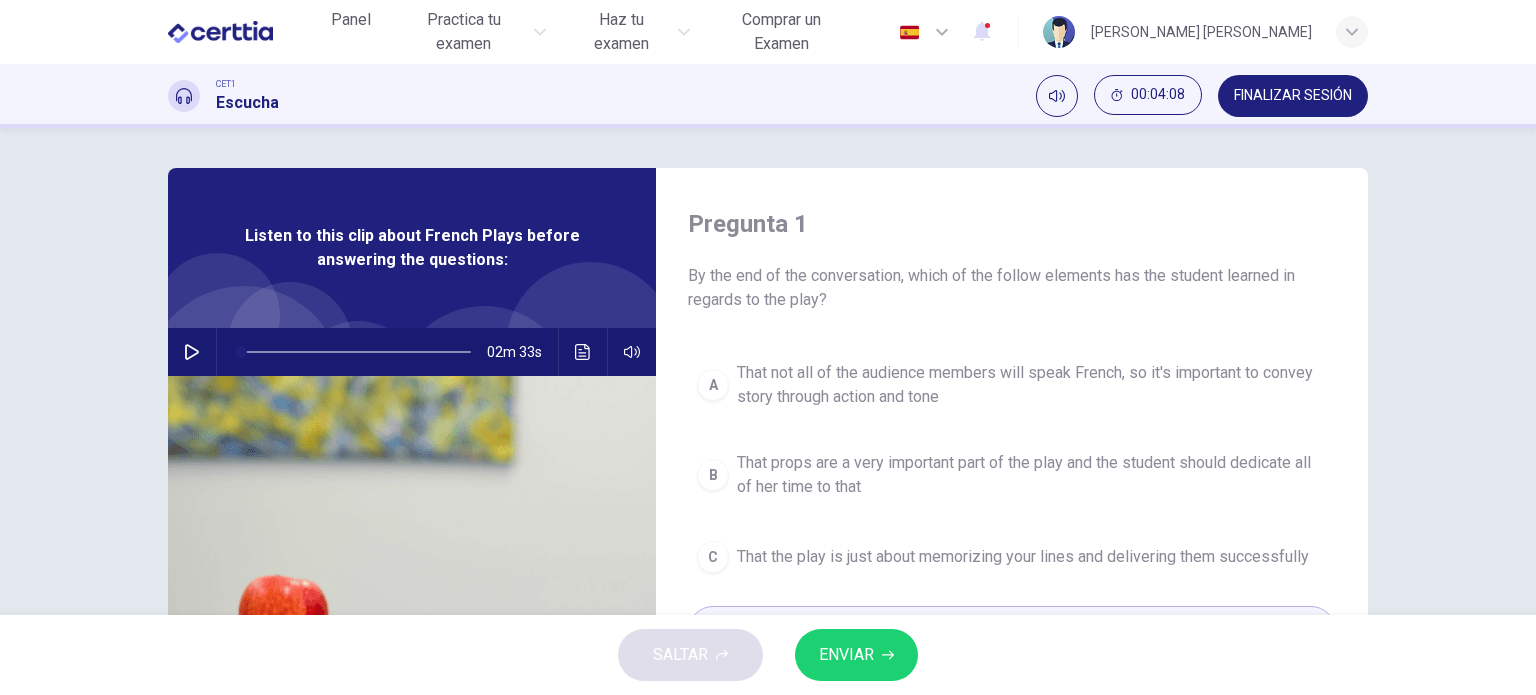 scroll, scrollTop: 100, scrollLeft: 0, axis: vertical 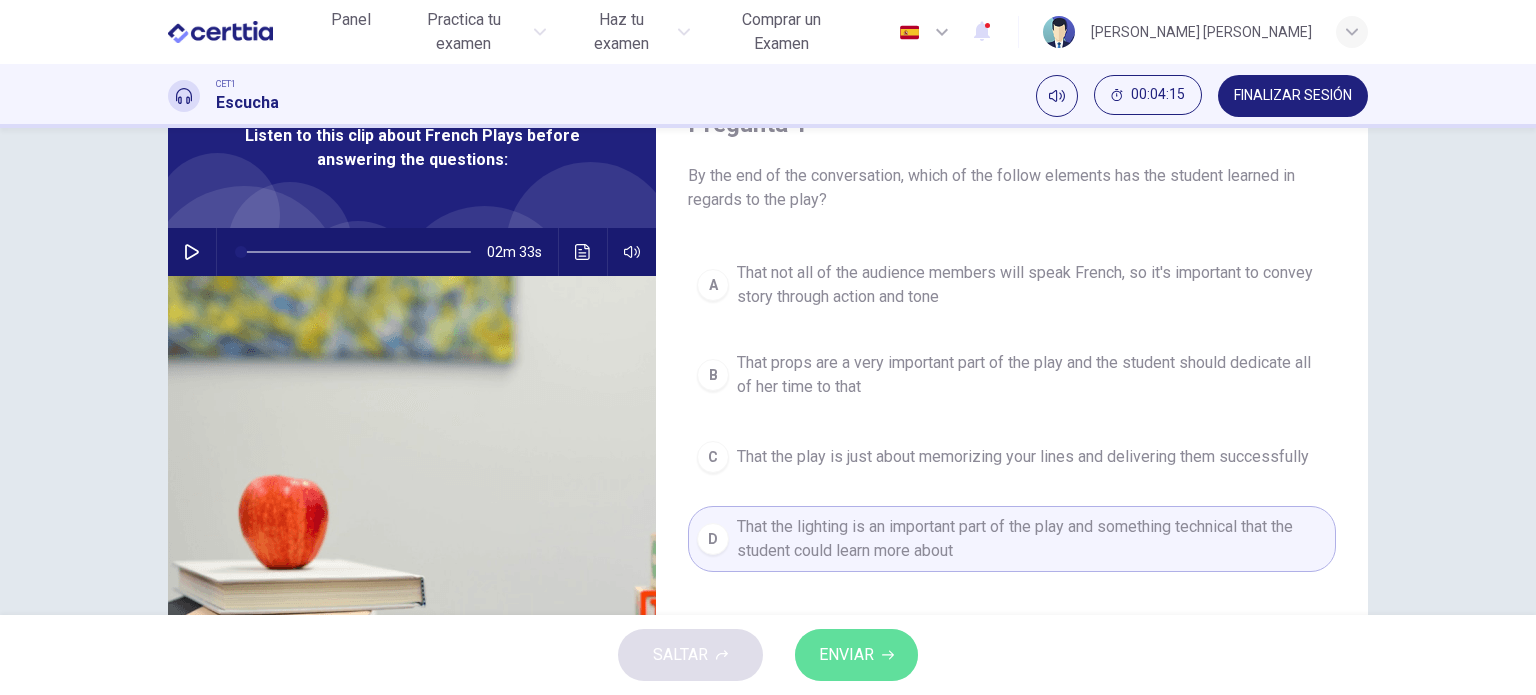 click on "ENVIAR" at bounding box center [846, 655] 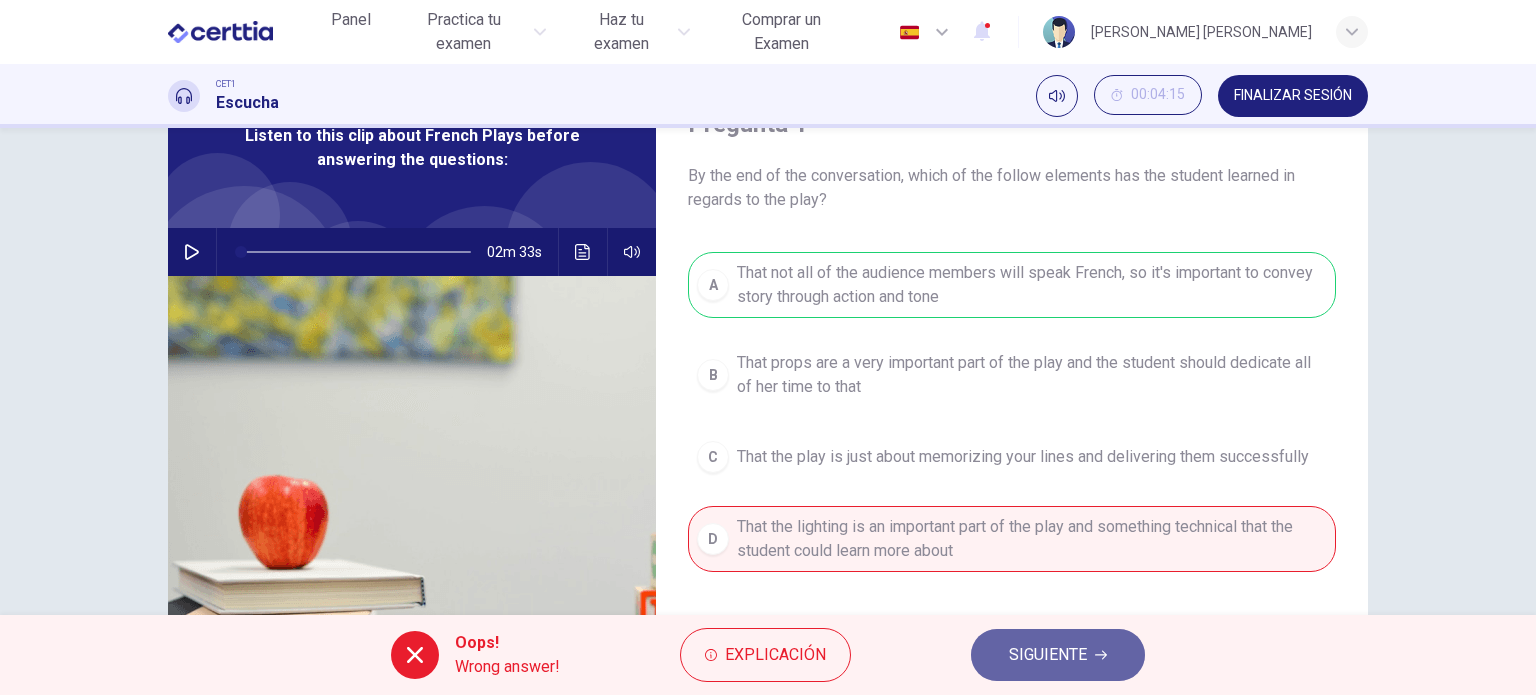 click on "SIGUIENTE" at bounding box center [1048, 655] 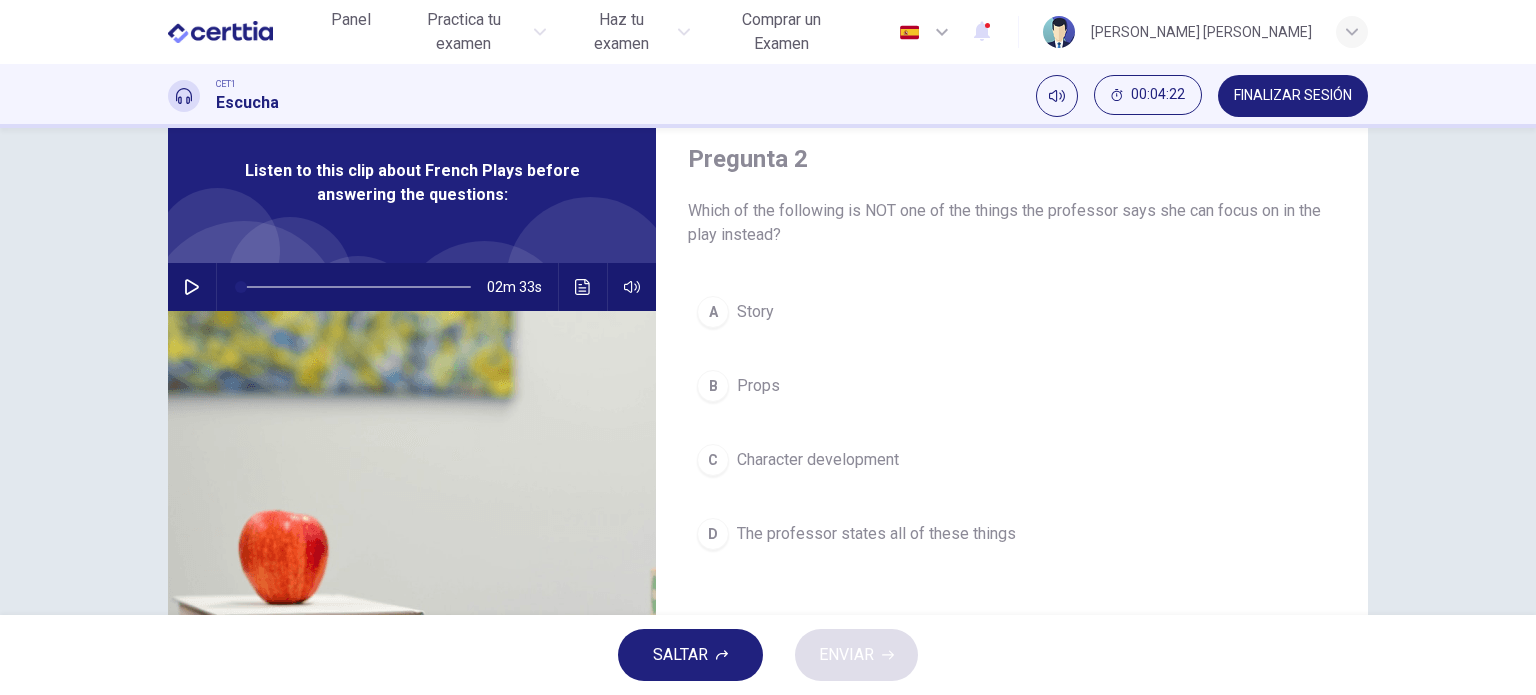 scroll, scrollTop: 100, scrollLeft: 0, axis: vertical 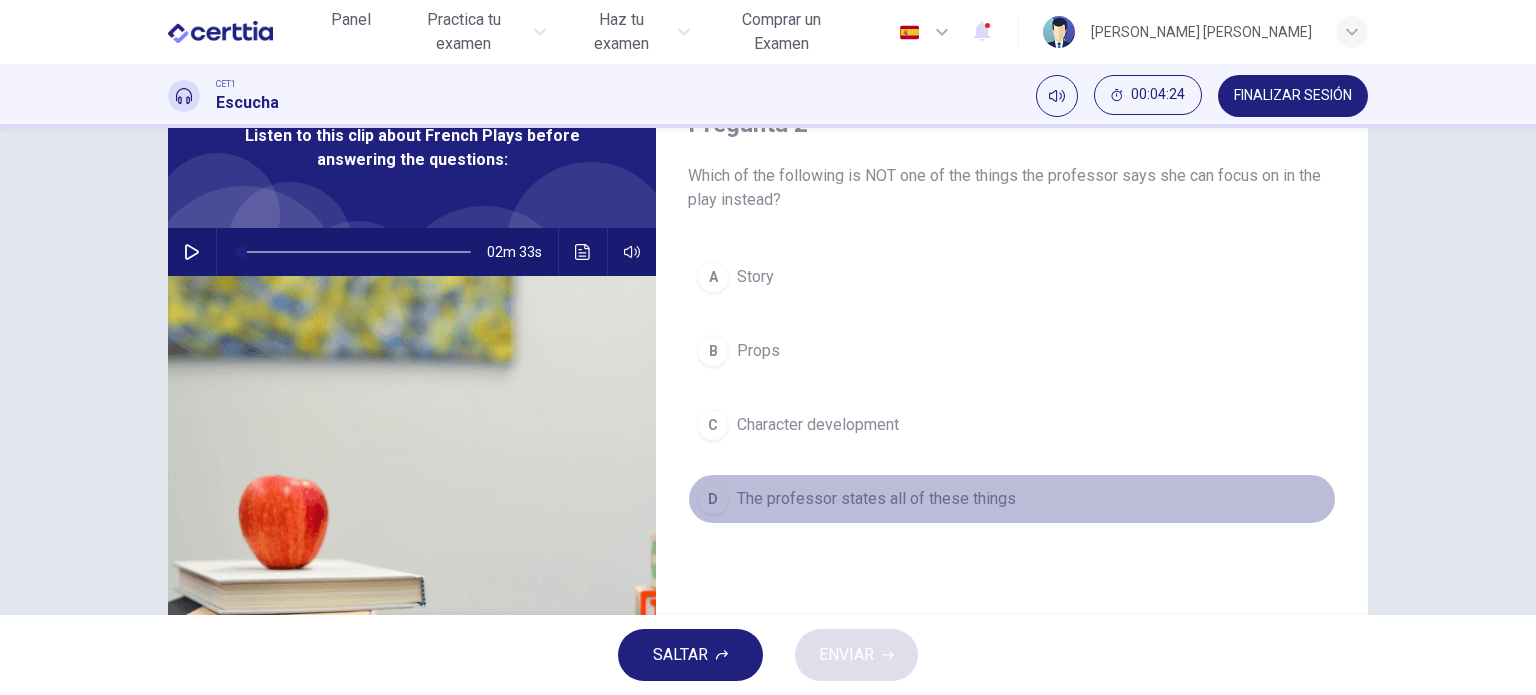 click on "The professor states all of these things" at bounding box center [876, 499] 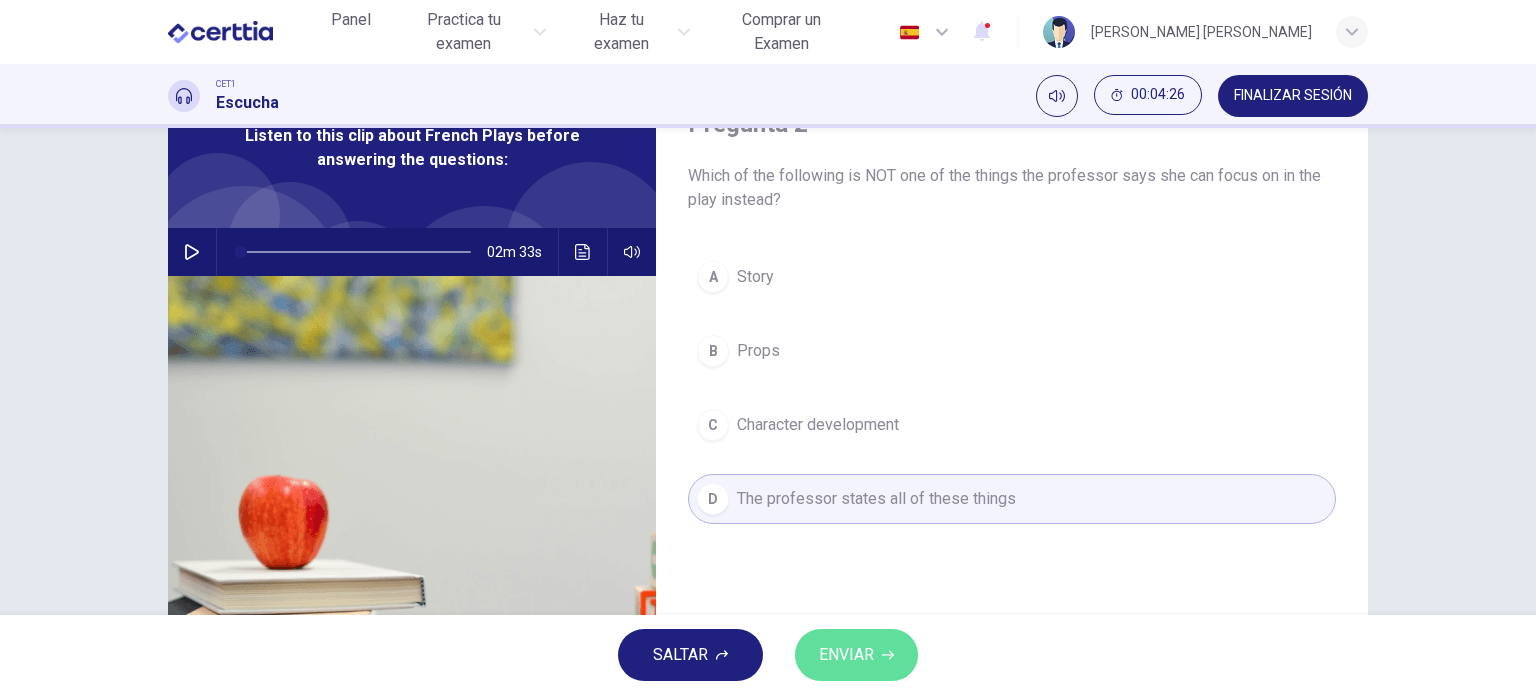 click on "ENVIAR" at bounding box center [856, 655] 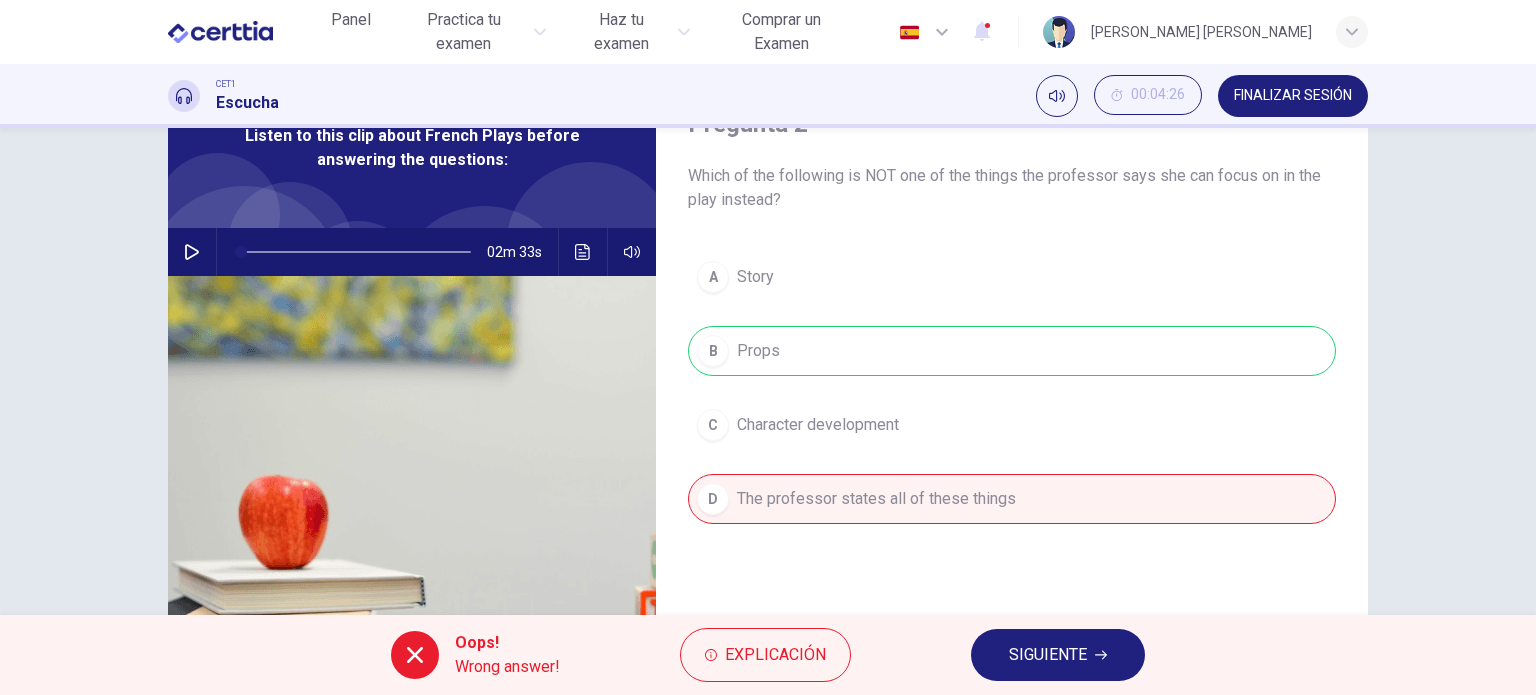 click on "SIGUIENTE" at bounding box center (1058, 655) 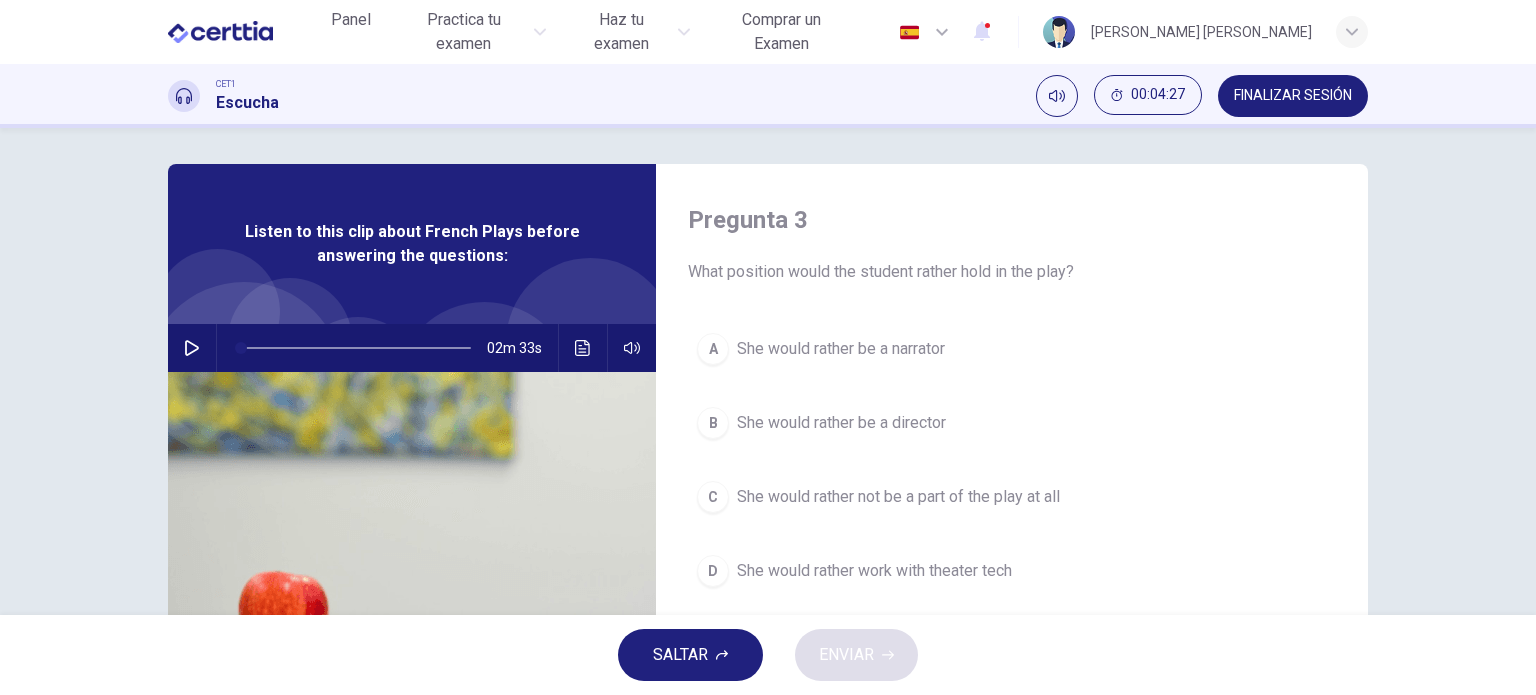 scroll, scrollTop: 0, scrollLeft: 0, axis: both 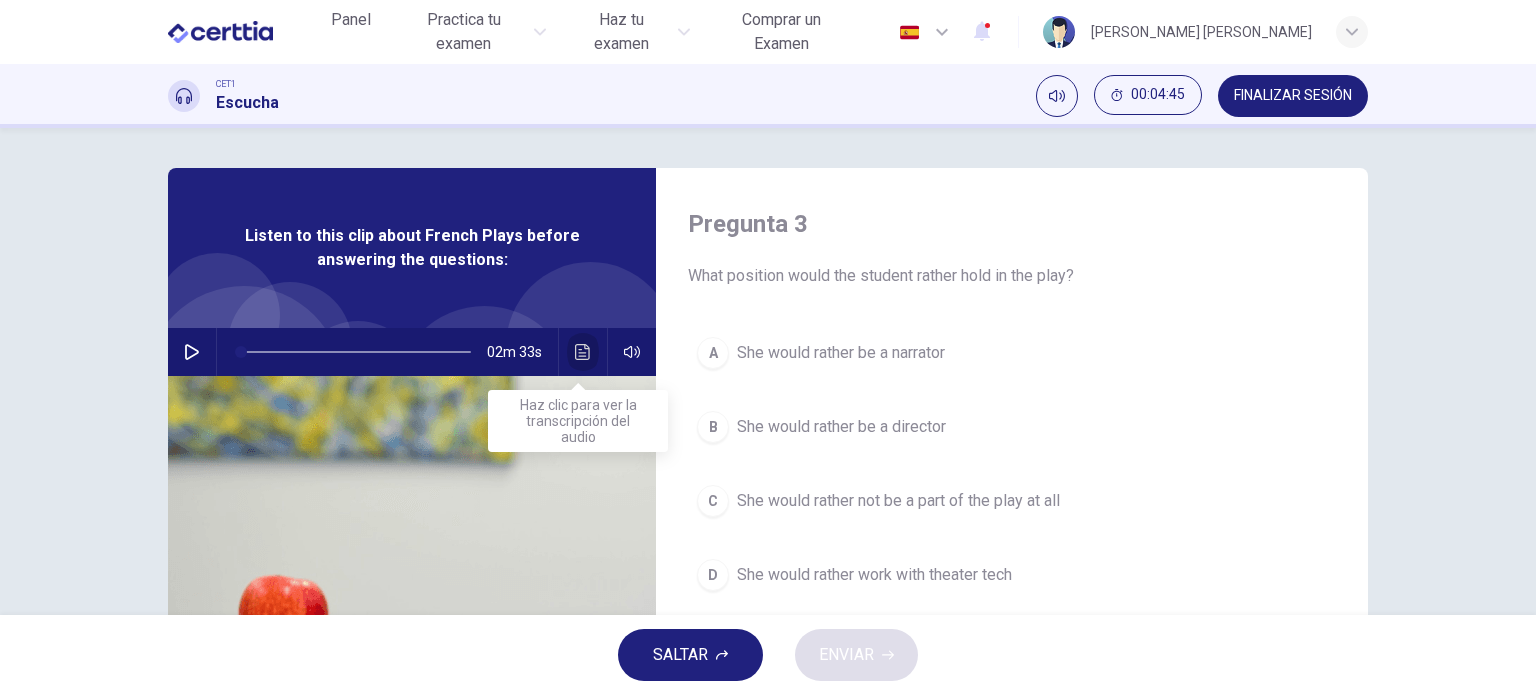 click 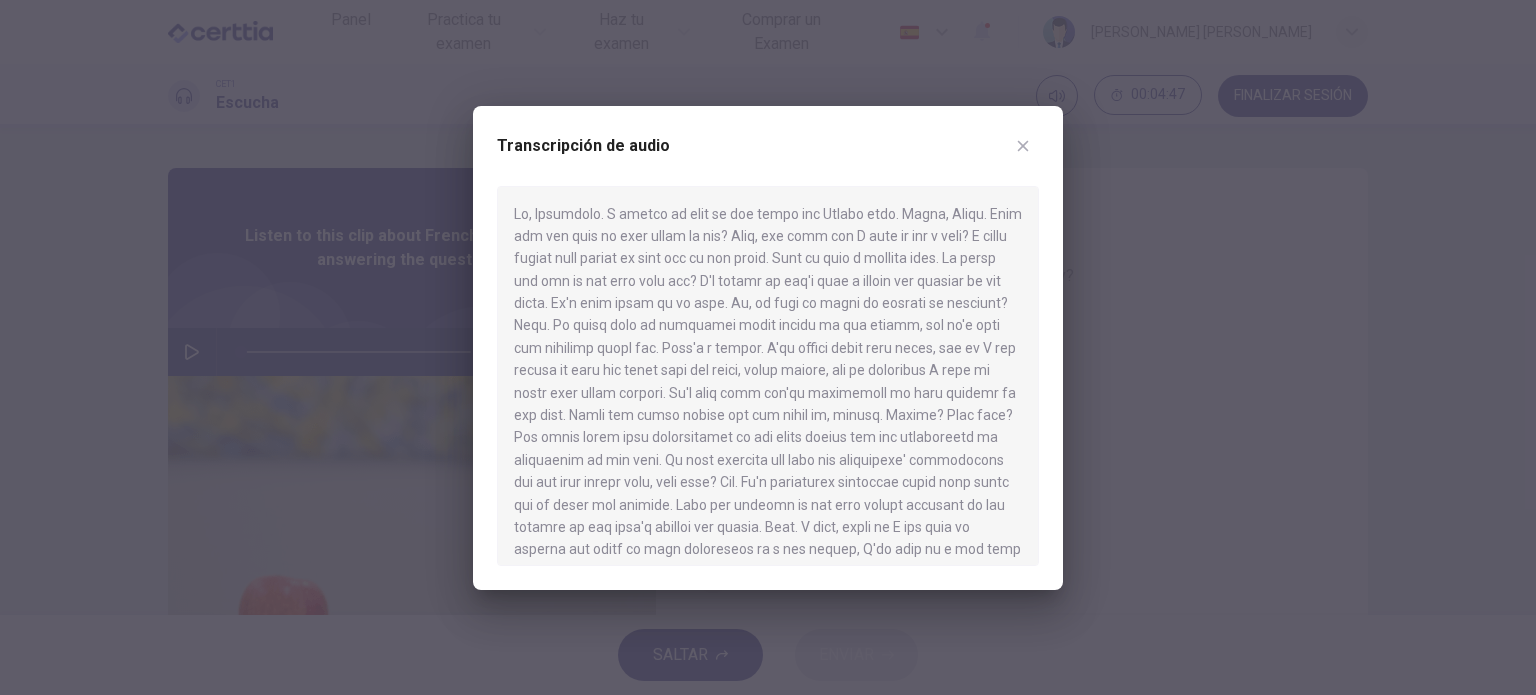 click 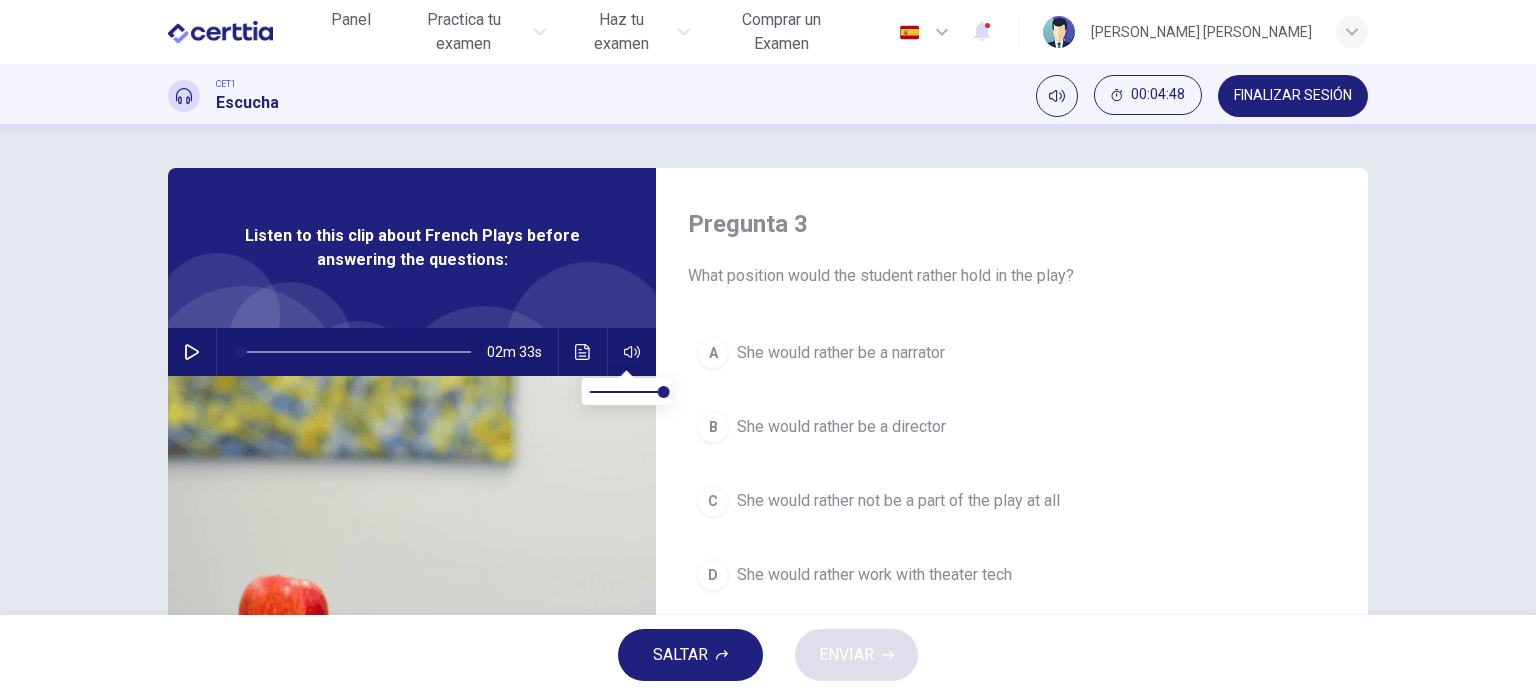 click 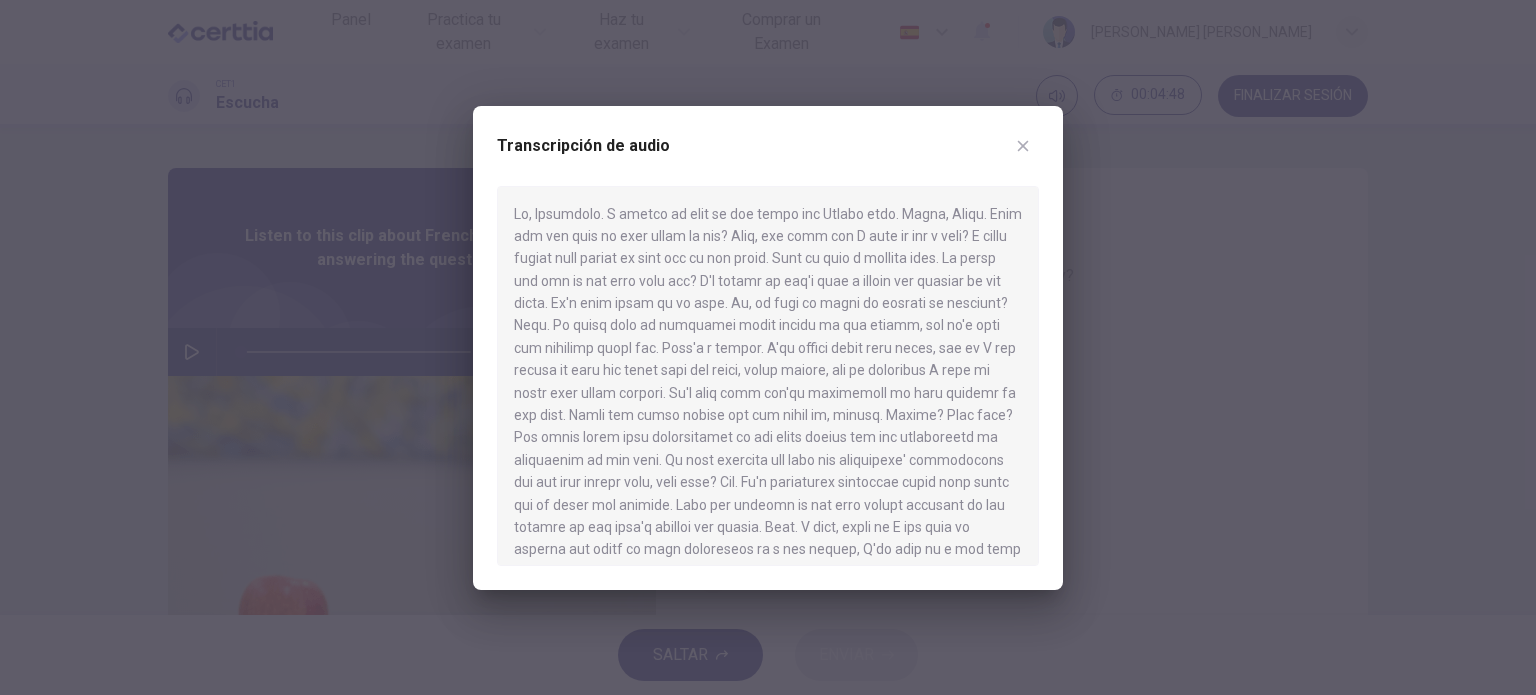 click at bounding box center (768, 376) 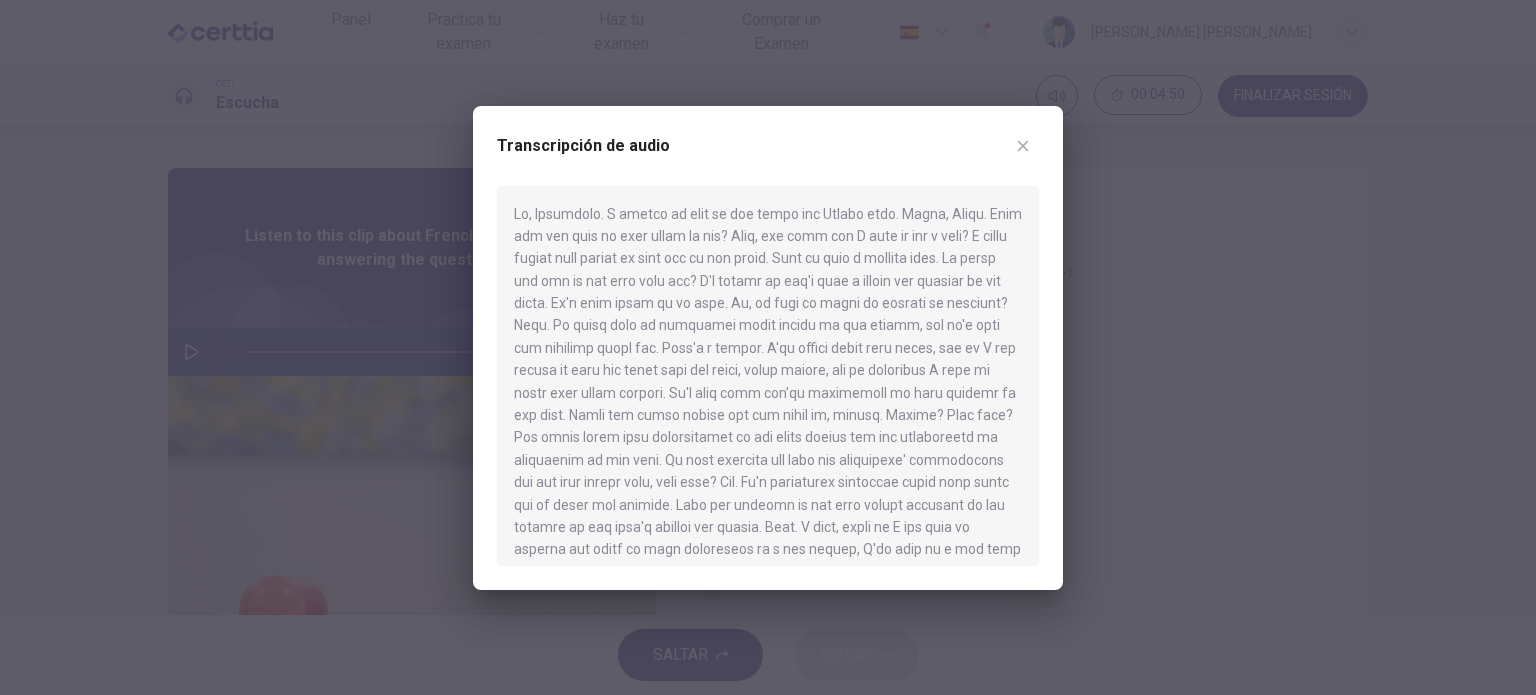click on "Transcripción de audio" at bounding box center (768, 348) 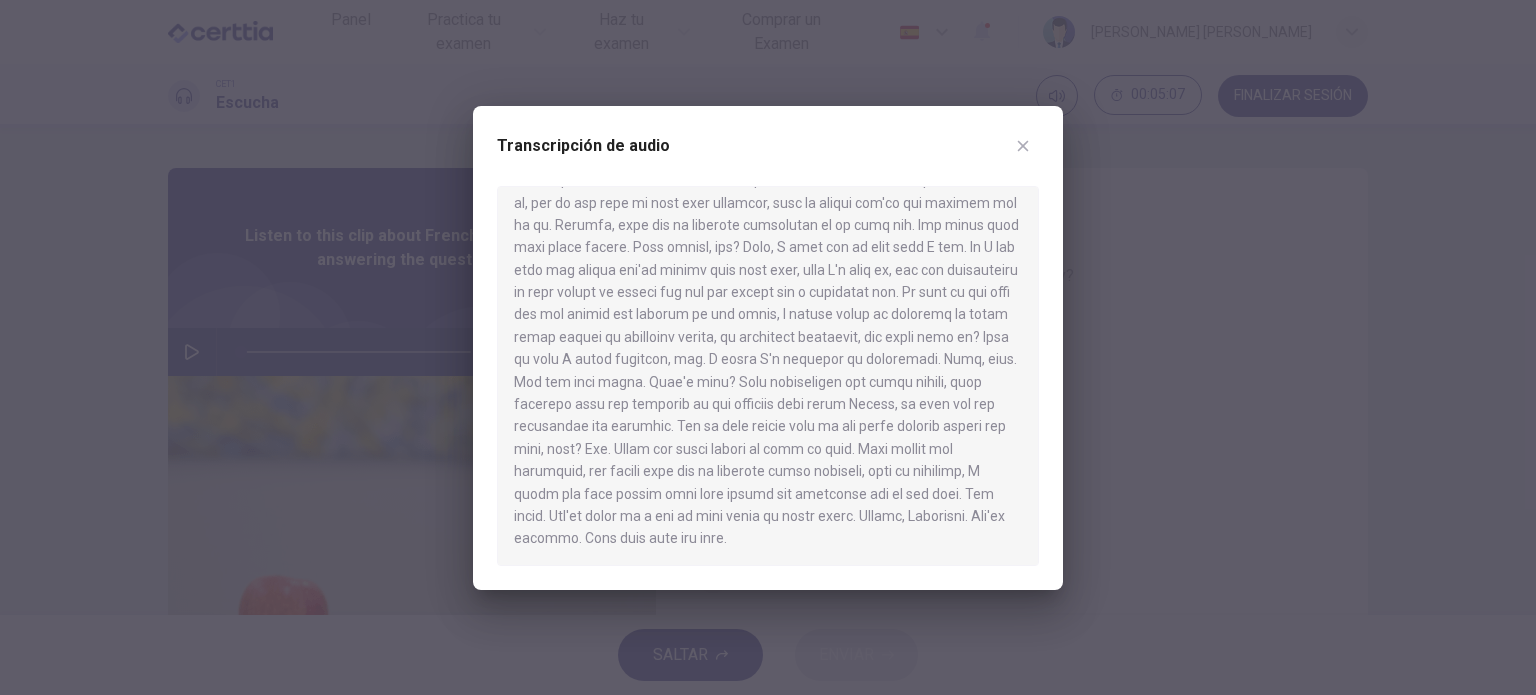 scroll, scrollTop: 415, scrollLeft: 0, axis: vertical 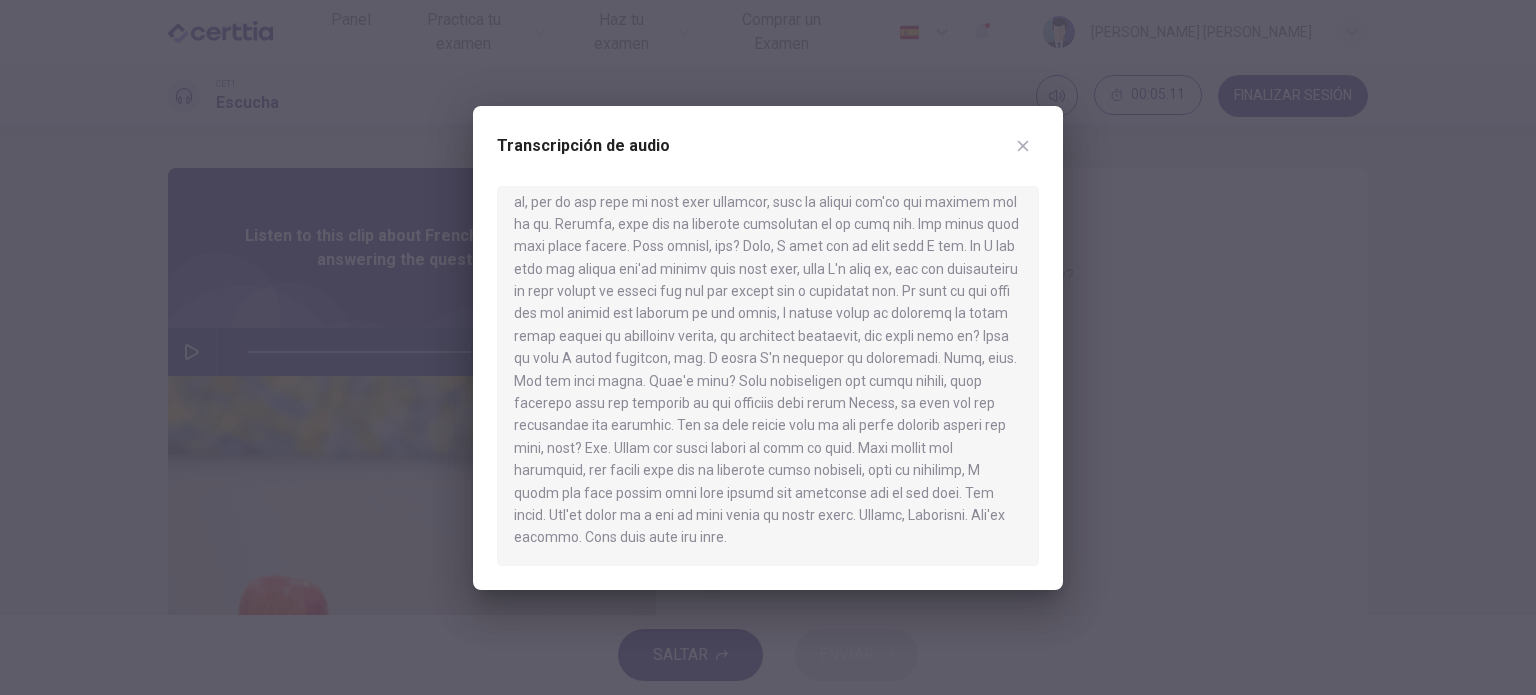 click 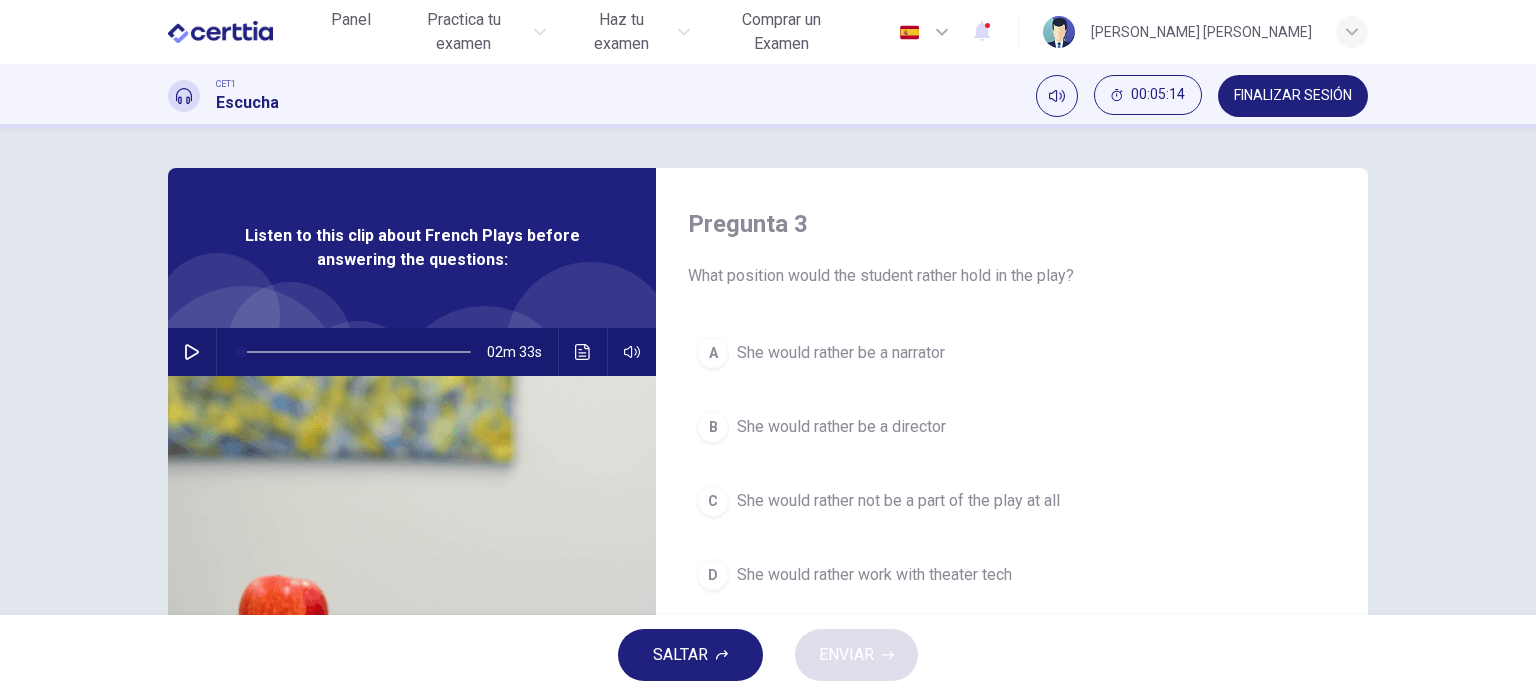 scroll, scrollTop: 100, scrollLeft: 0, axis: vertical 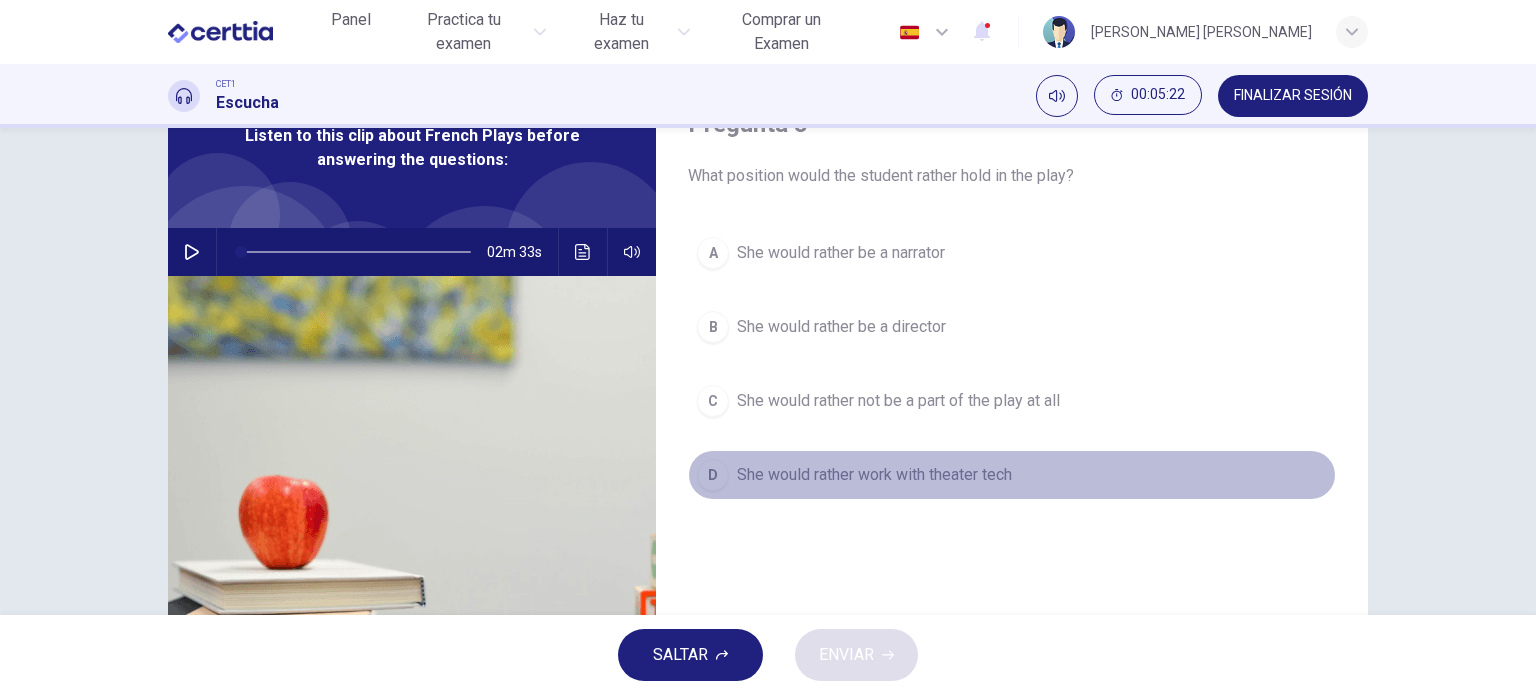 click on "She would rather work with theater tech" at bounding box center (874, 475) 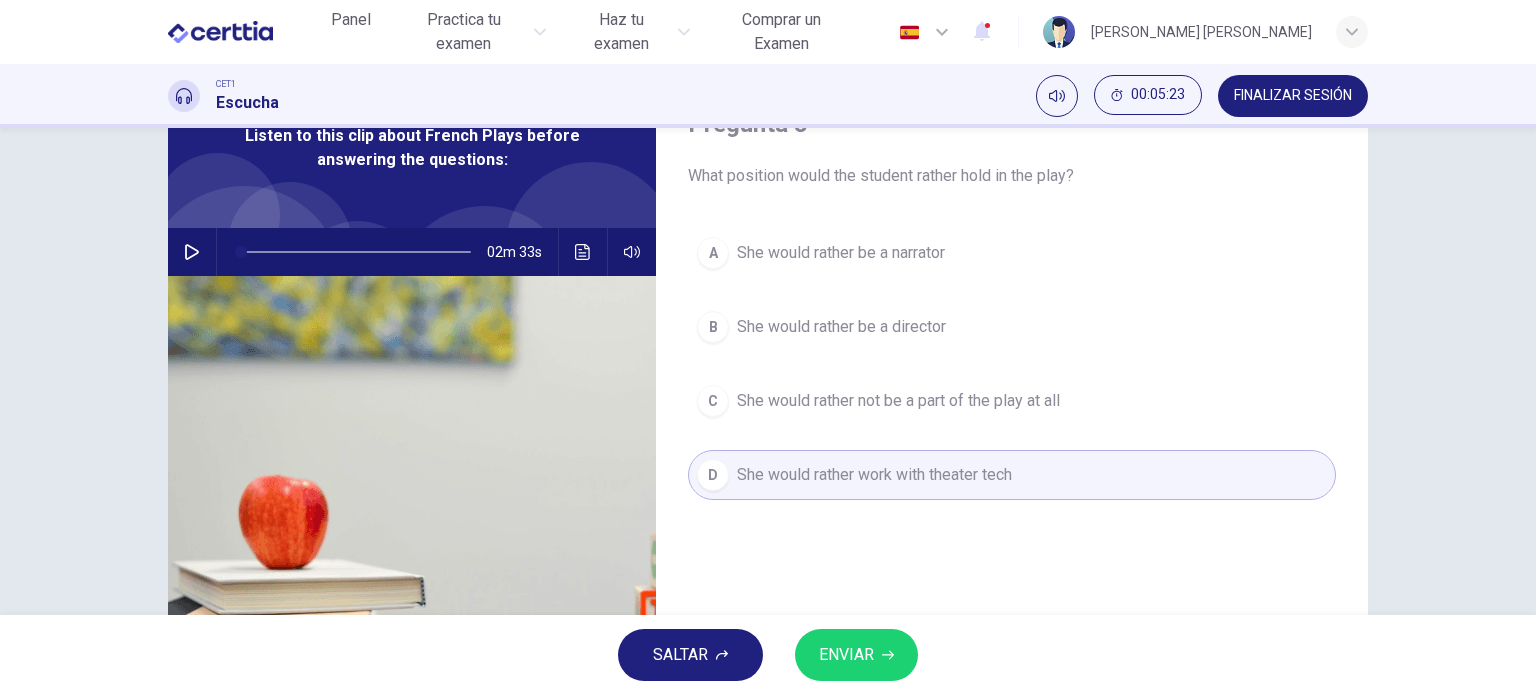 click on "ENVIAR" at bounding box center [846, 655] 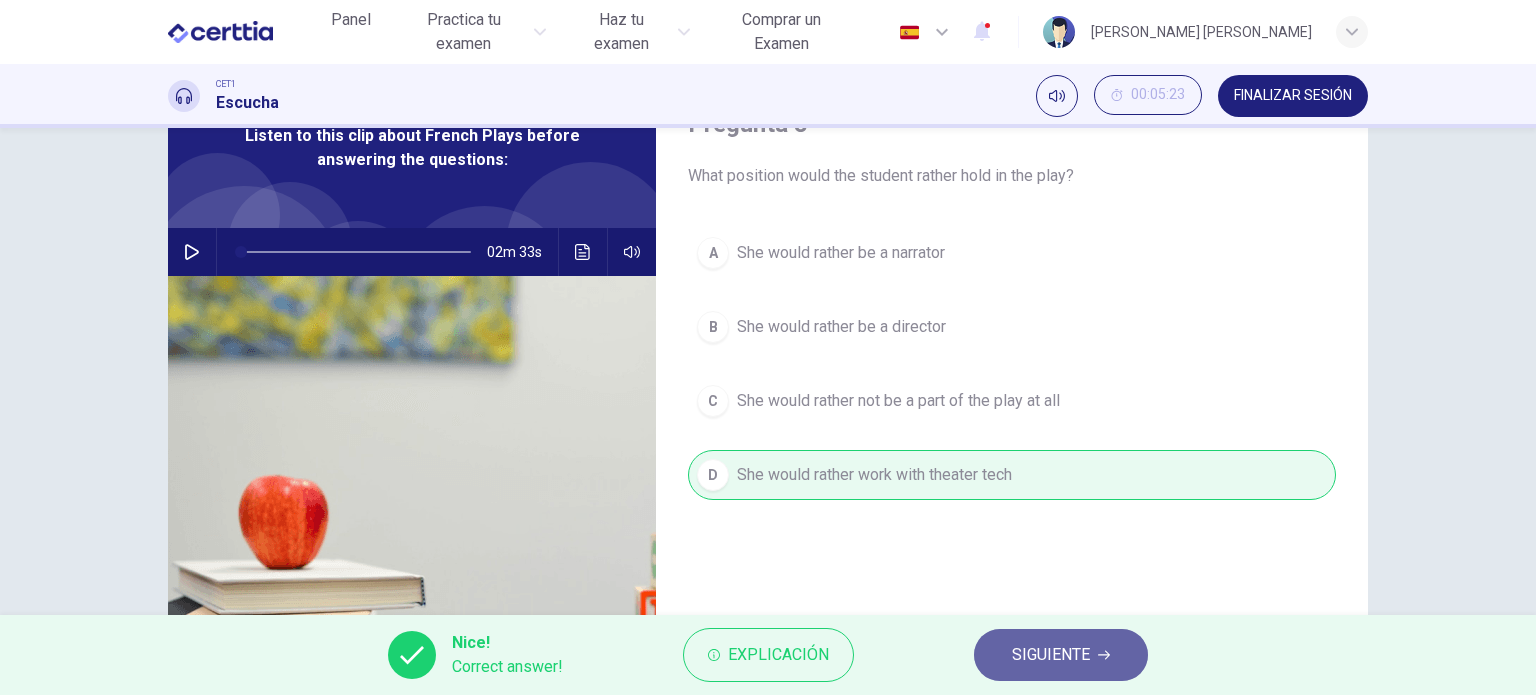 click on "SIGUIENTE" at bounding box center (1051, 655) 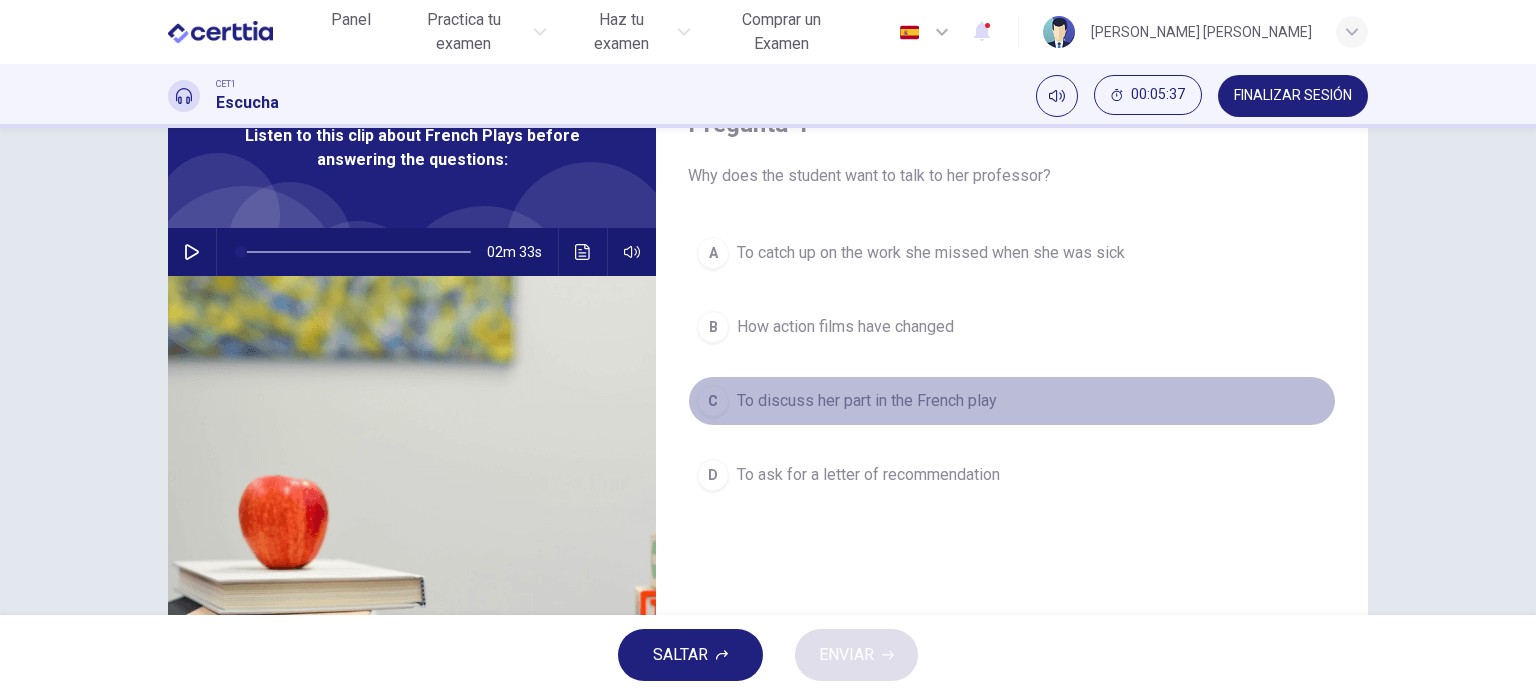 click on "To discuss her part in the French play" at bounding box center (867, 401) 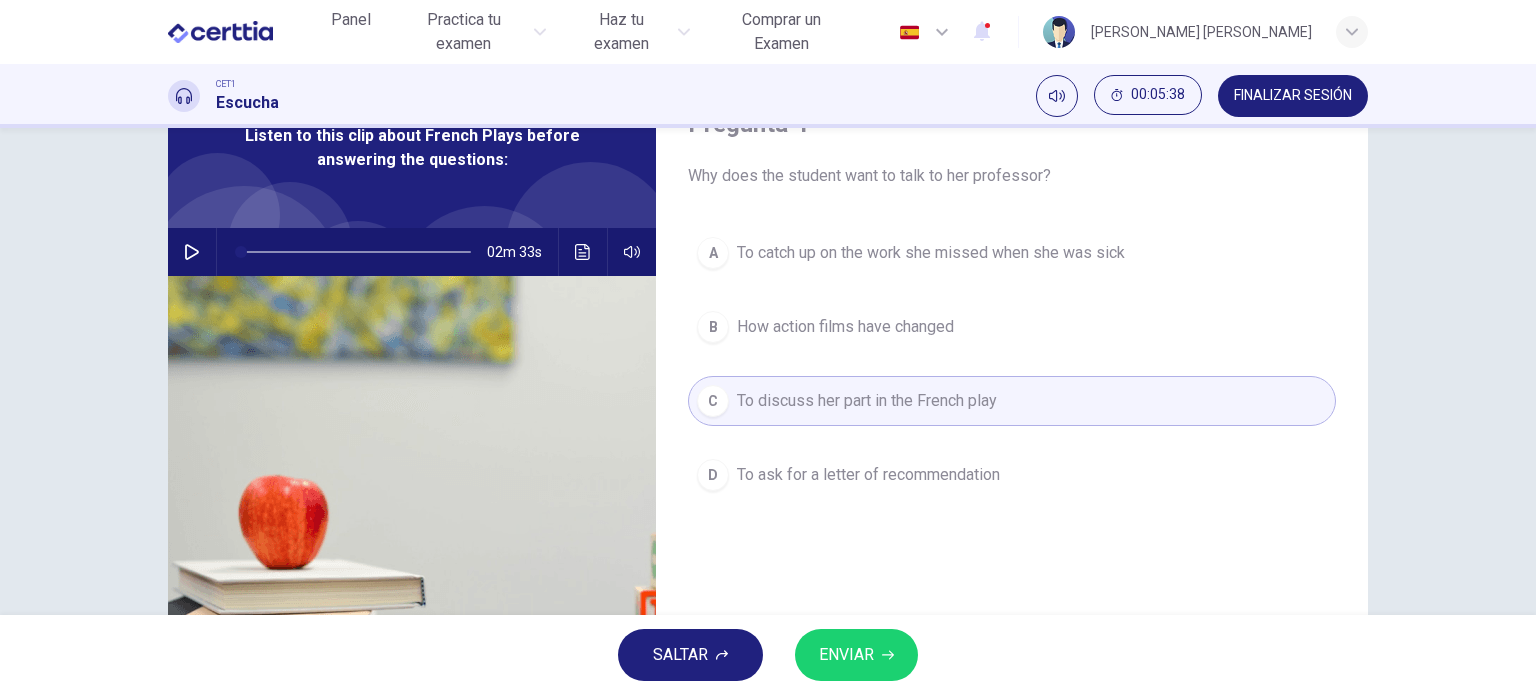 click on "ENVIAR" at bounding box center [846, 655] 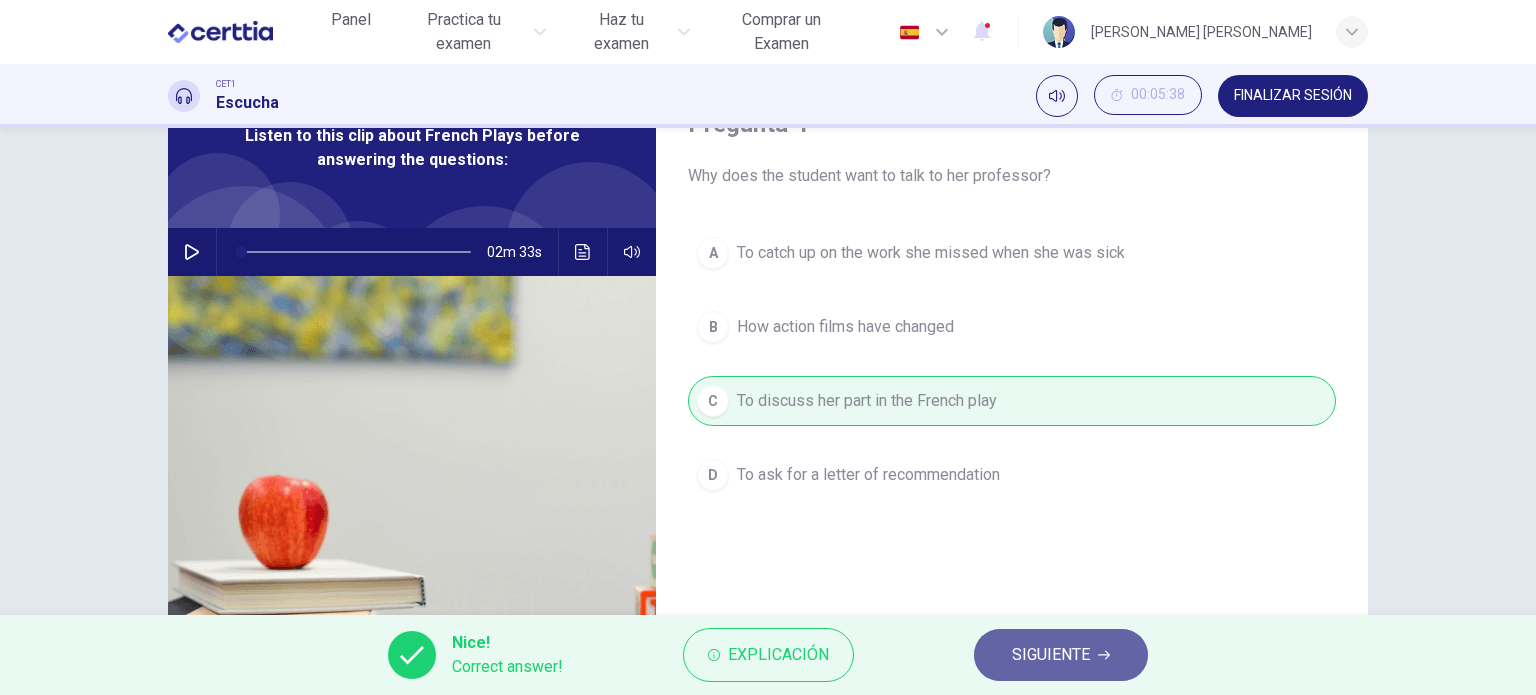 click on "SIGUIENTE" at bounding box center [1051, 655] 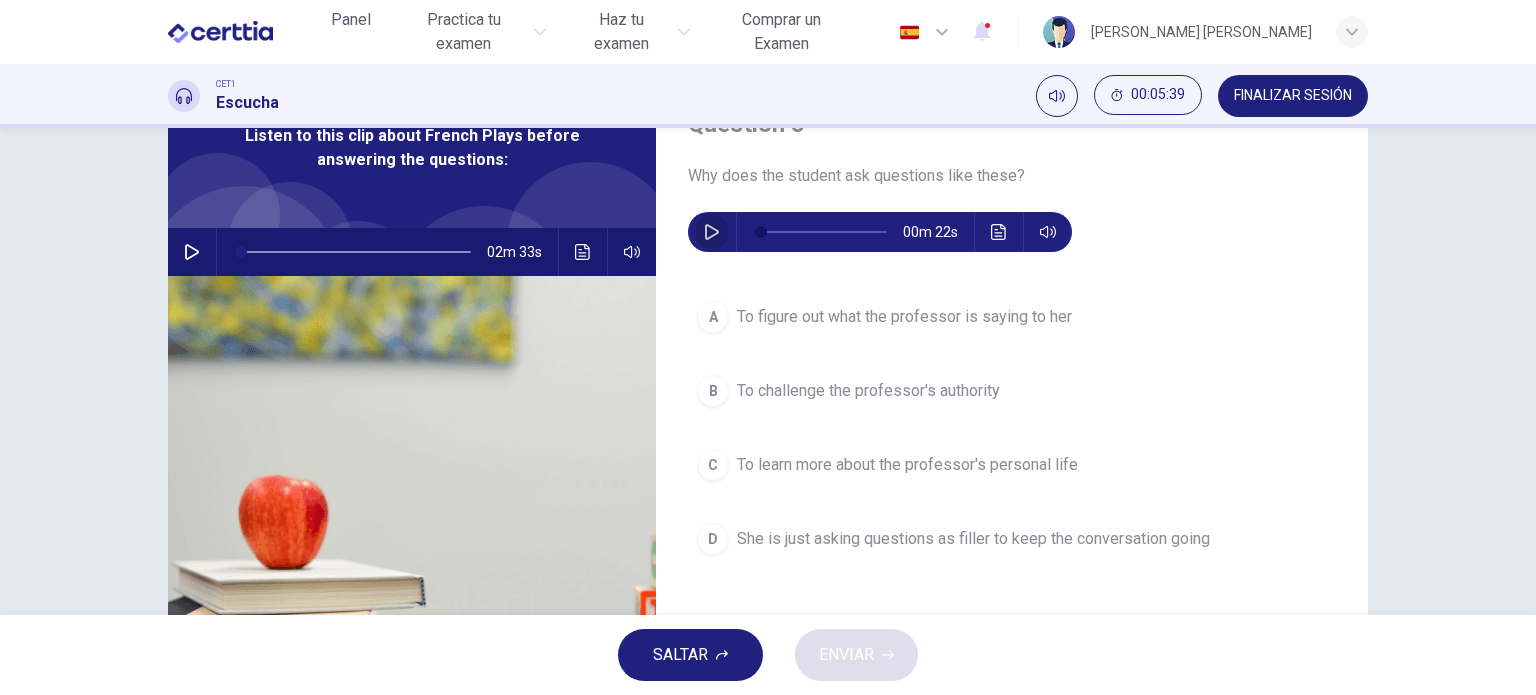 click 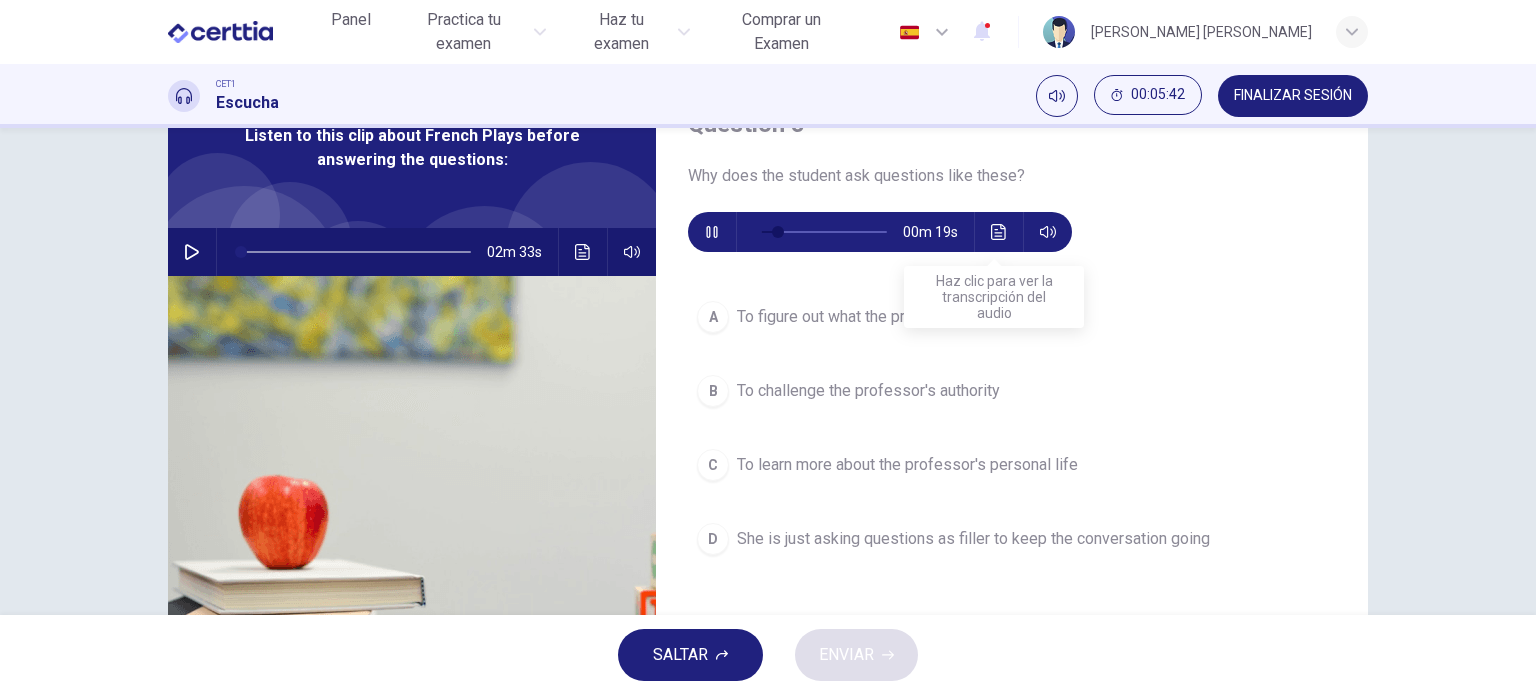 click at bounding box center [999, 232] 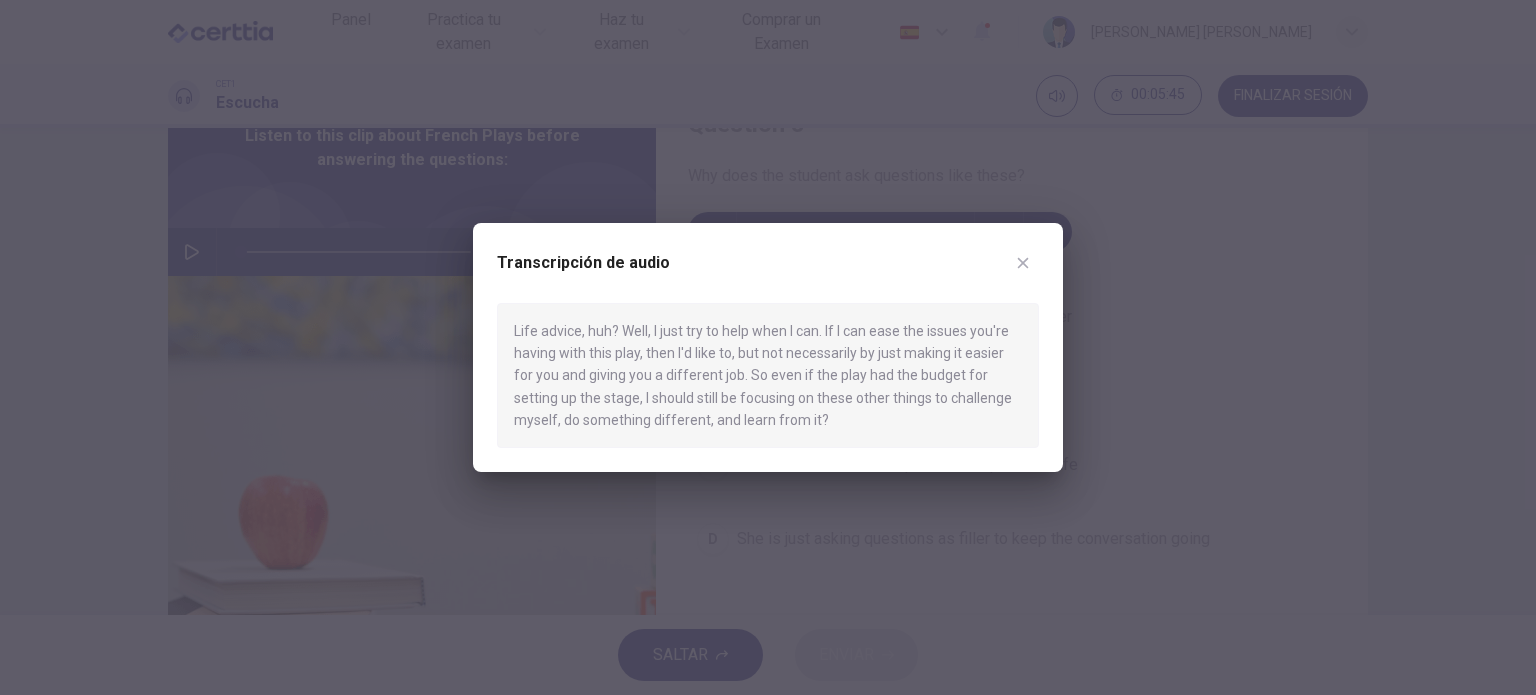 click 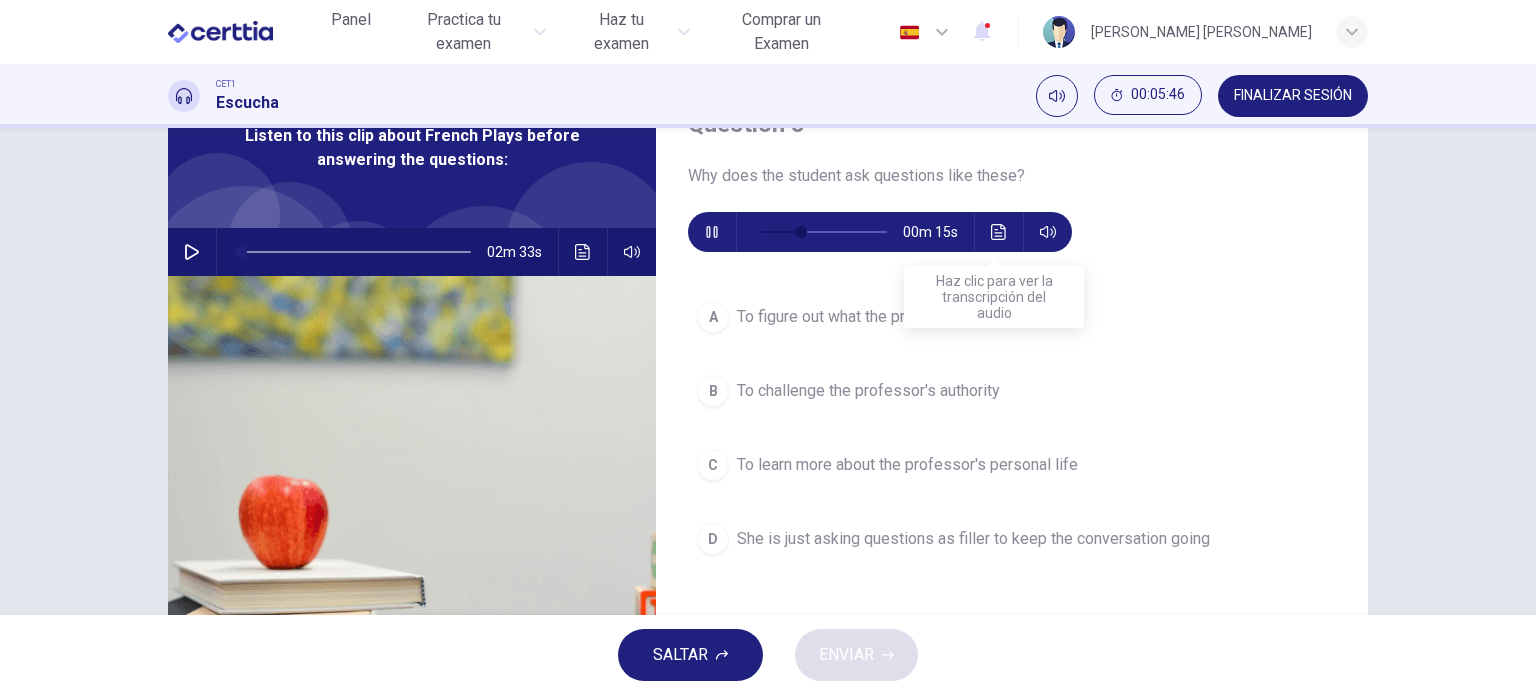 click at bounding box center (999, 232) 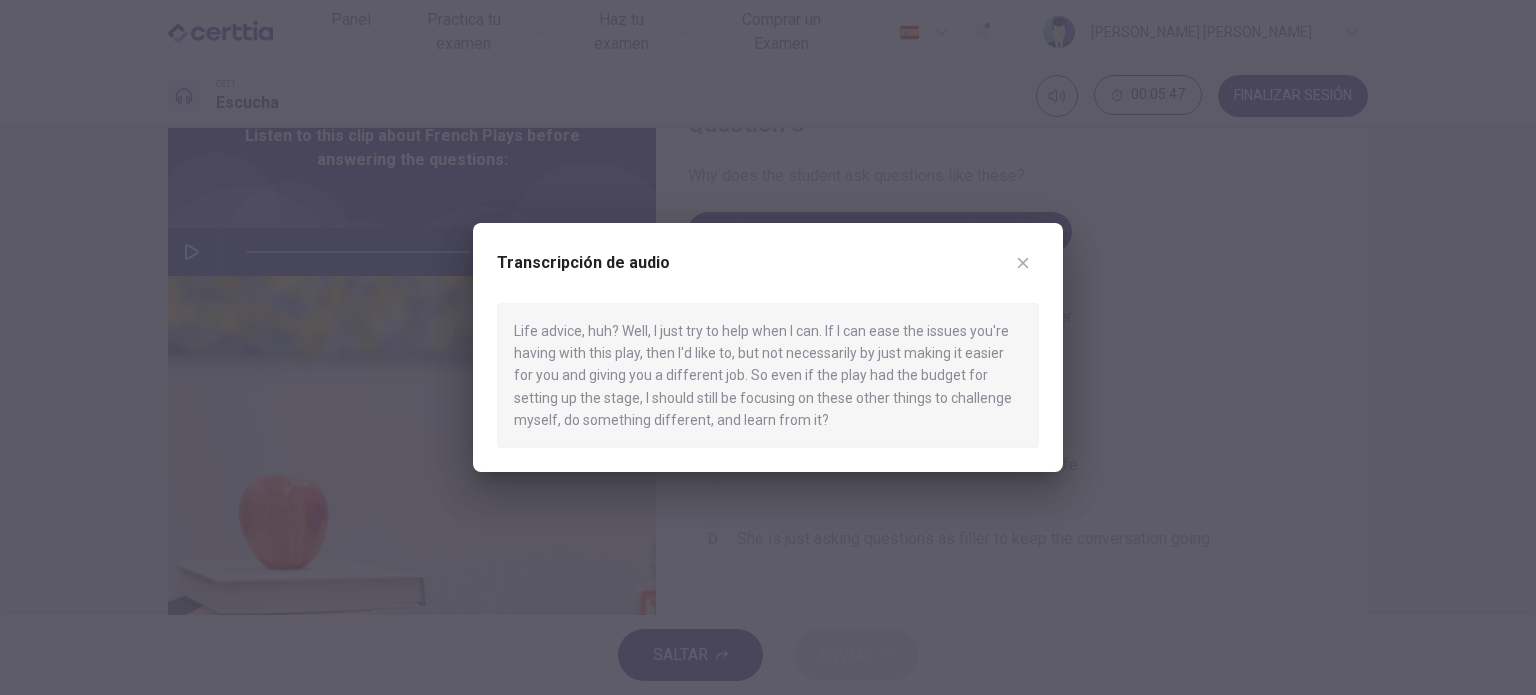 click at bounding box center (768, 347) 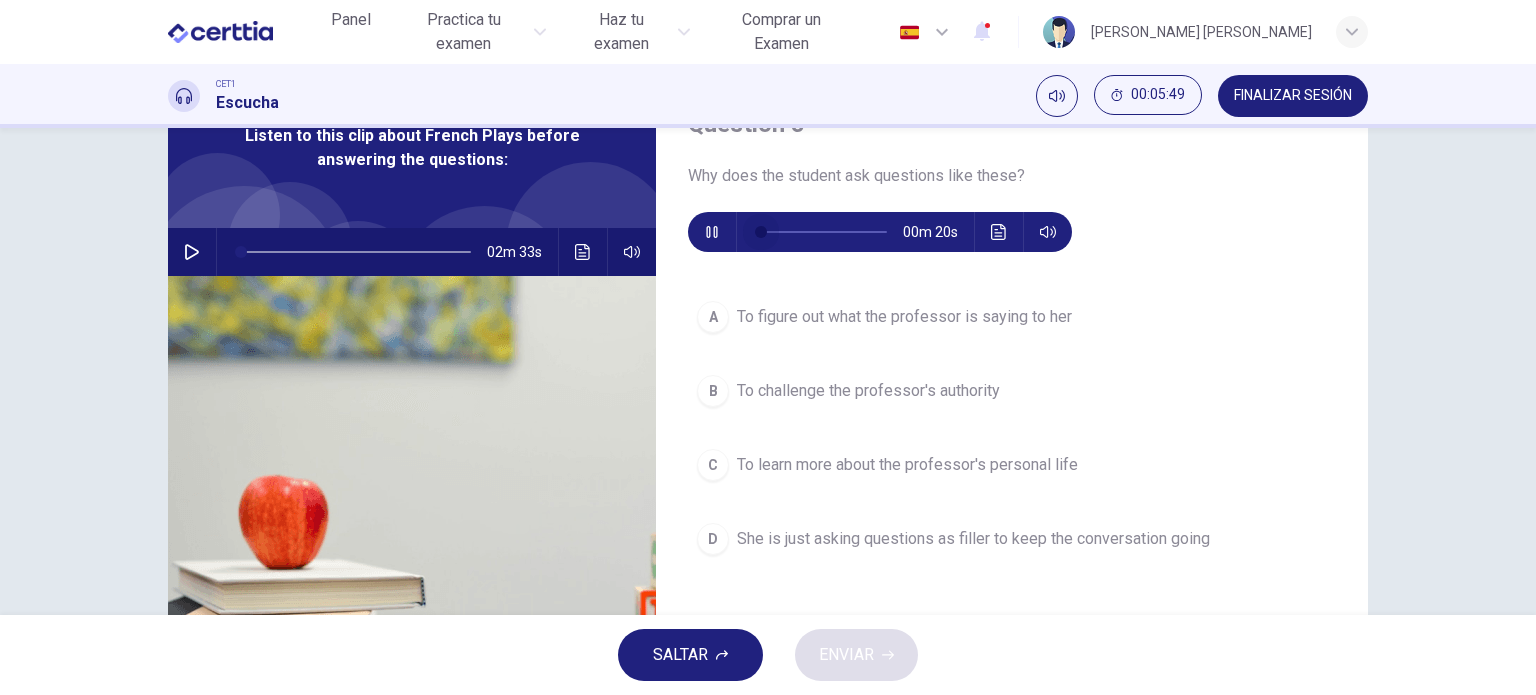 drag, startPoint x: 817, startPoint y: 231, endPoint x: 700, endPoint y: 242, distance: 117.51595 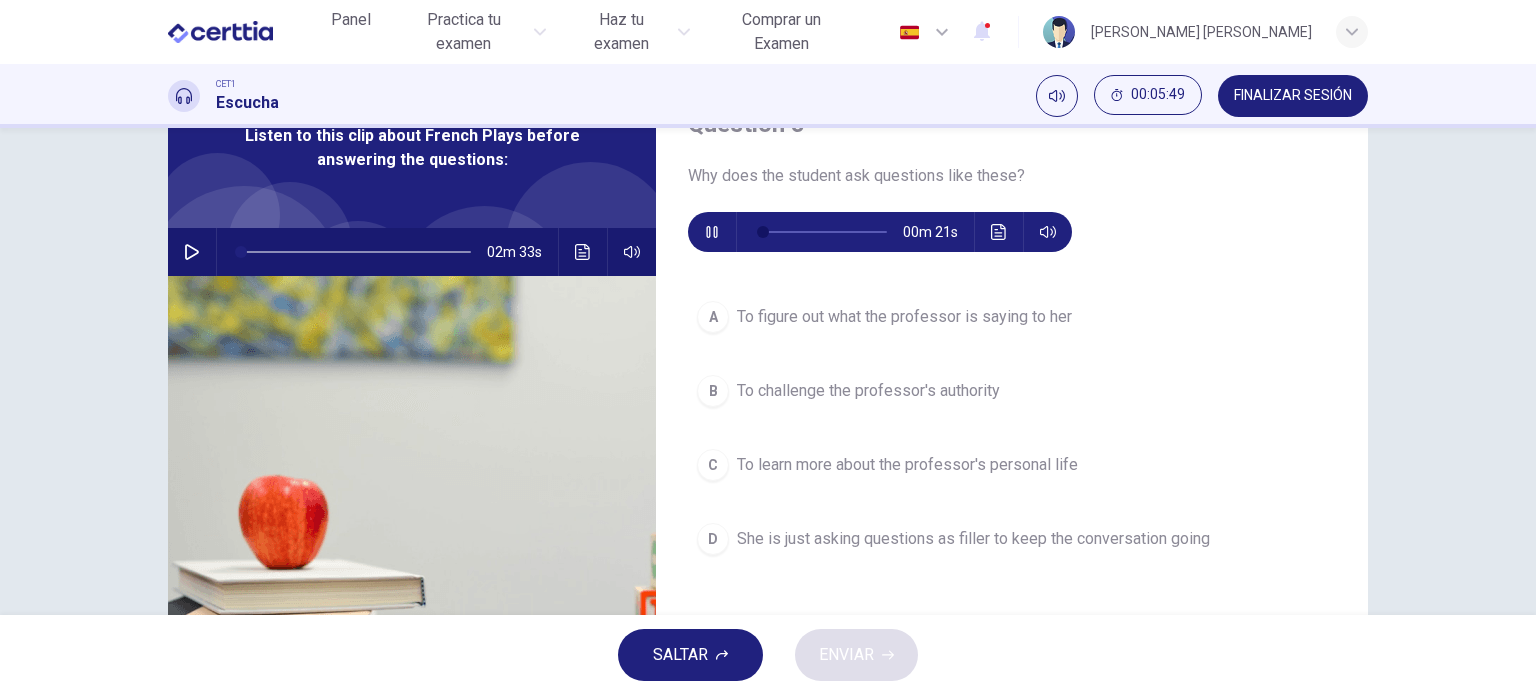 click 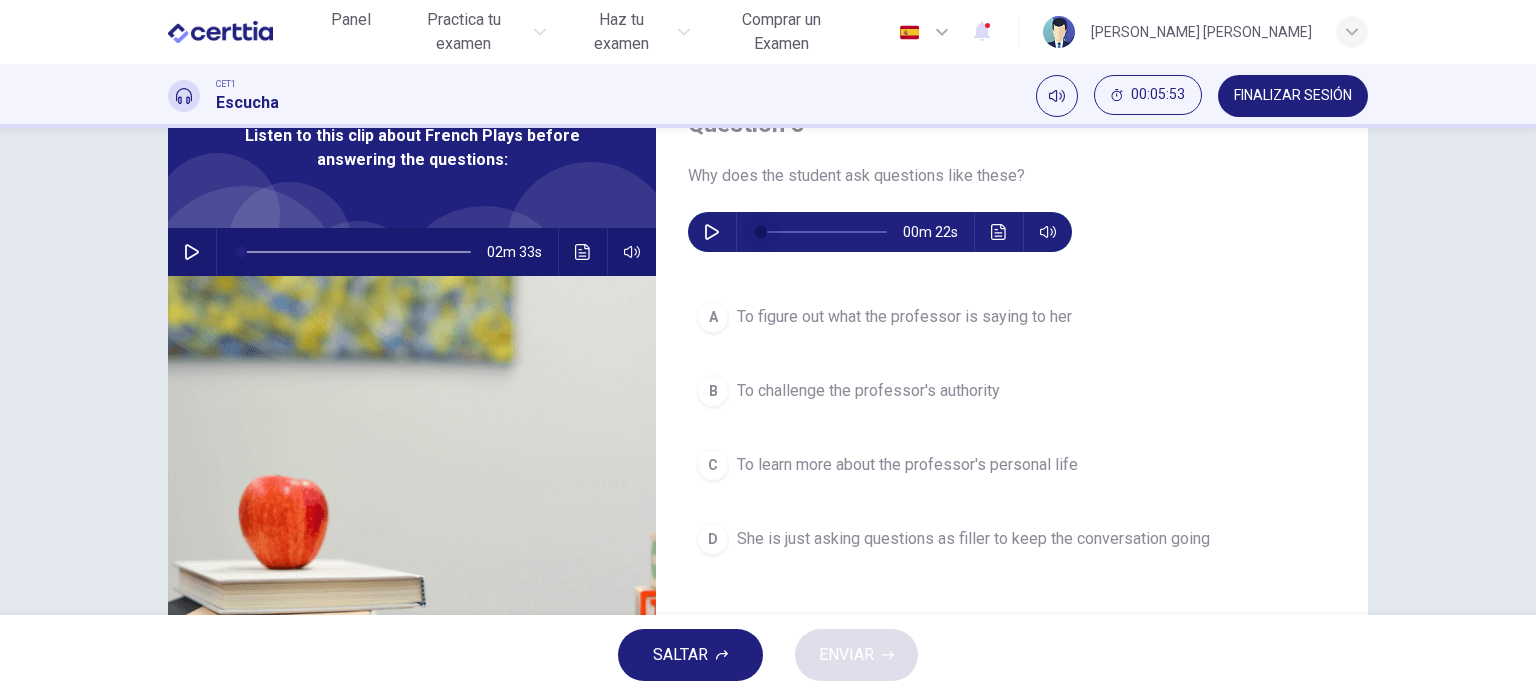 drag, startPoint x: 760, startPoint y: 224, endPoint x: 731, endPoint y: 232, distance: 30.083218 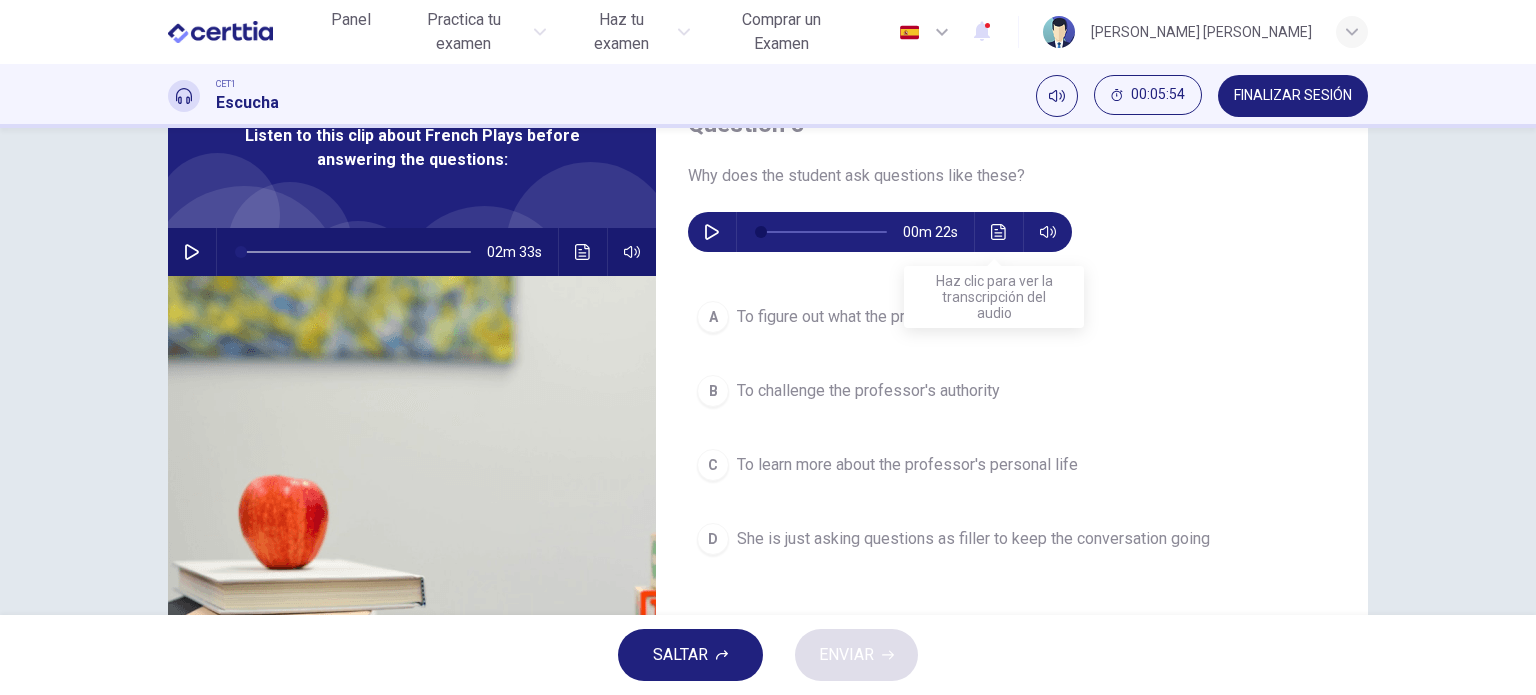 click 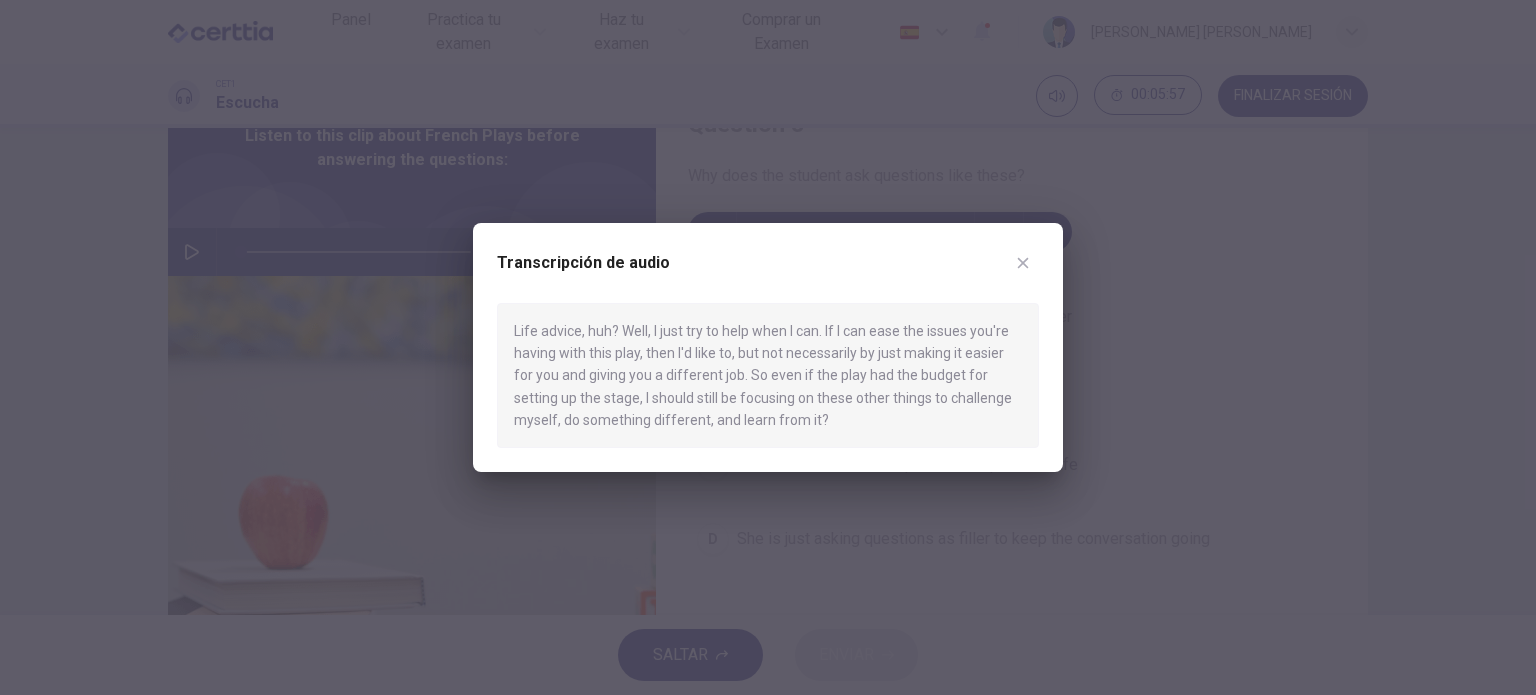 click at bounding box center (1023, 263) 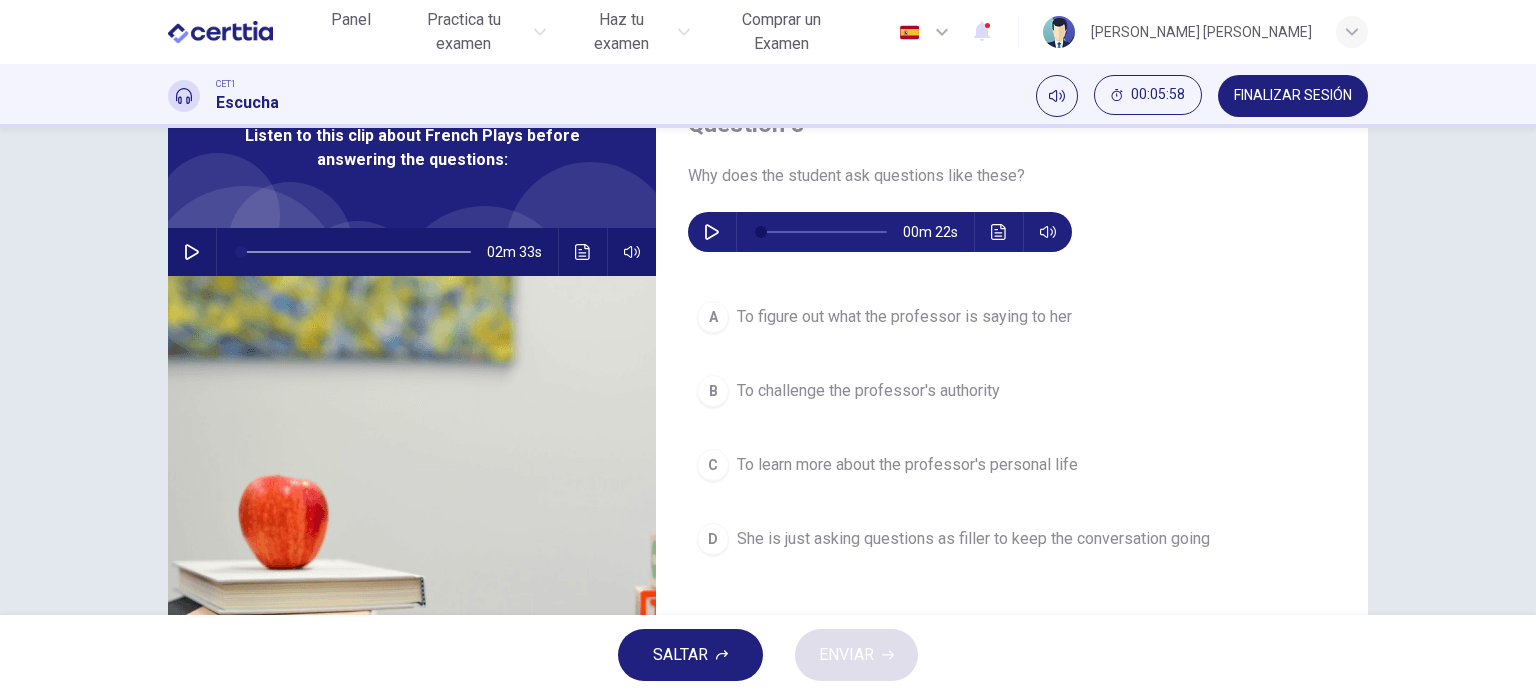 click 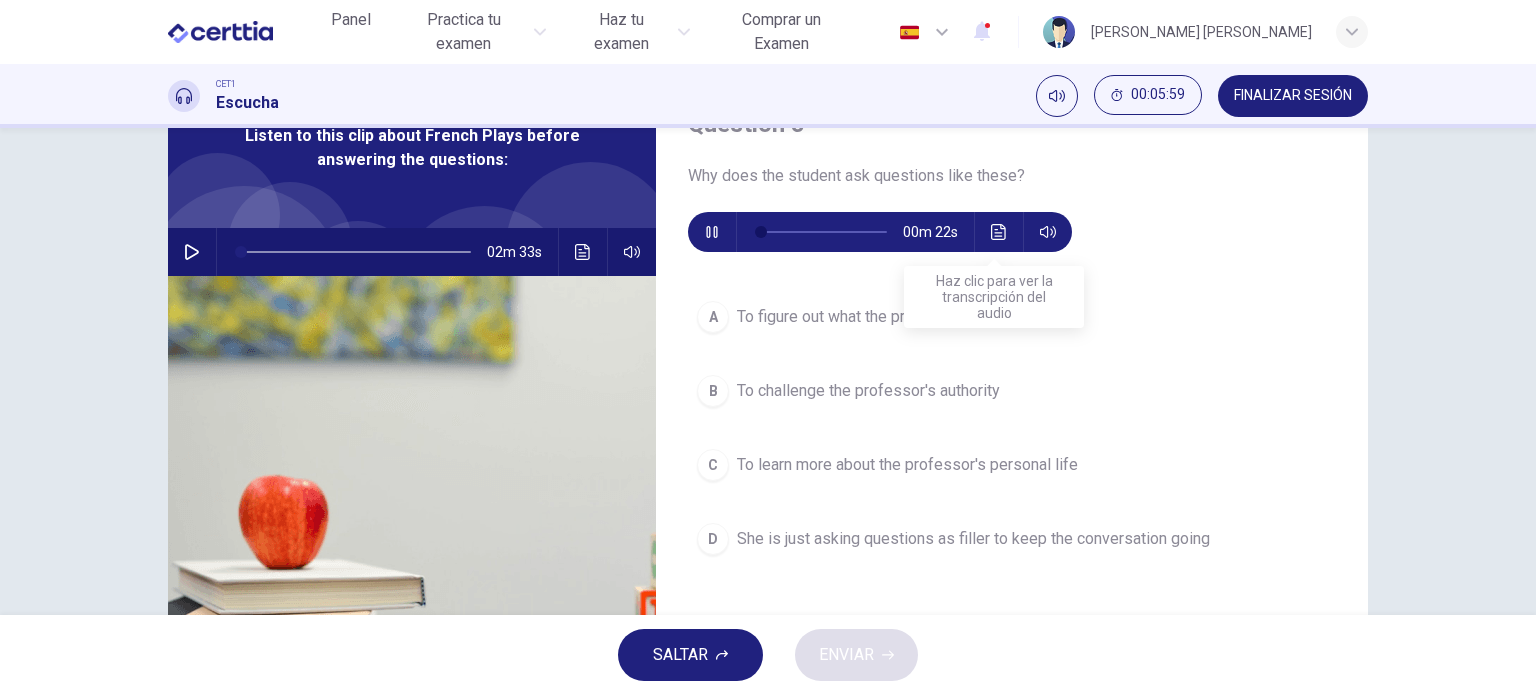 click at bounding box center (999, 232) 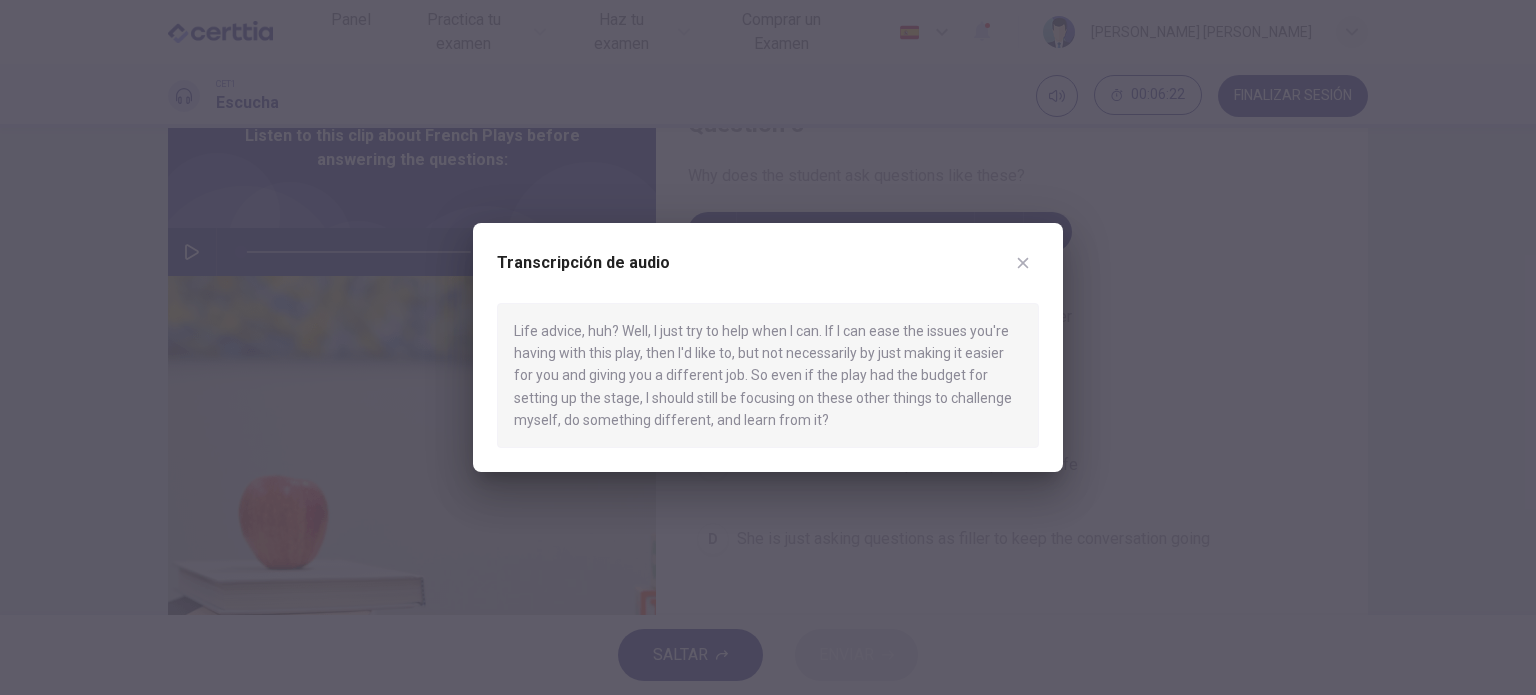 click at bounding box center [1023, 263] 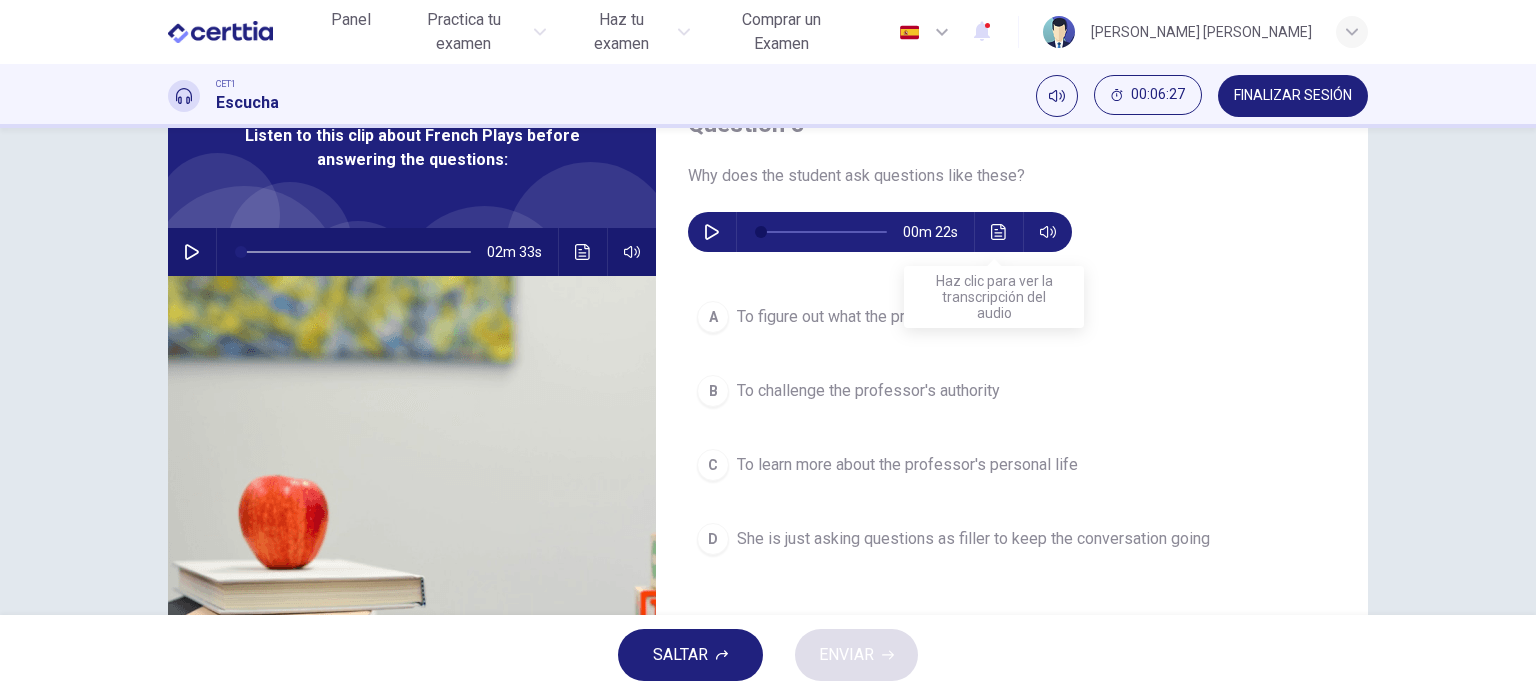 click at bounding box center (999, 232) 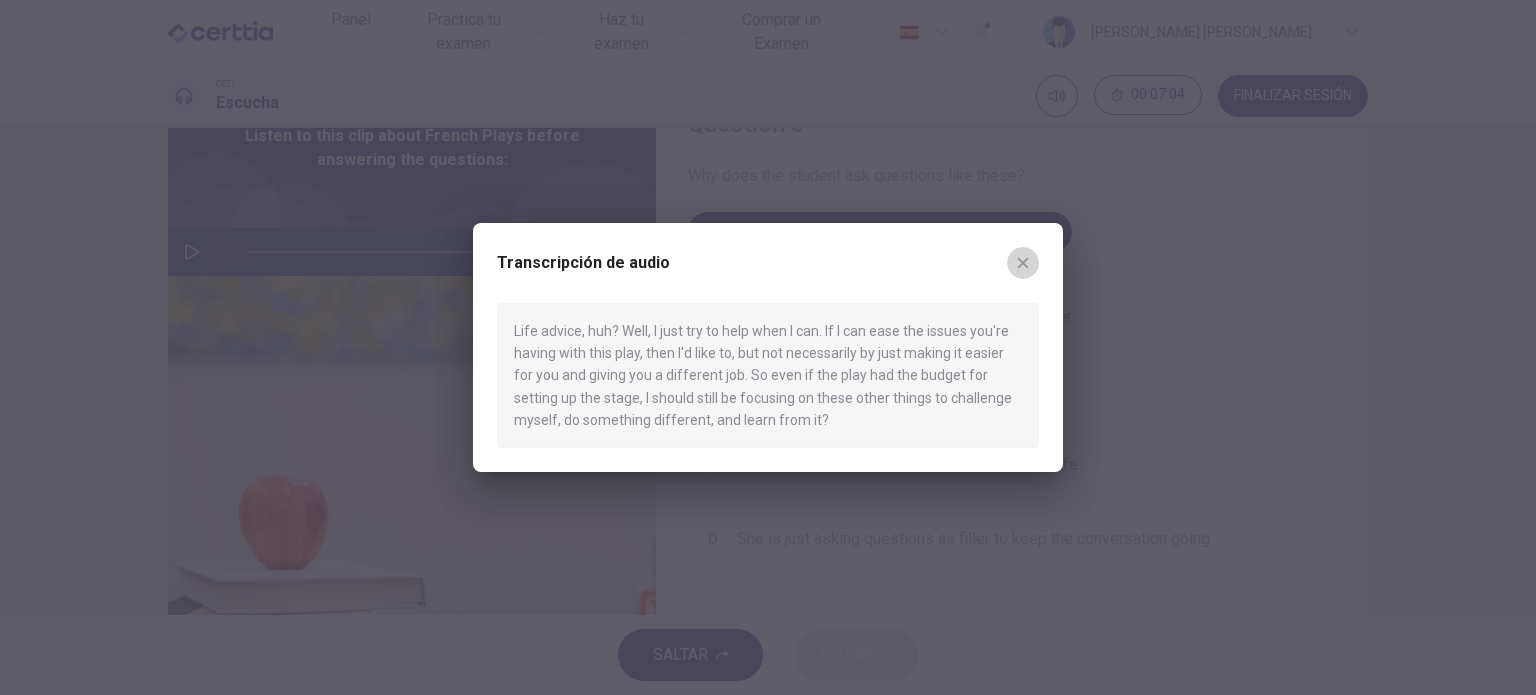 click at bounding box center (1023, 263) 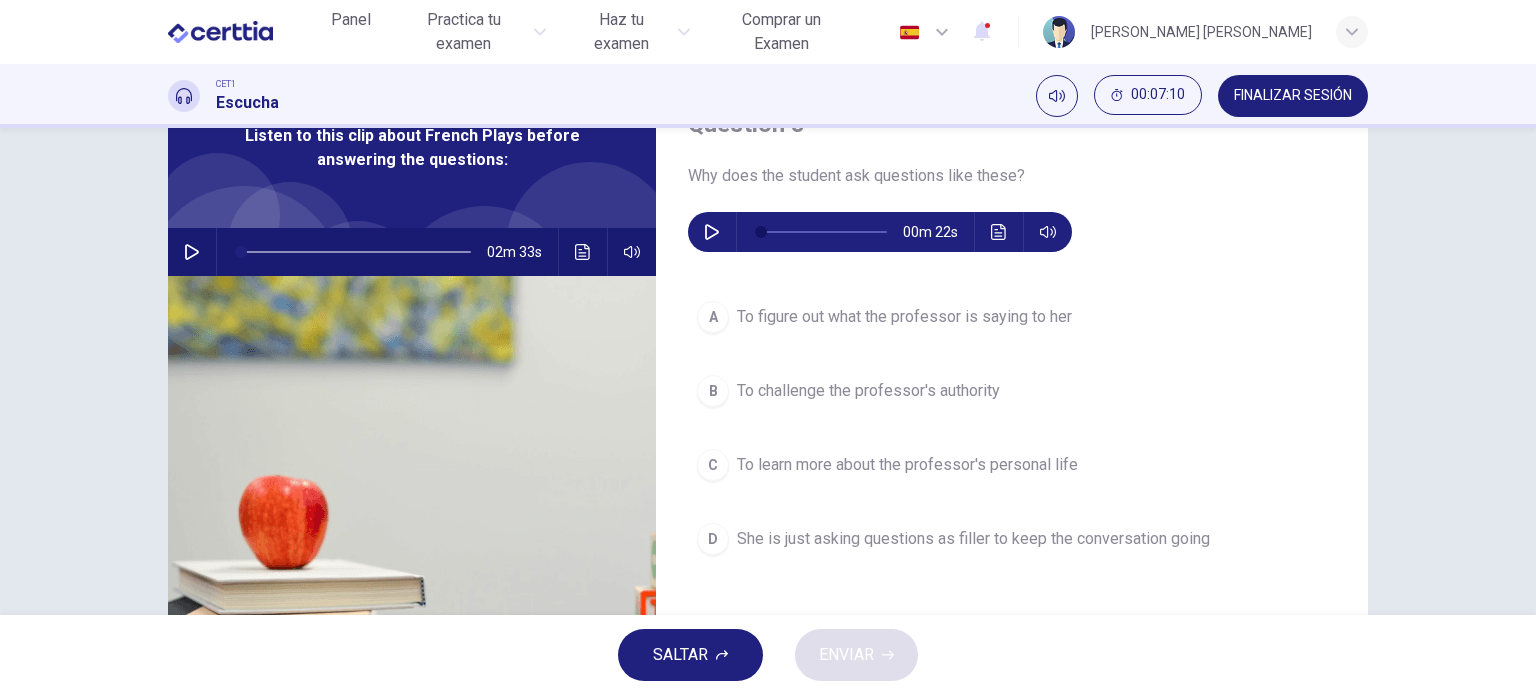 click on "She is just asking questions as filler to keep the conversation going" at bounding box center [973, 539] 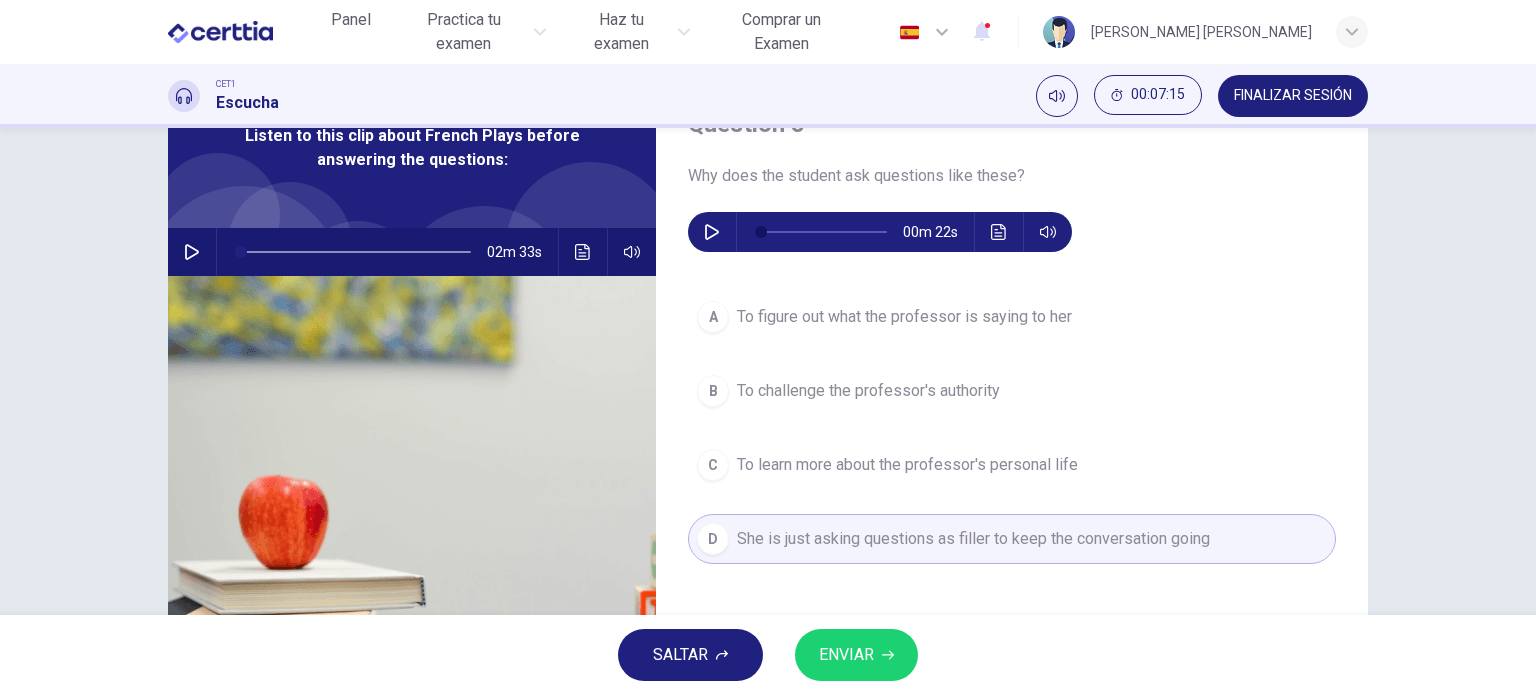 click at bounding box center [712, 232] 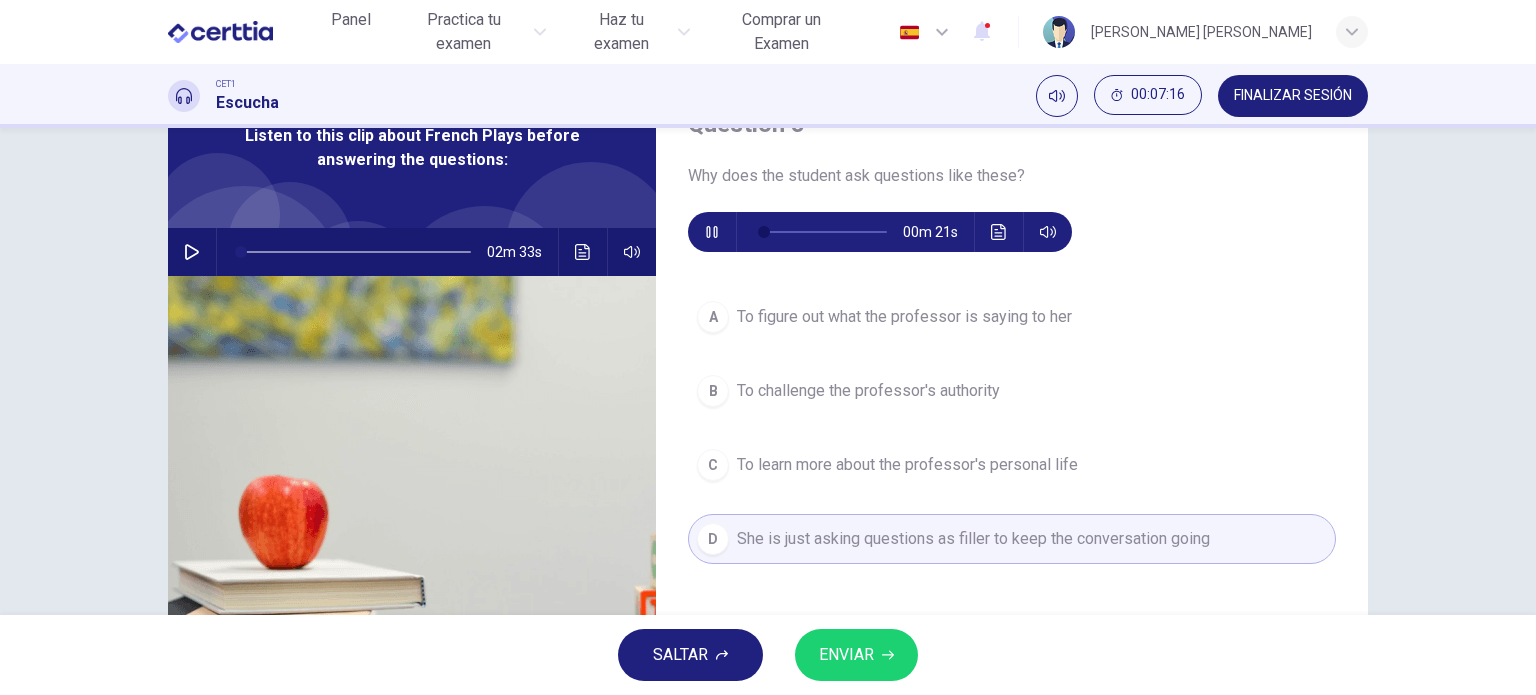 click on "ENVIAR" at bounding box center (846, 655) 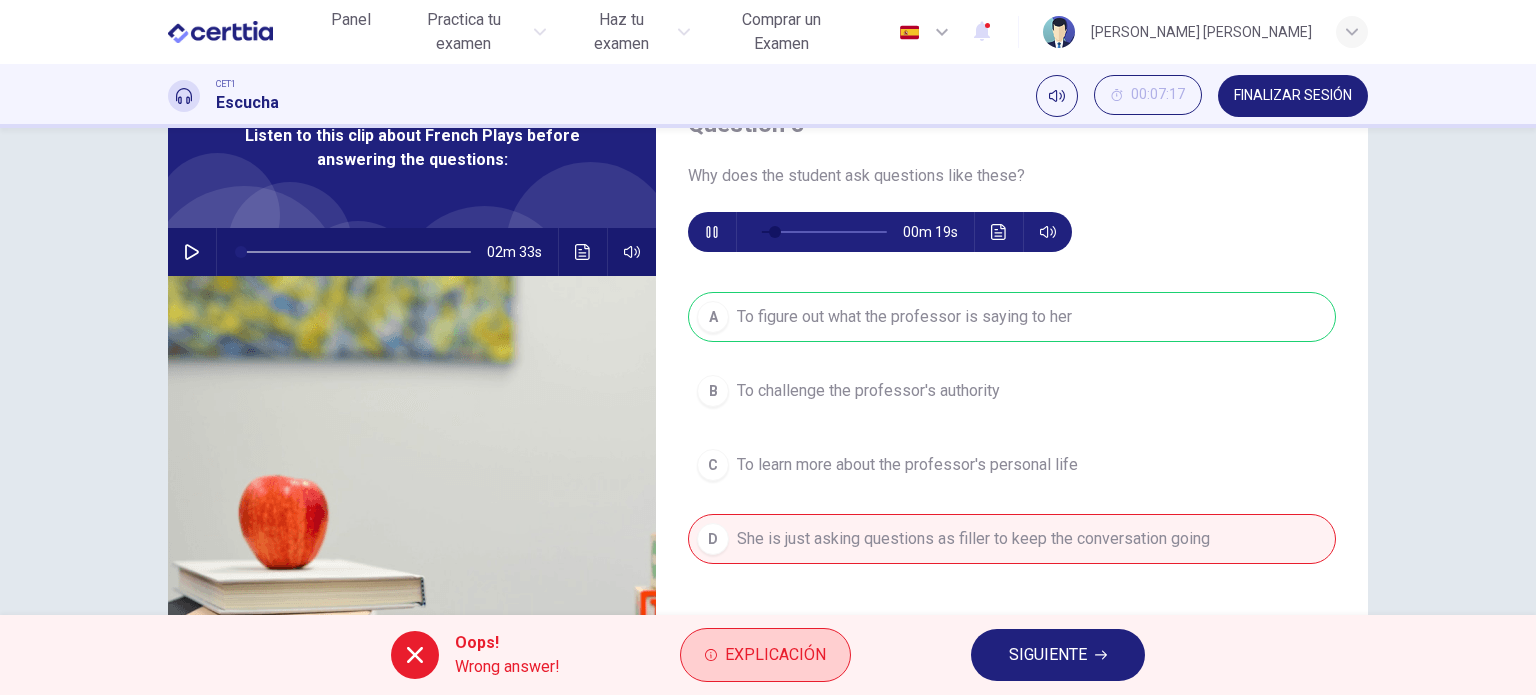 type on "**" 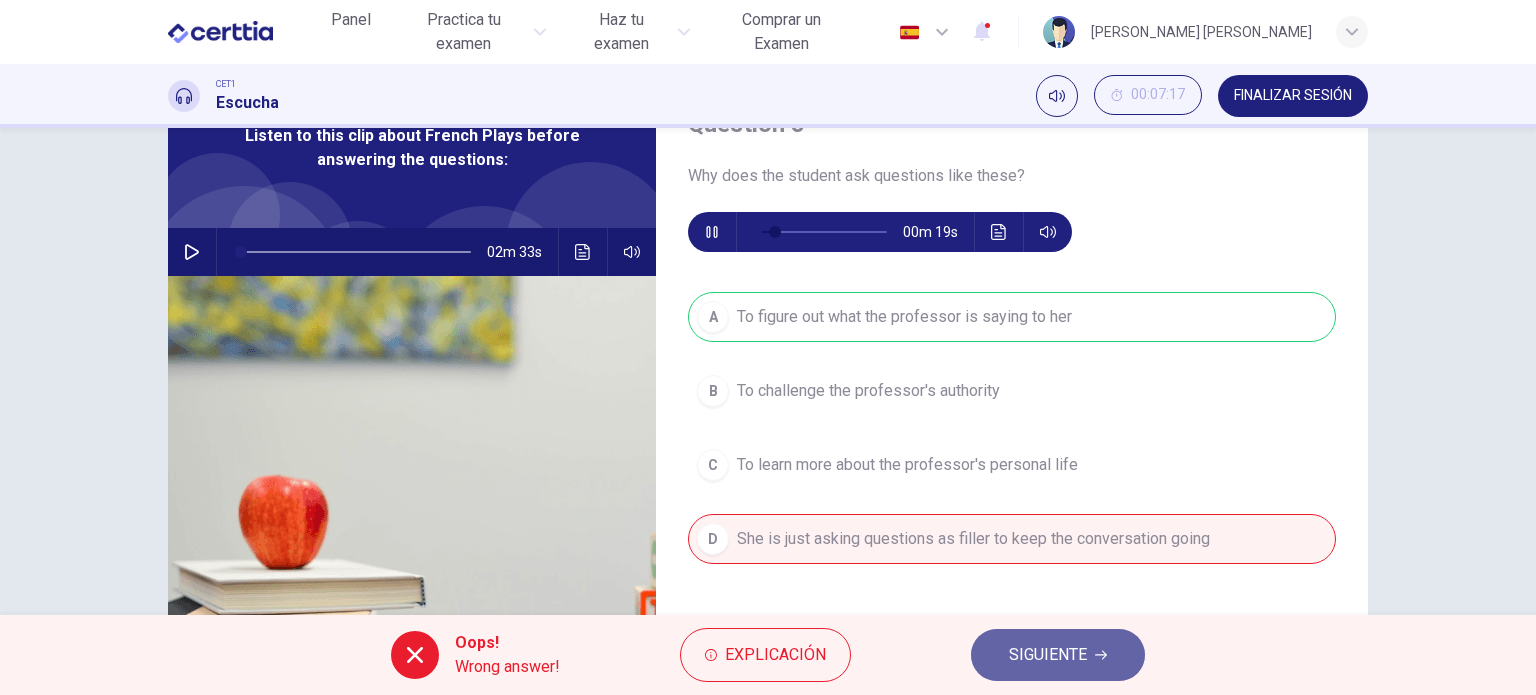 click on "SIGUIENTE" at bounding box center [1048, 655] 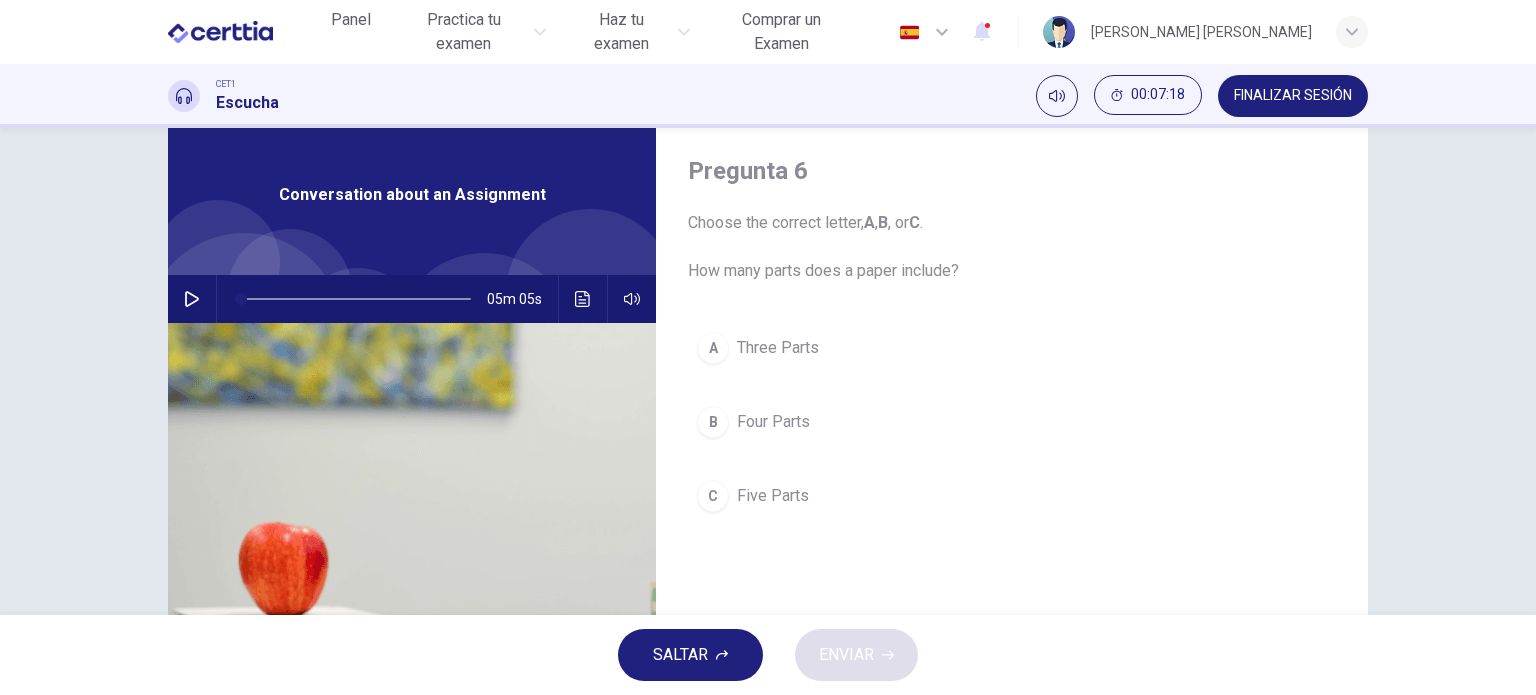 scroll, scrollTop: 100, scrollLeft: 0, axis: vertical 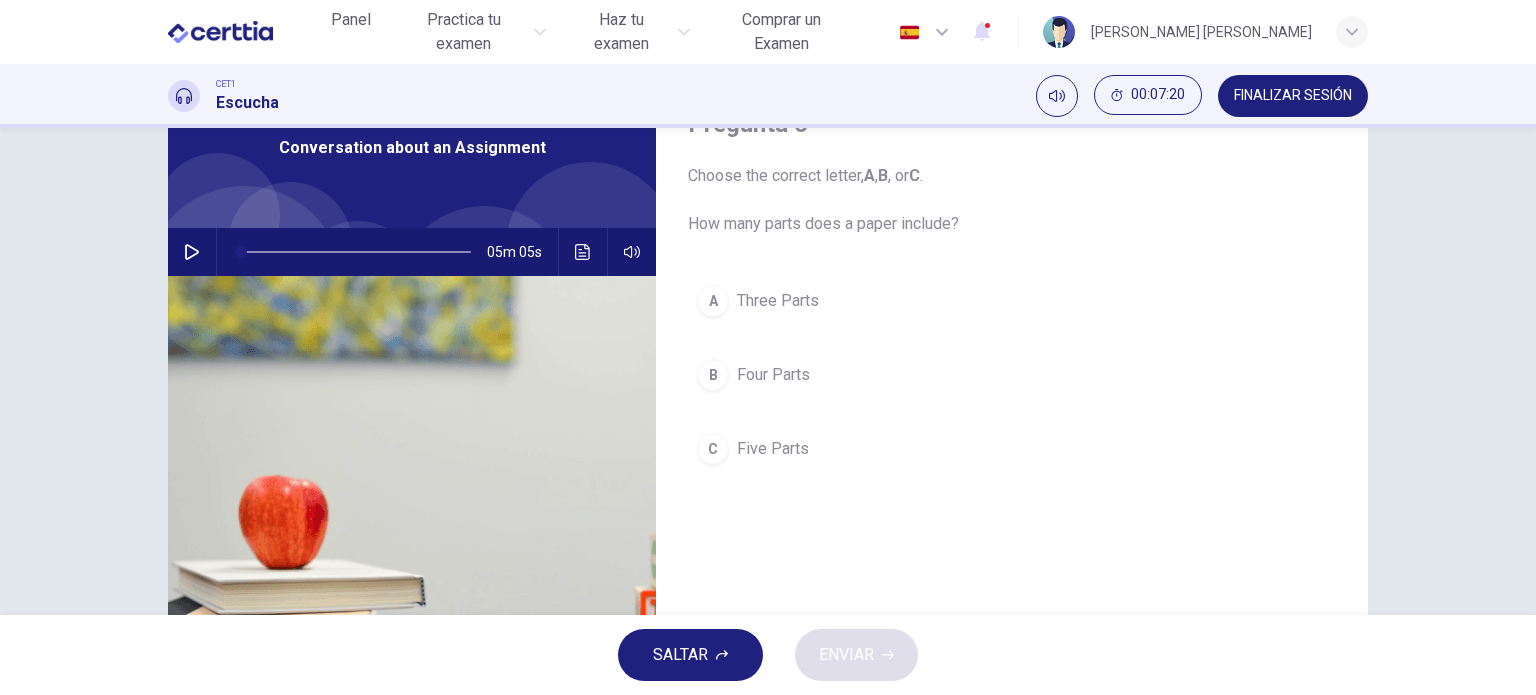 click 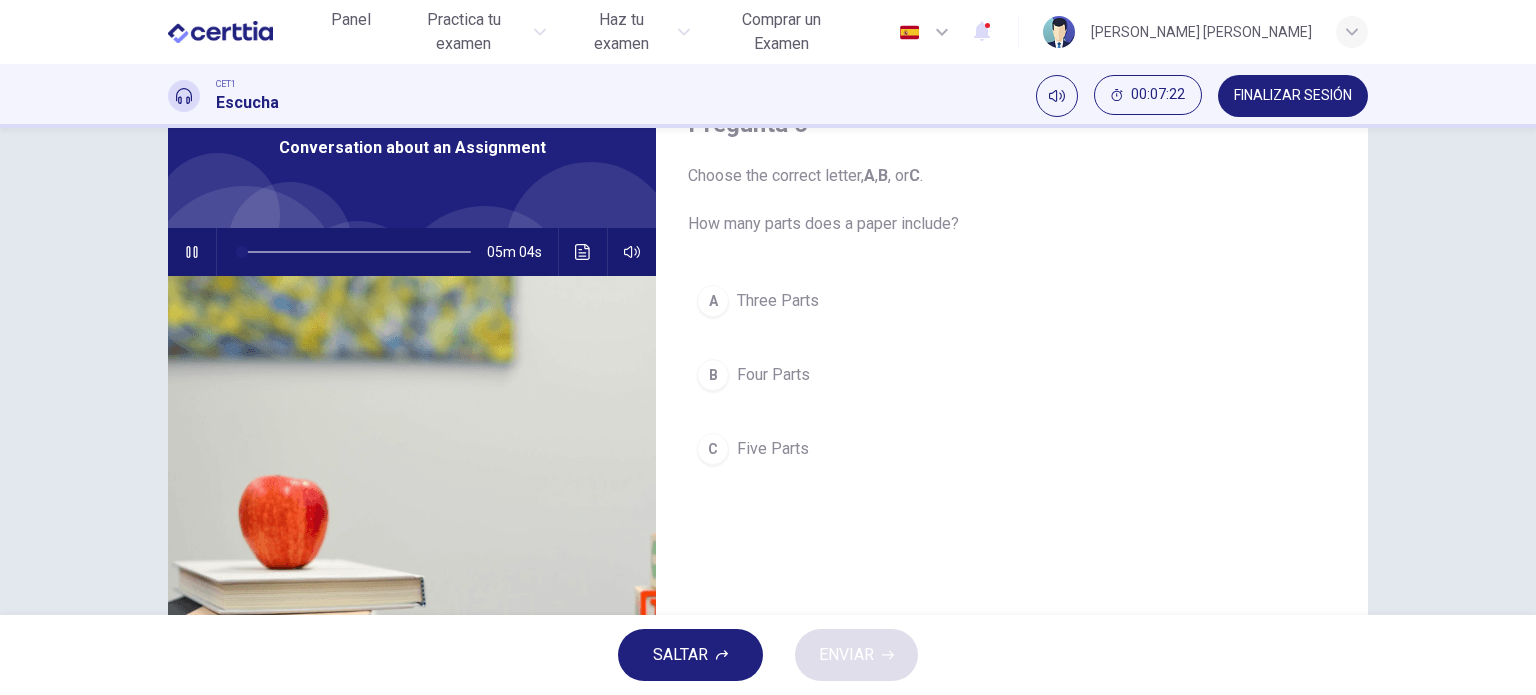scroll, scrollTop: 0, scrollLeft: 0, axis: both 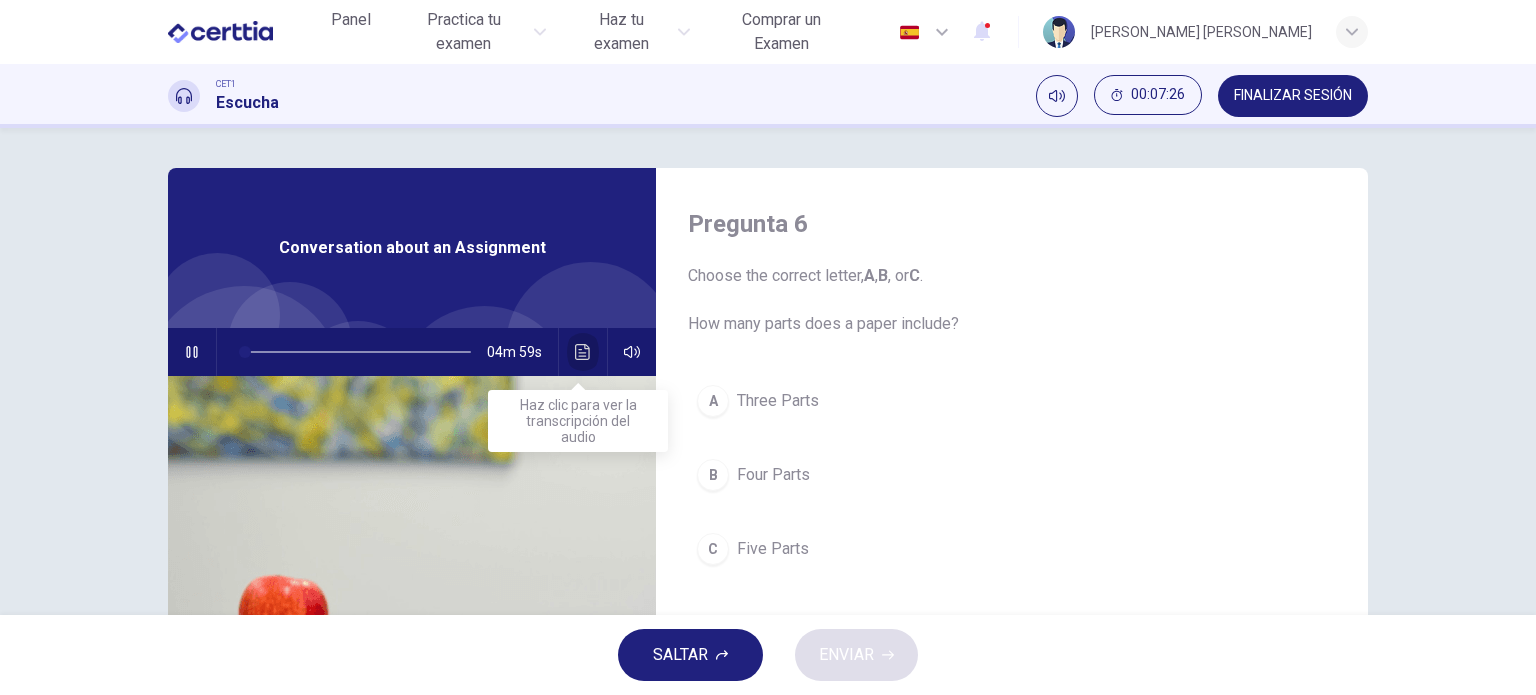click 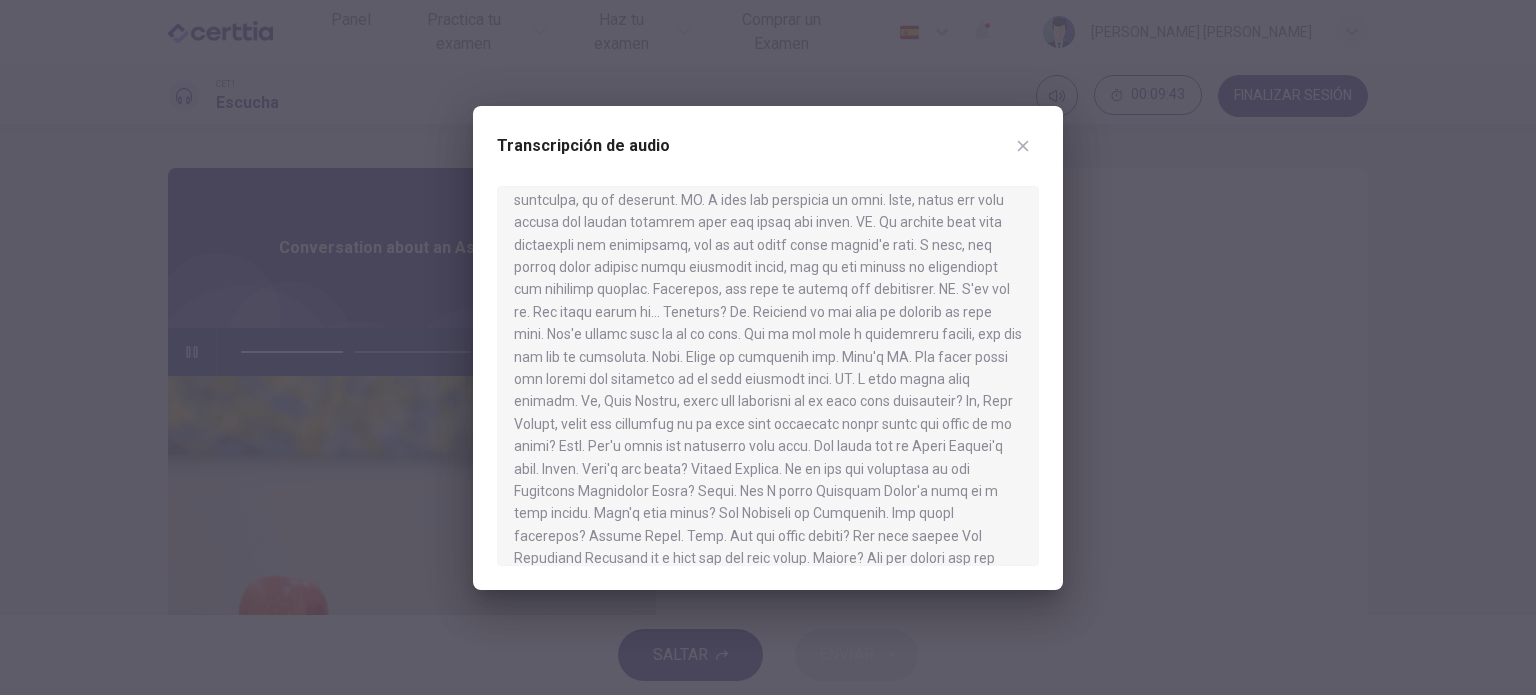 scroll, scrollTop: 451, scrollLeft: 0, axis: vertical 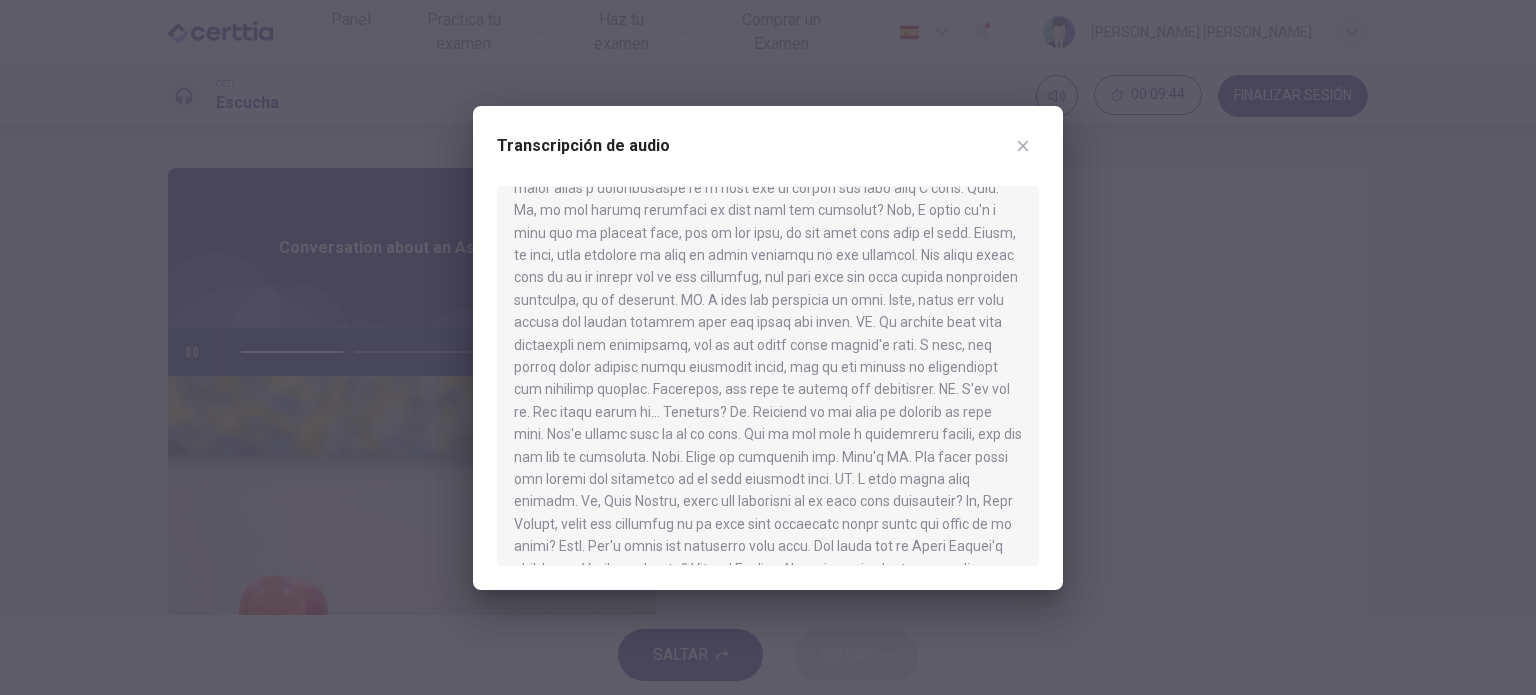 click at bounding box center (1023, 146) 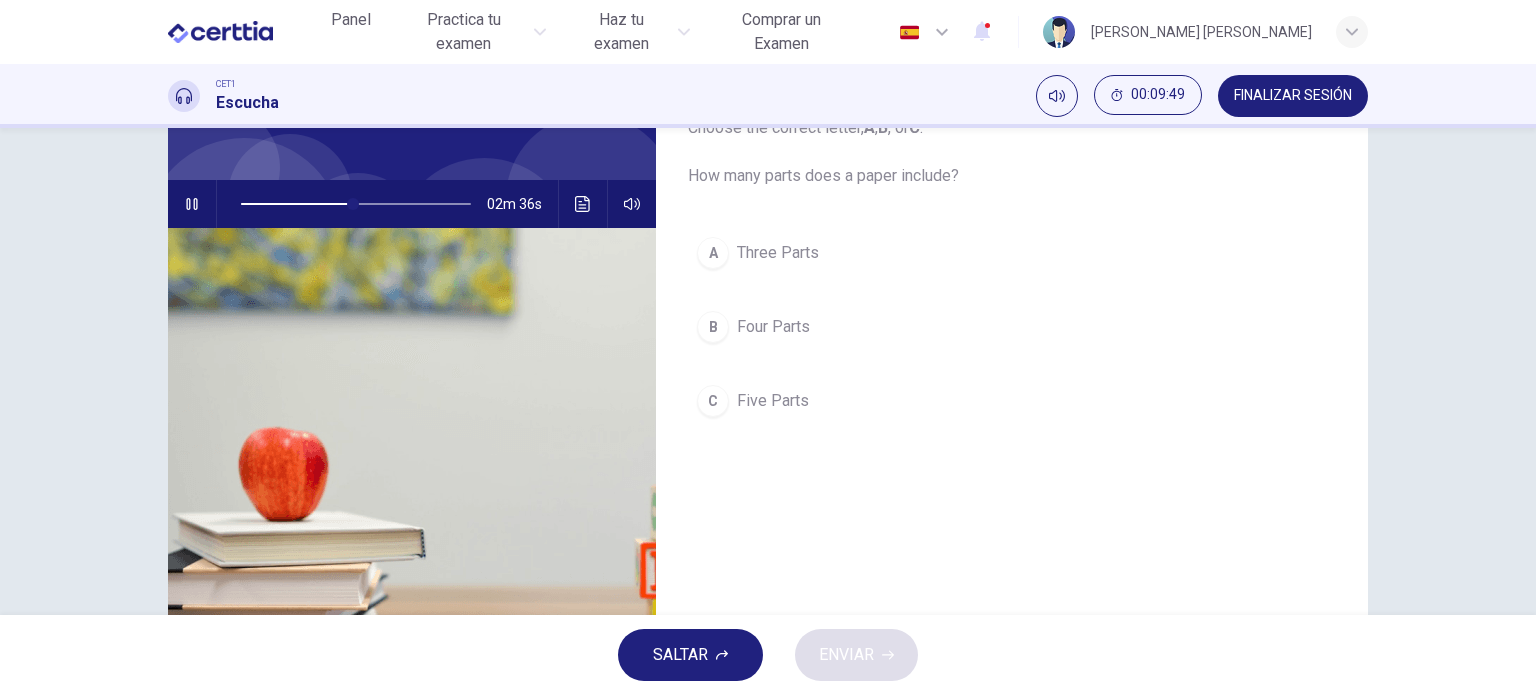 scroll, scrollTop: 100, scrollLeft: 0, axis: vertical 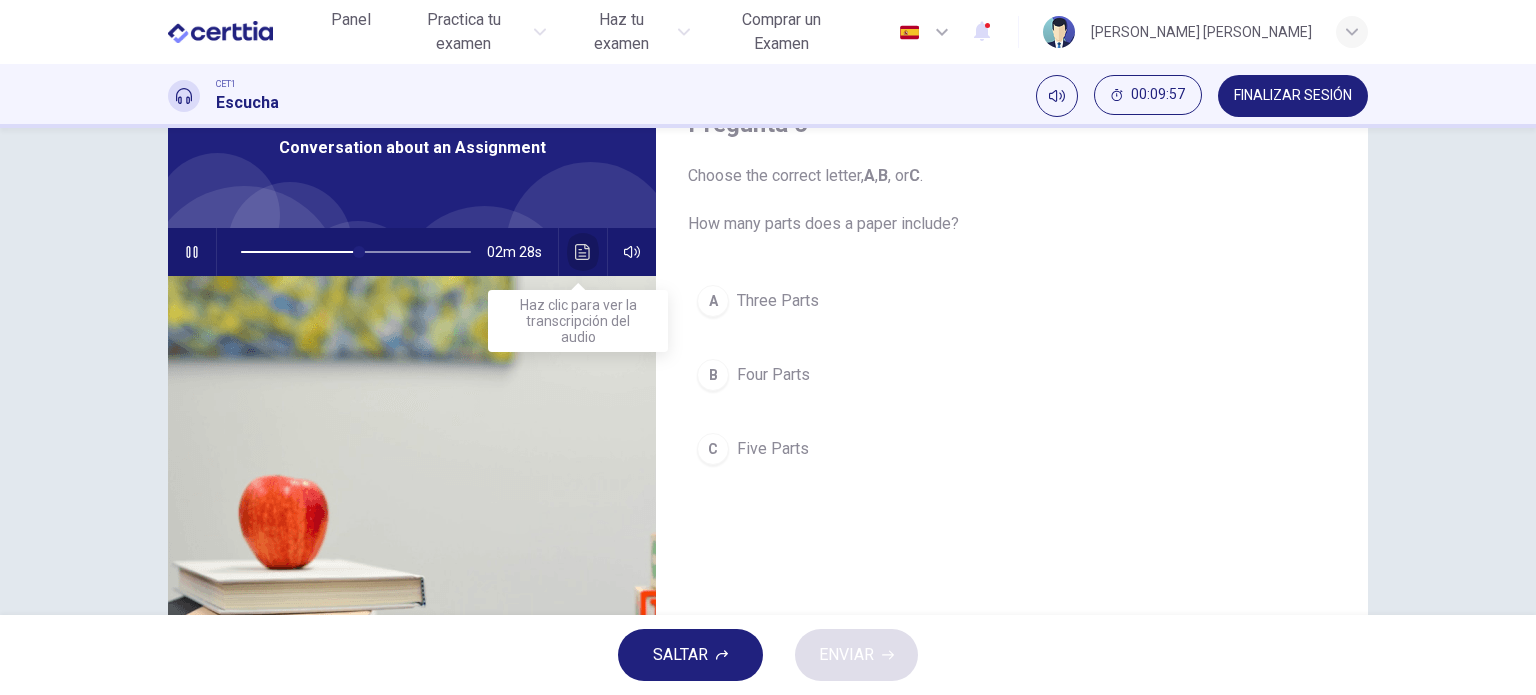 click at bounding box center [583, 252] 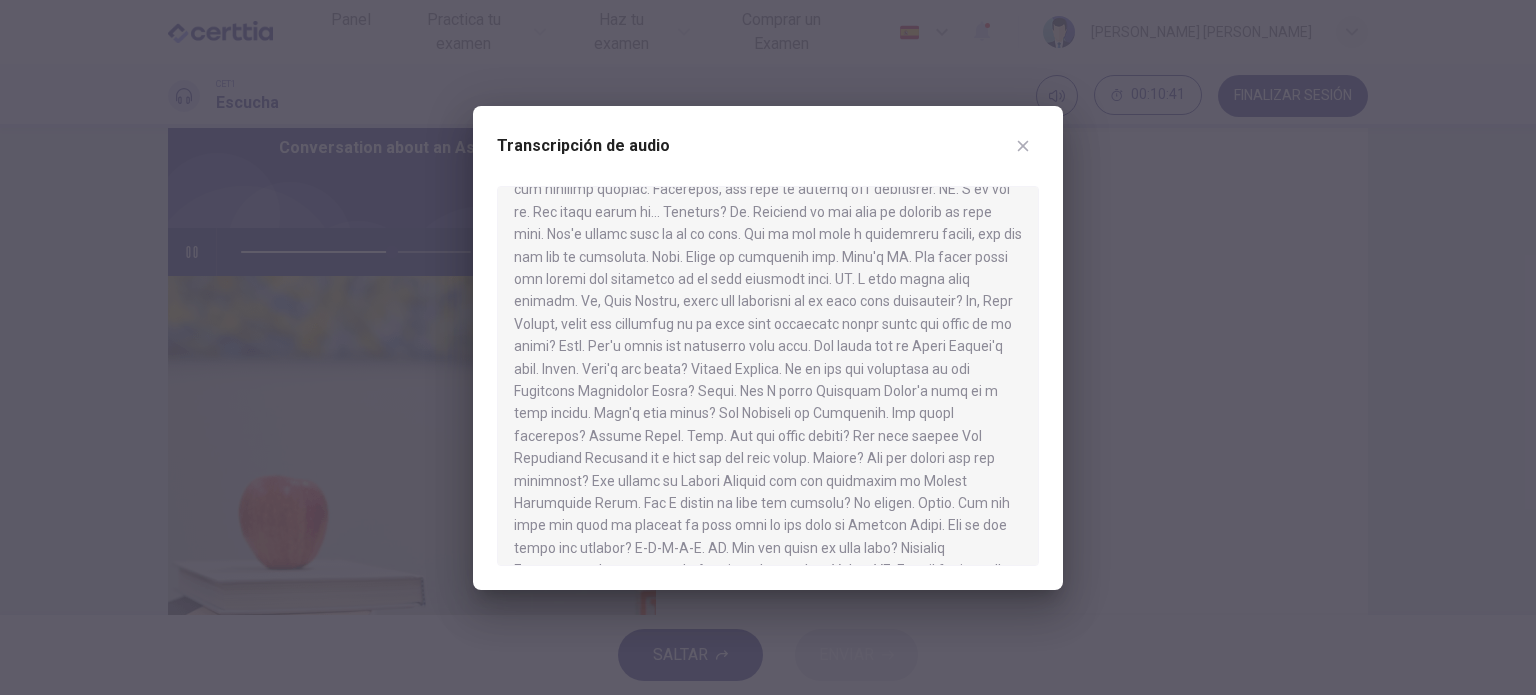 scroll, scrollTop: 751, scrollLeft: 0, axis: vertical 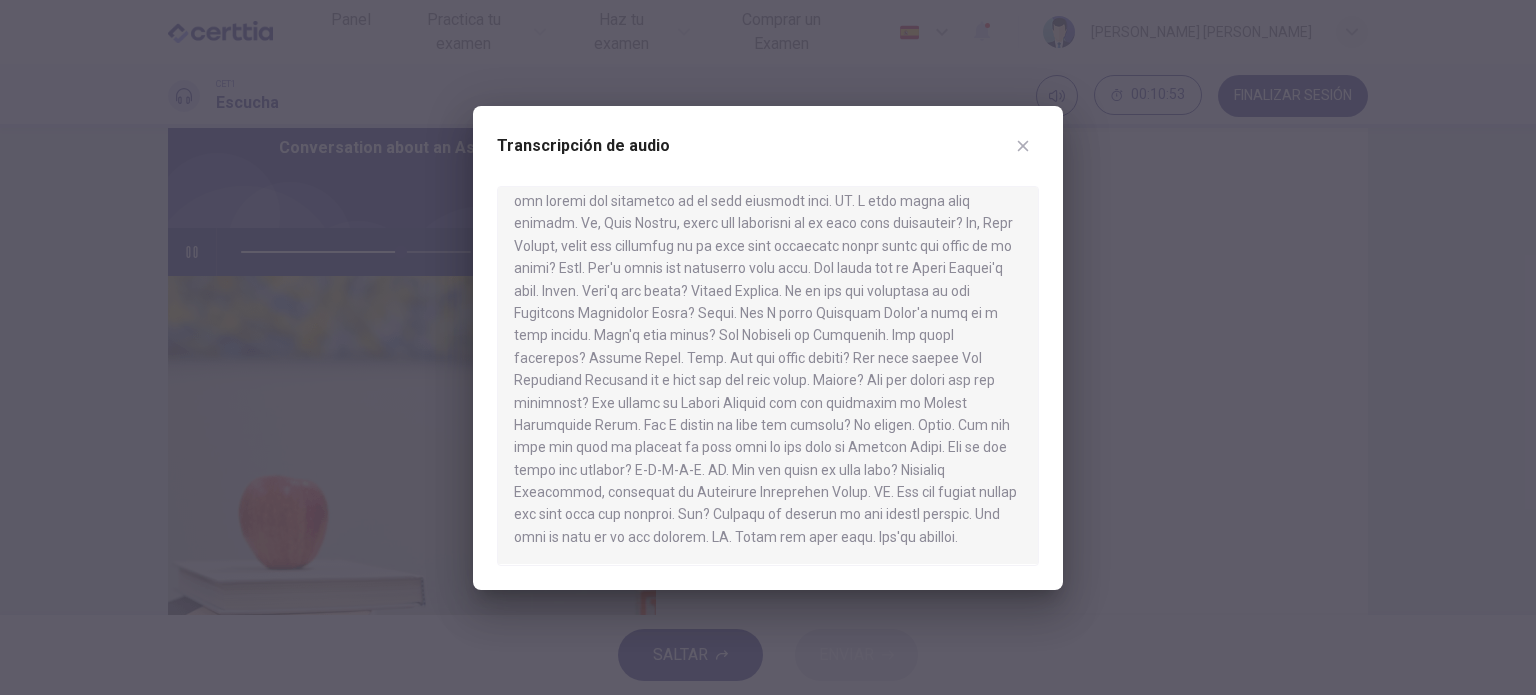 click 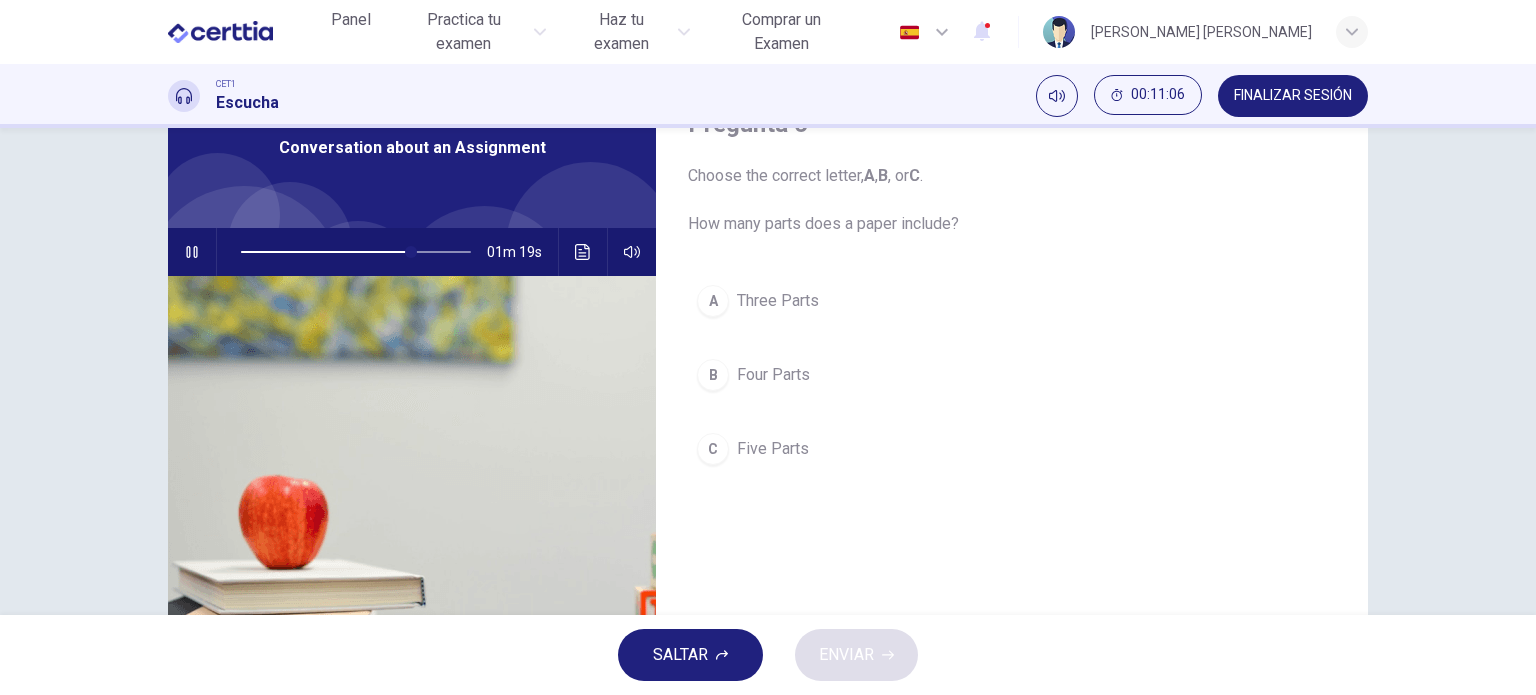 click on "Three Parts" at bounding box center [778, 301] 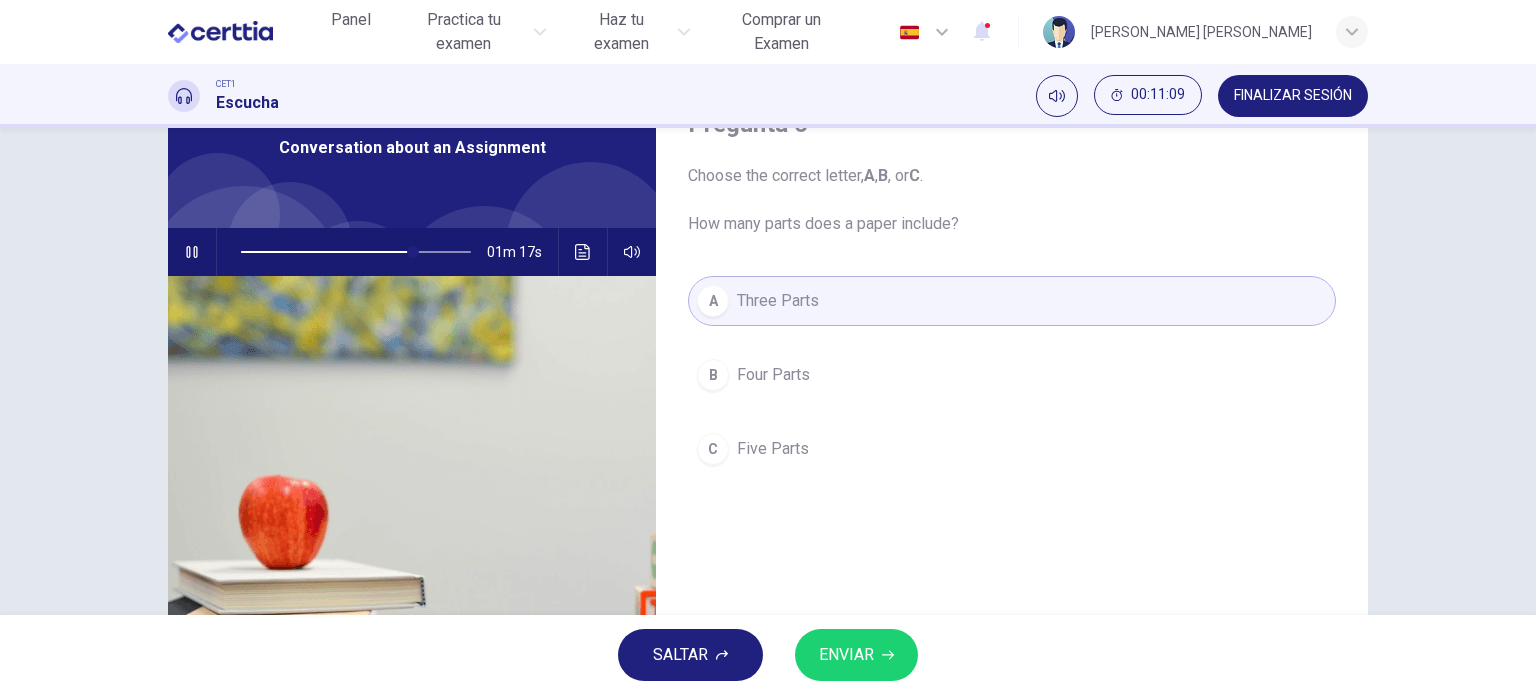 click on "Five Parts" at bounding box center [773, 449] 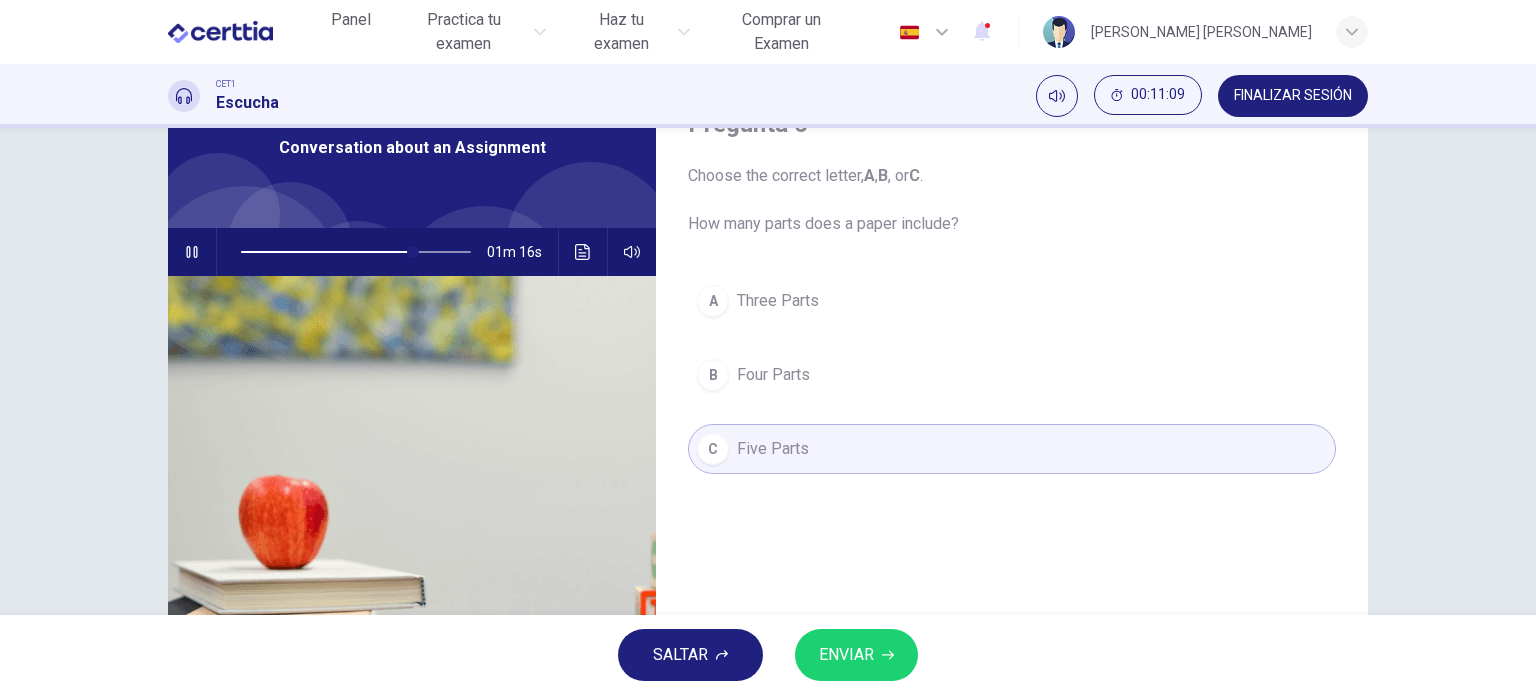 click on "ENVIAR" at bounding box center (856, 655) 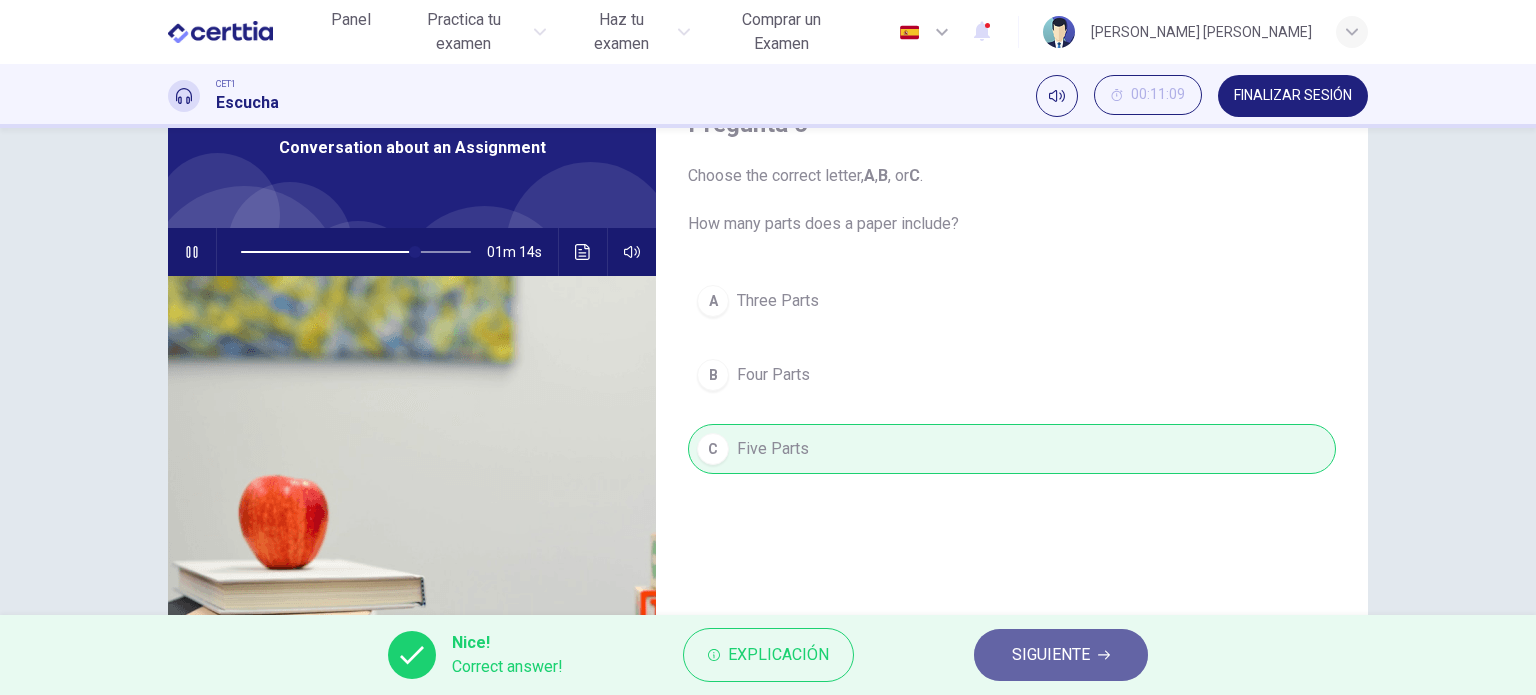click on "SIGUIENTE" at bounding box center (1051, 655) 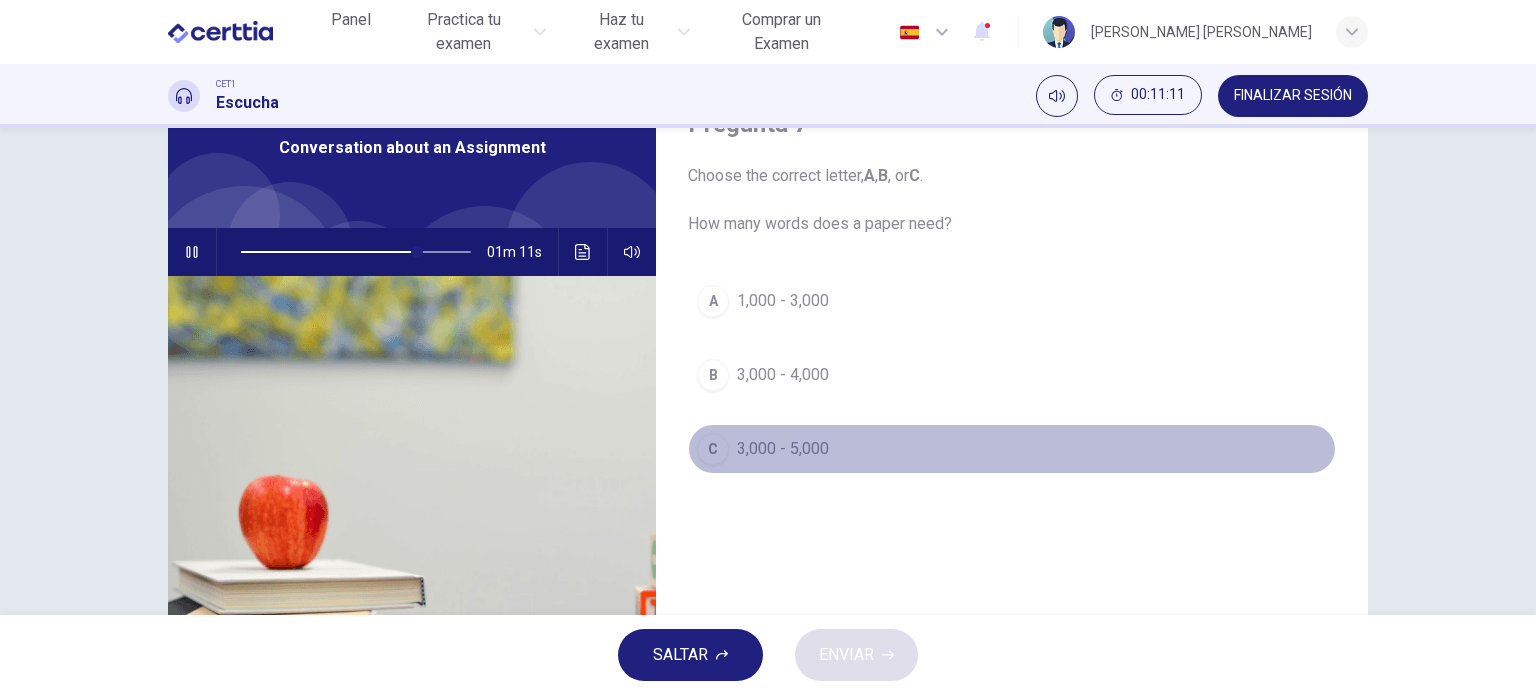click on "C" at bounding box center (713, 449) 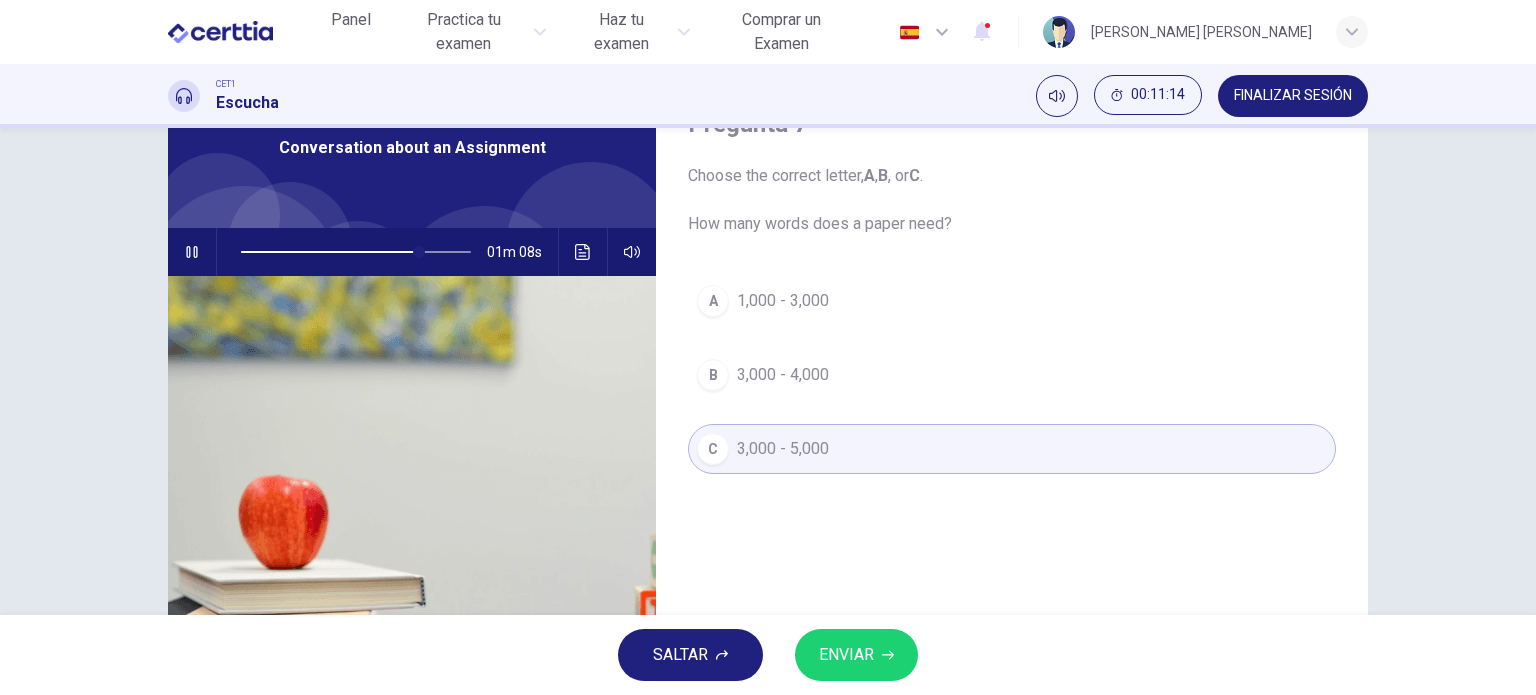 click on "ENVIAR" at bounding box center (846, 655) 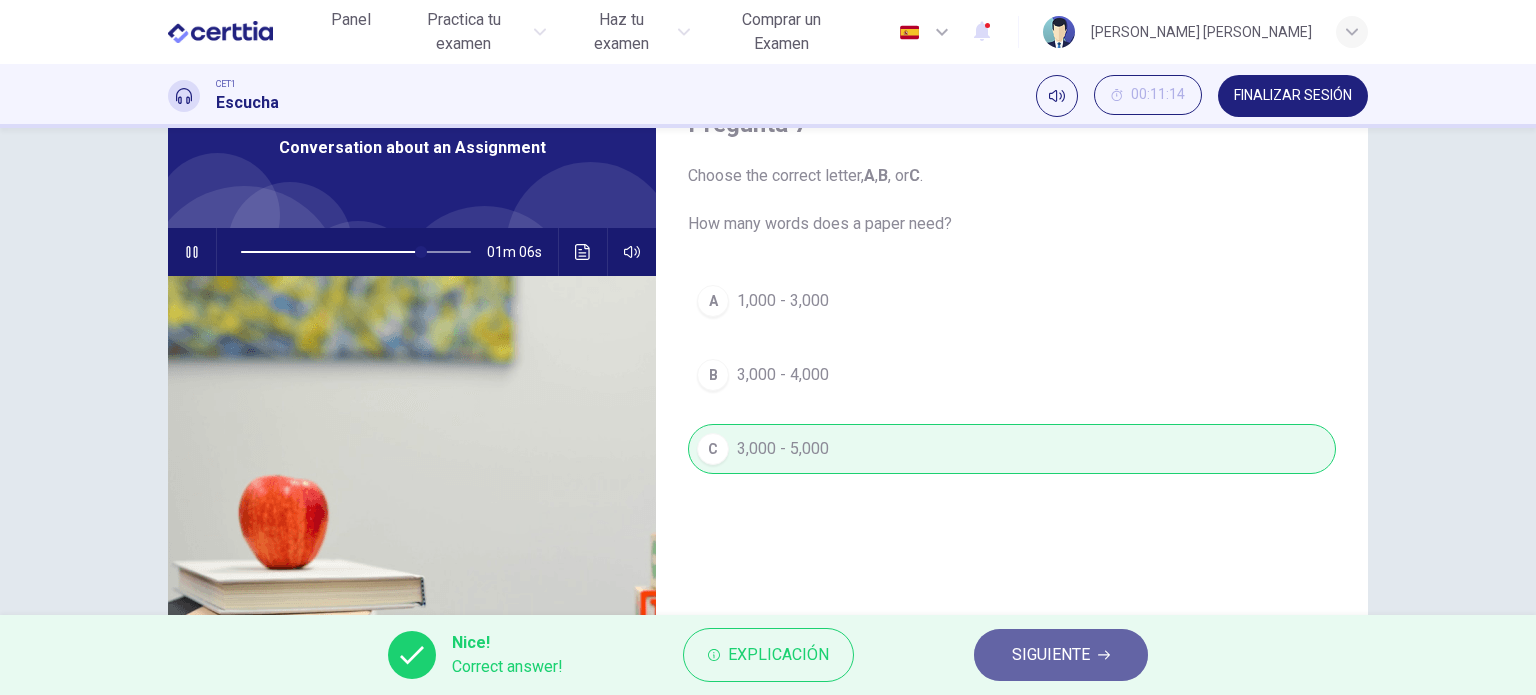 click on "SIGUIENTE" at bounding box center (1051, 655) 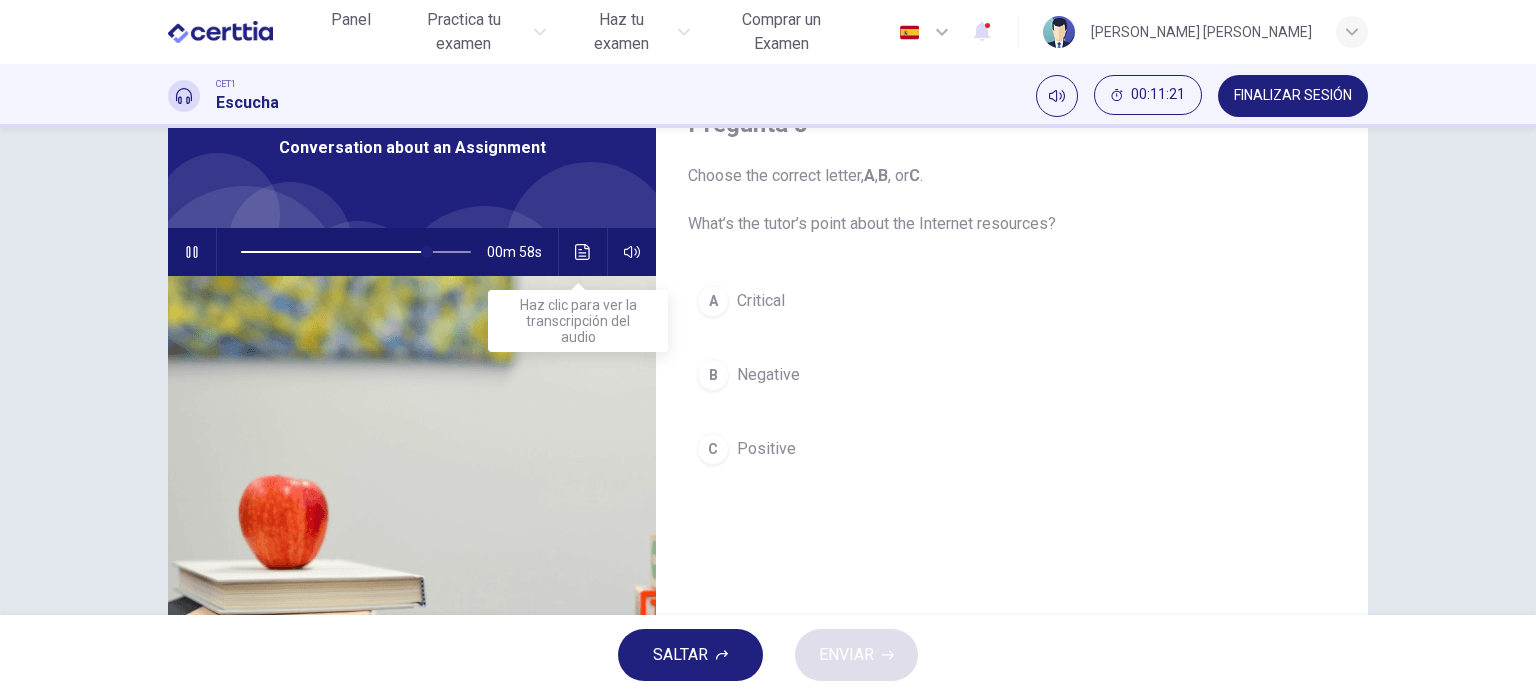 click 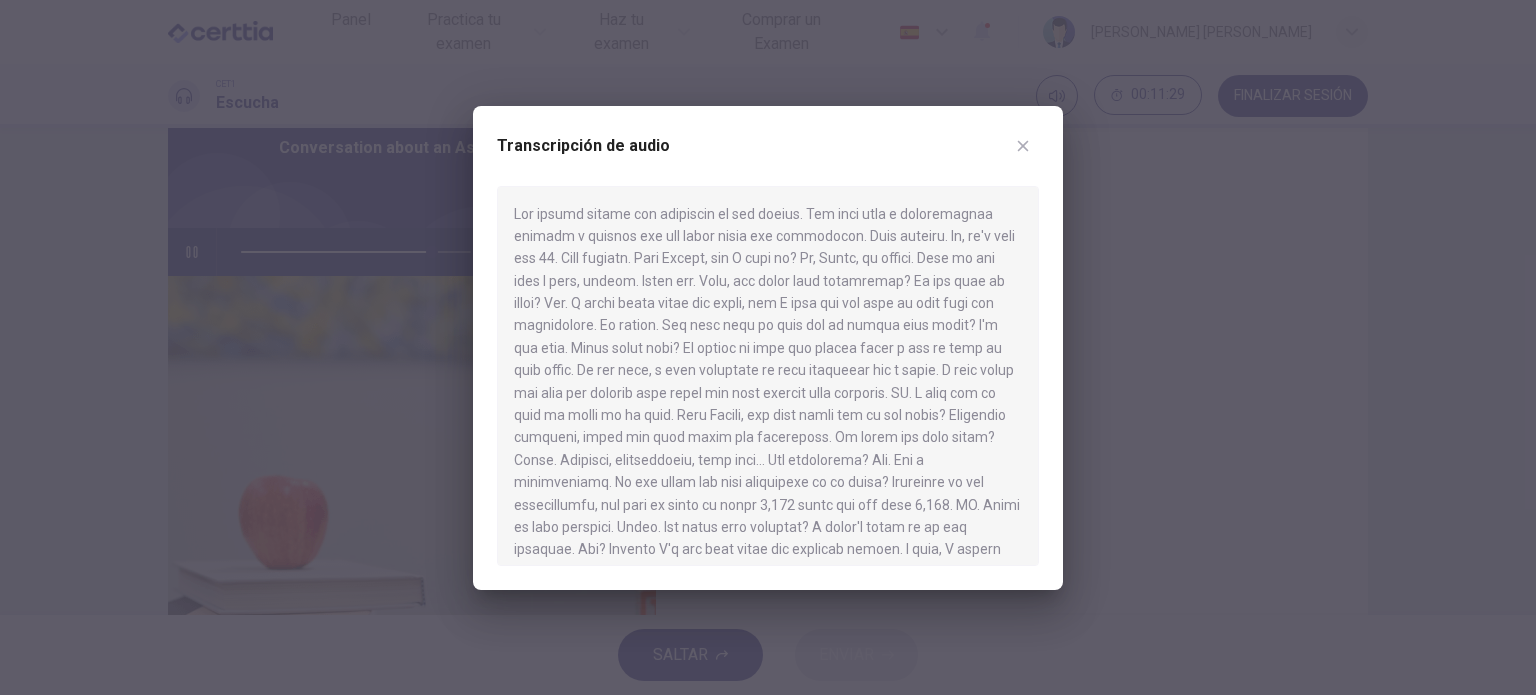 drag, startPoint x: 495, startPoint y: 455, endPoint x: 695, endPoint y: 457, distance: 200.01 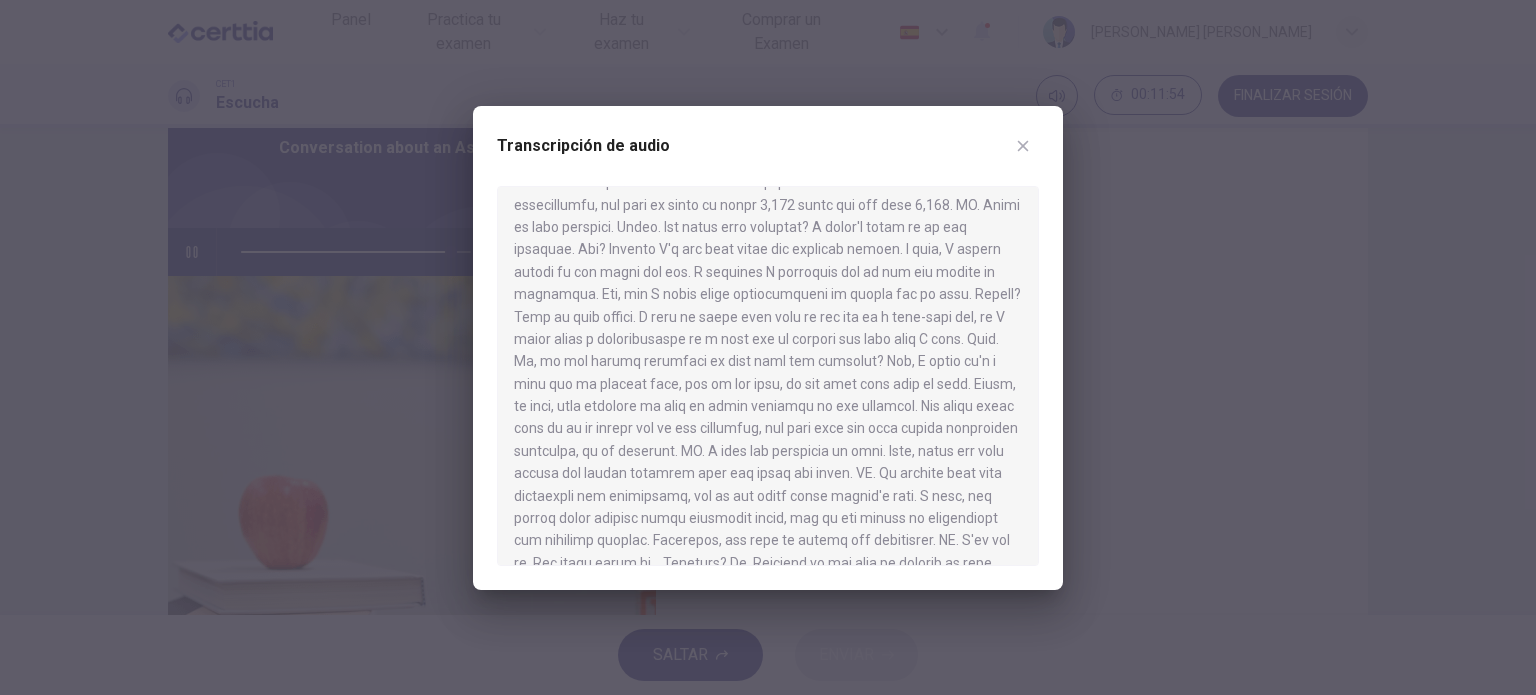 scroll, scrollTop: 400, scrollLeft: 0, axis: vertical 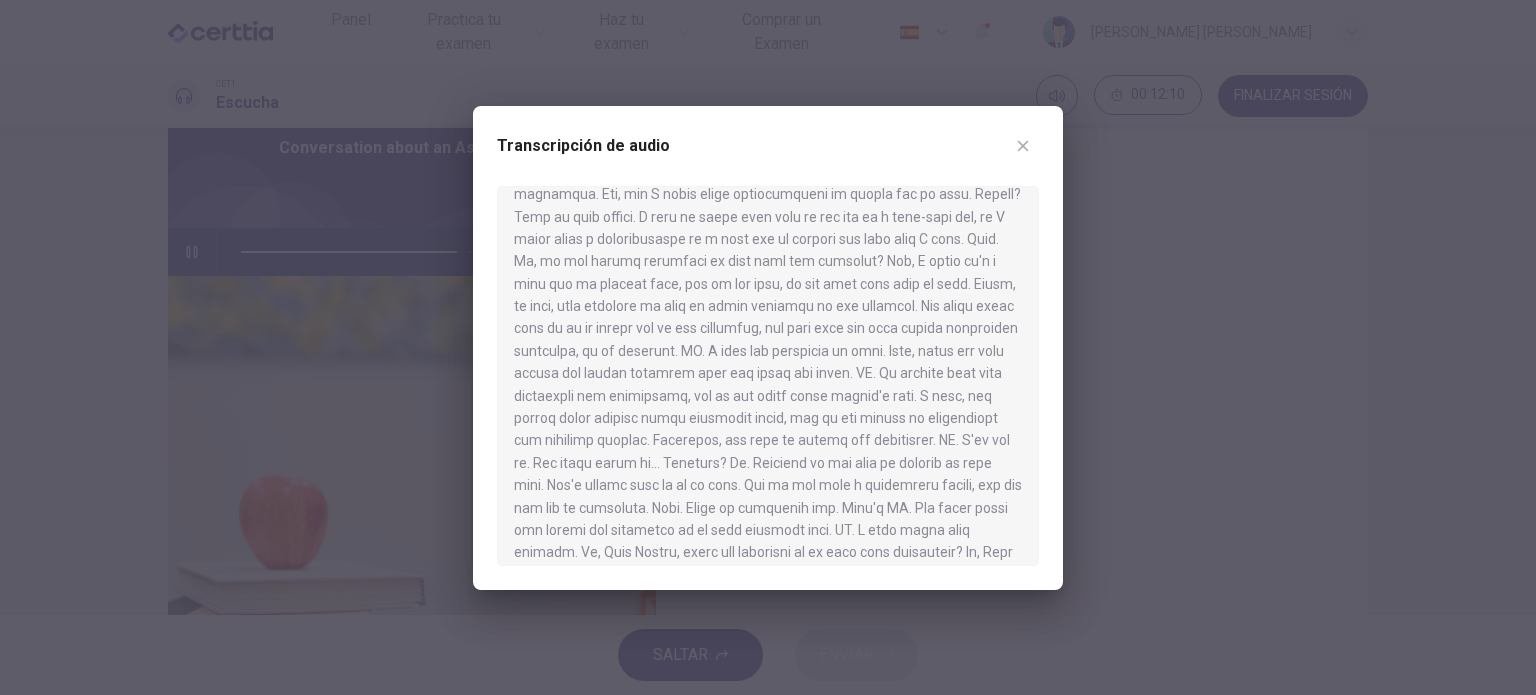 click 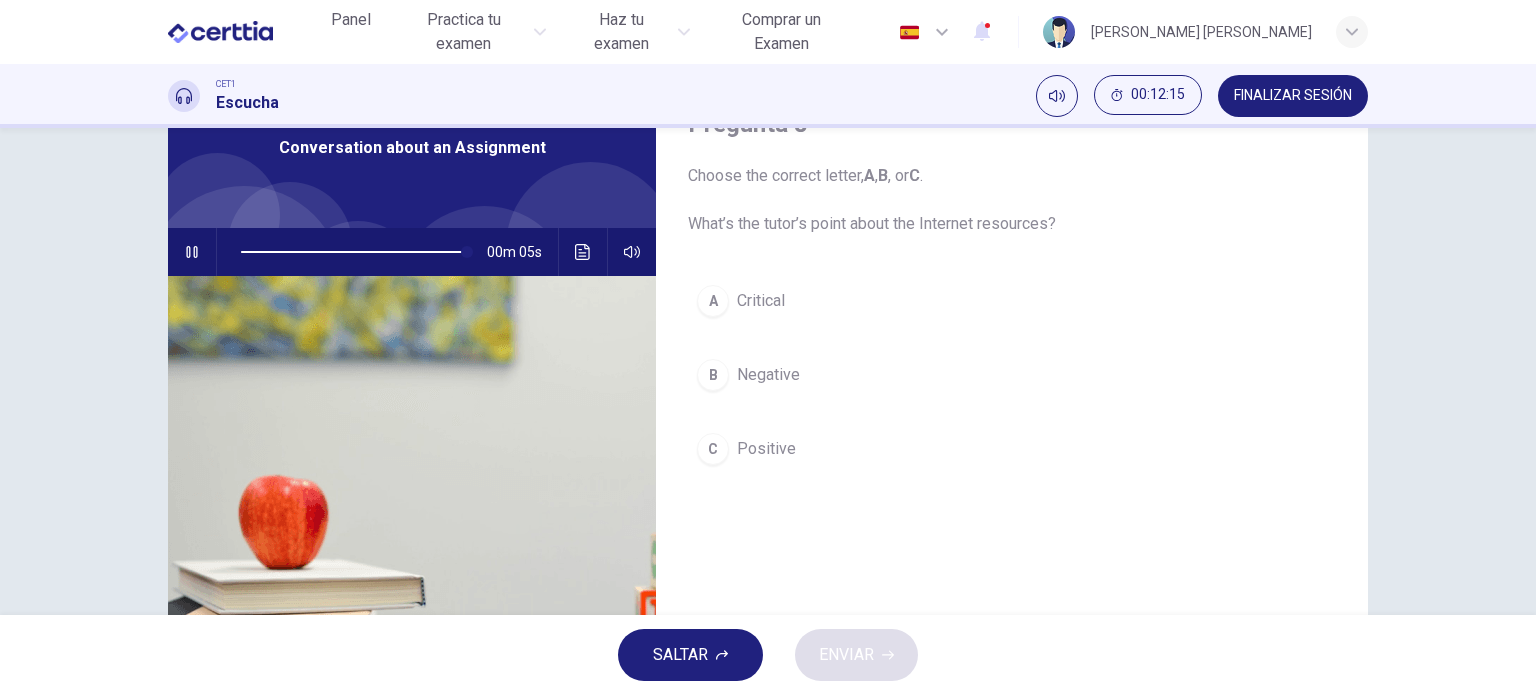 click on "C Positive" at bounding box center [1012, 449] 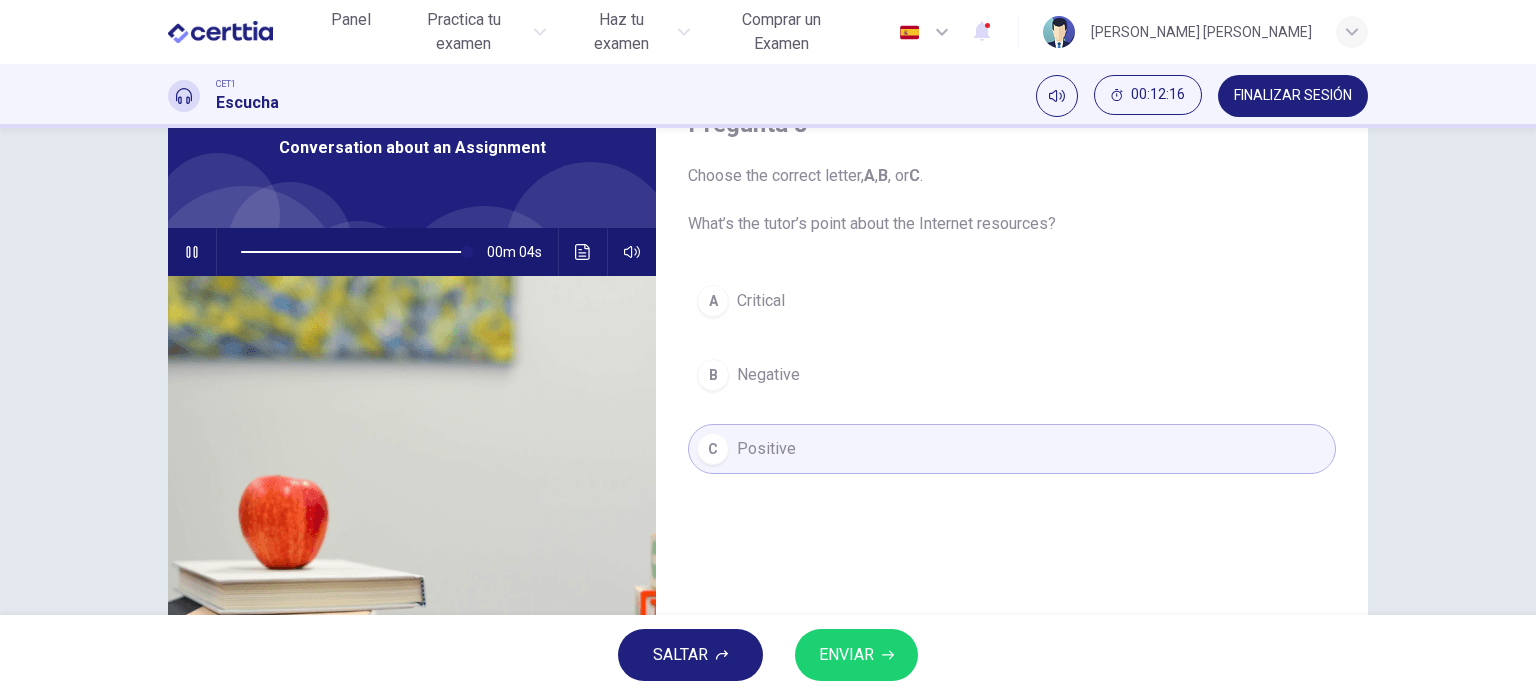 click on "ENVIAR" at bounding box center [846, 655] 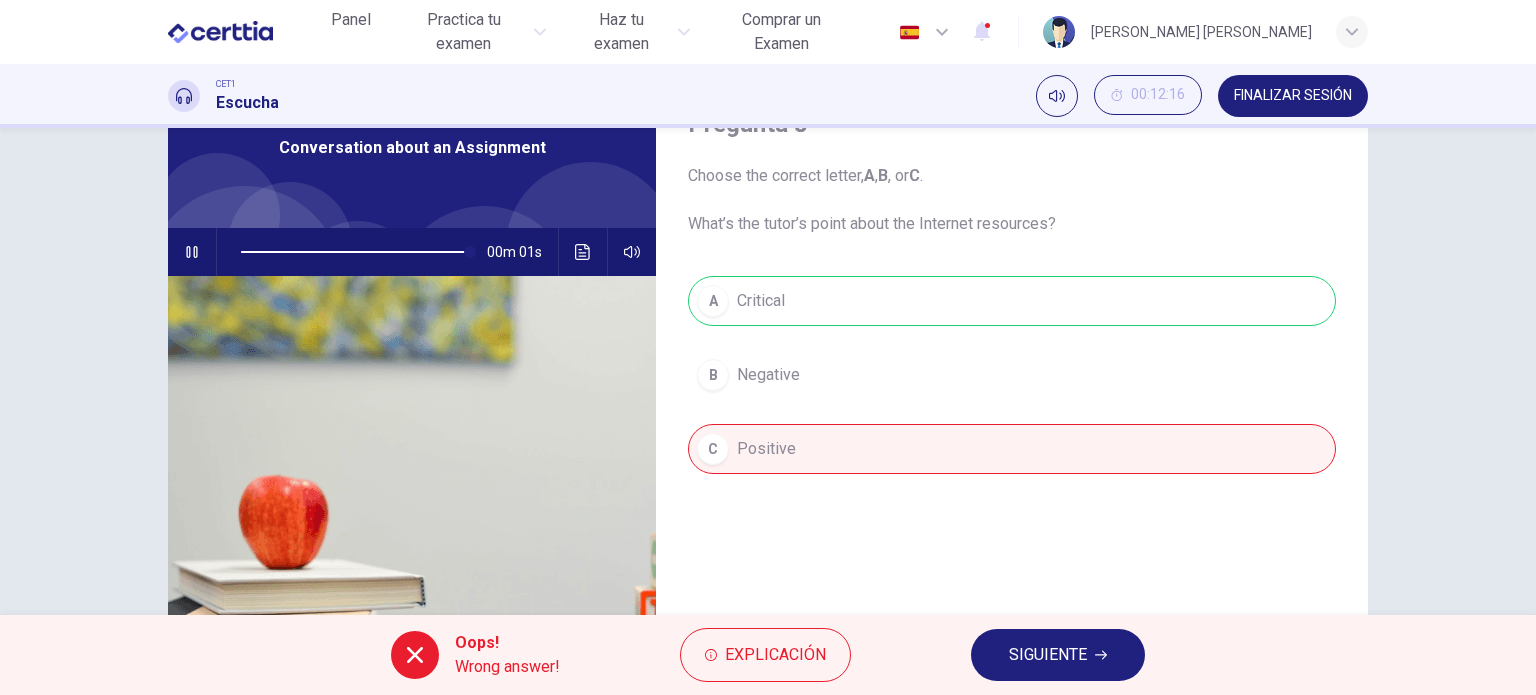 click on "SIGUIENTE" at bounding box center [1048, 655] 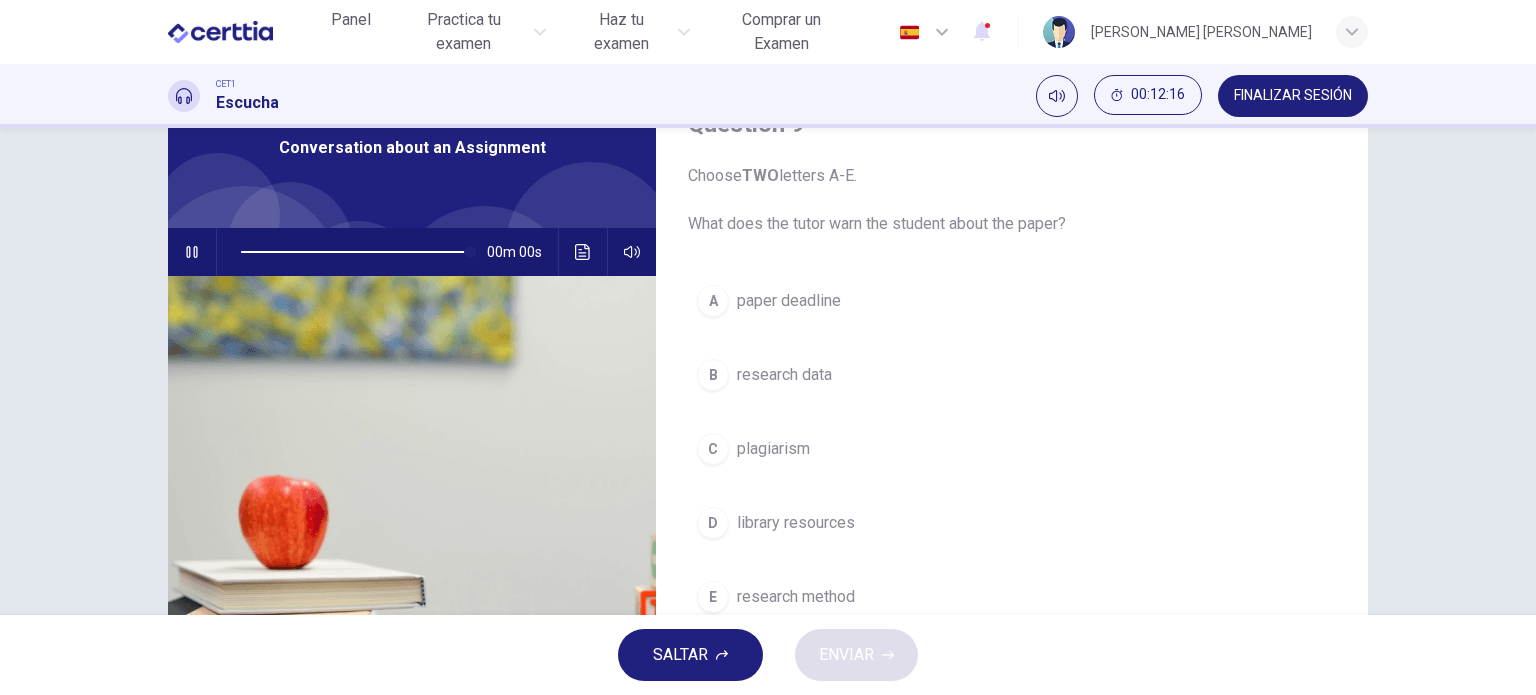 type on "*" 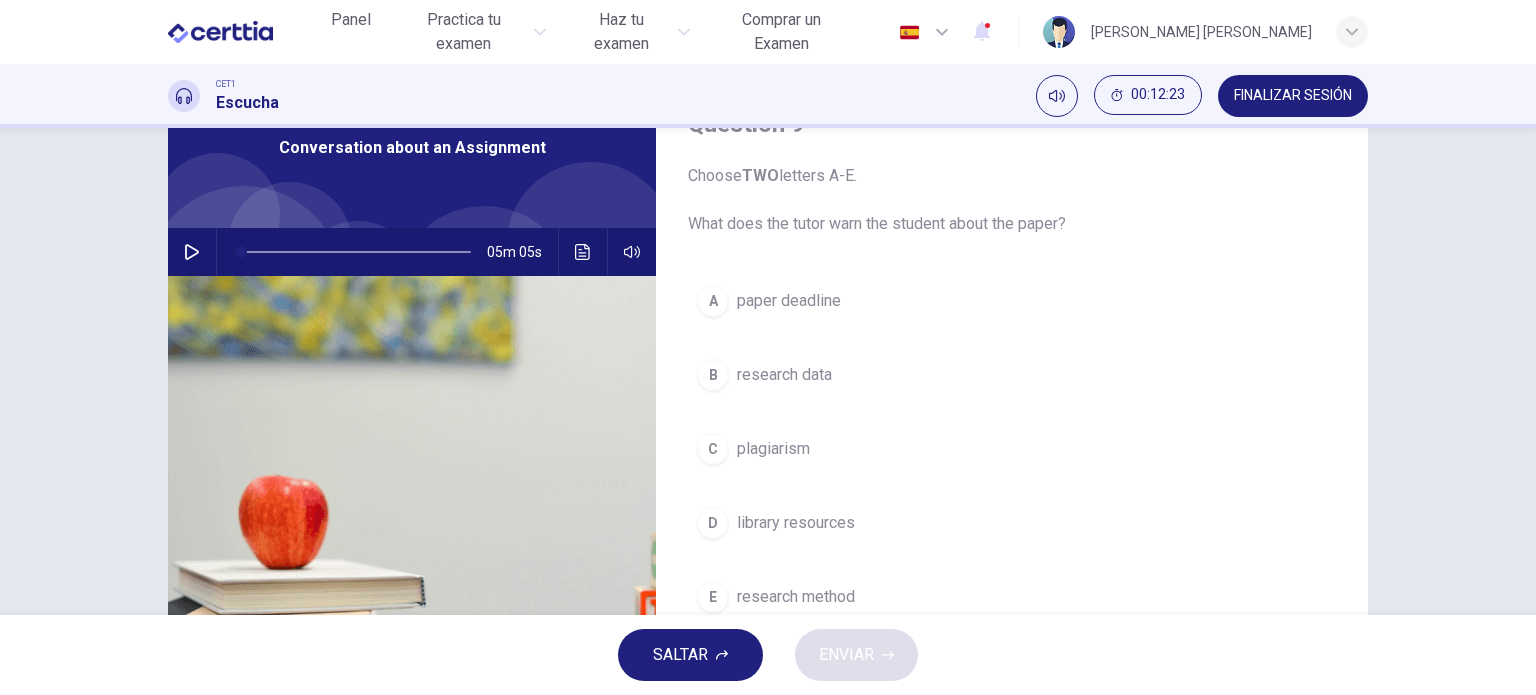 scroll, scrollTop: 200, scrollLeft: 0, axis: vertical 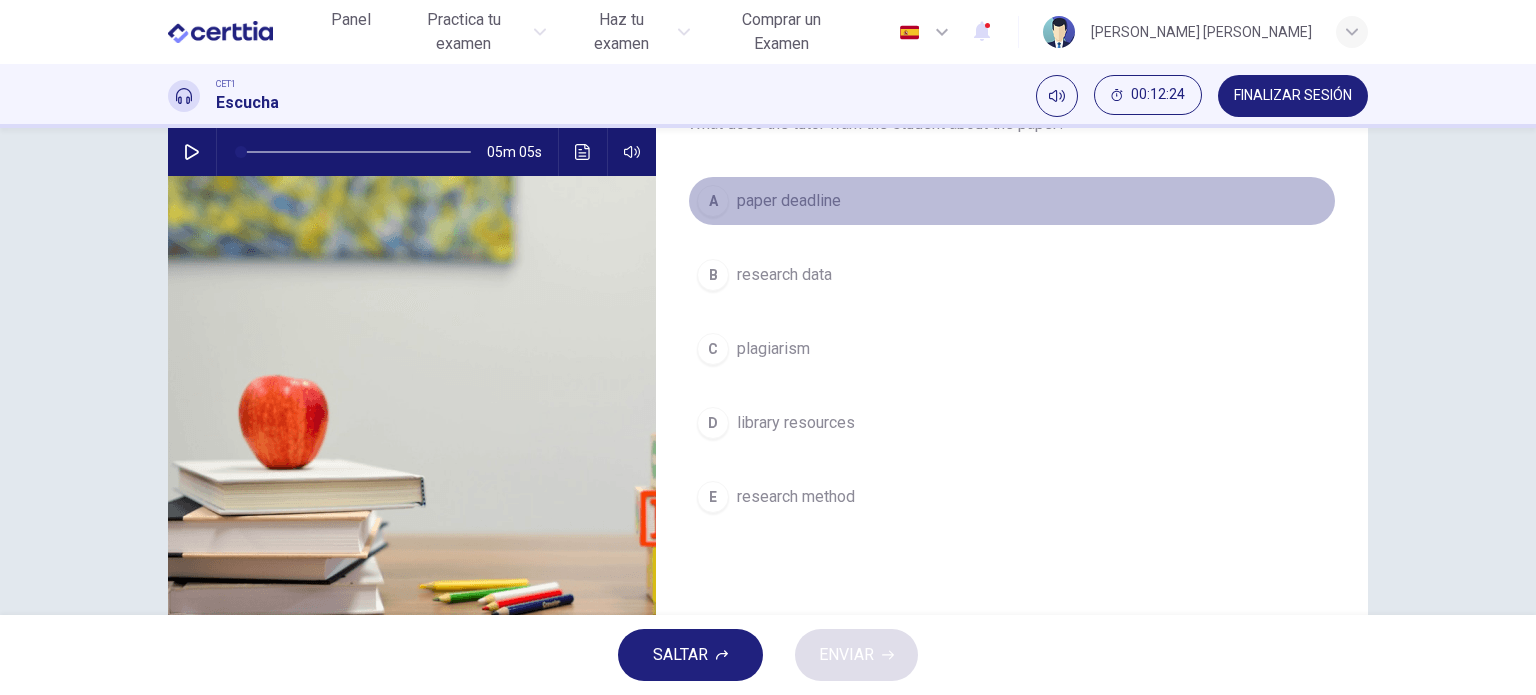 click on "A paper deadline" at bounding box center (1012, 201) 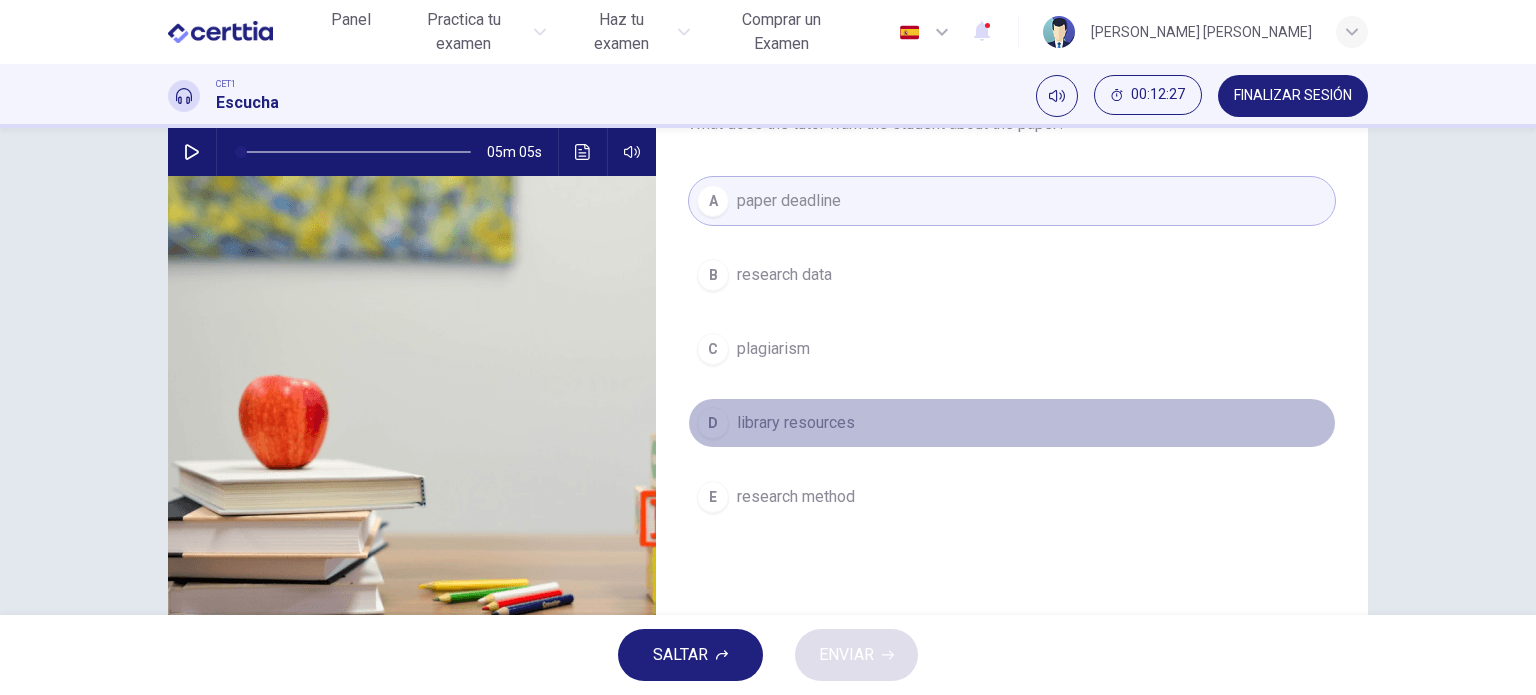click on "library resources" at bounding box center [796, 423] 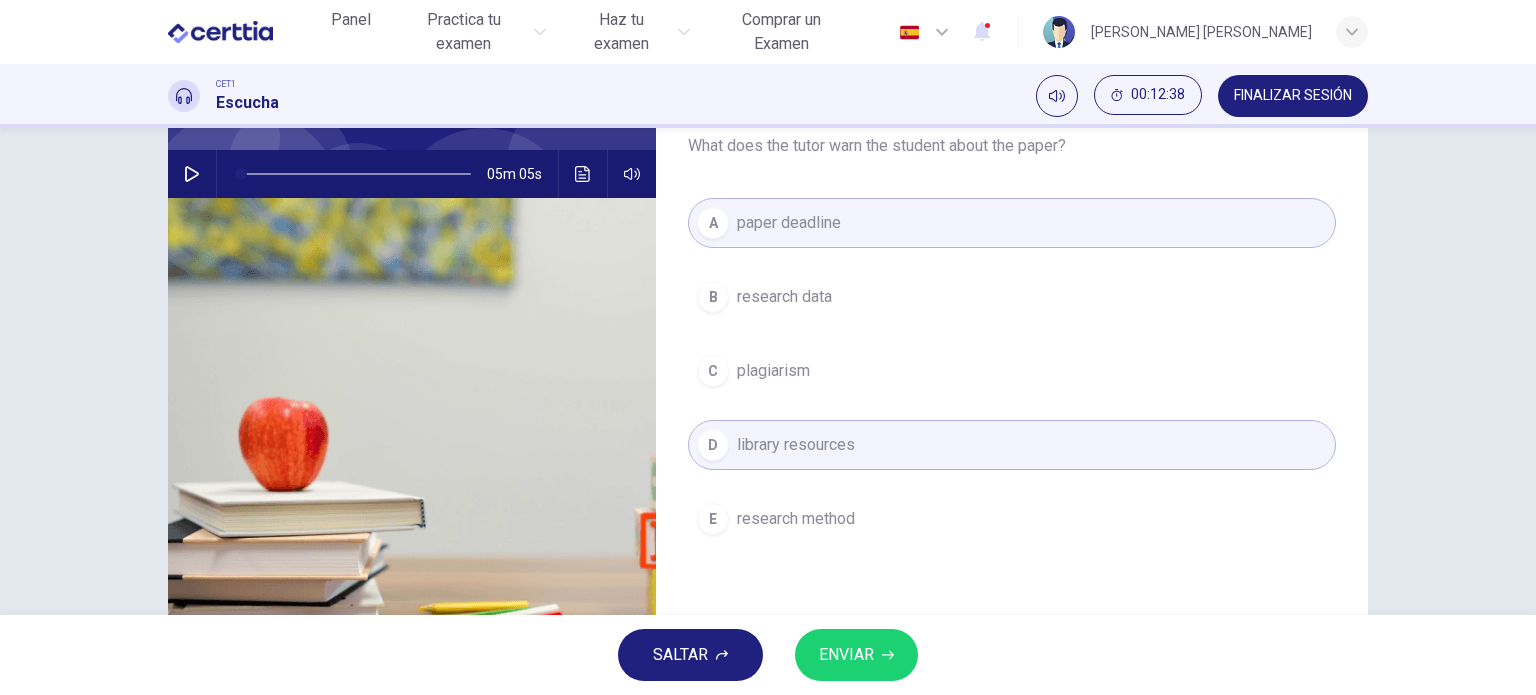 scroll, scrollTop: 200, scrollLeft: 0, axis: vertical 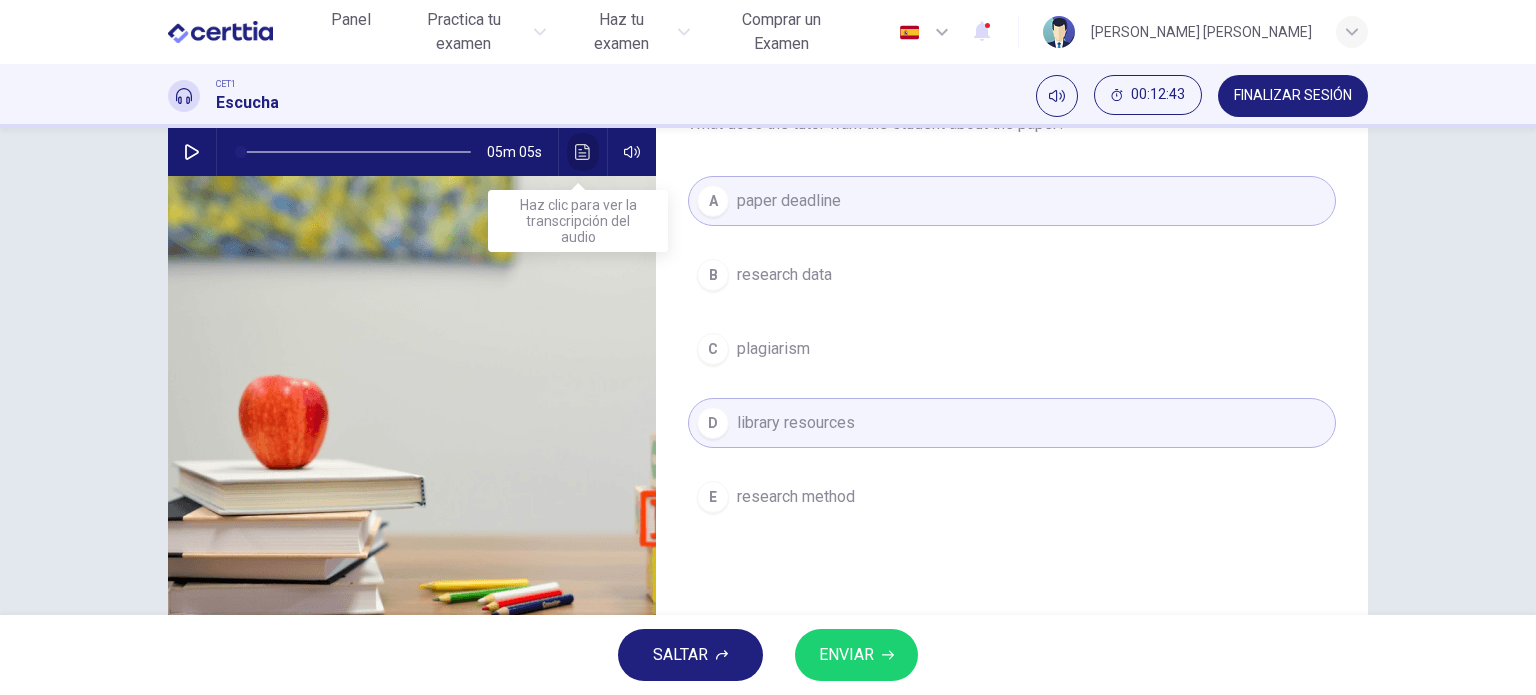 click 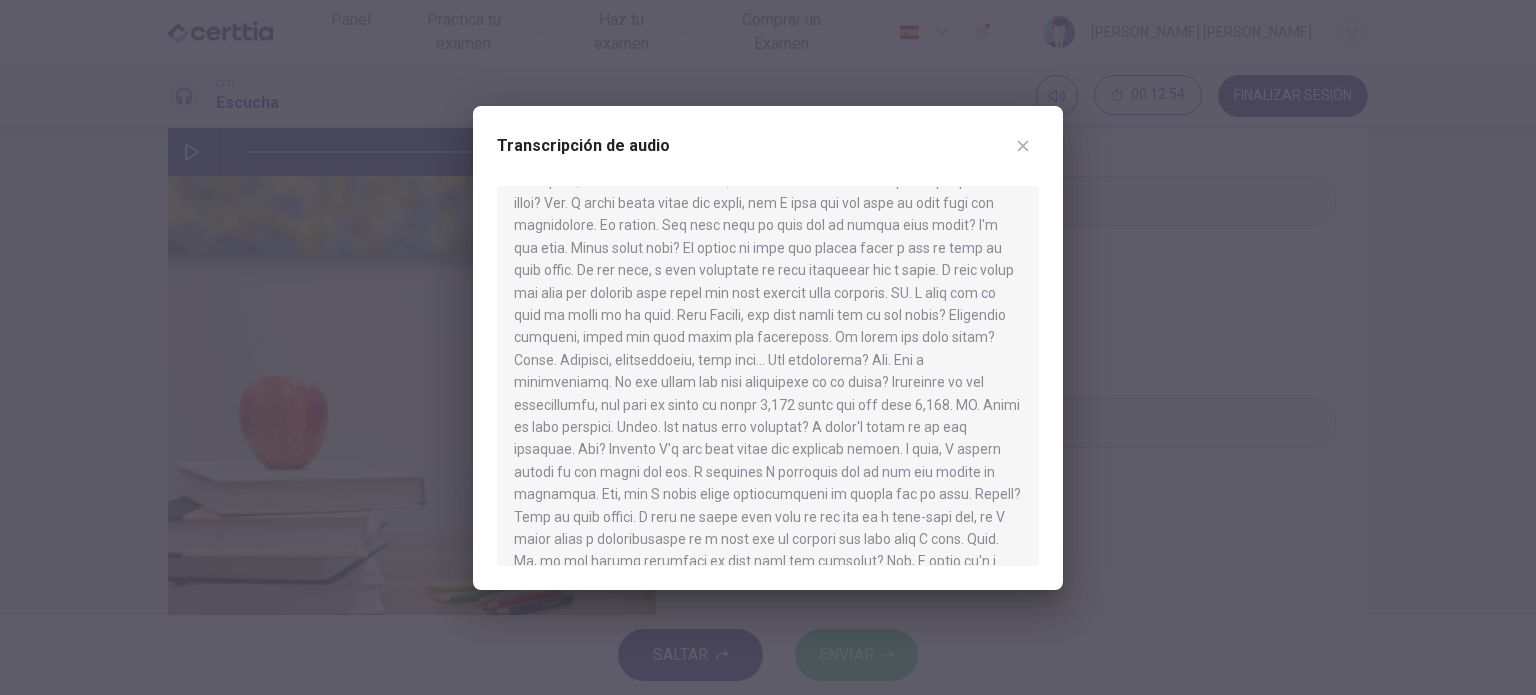 scroll, scrollTop: 200, scrollLeft: 0, axis: vertical 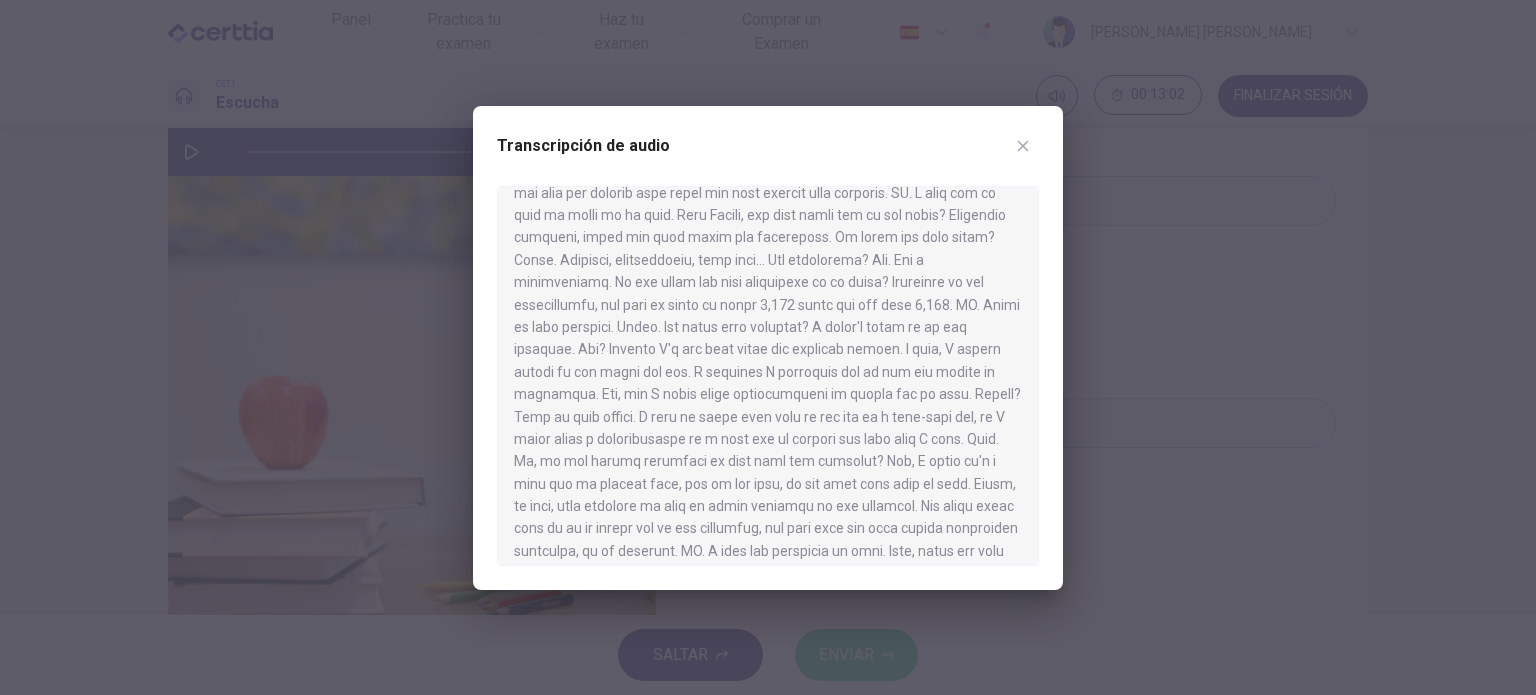 click 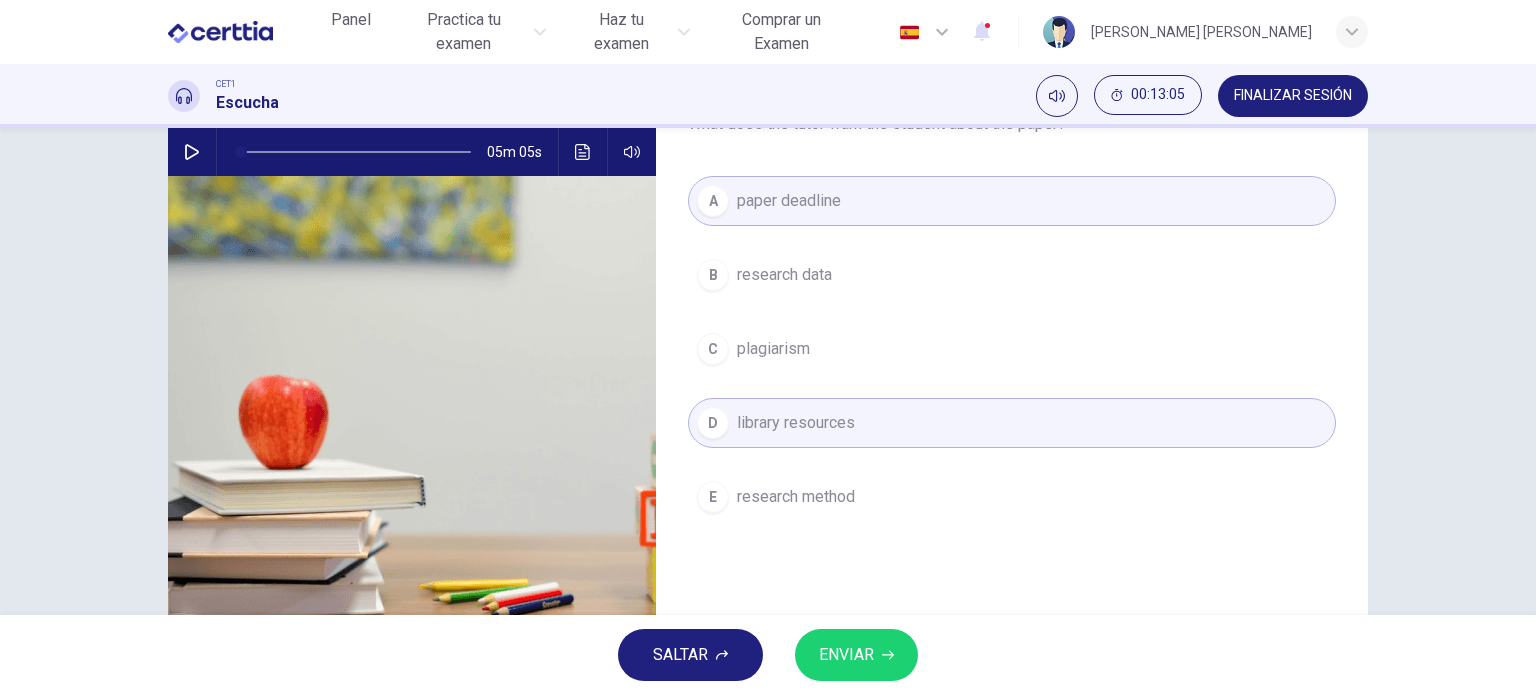 click on "B research data" at bounding box center [1012, 275] 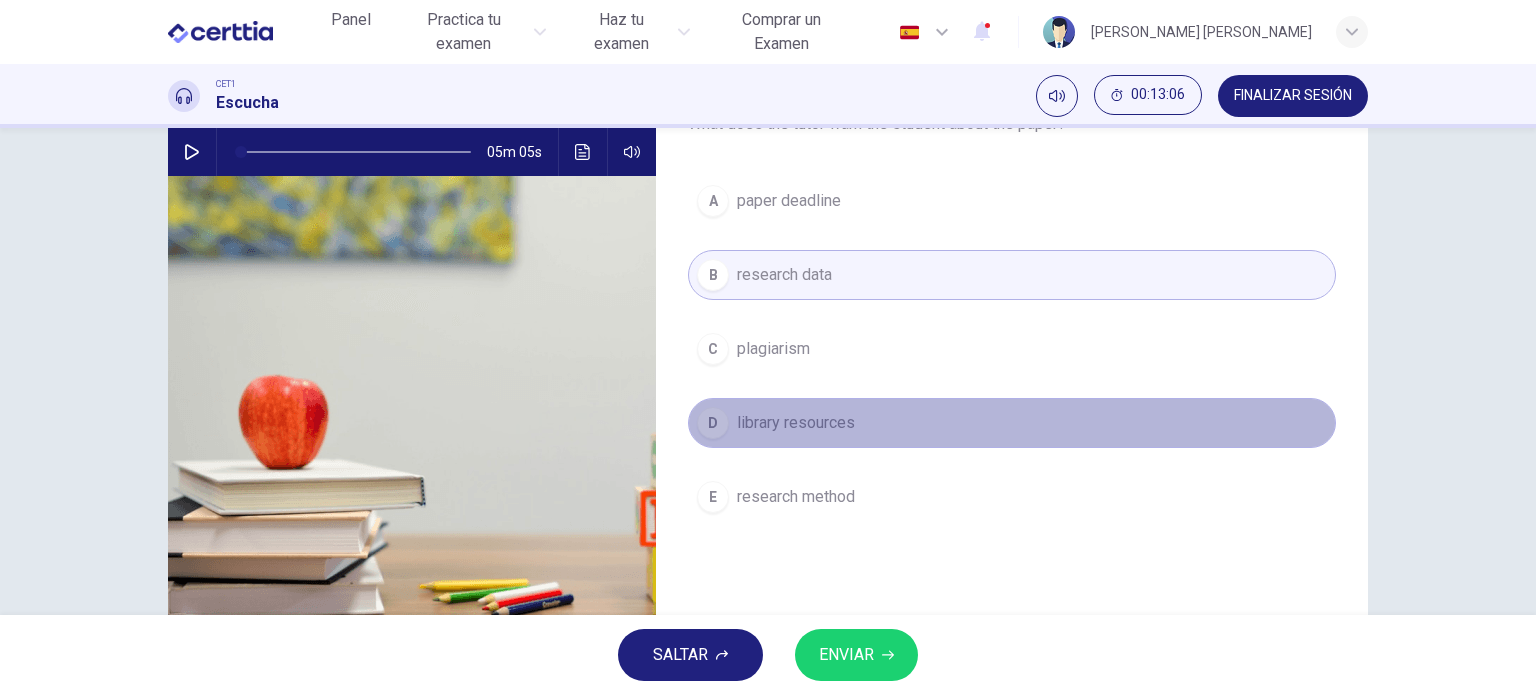click on "library resources" at bounding box center [796, 423] 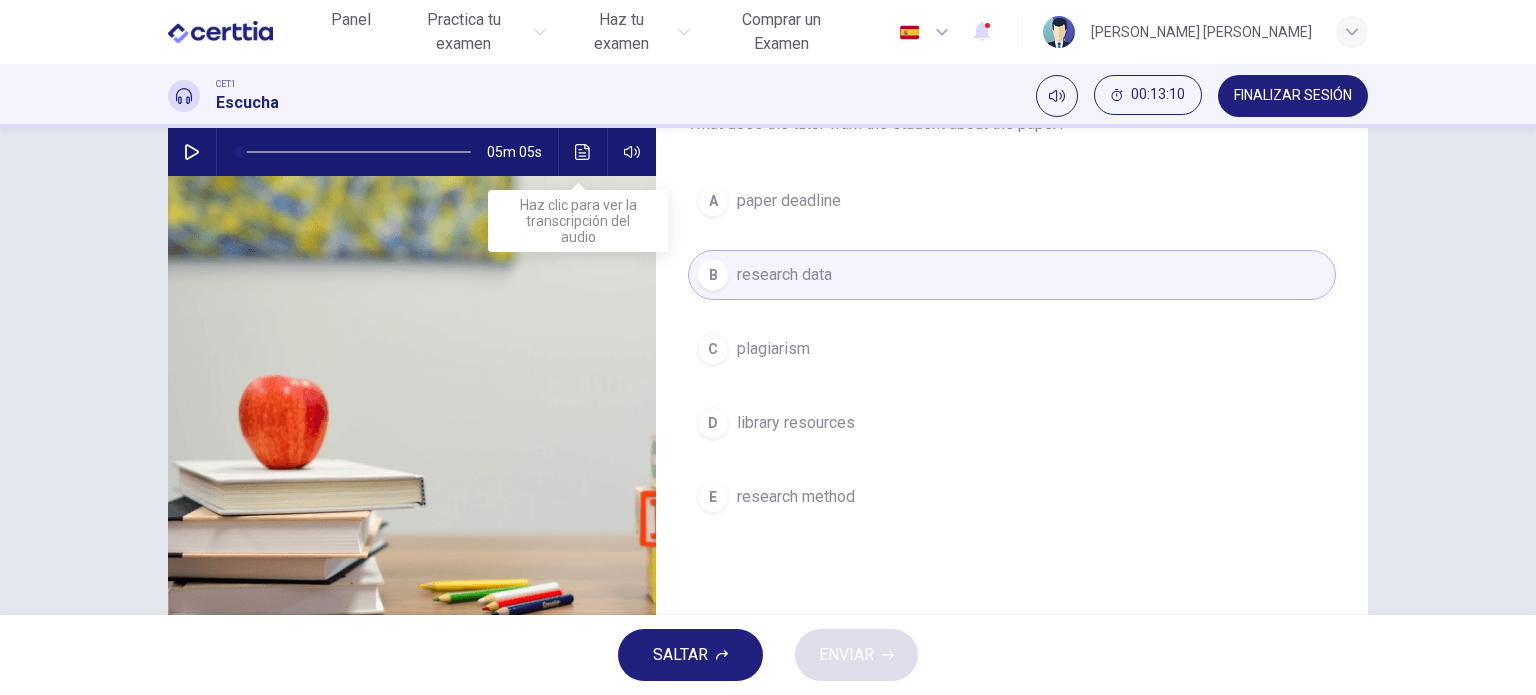click 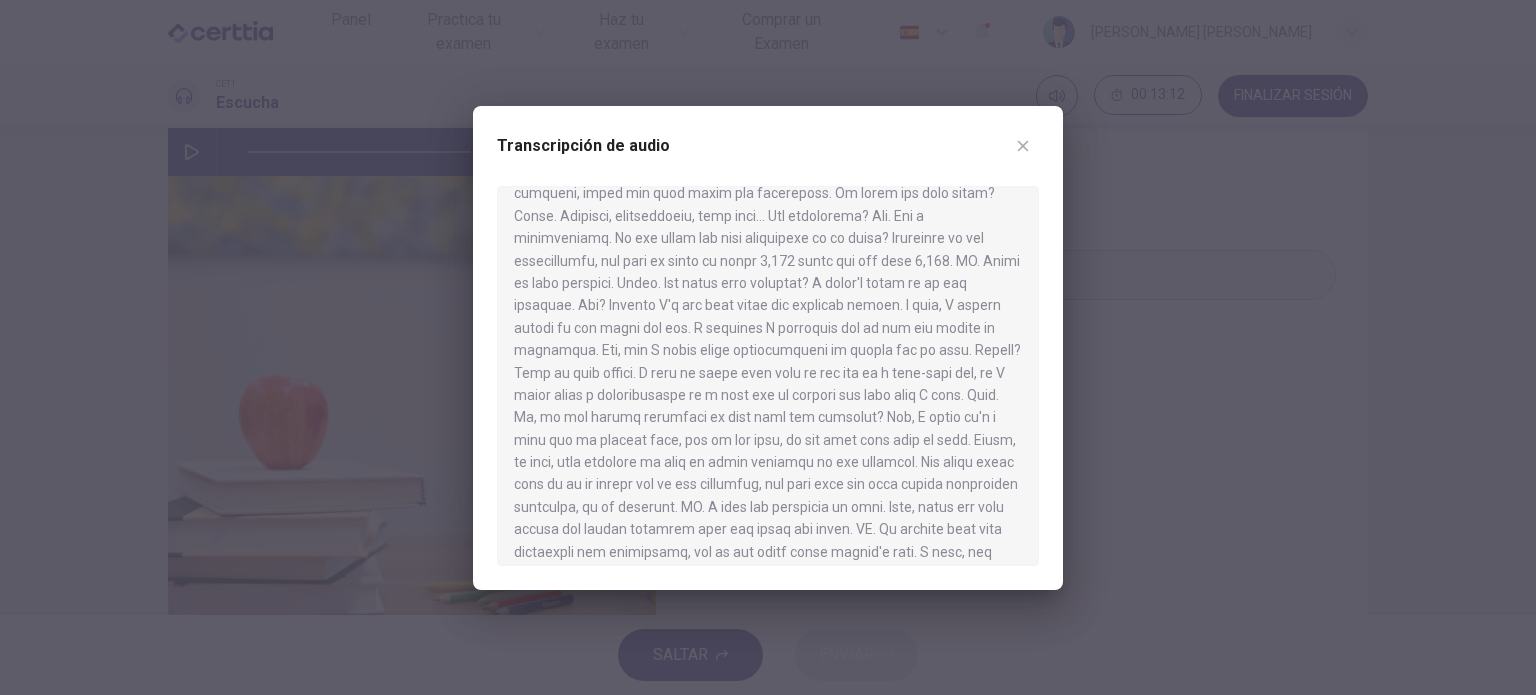 scroll, scrollTop: 300, scrollLeft: 0, axis: vertical 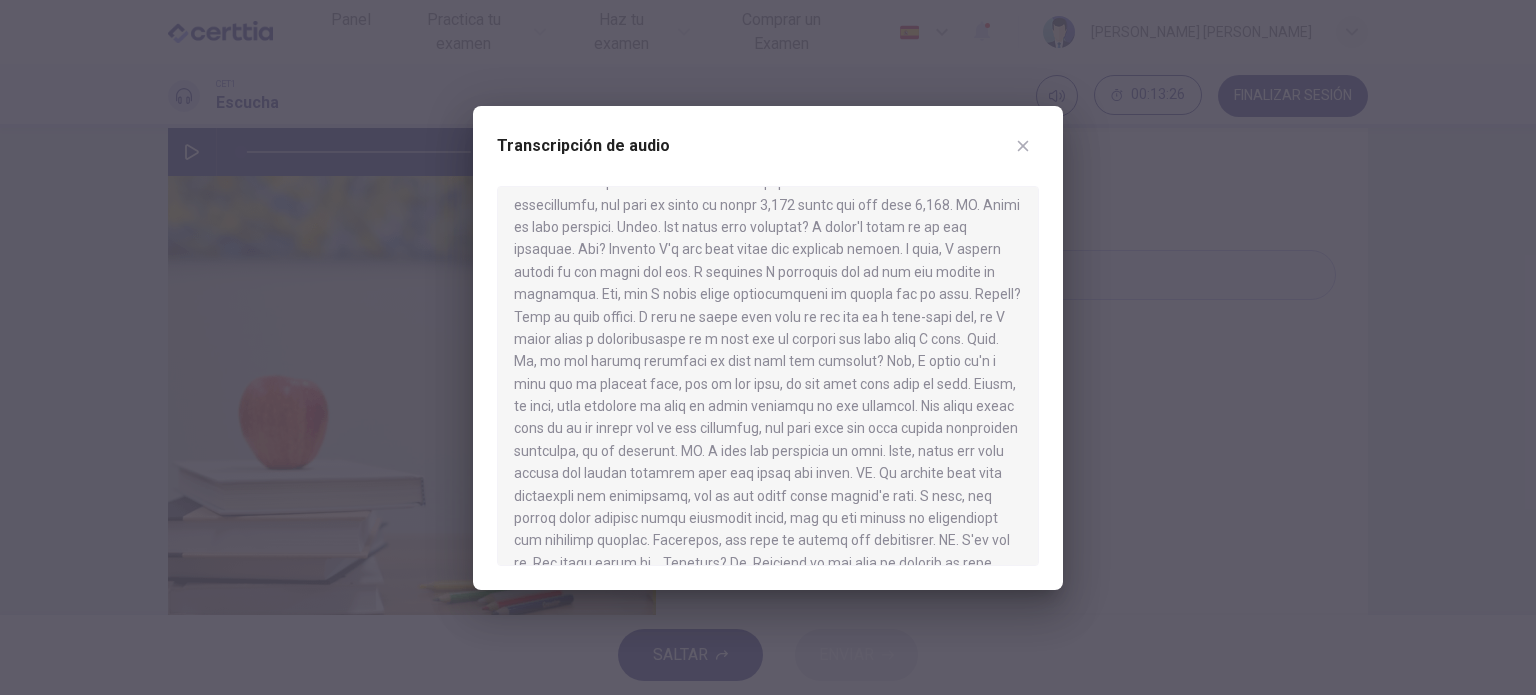 click on "Transcripción de audio" at bounding box center [768, 158] 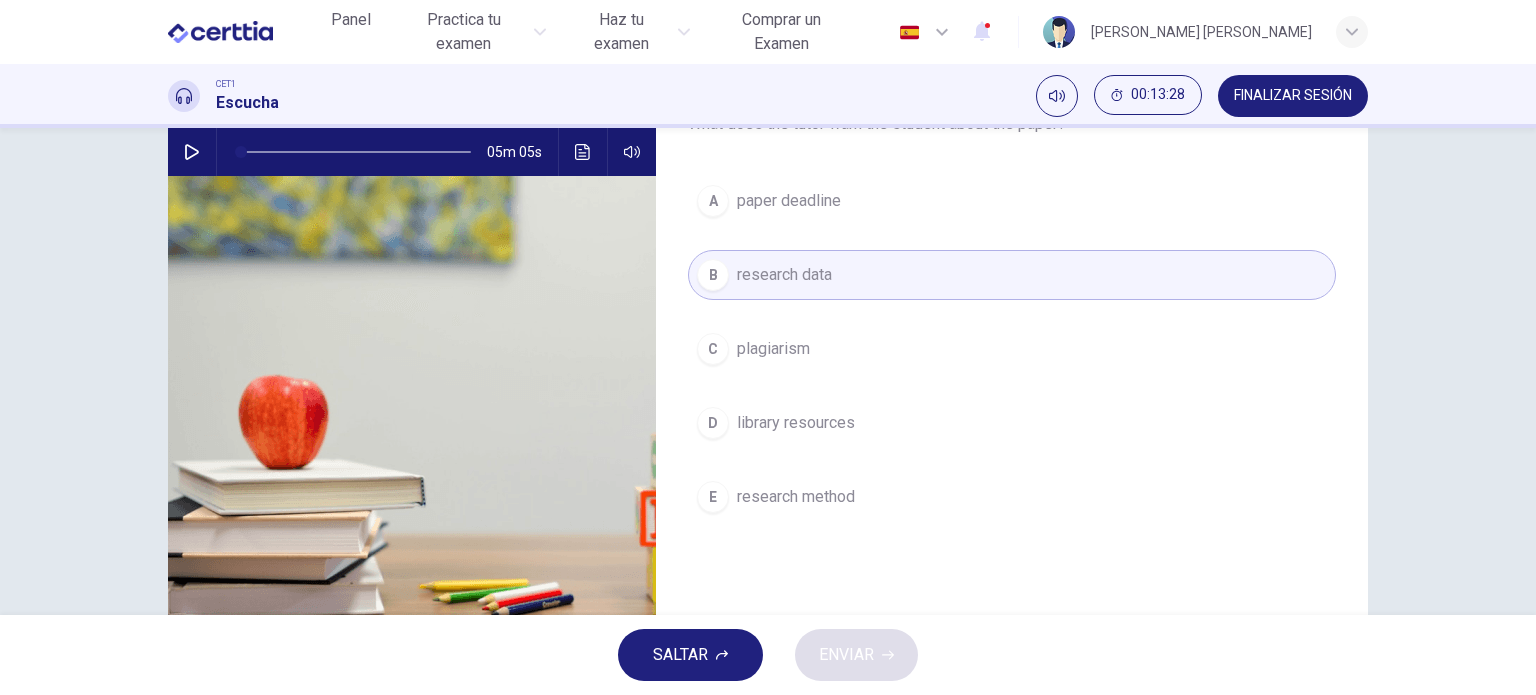 click on "library resources" at bounding box center (796, 423) 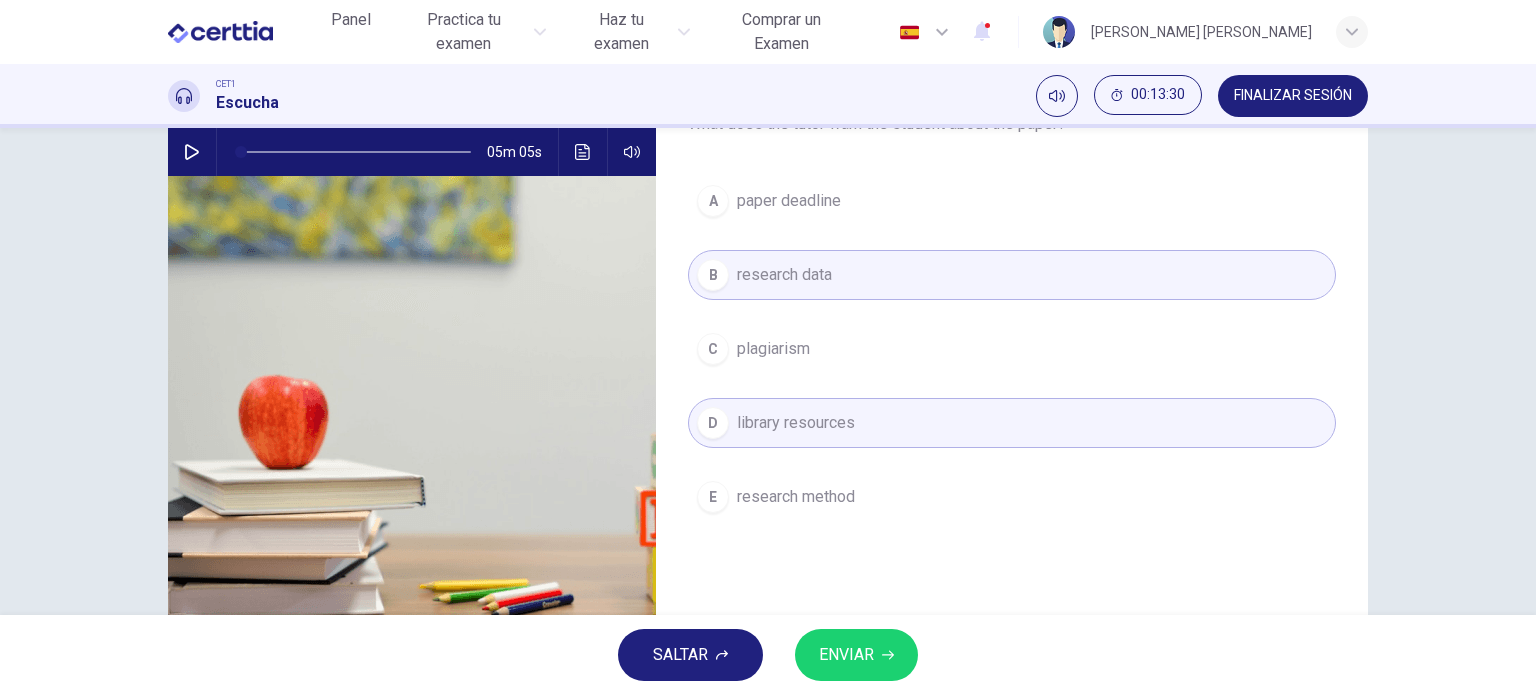click on "ENVIAR" at bounding box center [846, 655] 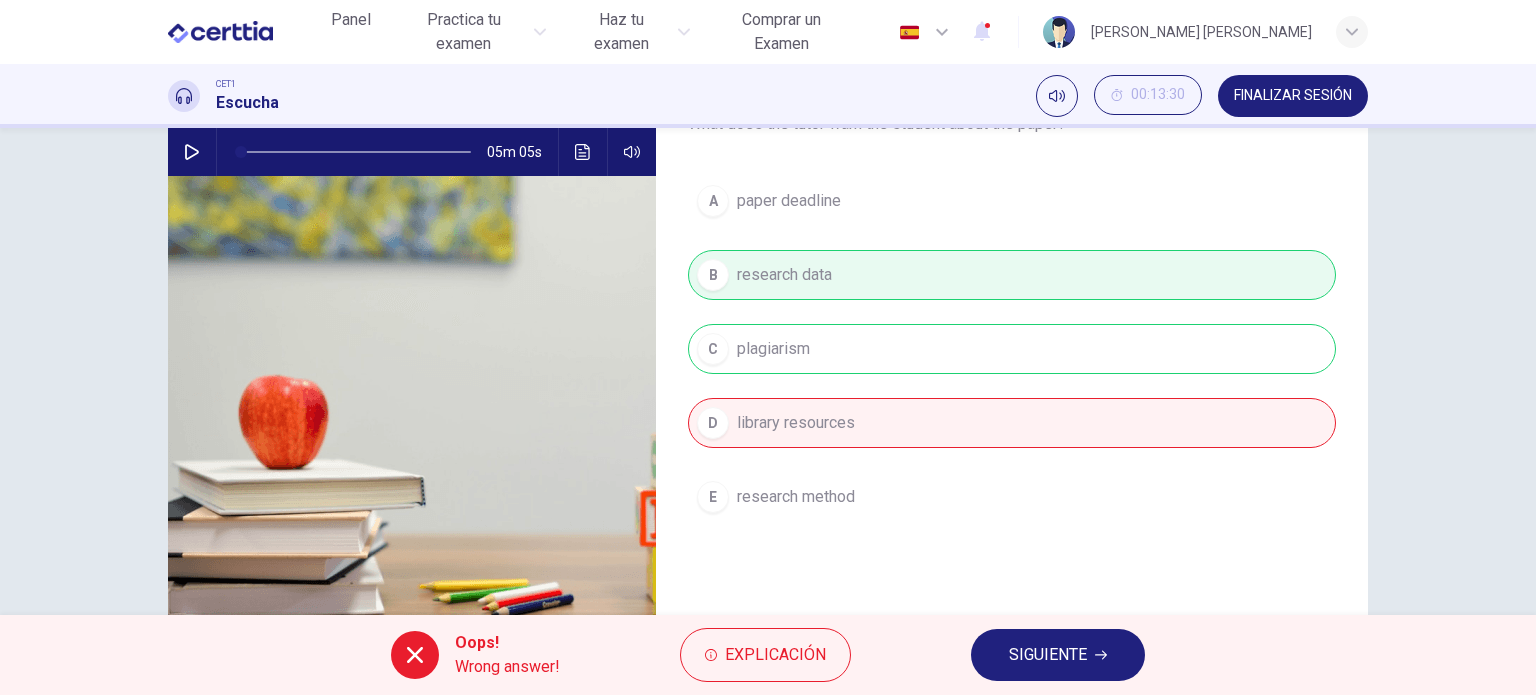 click on "SIGUIENTE" at bounding box center (1058, 655) 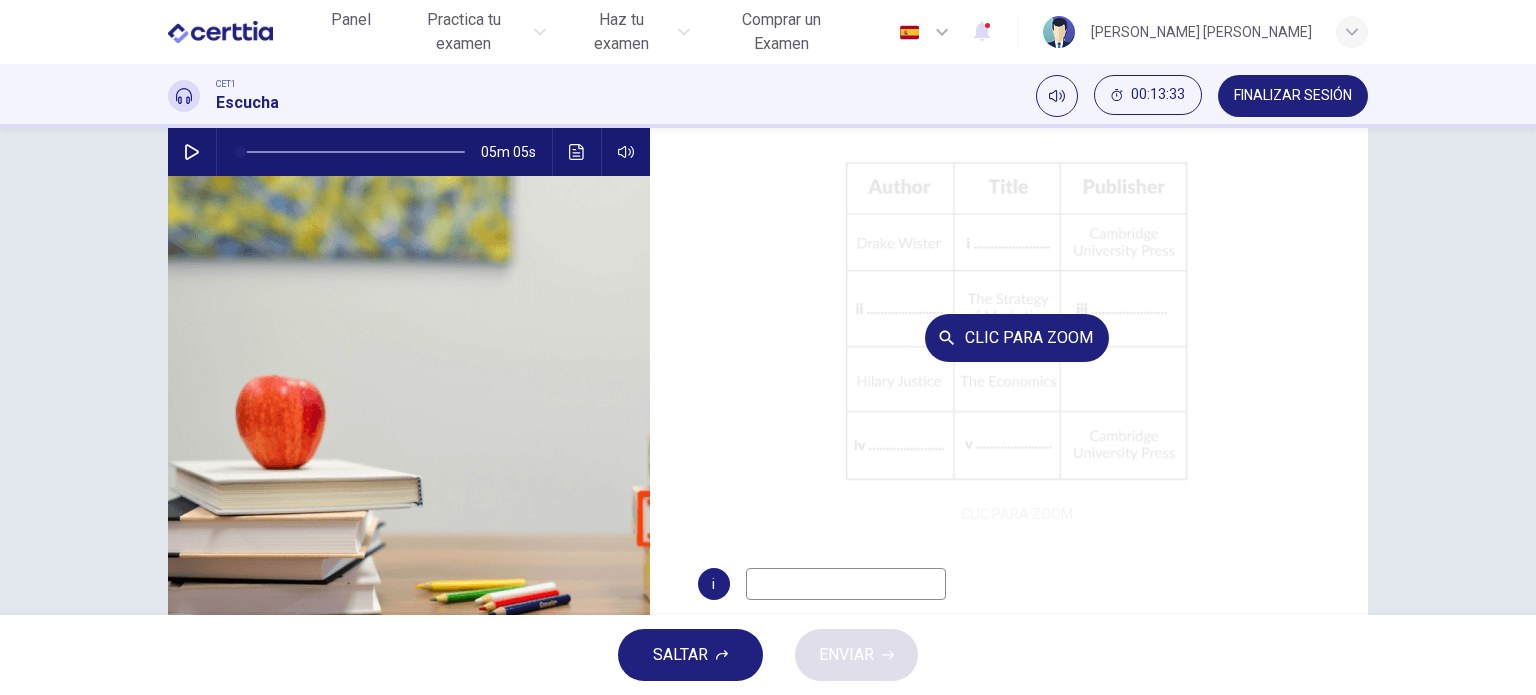 scroll, scrollTop: 0, scrollLeft: 0, axis: both 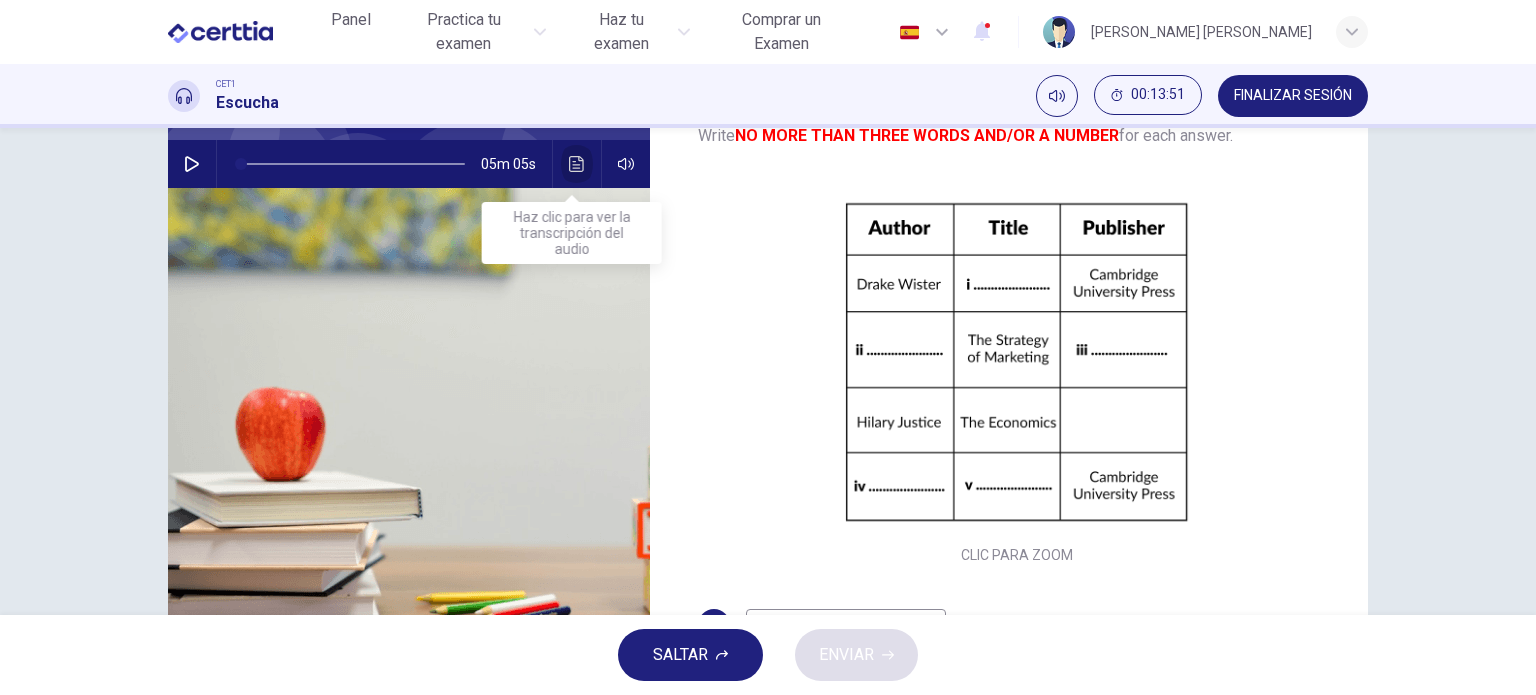 click at bounding box center [577, 164] 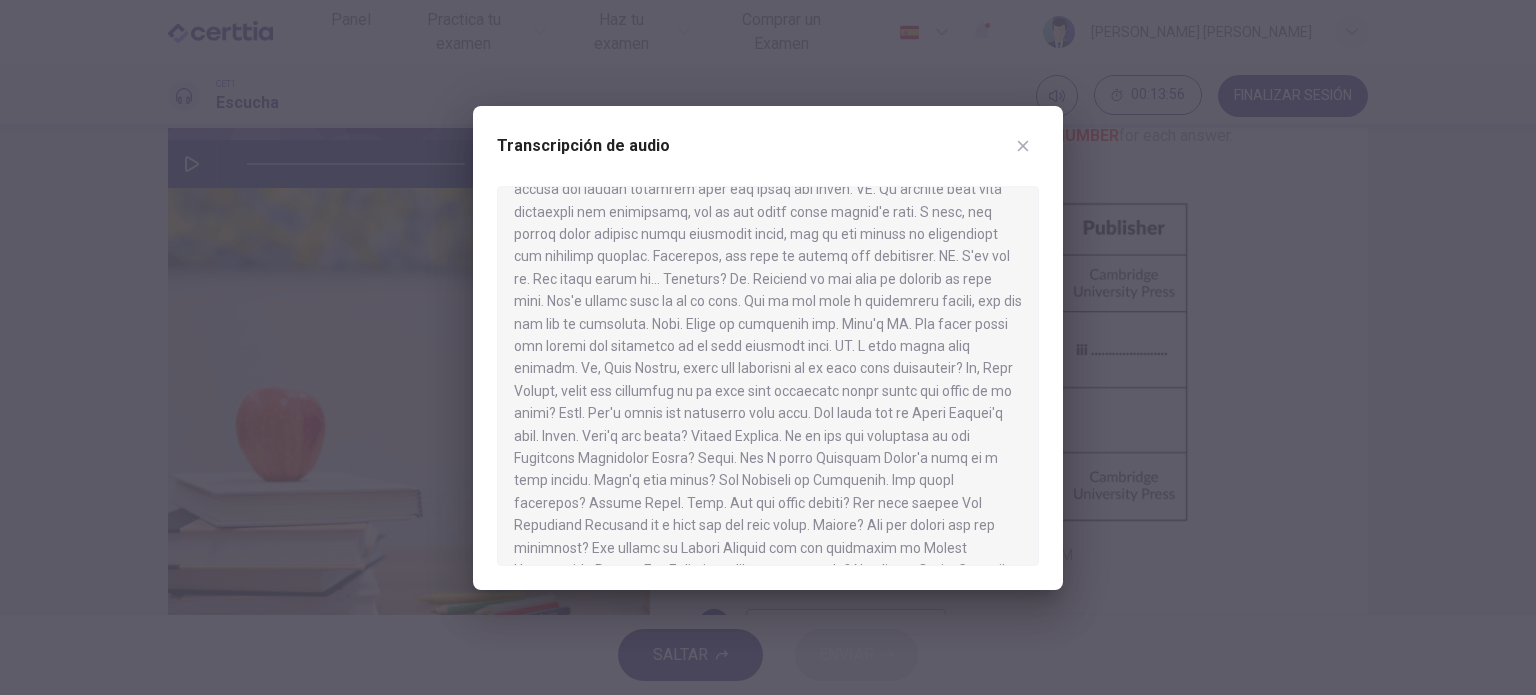 scroll, scrollTop: 551, scrollLeft: 0, axis: vertical 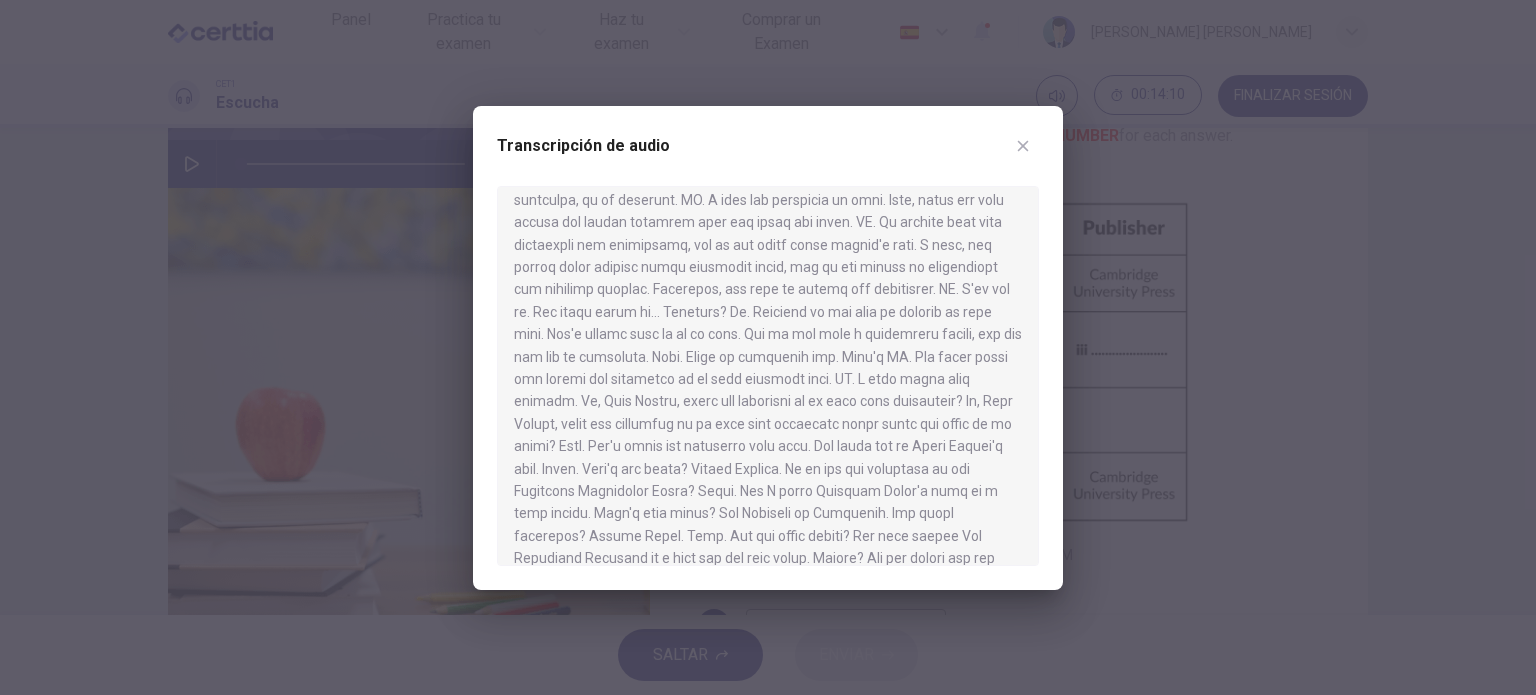 click 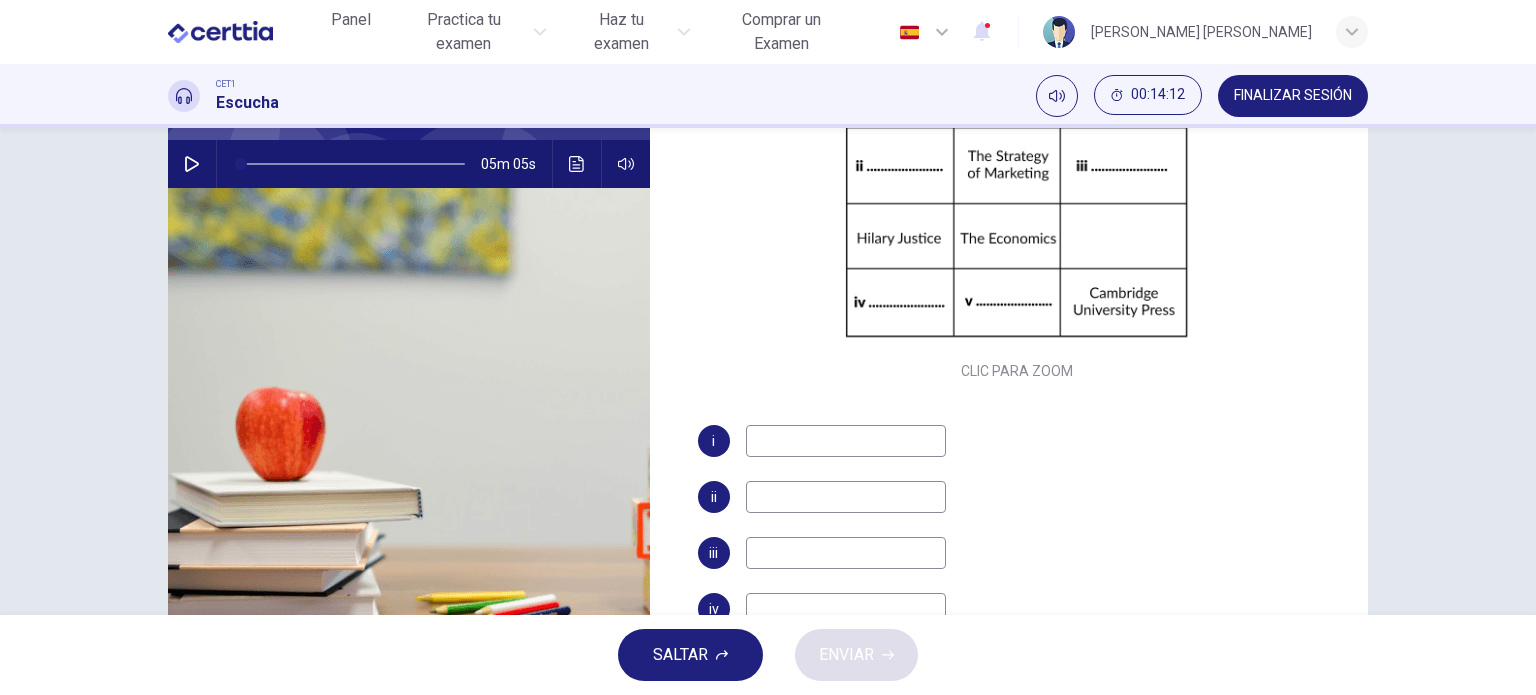 scroll, scrollTop: 200, scrollLeft: 0, axis: vertical 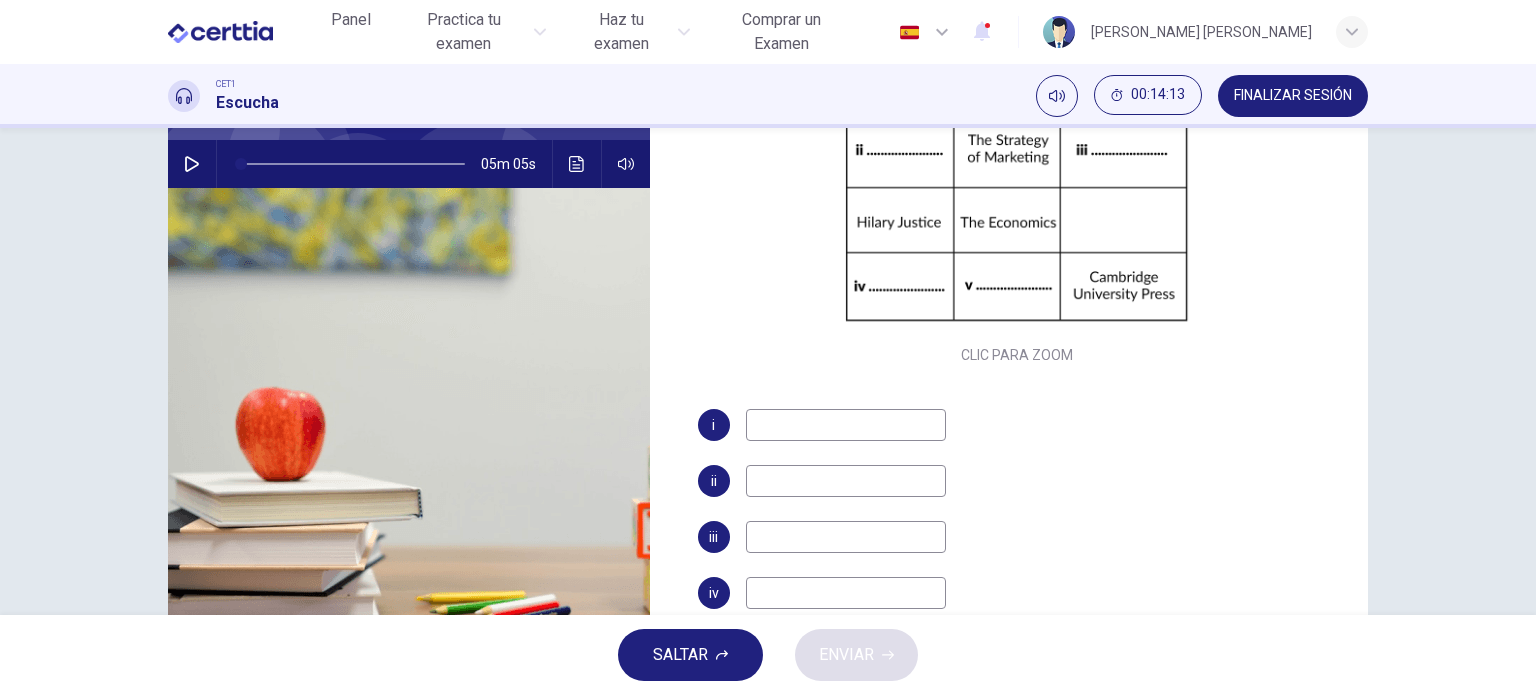 click at bounding box center (846, 425) 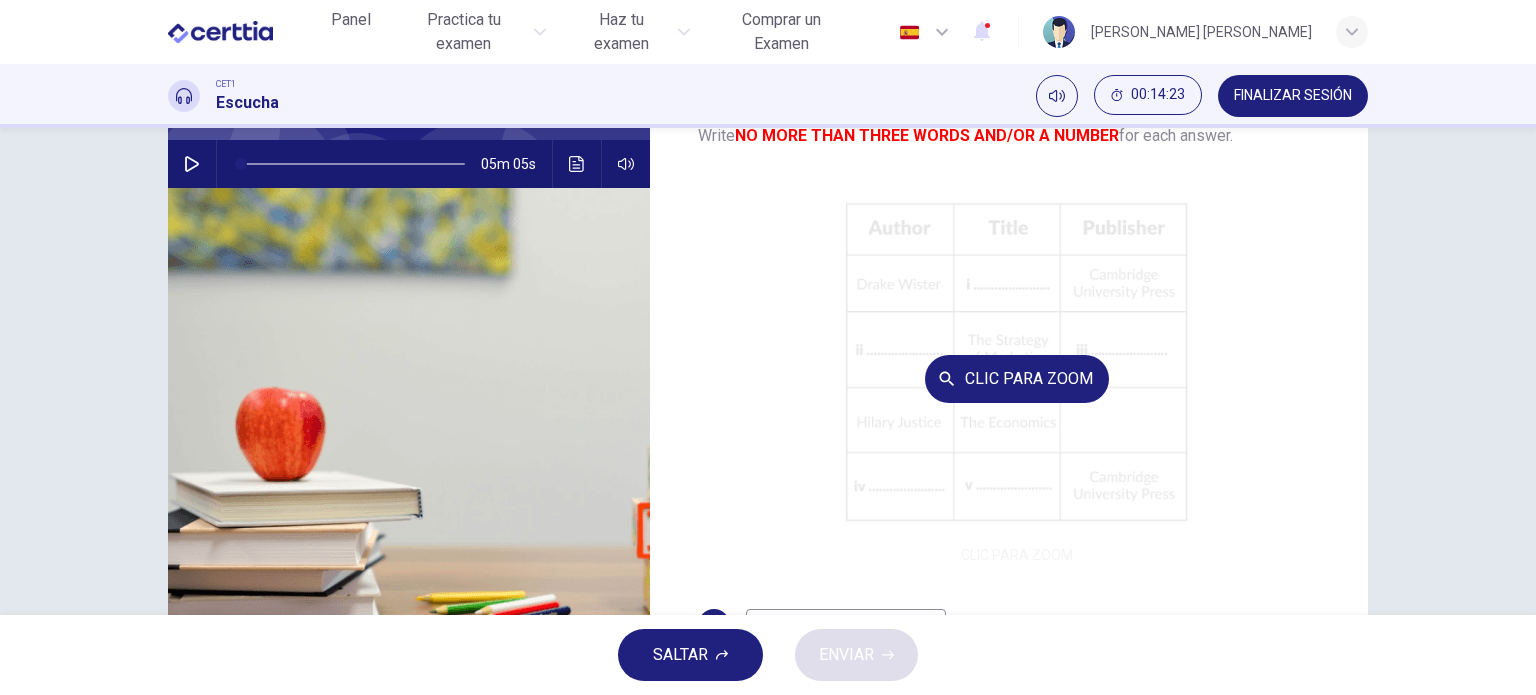 scroll, scrollTop: 0, scrollLeft: 0, axis: both 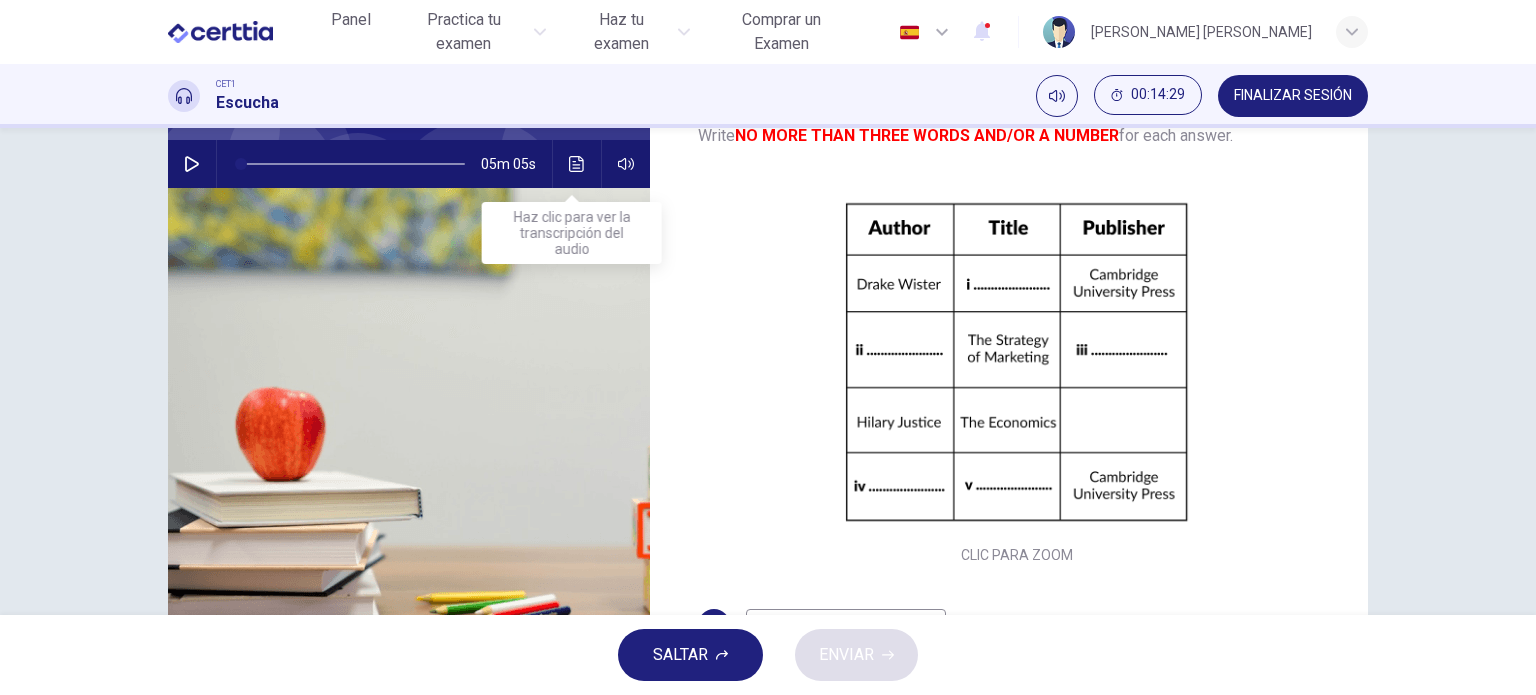 type on "**********" 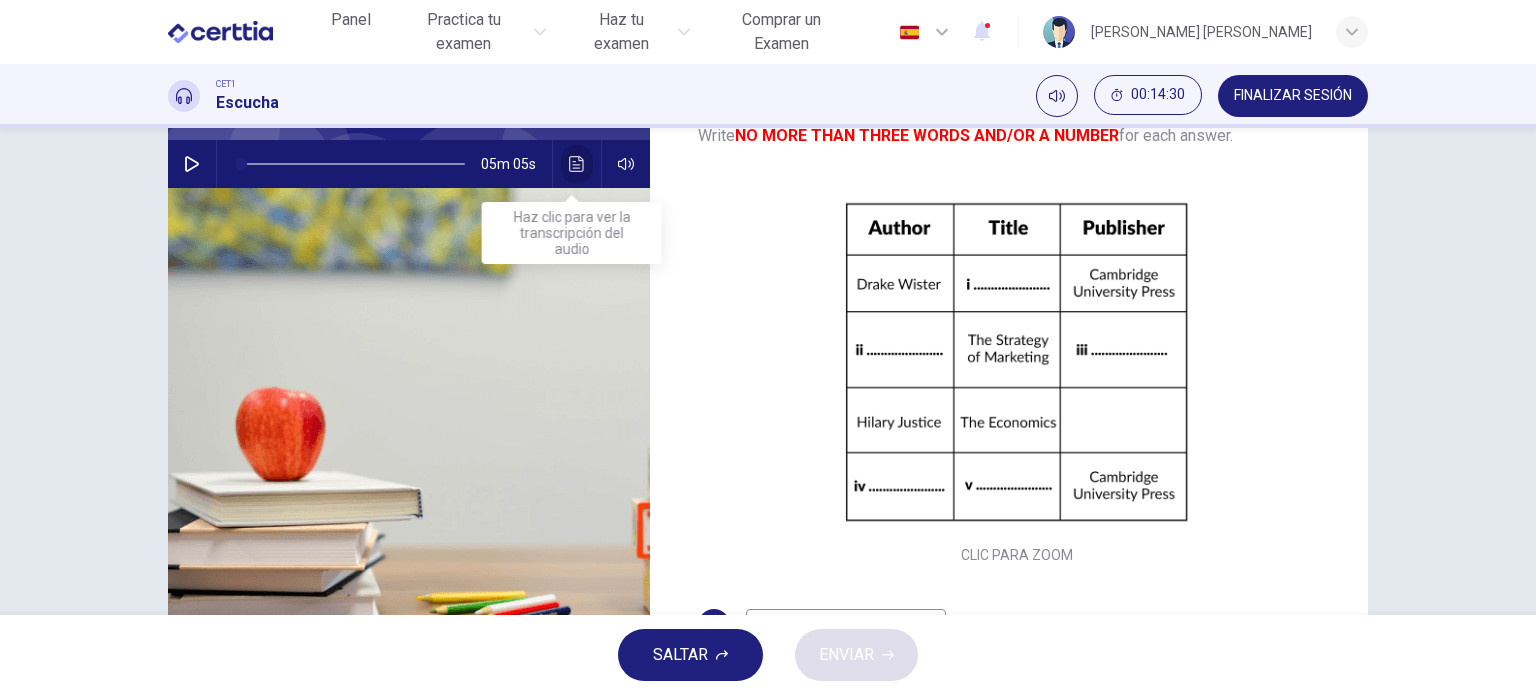 click 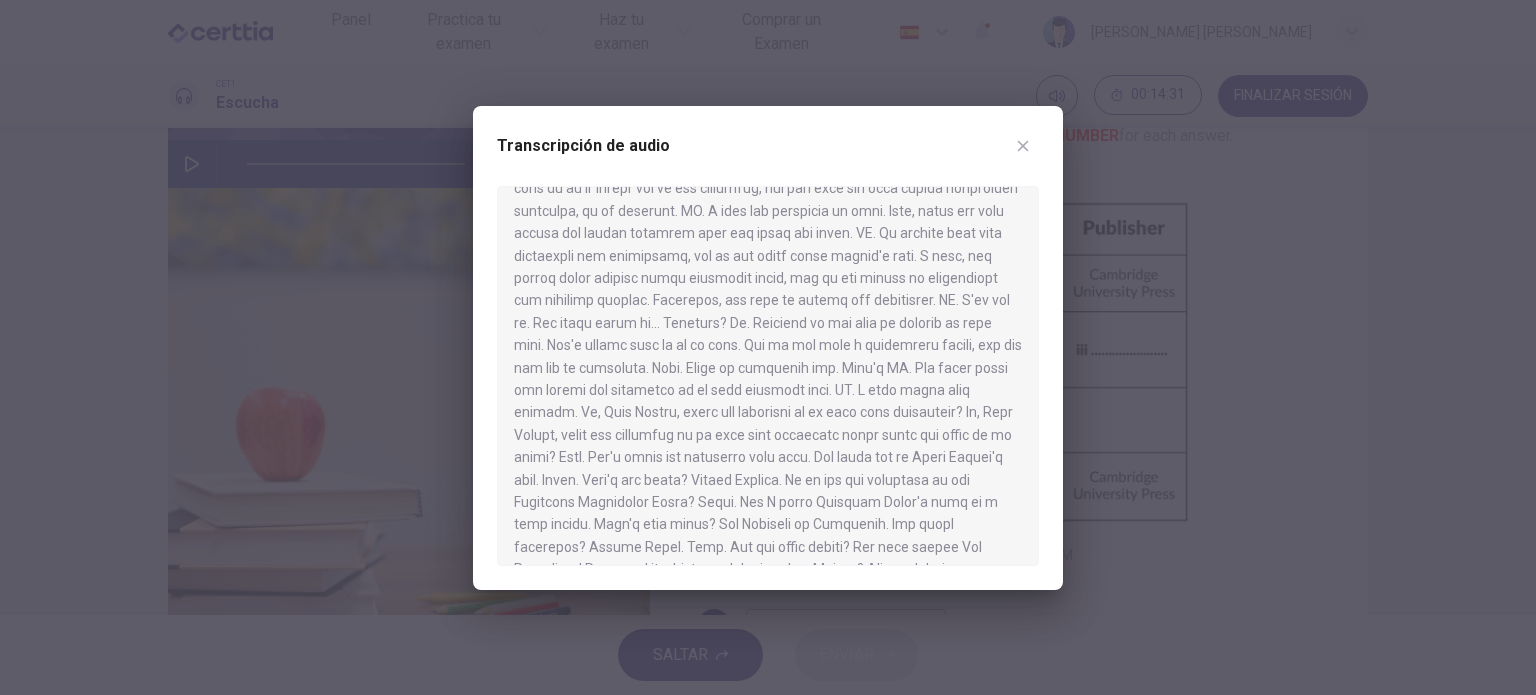 scroll, scrollTop: 600, scrollLeft: 0, axis: vertical 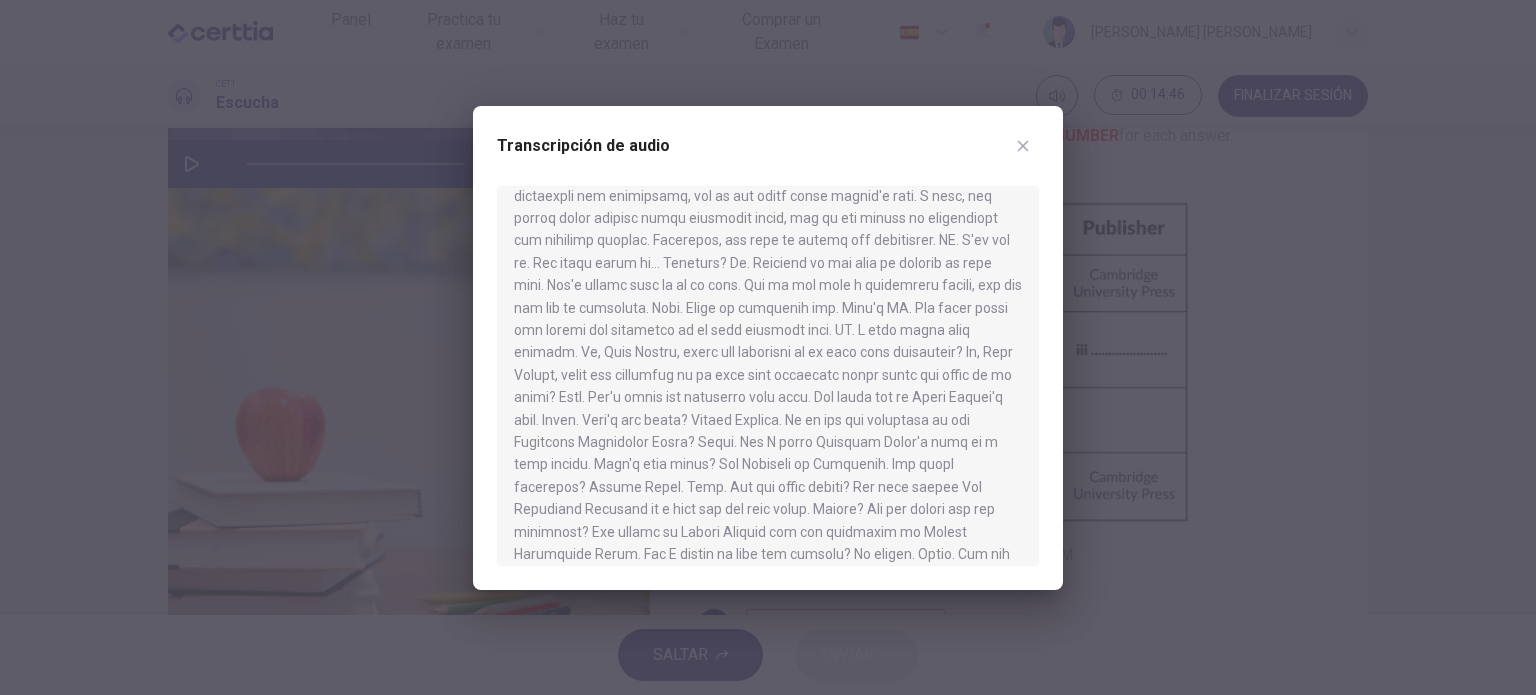 click 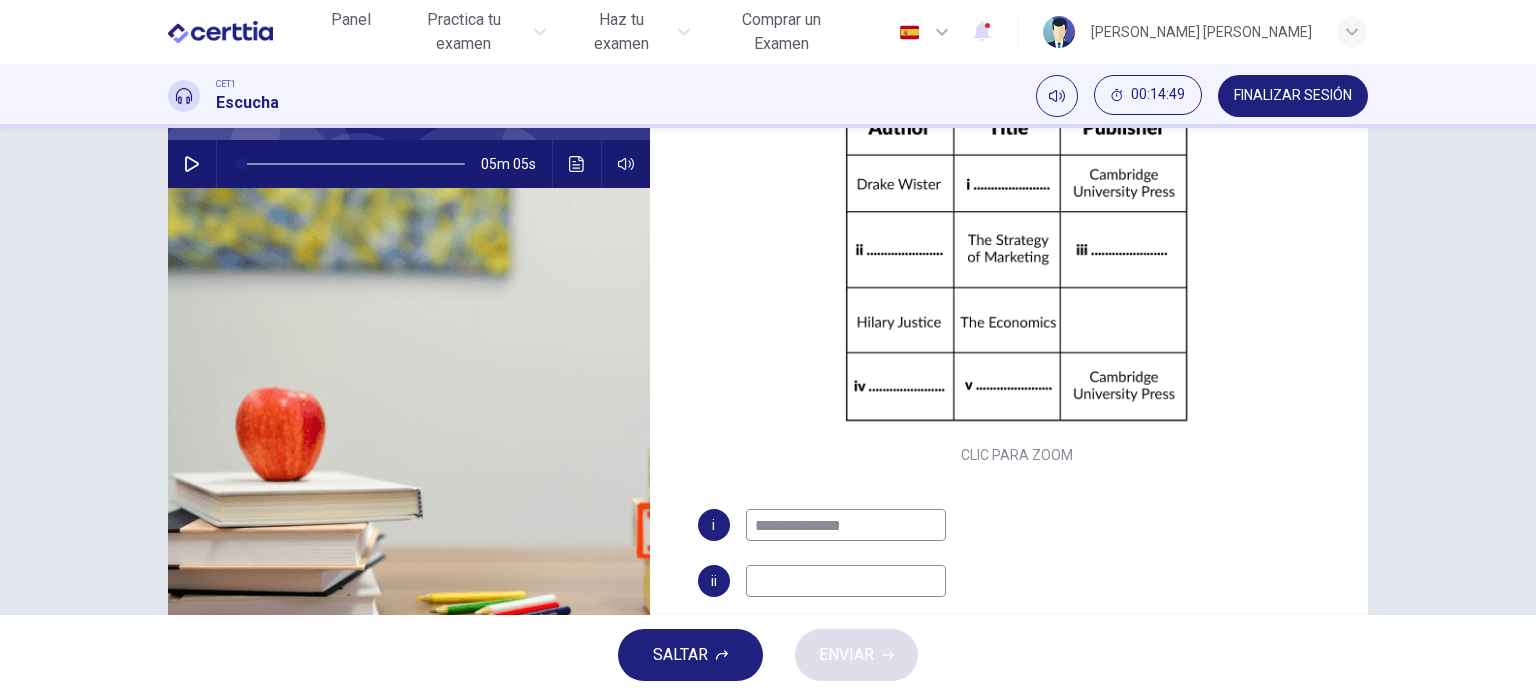 scroll, scrollTop: 200, scrollLeft: 0, axis: vertical 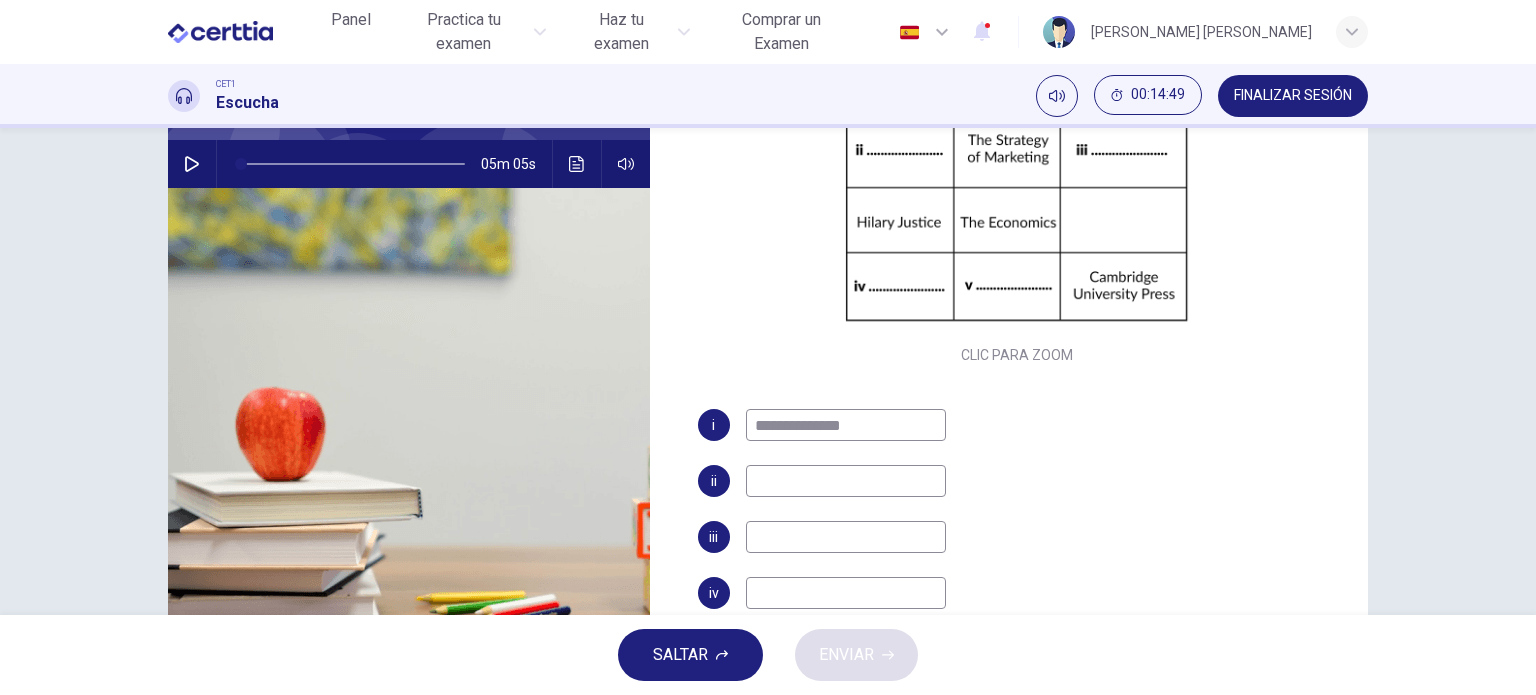 click at bounding box center [846, 481] 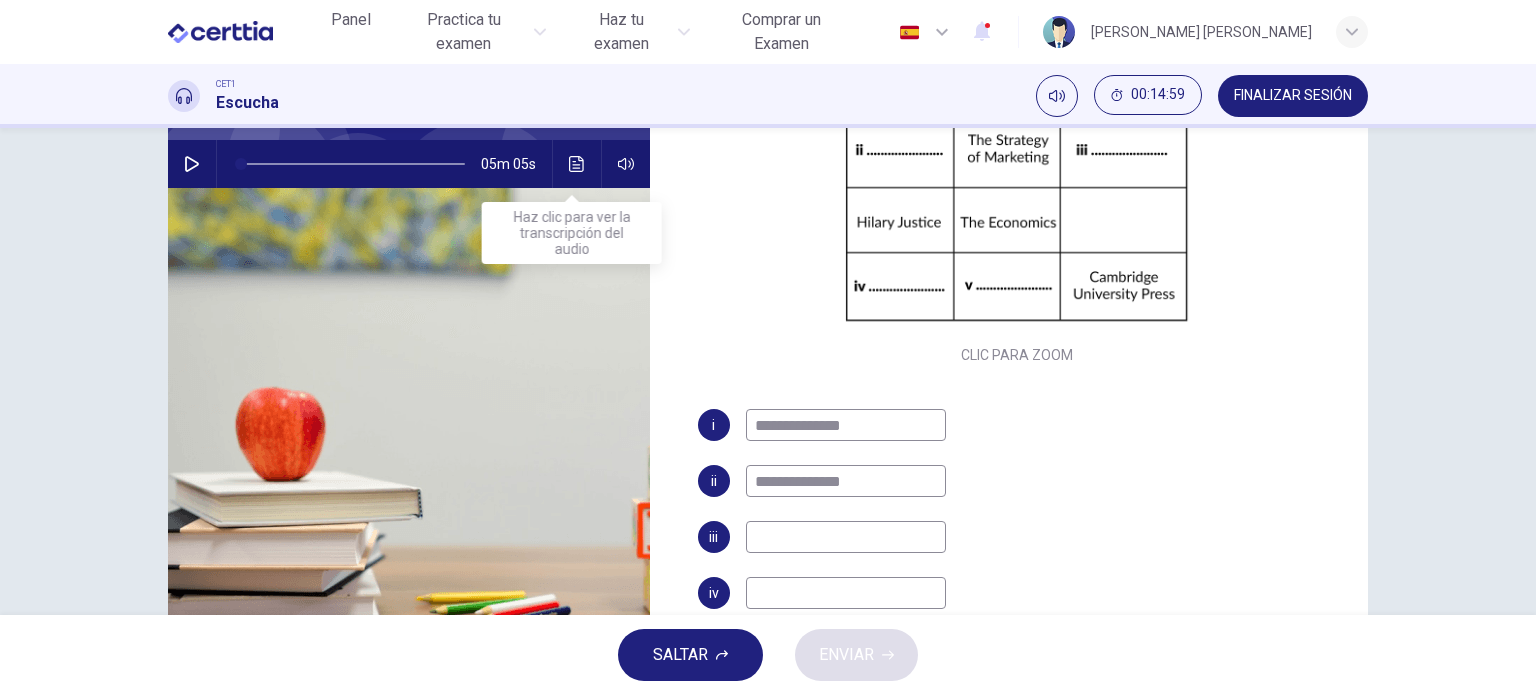 type on "**********" 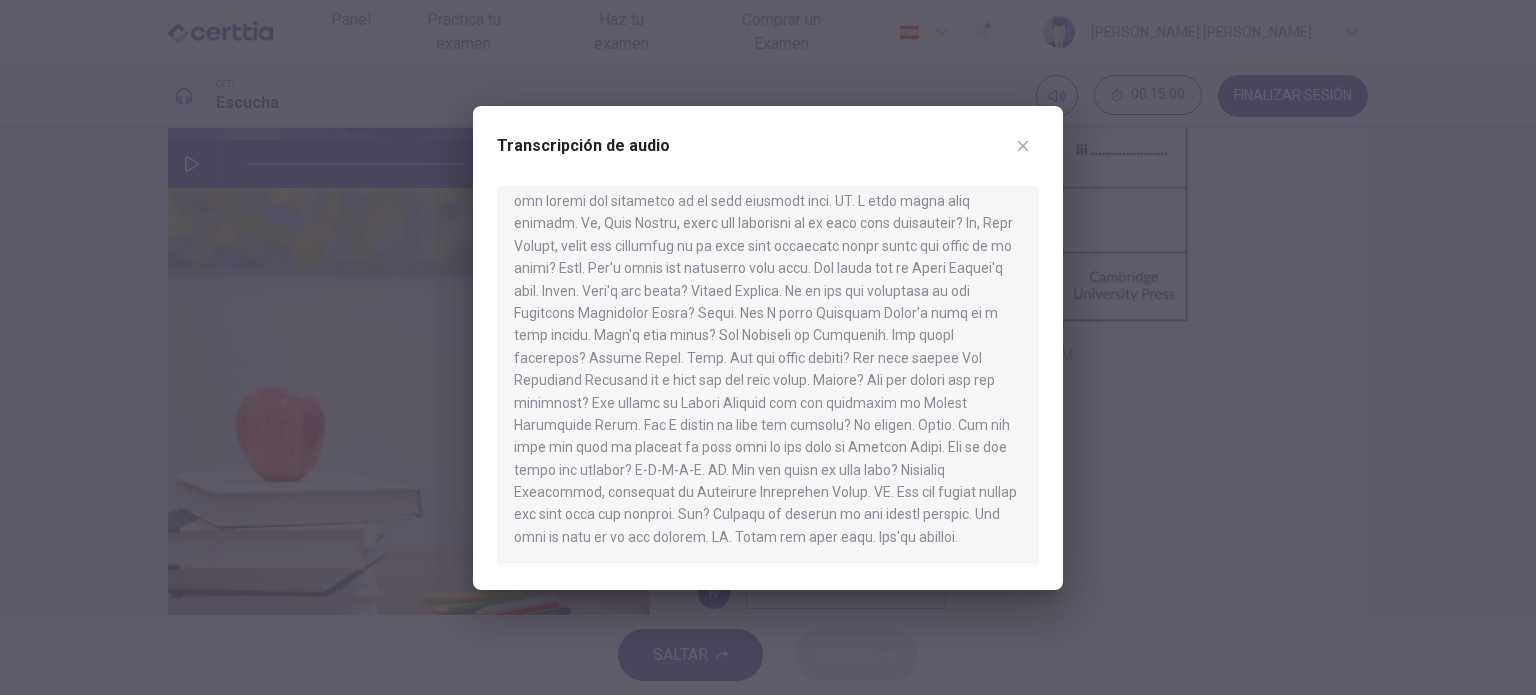 scroll, scrollTop: 751, scrollLeft: 0, axis: vertical 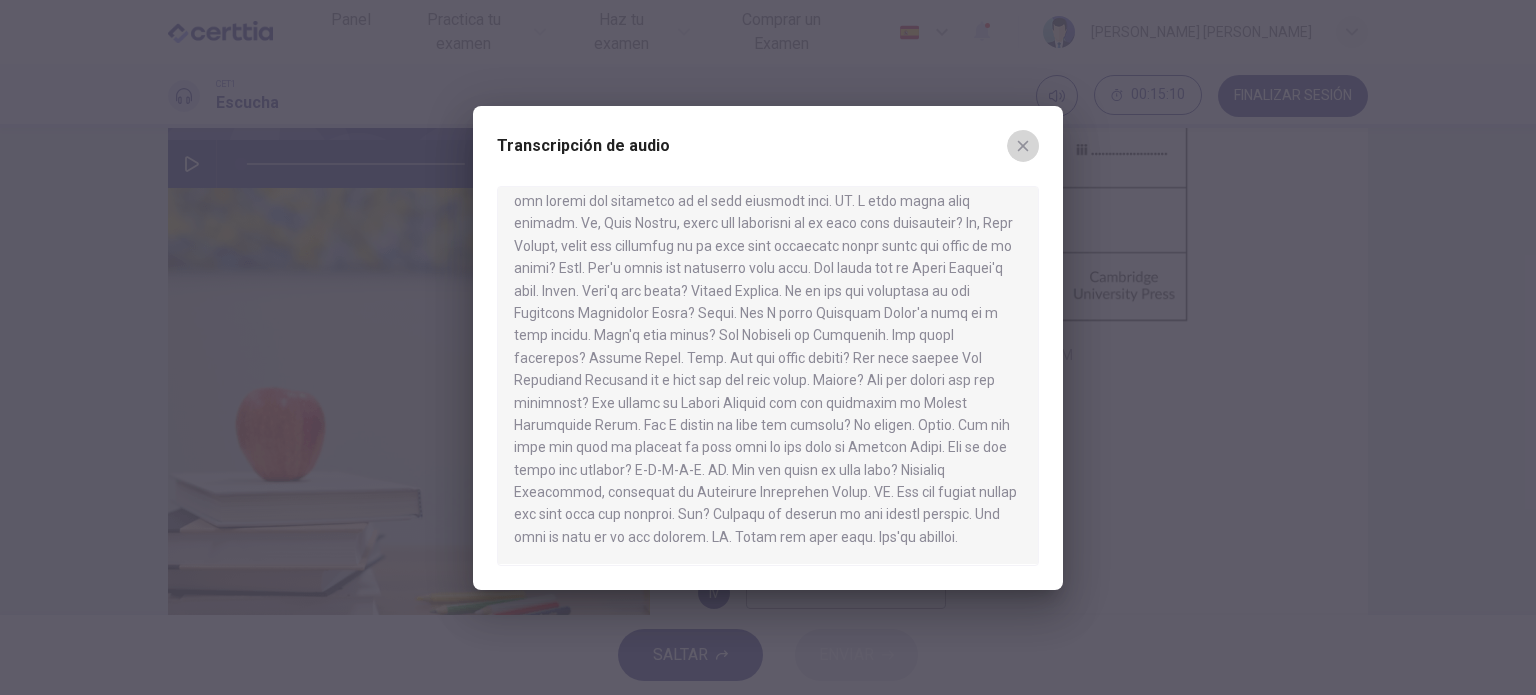 click at bounding box center (1023, 146) 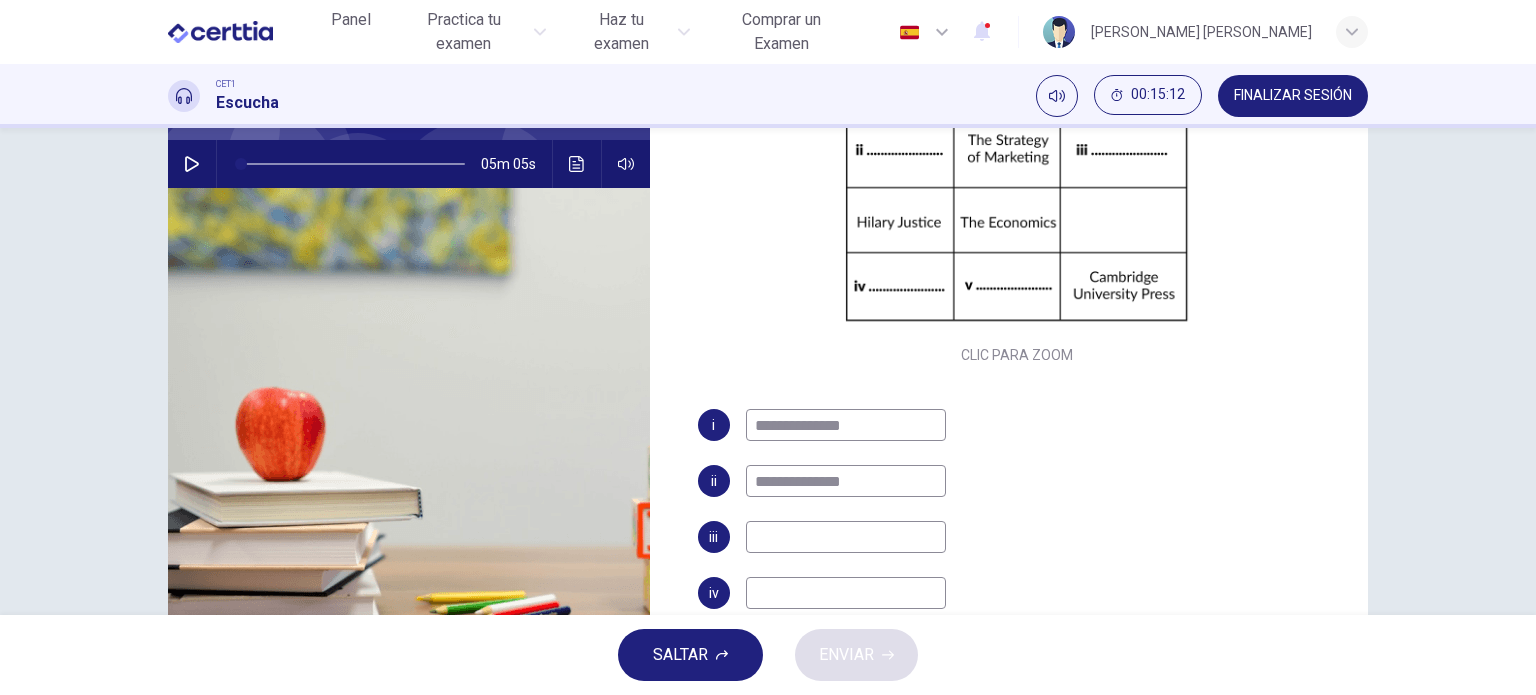 click at bounding box center (846, 537) 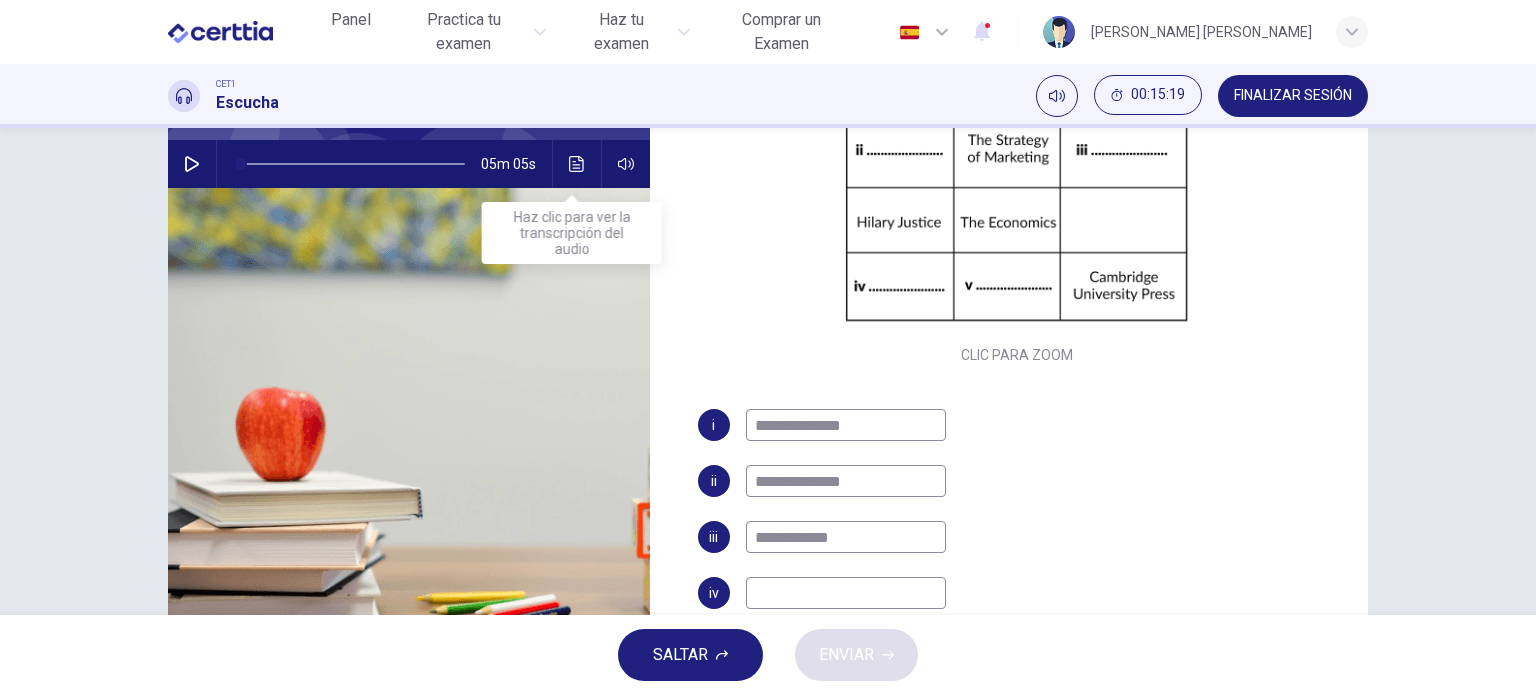 type on "**********" 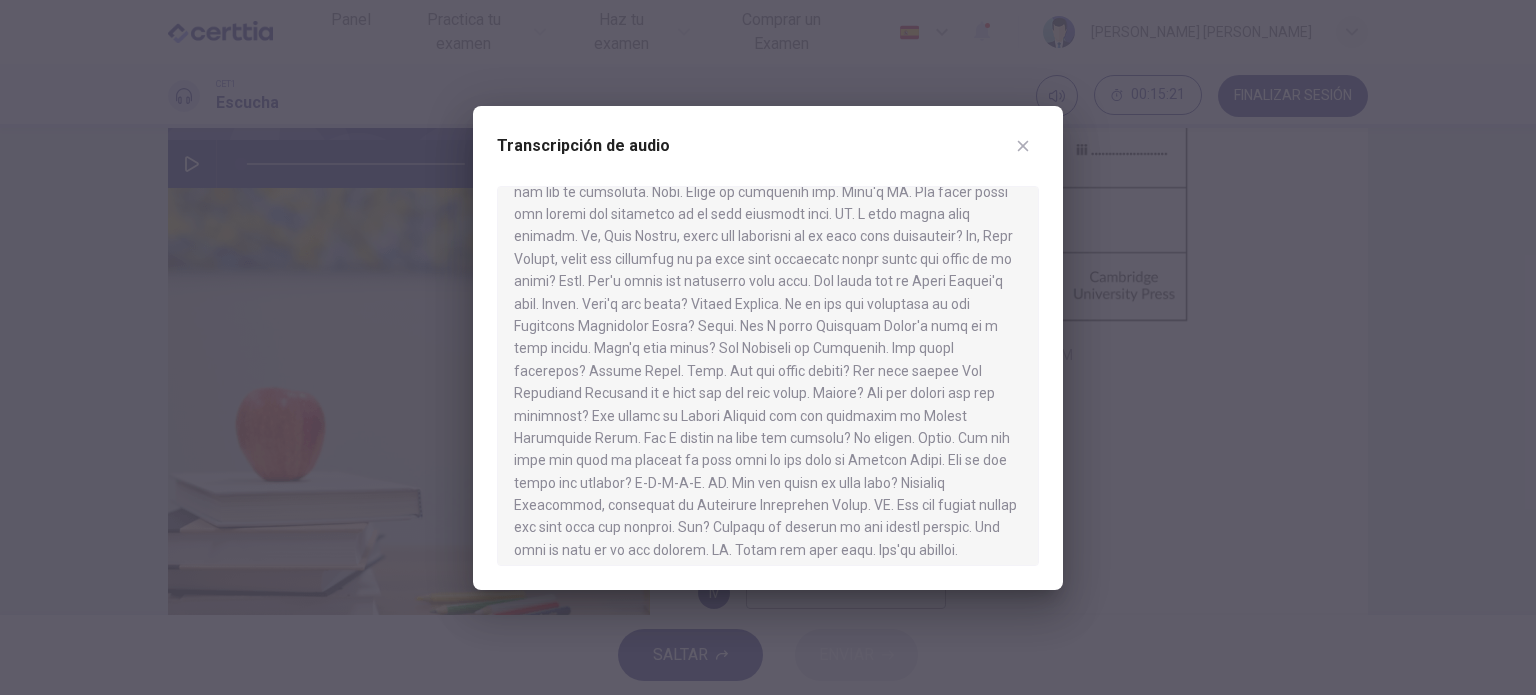scroll, scrollTop: 751, scrollLeft: 0, axis: vertical 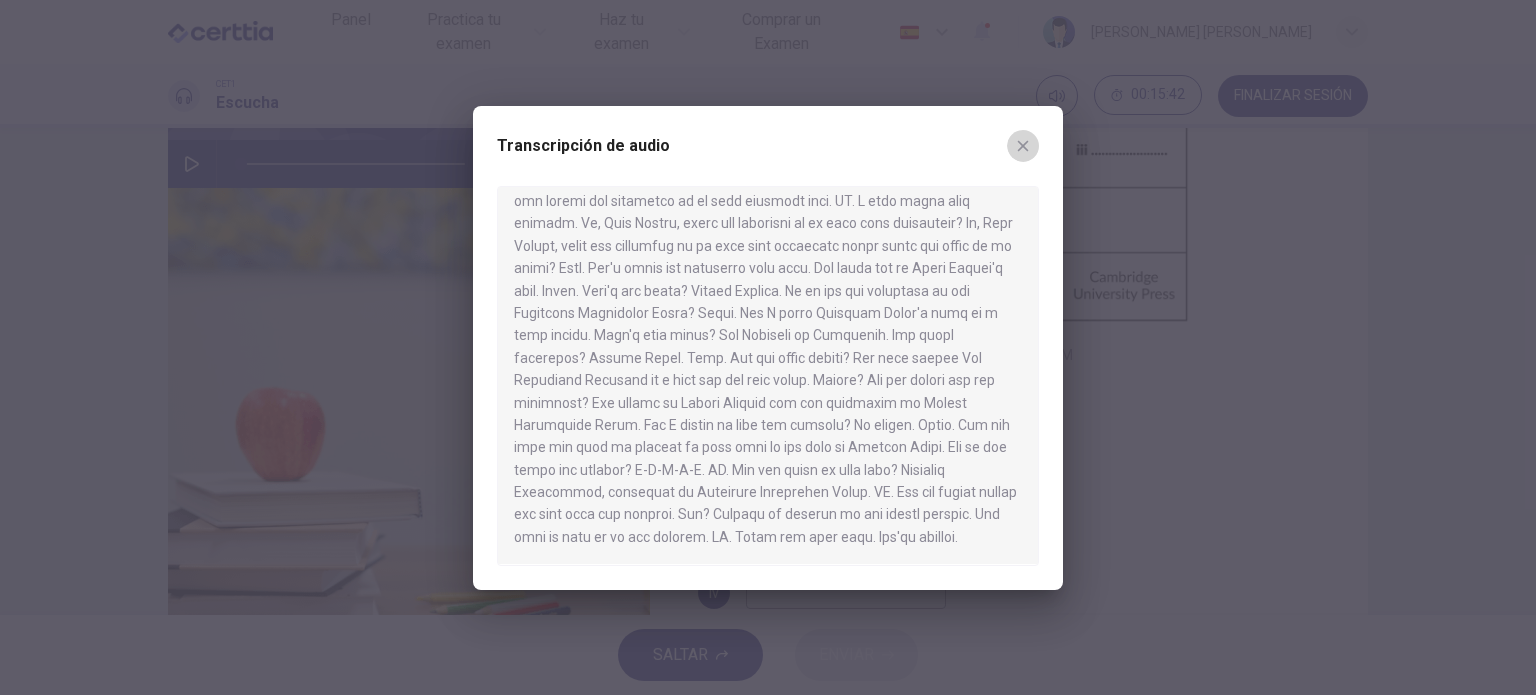 click 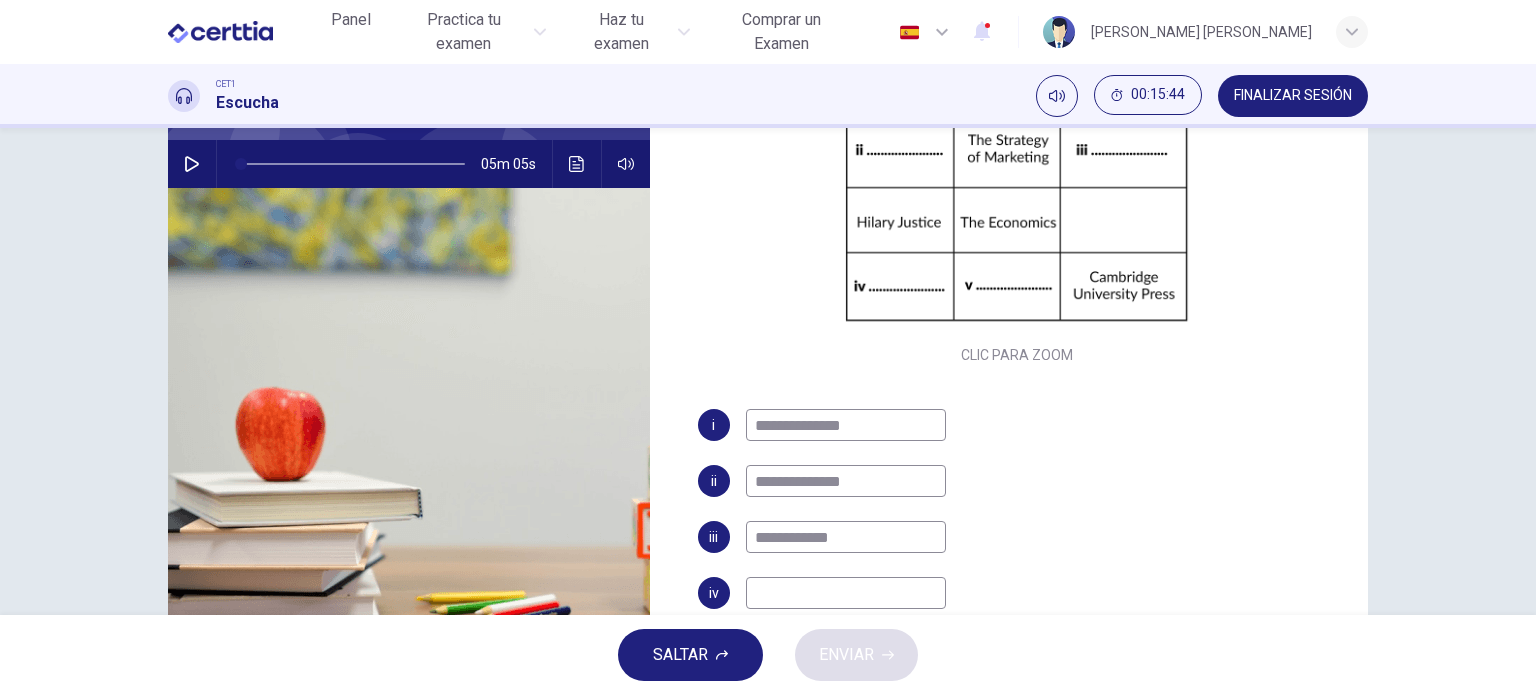click at bounding box center (846, 593) 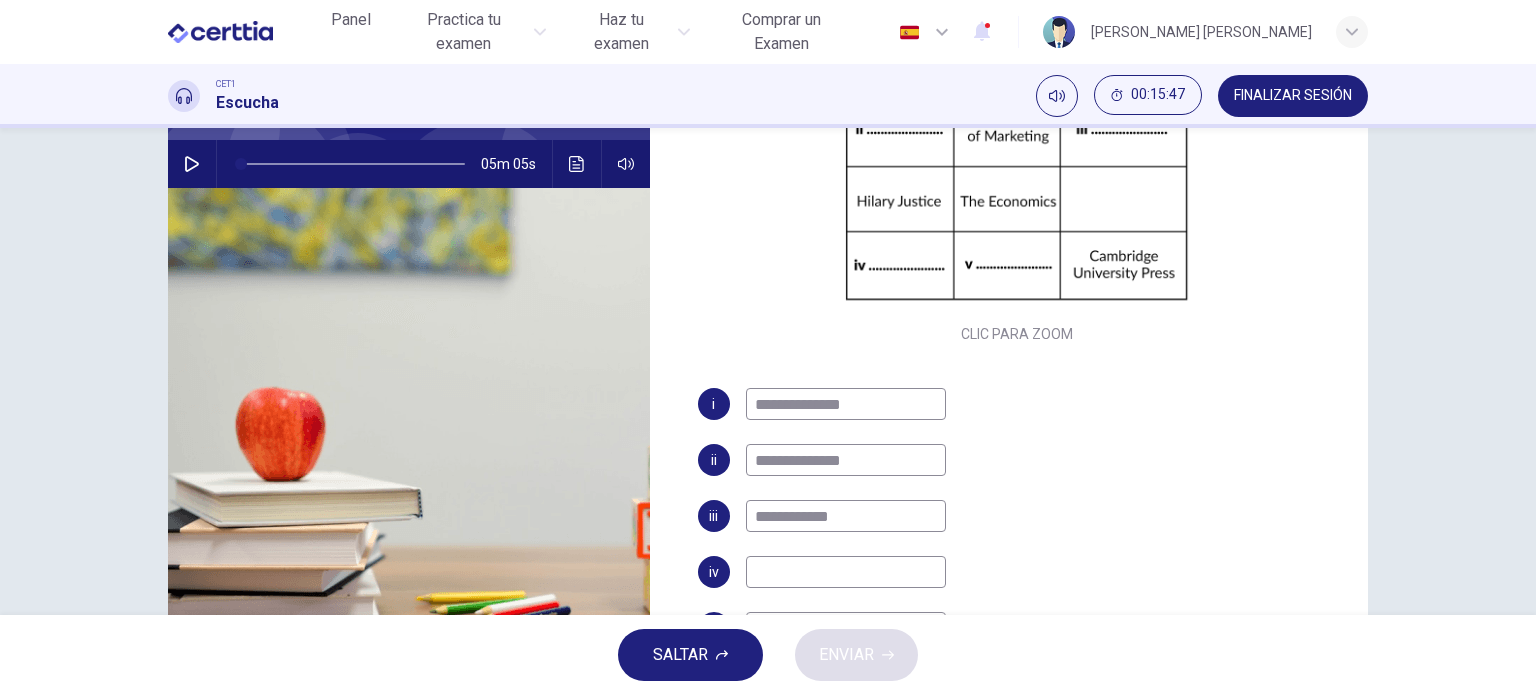 scroll, scrollTop: 229, scrollLeft: 0, axis: vertical 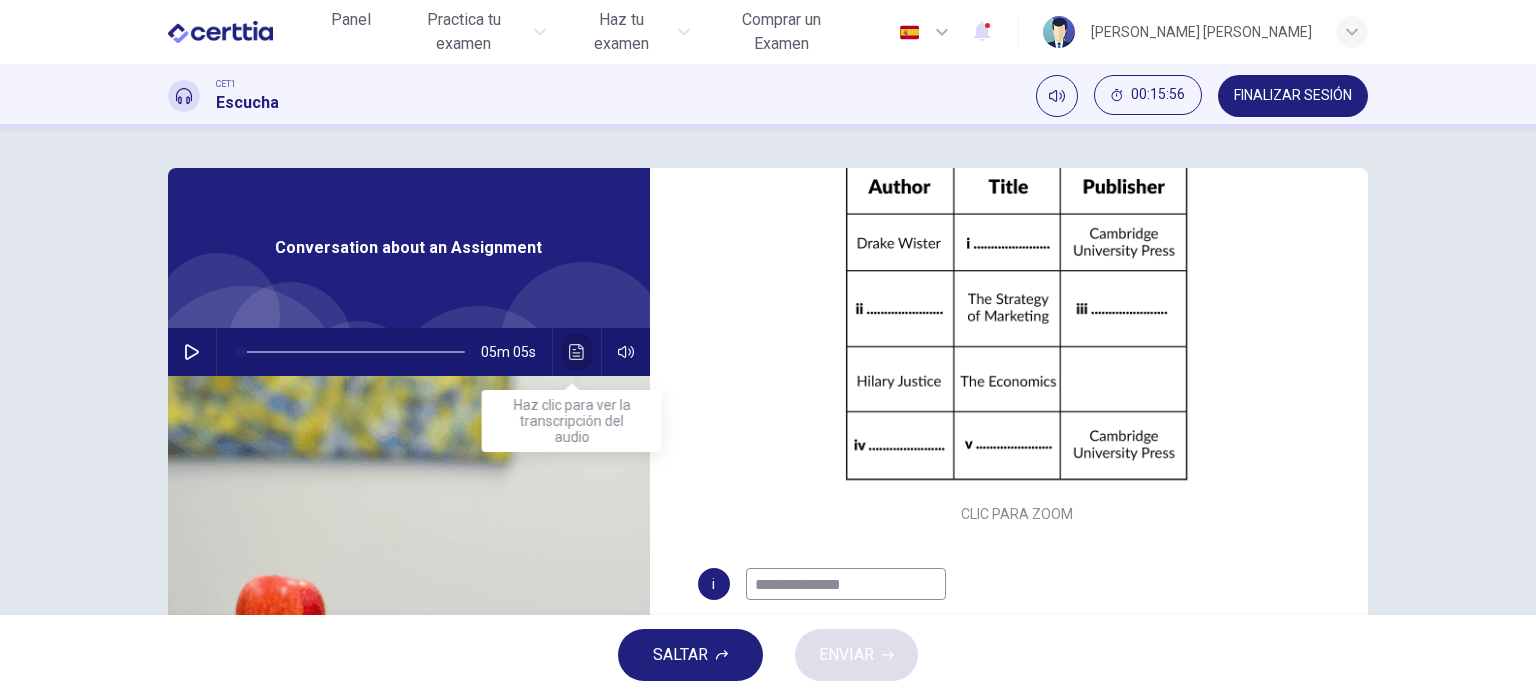 click 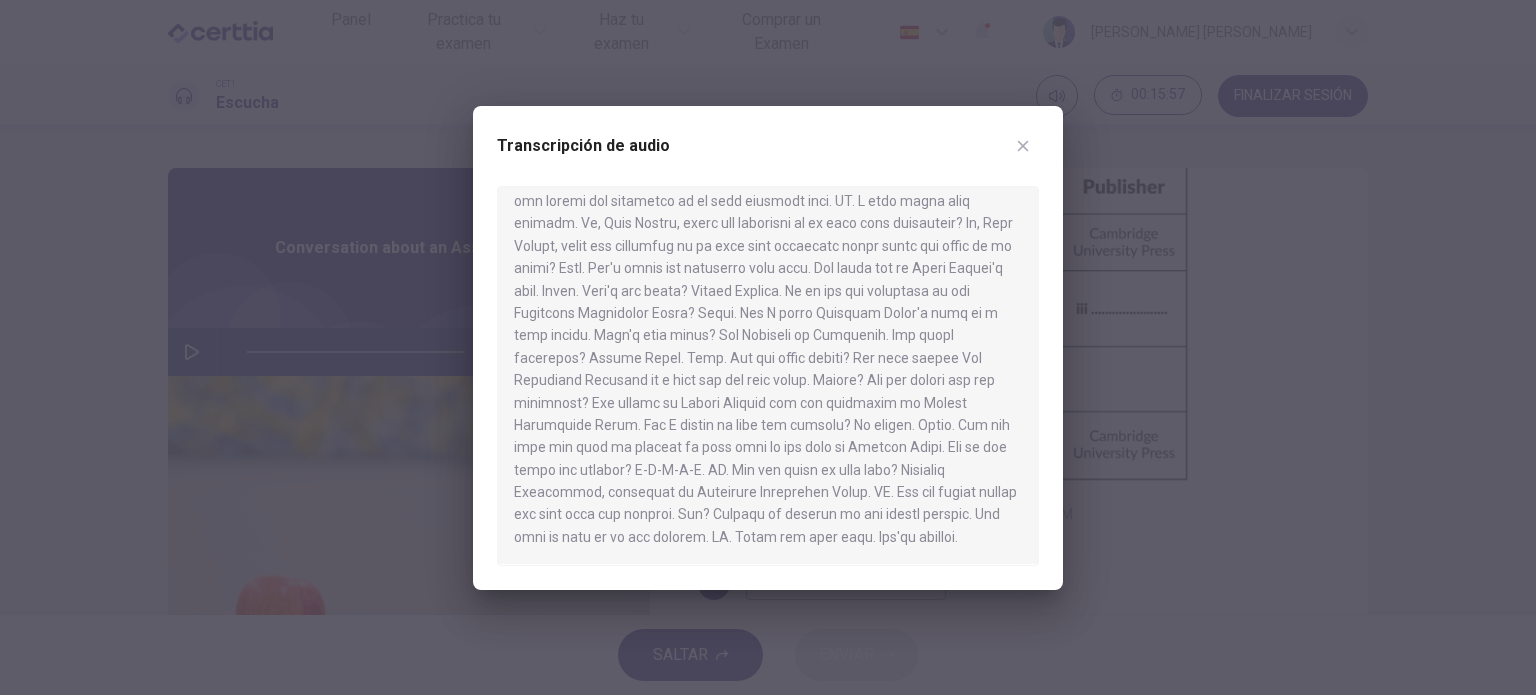 scroll, scrollTop: 751, scrollLeft: 0, axis: vertical 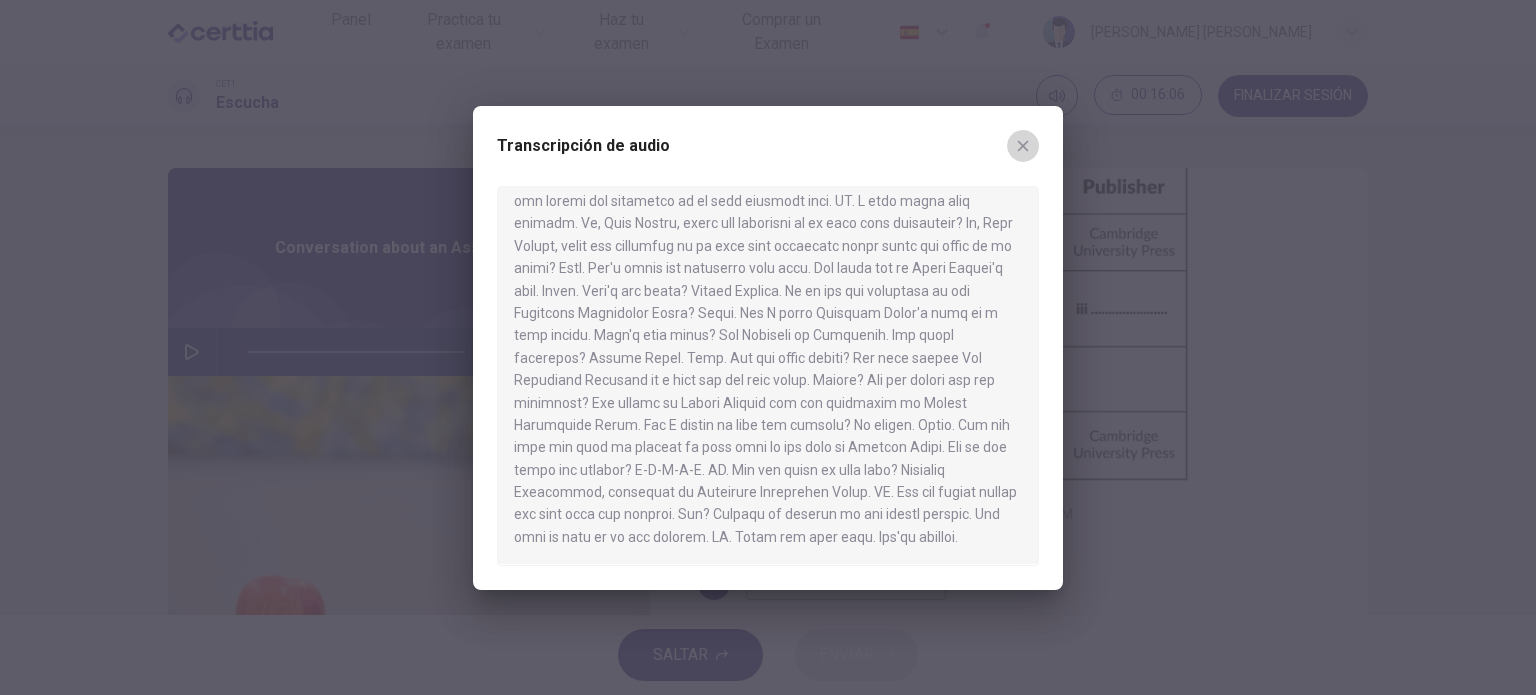 click 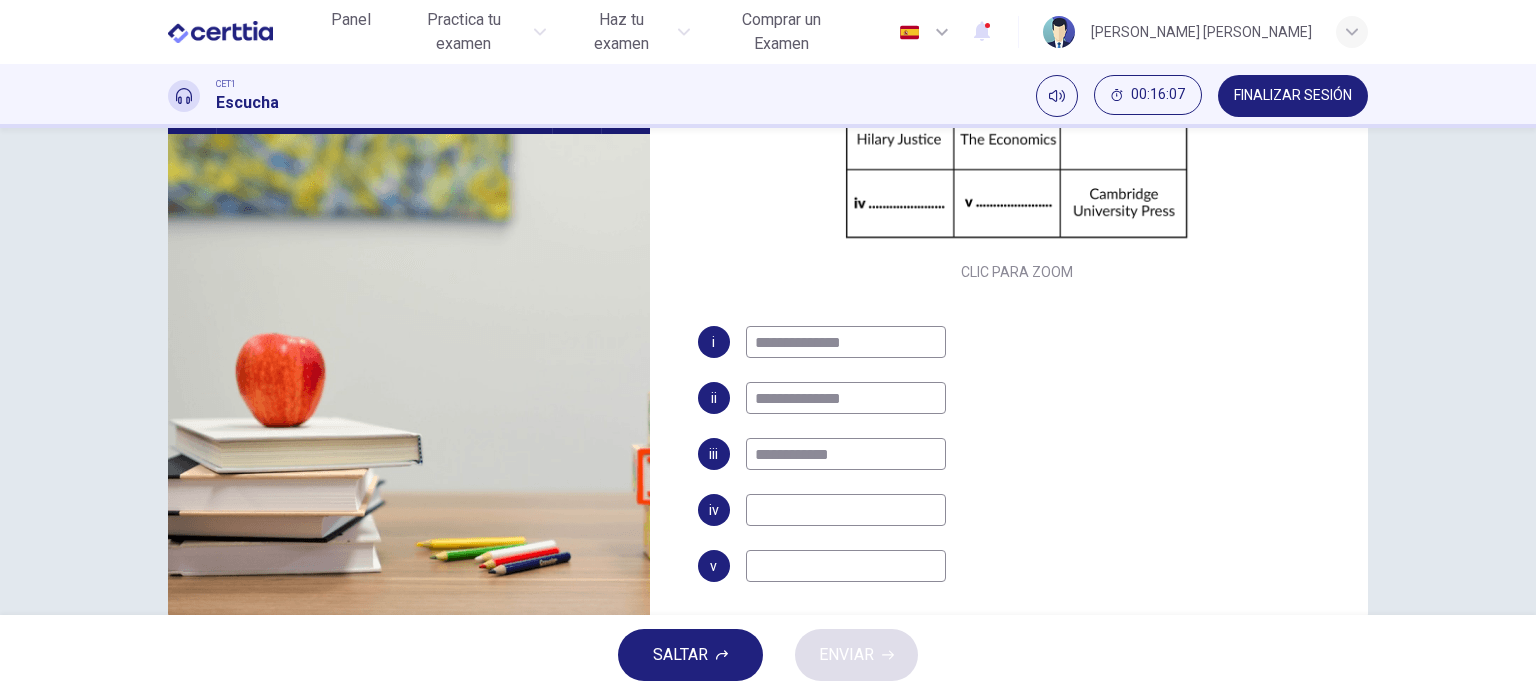 scroll, scrollTop: 288, scrollLeft: 0, axis: vertical 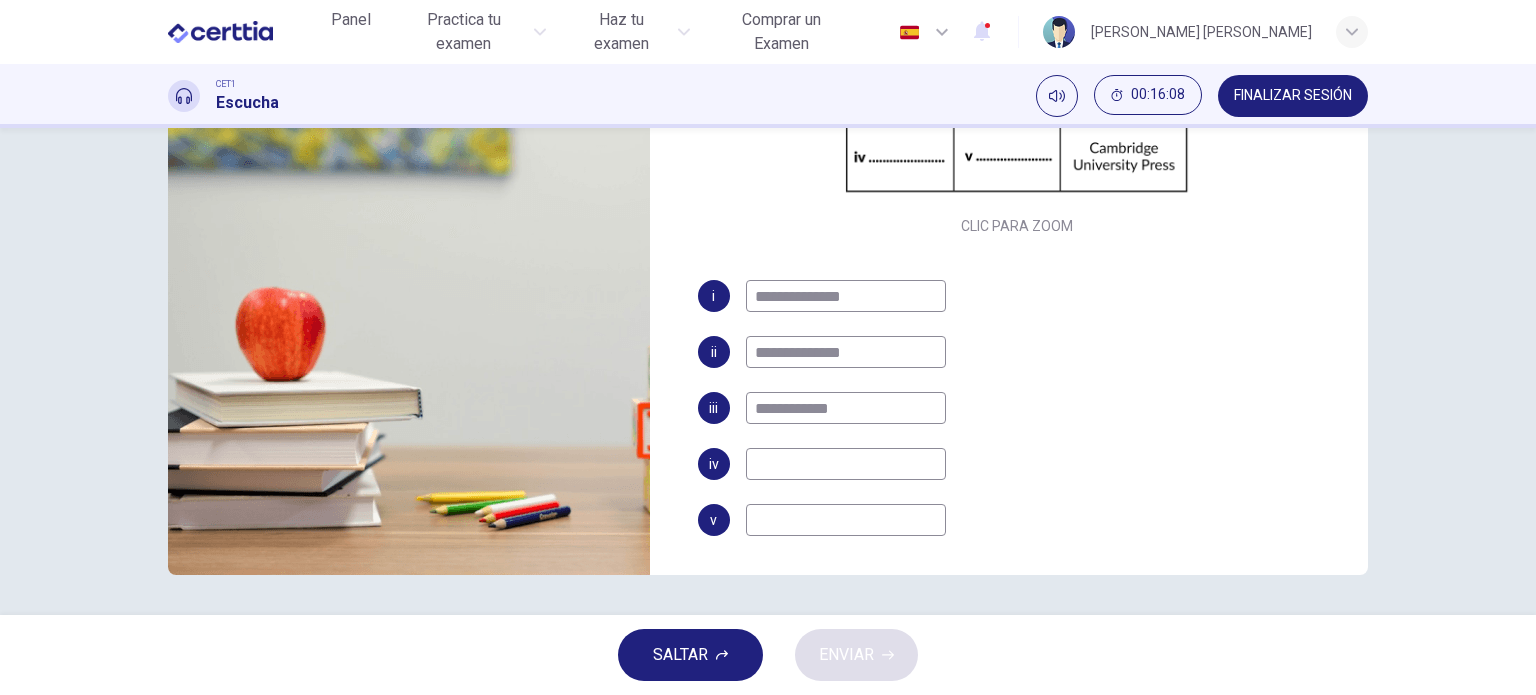 click at bounding box center (846, 464) 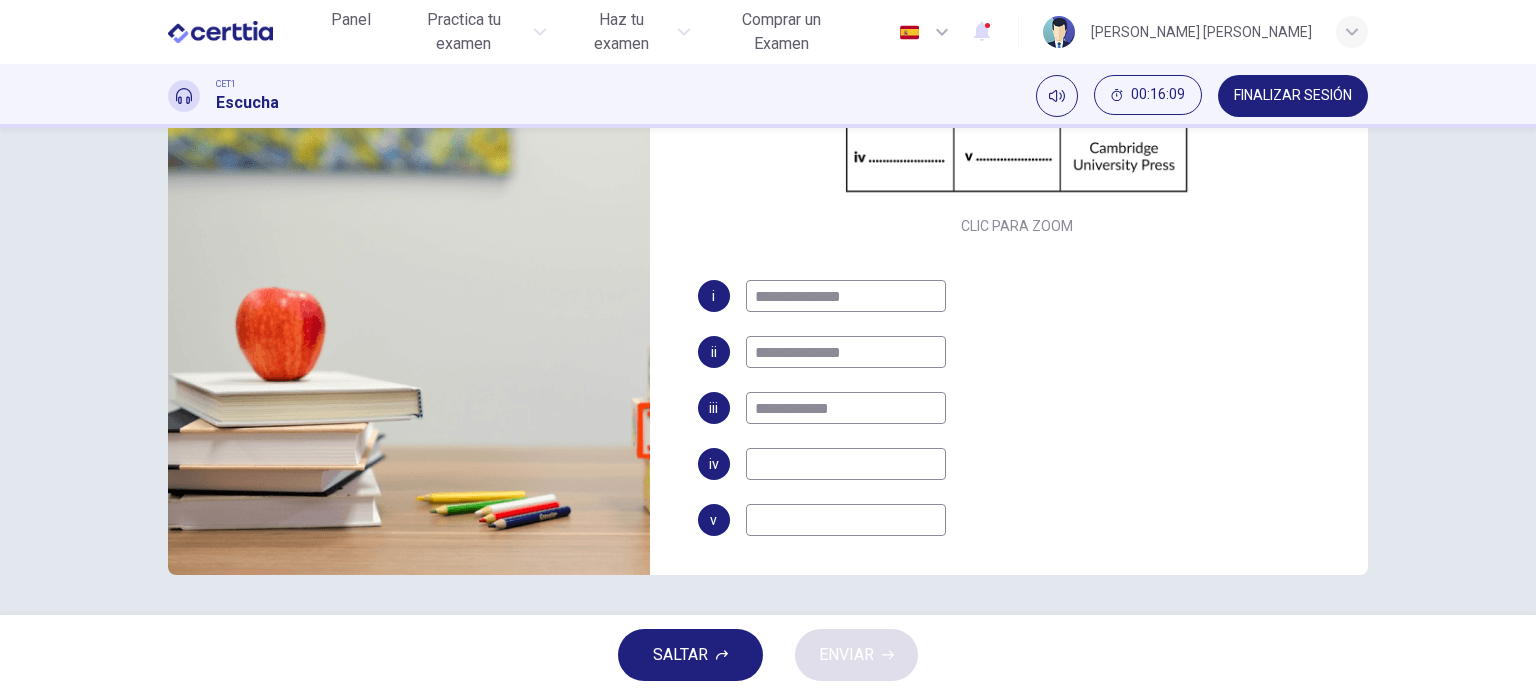 type on "*" 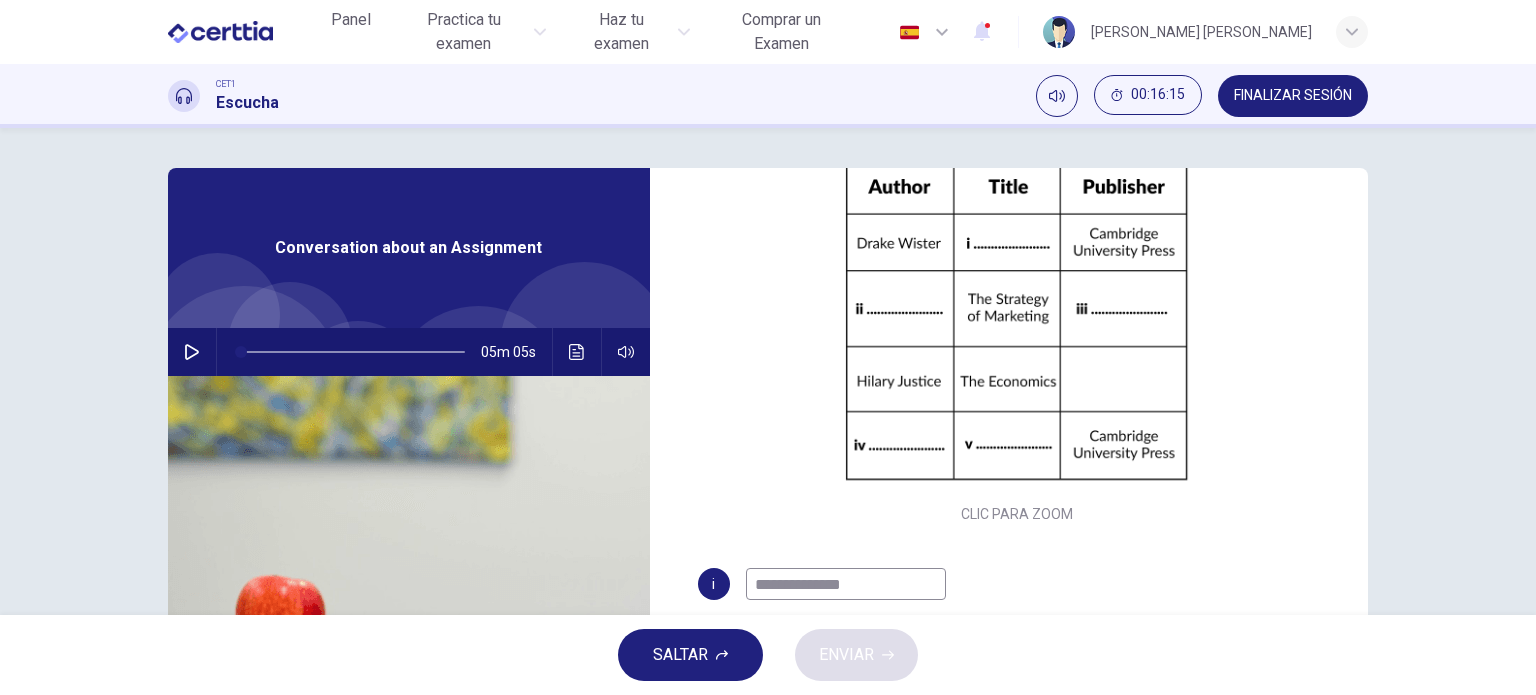 scroll, scrollTop: 0, scrollLeft: 0, axis: both 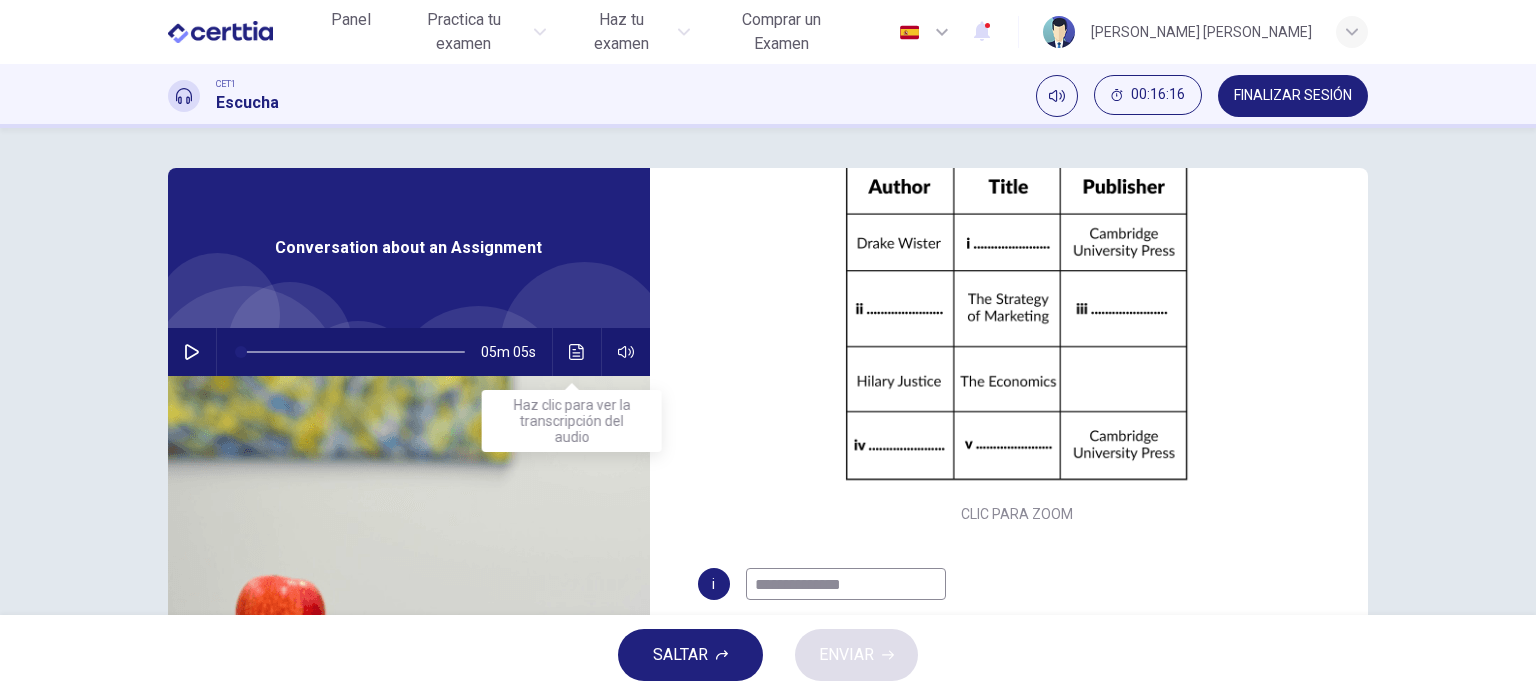 type on "**********" 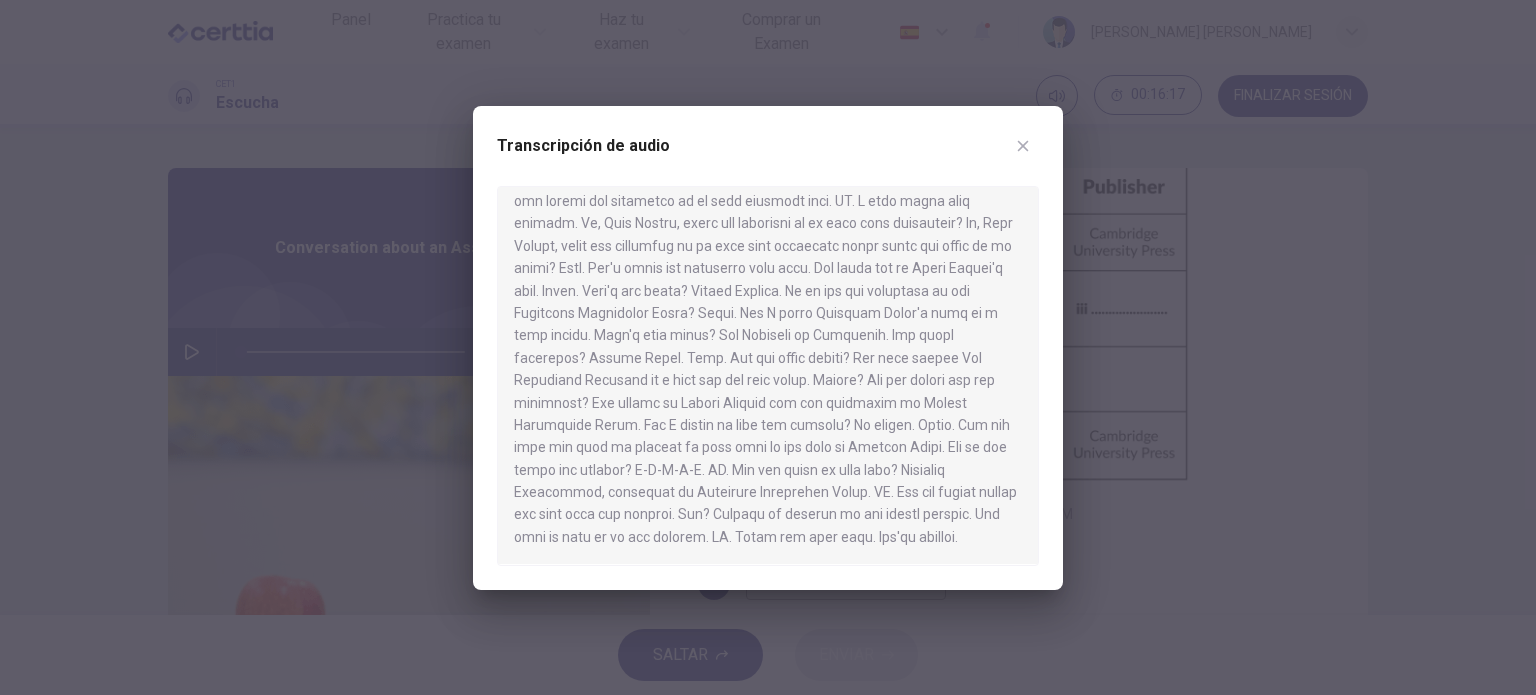scroll, scrollTop: 751, scrollLeft: 0, axis: vertical 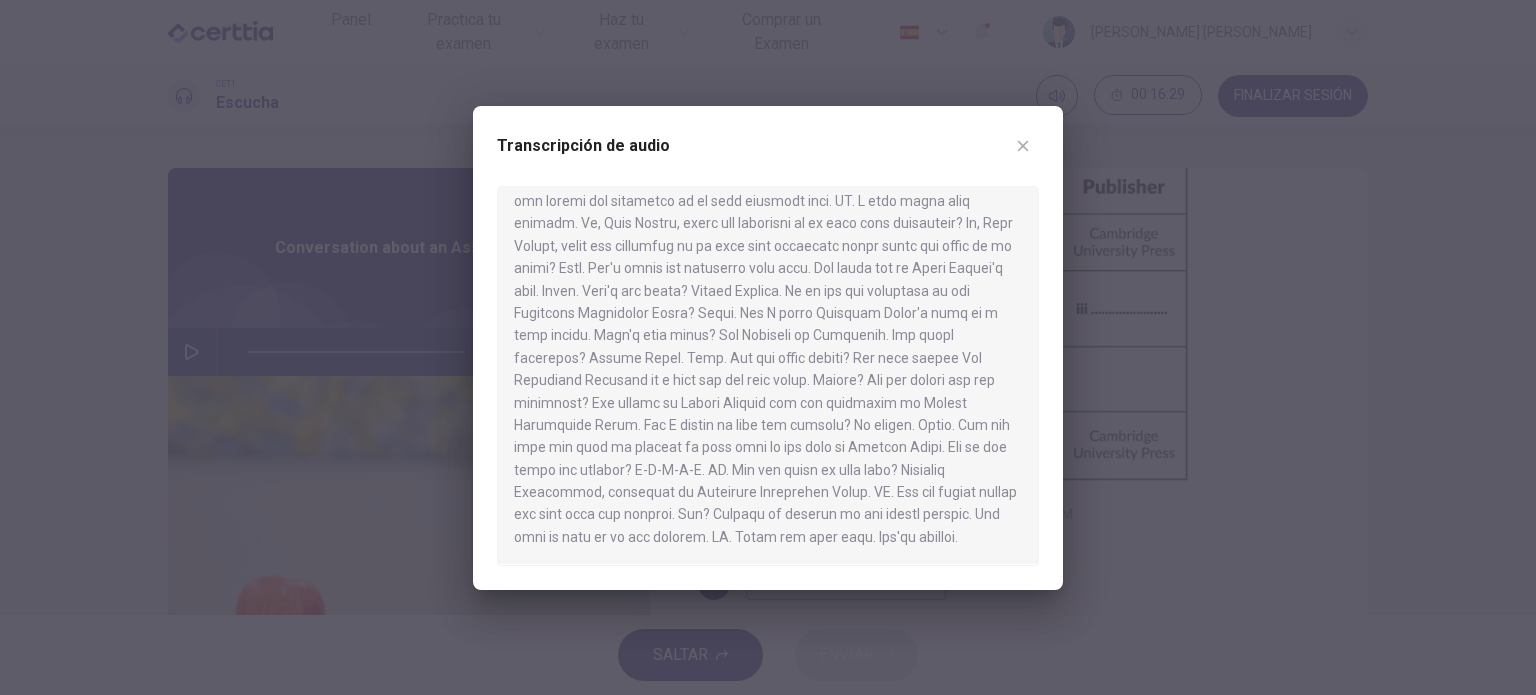 click 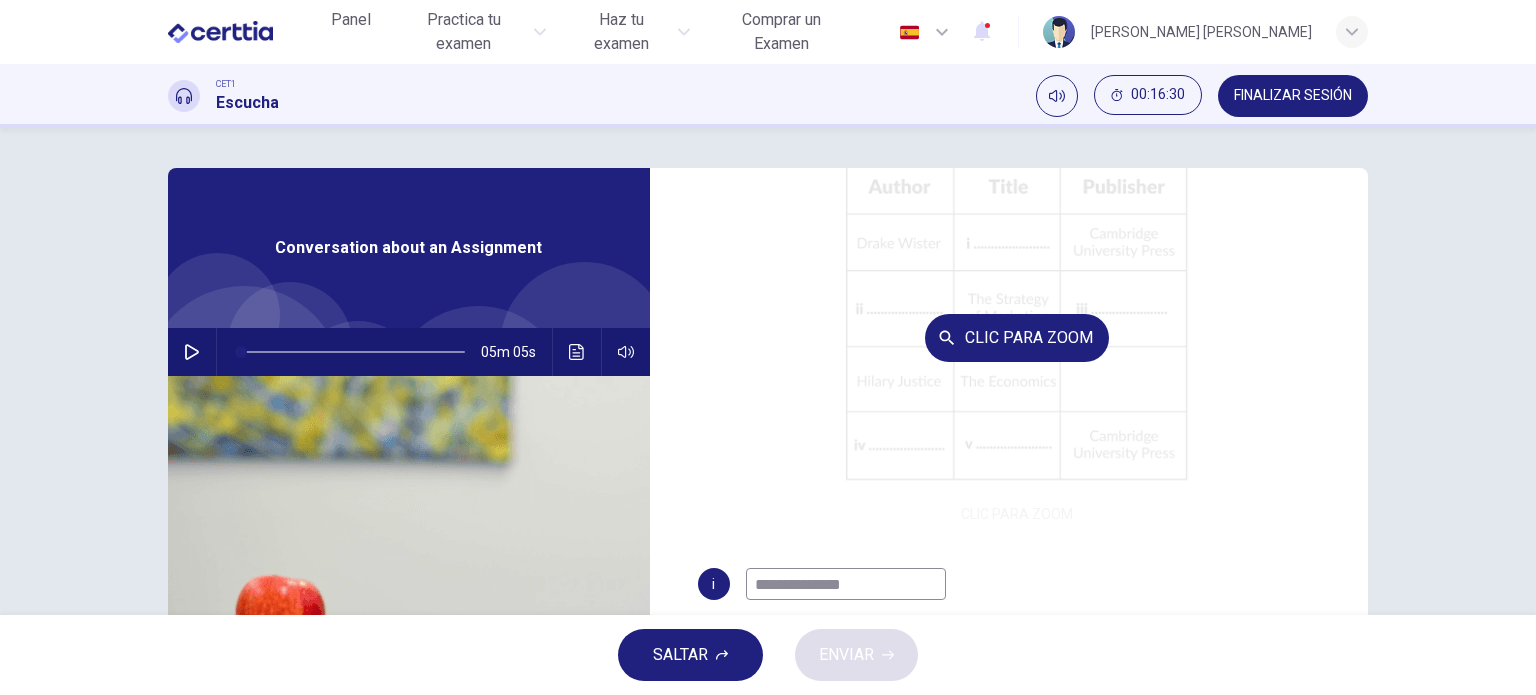 scroll, scrollTop: 288, scrollLeft: 0, axis: vertical 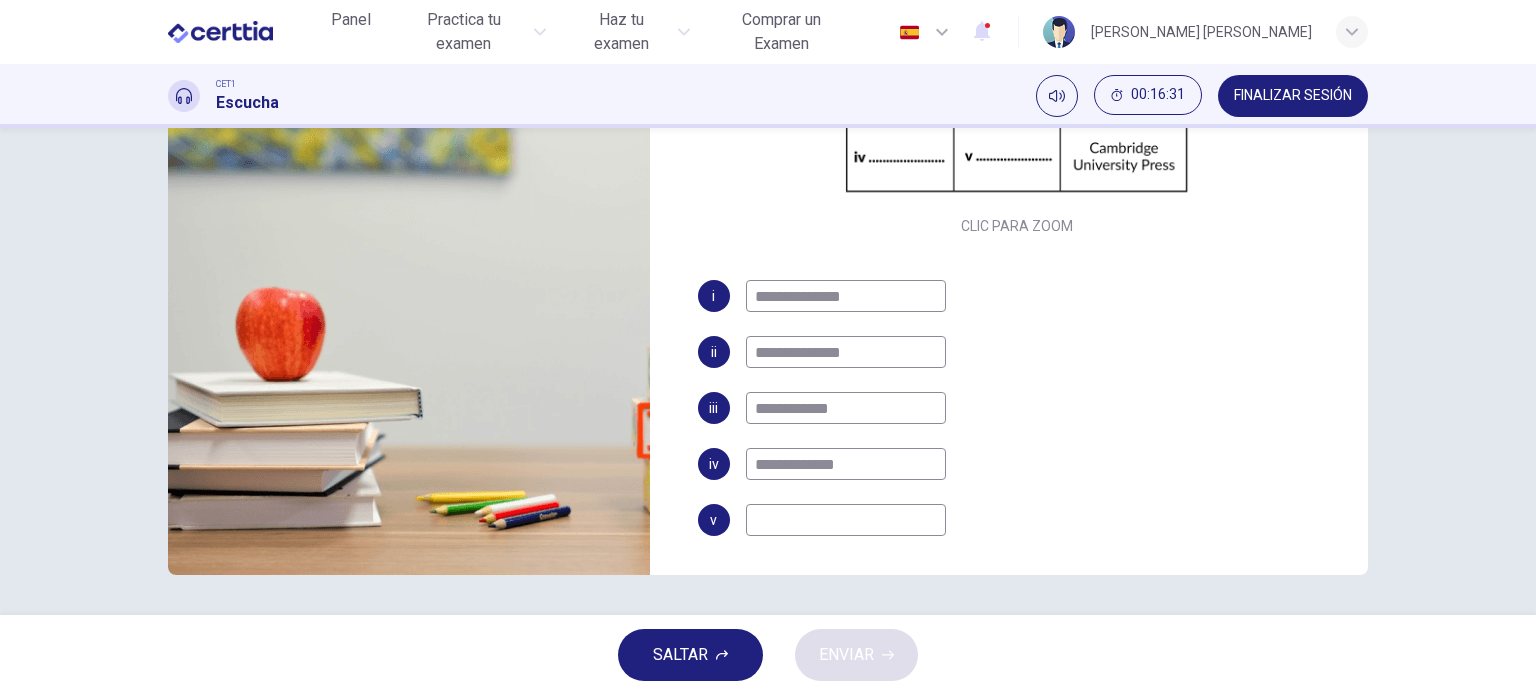click at bounding box center (846, 520) 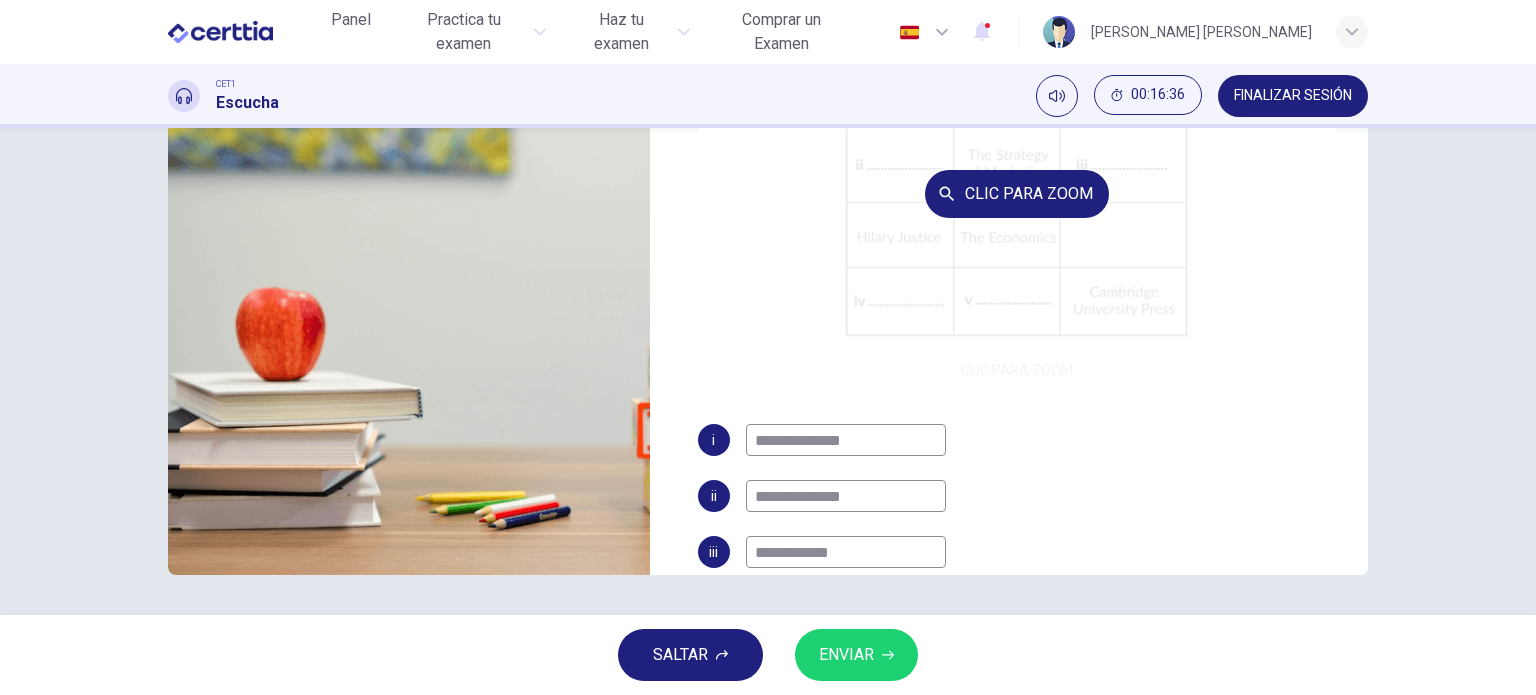 scroll, scrollTop: 0, scrollLeft: 0, axis: both 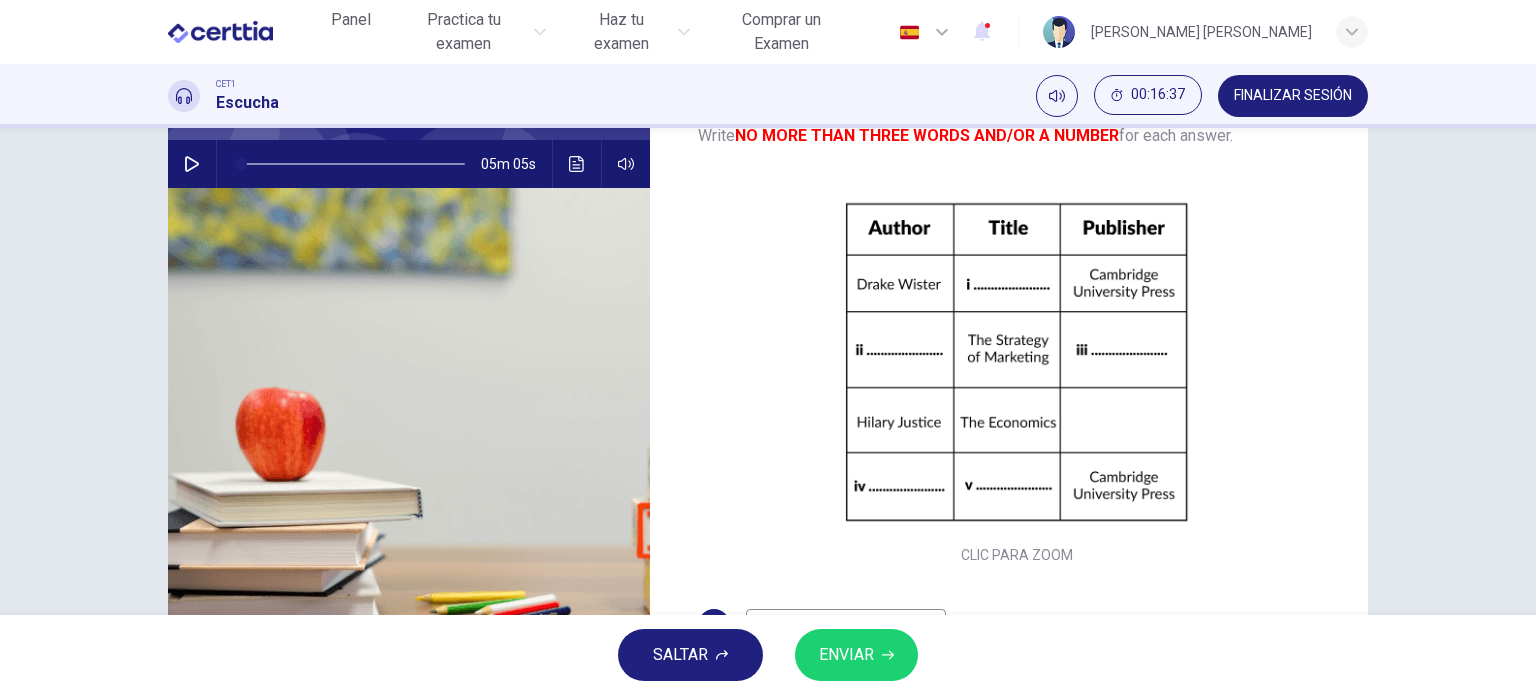 click at bounding box center (577, 164) 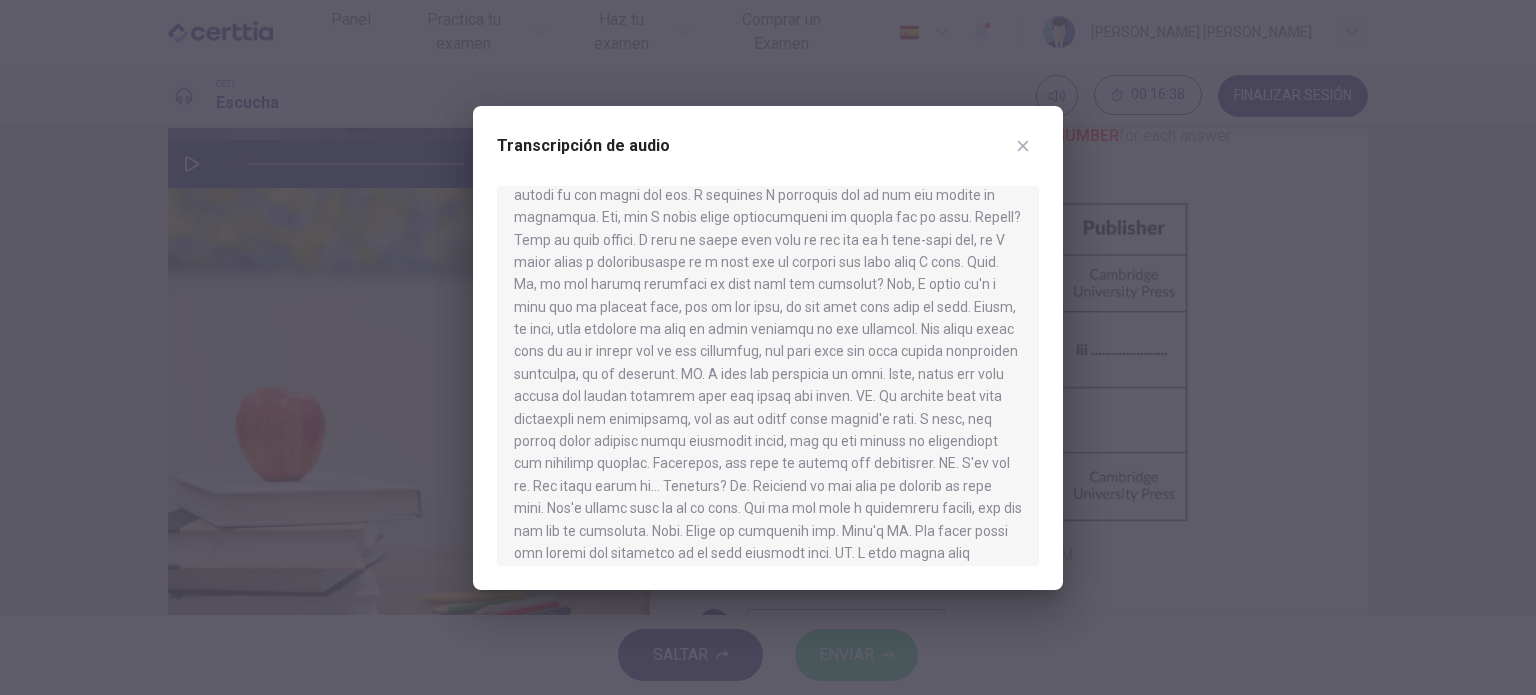 scroll, scrollTop: 751, scrollLeft: 0, axis: vertical 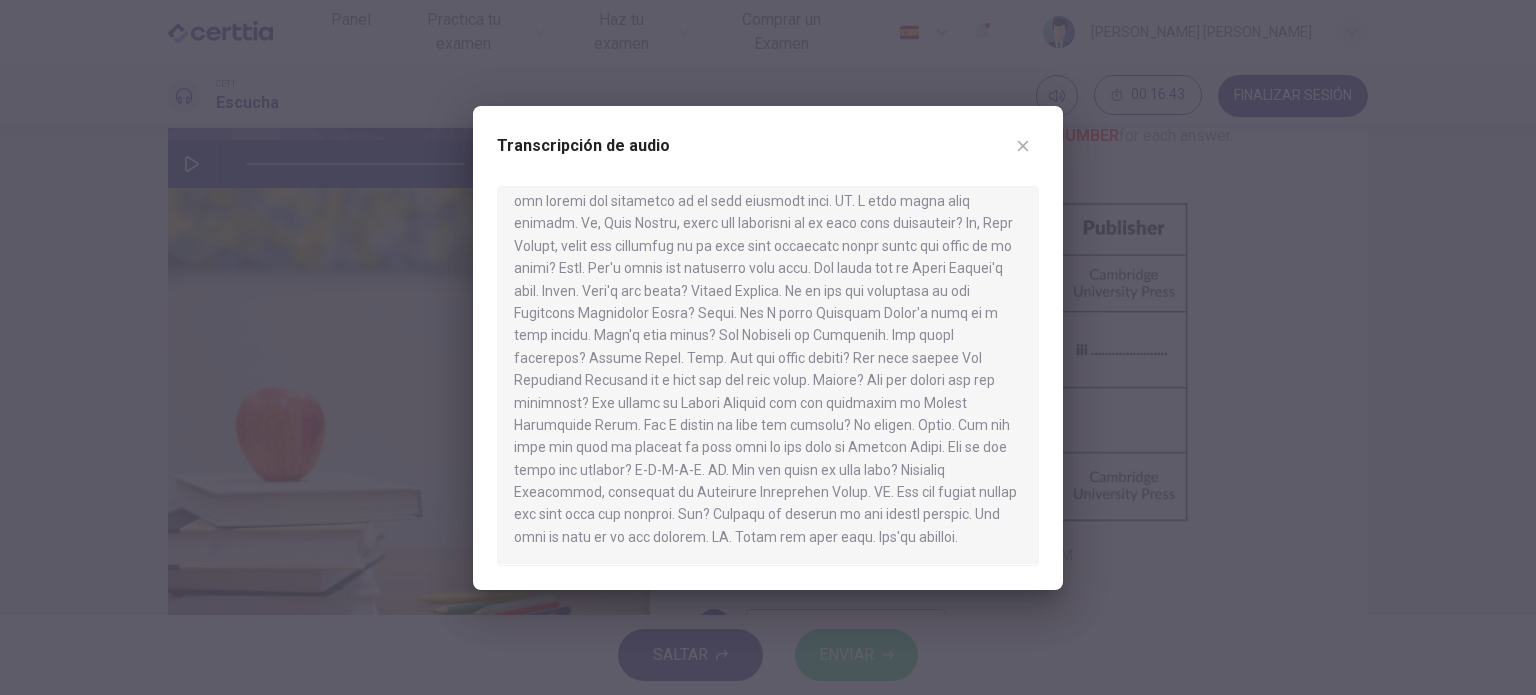 click 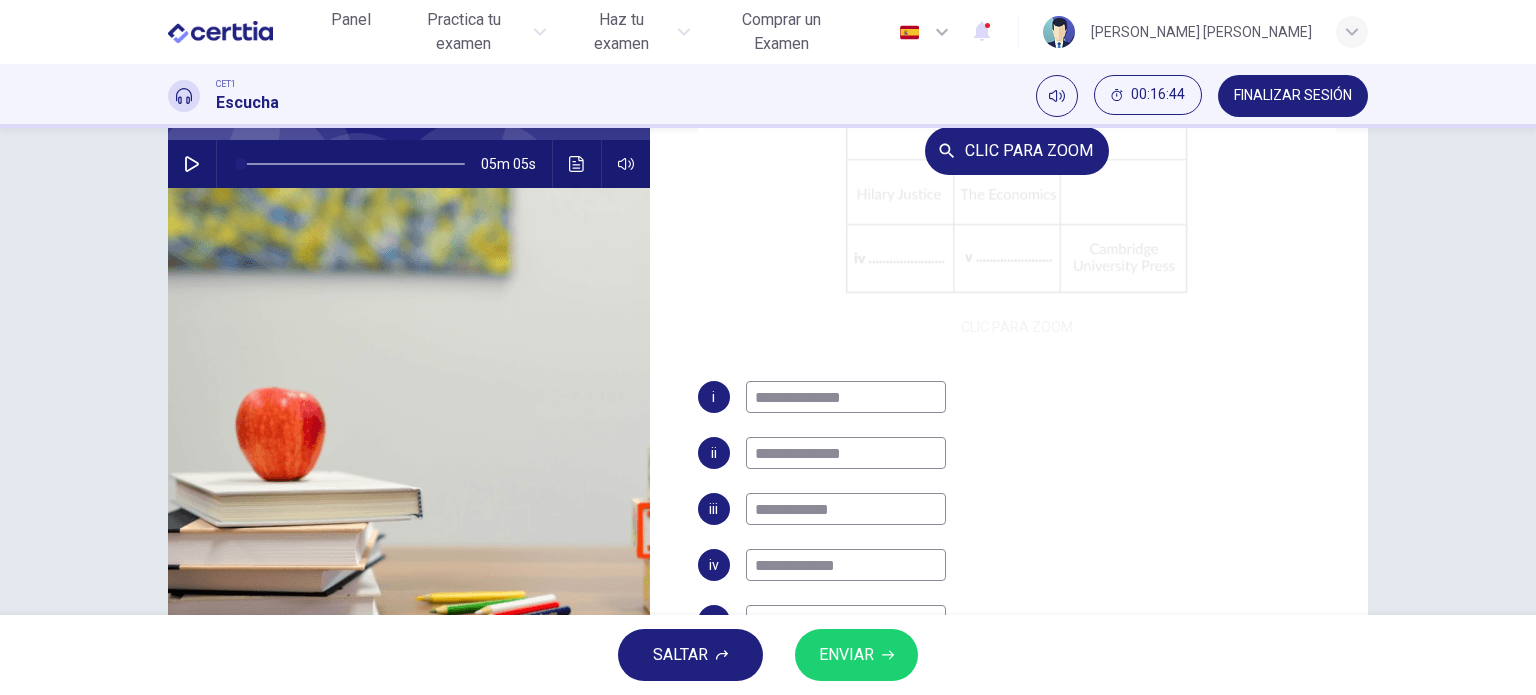 scroll, scrollTop: 229, scrollLeft: 0, axis: vertical 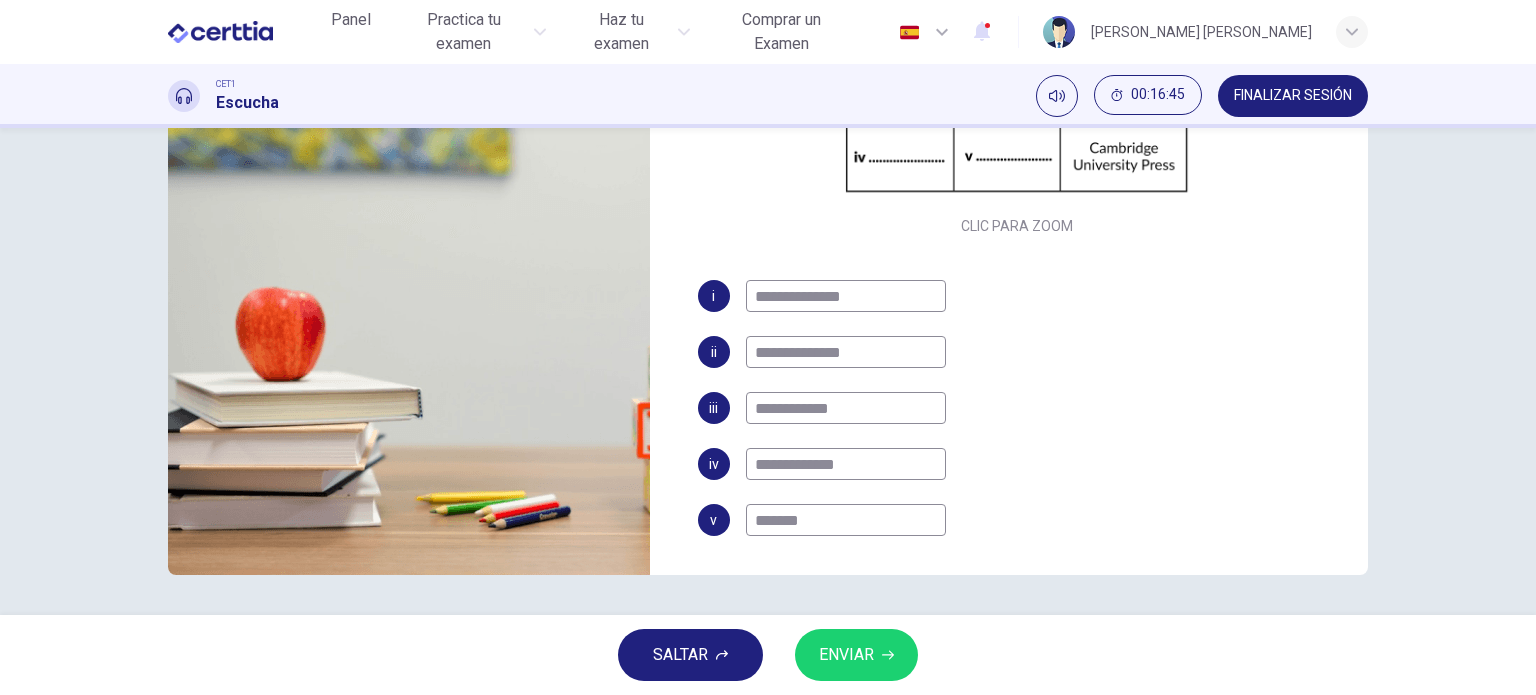 click on "*******" at bounding box center [846, 520] 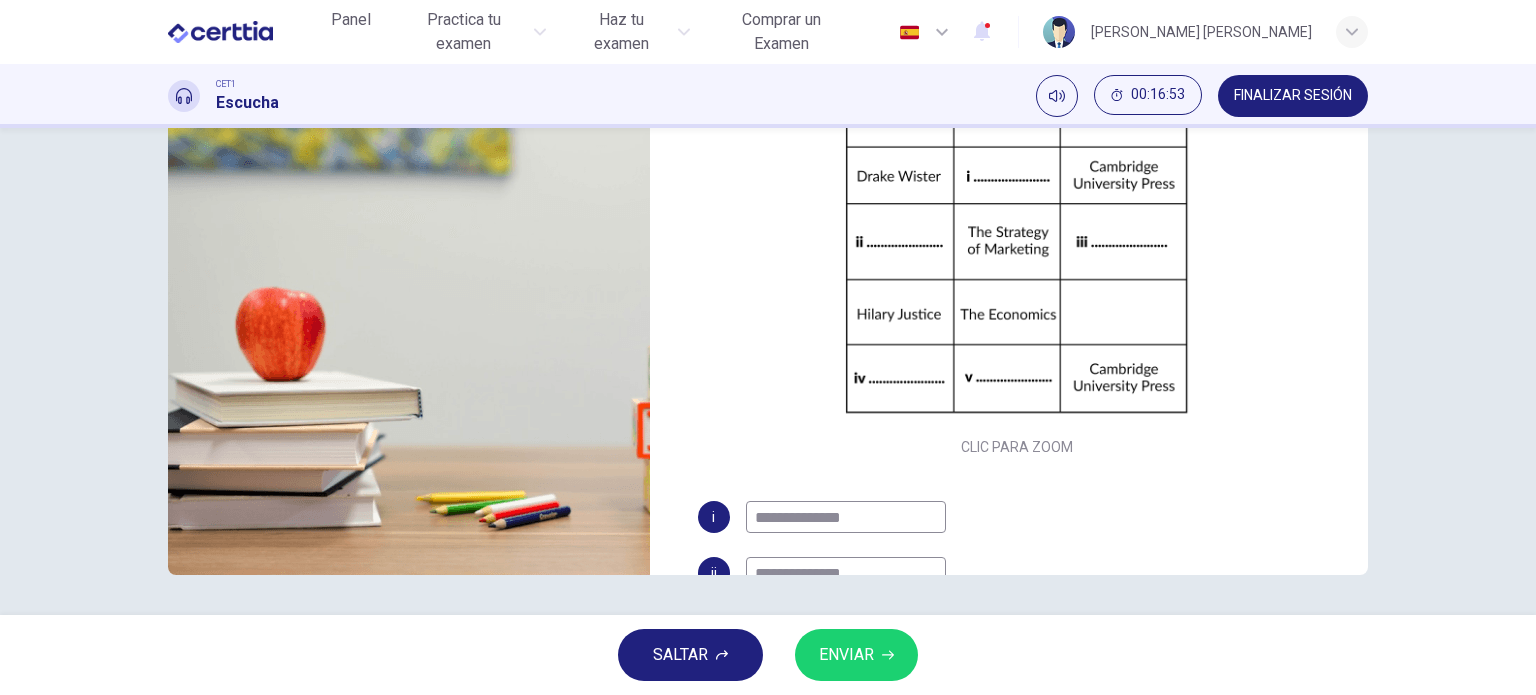 scroll, scrollTop: 0, scrollLeft: 0, axis: both 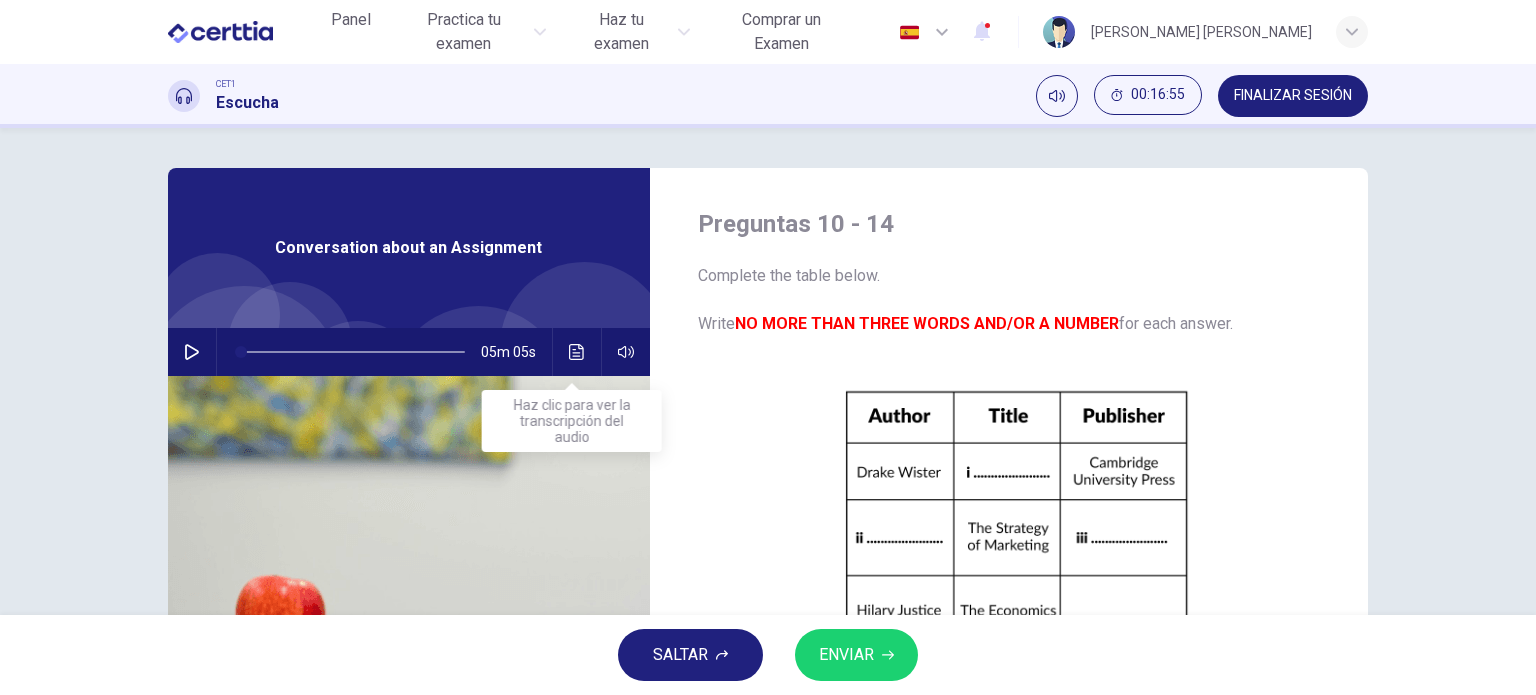 type on "**********" 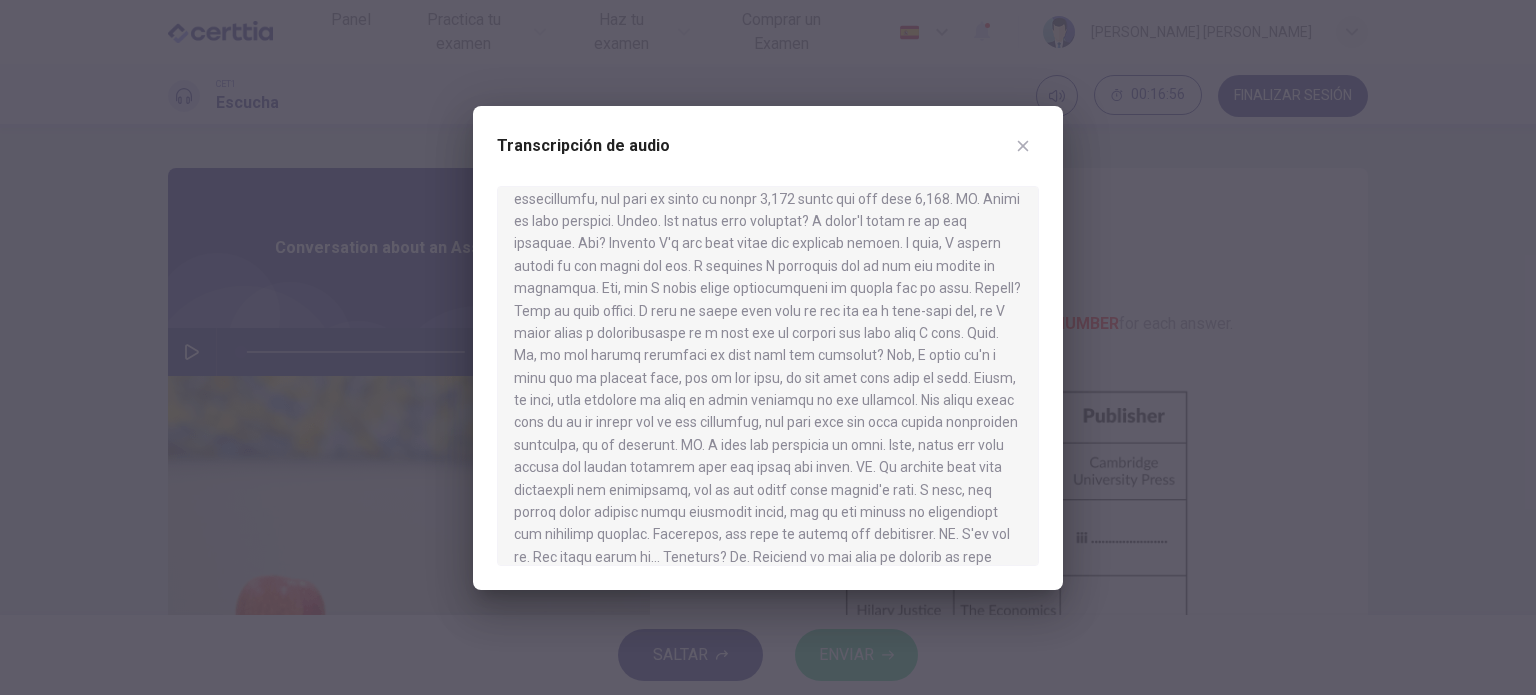 scroll, scrollTop: 751, scrollLeft: 0, axis: vertical 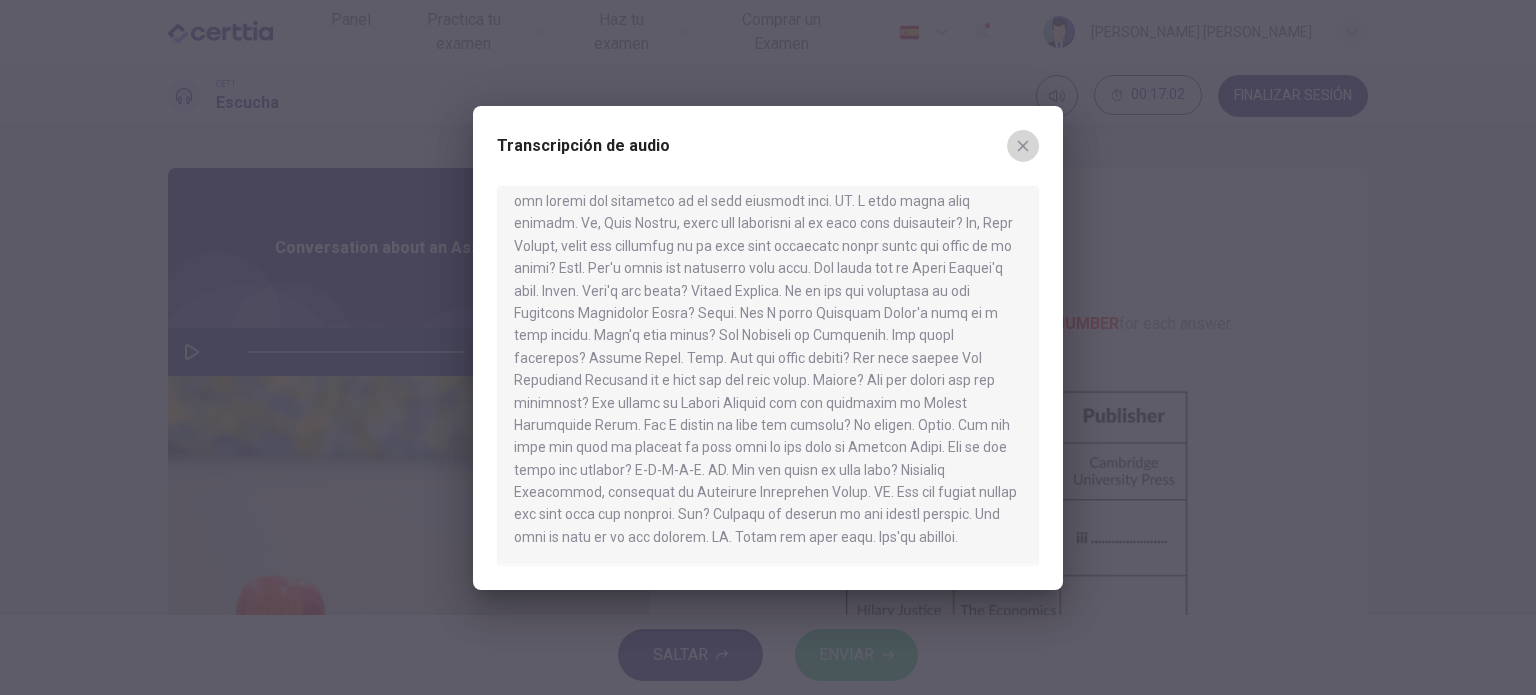 click 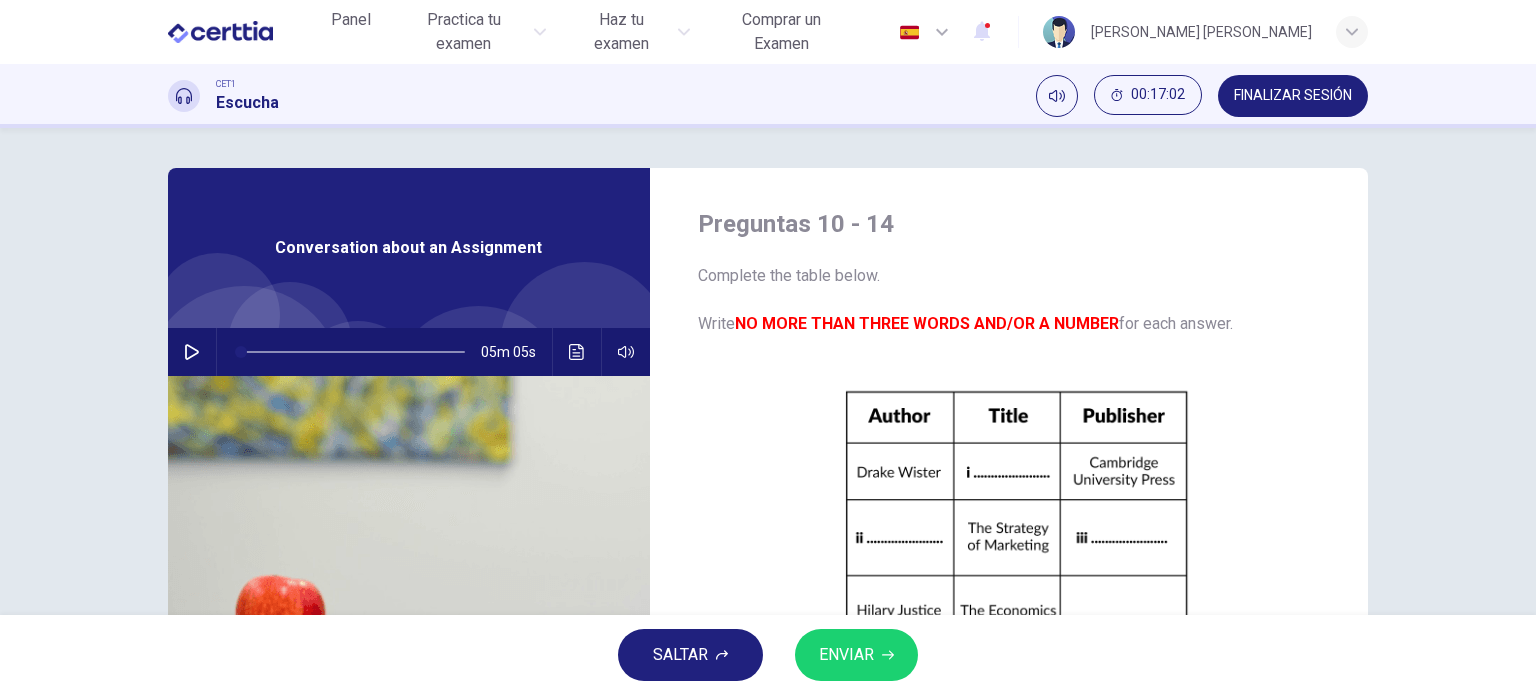 scroll, scrollTop: 229, scrollLeft: 0, axis: vertical 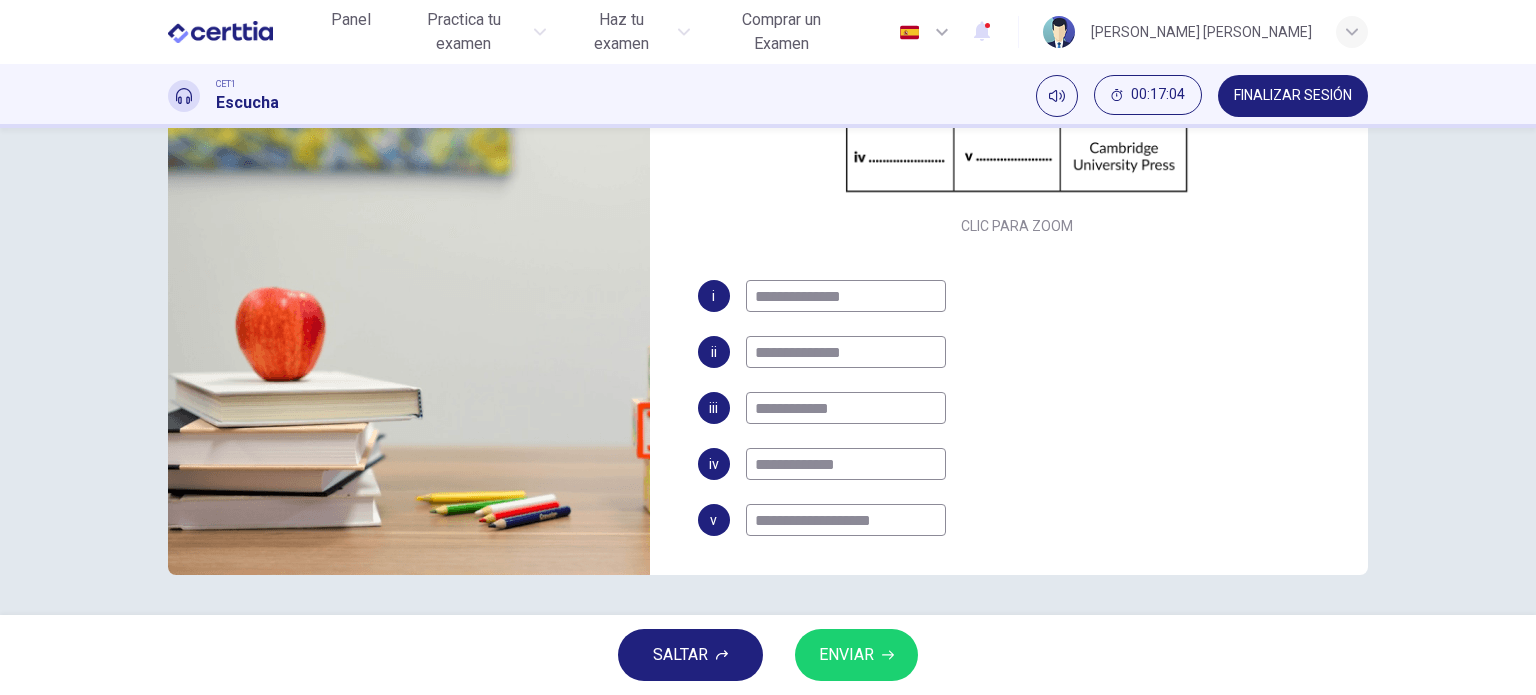 click on "ENVIAR" at bounding box center (856, 655) 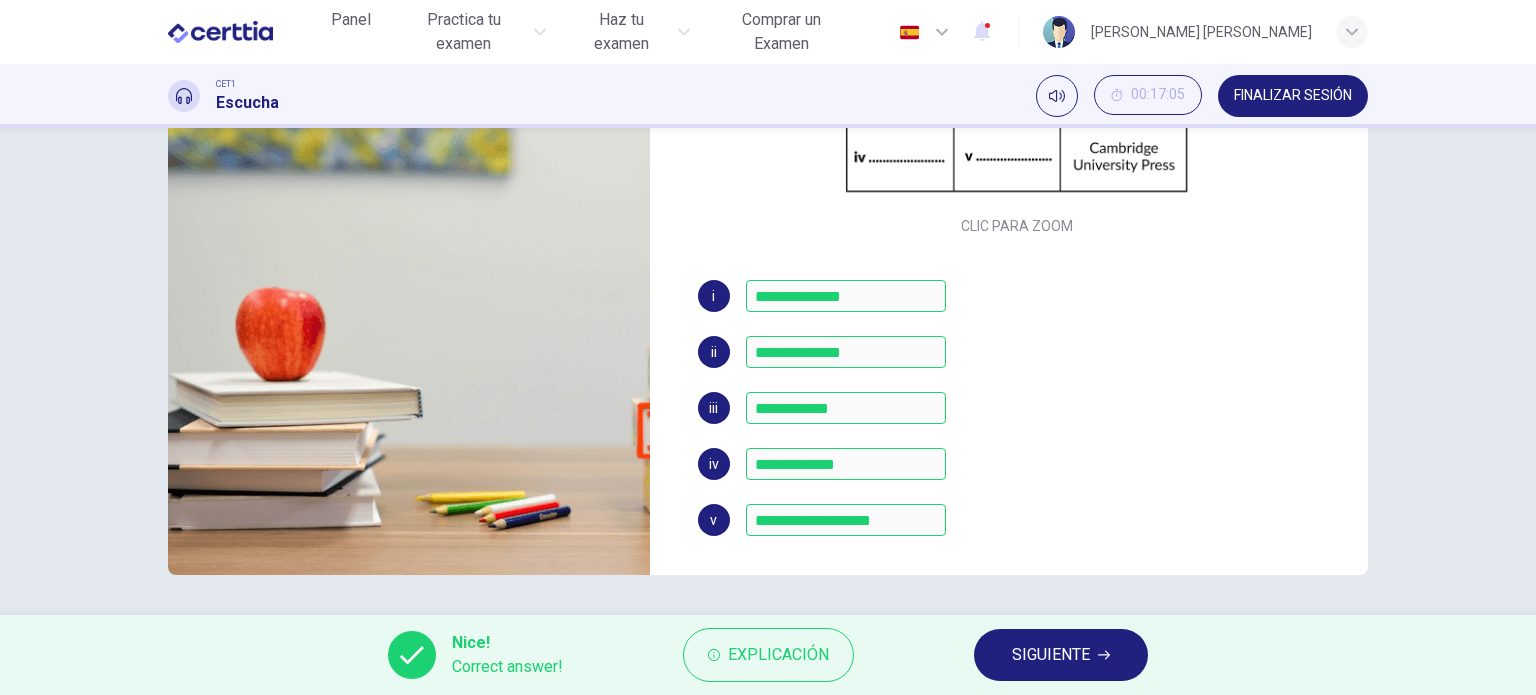 click on "SIGUIENTE" at bounding box center (1051, 655) 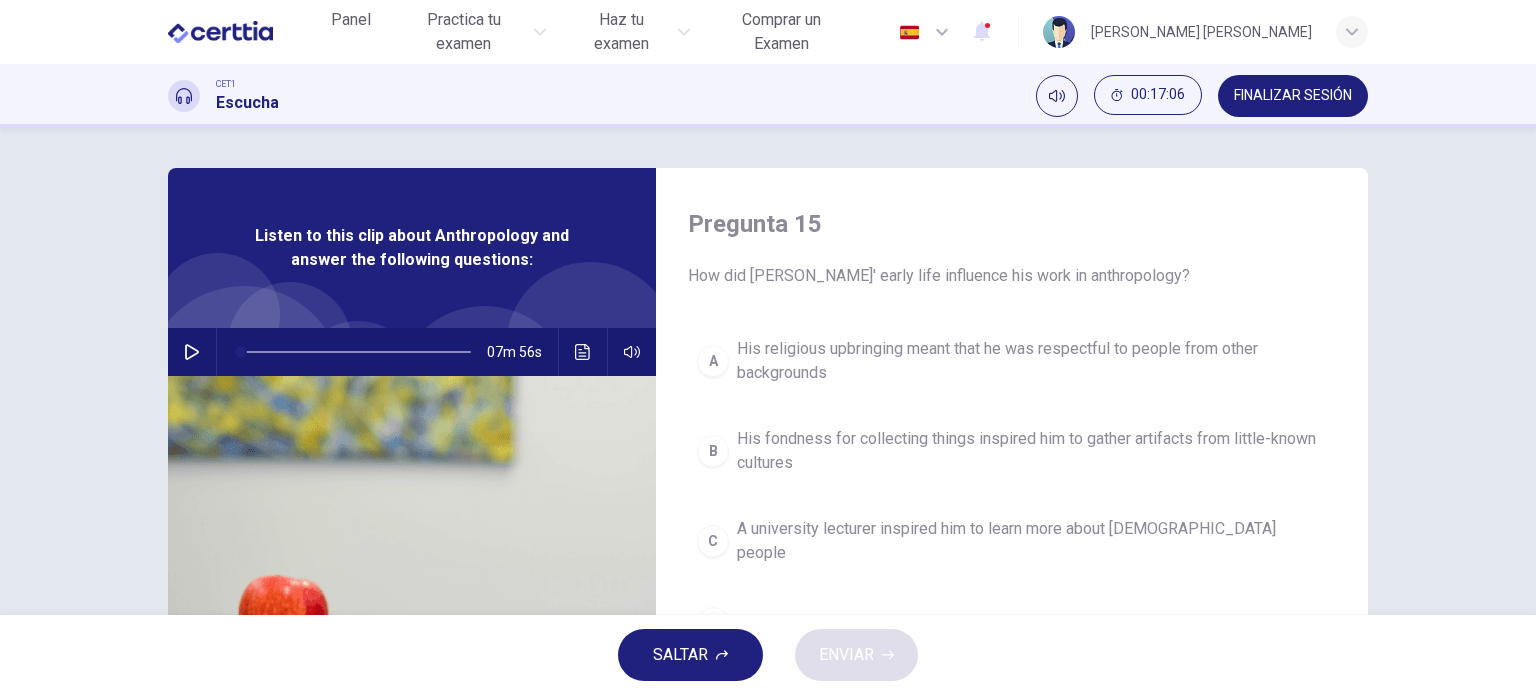 click 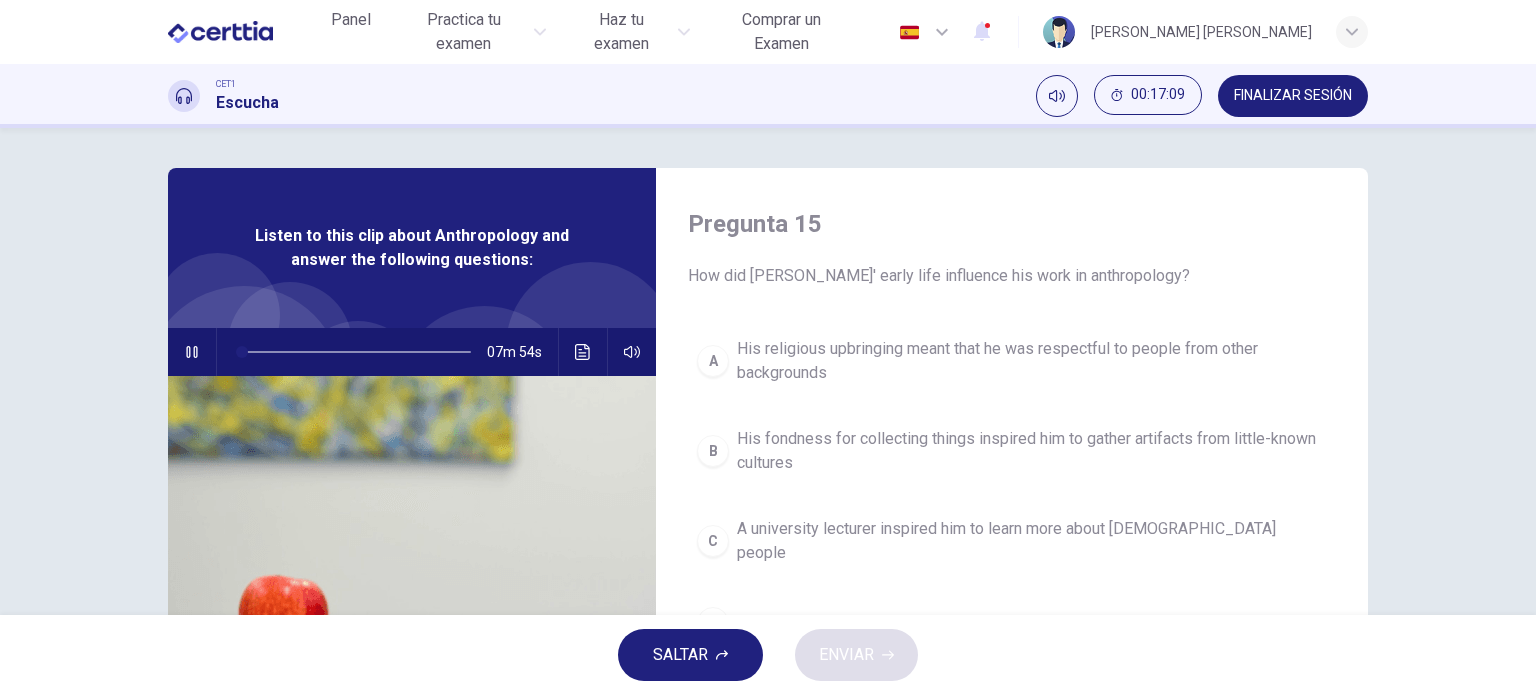 scroll, scrollTop: 100, scrollLeft: 0, axis: vertical 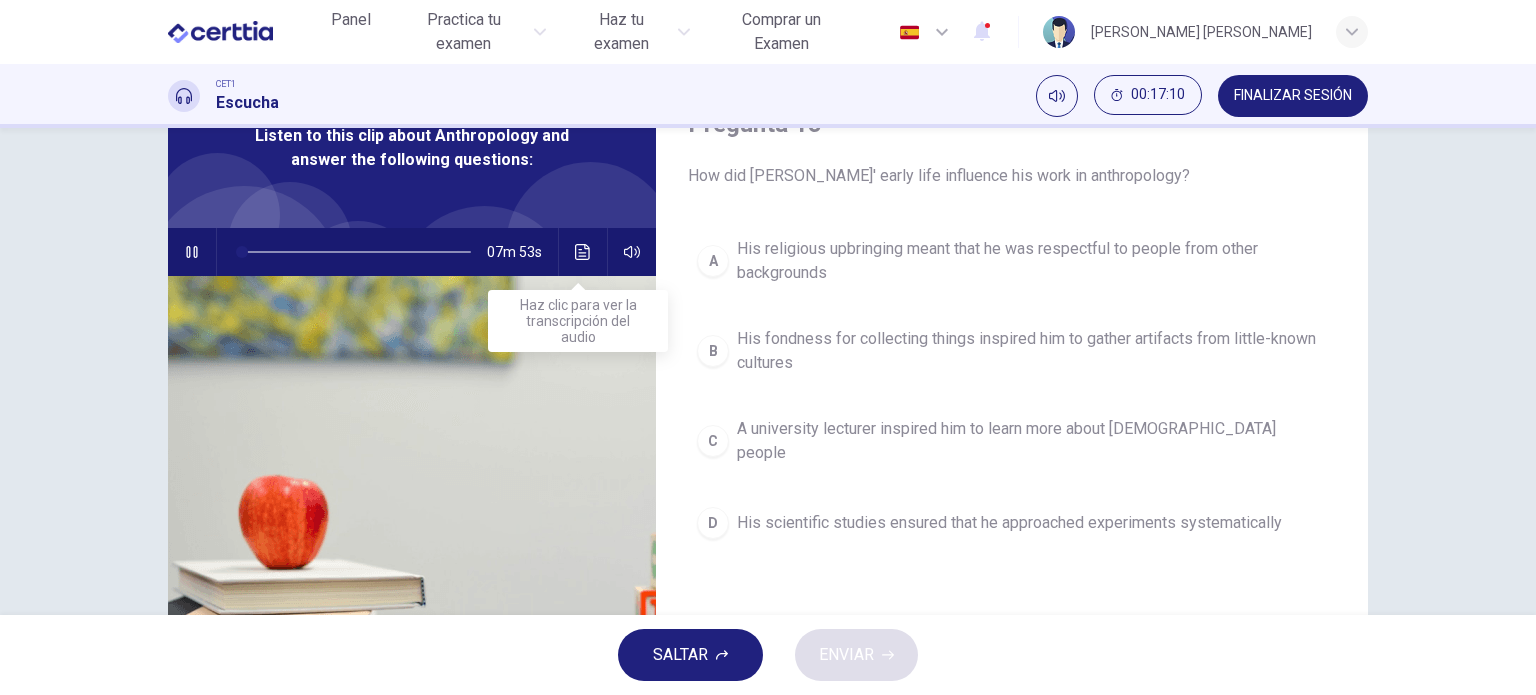 click at bounding box center (583, 252) 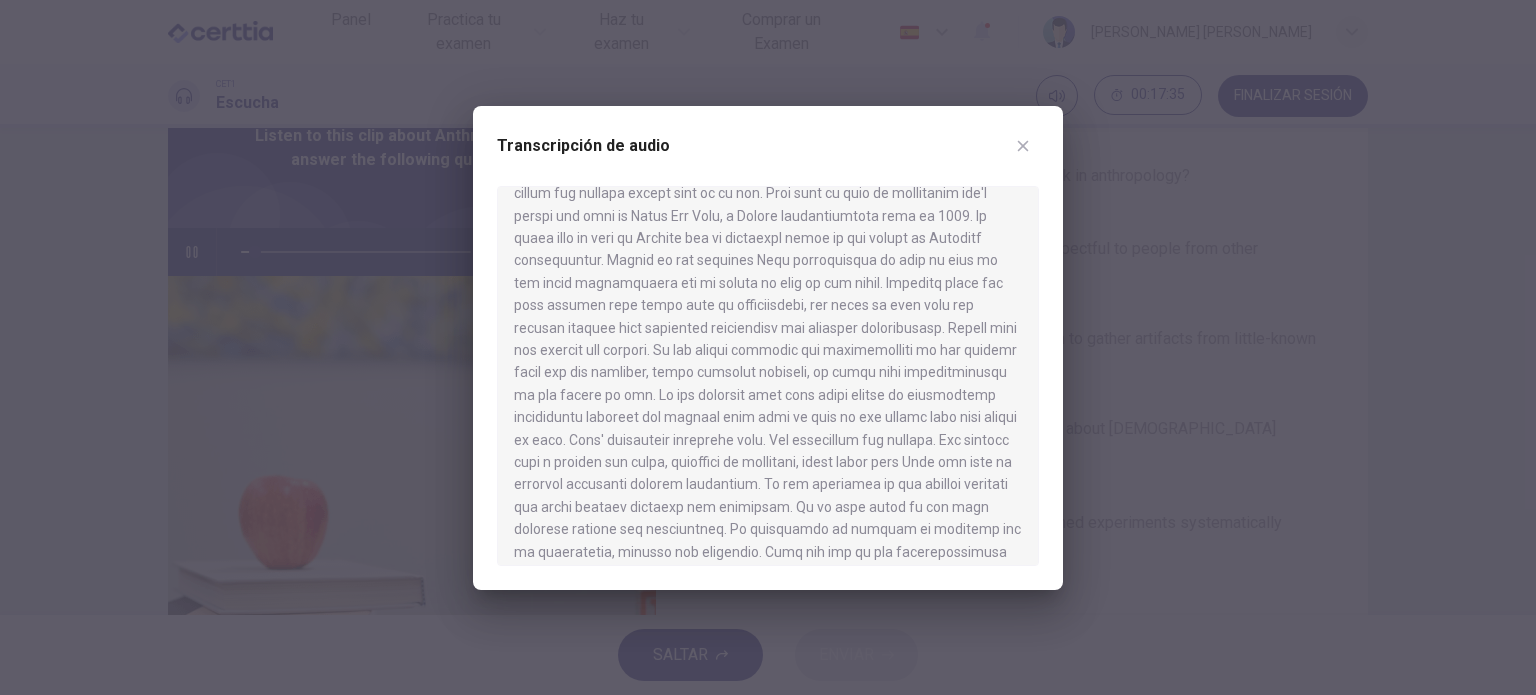 scroll, scrollTop: 100, scrollLeft: 0, axis: vertical 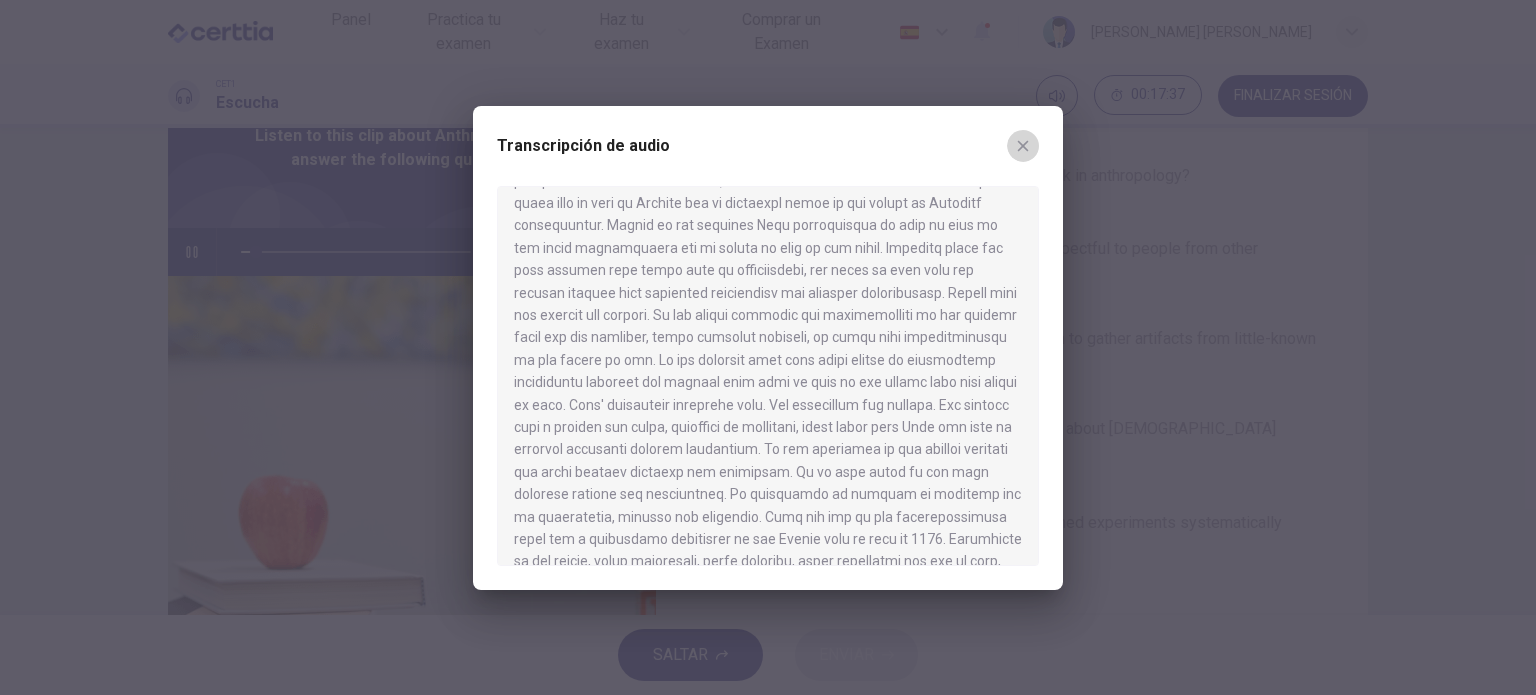 click at bounding box center (1023, 146) 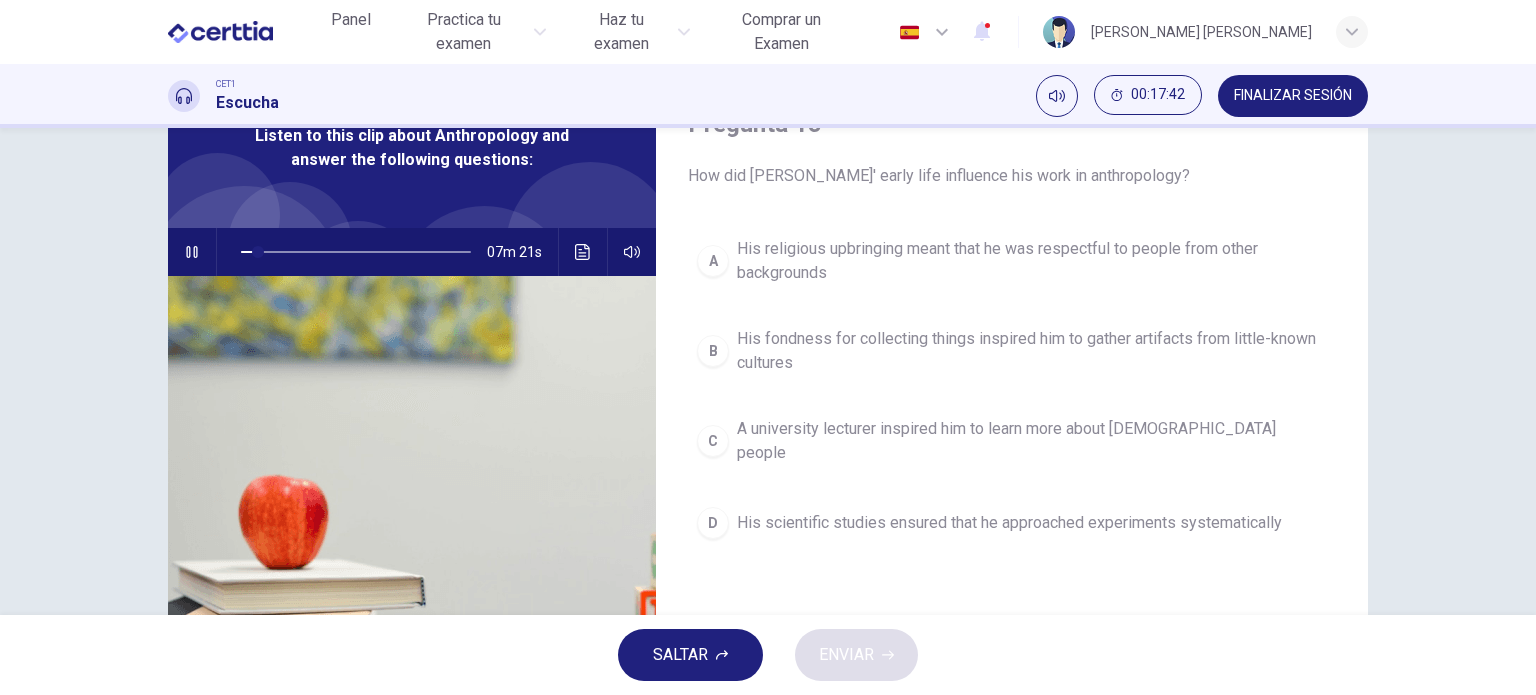 type on "*" 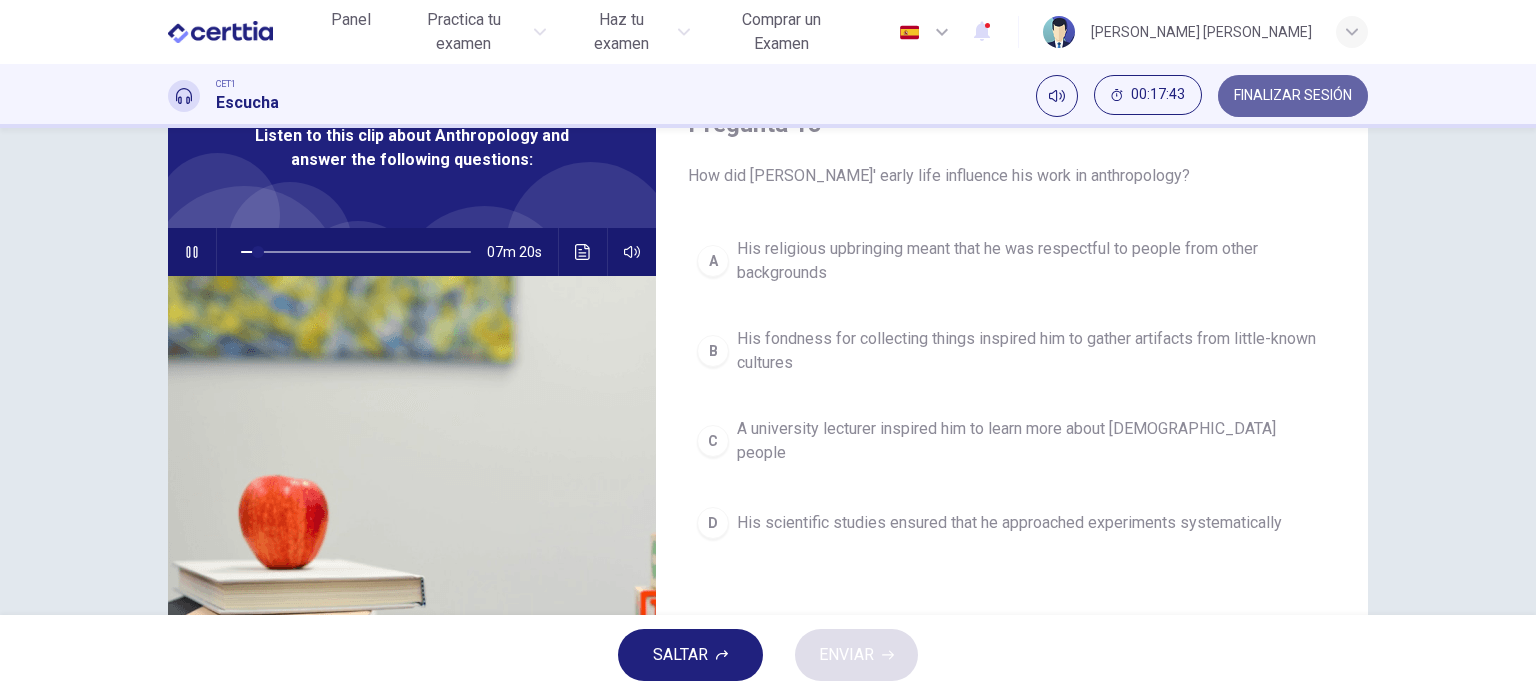 click on "FINALIZAR SESIÓN" at bounding box center [1293, 96] 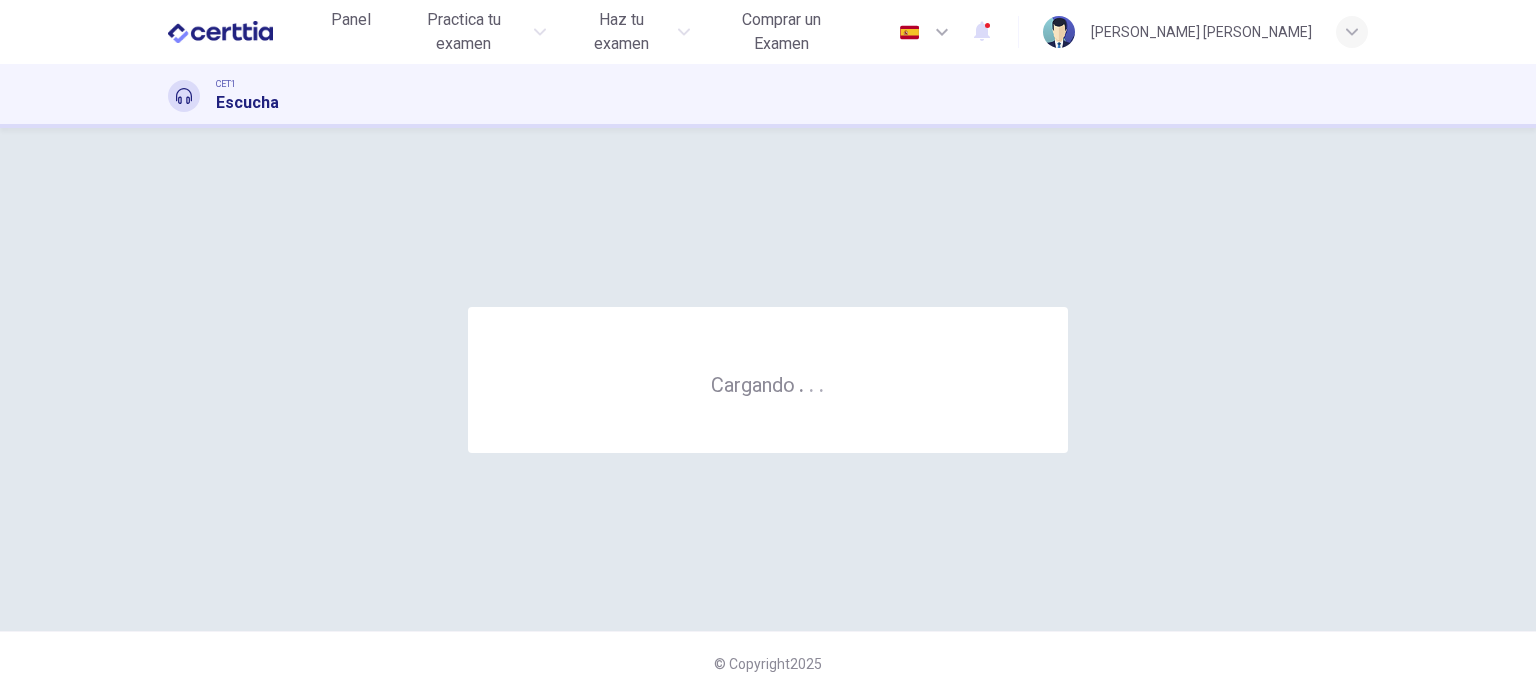 scroll, scrollTop: 0, scrollLeft: 0, axis: both 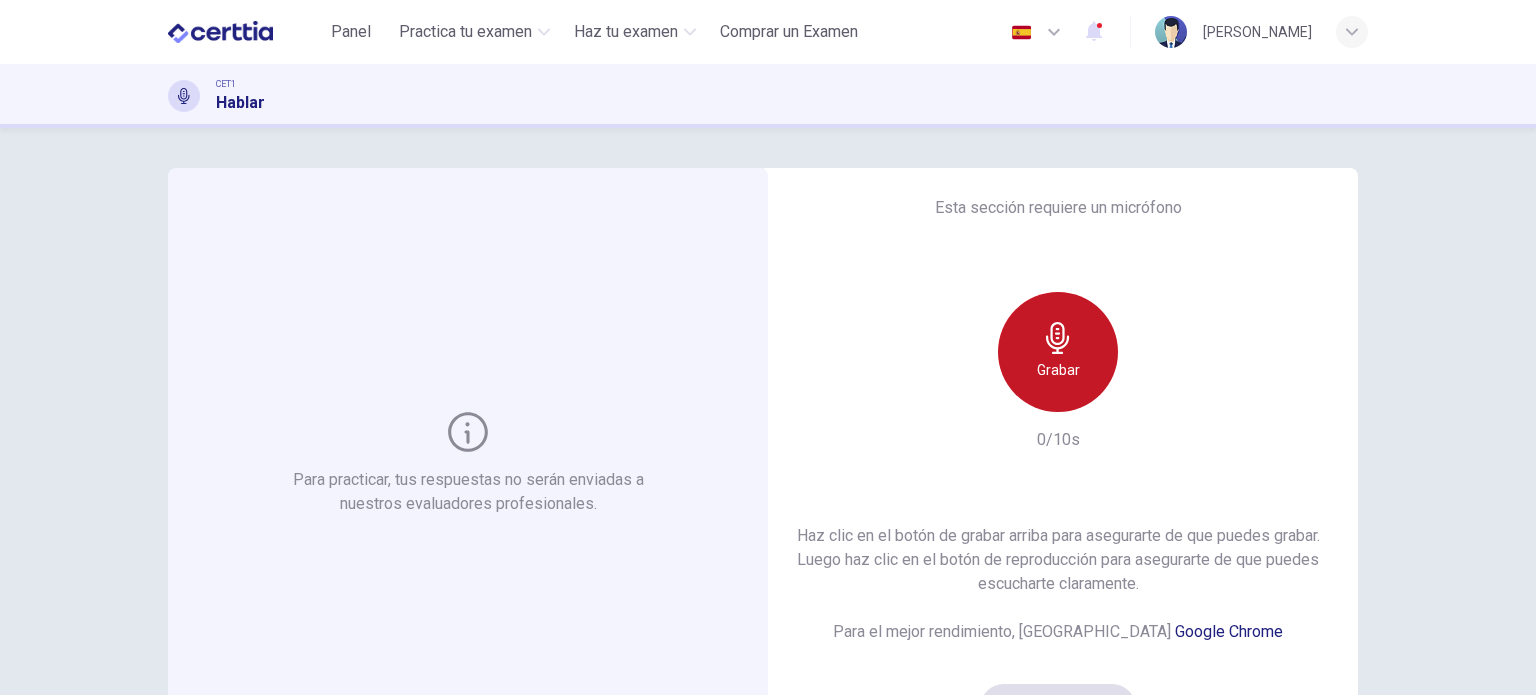 click 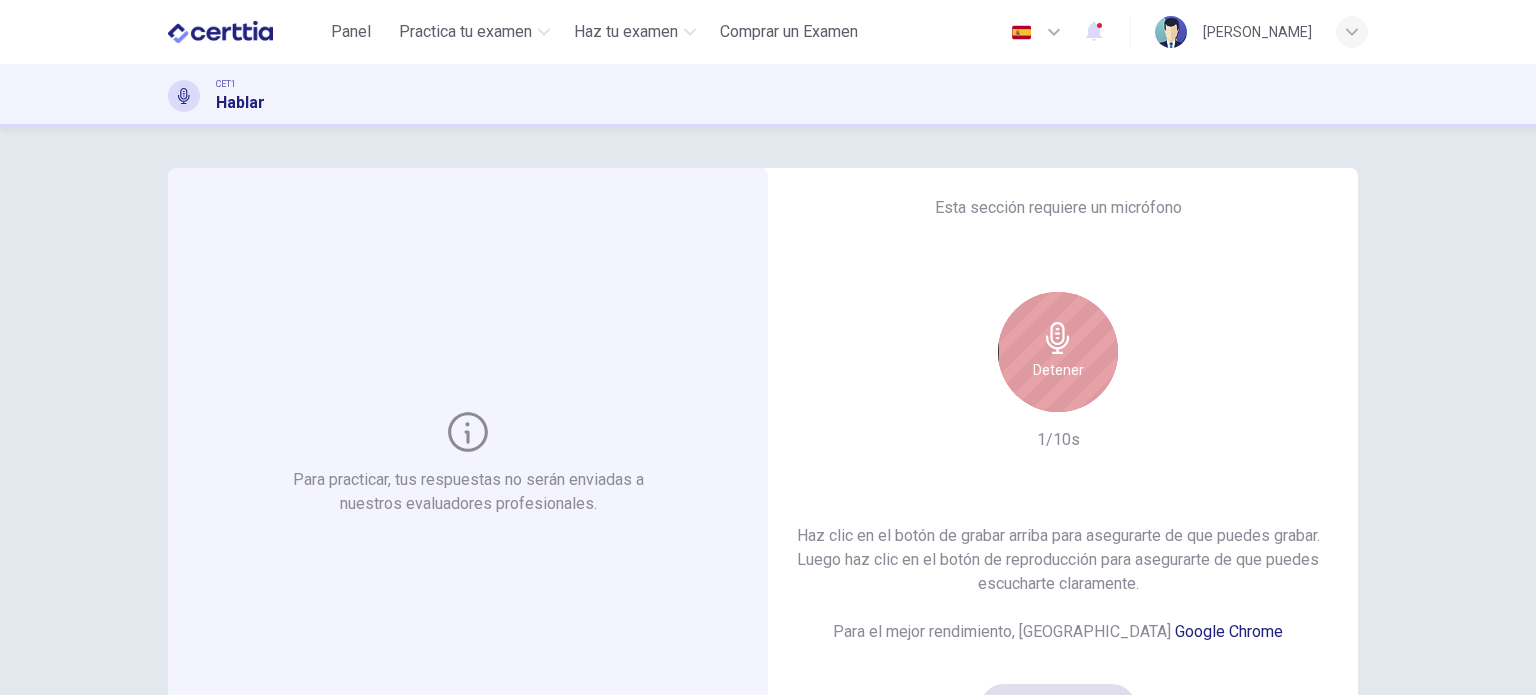 click 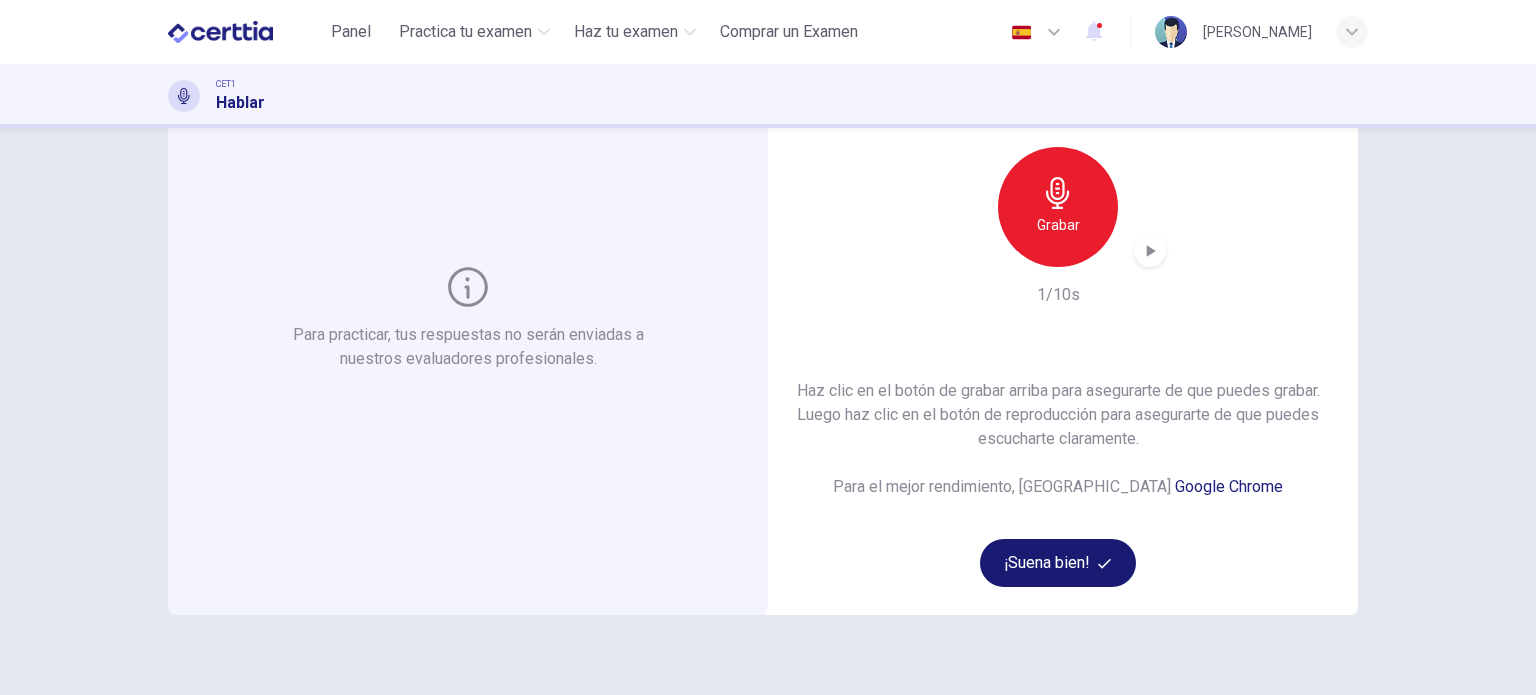 scroll, scrollTop: 72, scrollLeft: 0, axis: vertical 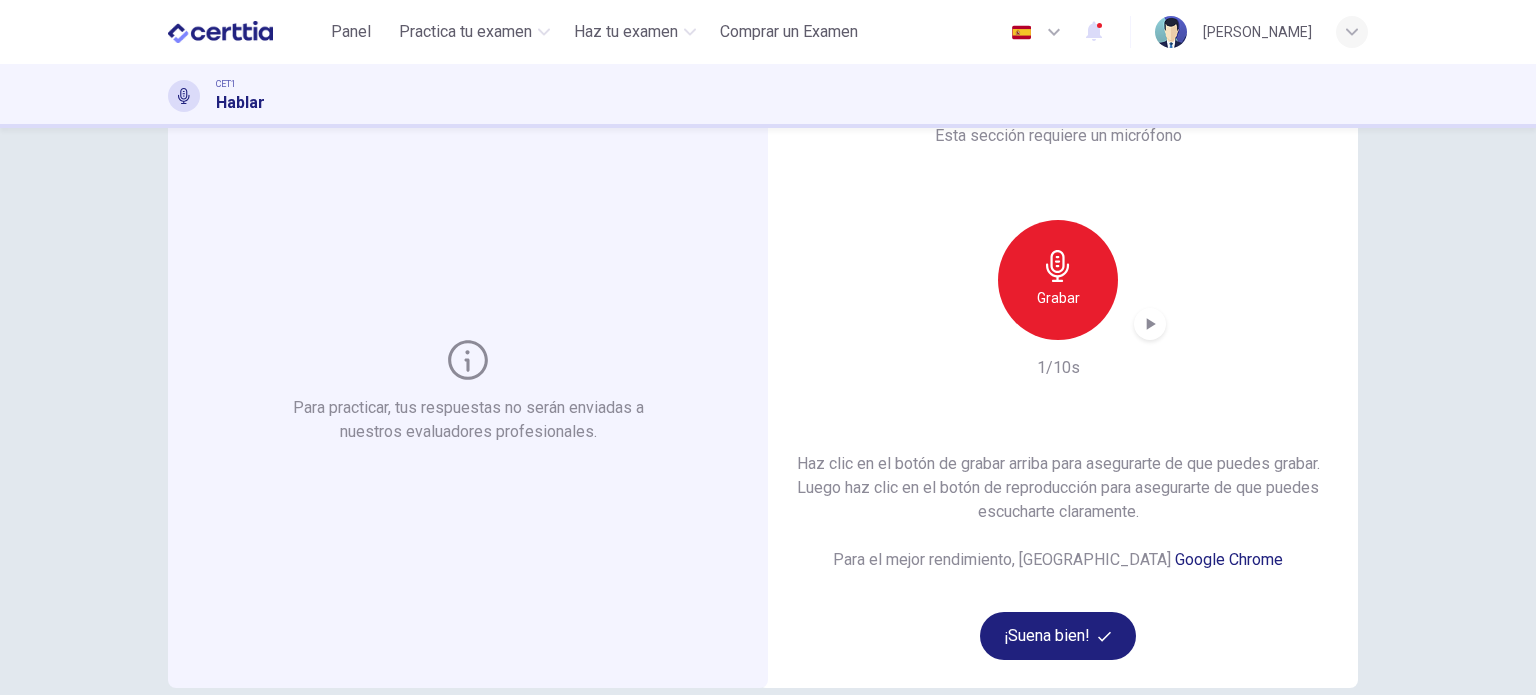click on "Grabar" at bounding box center [1058, 280] 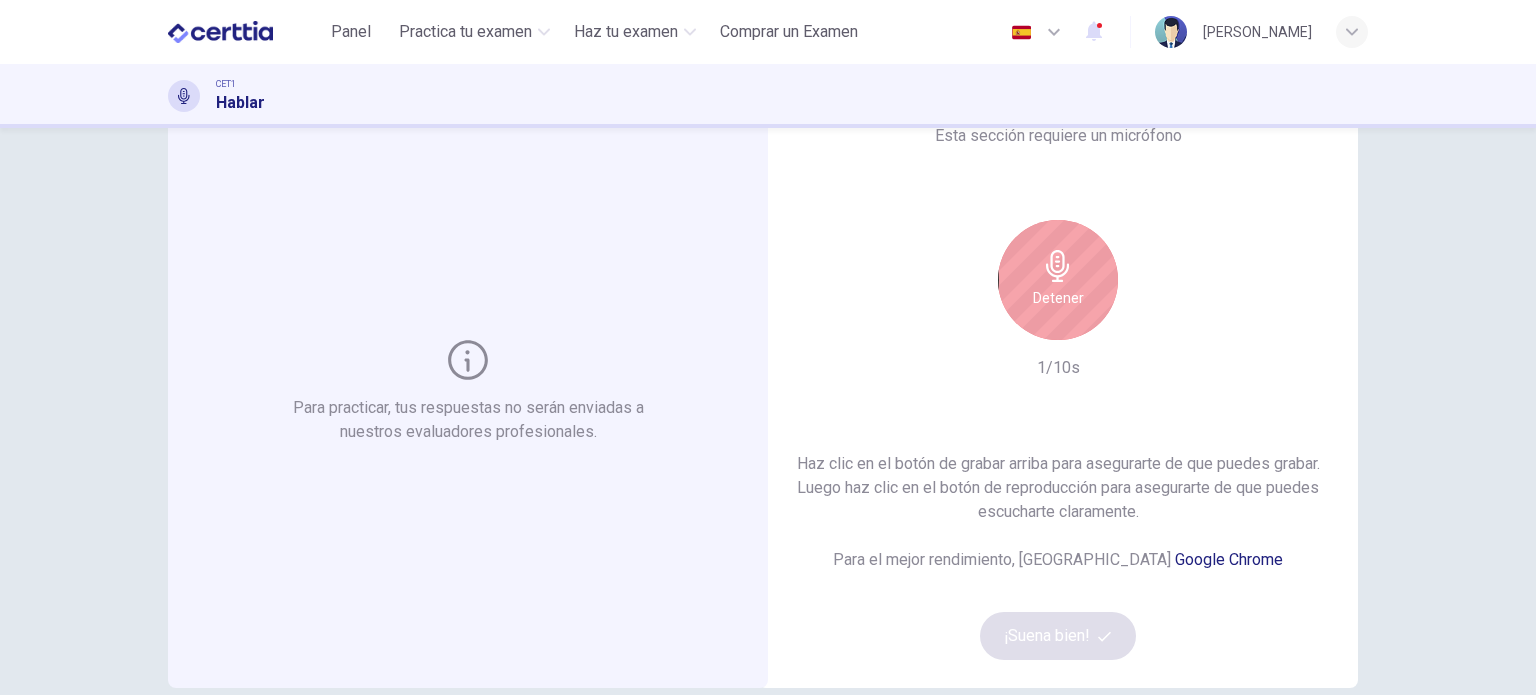 click on "Detener" at bounding box center [1058, 298] 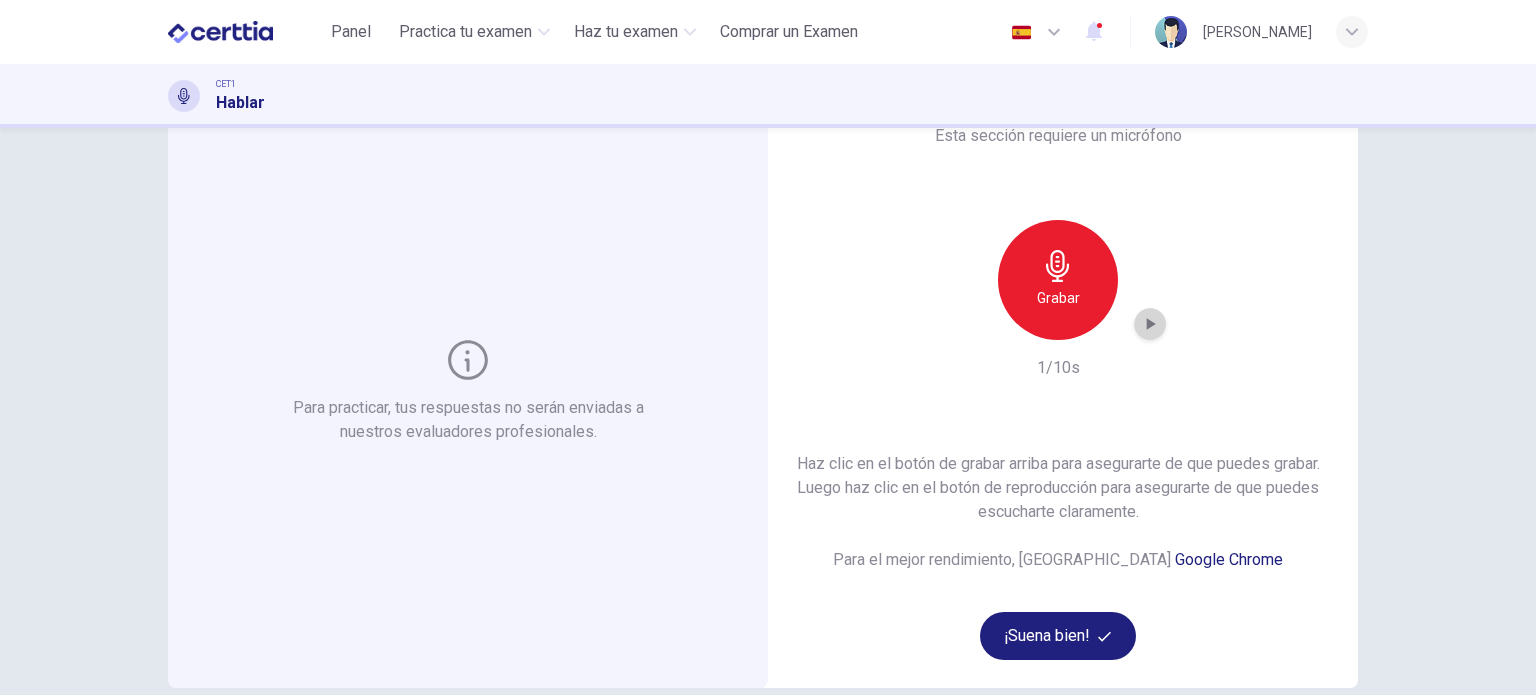click 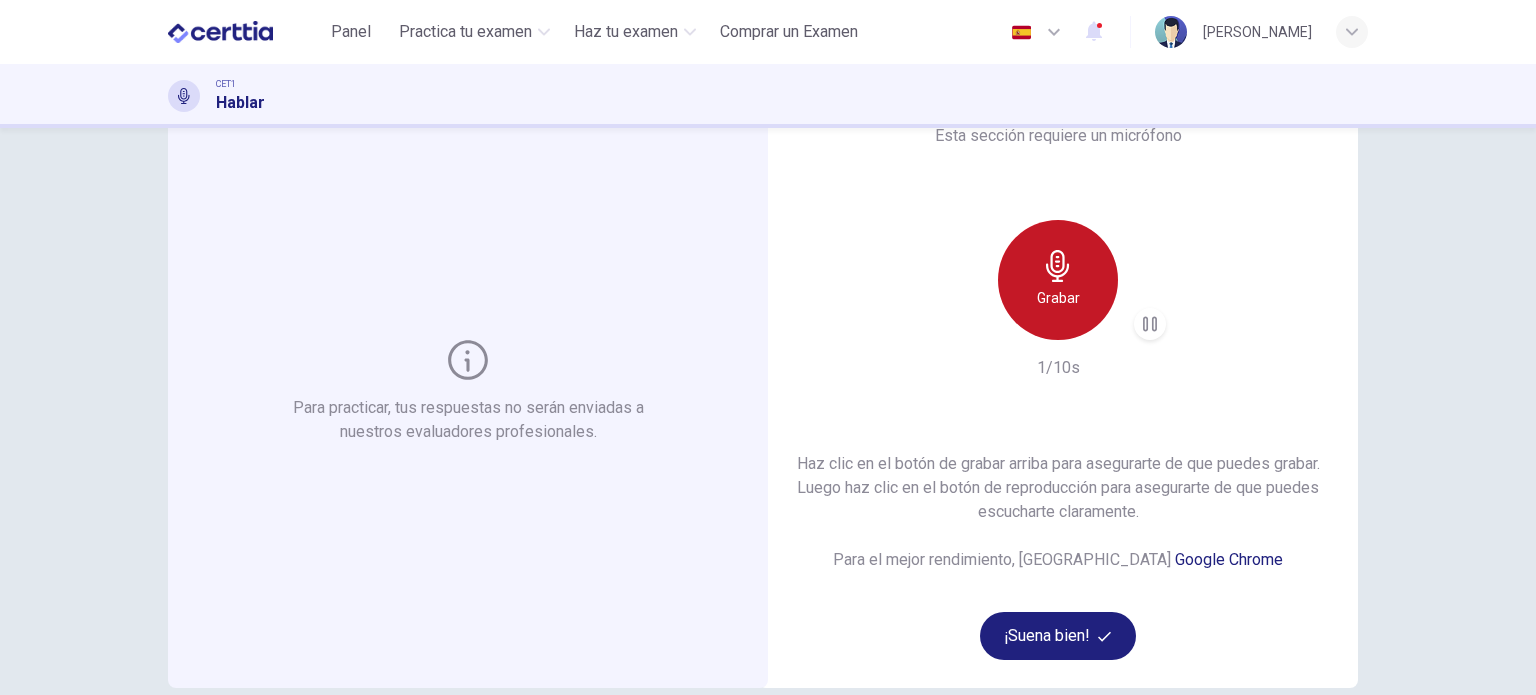 click on "Grabar" at bounding box center (1058, 280) 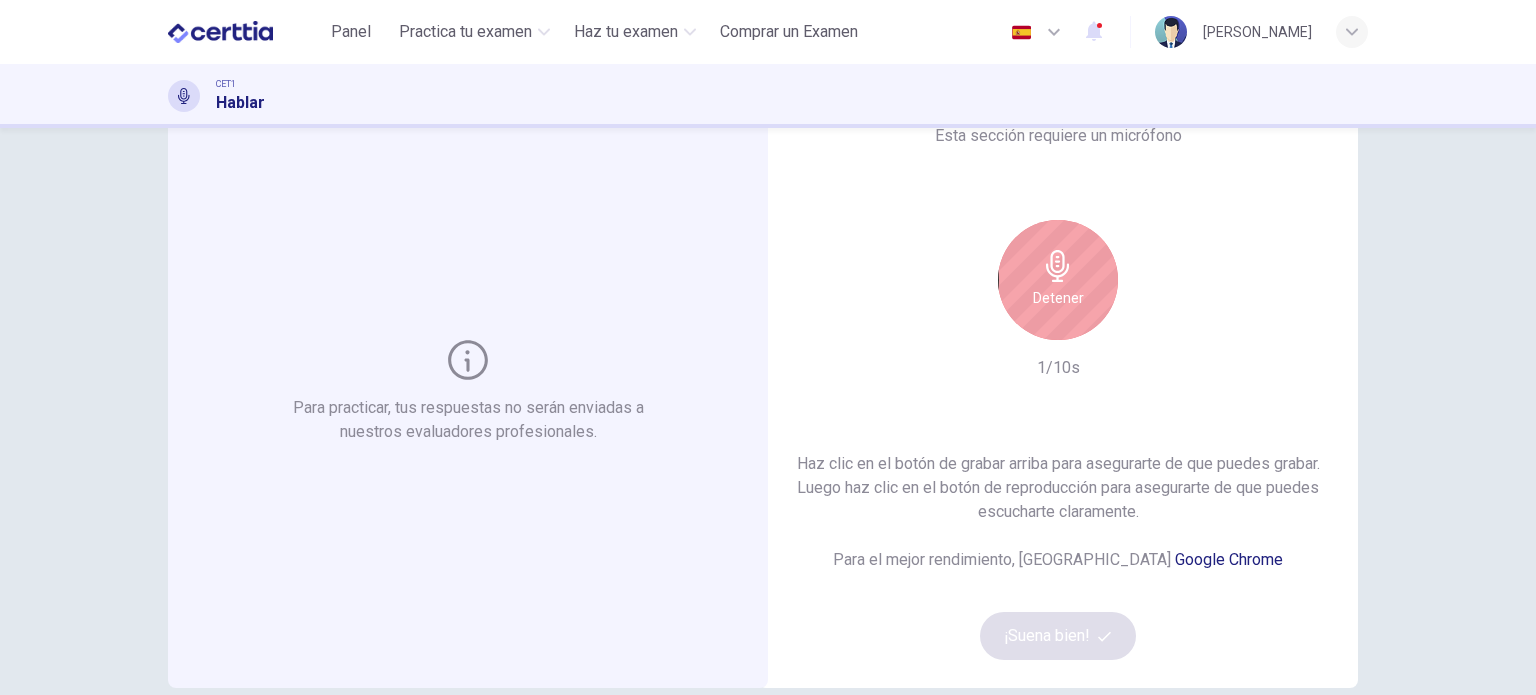 click on "Detener" at bounding box center (1058, 280) 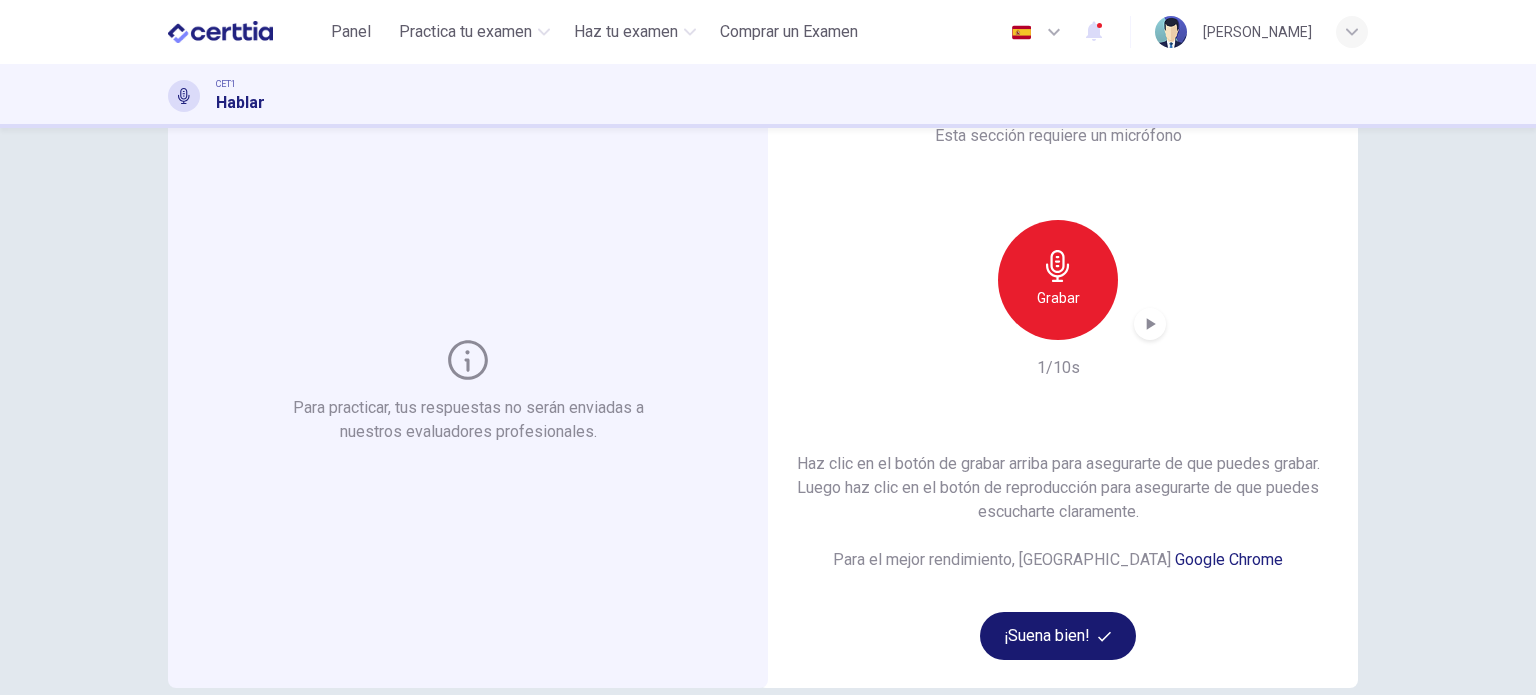 click on "¡Suena bien!" at bounding box center (1058, 636) 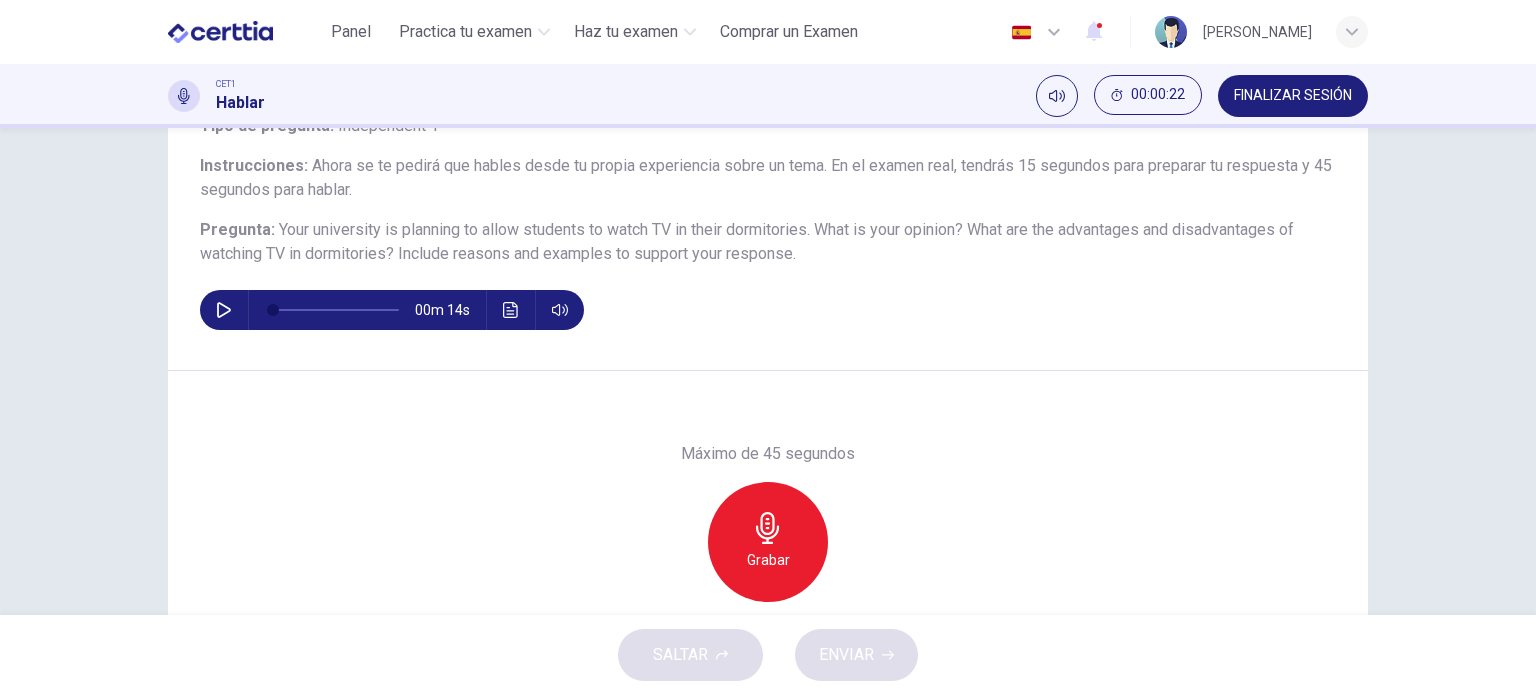 scroll, scrollTop: 172, scrollLeft: 0, axis: vertical 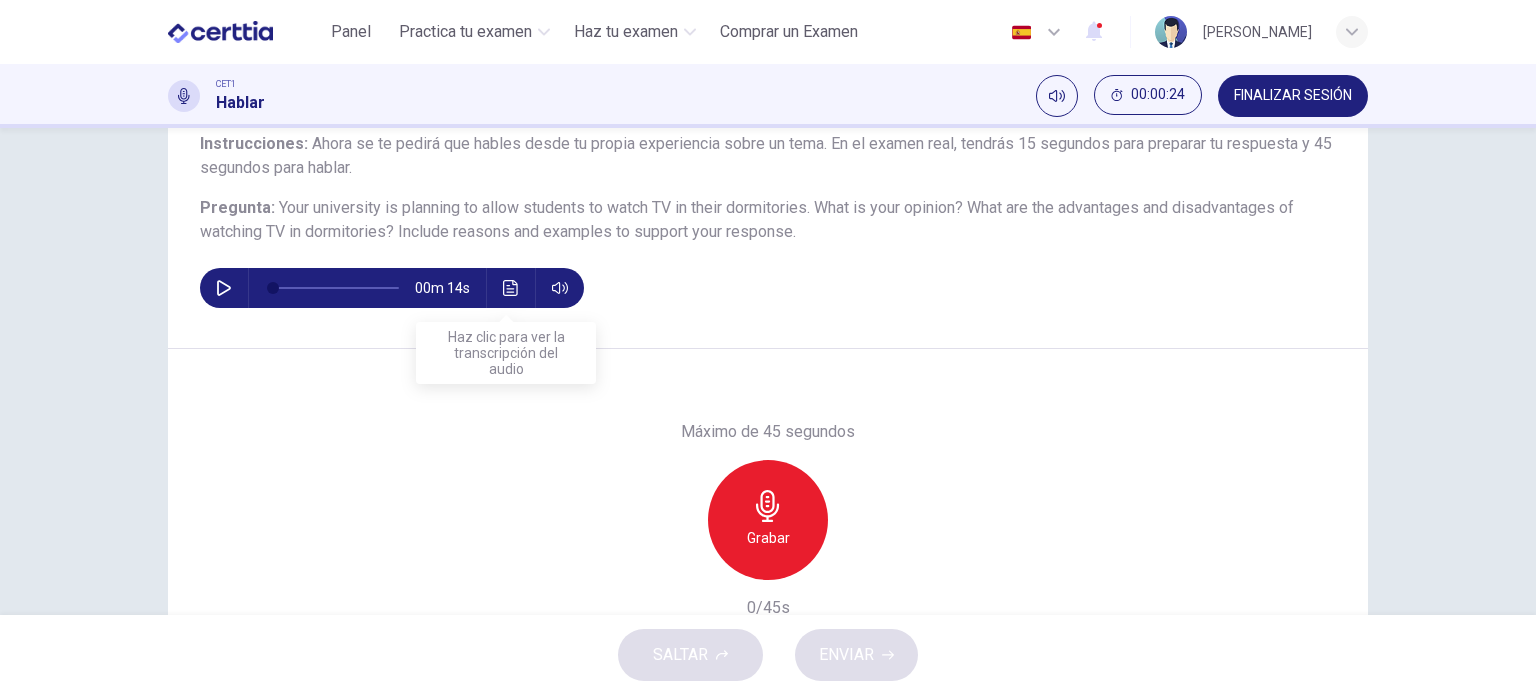 click 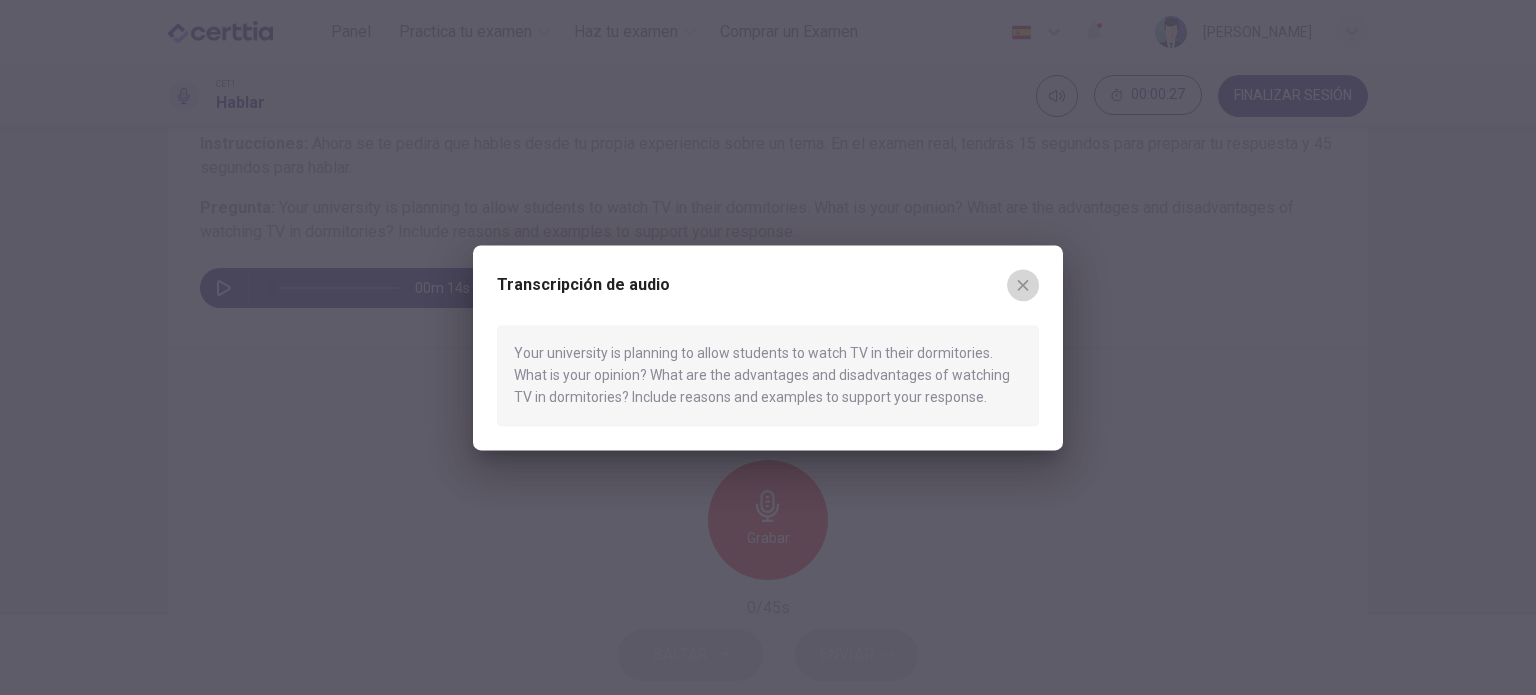 click 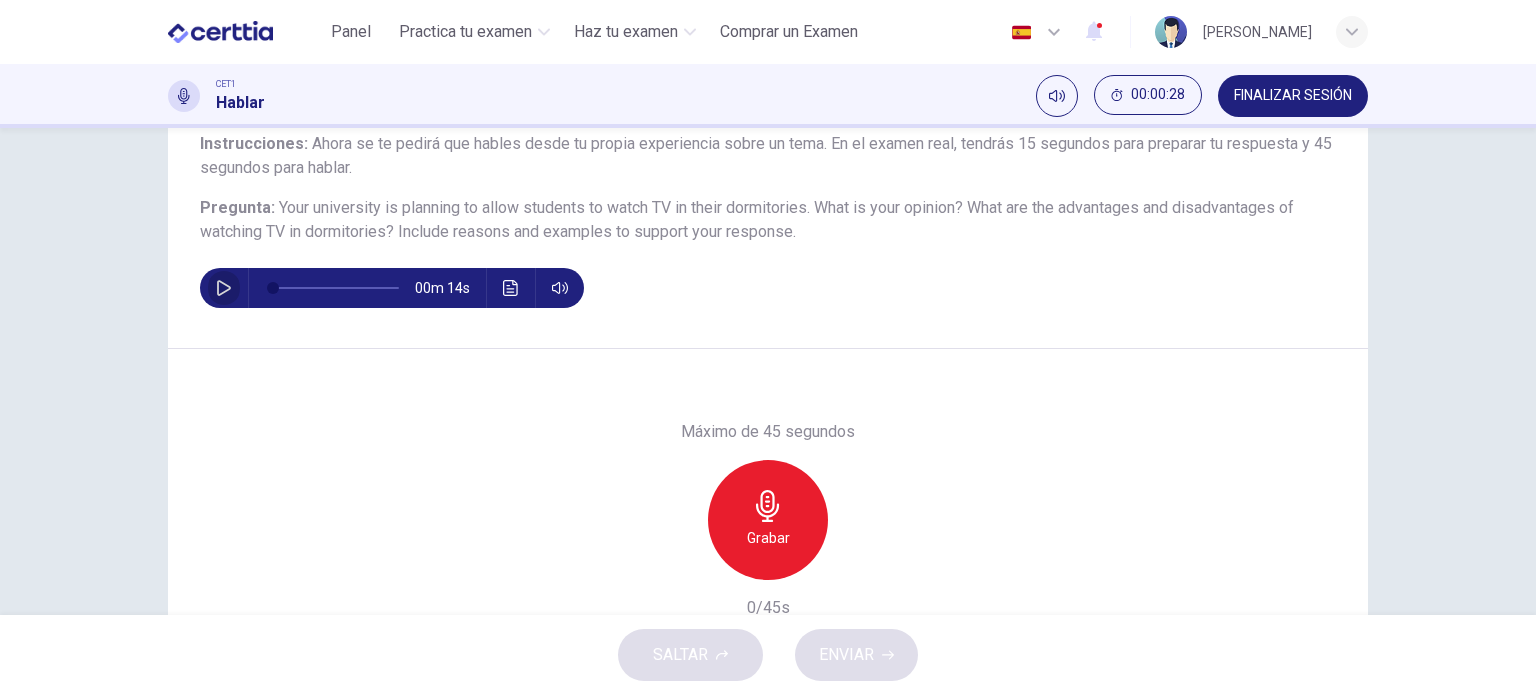 click 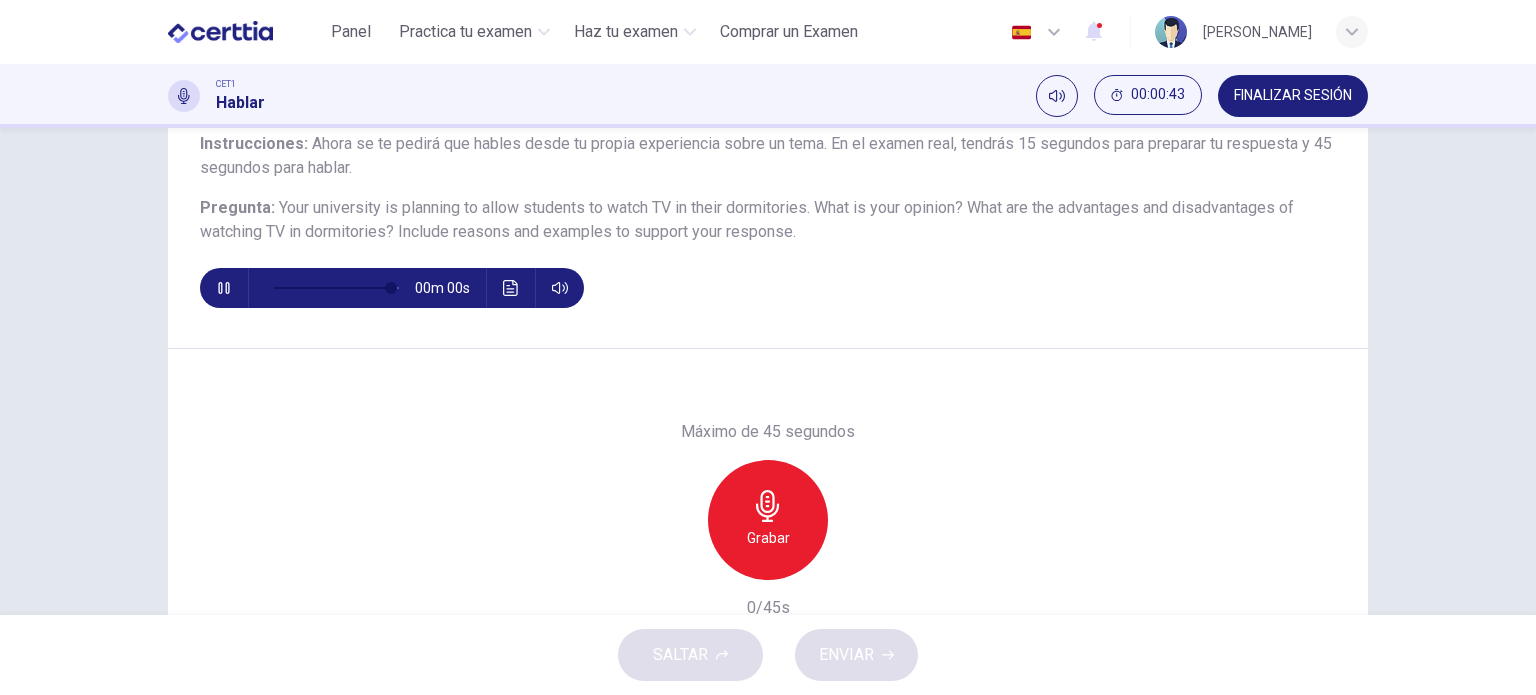 type on "*" 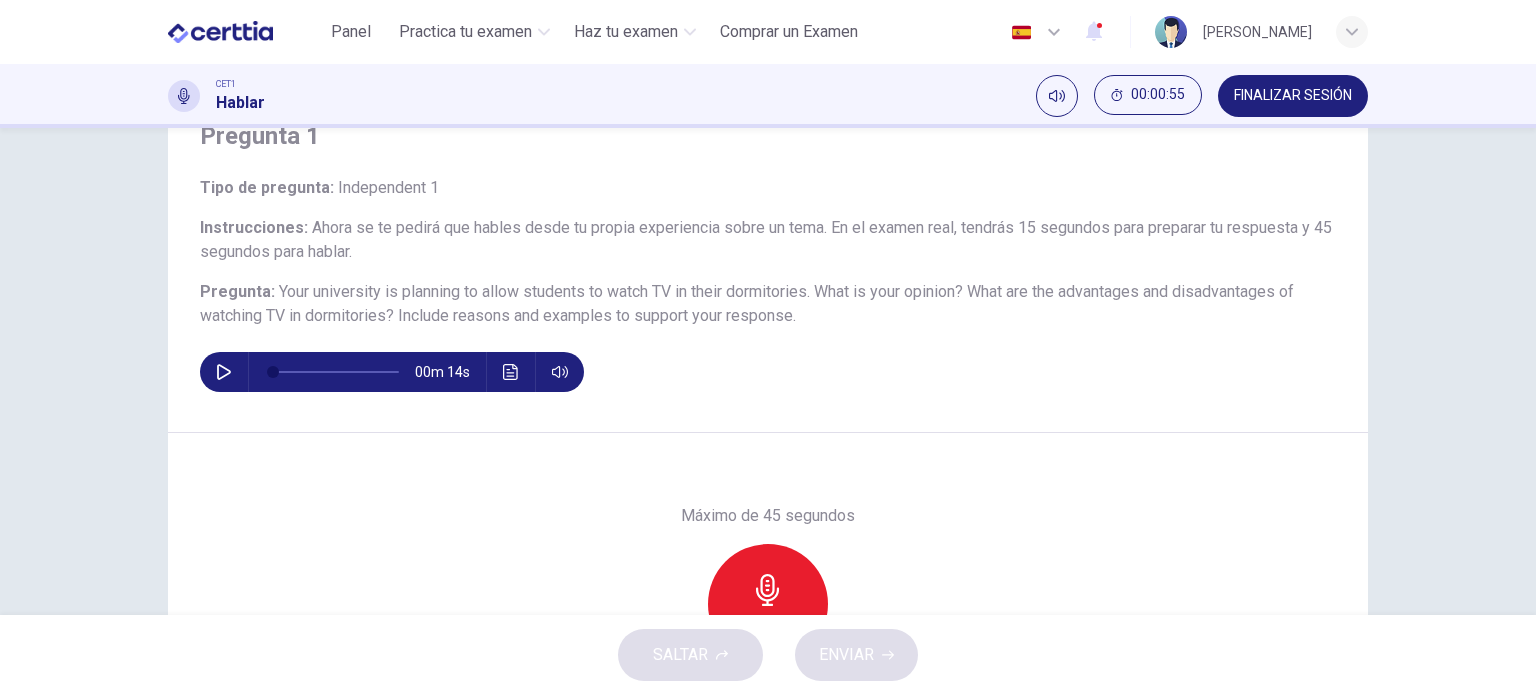 scroll, scrollTop: 188, scrollLeft: 0, axis: vertical 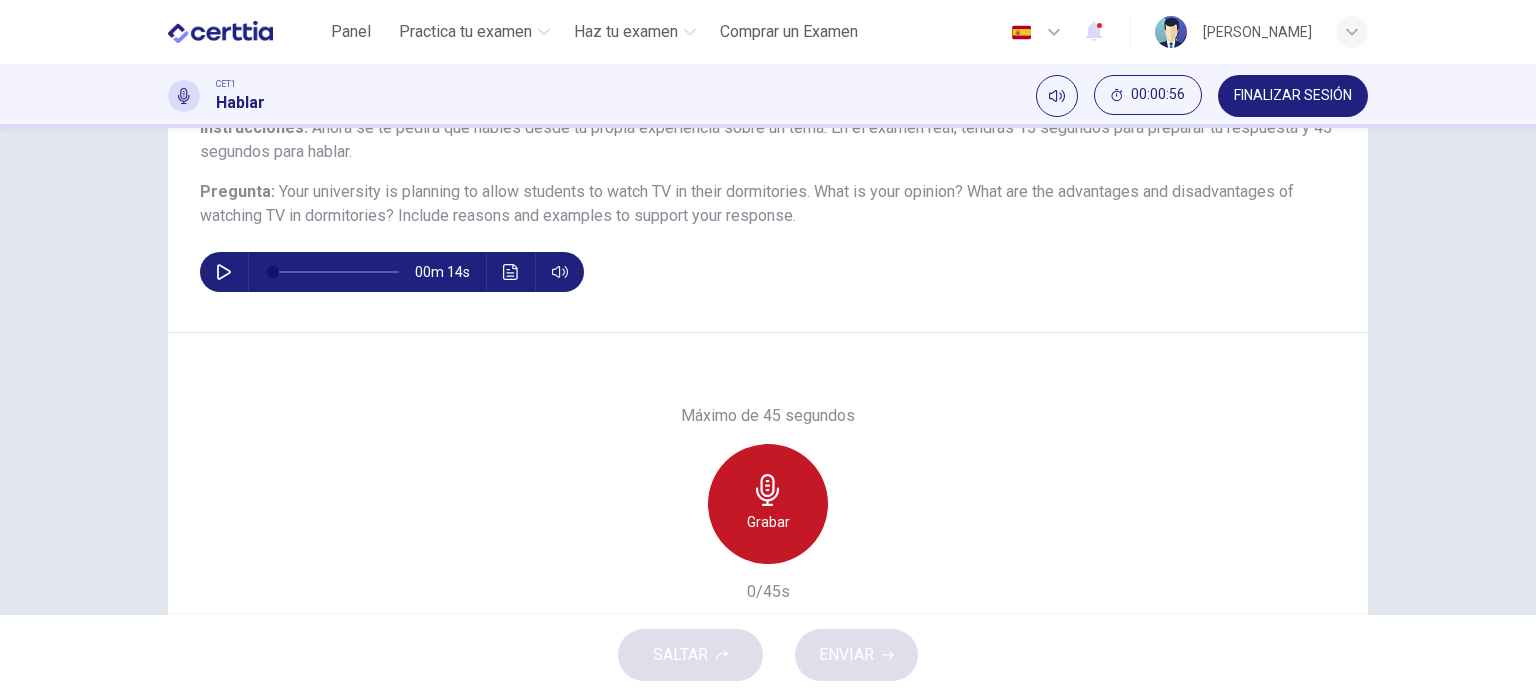 click 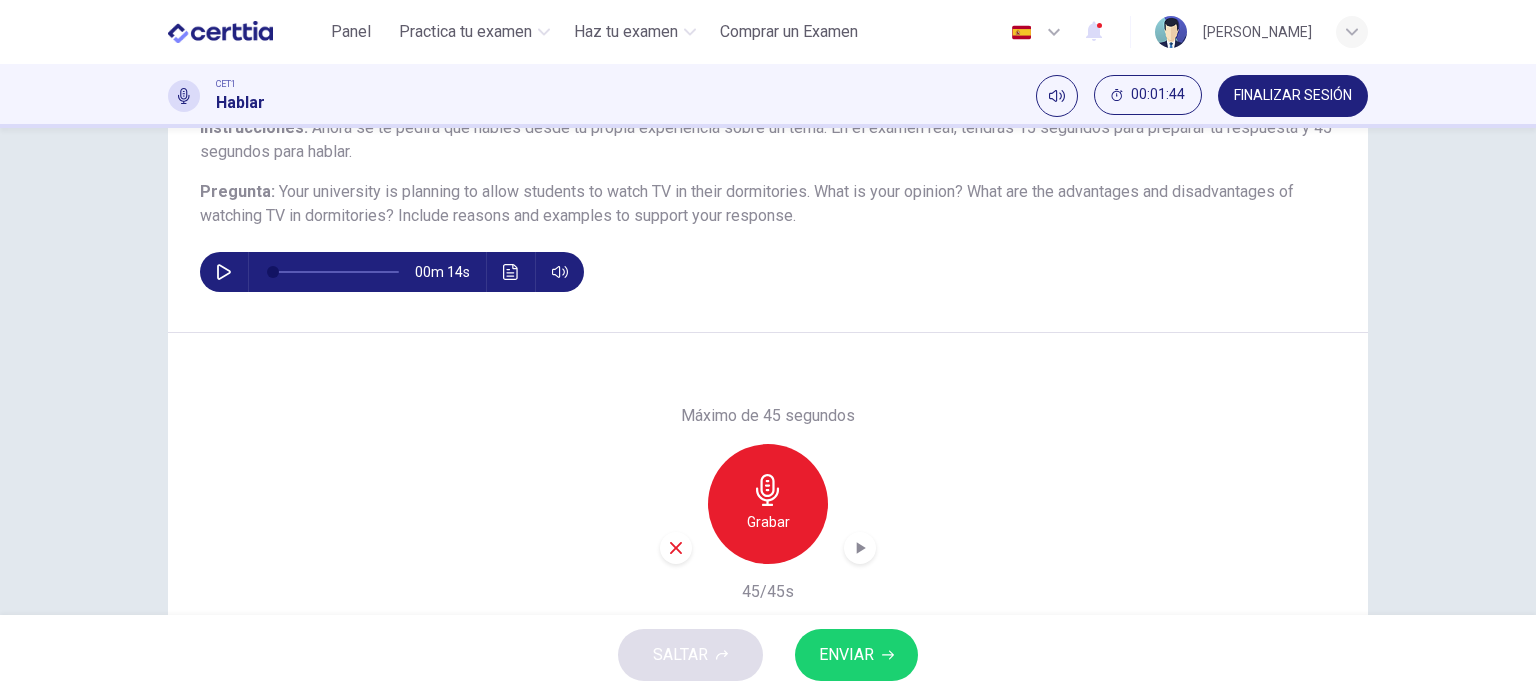 click on "ENVIAR" at bounding box center [856, 655] 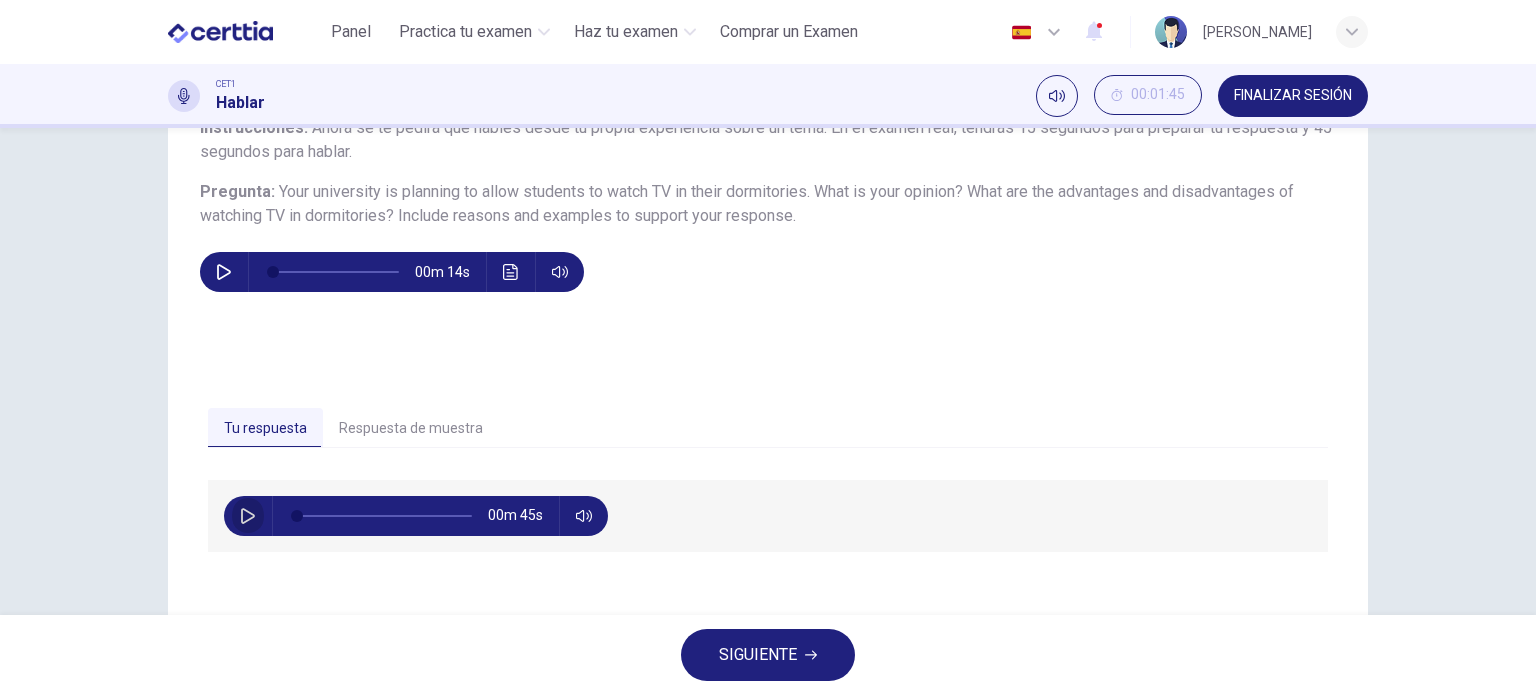 click at bounding box center (248, 516) 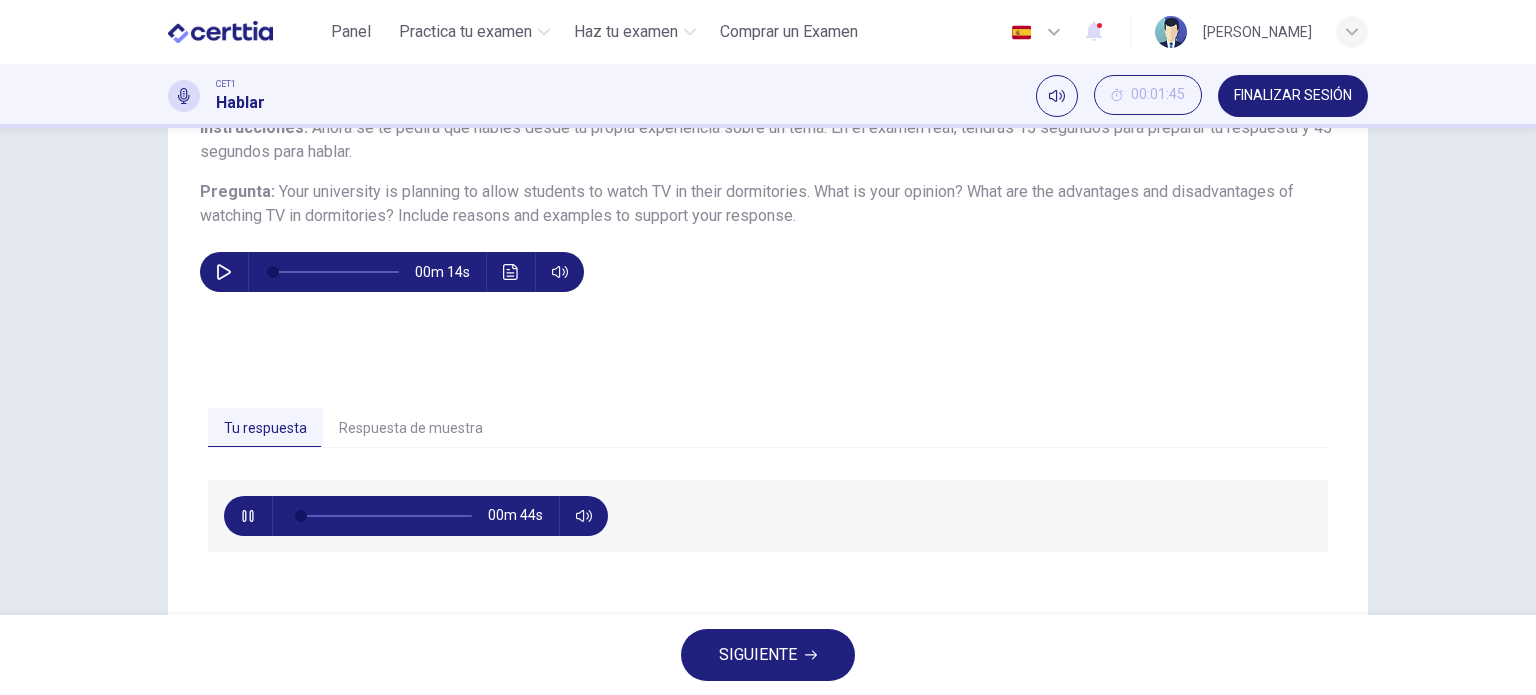 type on "*" 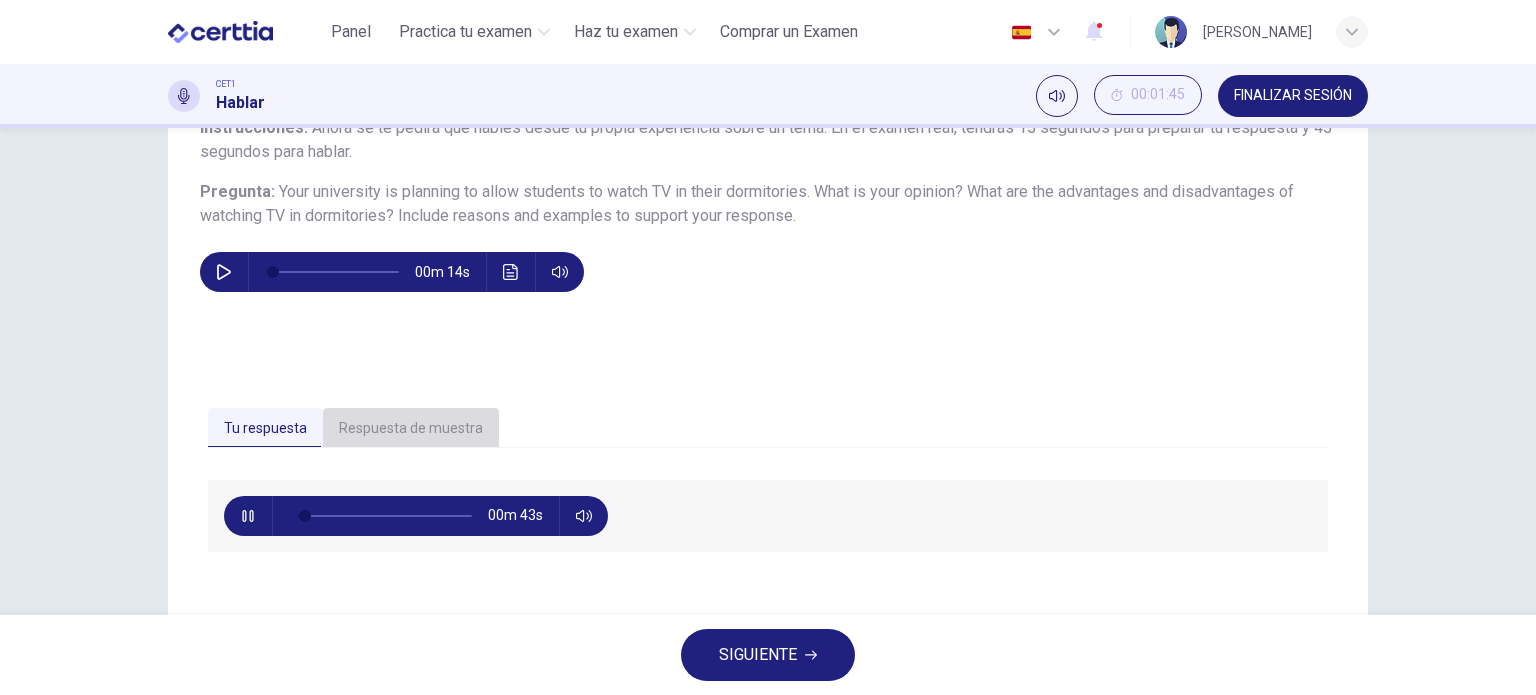 click on "Respuesta de muestra" at bounding box center [411, 429] 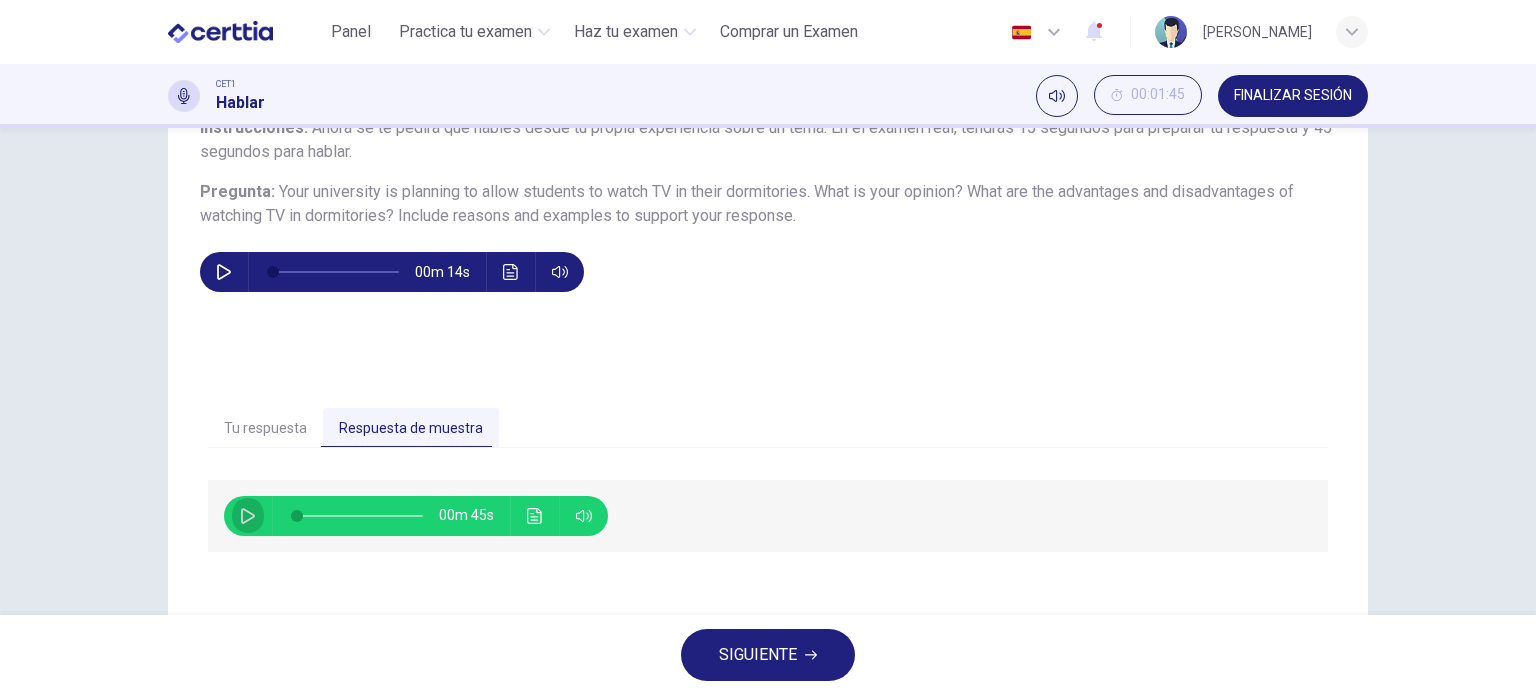 click 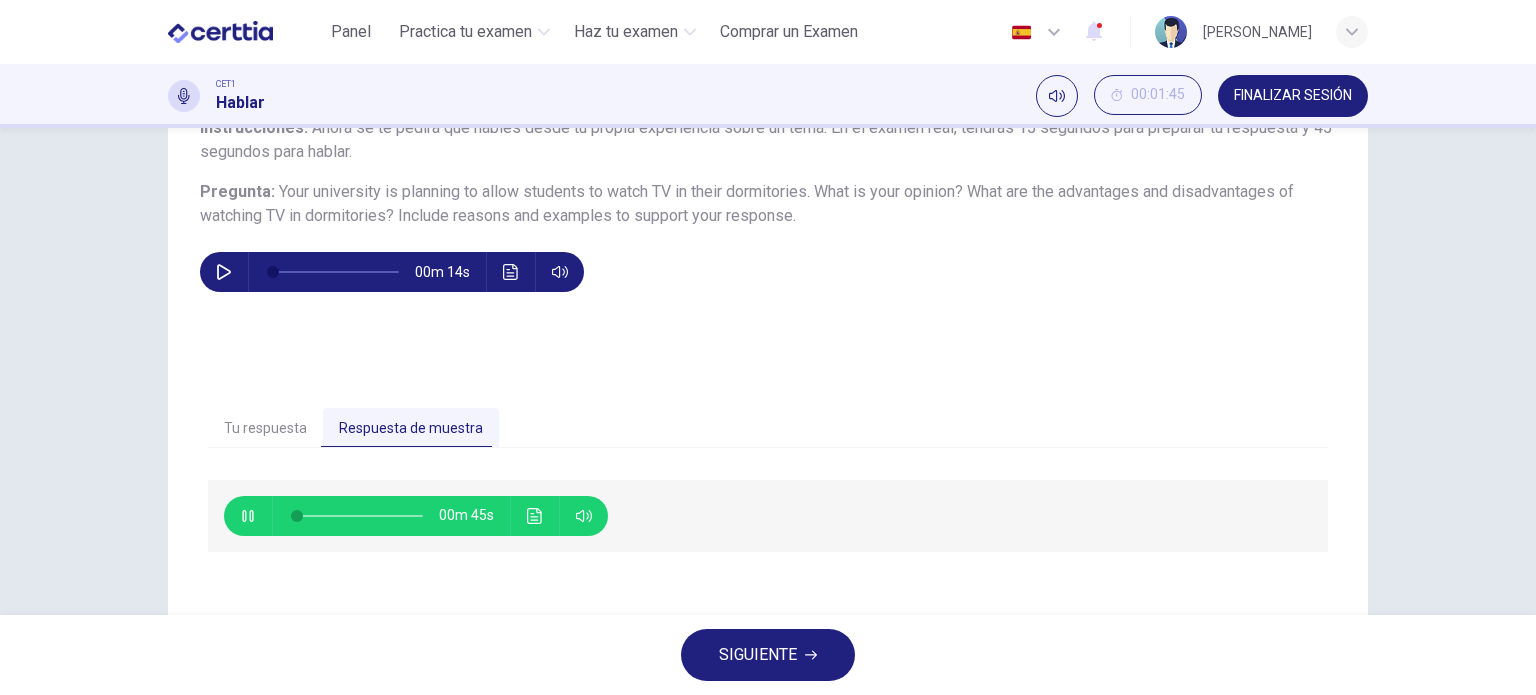 type on "**" 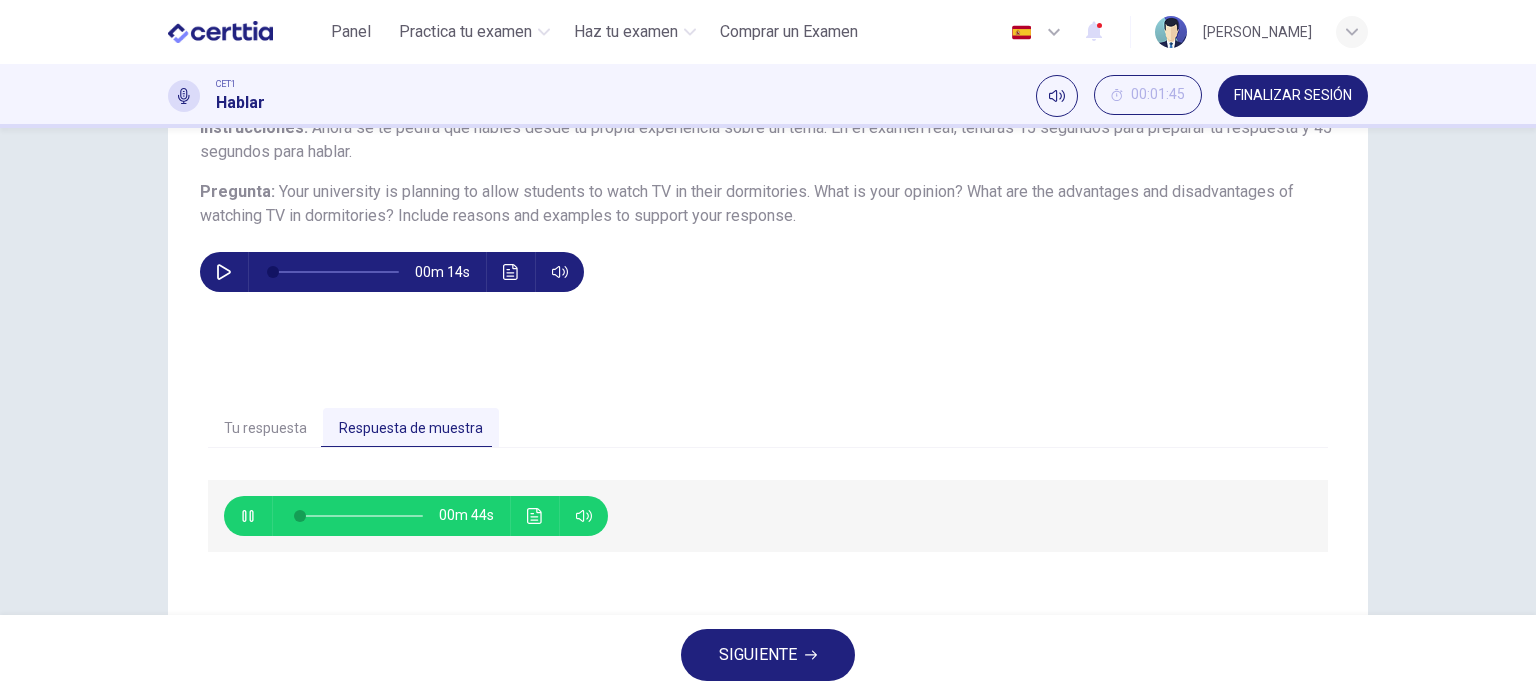 type on "**" 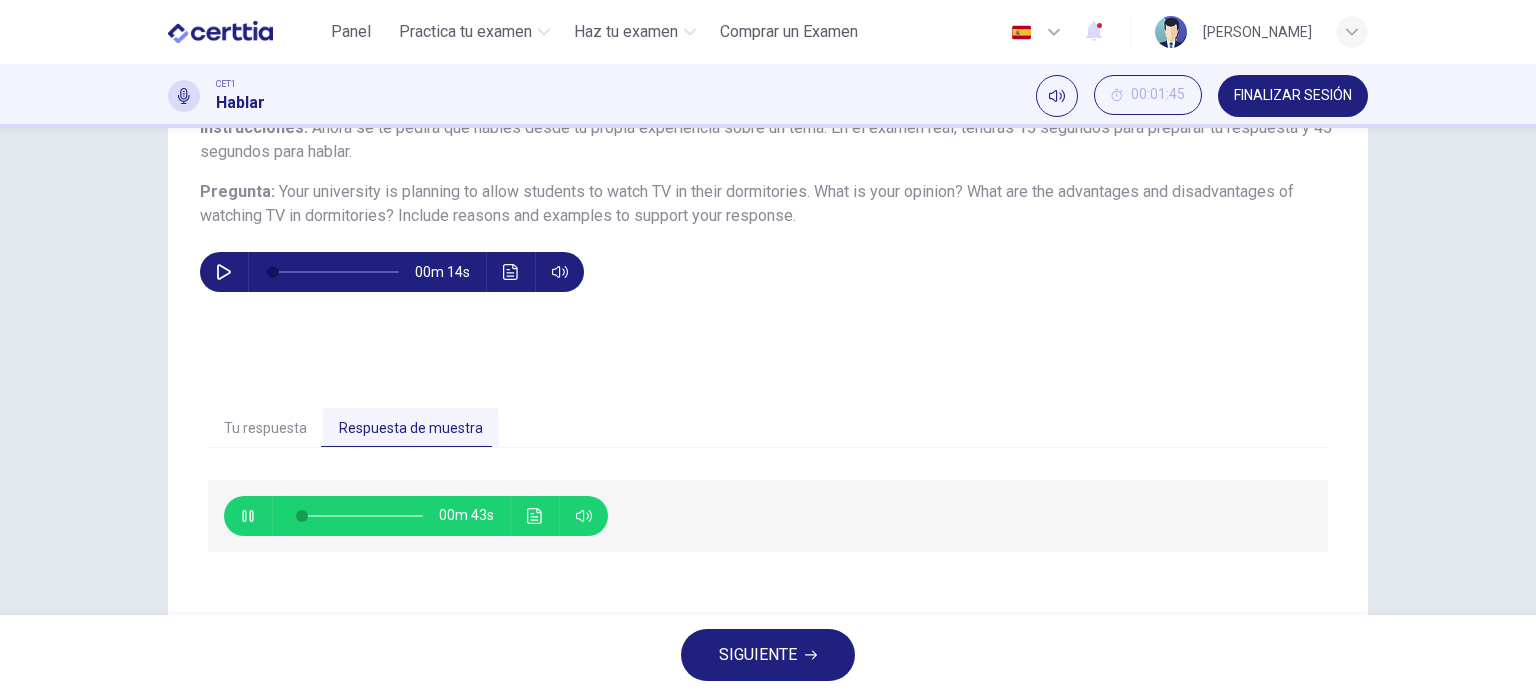 type on "**" 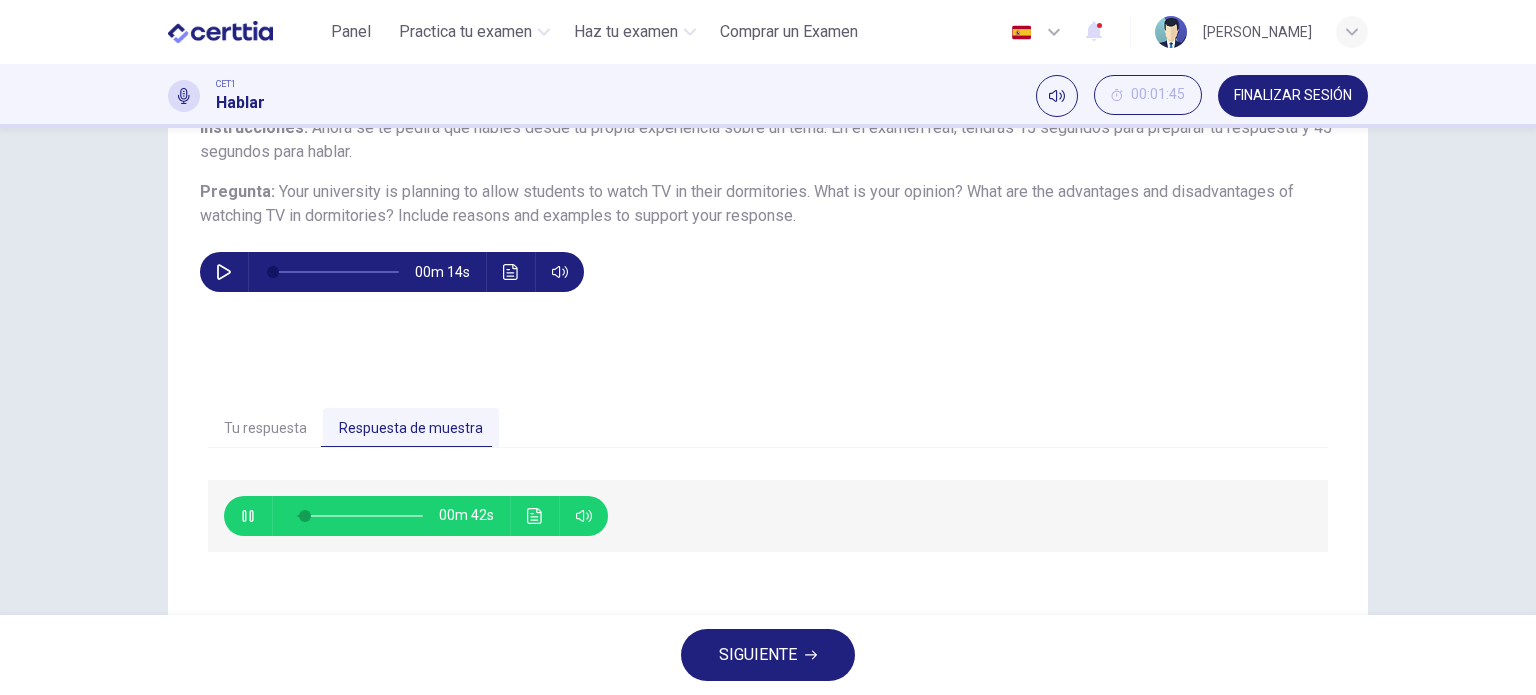 type on "**" 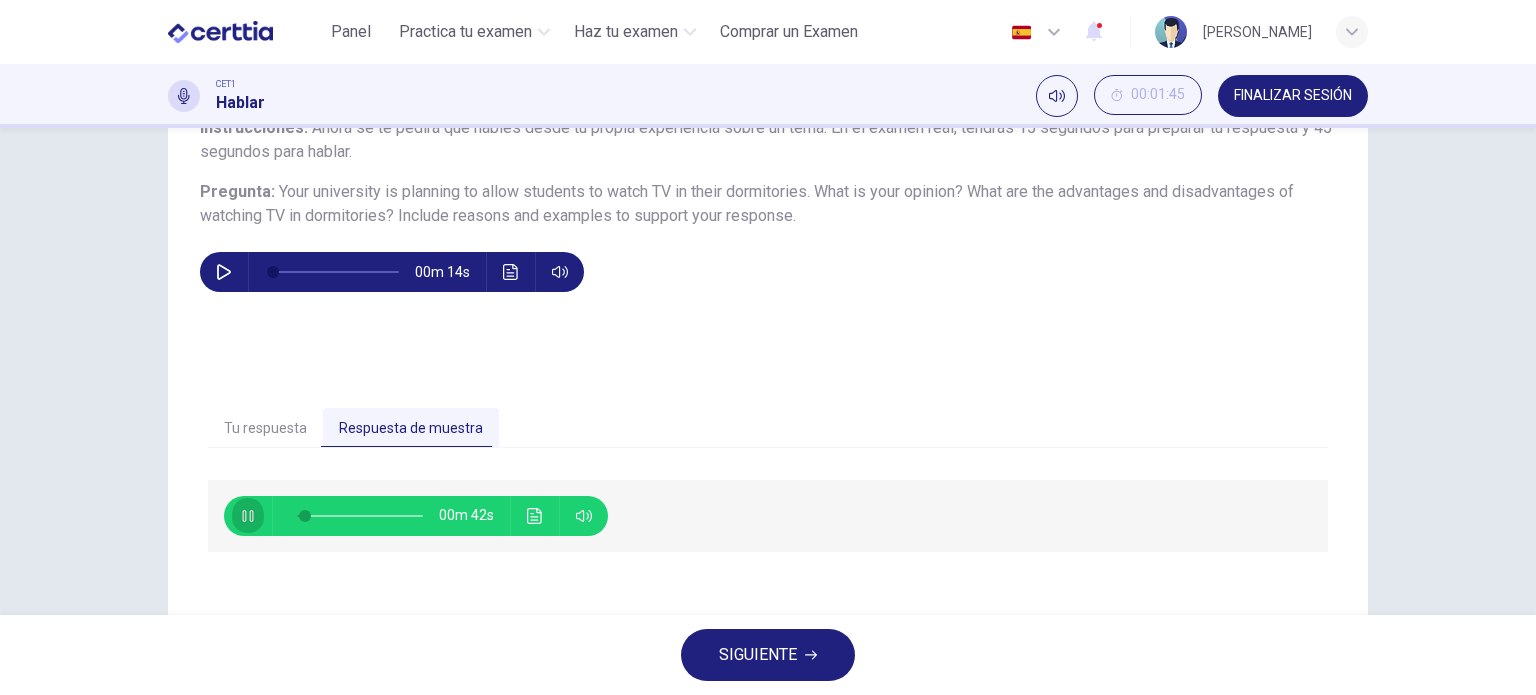 click at bounding box center (248, 516) 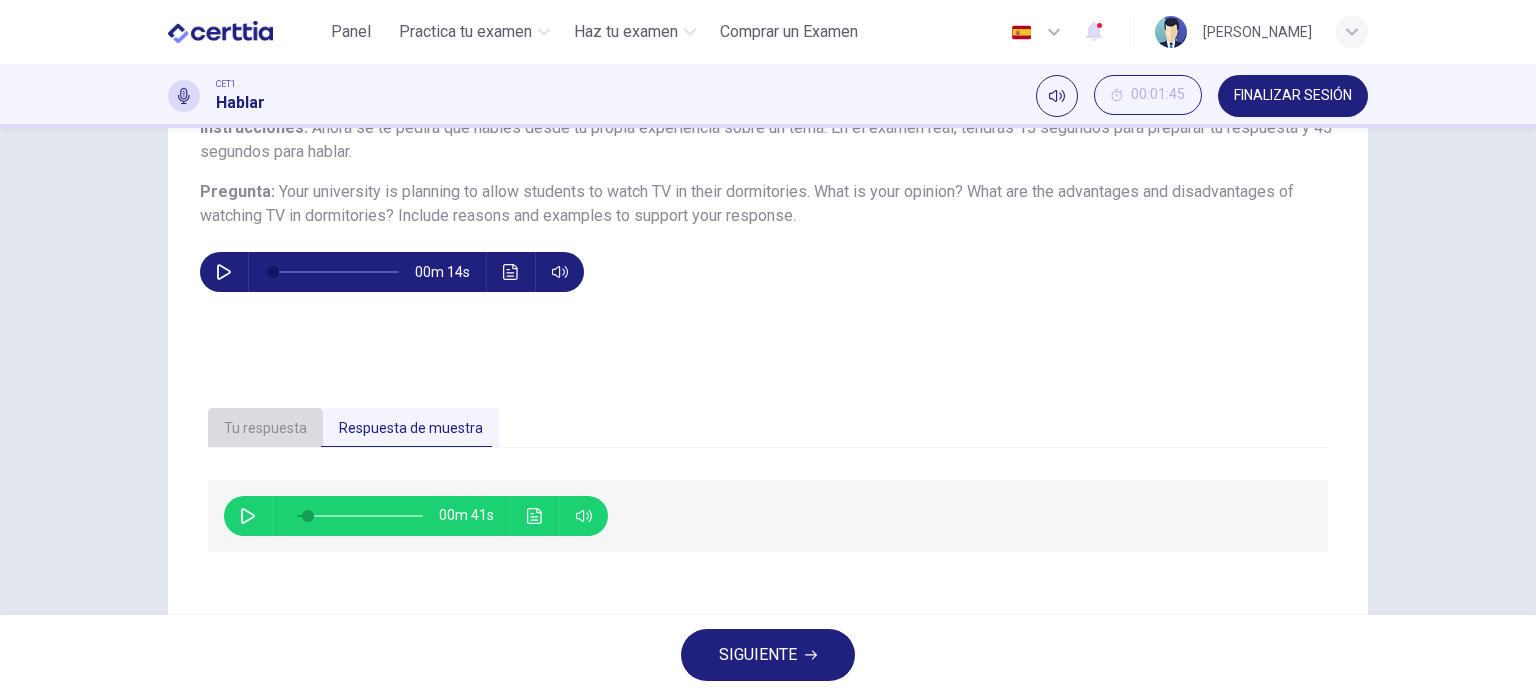 click on "Tu respuesta" at bounding box center [265, 429] 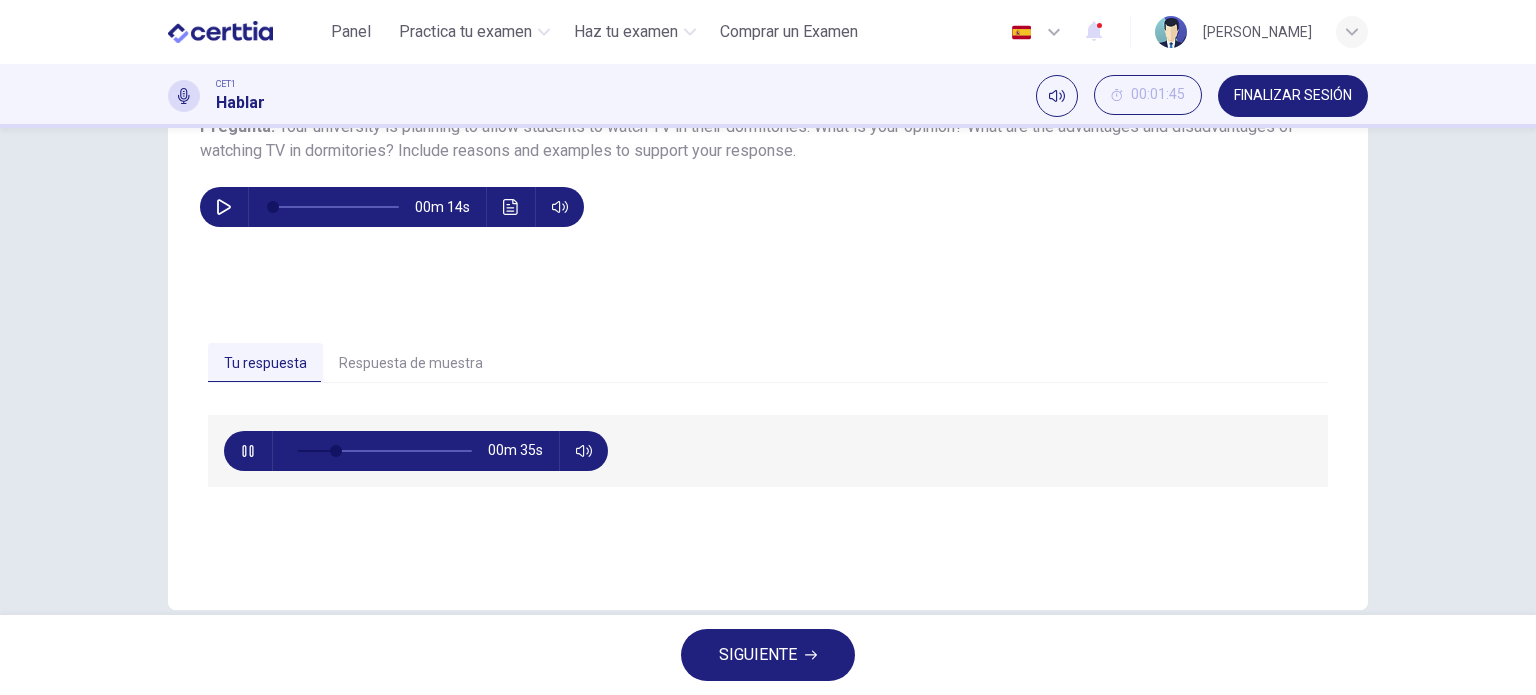scroll, scrollTop: 288, scrollLeft: 0, axis: vertical 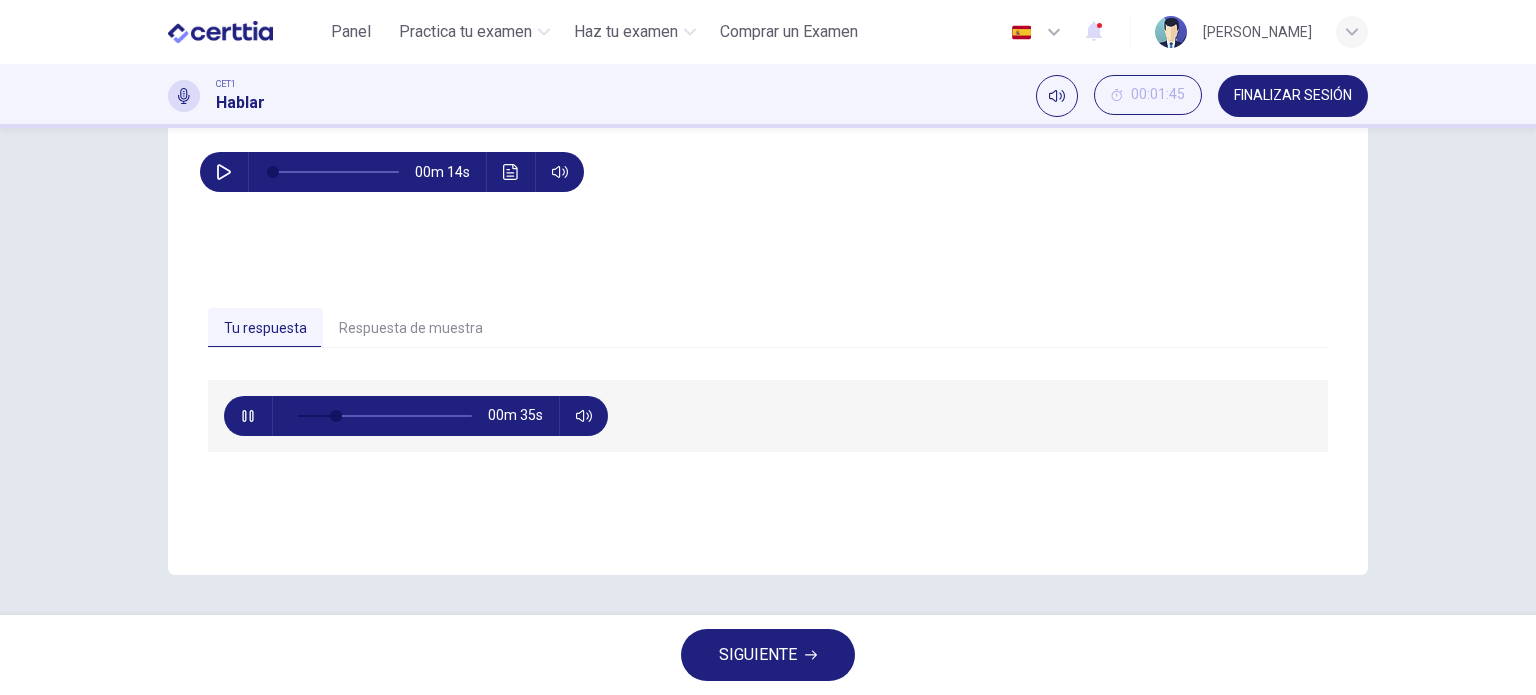 type on "**" 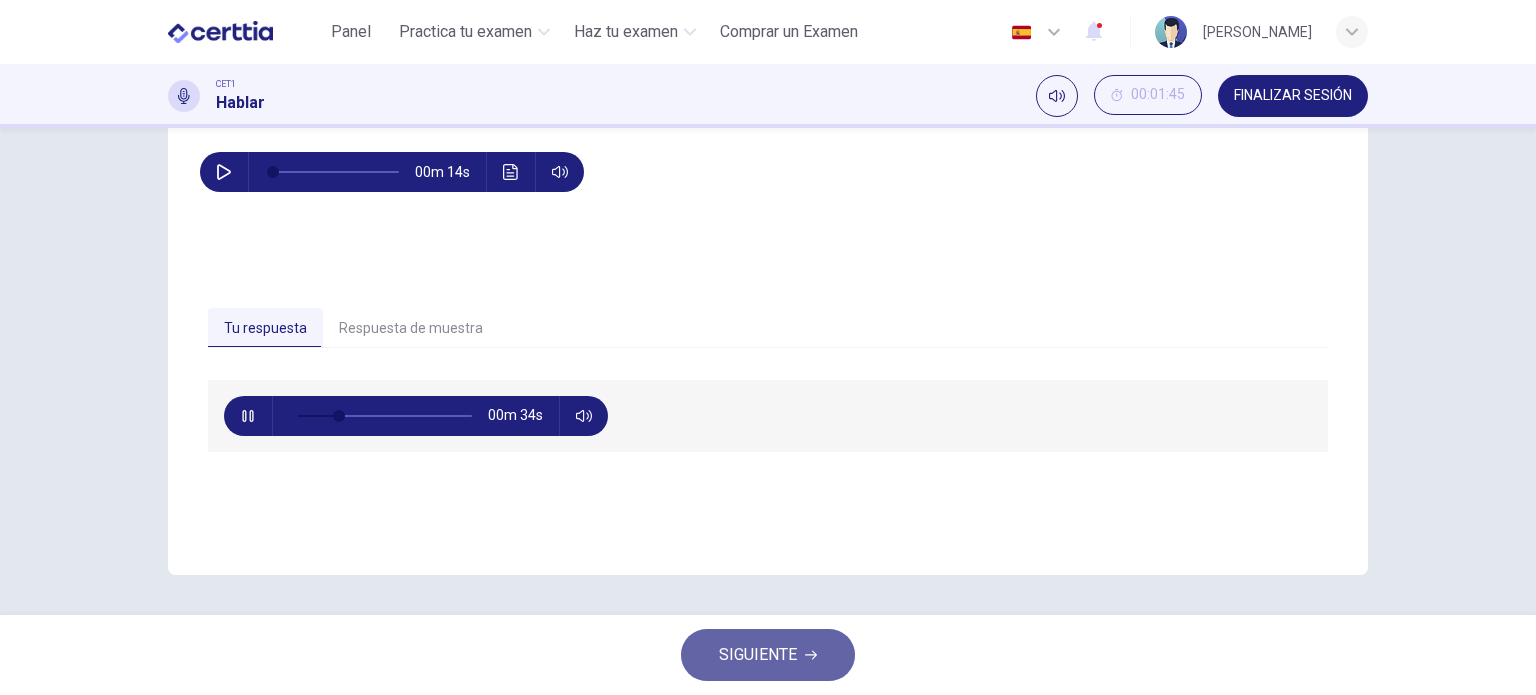 click on "SIGUIENTE" at bounding box center [758, 655] 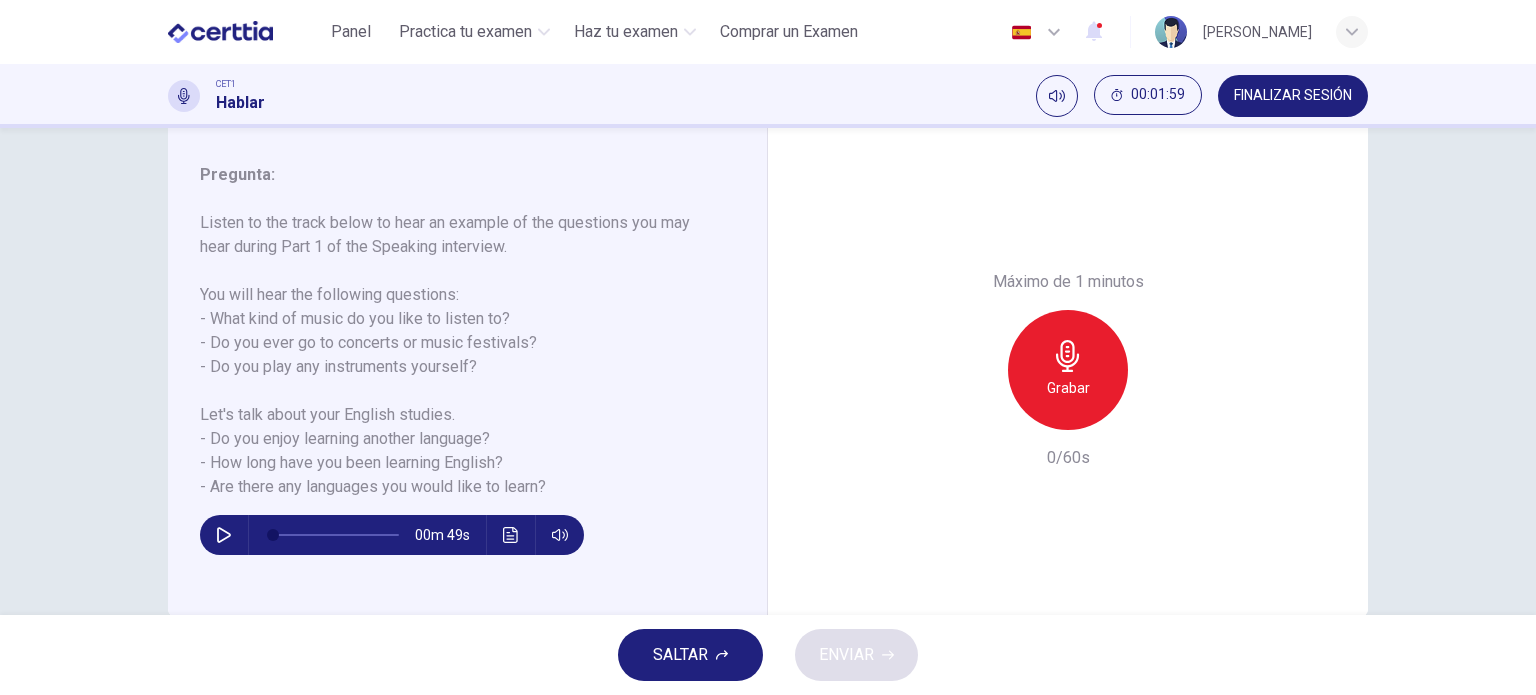 scroll, scrollTop: 288, scrollLeft: 0, axis: vertical 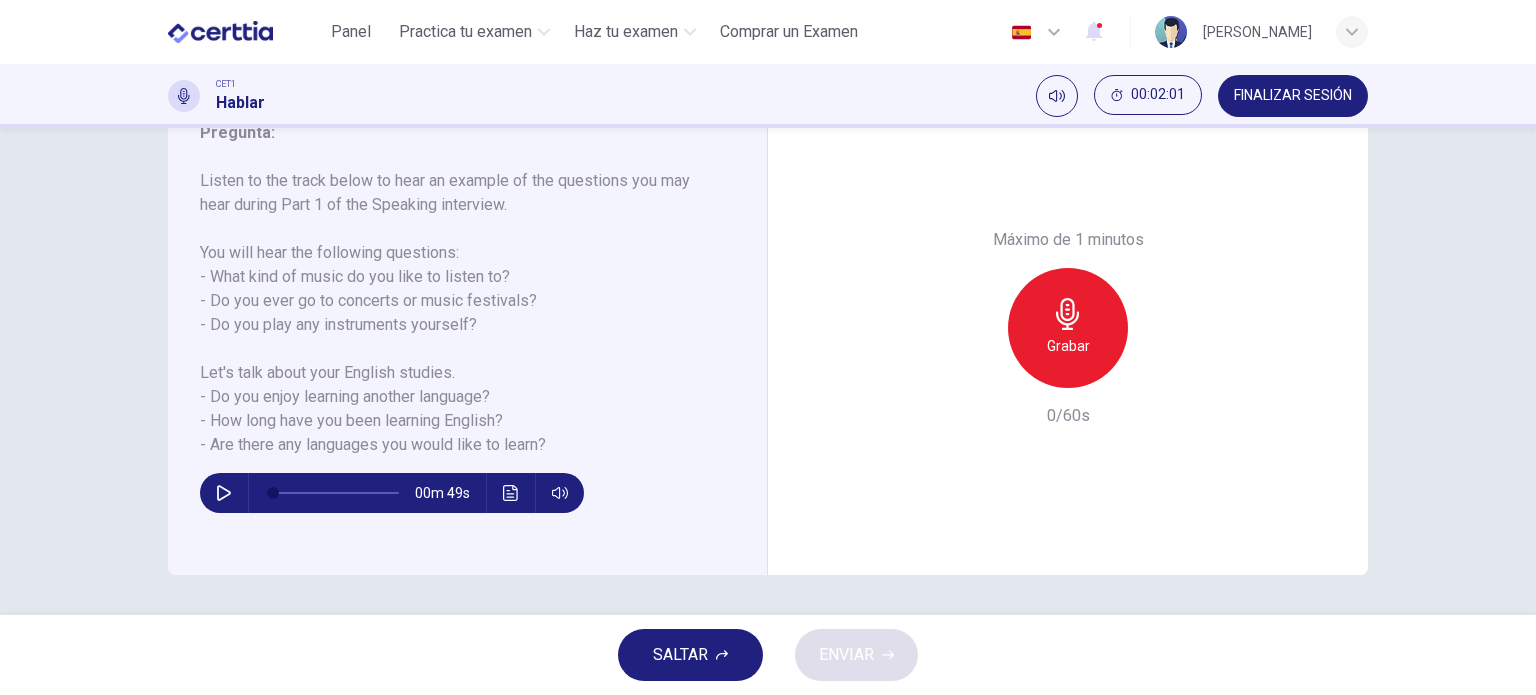 click on "00m 49s" at bounding box center (455, 485) 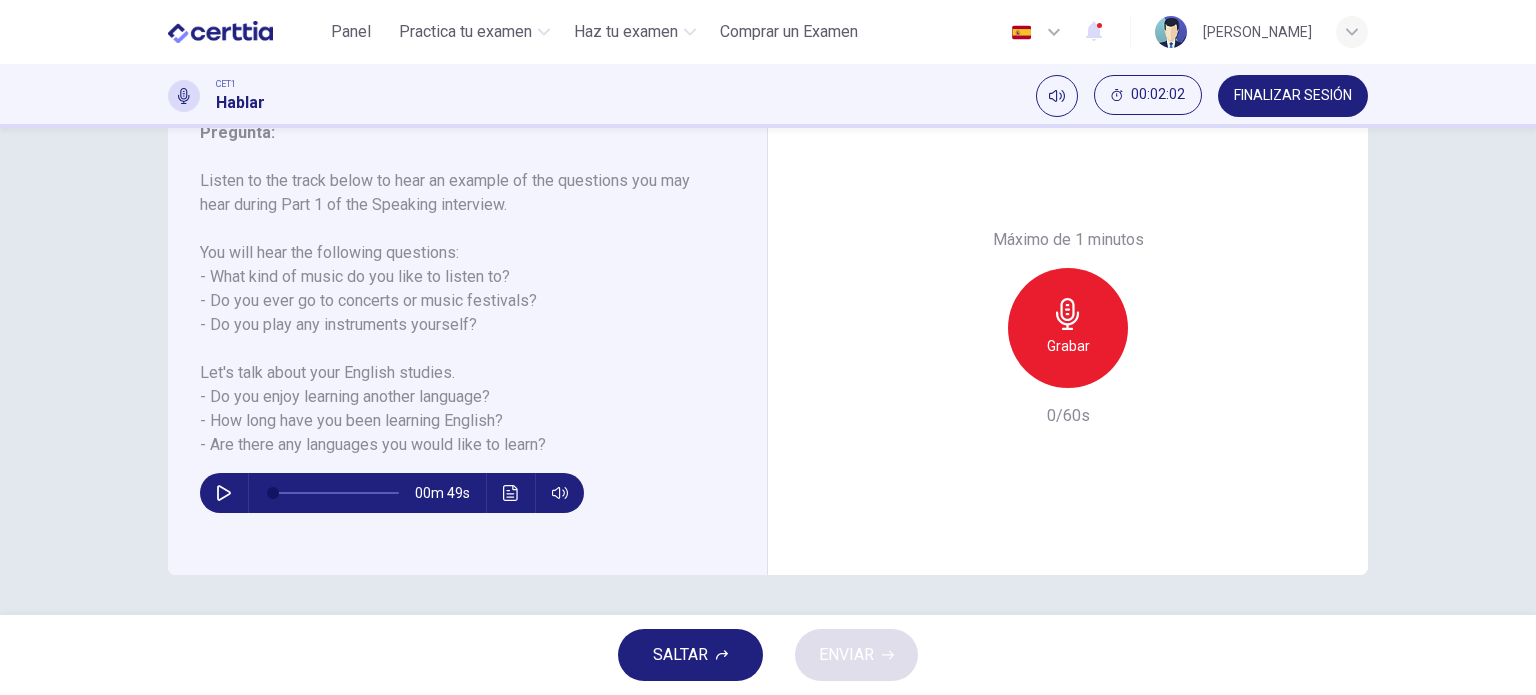click at bounding box center [224, 493] 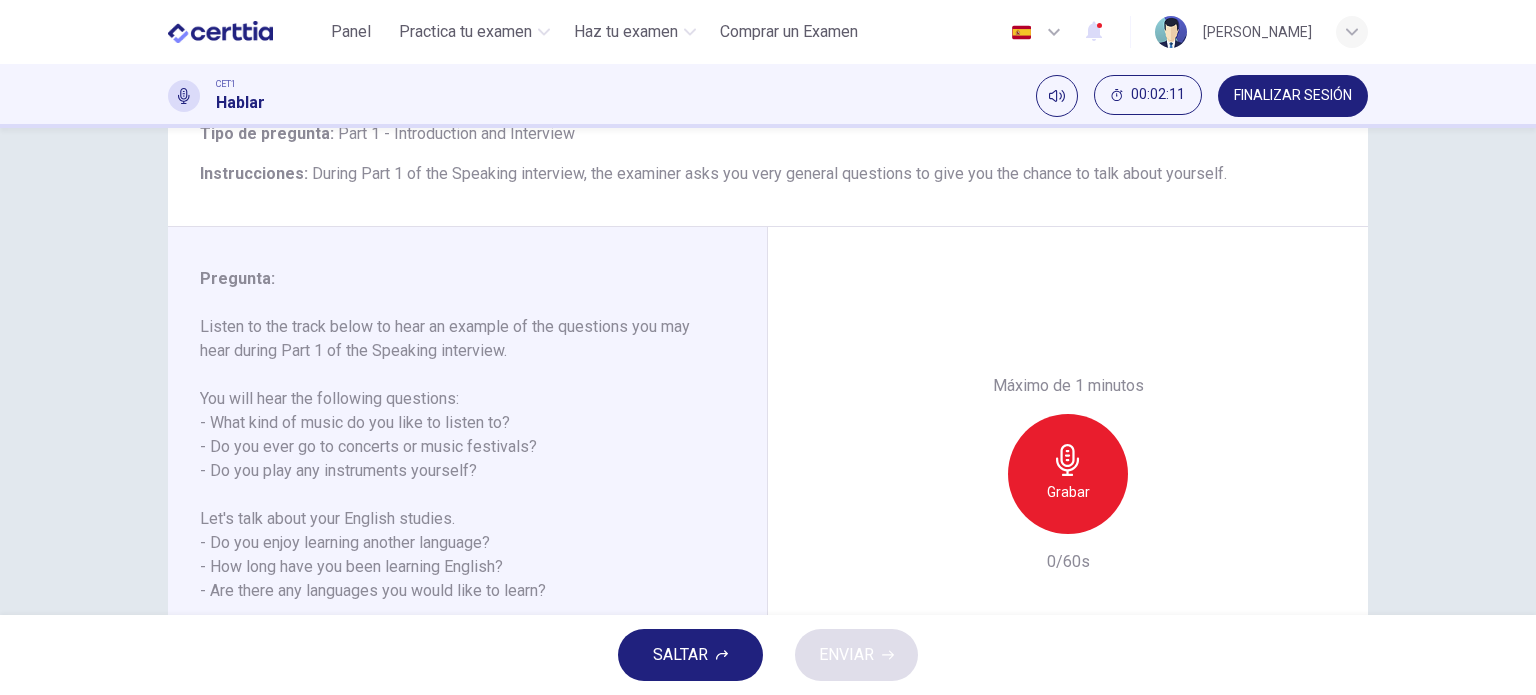 scroll, scrollTop: 188, scrollLeft: 0, axis: vertical 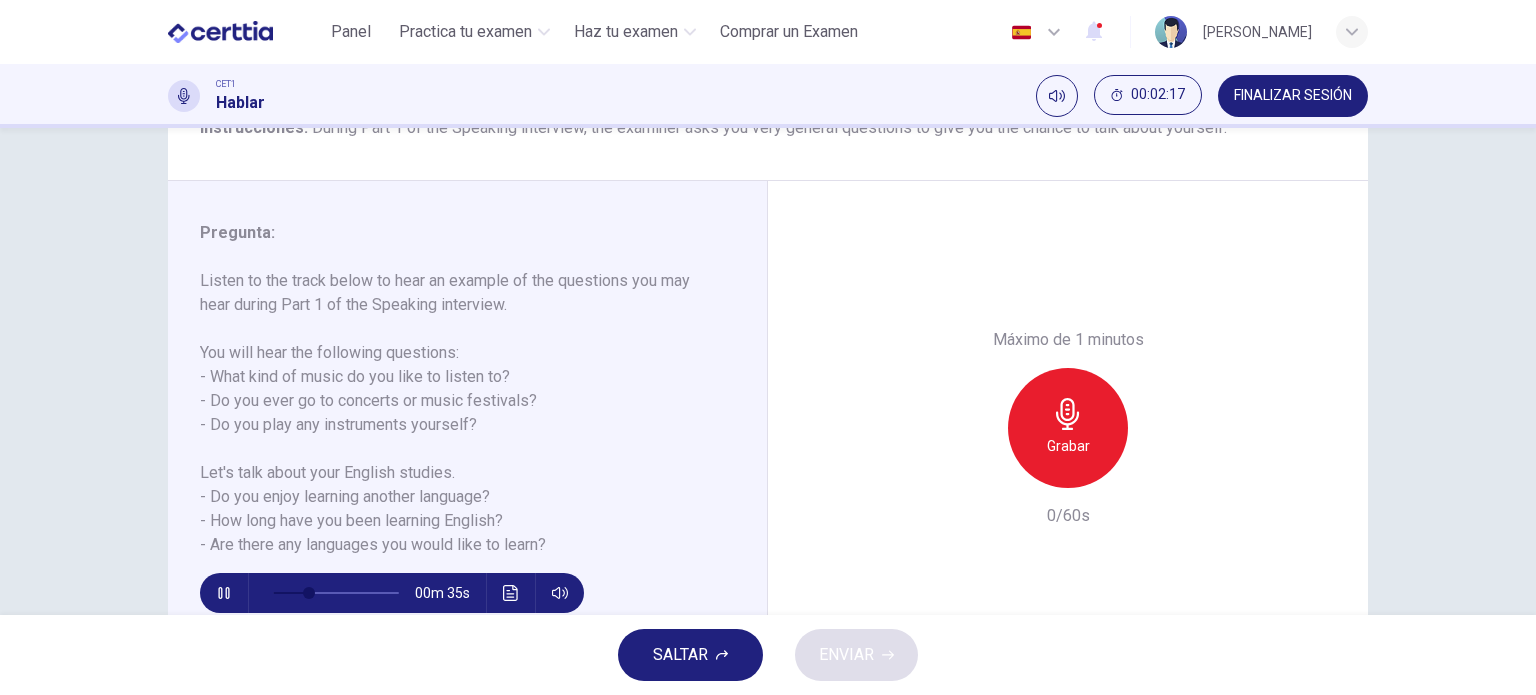 click on "00m 35s" at bounding box center (392, 593) 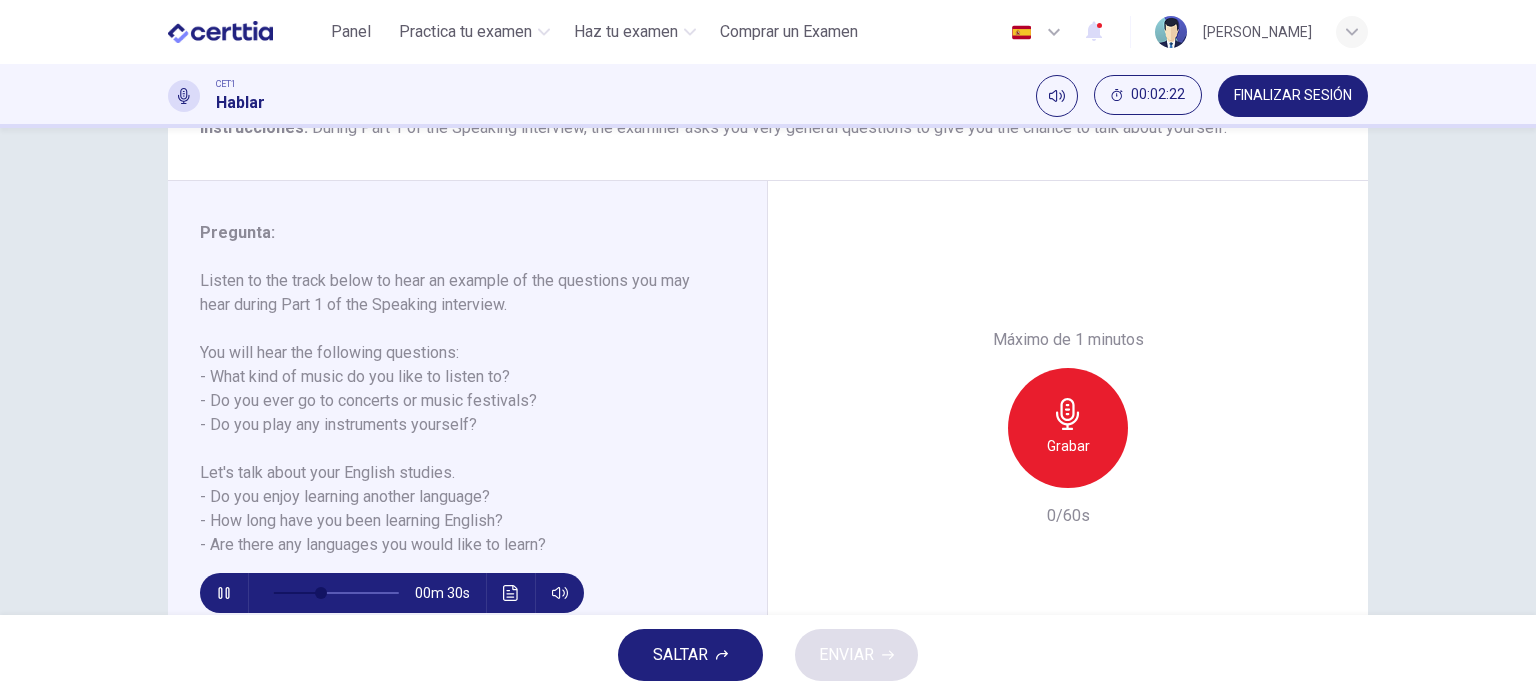 click at bounding box center (224, 593) 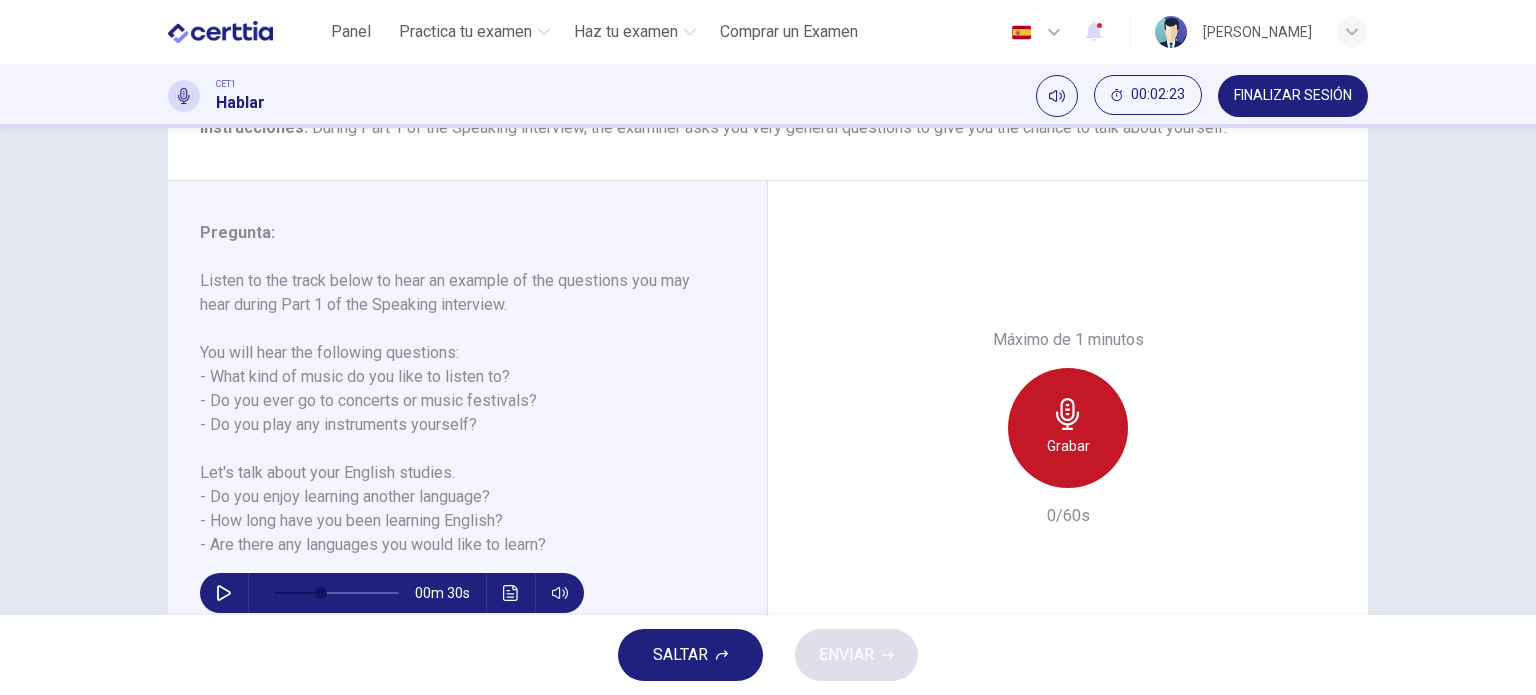click on "Grabar" at bounding box center (1068, 446) 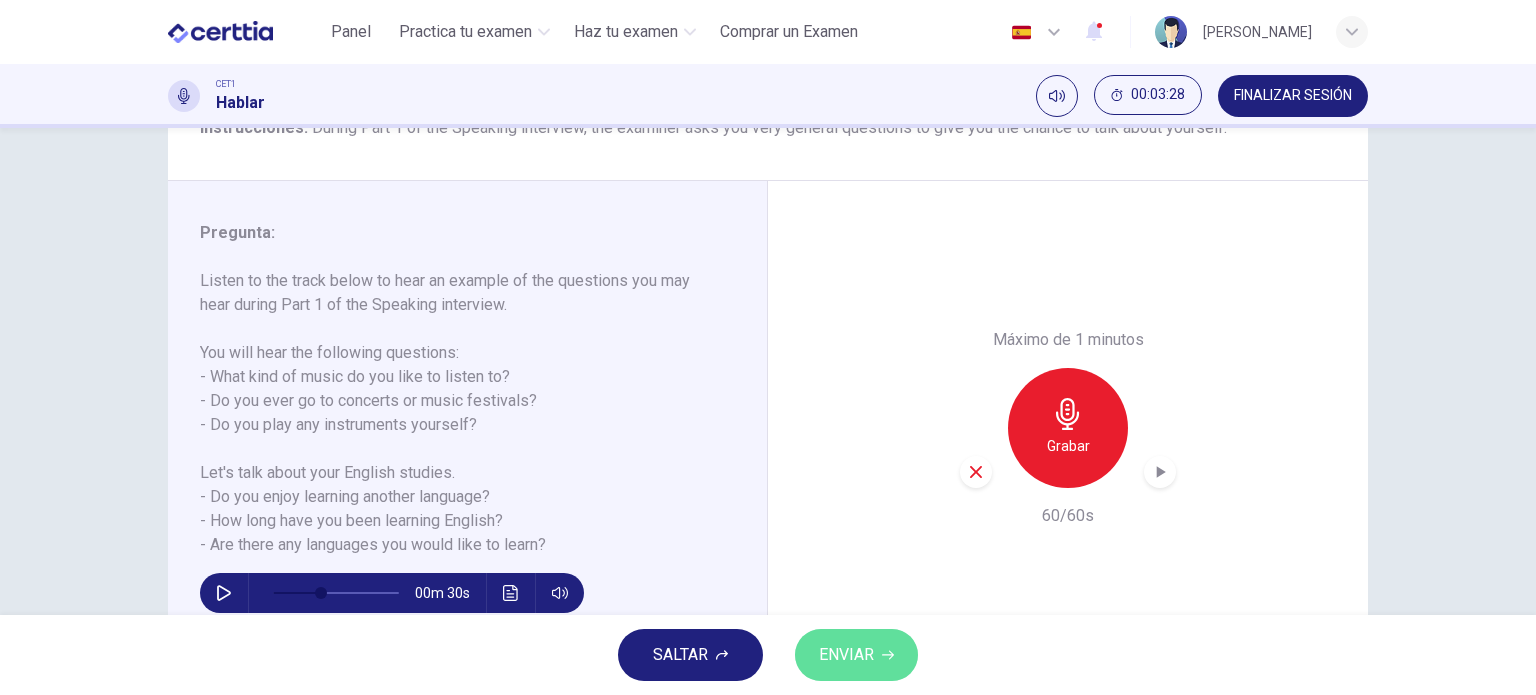 click on "ENVIAR" at bounding box center (856, 655) 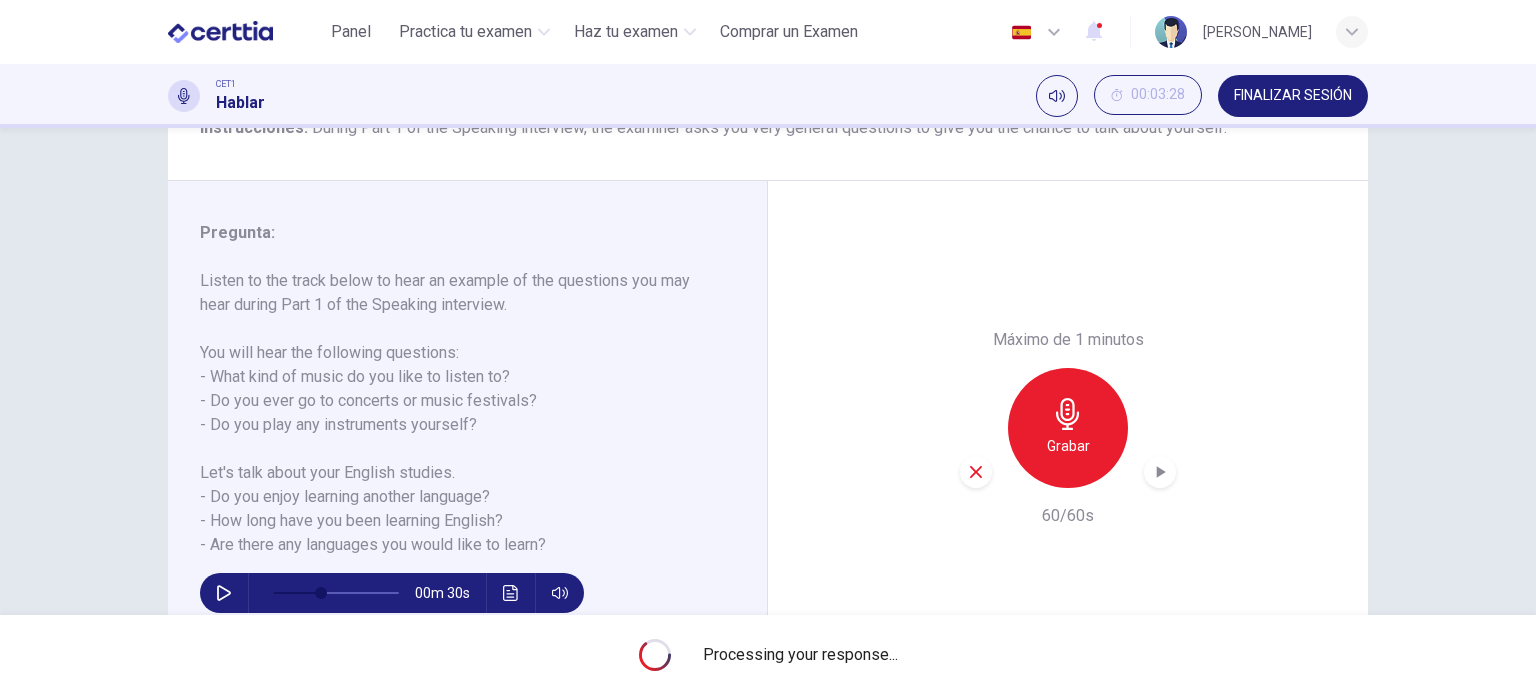 type on "*" 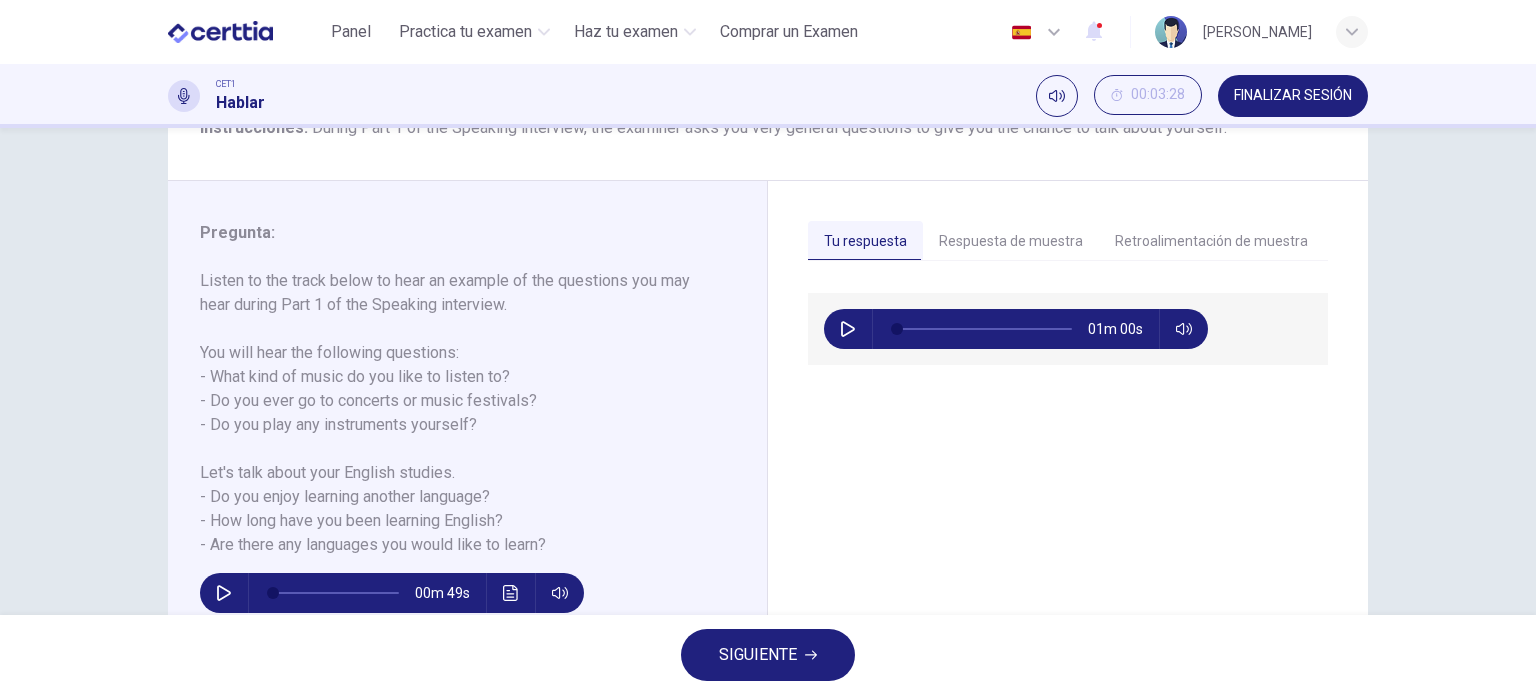 click on "Respuesta de muestra" at bounding box center [1011, 242] 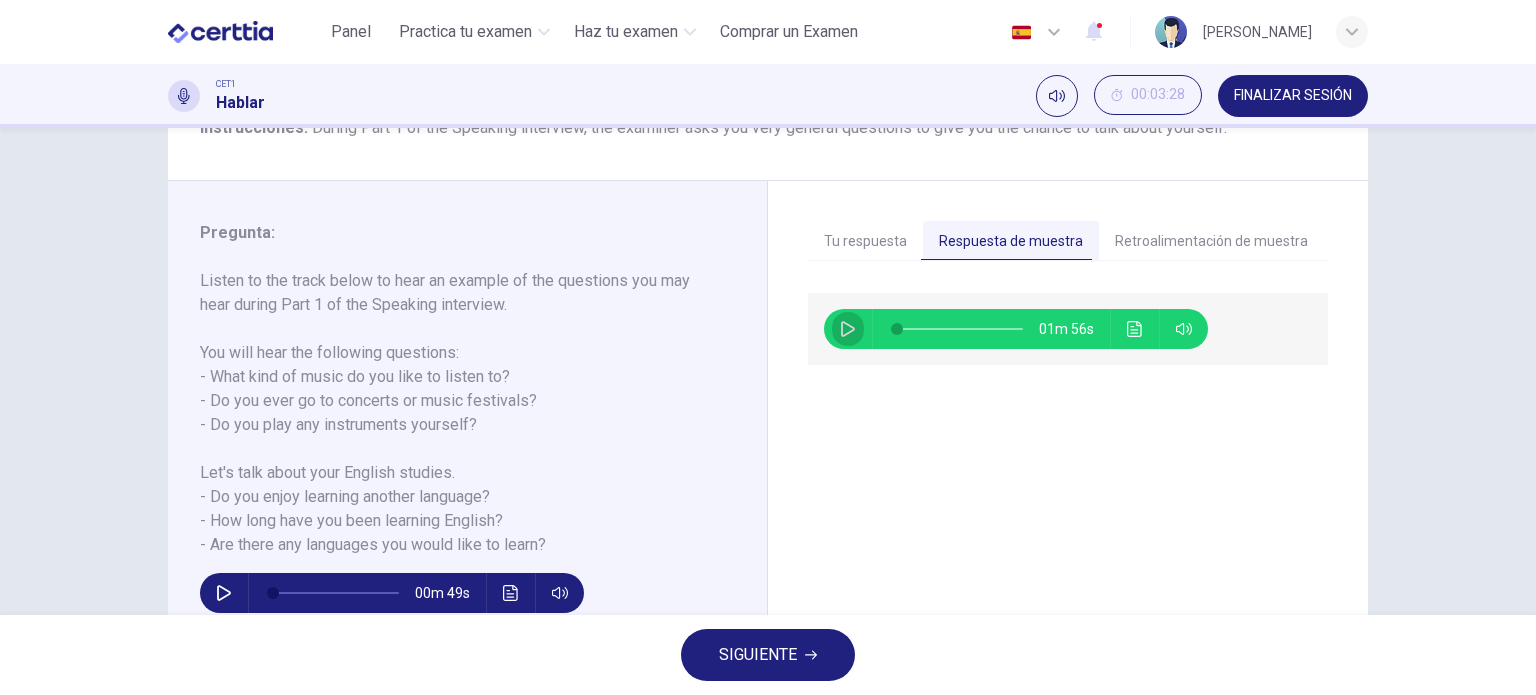 click 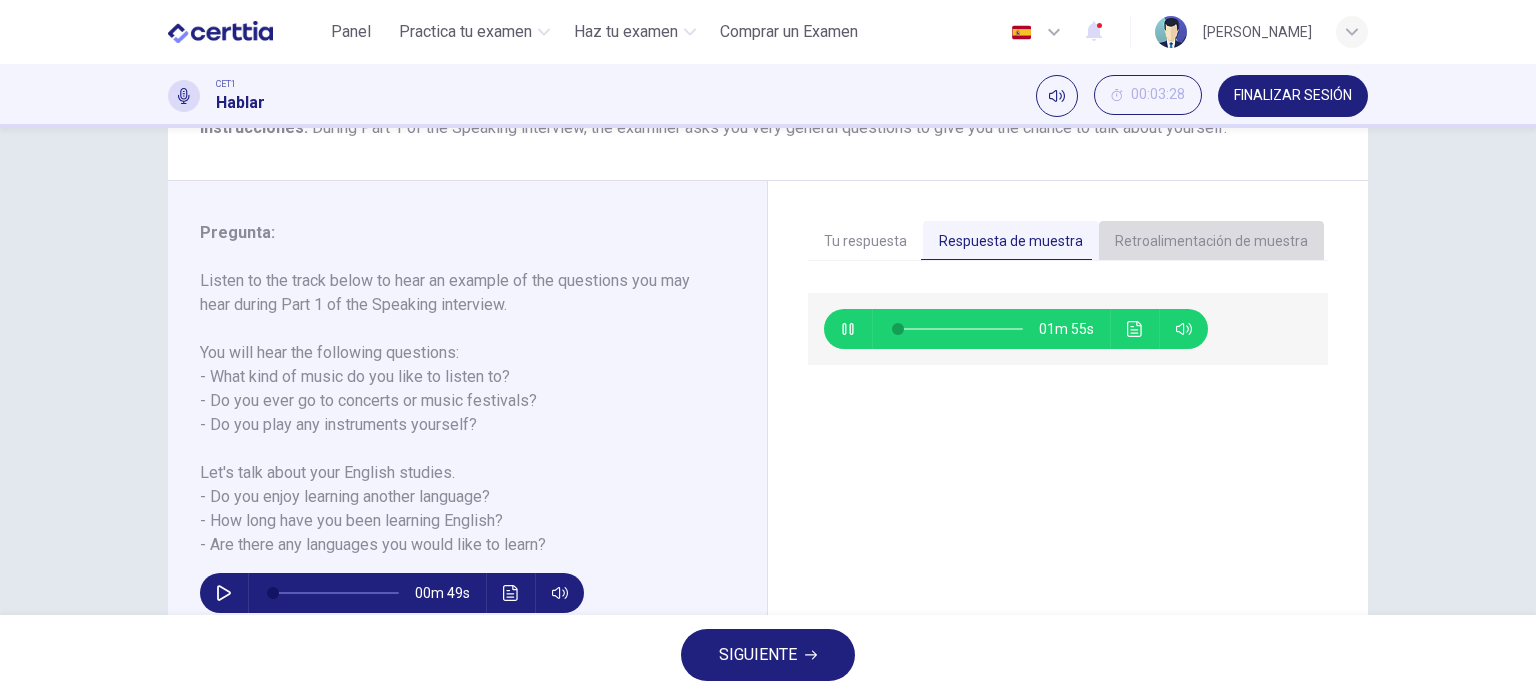 click on "Retroalimentación de muestra" at bounding box center [1211, 242] 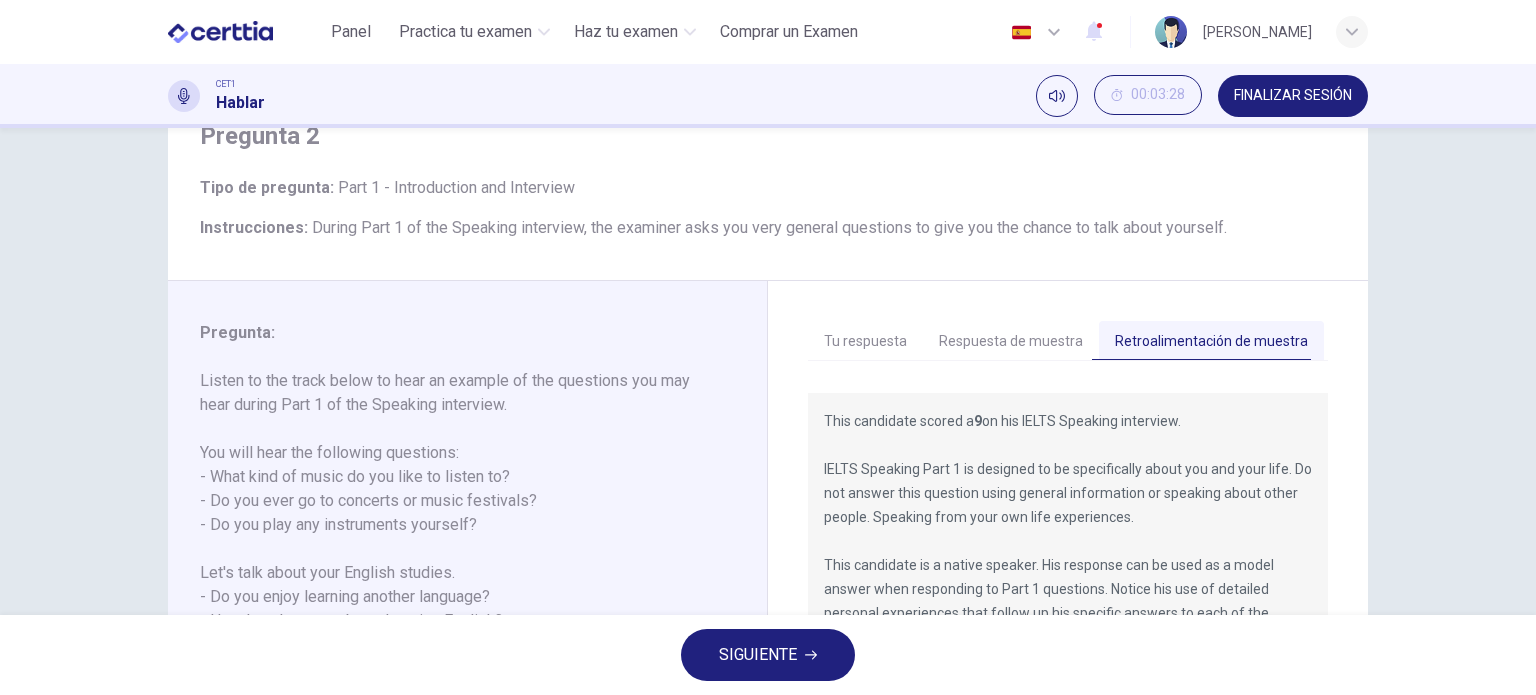 scroll, scrollTop: 188, scrollLeft: 0, axis: vertical 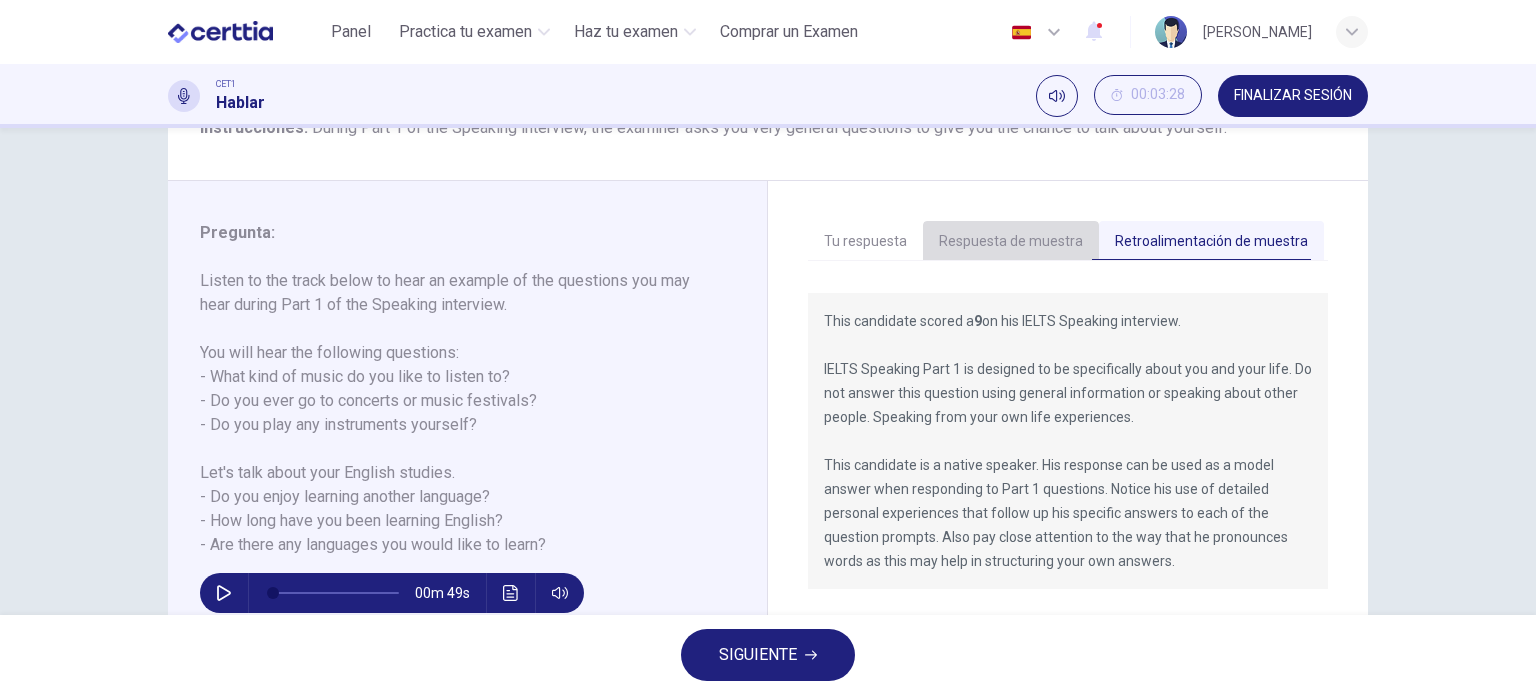 click on "Respuesta de muestra" at bounding box center [1011, 242] 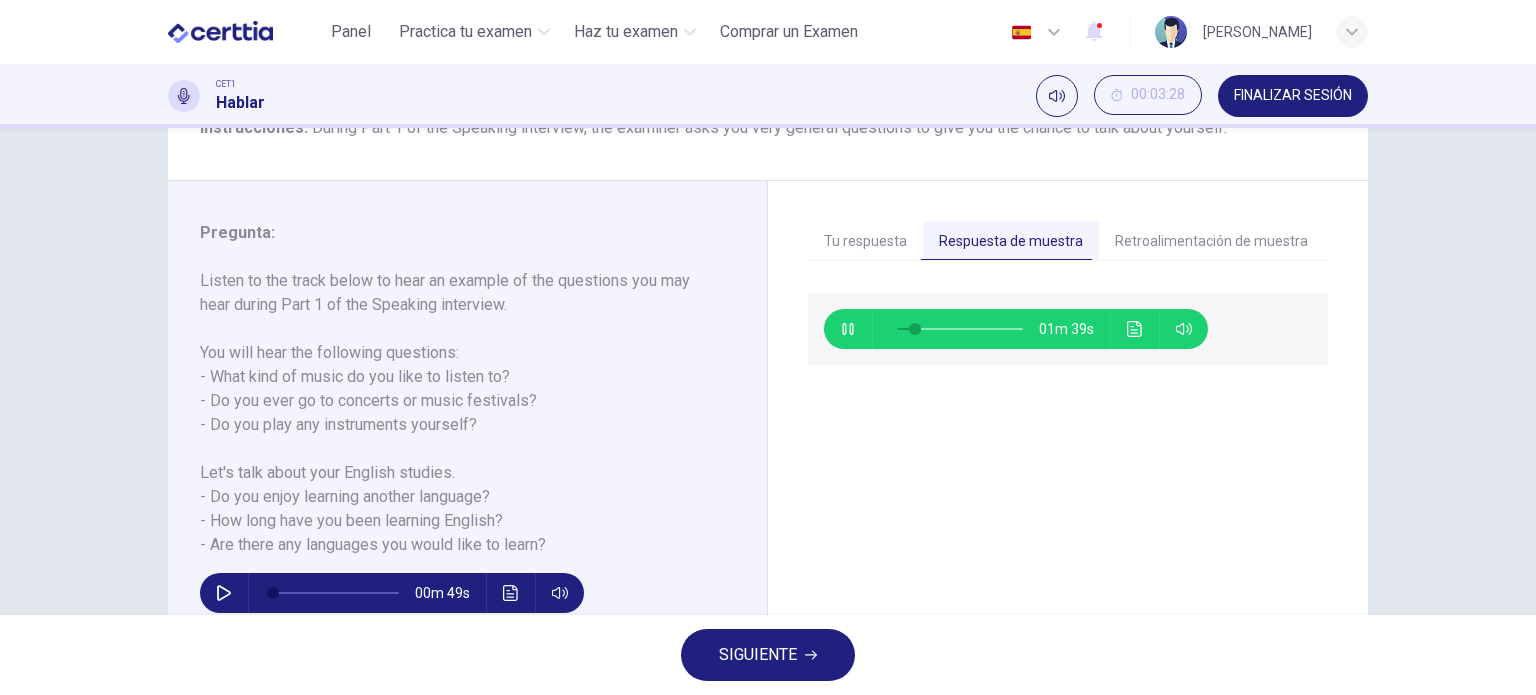 click on "Tu respuesta" at bounding box center (865, 242) 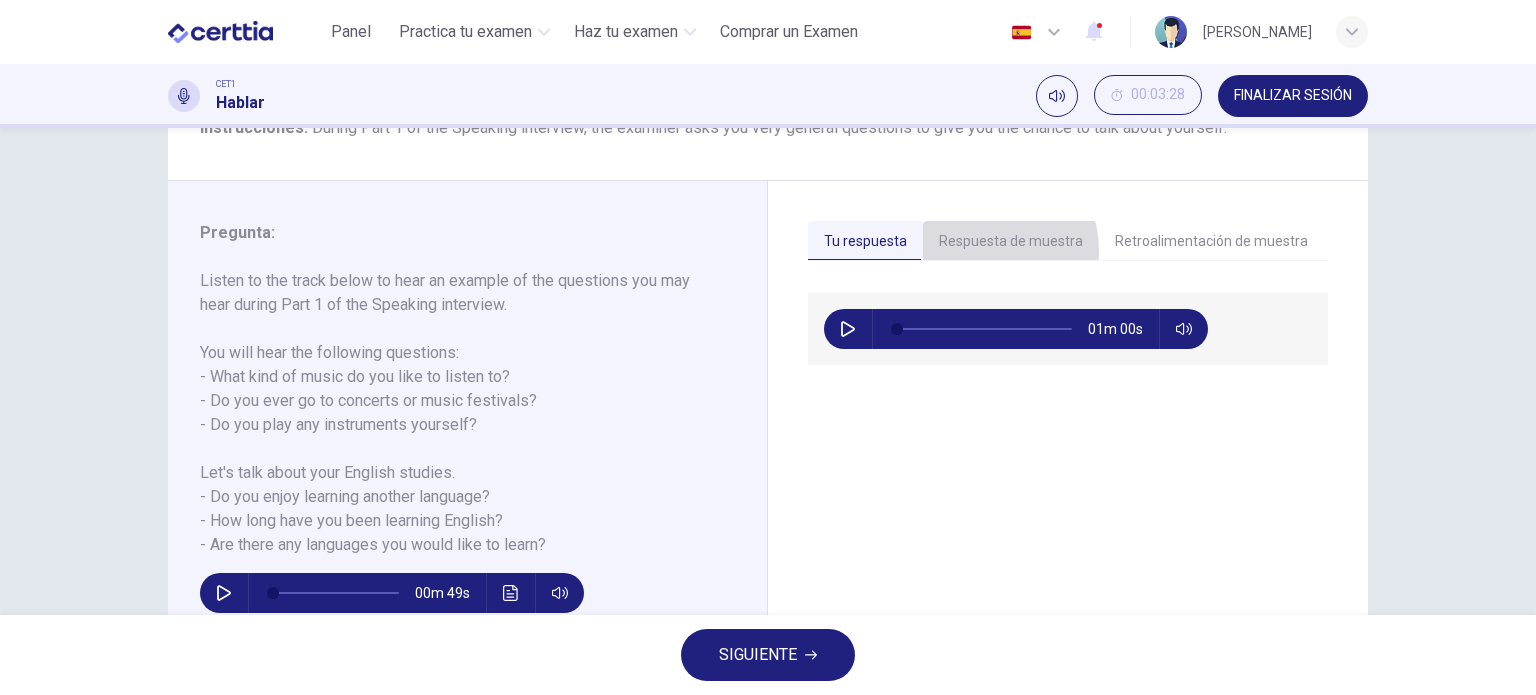 click on "Respuesta de muestra" at bounding box center (1011, 242) 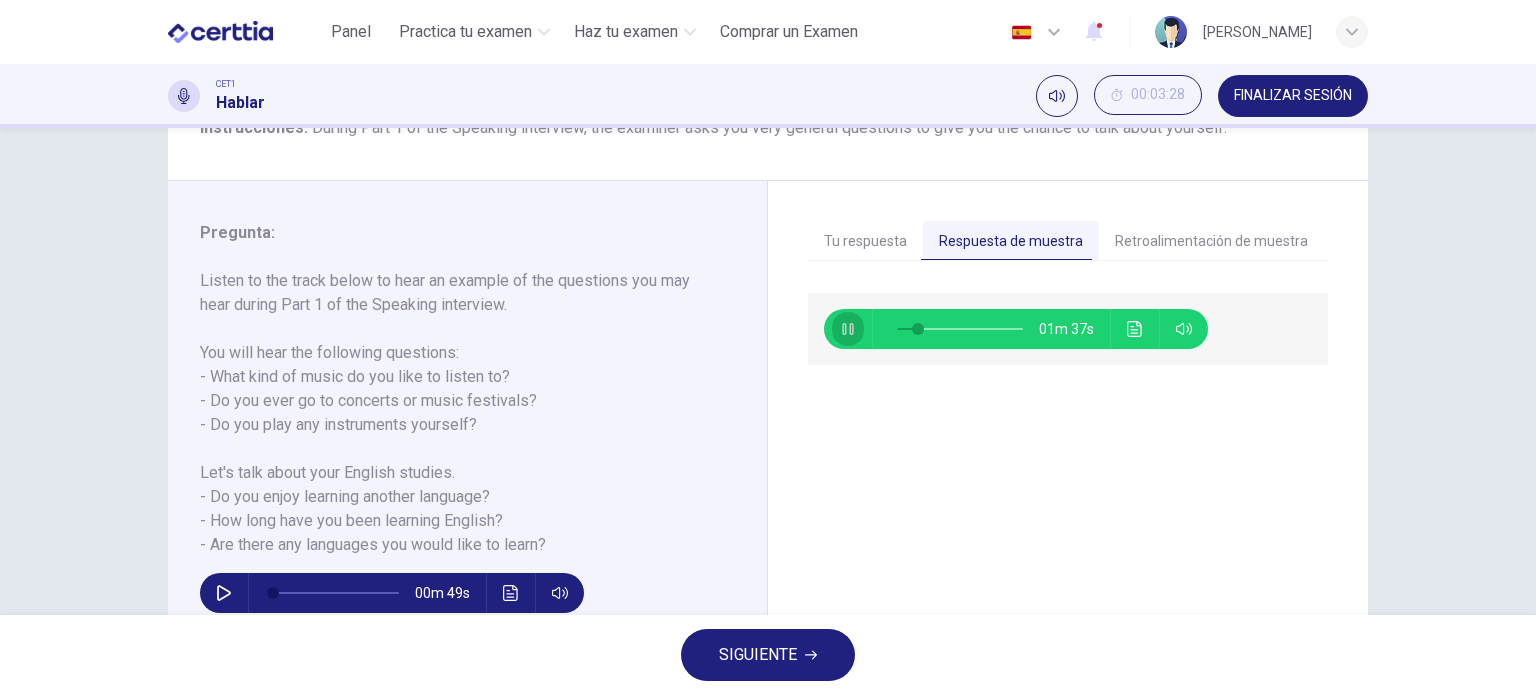 click at bounding box center [848, 329] 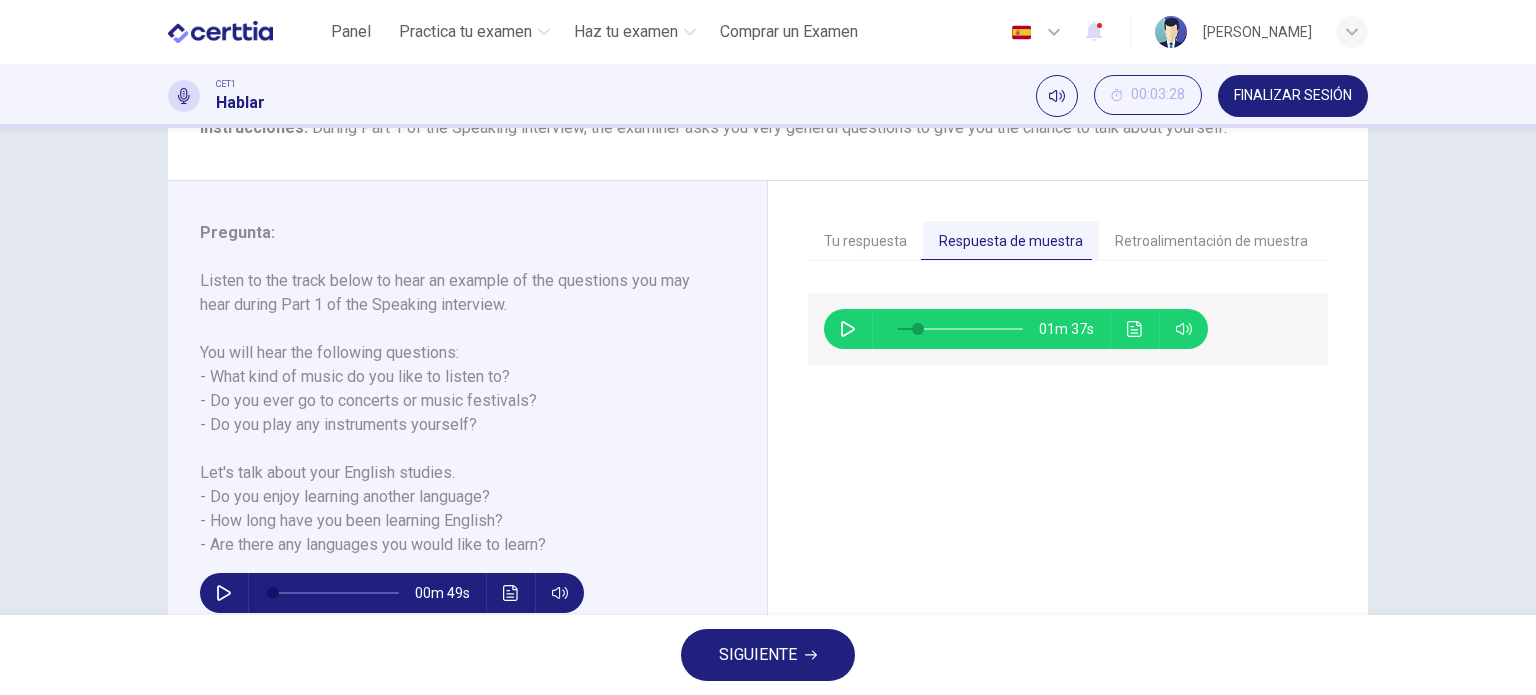 click on "Tu respuesta" at bounding box center (865, 242) 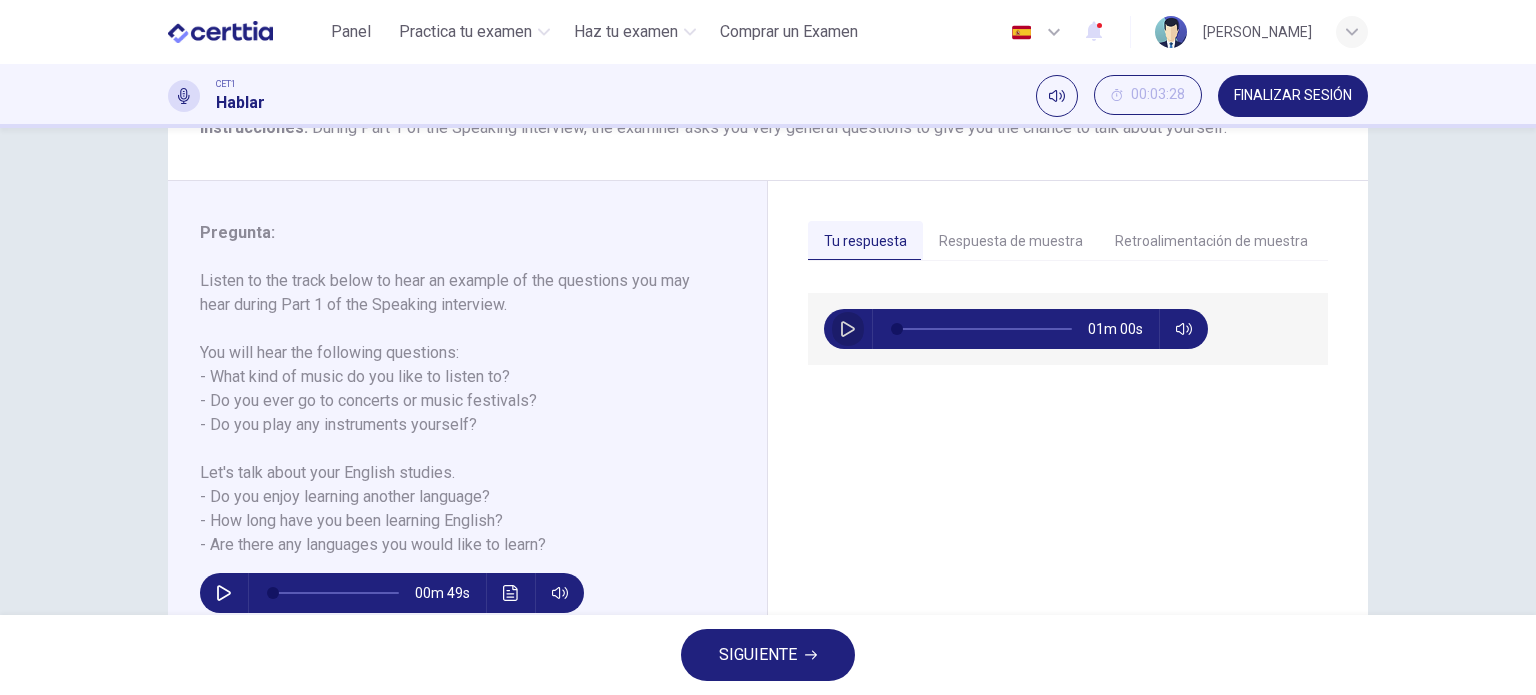 click 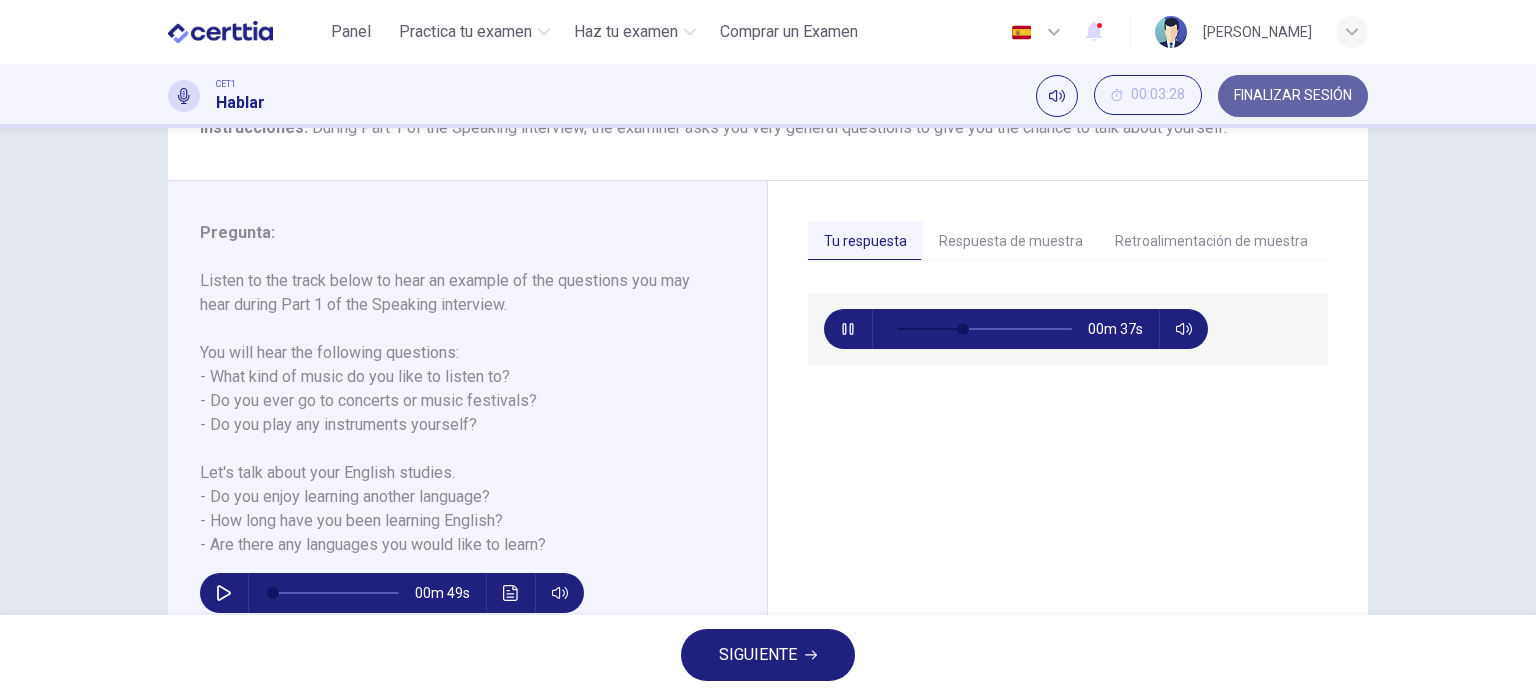 click on "FINALIZAR SESIÓN" at bounding box center [1293, 96] 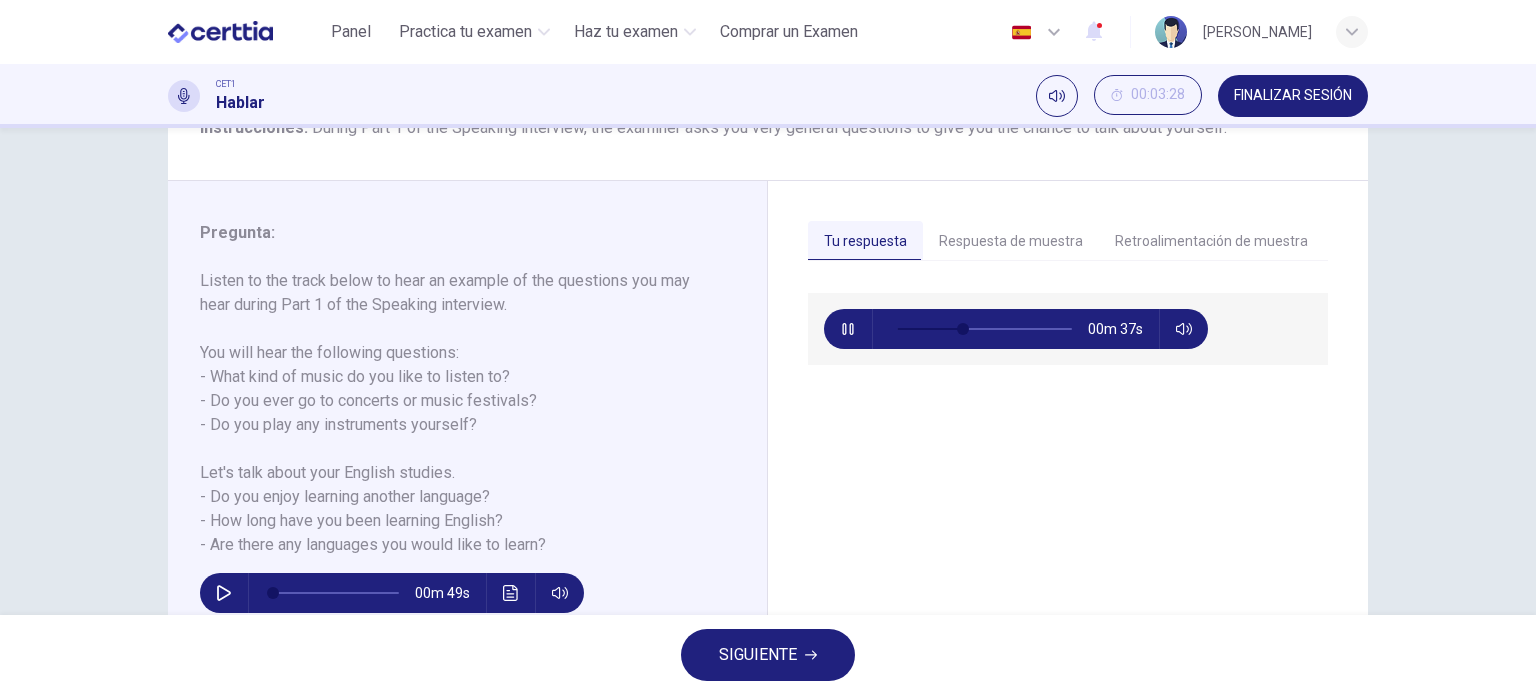 type on "**" 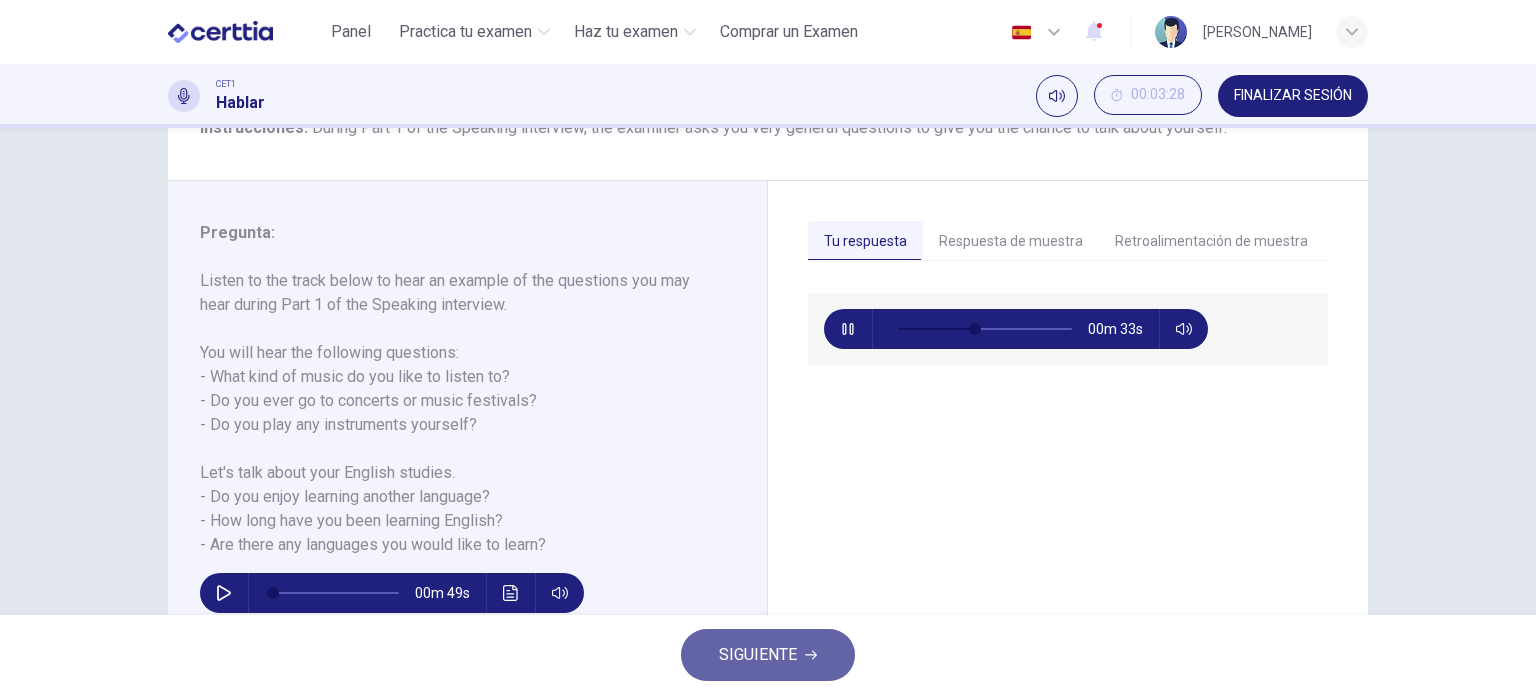 click on "SIGUIENTE" at bounding box center [758, 655] 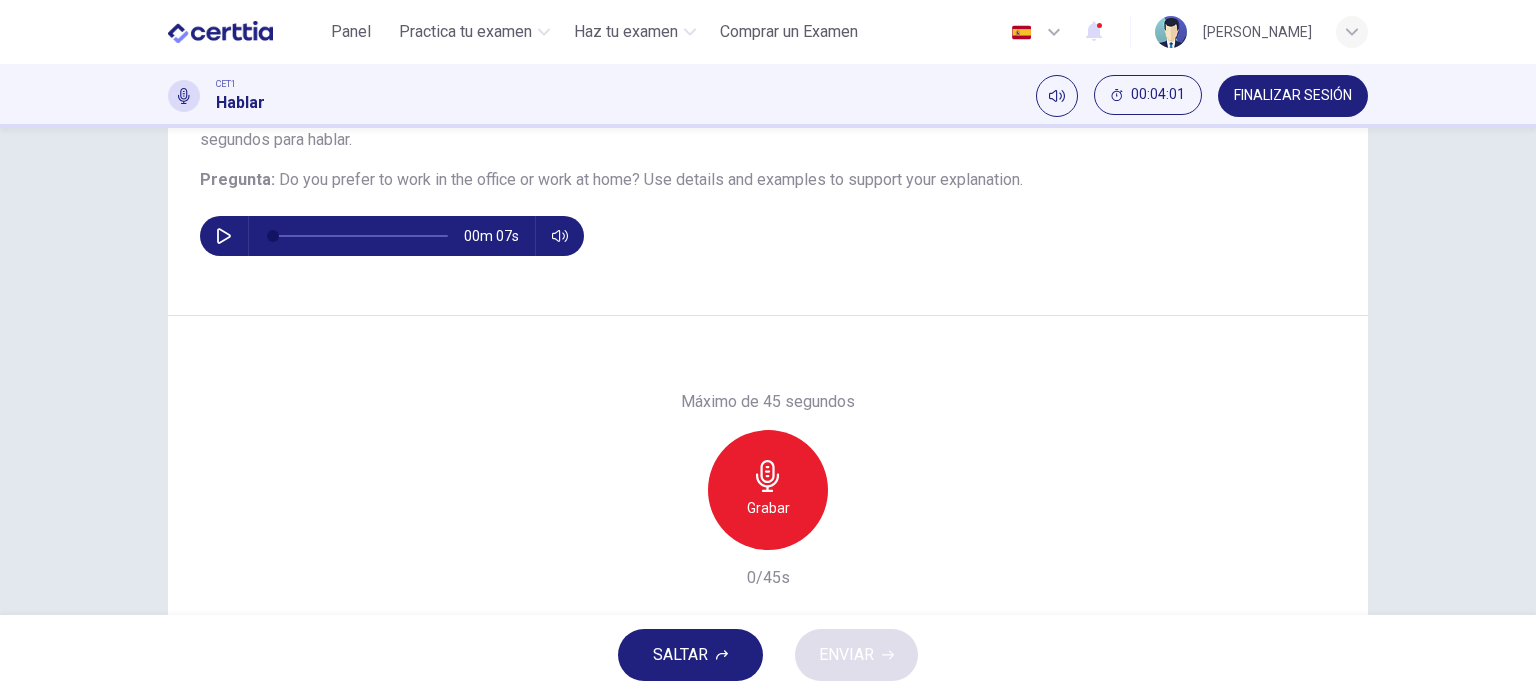 scroll, scrollTop: 100, scrollLeft: 0, axis: vertical 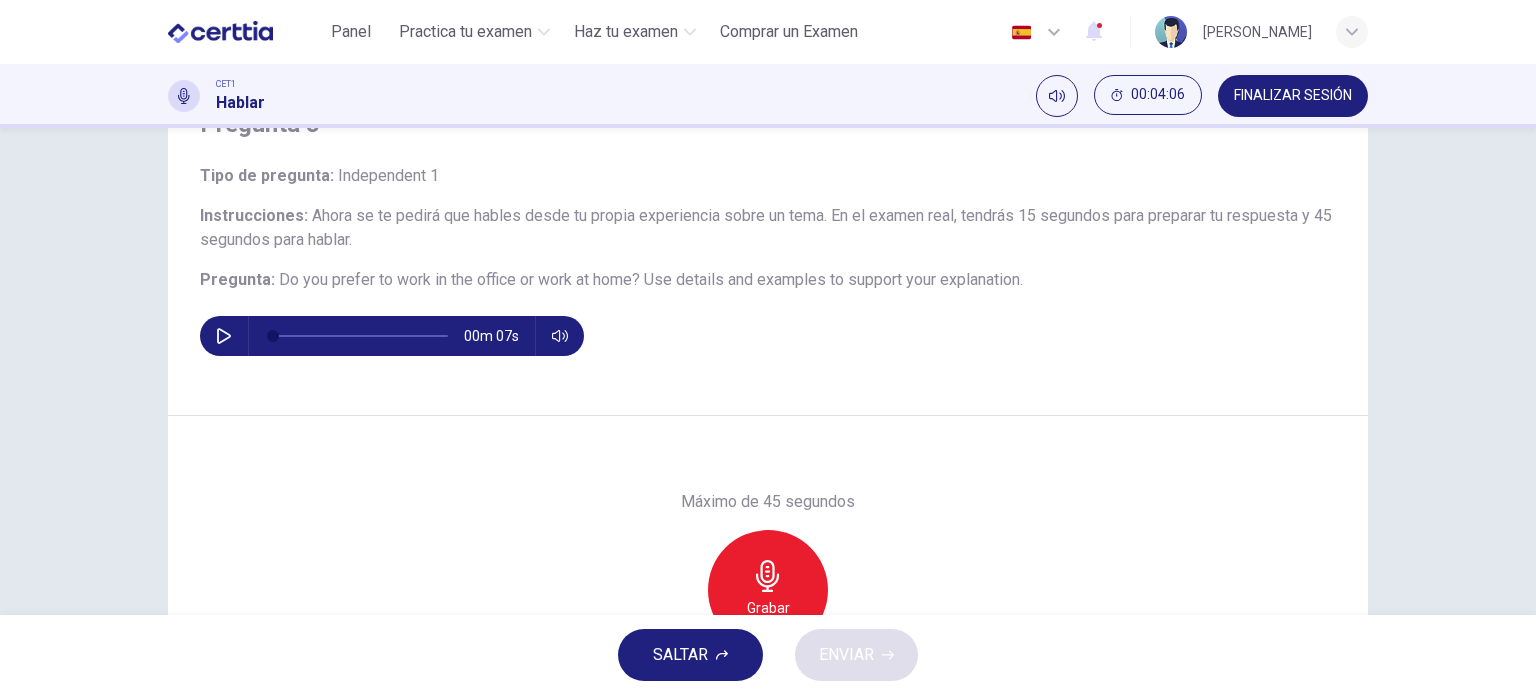 click at bounding box center [224, 336] 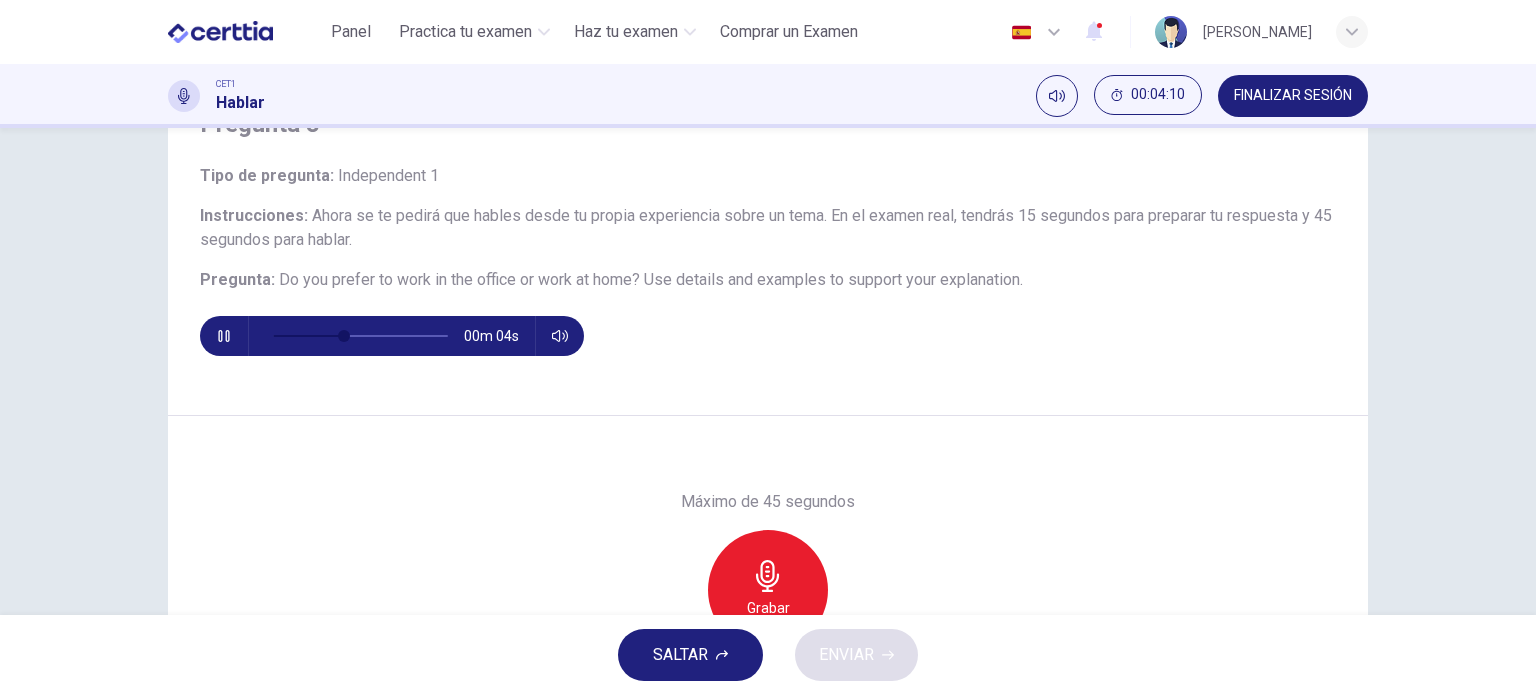 click at bounding box center [224, 336] 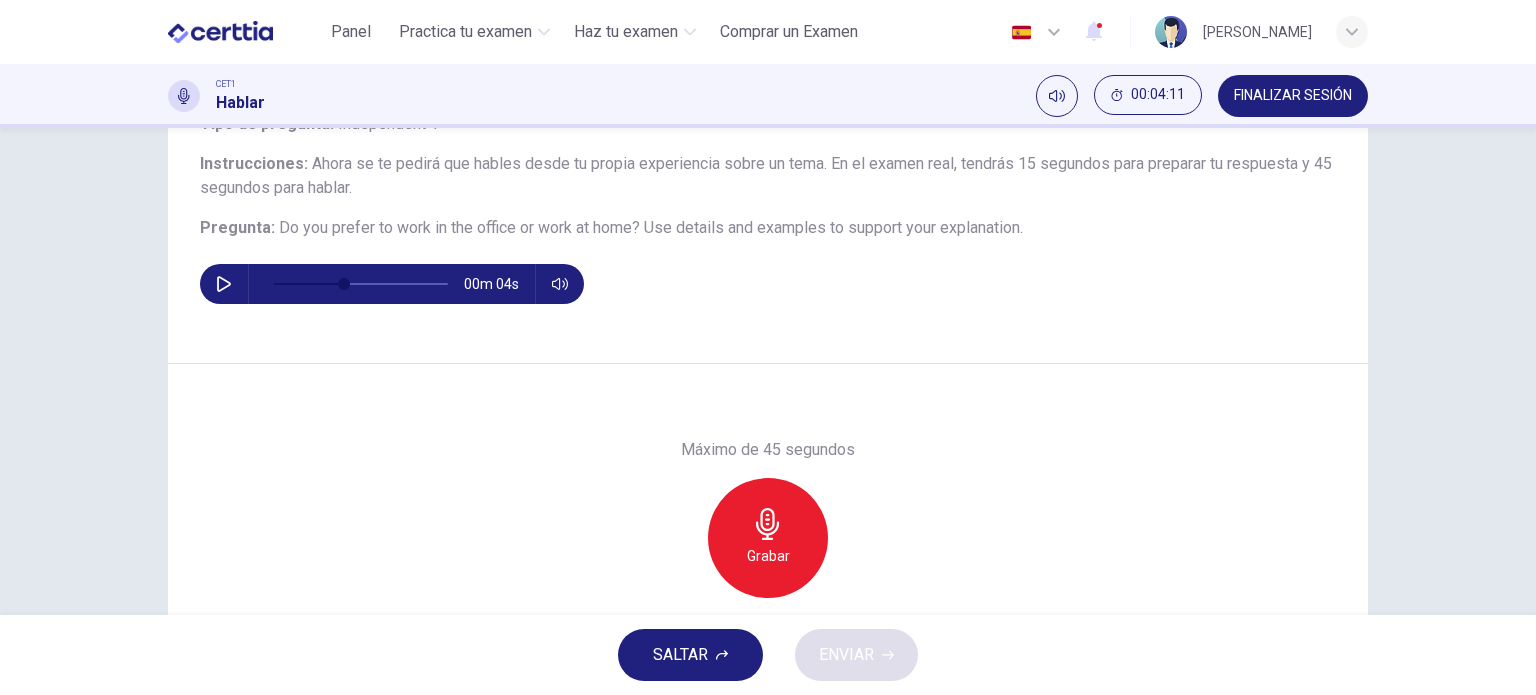 scroll, scrollTop: 200, scrollLeft: 0, axis: vertical 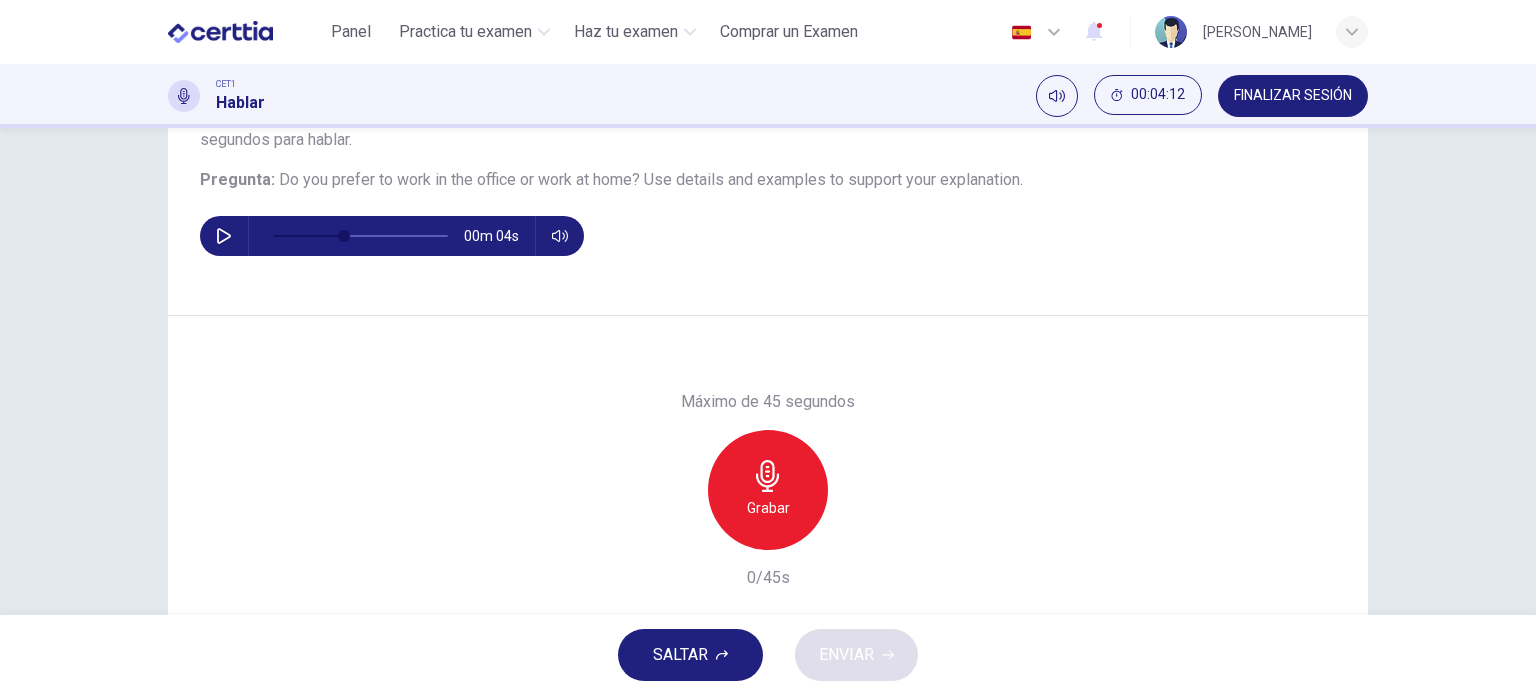 click on "Grabar" at bounding box center [768, 490] 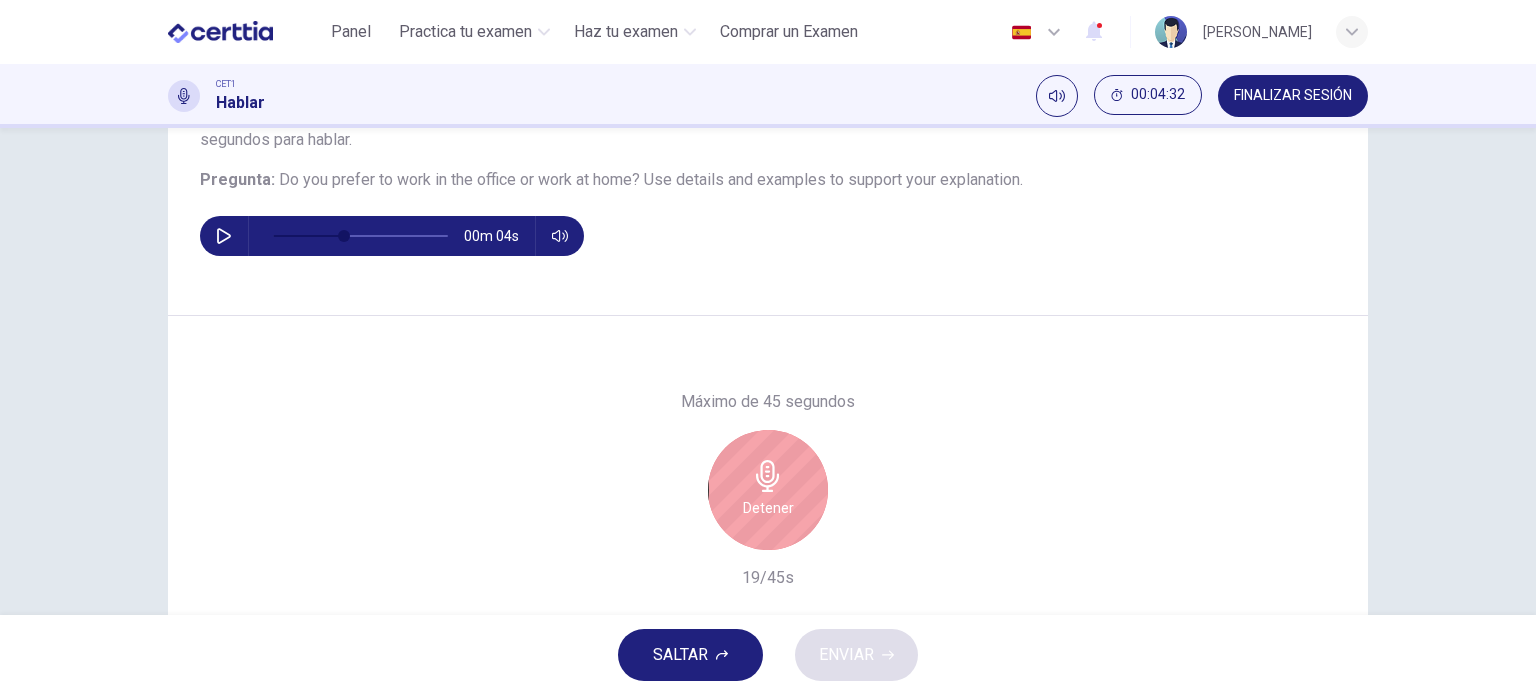 click on "Detener" at bounding box center [768, 490] 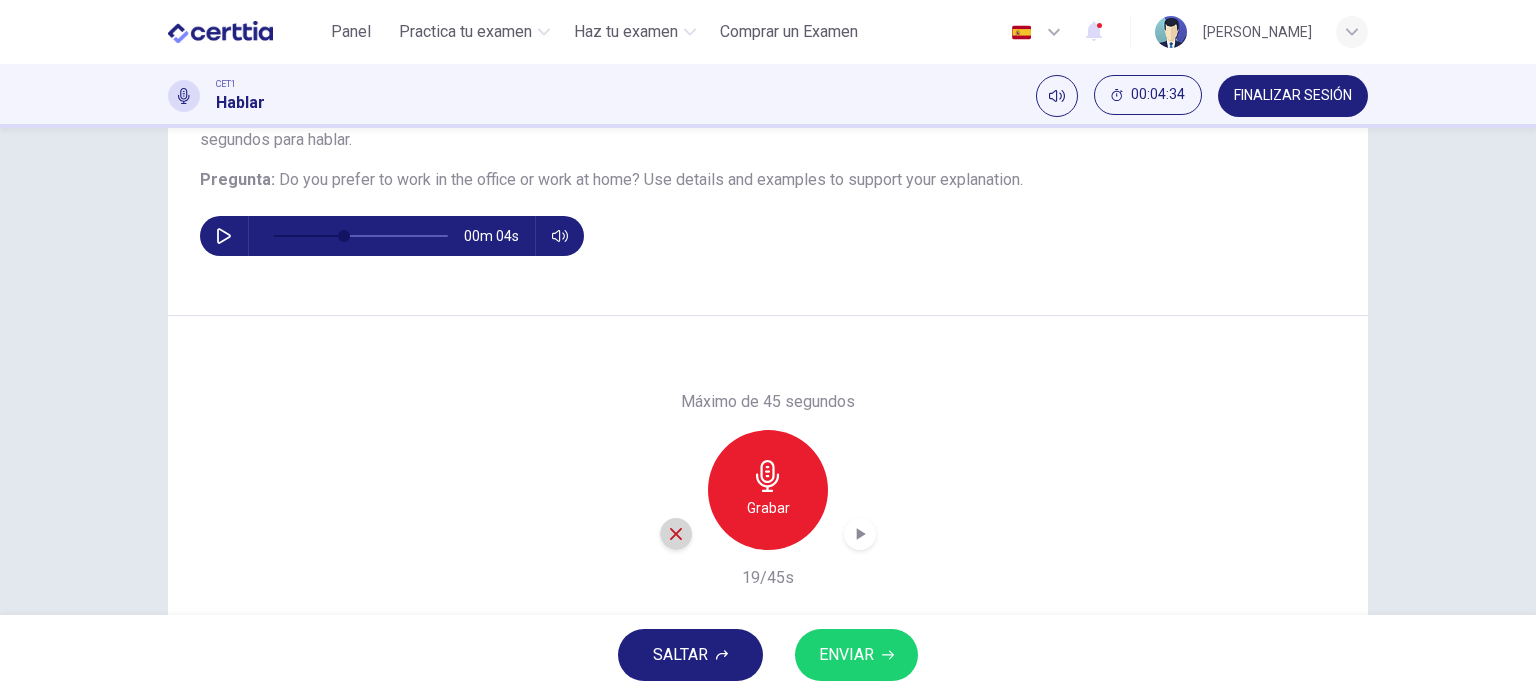 click 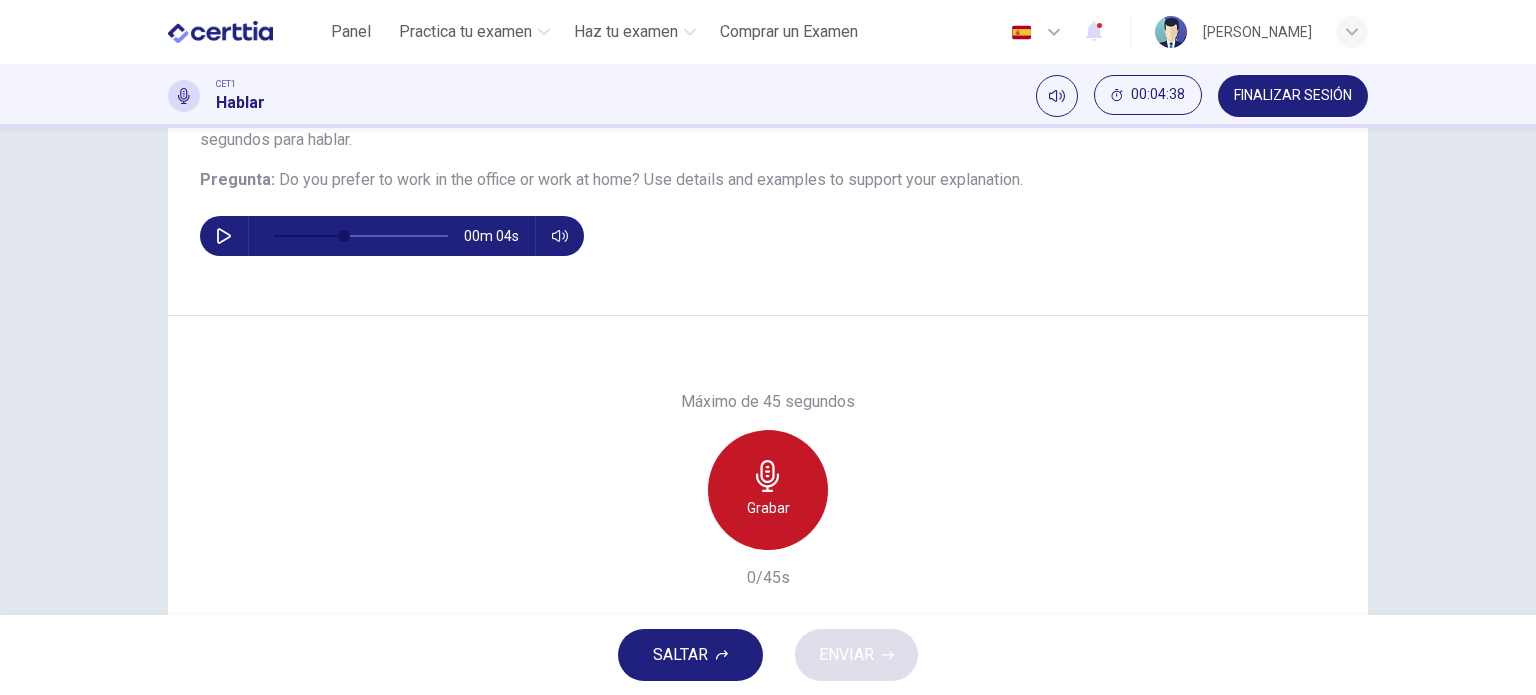 click on "Grabar" at bounding box center (768, 490) 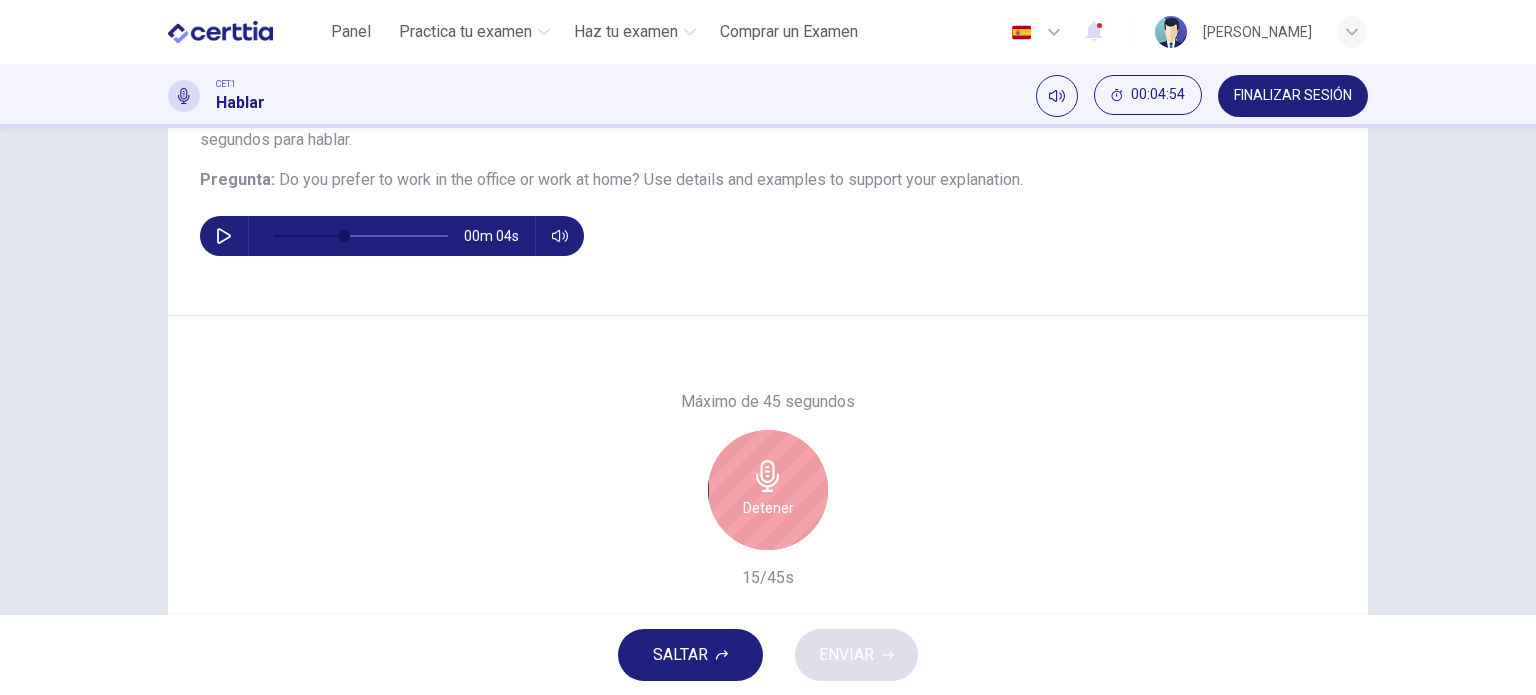drag, startPoint x: 746, startPoint y: 498, endPoint x: 776, endPoint y: 546, distance: 56.603886 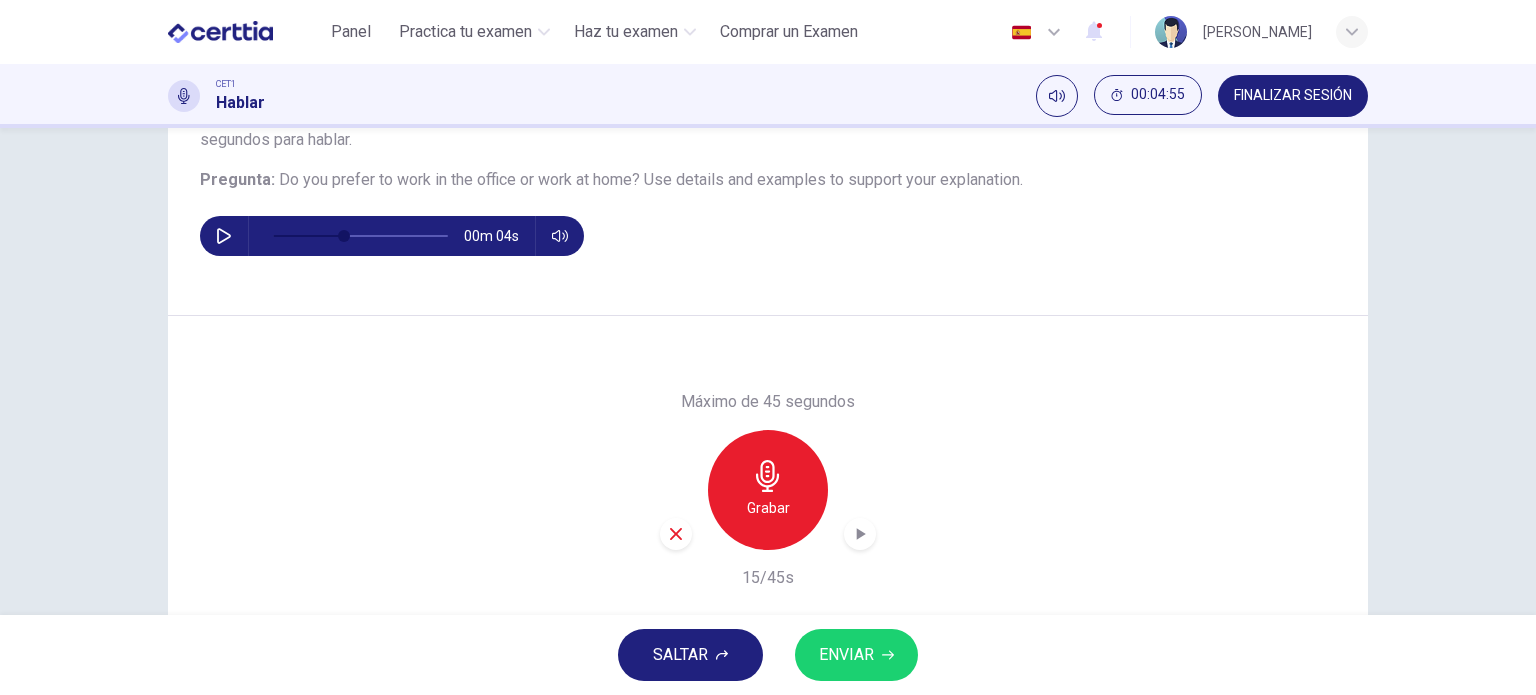 click 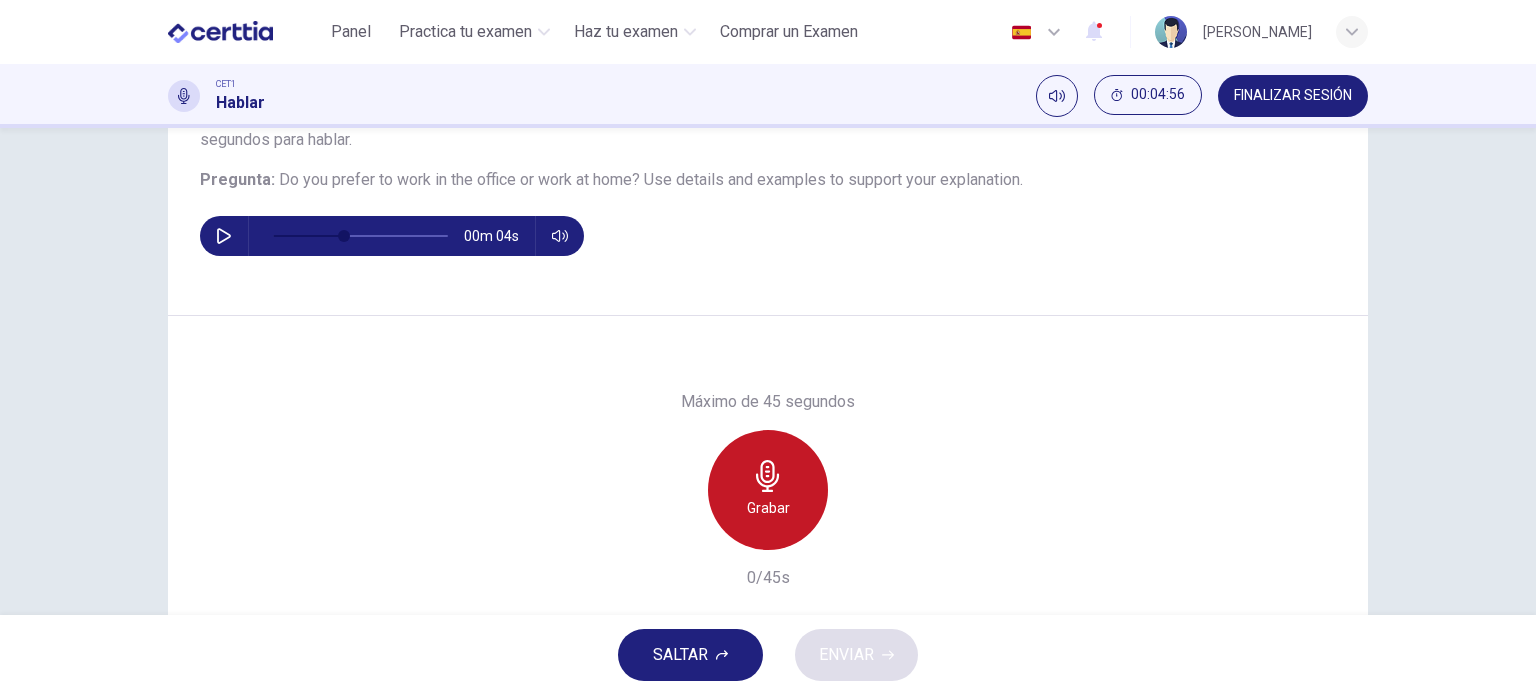 click on "Grabar" at bounding box center (768, 490) 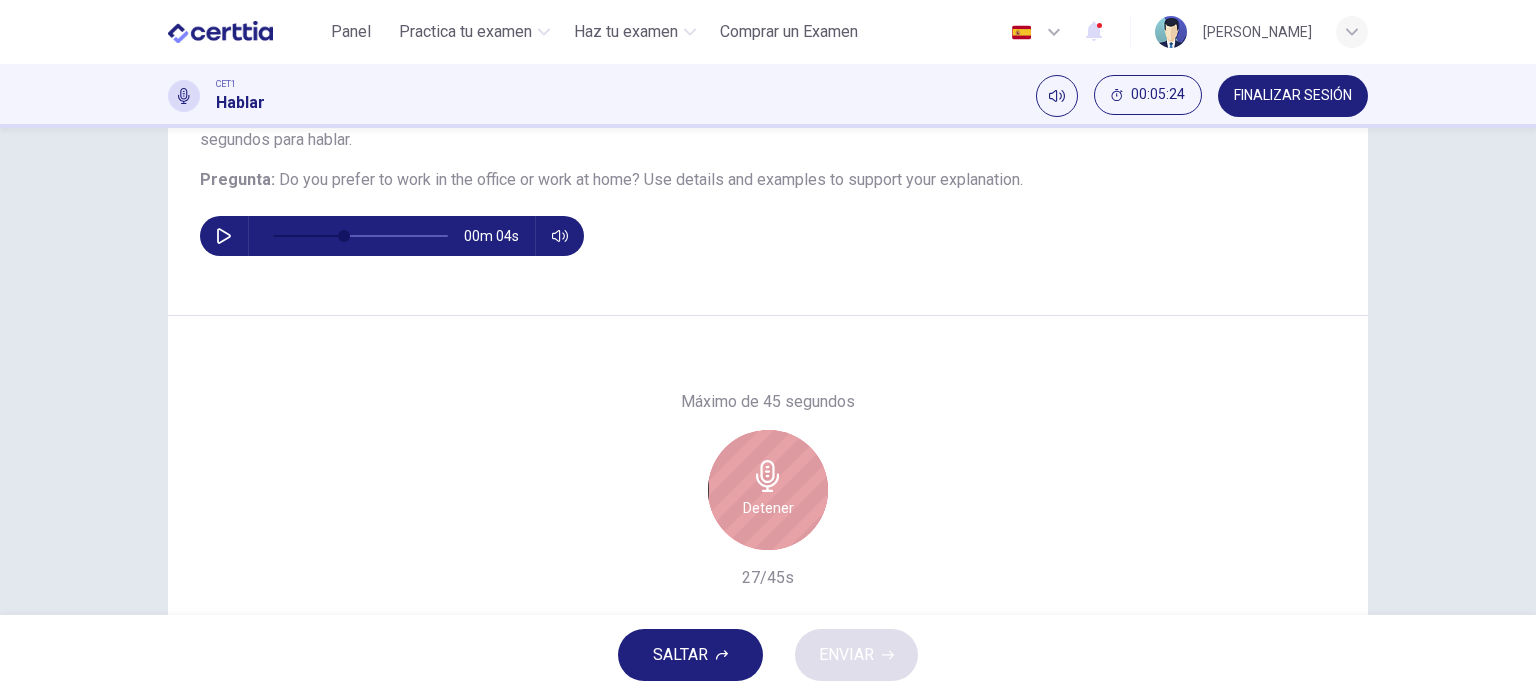 click on "Detener" at bounding box center (768, 490) 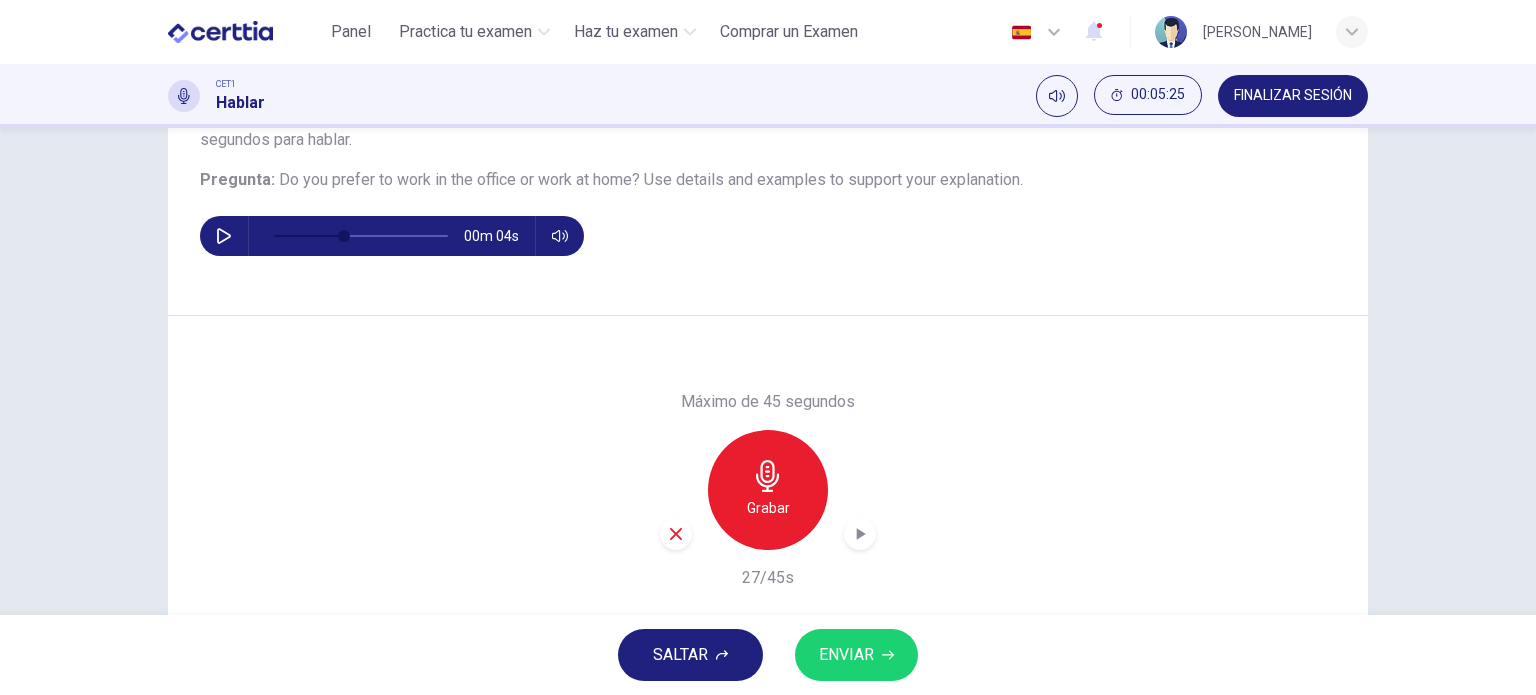 click on "ENVIAR" at bounding box center (846, 655) 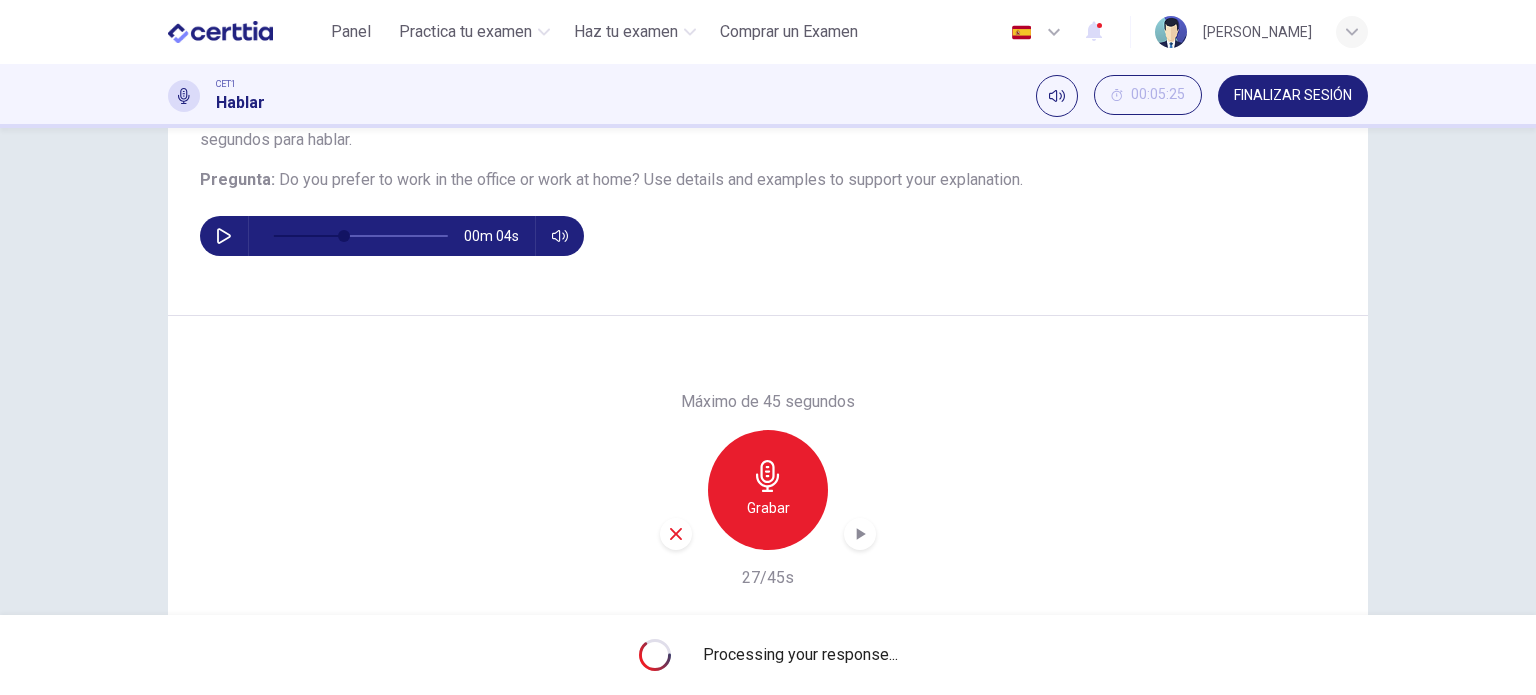 type on "*" 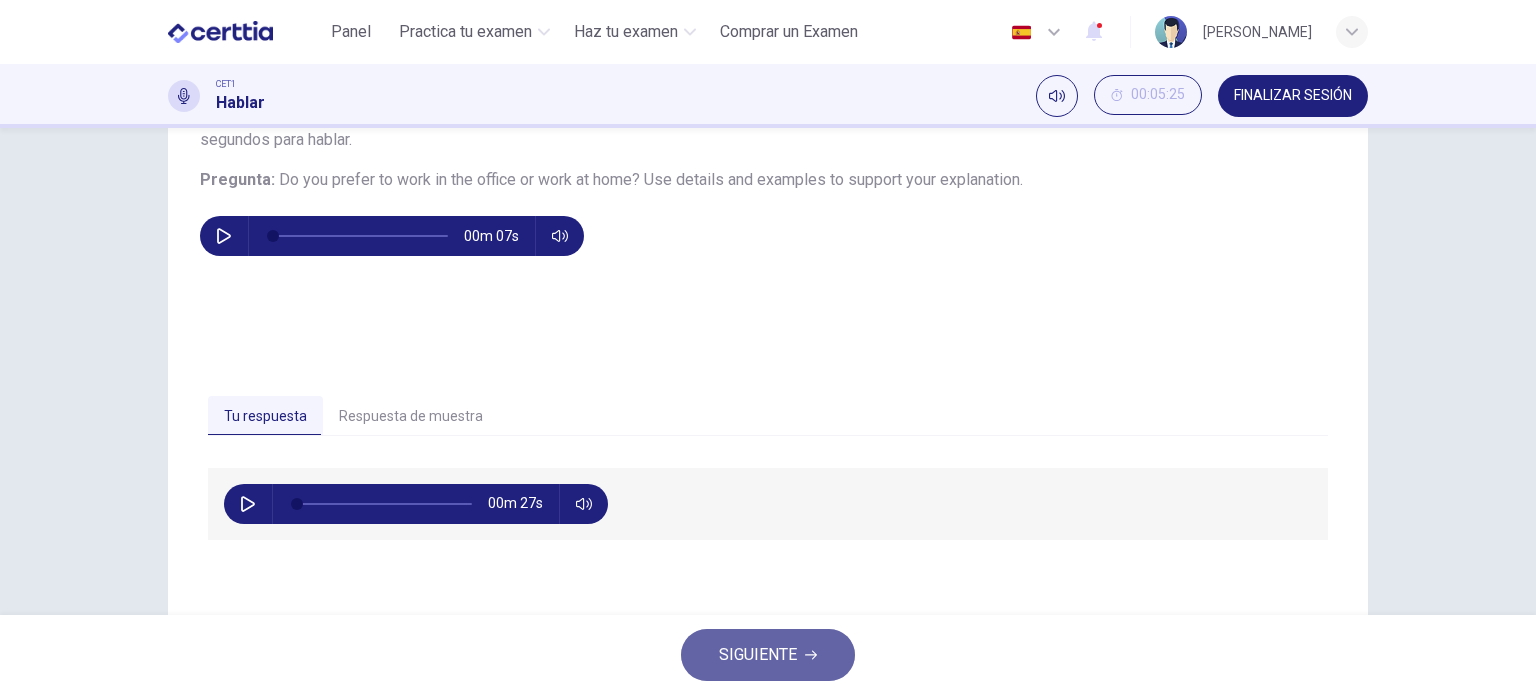 click on "SIGUIENTE" at bounding box center [758, 655] 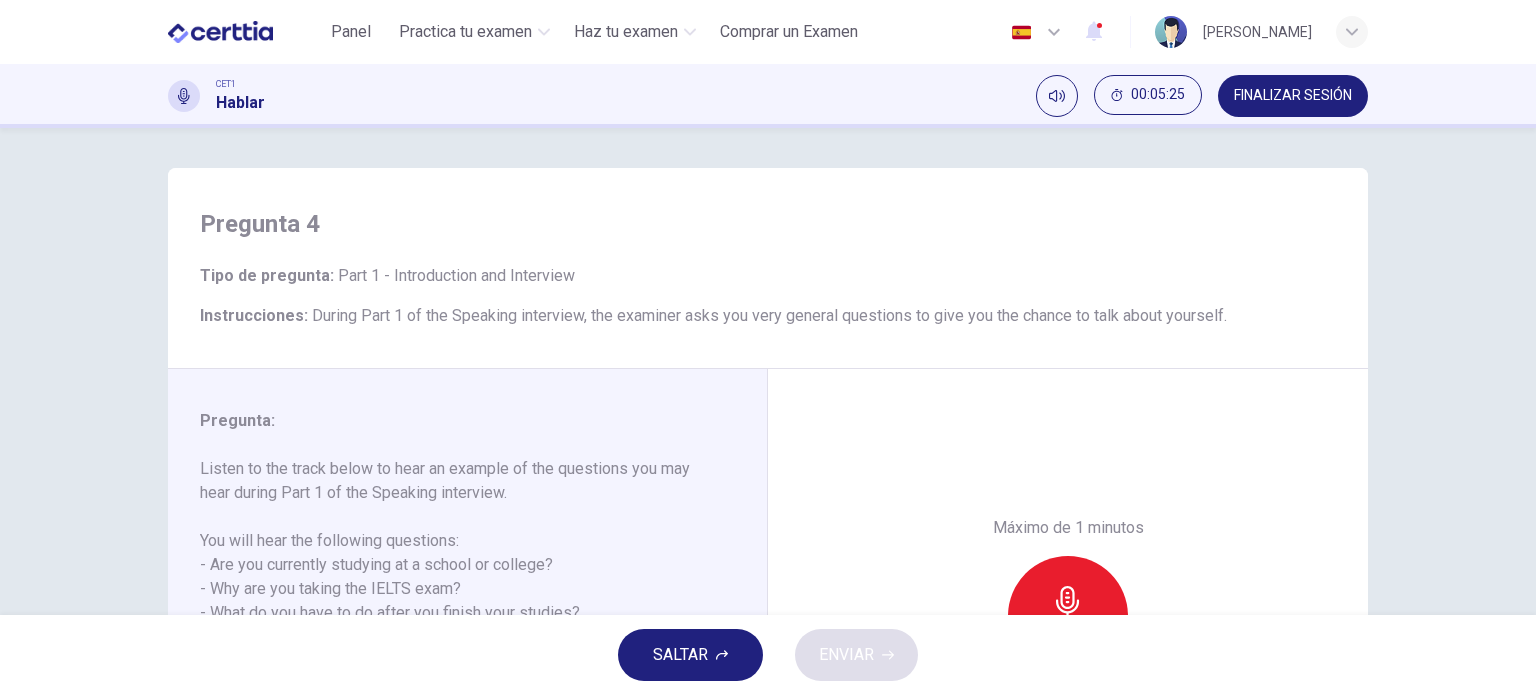 click on "FINALIZAR SESIÓN" at bounding box center [1293, 96] 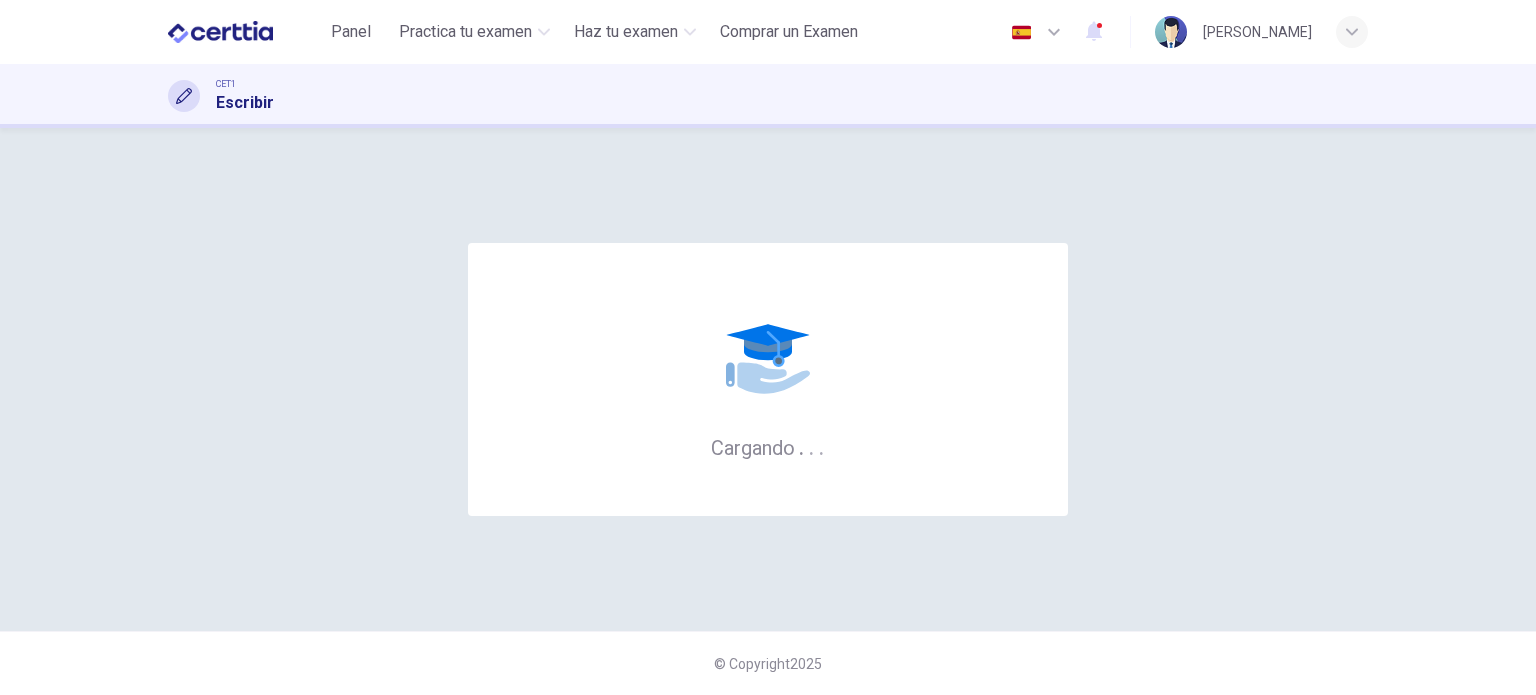 scroll, scrollTop: 0, scrollLeft: 0, axis: both 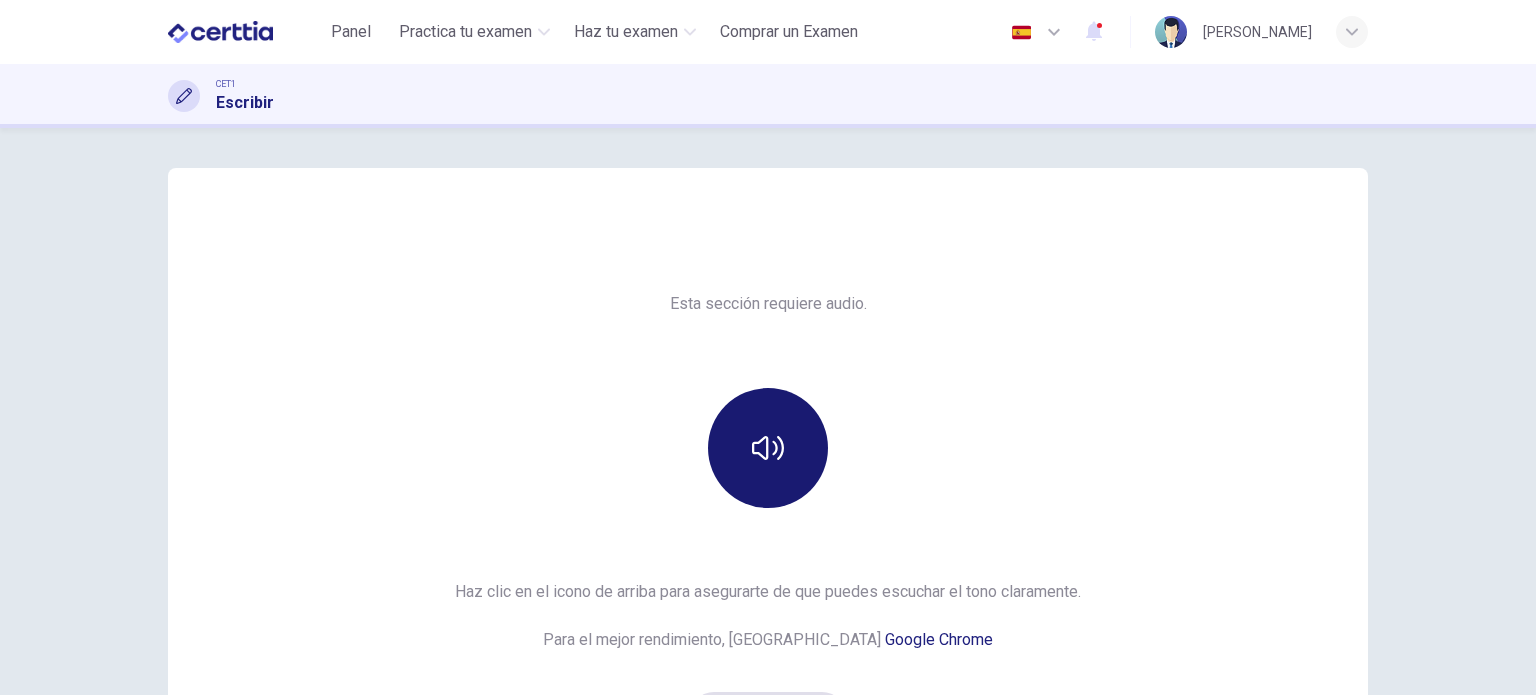click 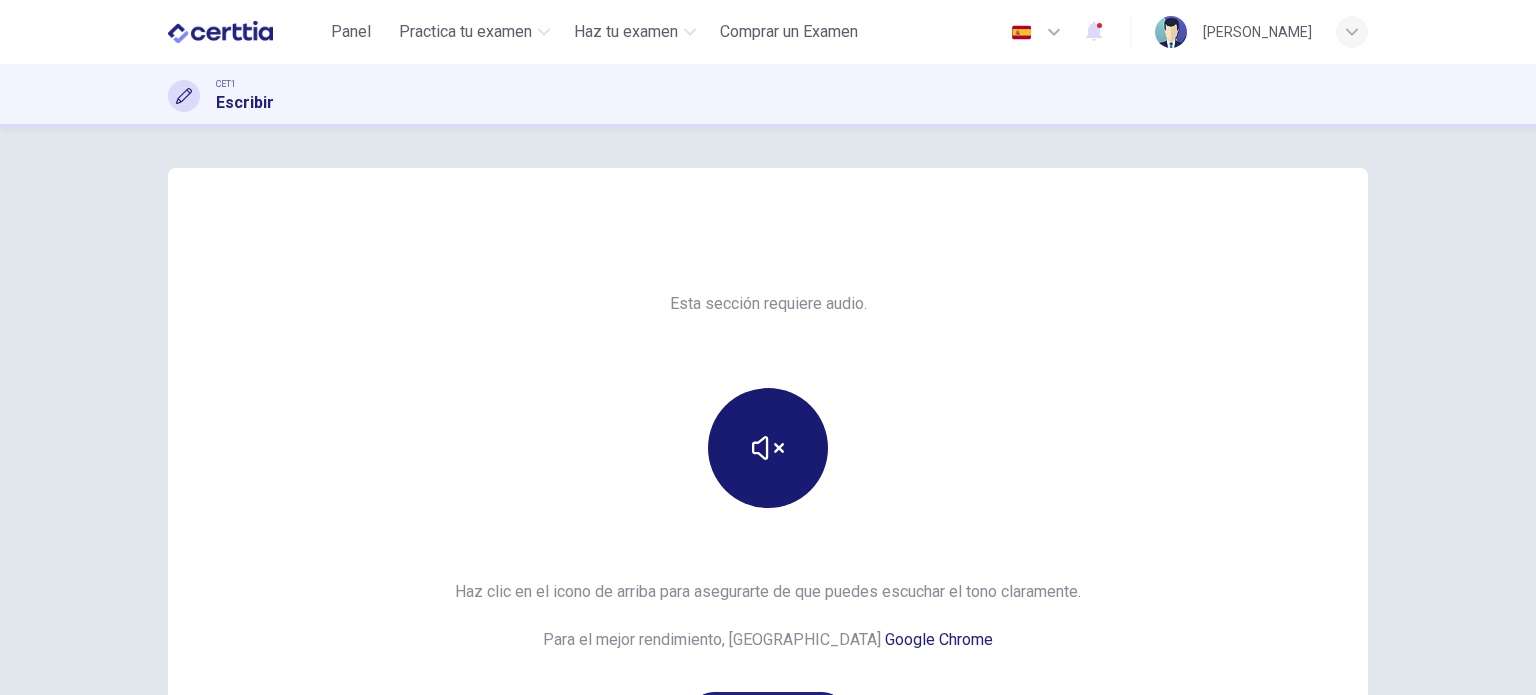 click at bounding box center (768, 448) 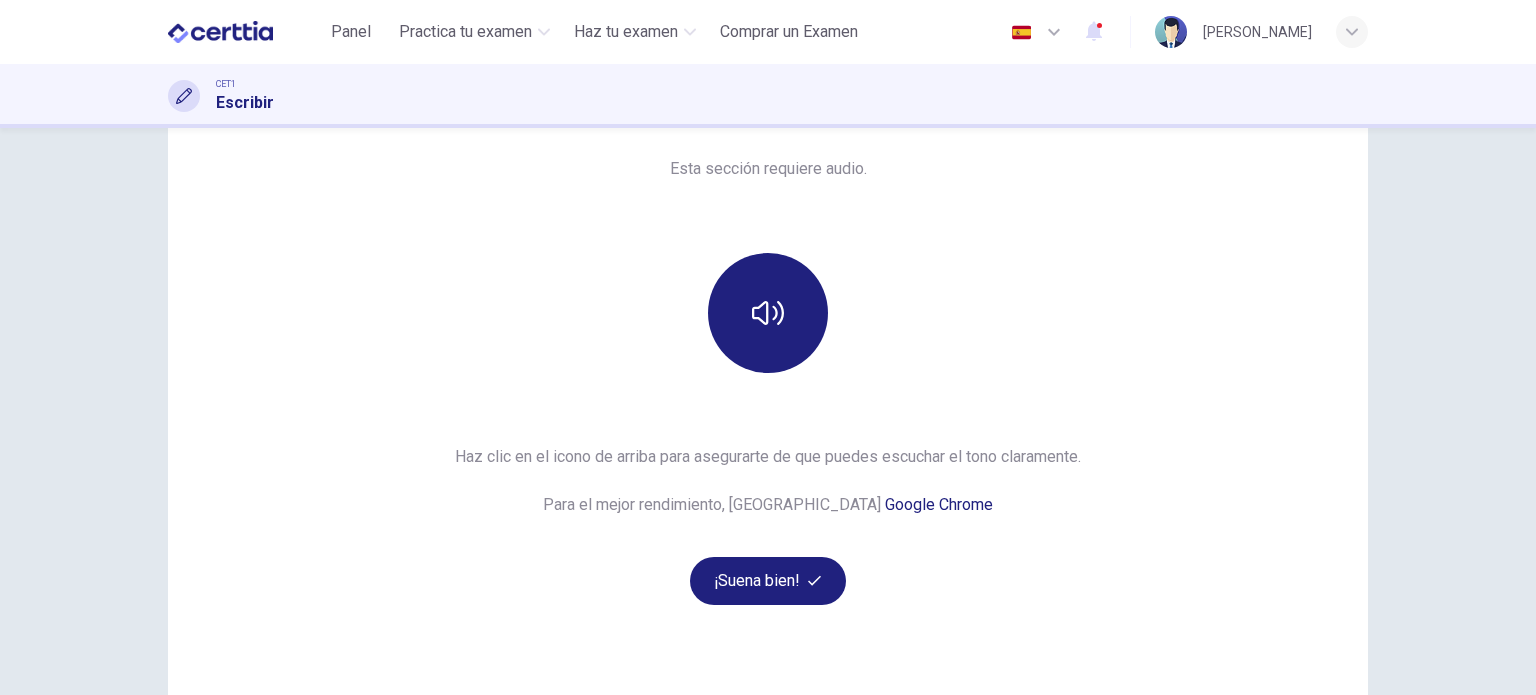 scroll, scrollTop: 272, scrollLeft: 0, axis: vertical 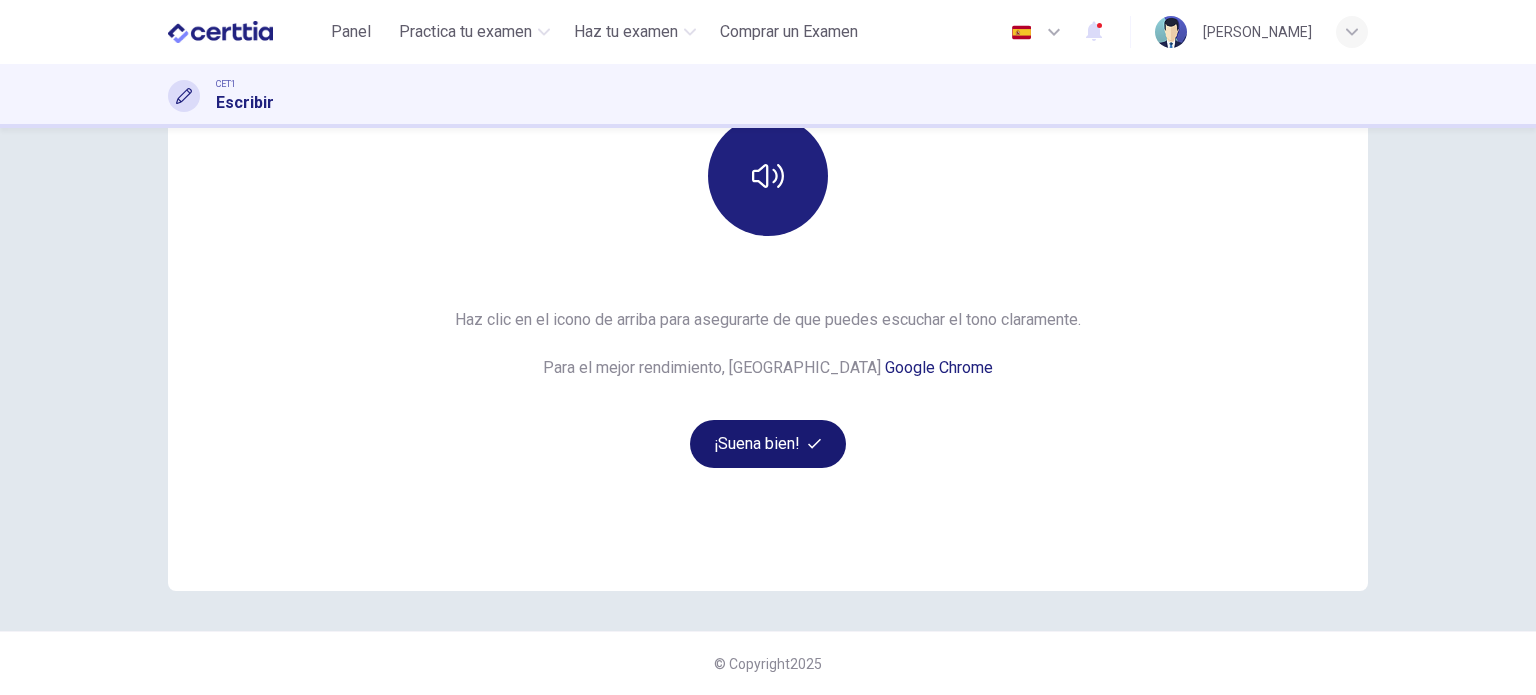 click on "¡Suena bien!" at bounding box center [768, 444] 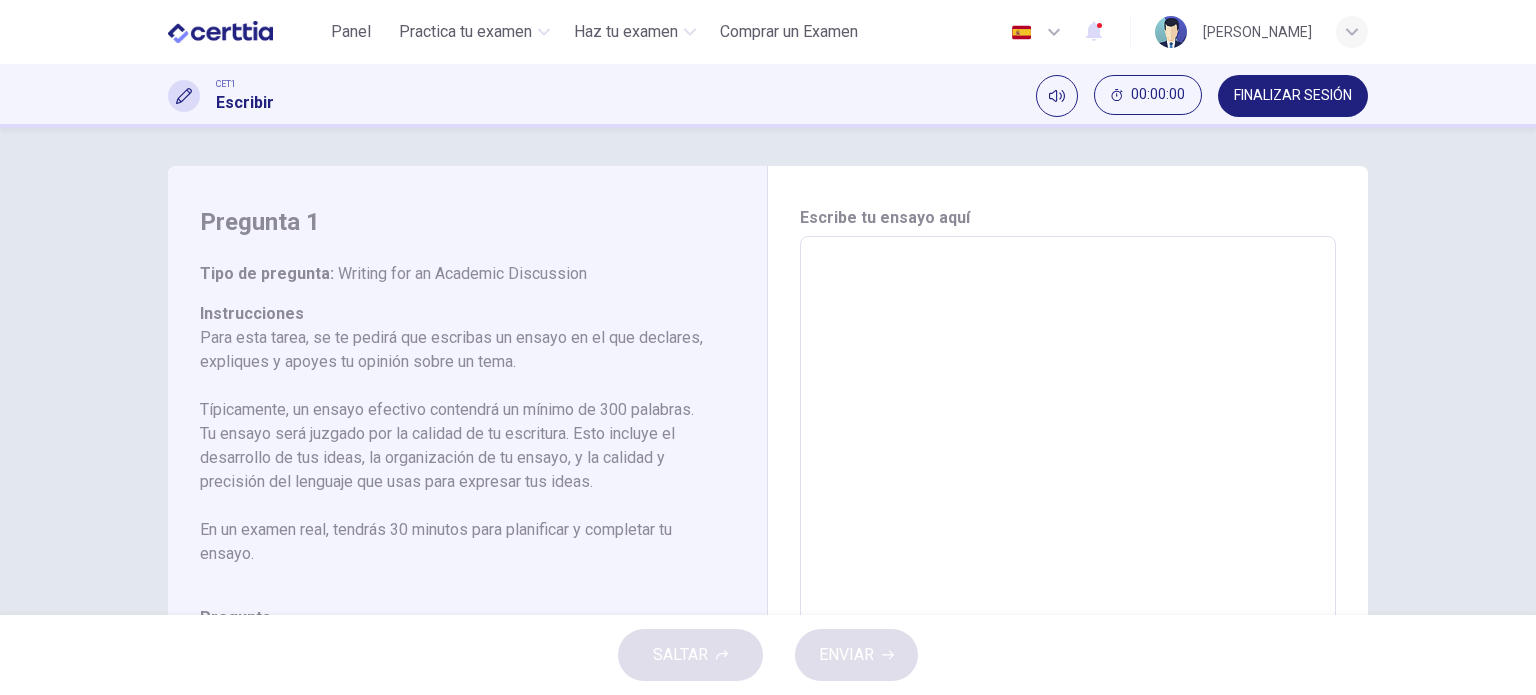 scroll, scrollTop: 0, scrollLeft: 0, axis: both 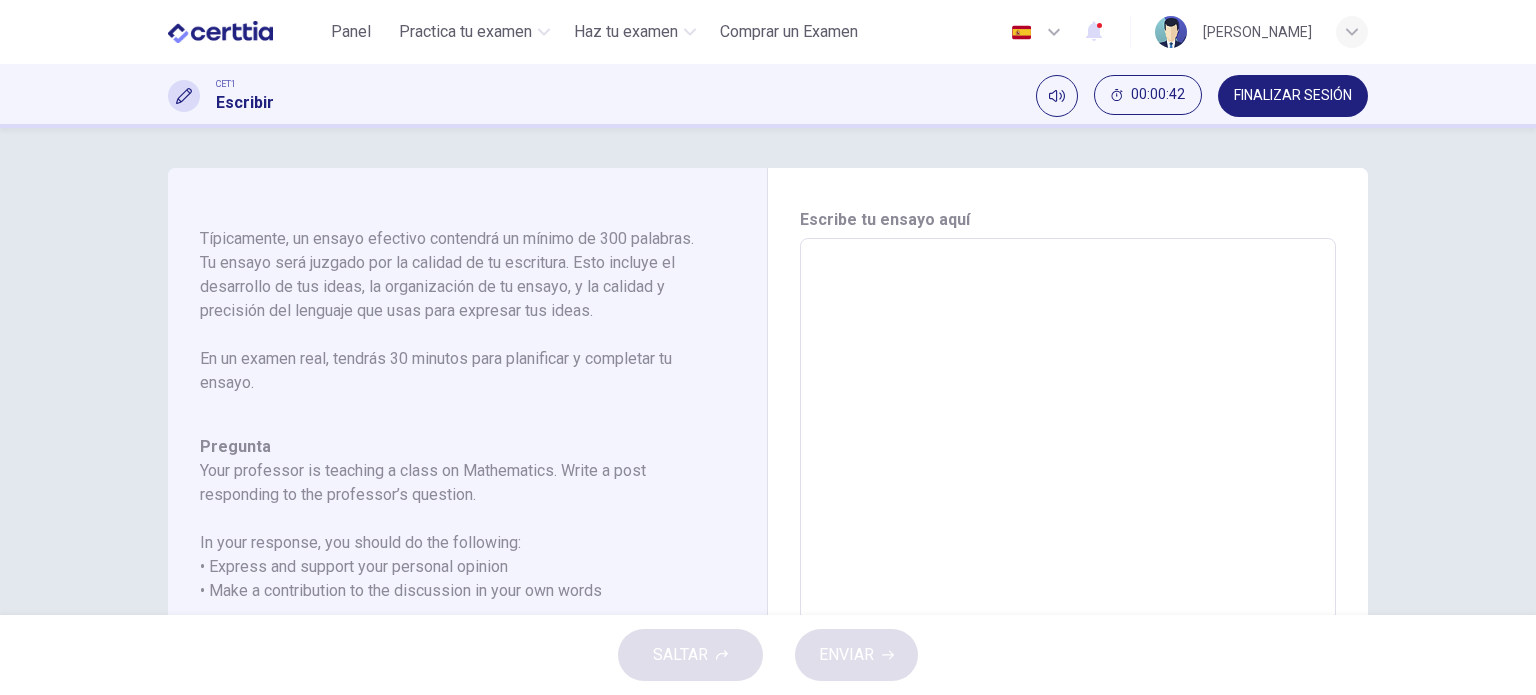 click on "FINALIZAR SESIÓN" at bounding box center [1293, 96] 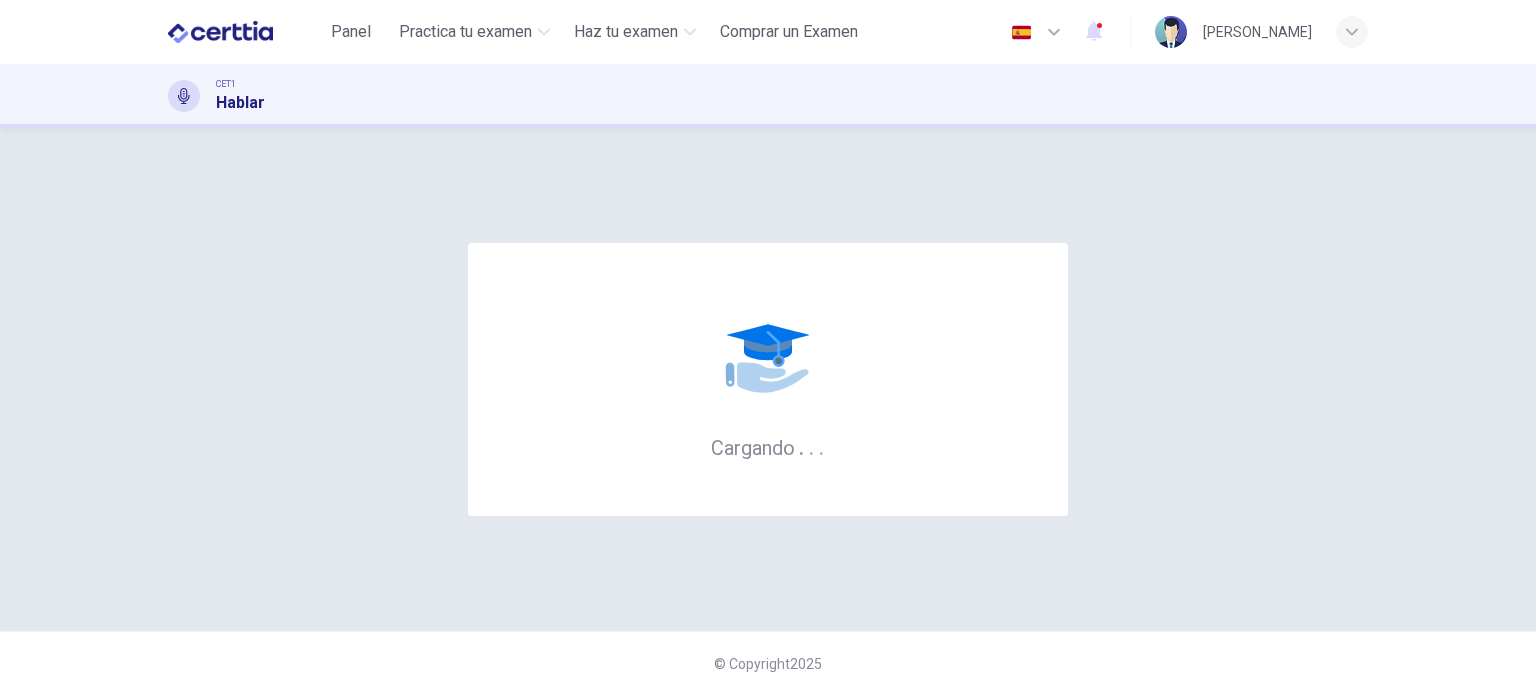 scroll, scrollTop: 0, scrollLeft: 0, axis: both 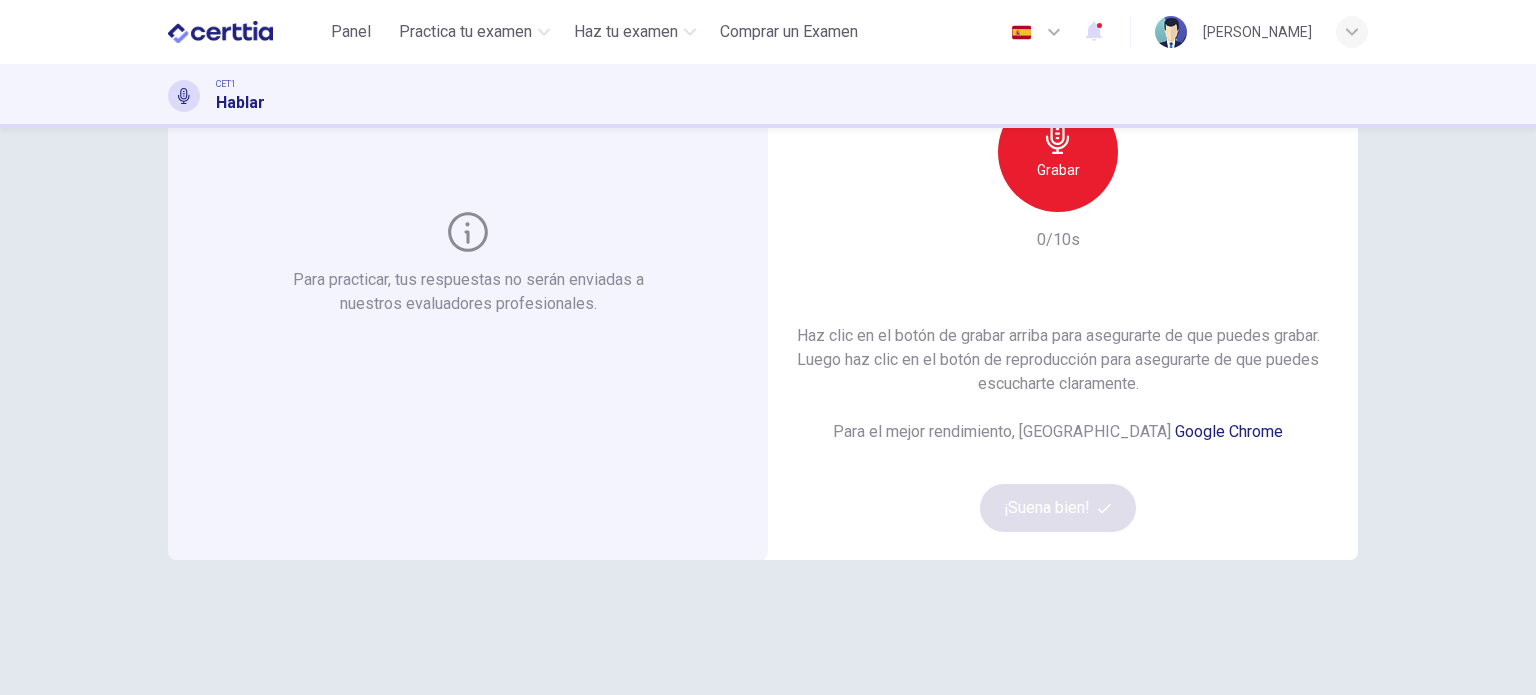 click on "Grabar" at bounding box center [1058, 152] 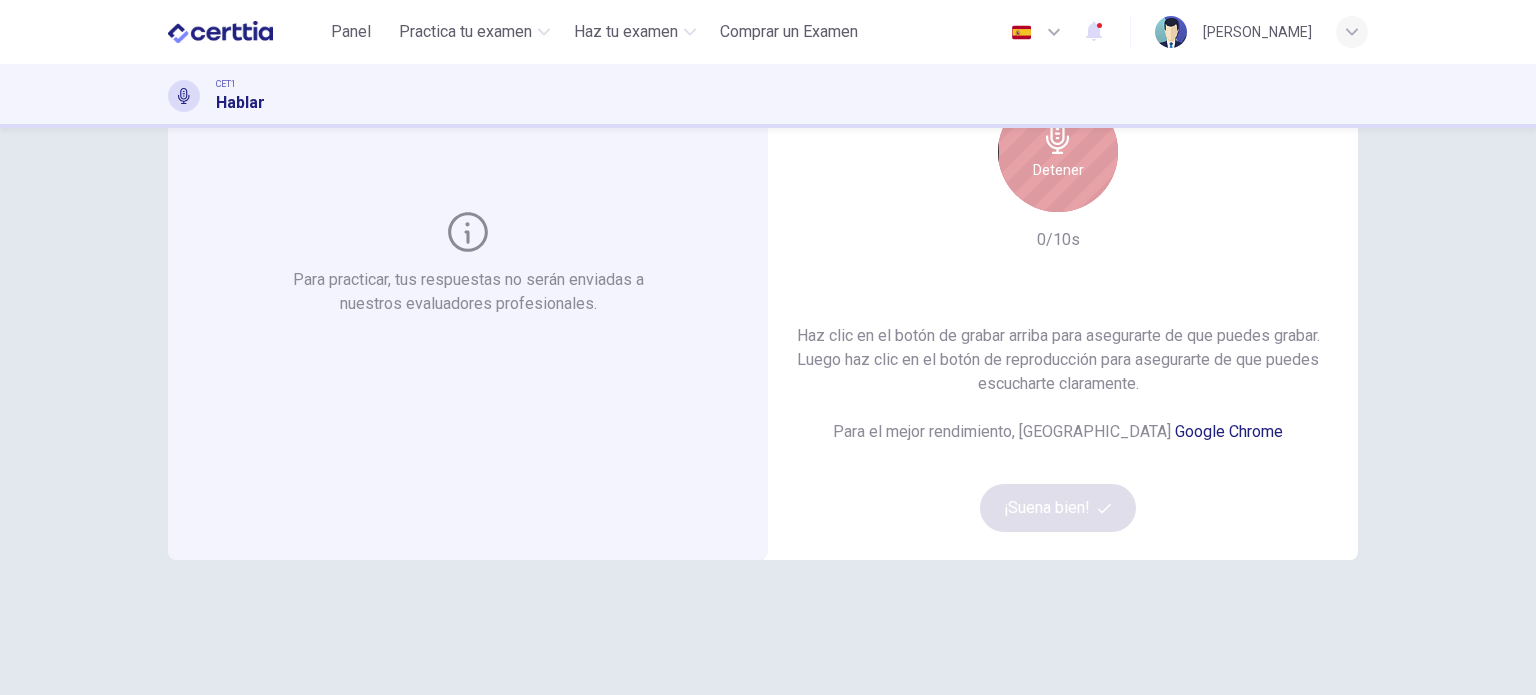 click on "Detener" at bounding box center (1058, 152) 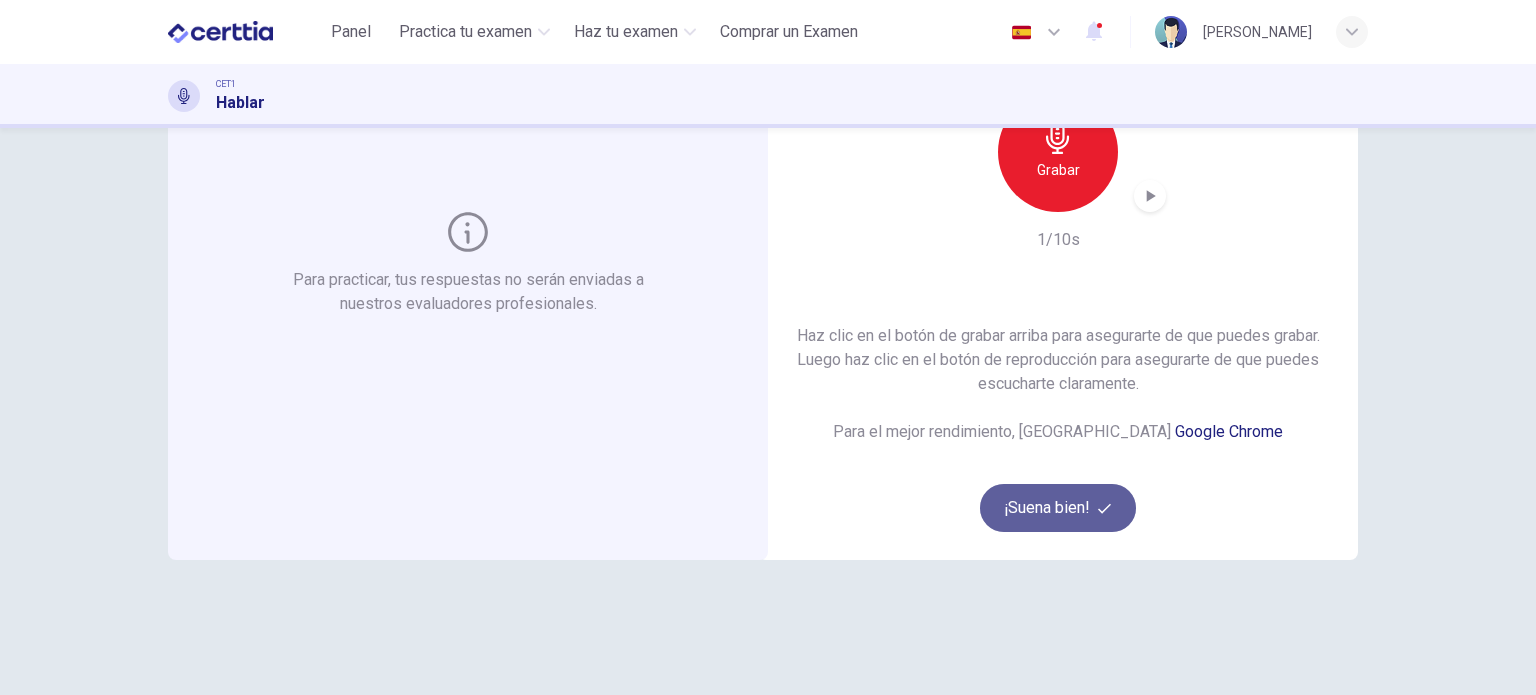 click on "¡Suena bien!" at bounding box center (1058, 508) 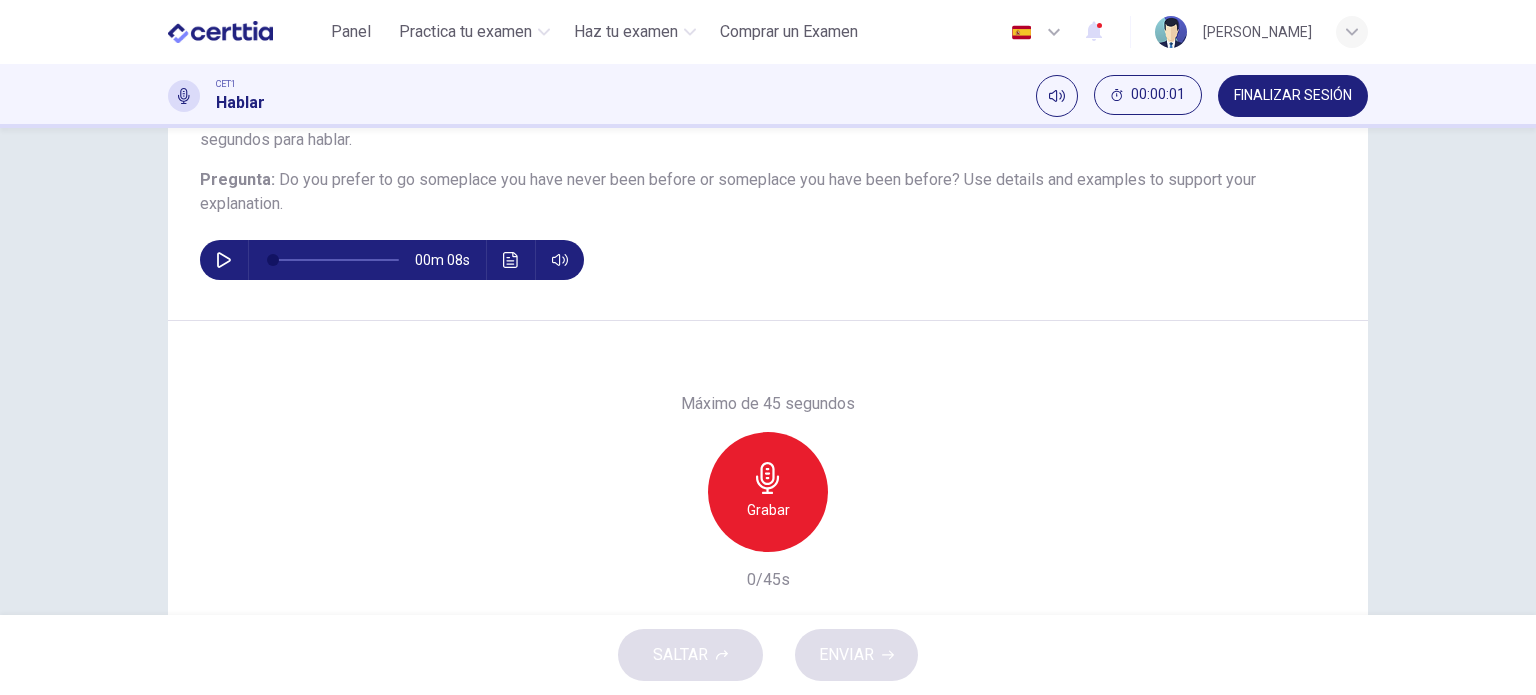 click at bounding box center [224, 260] 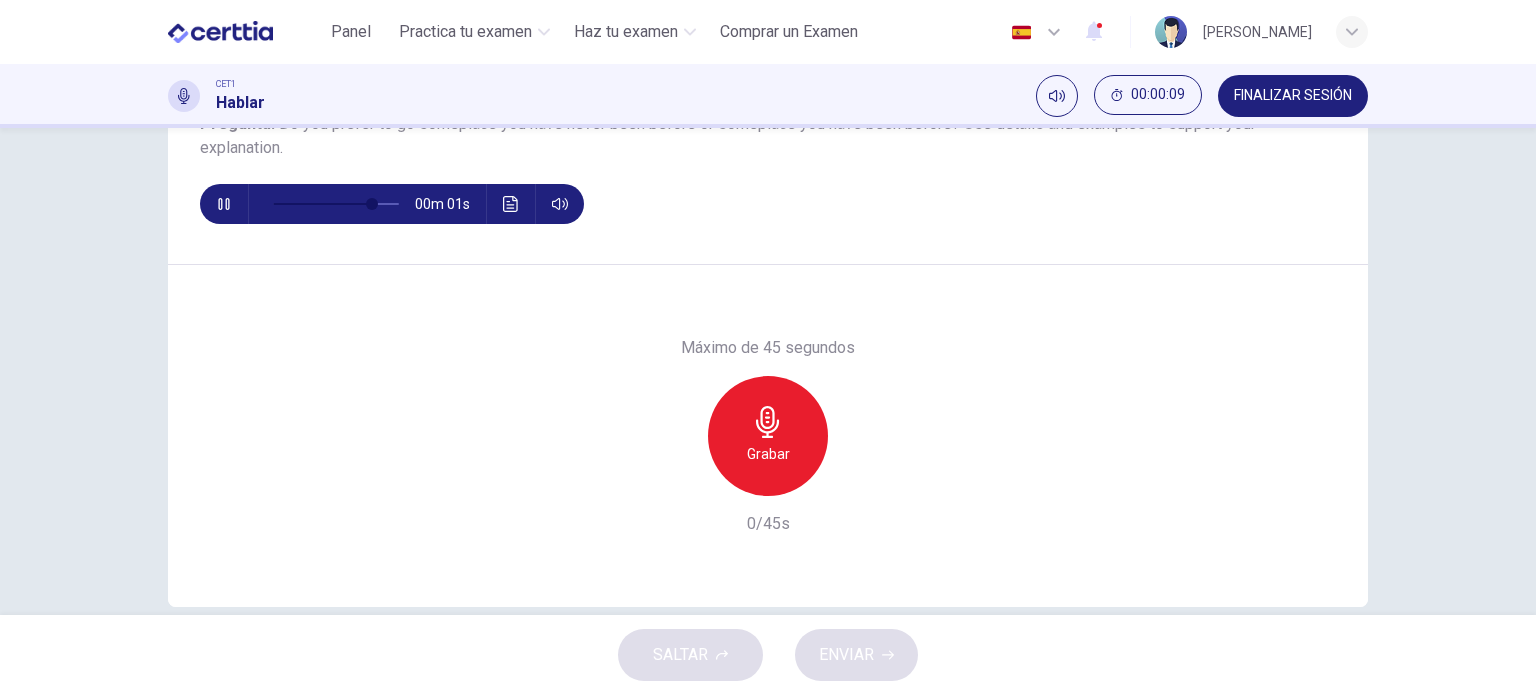 scroll, scrollTop: 288, scrollLeft: 0, axis: vertical 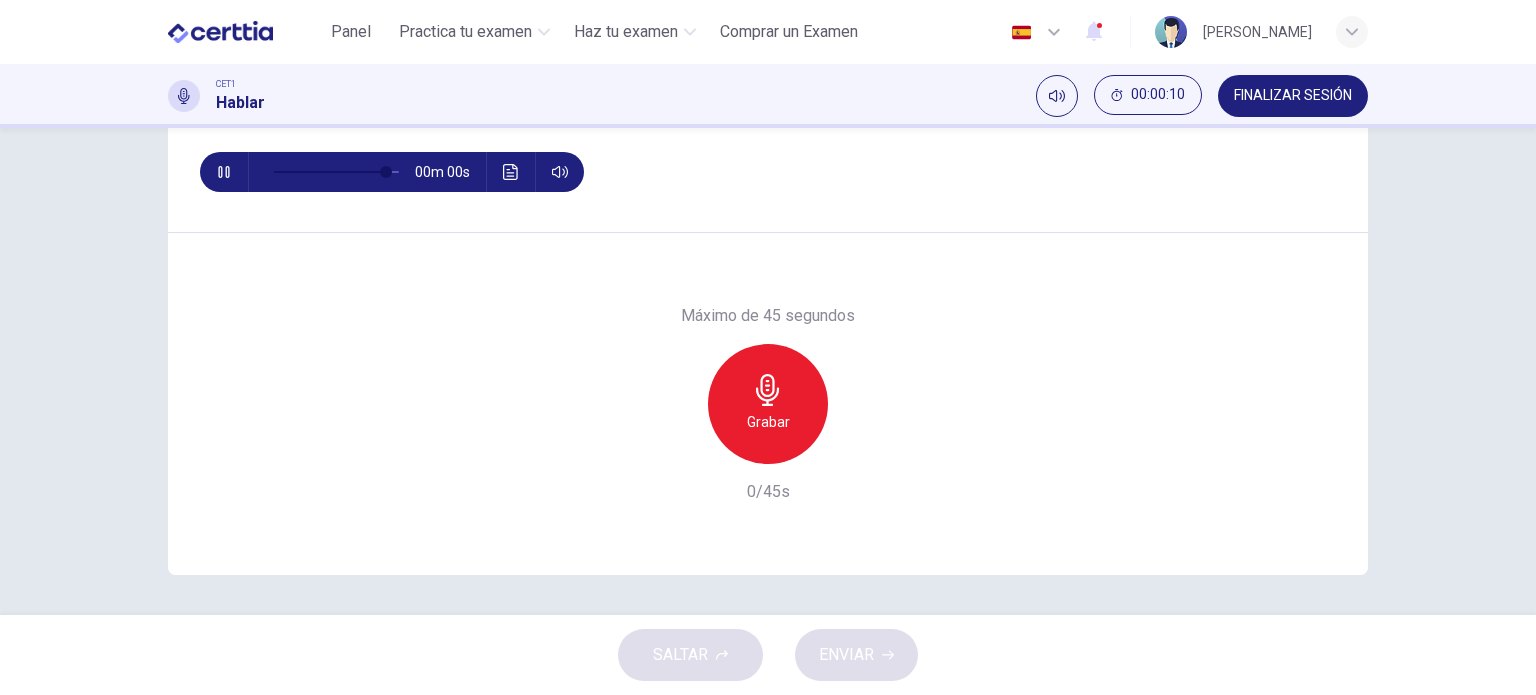 type on "*" 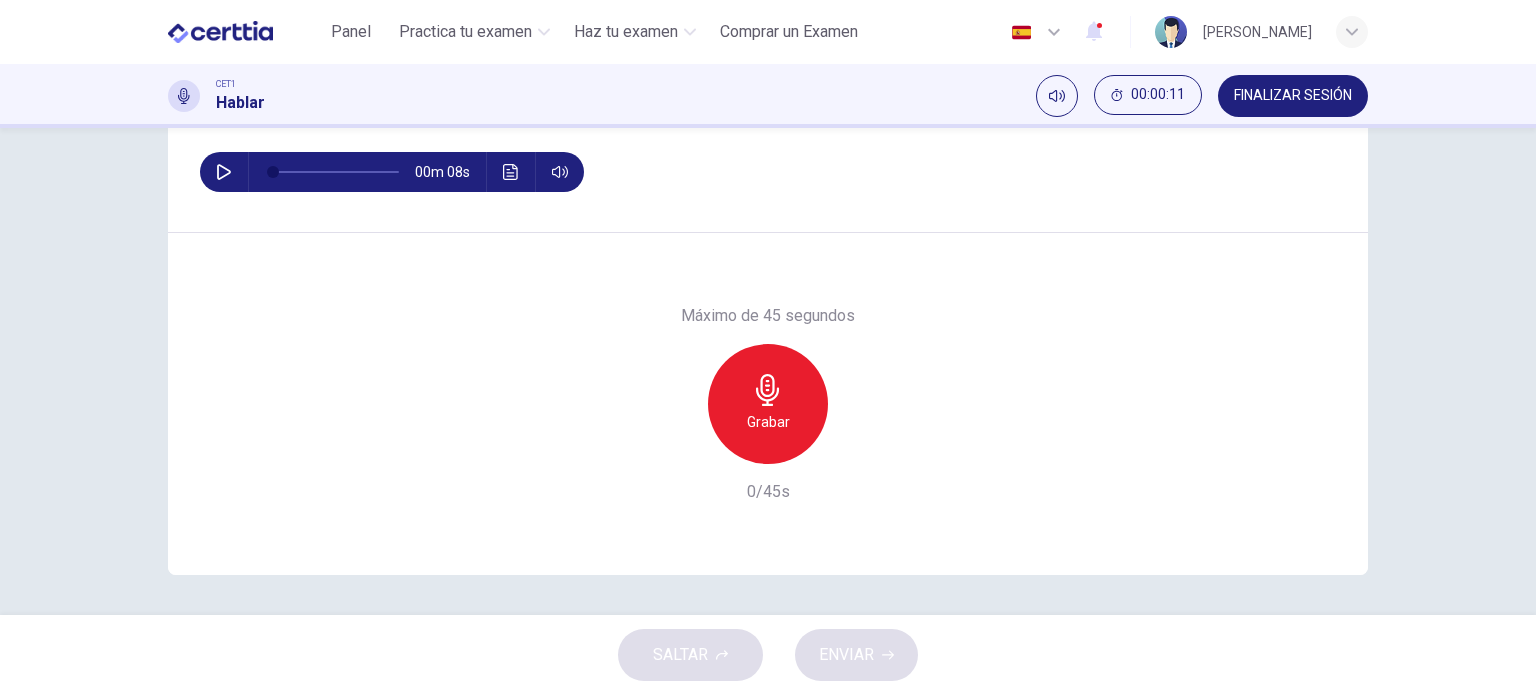 click on "FINALIZAR SESIÓN" at bounding box center (1293, 96) 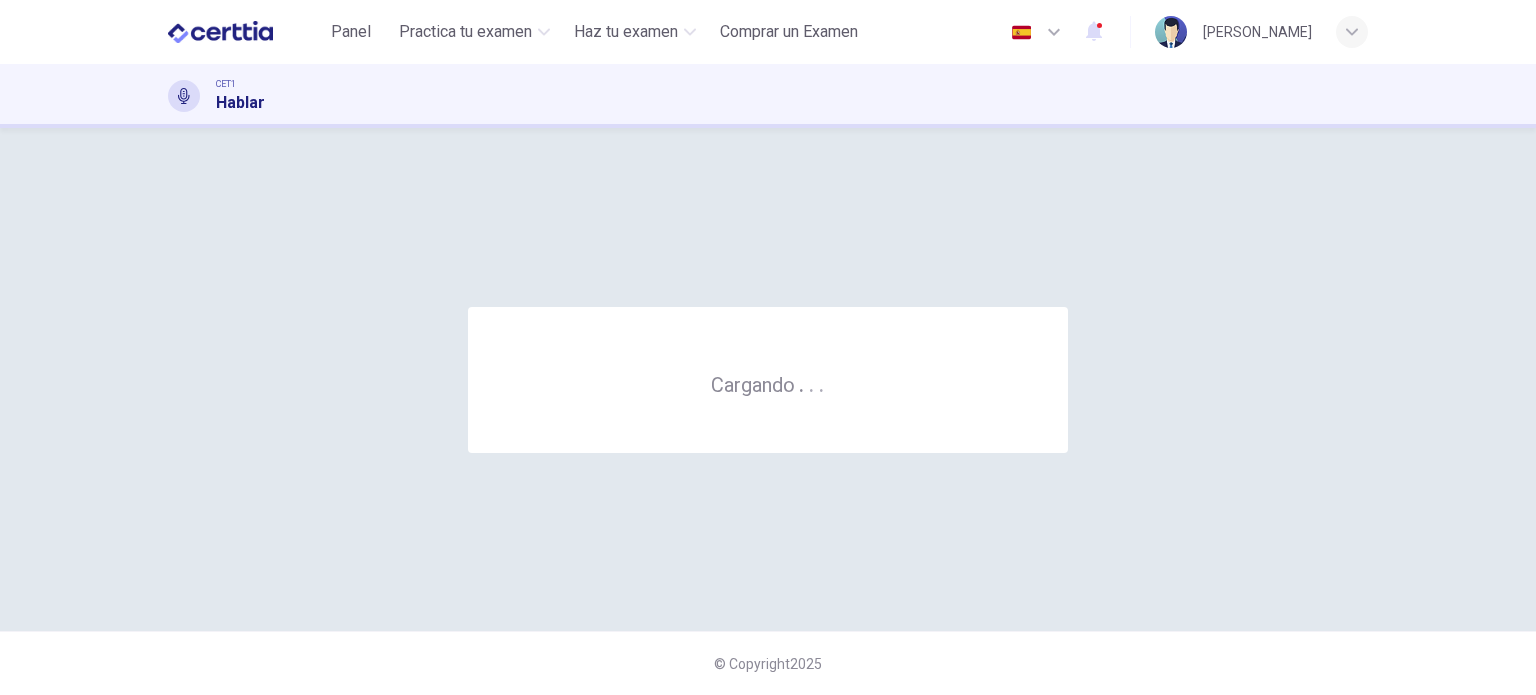 scroll, scrollTop: 0, scrollLeft: 0, axis: both 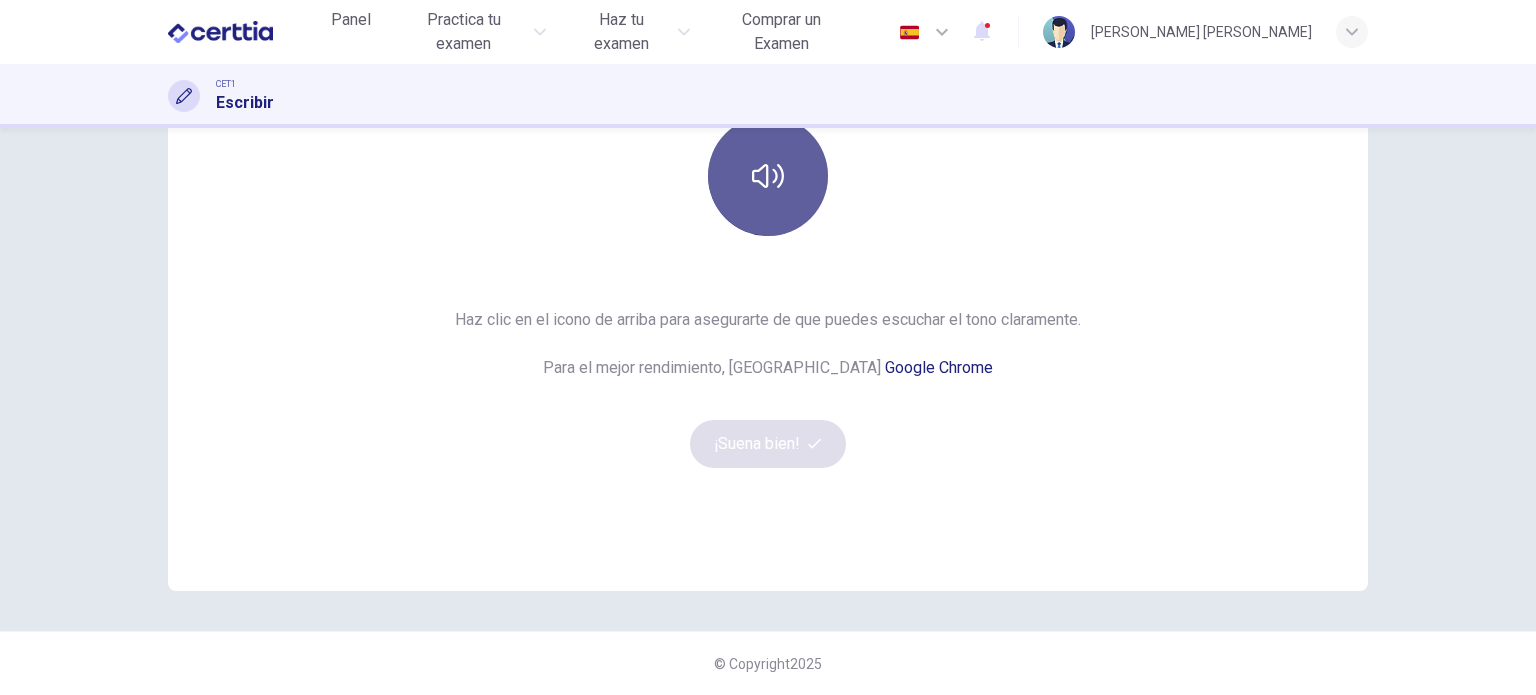 click at bounding box center (768, 176) 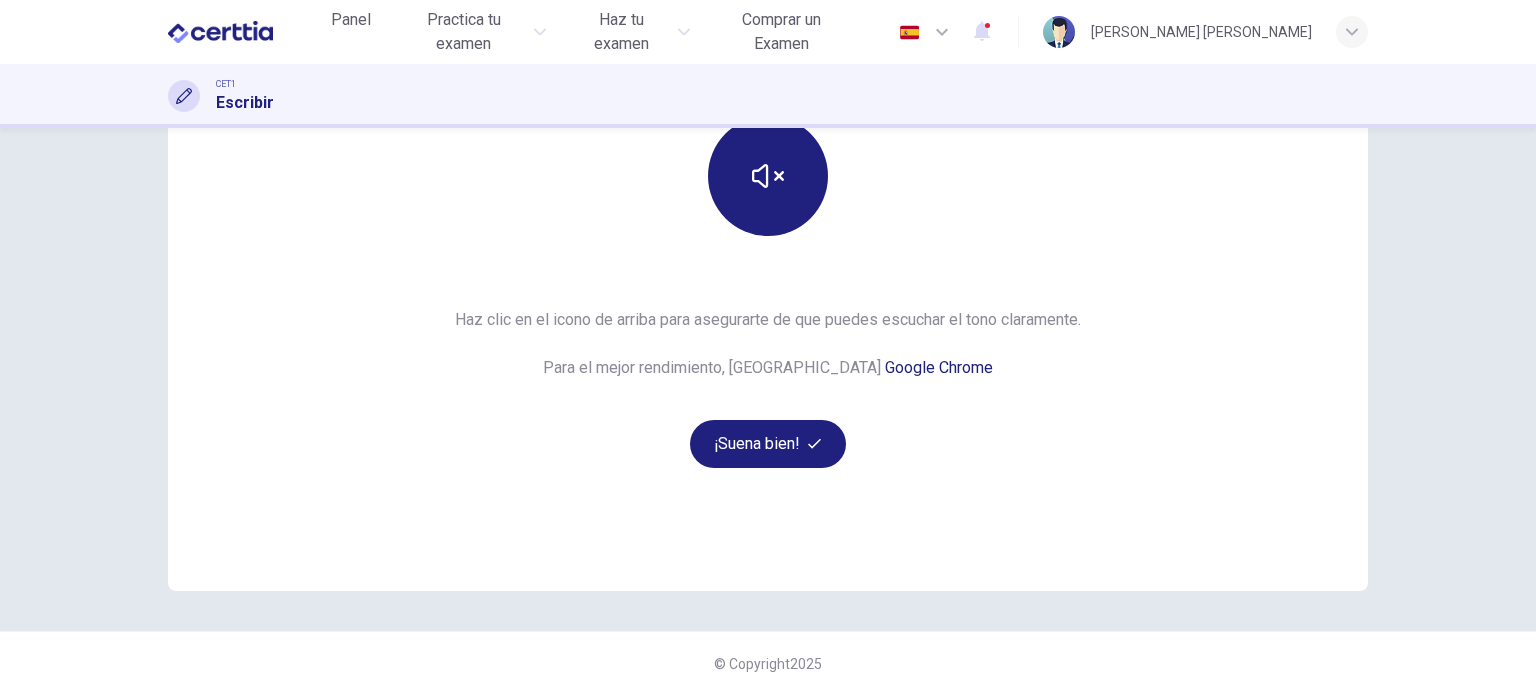 click on "Haz clic en el icono de arriba para asegurarte de que puedes escuchar el tono claramente. Para el mejor rendimiento, usa   Google Chrome ¡Suena bien!" at bounding box center [768, 388] 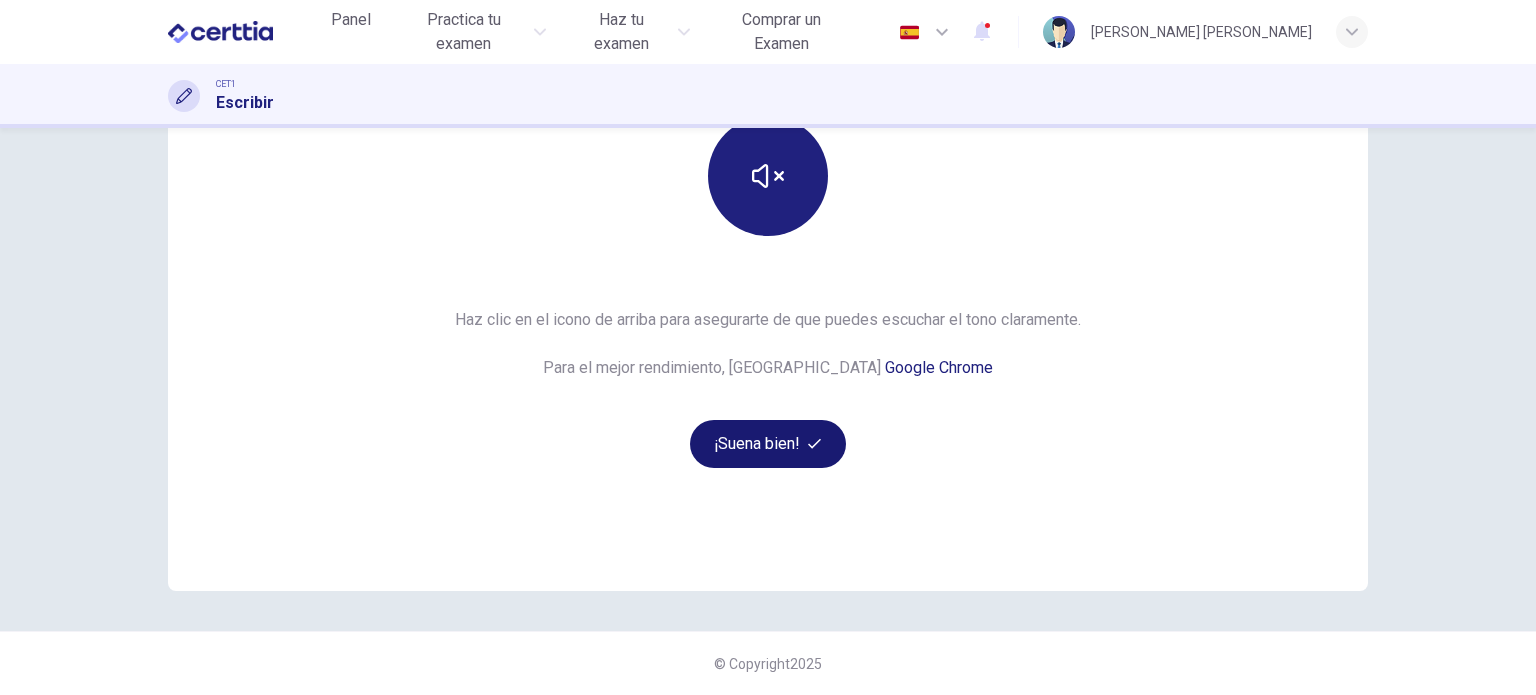 click on "¡Suena bien!" at bounding box center (768, 444) 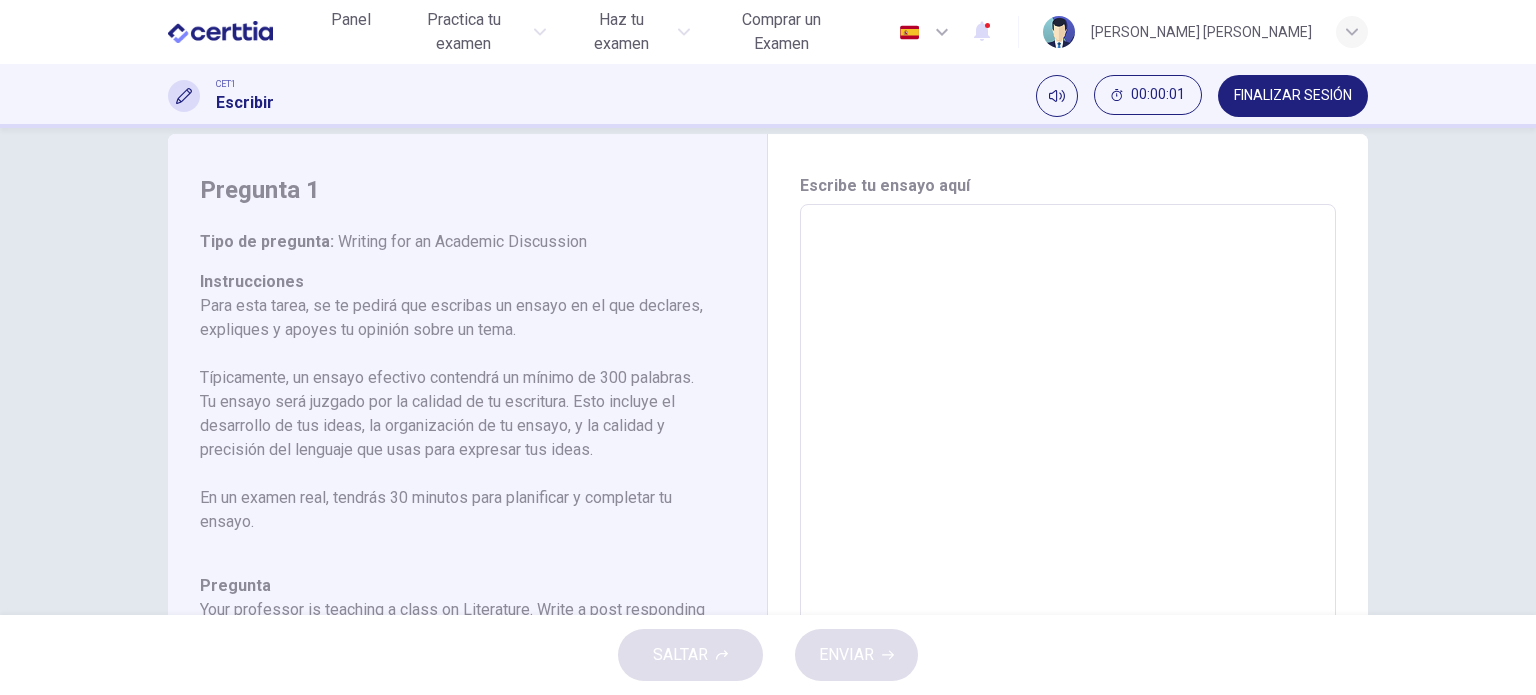 scroll, scrollTop: 0, scrollLeft: 0, axis: both 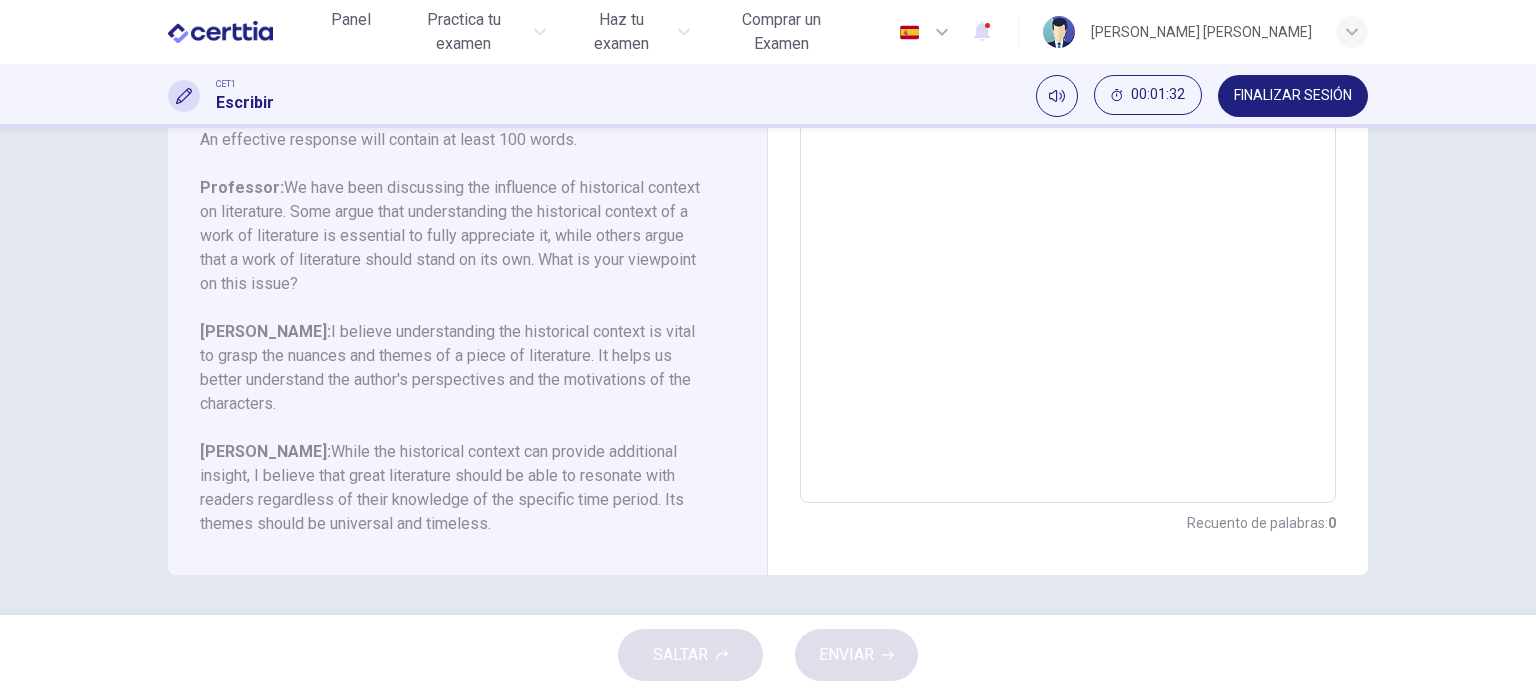 click on "SALTAR ENVIAR" at bounding box center (768, 655) 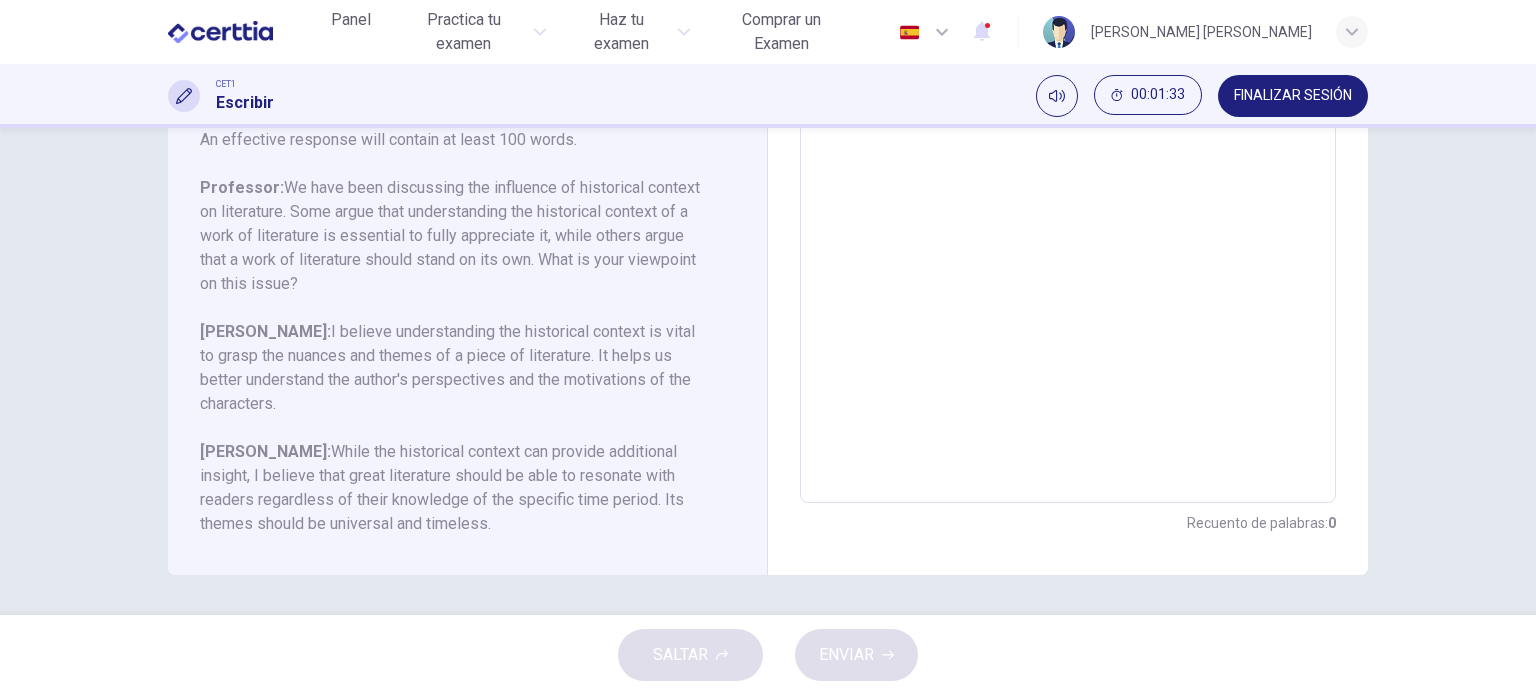 click at bounding box center (1068, 169) 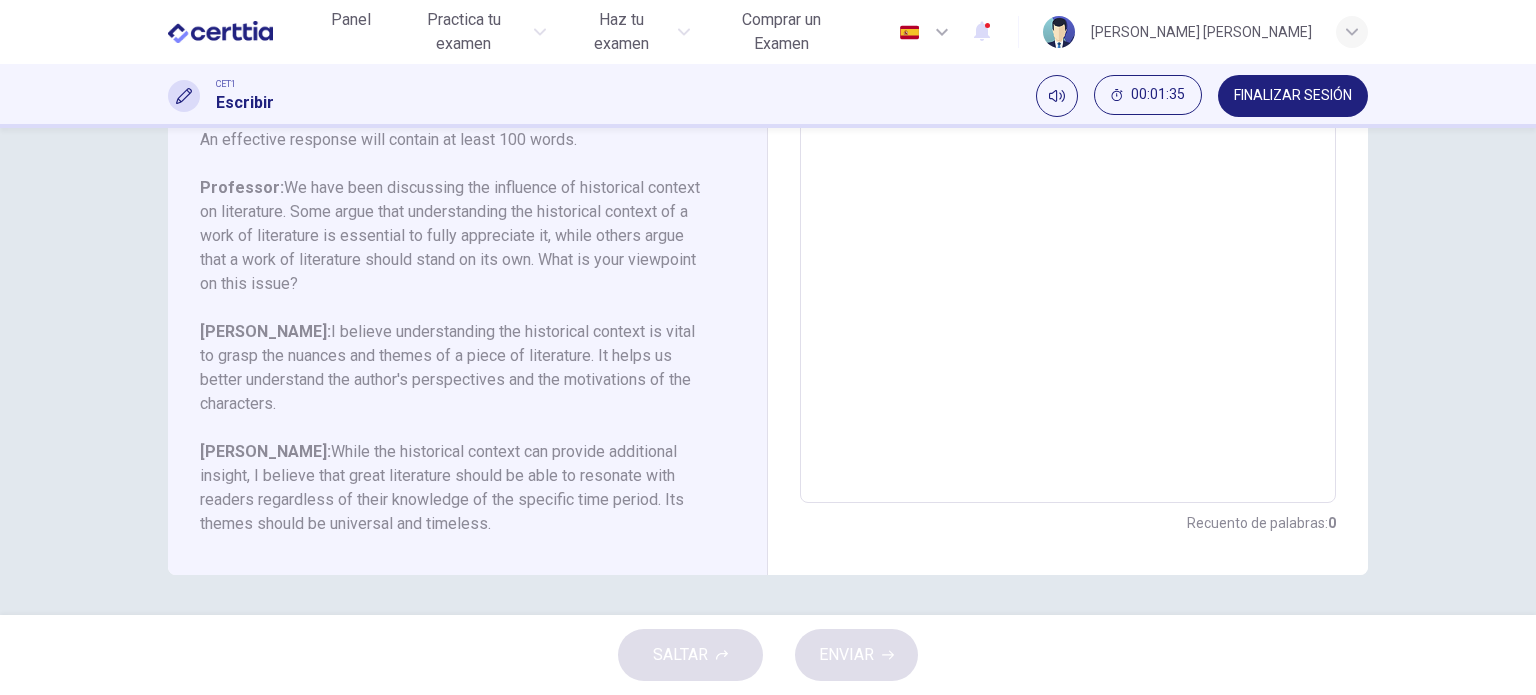 click at bounding box center (1068, 169) 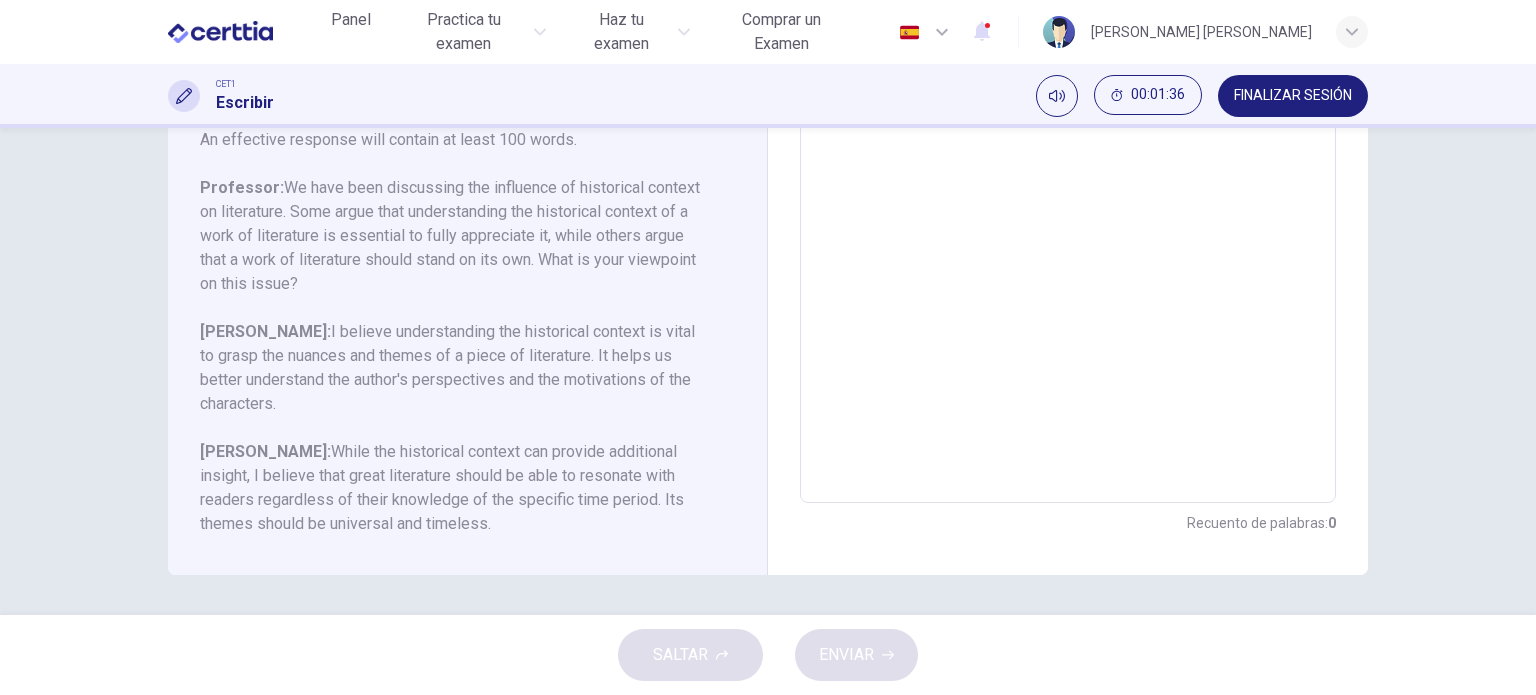type on "*" 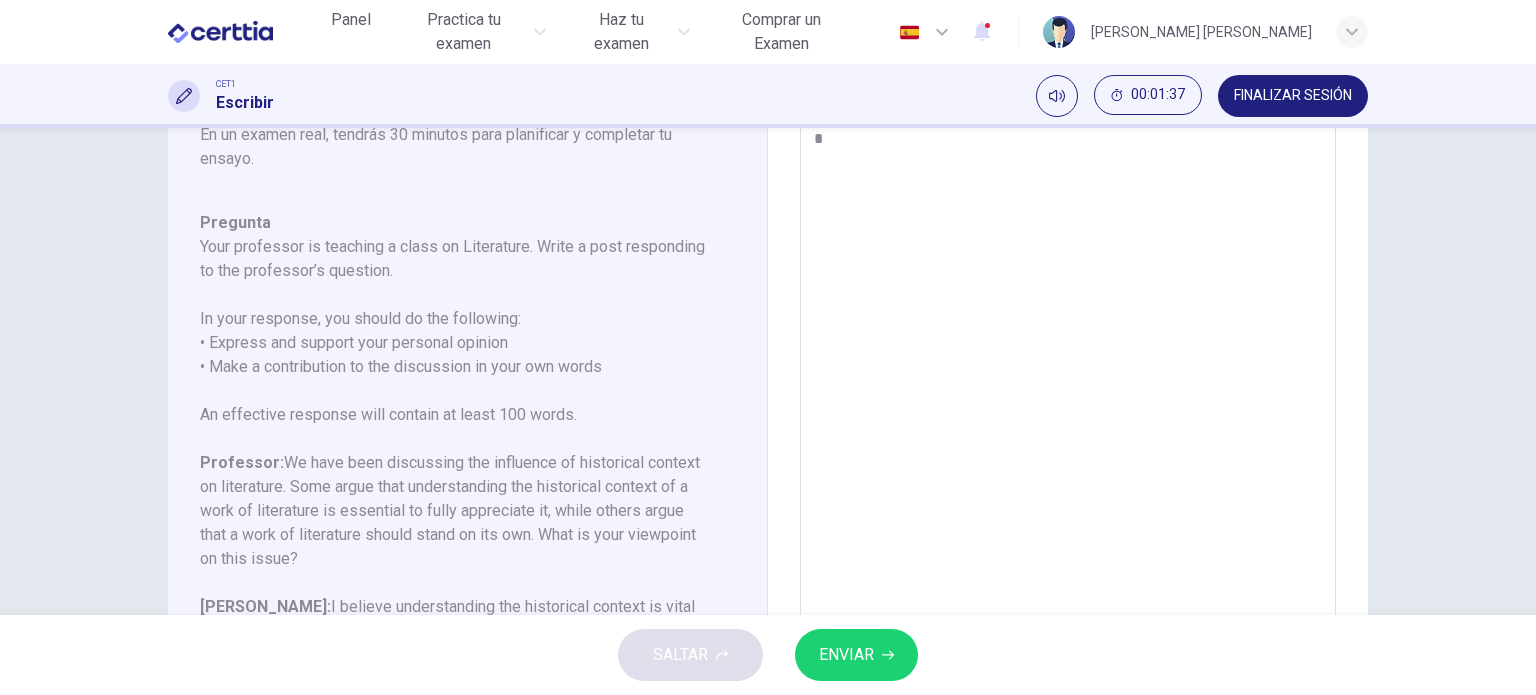 type on "**" 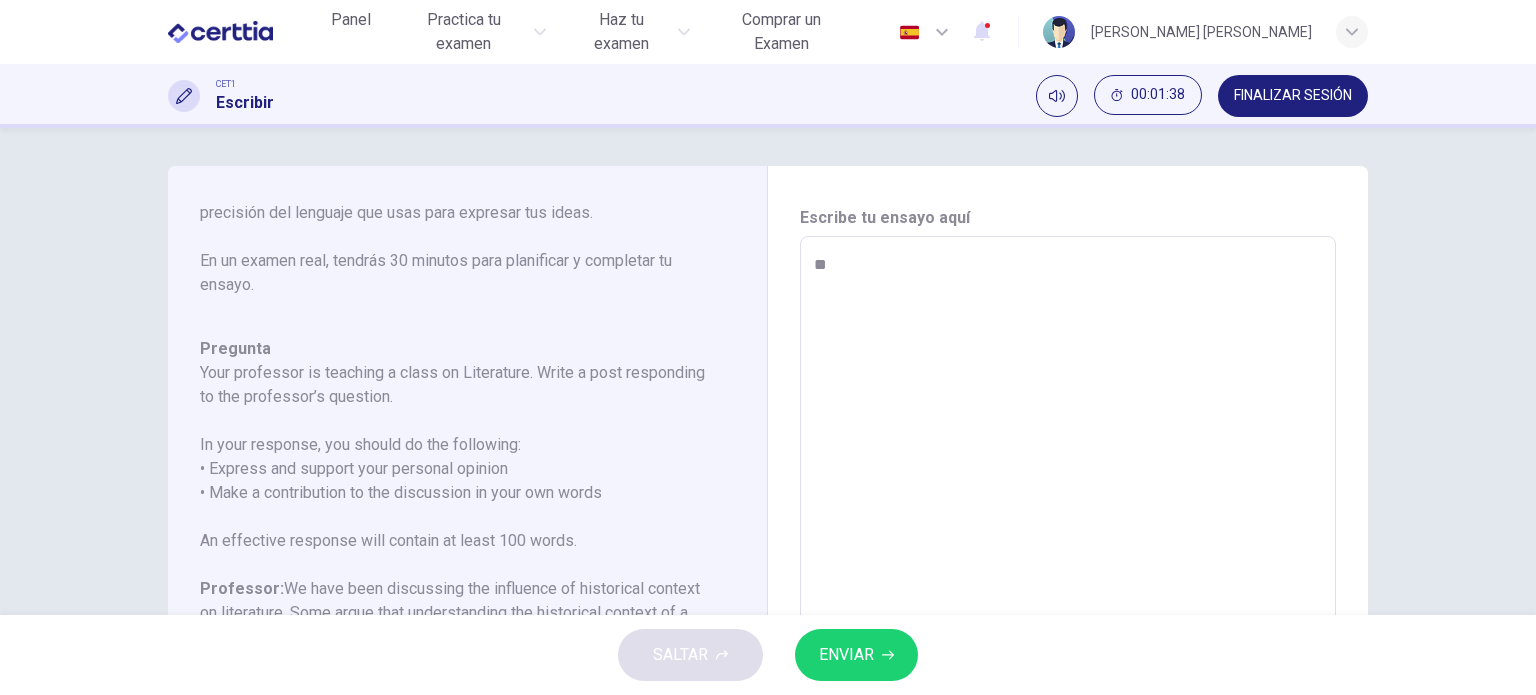 scroll, scrollTop: 0, scrollLeft: 0, axis: both 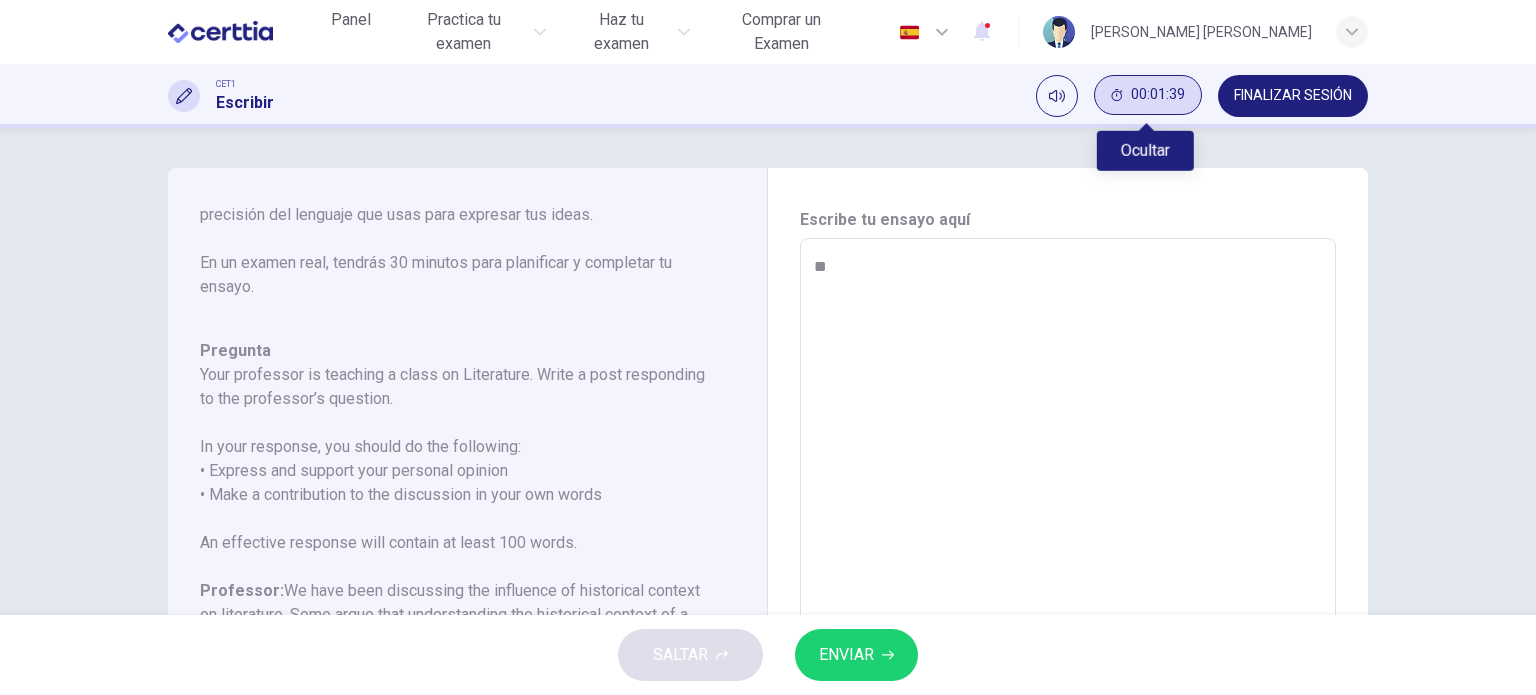 type on "**" 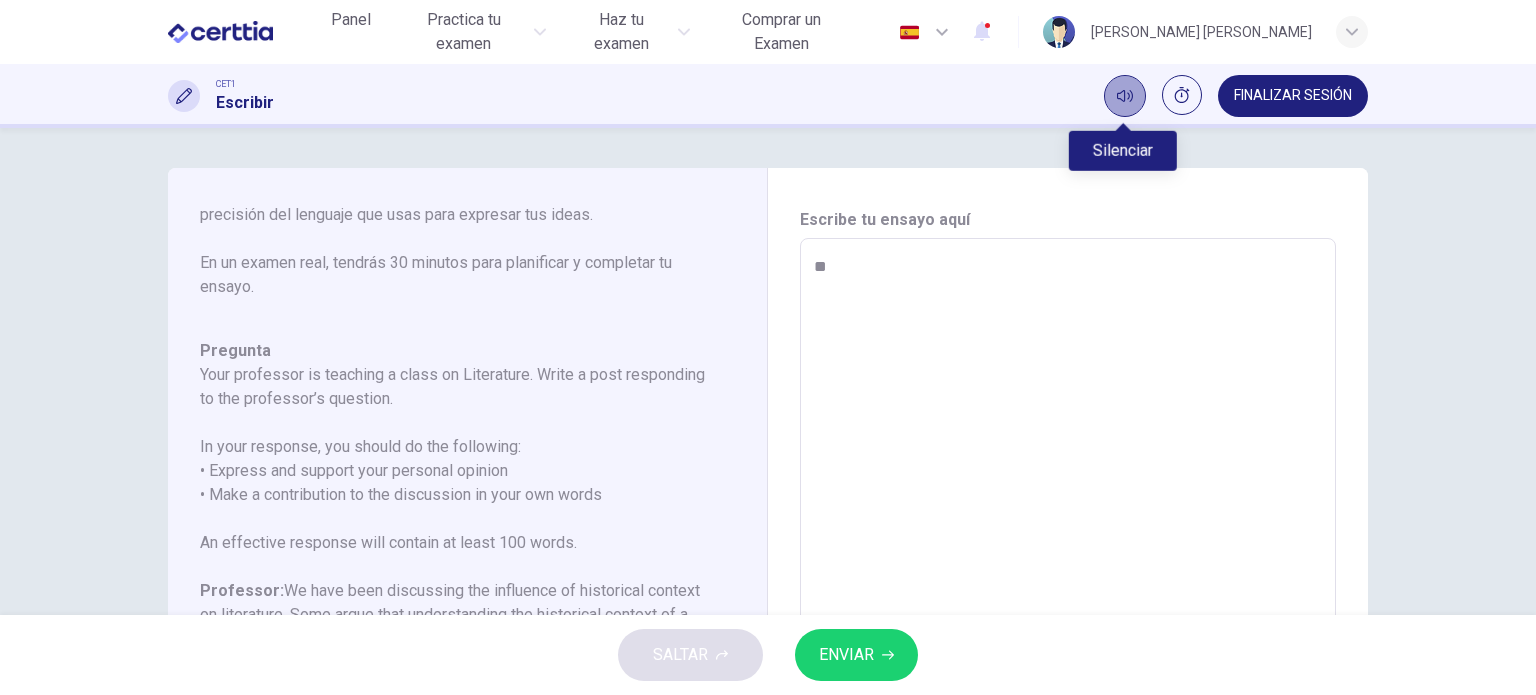 click at bounding box center [1125, 96] 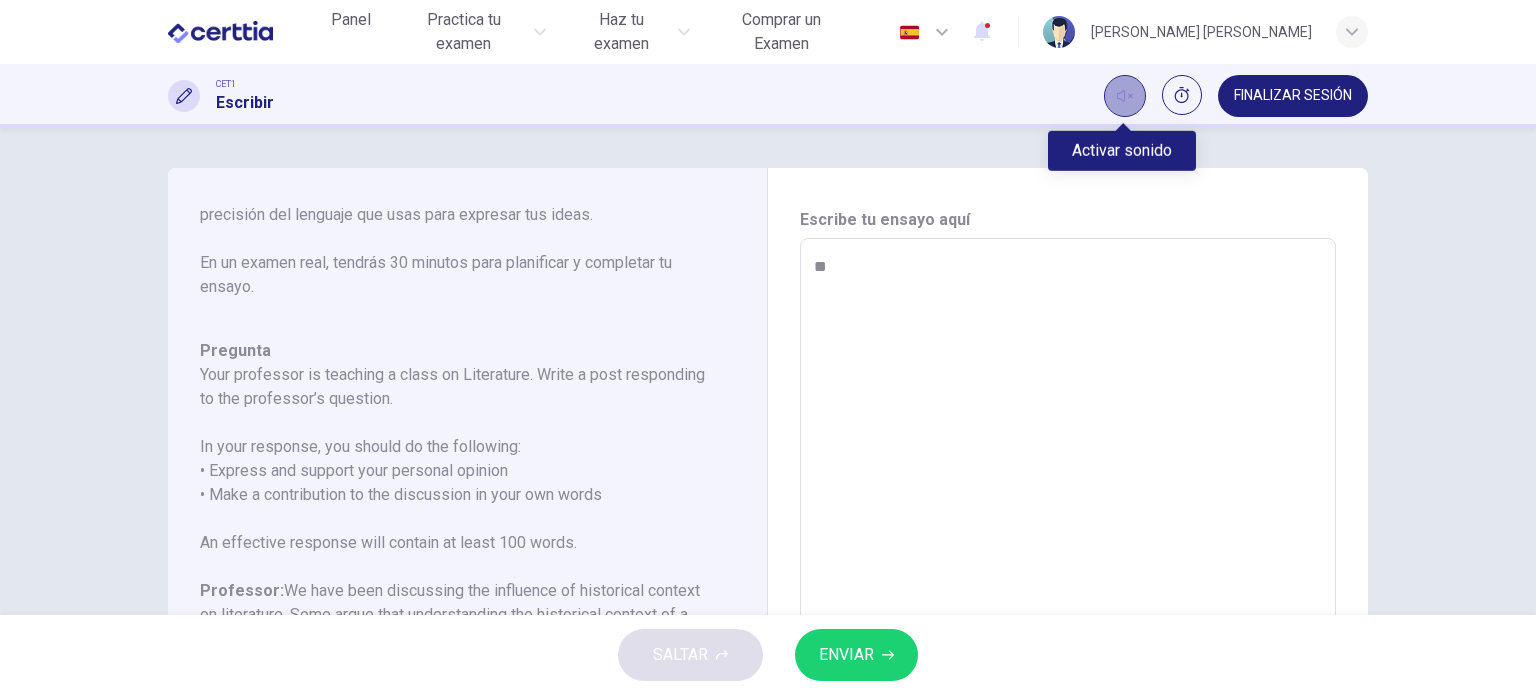 click at bounding box center (1125, 96) 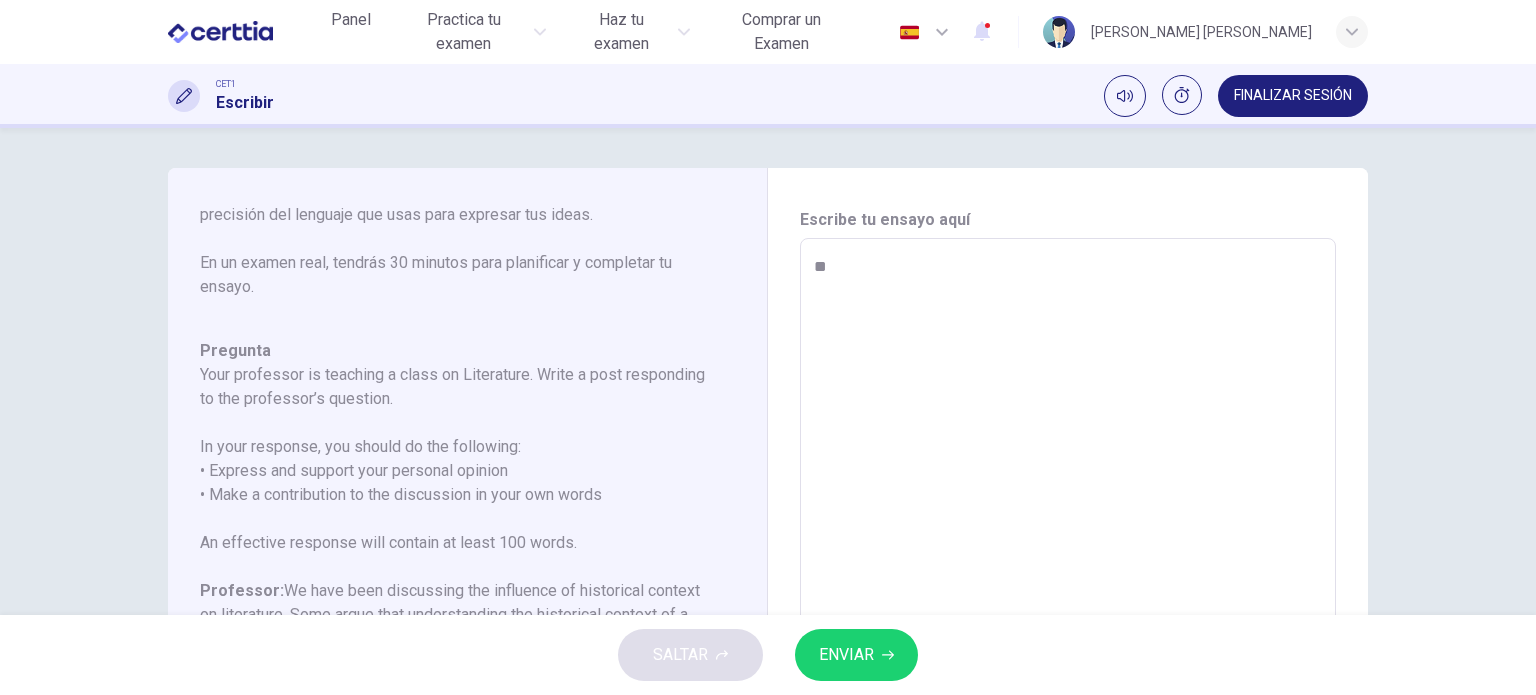 type on "*" 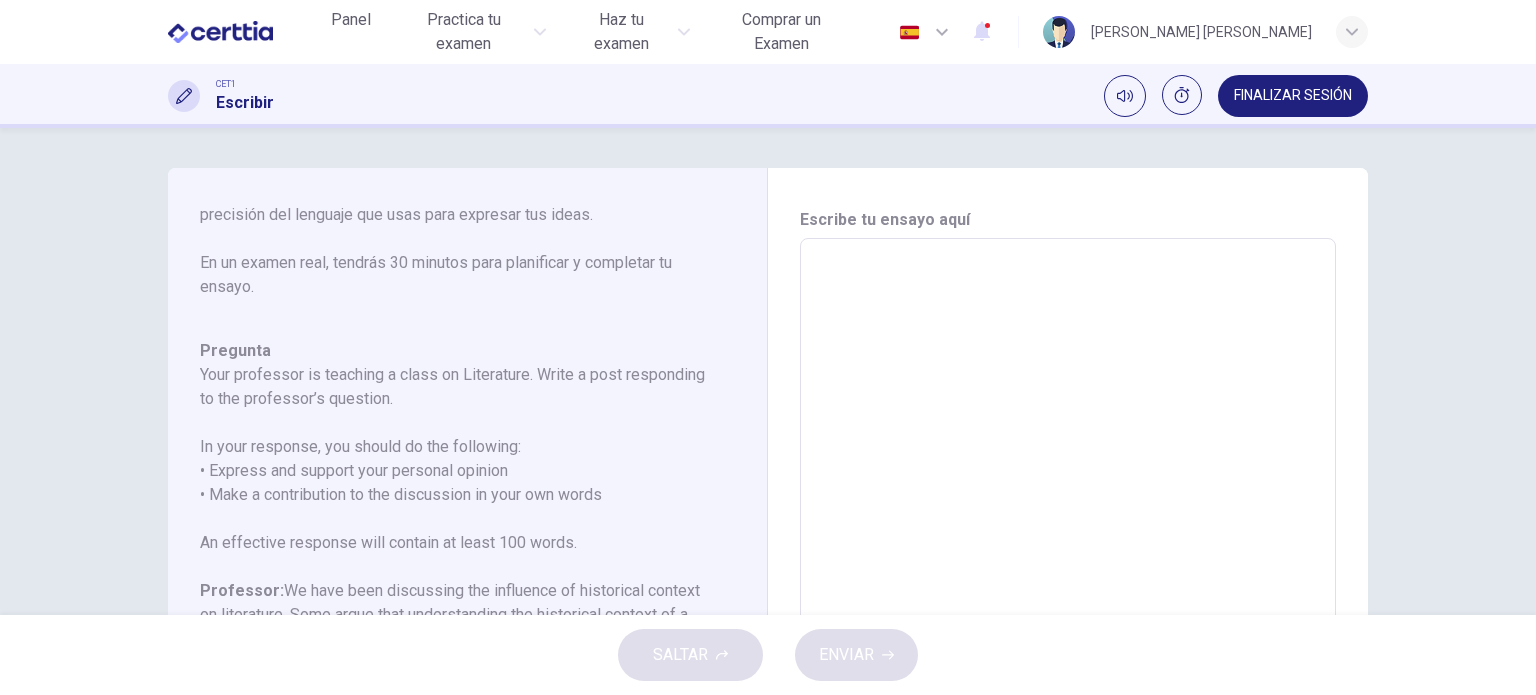 type 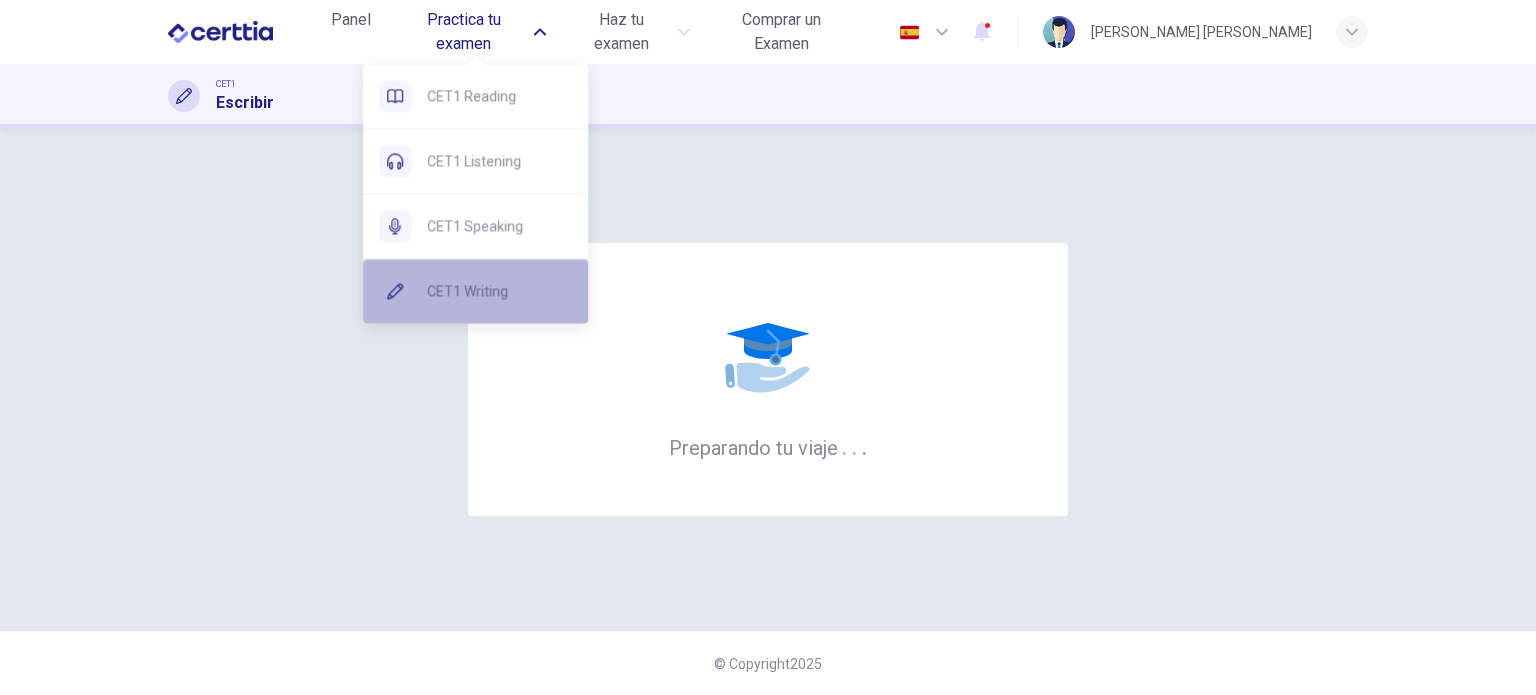 click on "CET1 Writing" at bounding box center [475, 291] 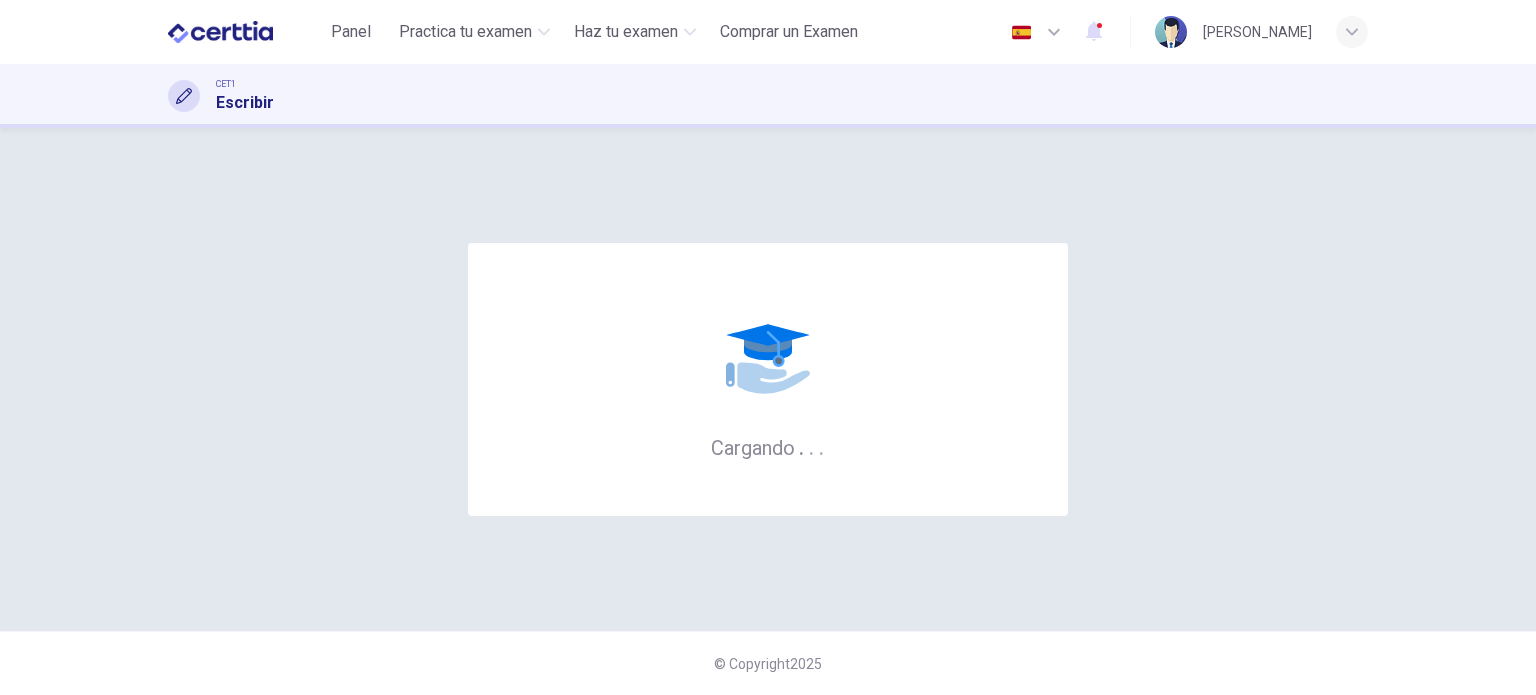scroll, scrollTop: 0, scrollLeft: 0, axis: both 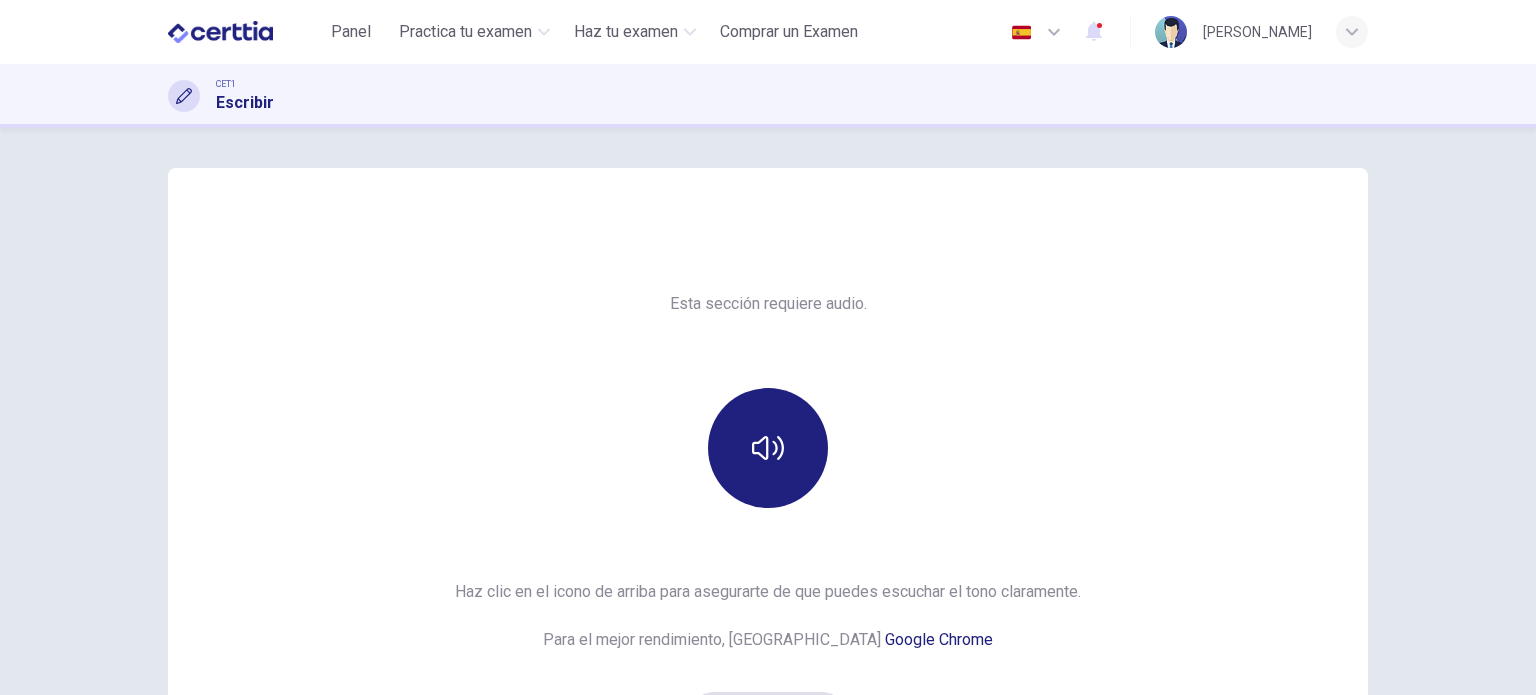 click on "Esta sección requiere audio. Haz clic en el icono de arriba para asegurarte de que puedes escuchar el tono claramente. Para el mejor rendimiento, usa   Google Chrome ¡Suena bien!" at bounding box center [768, 516] 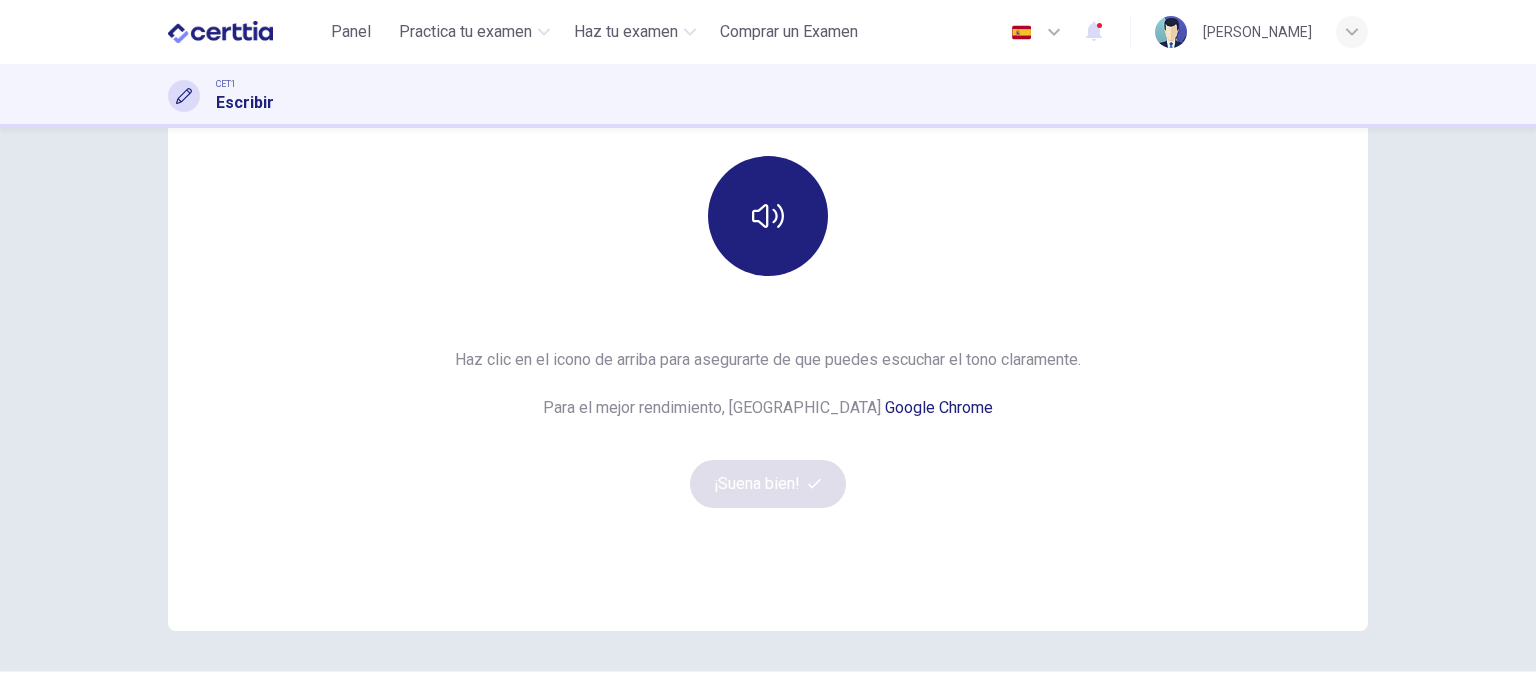 scroll, scrollTop: 240, scrollLeft: 0, axis: vertical 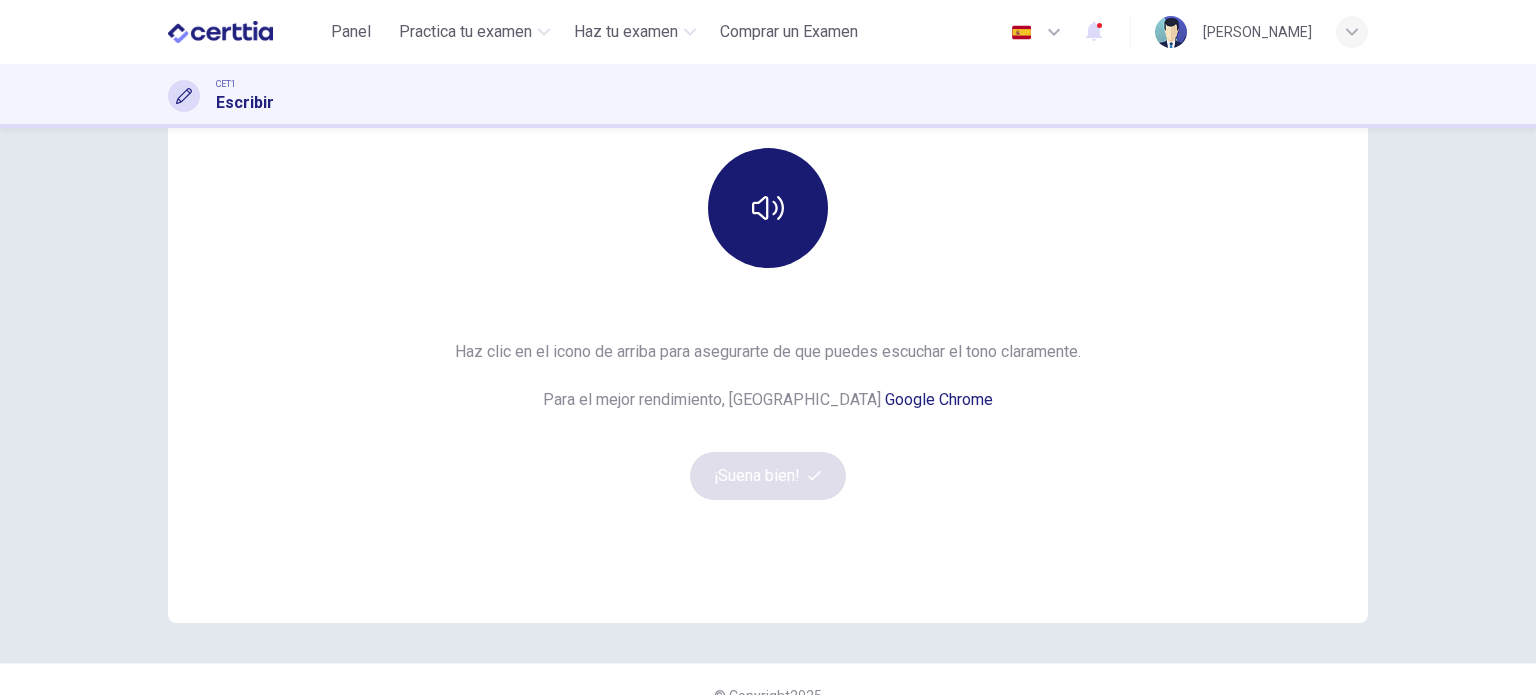 click 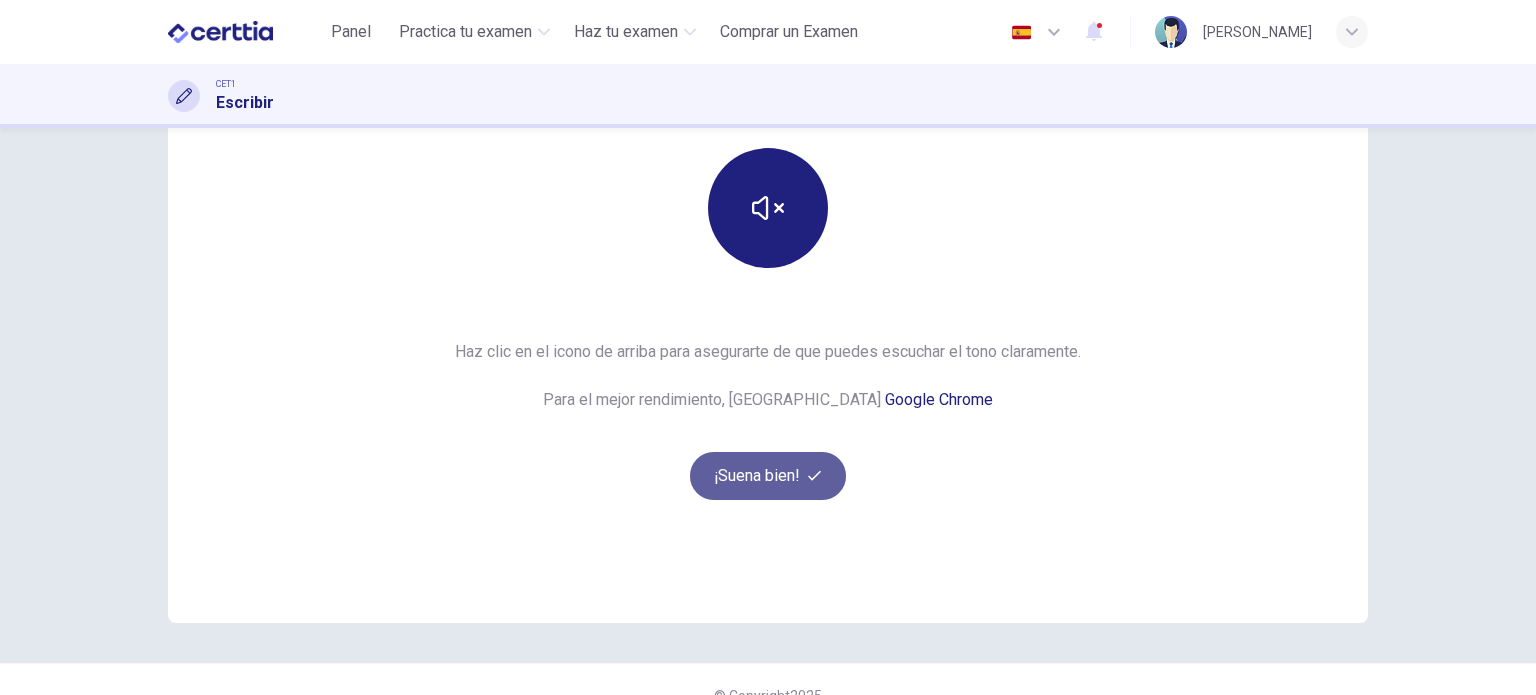 click on "¡Suena bien!" at bounding box center [768, 476] 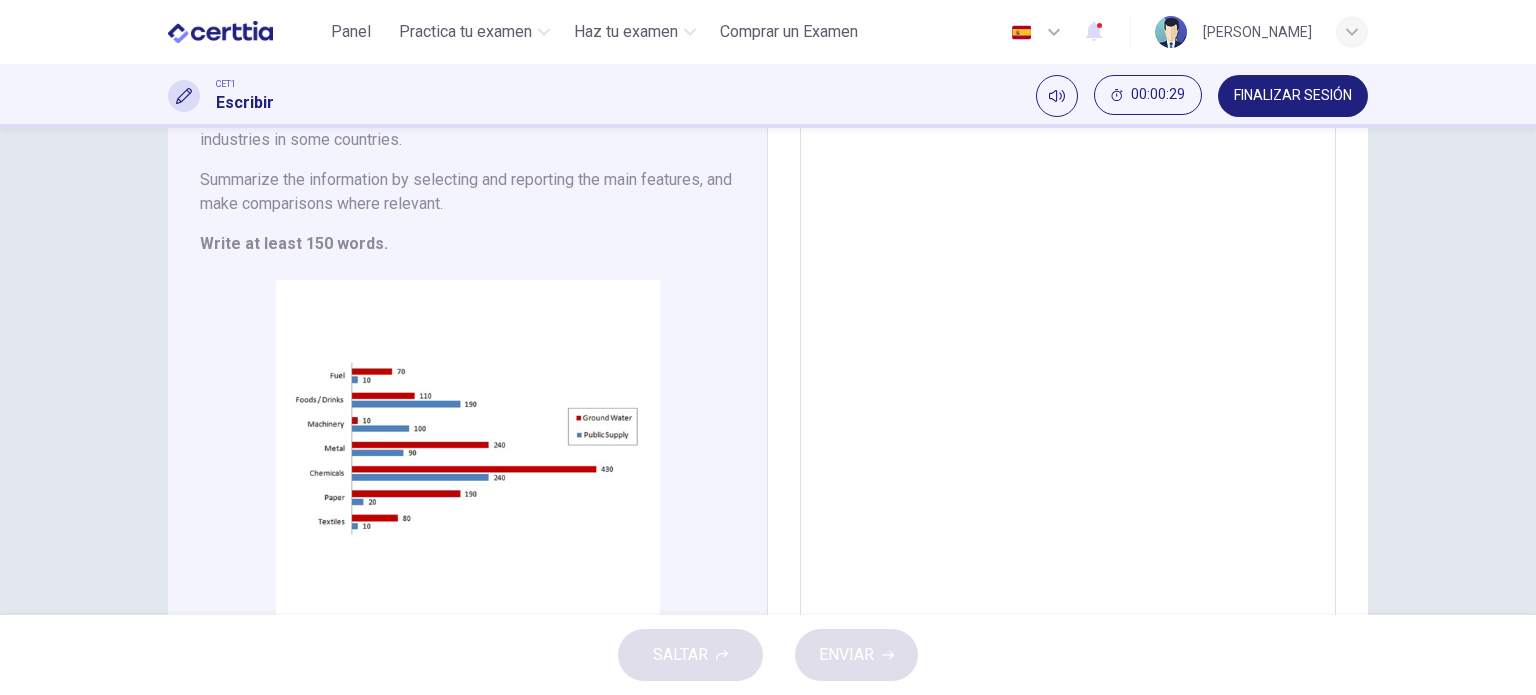 scroll, scrollTop: 300, scrollLeft: 0, axis: vertical 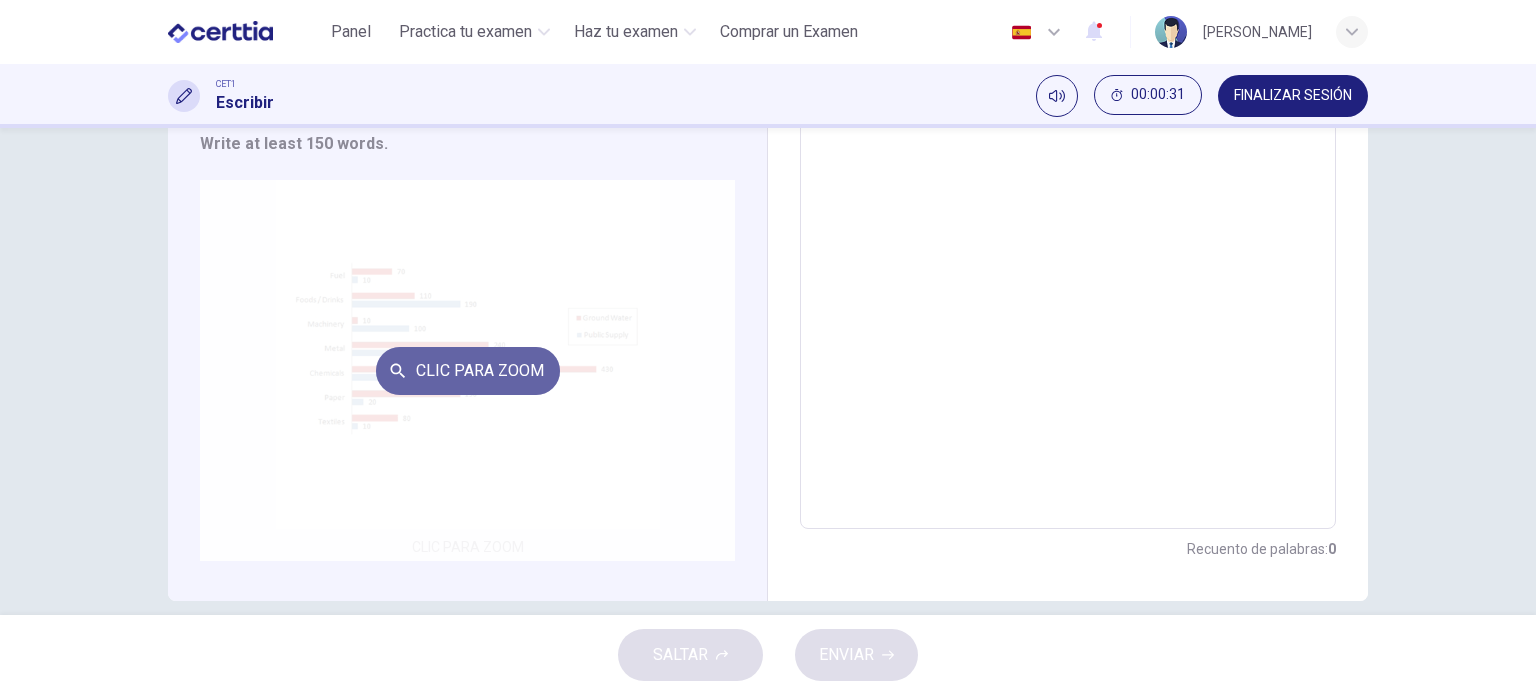 click on "Clic para zoom" at bounding box center [468, 371] 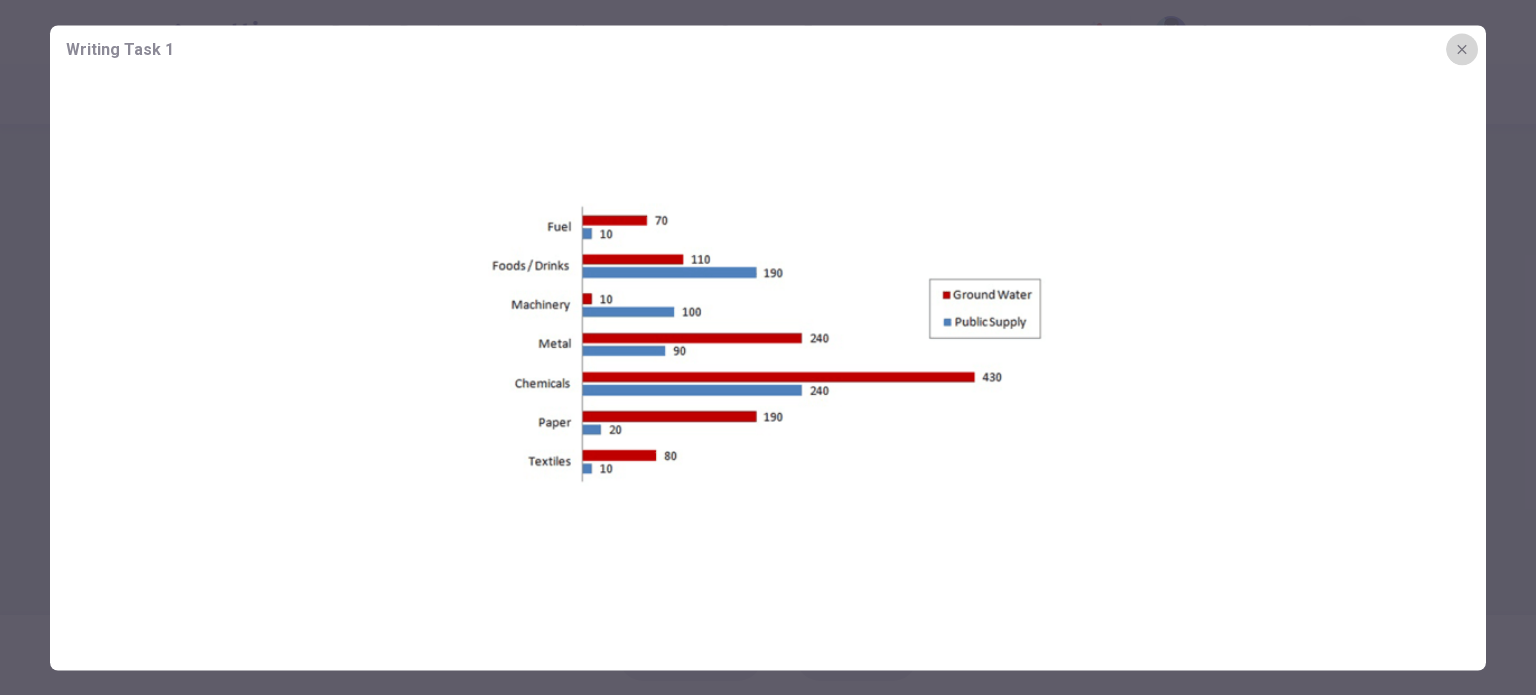 click at bounding box center (1462, 49) 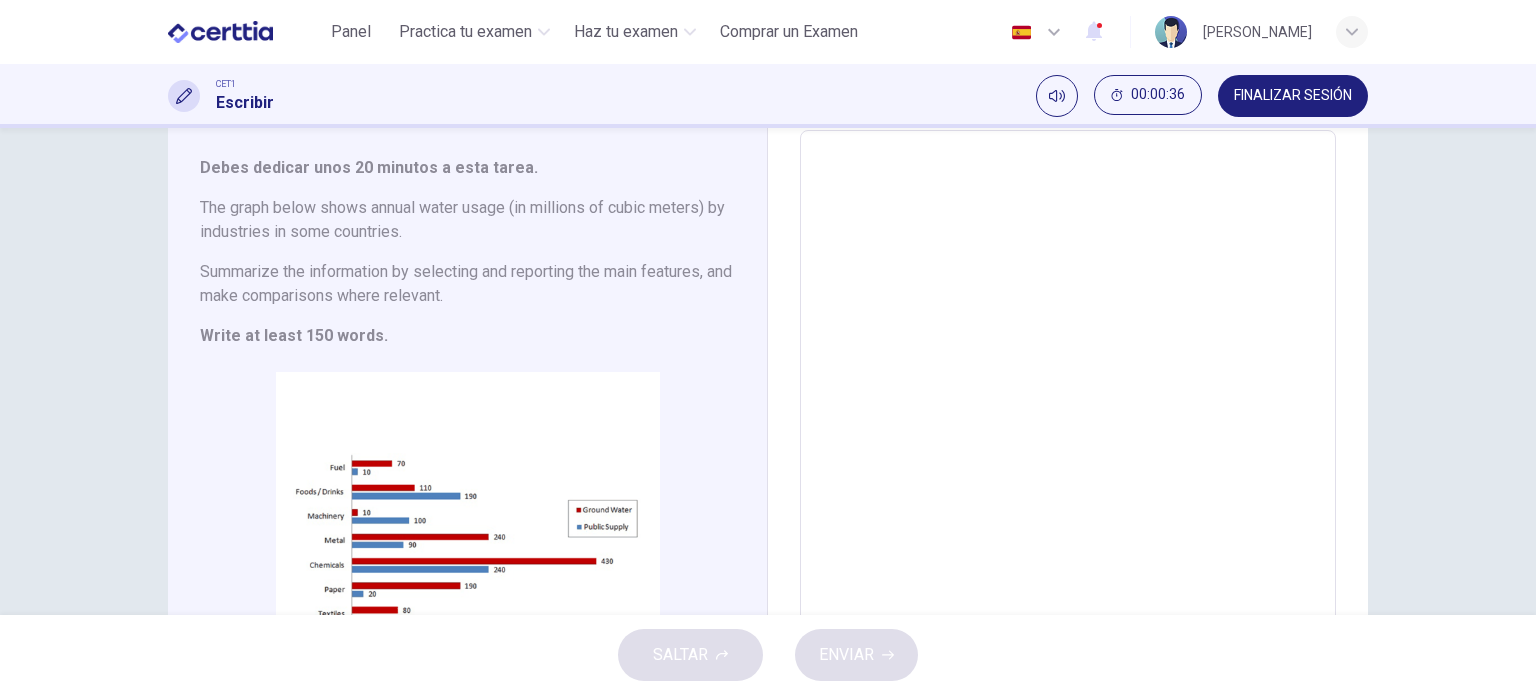 scroll, scrollTop: 0, scrollLeft: 0, axis: both 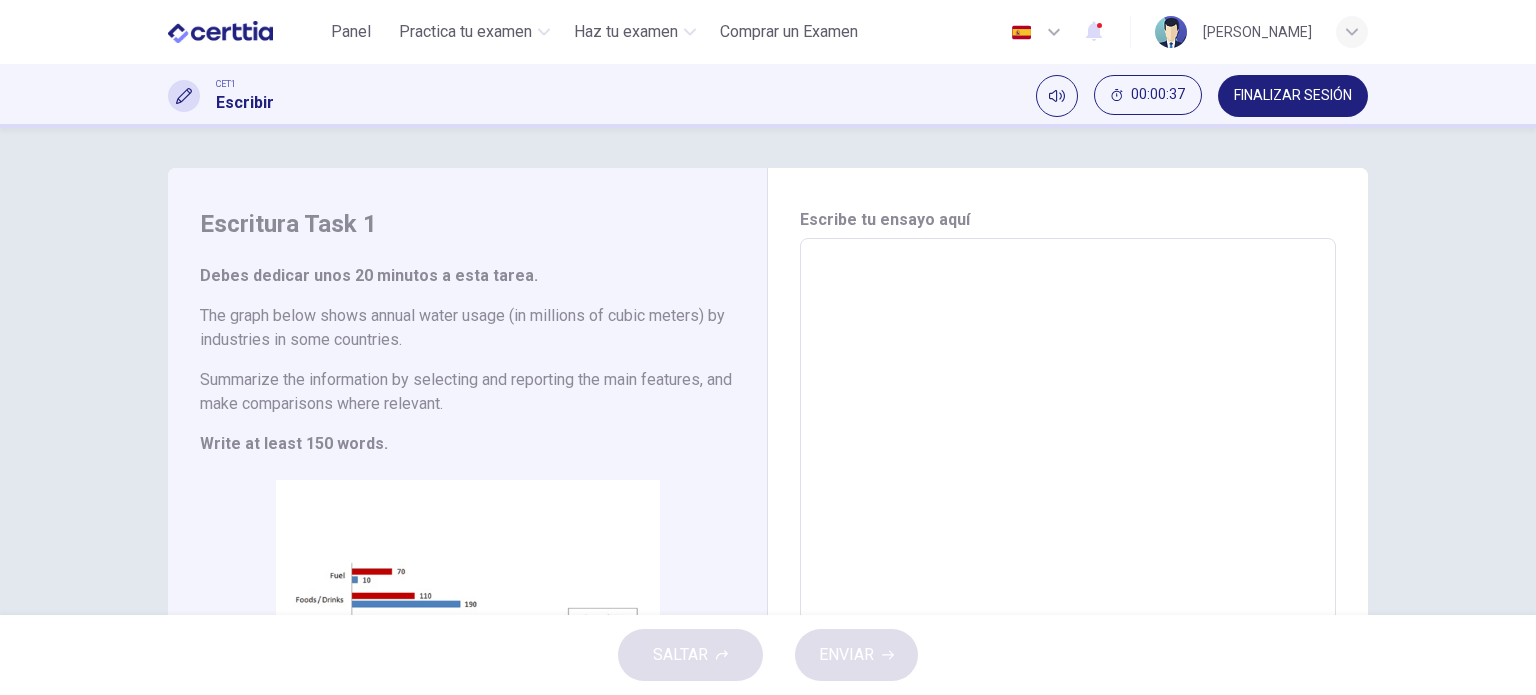 click 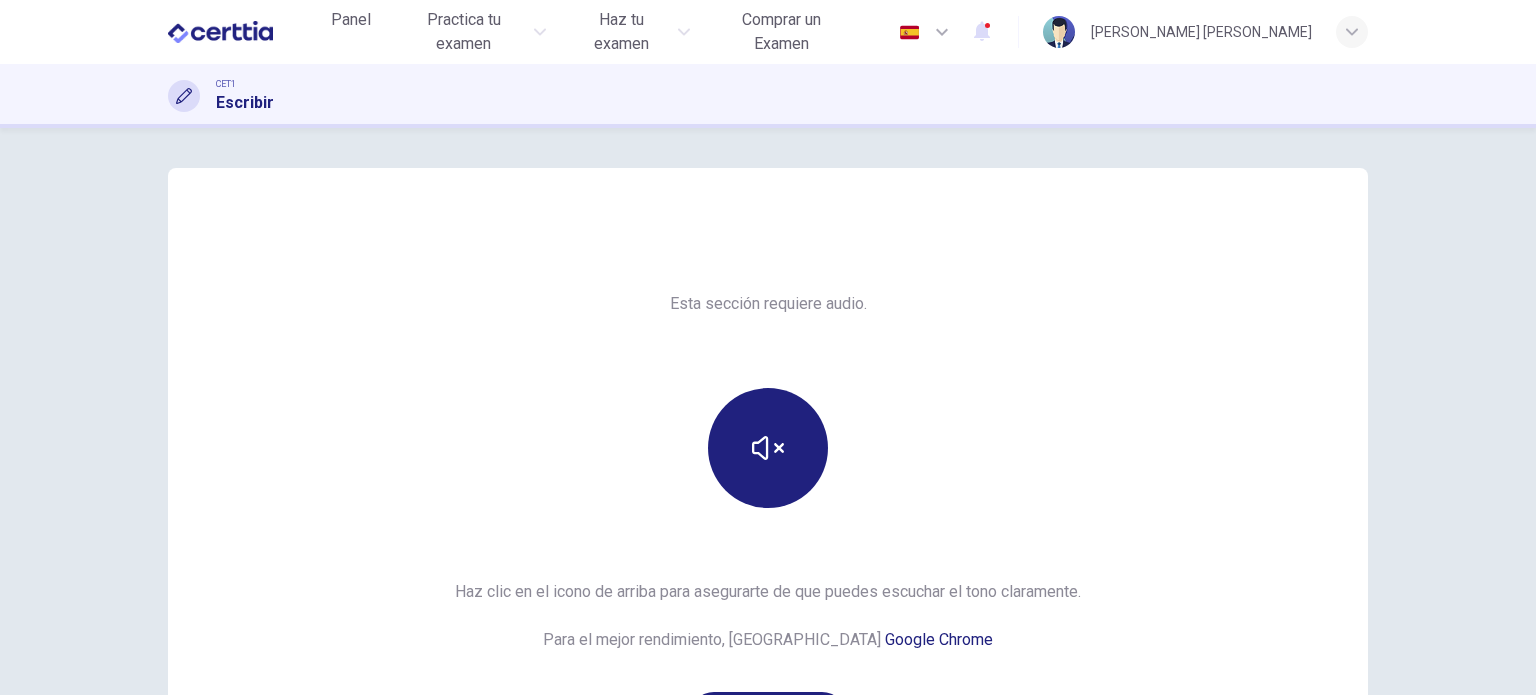 scroll, scrollTop: 0, scrollLeft: 0, axis: both 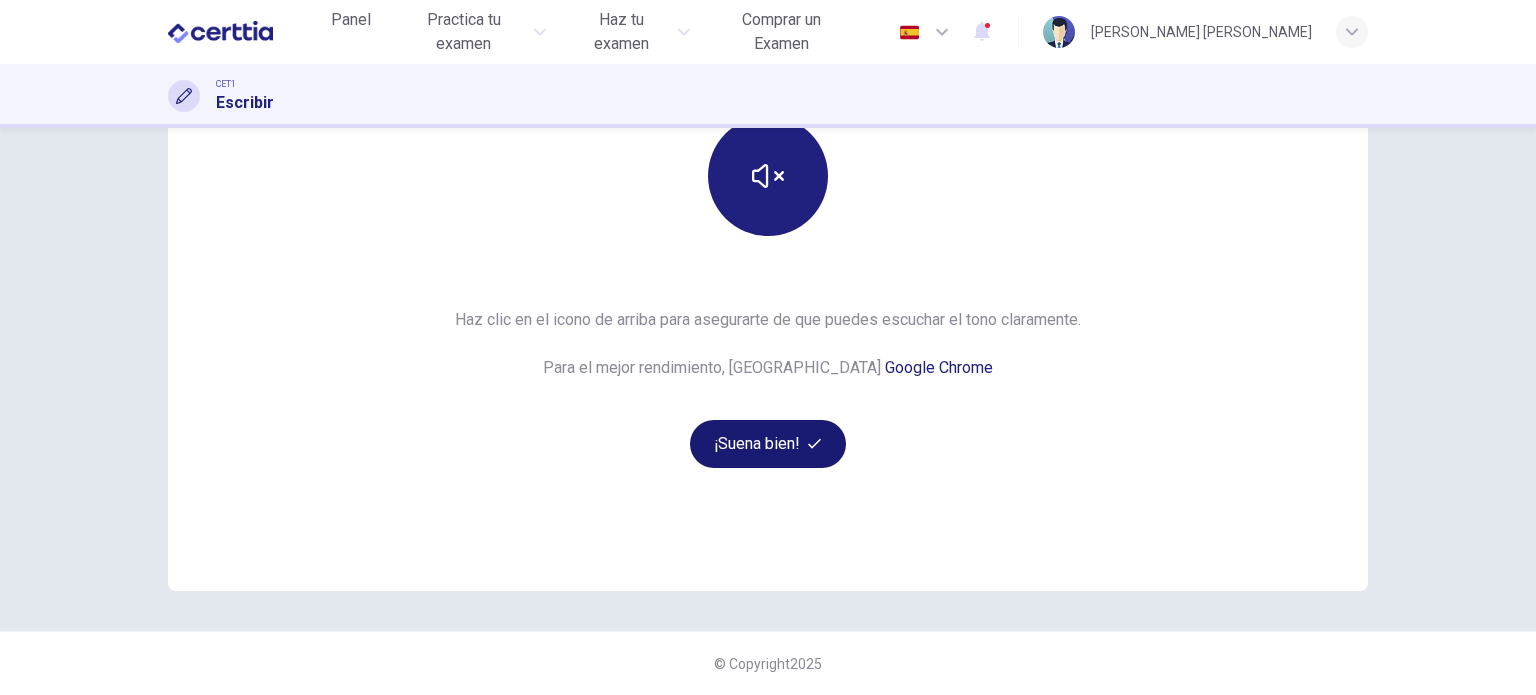 click on "¡Suena bien!" at bounding box center [768, 444] 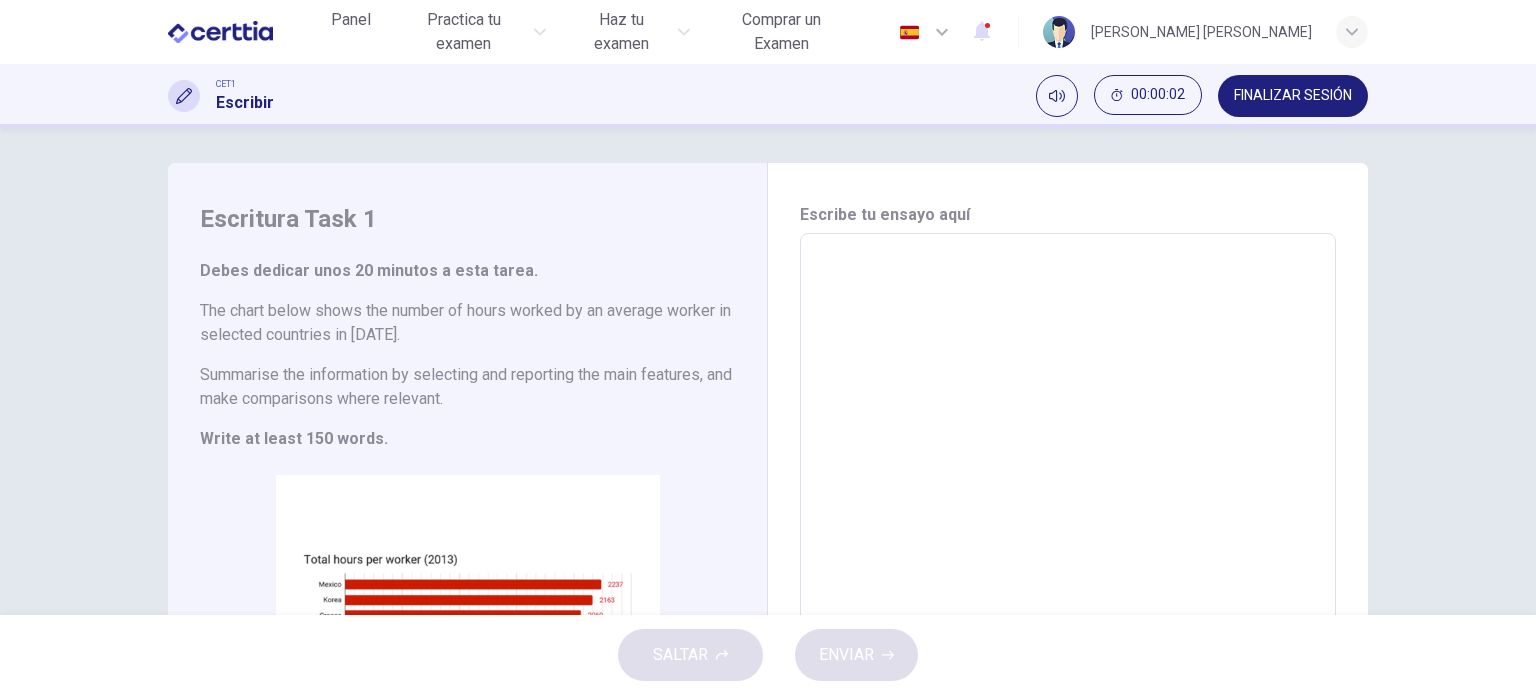 scroll, scrollTop: 0, scrollLeft: 0, axis: both 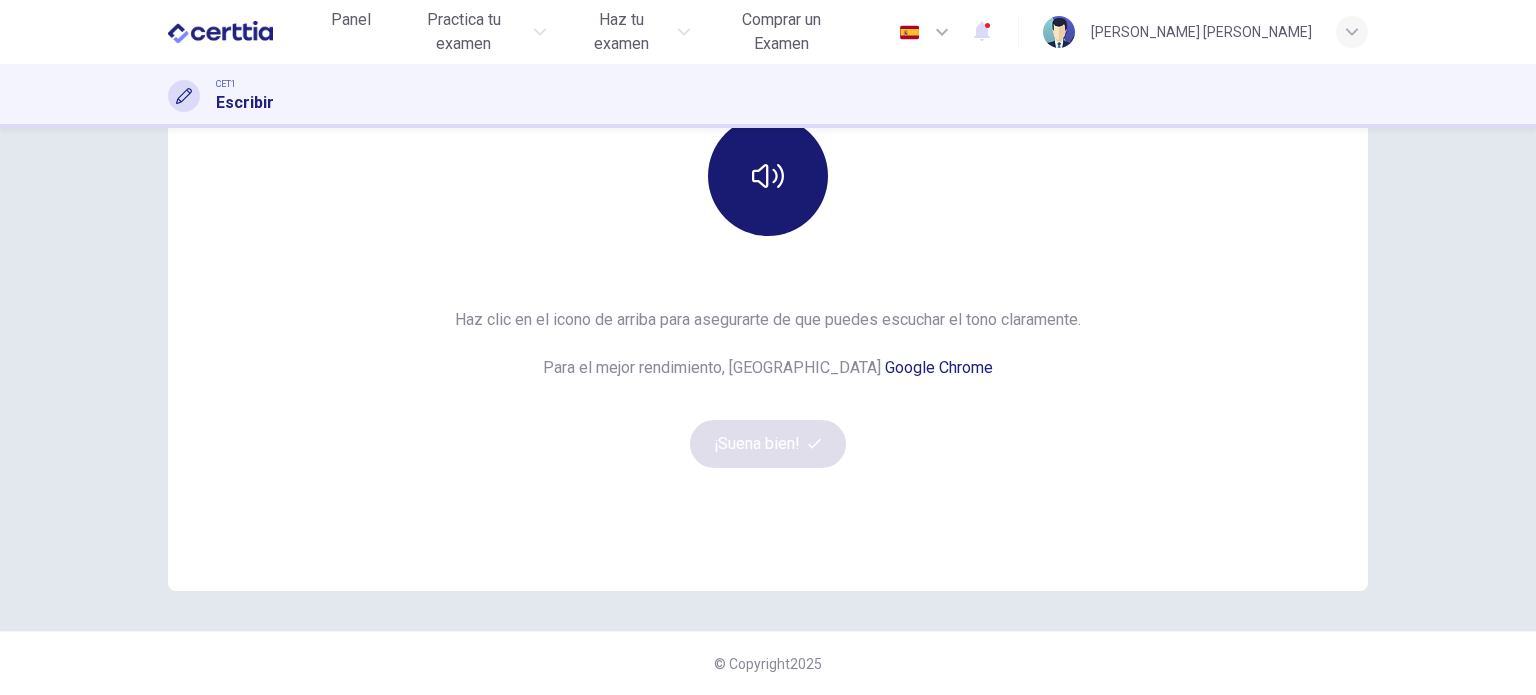 click at bounding box center [768, 176] 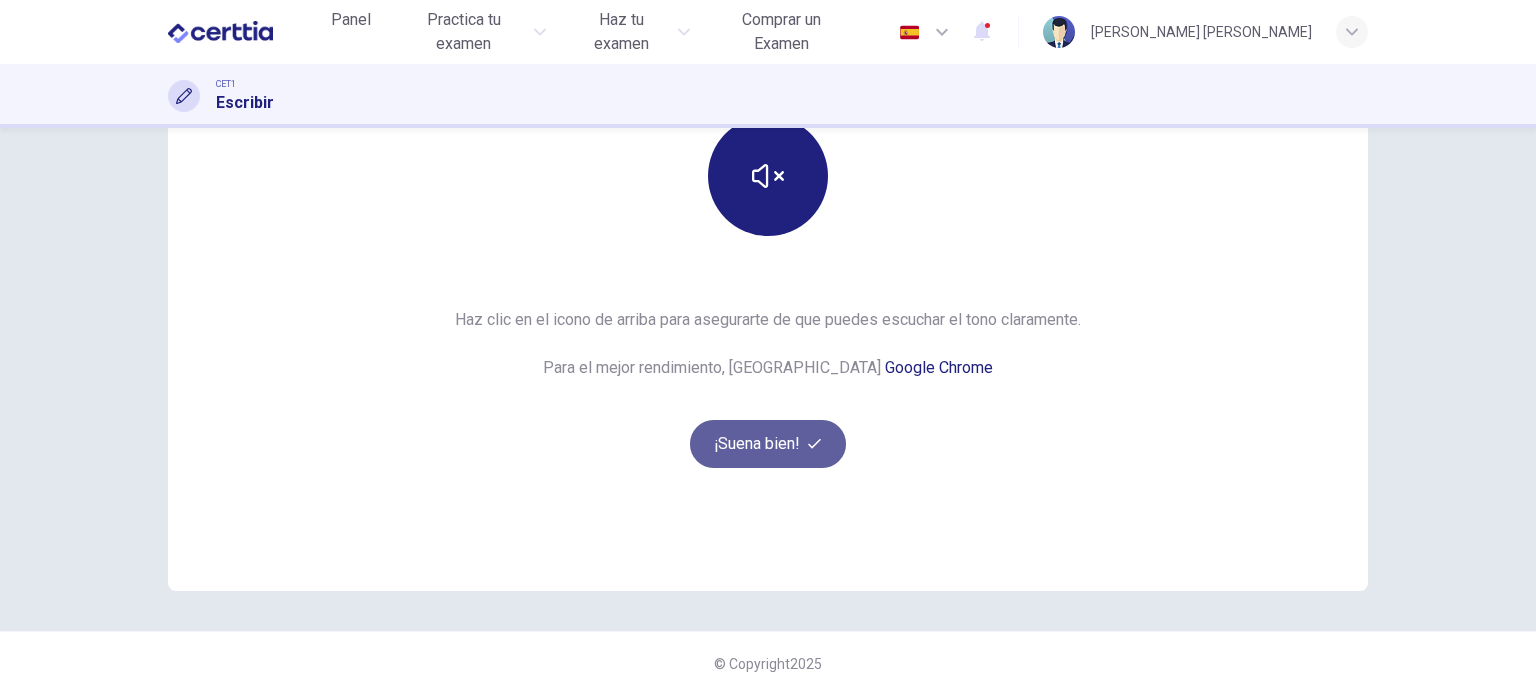 click on "¡Suena bien!" at bounding box center (768, 444) 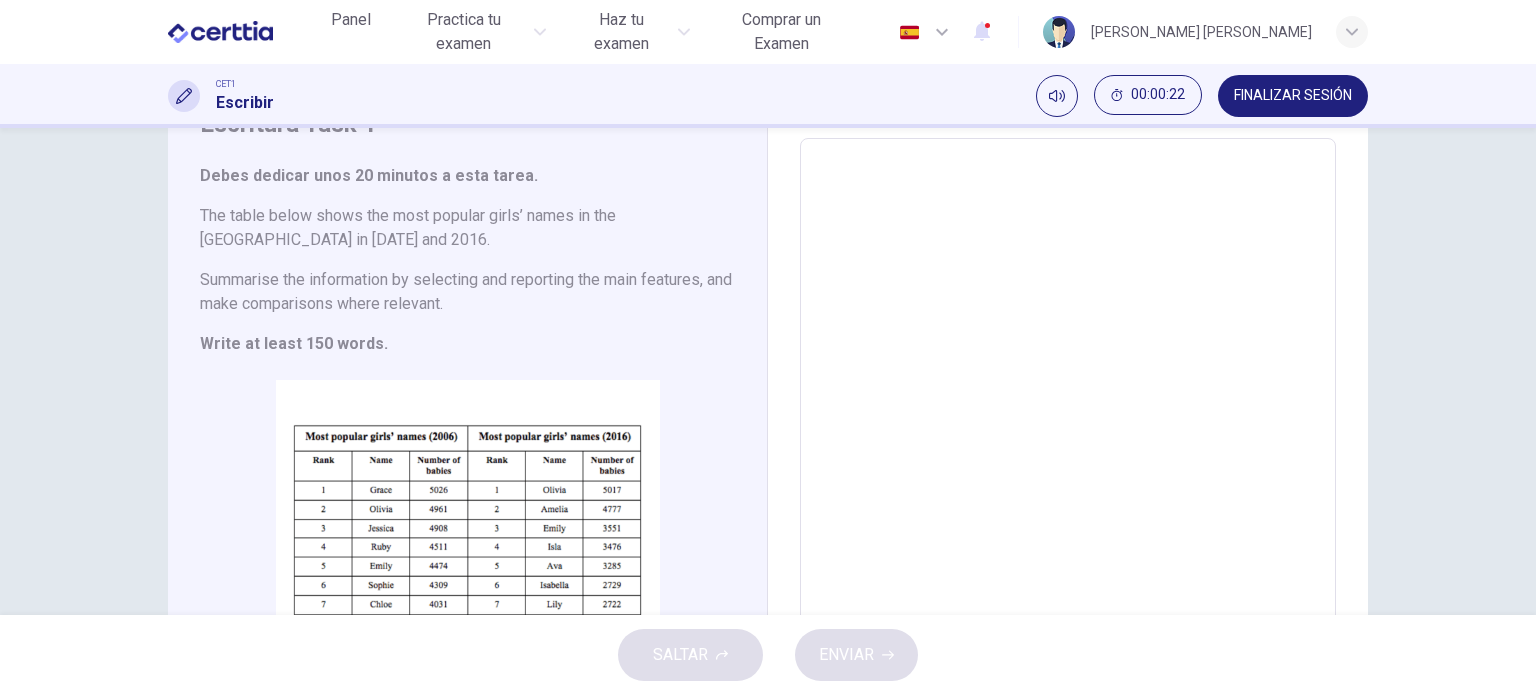 scroll, scrollTop: 0, scrollLeft: 0, axis: both 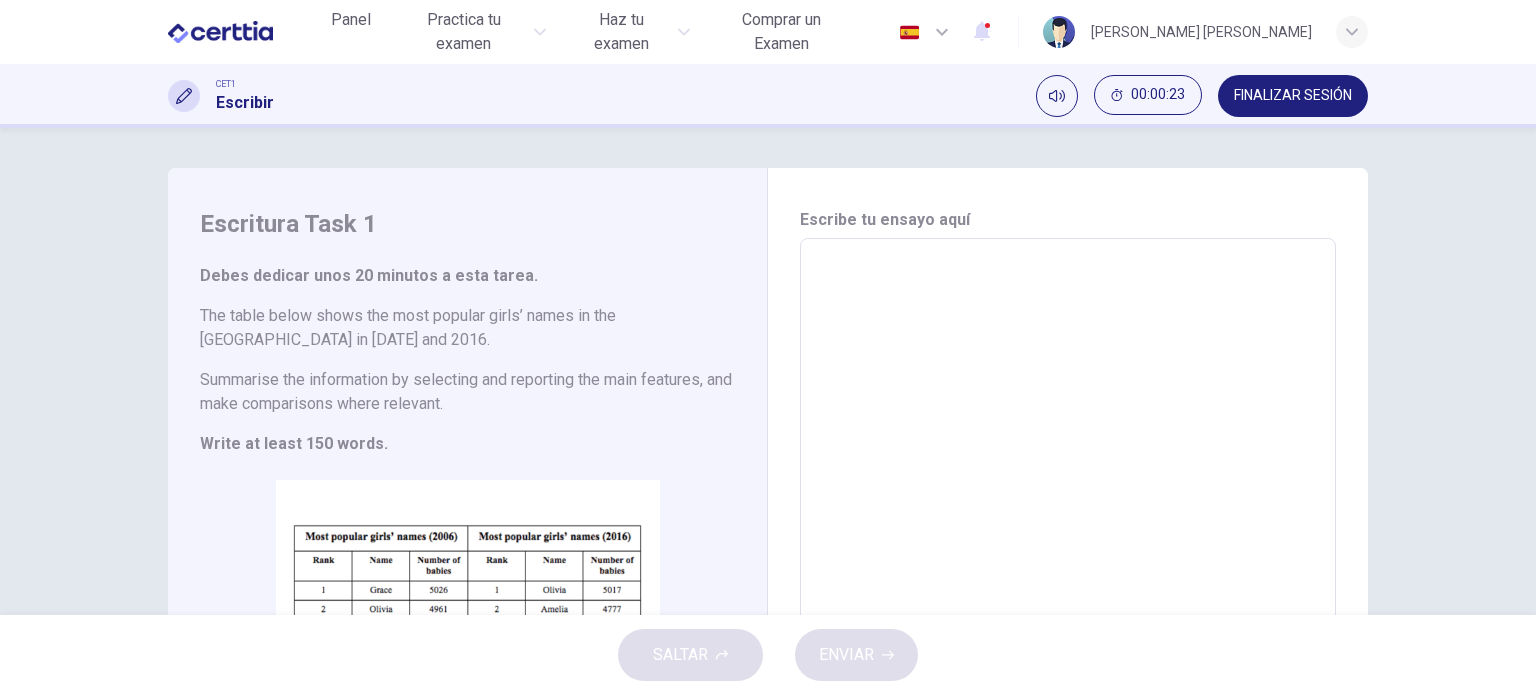 click at bounding box center (1068, 534) 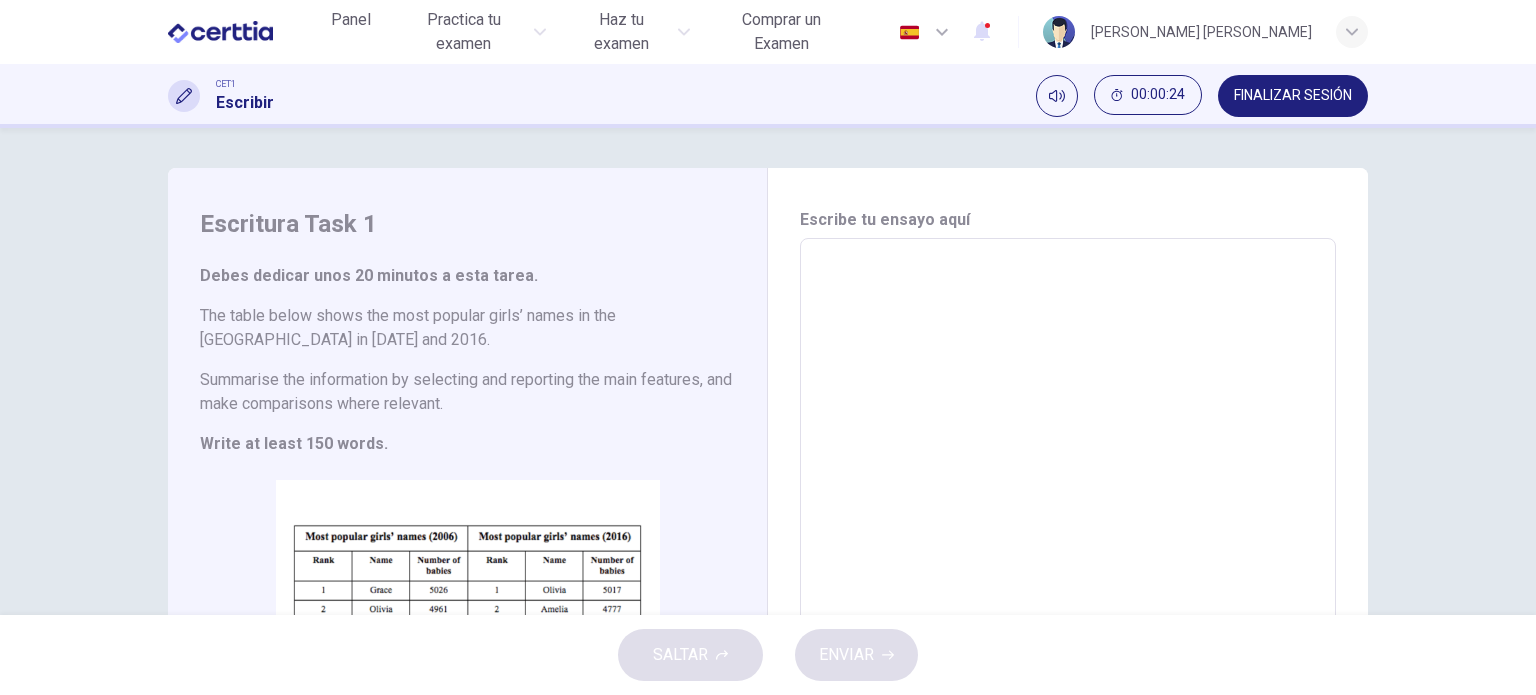 type on "*" 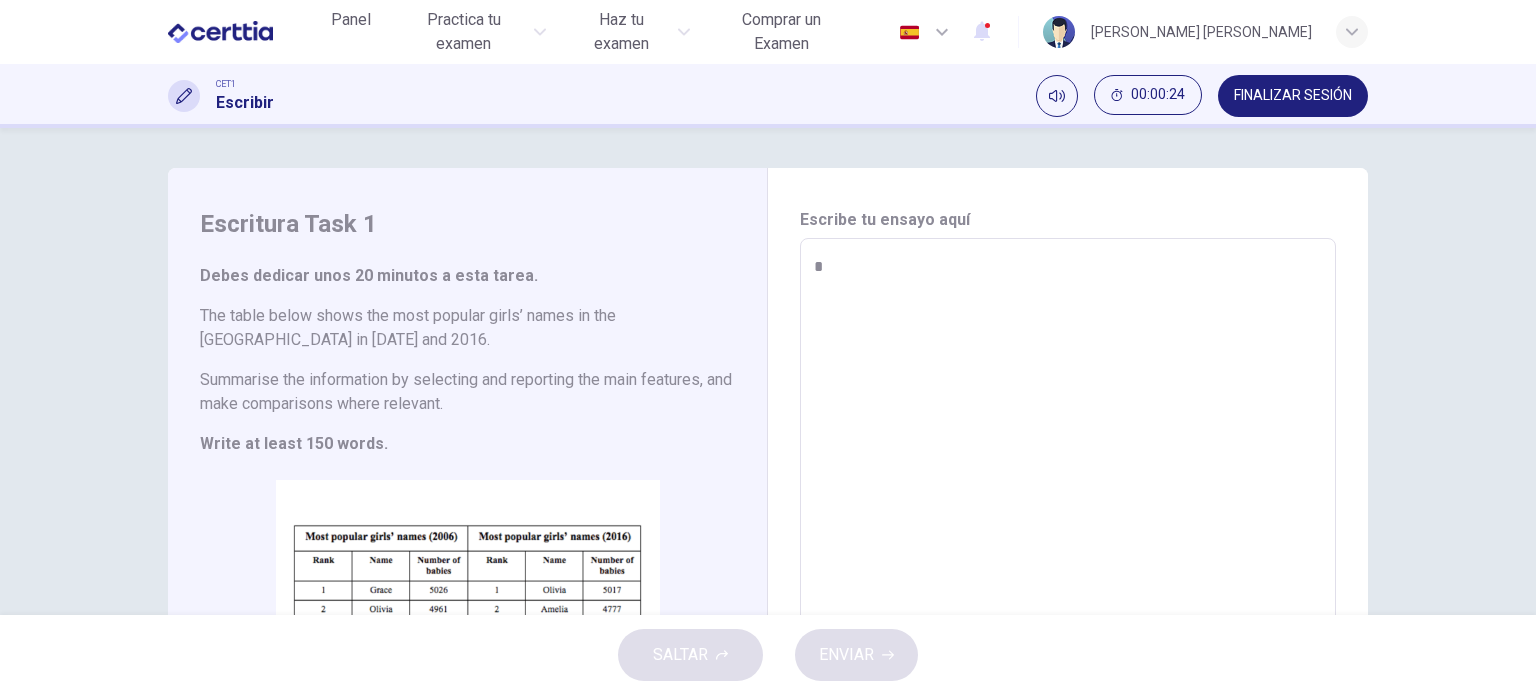type on "*" 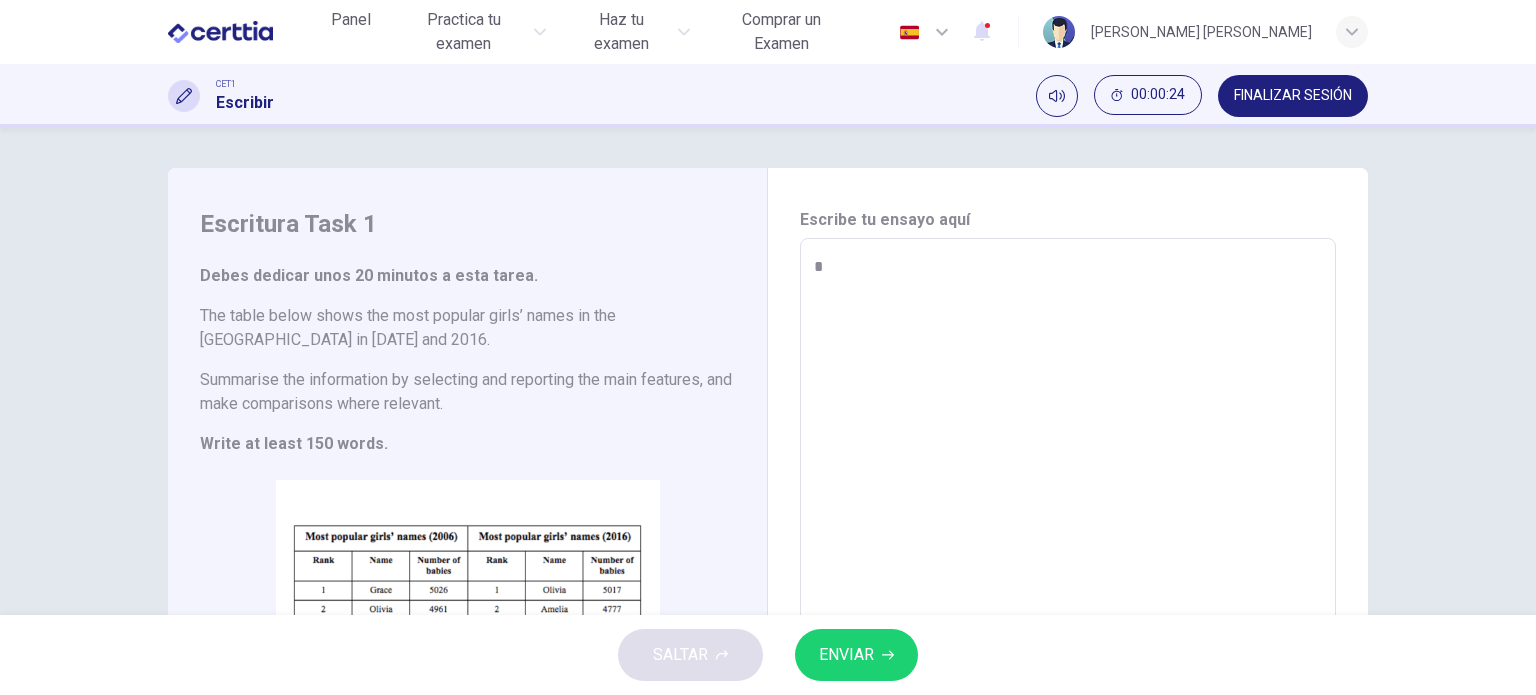 type on "**" 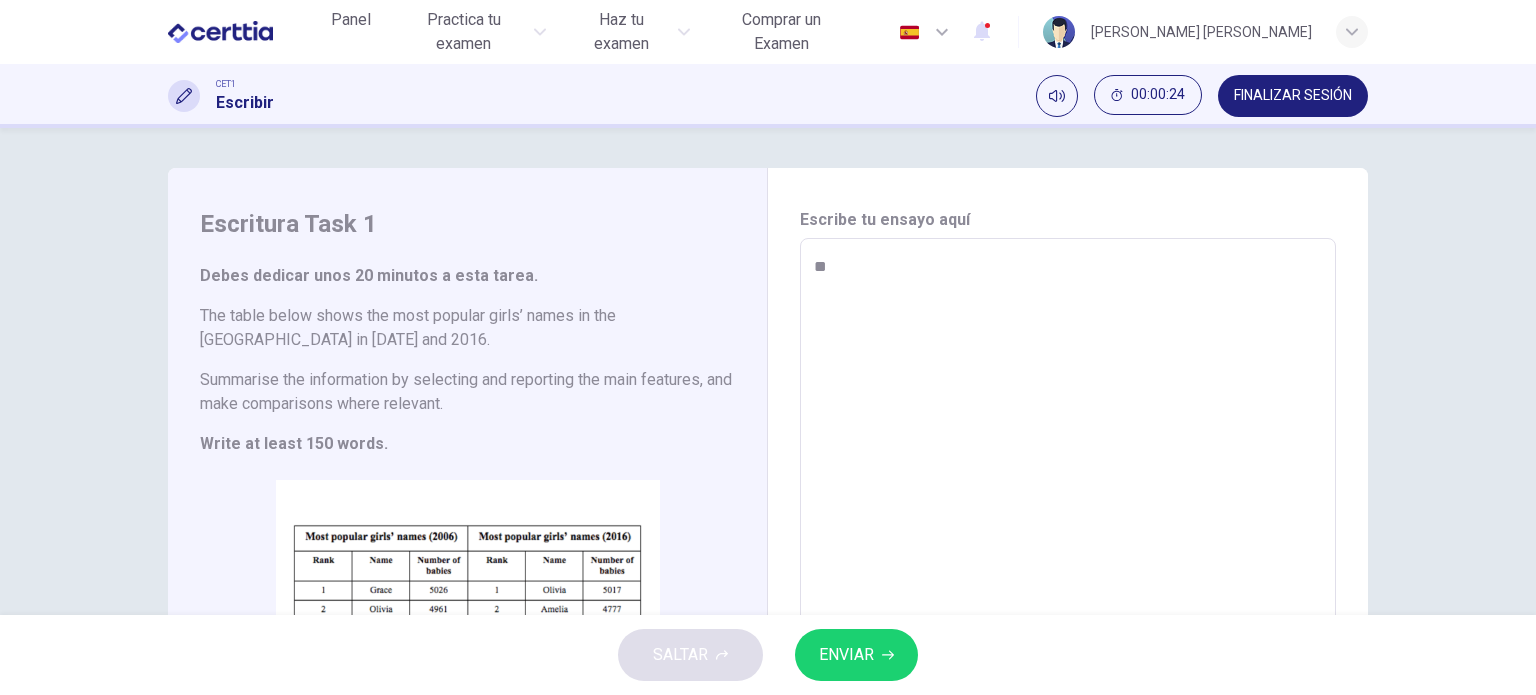 type on "*" 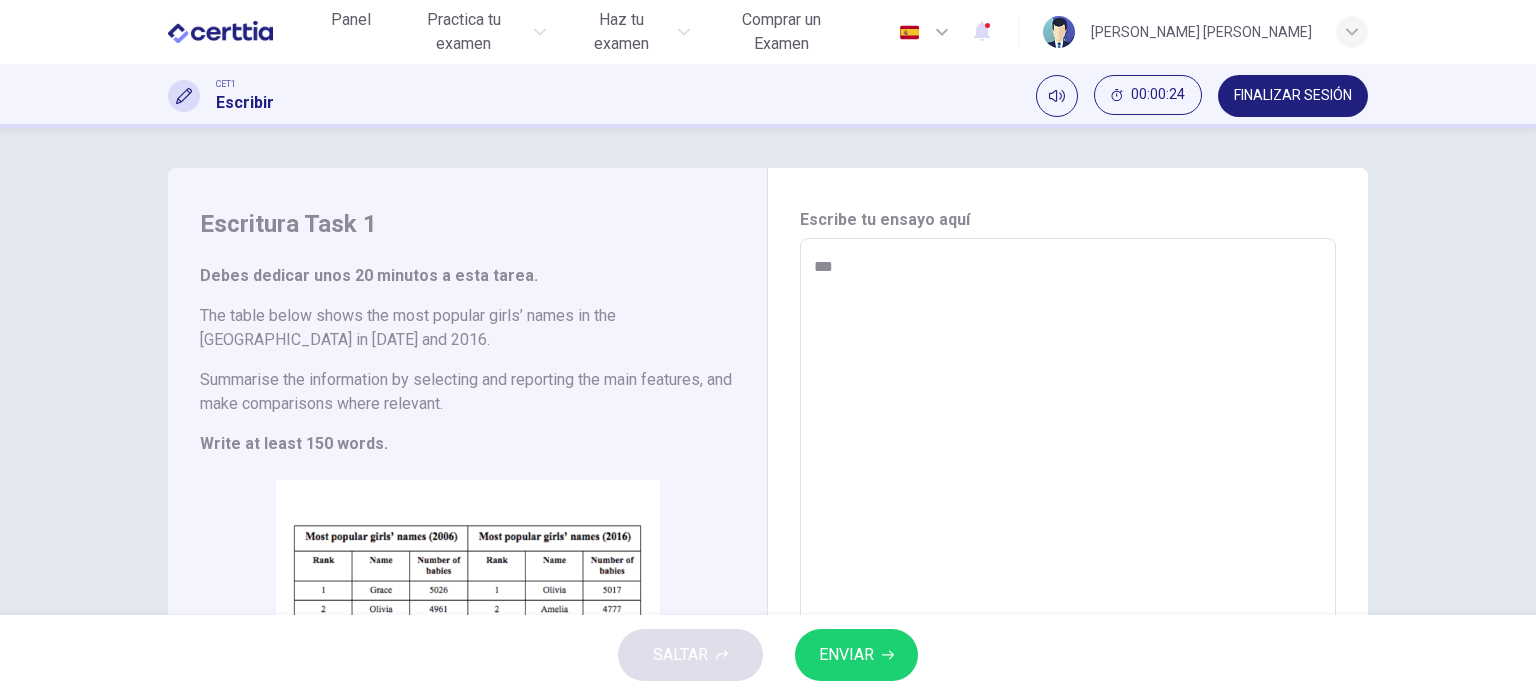 type on "*" 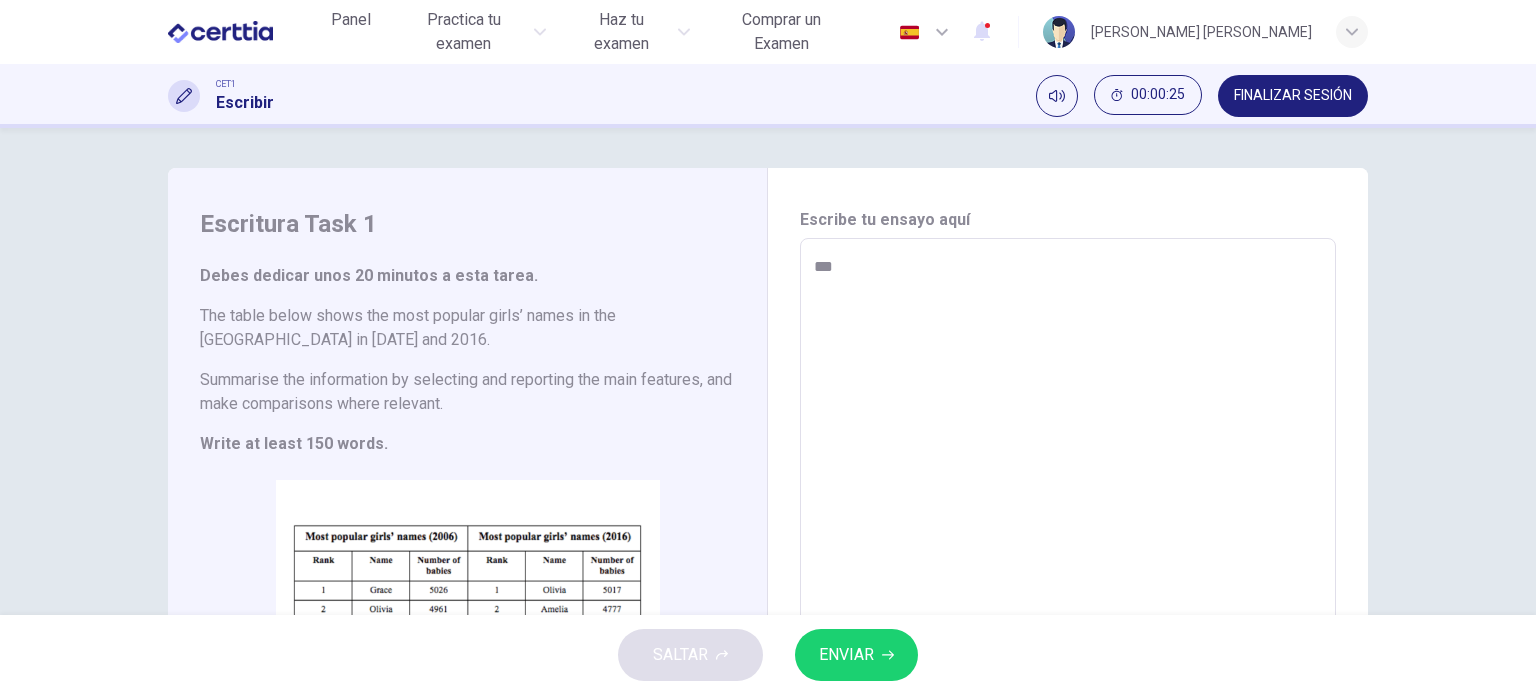 type on "***" 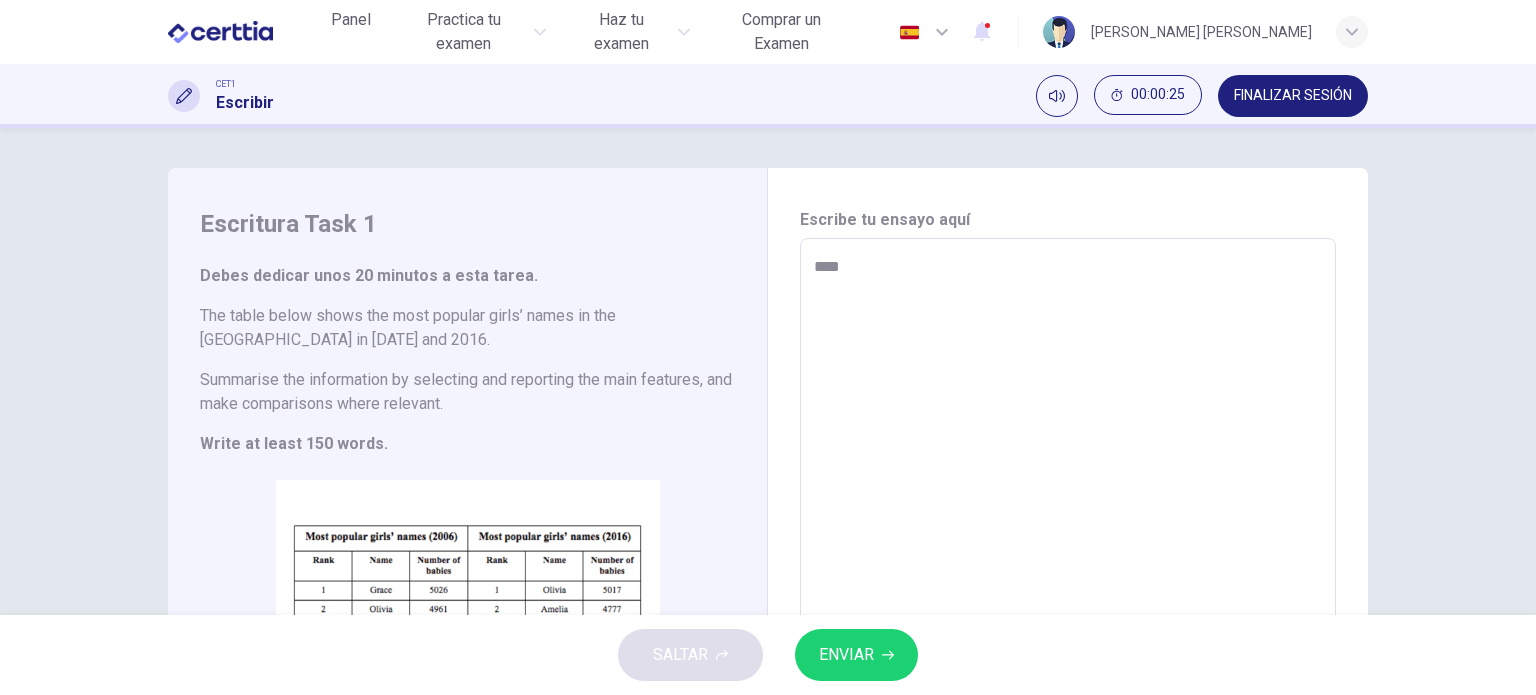 type on "*****" 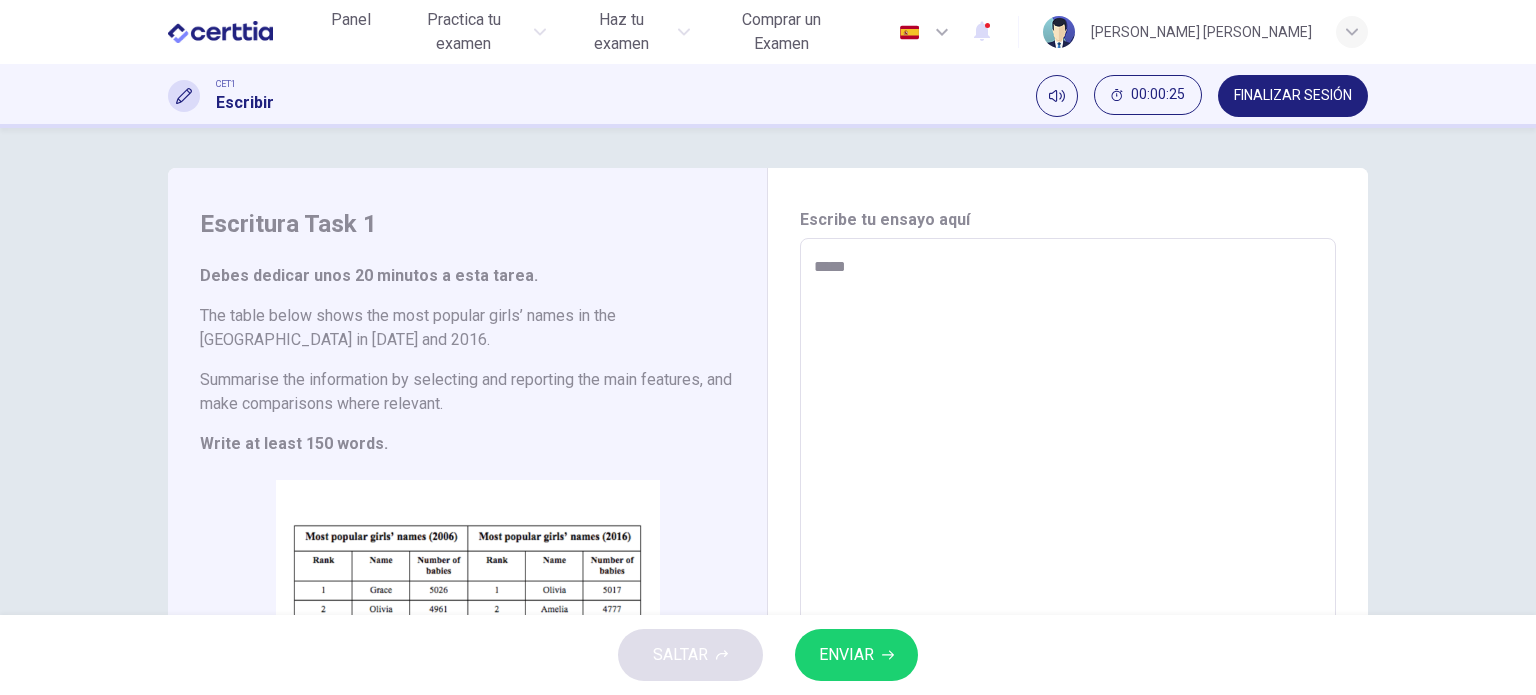 type on "******" 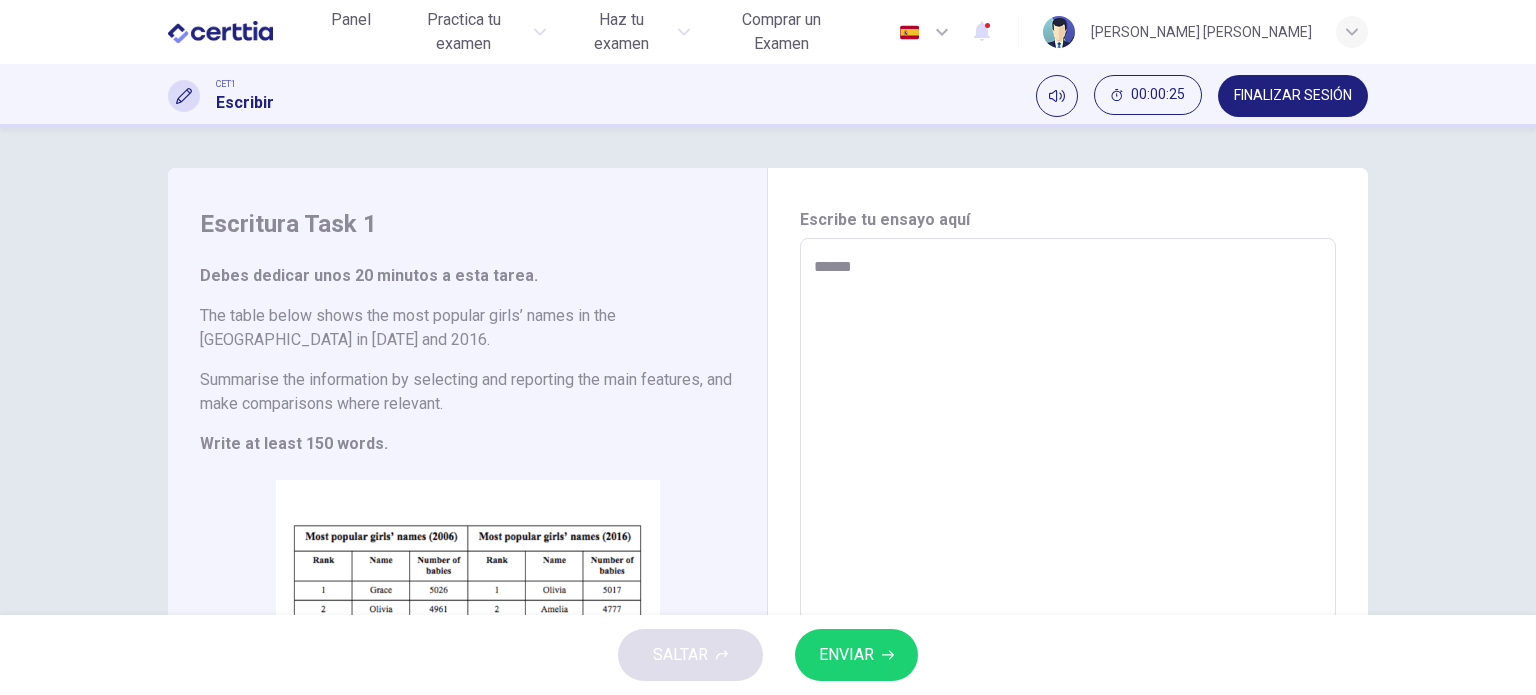 type on "*" 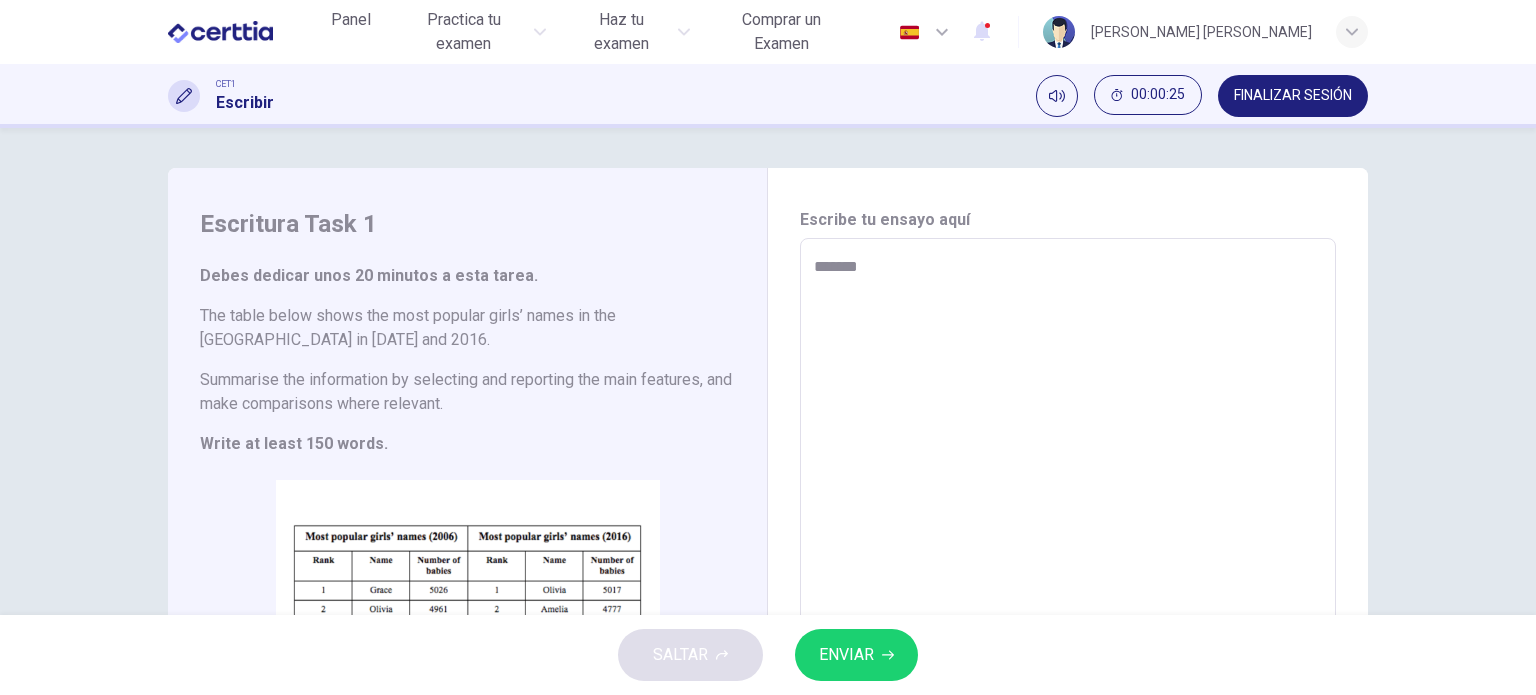 type on "*" 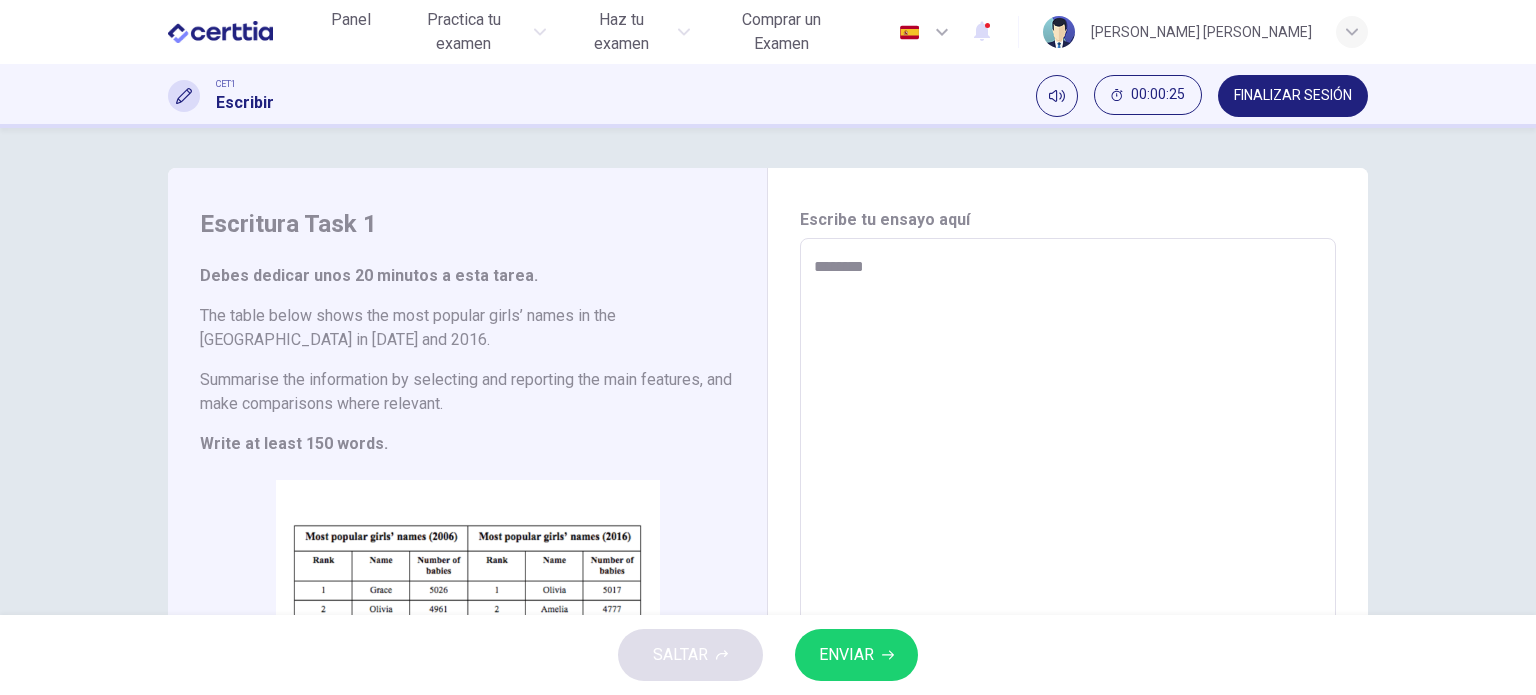 type on "*" 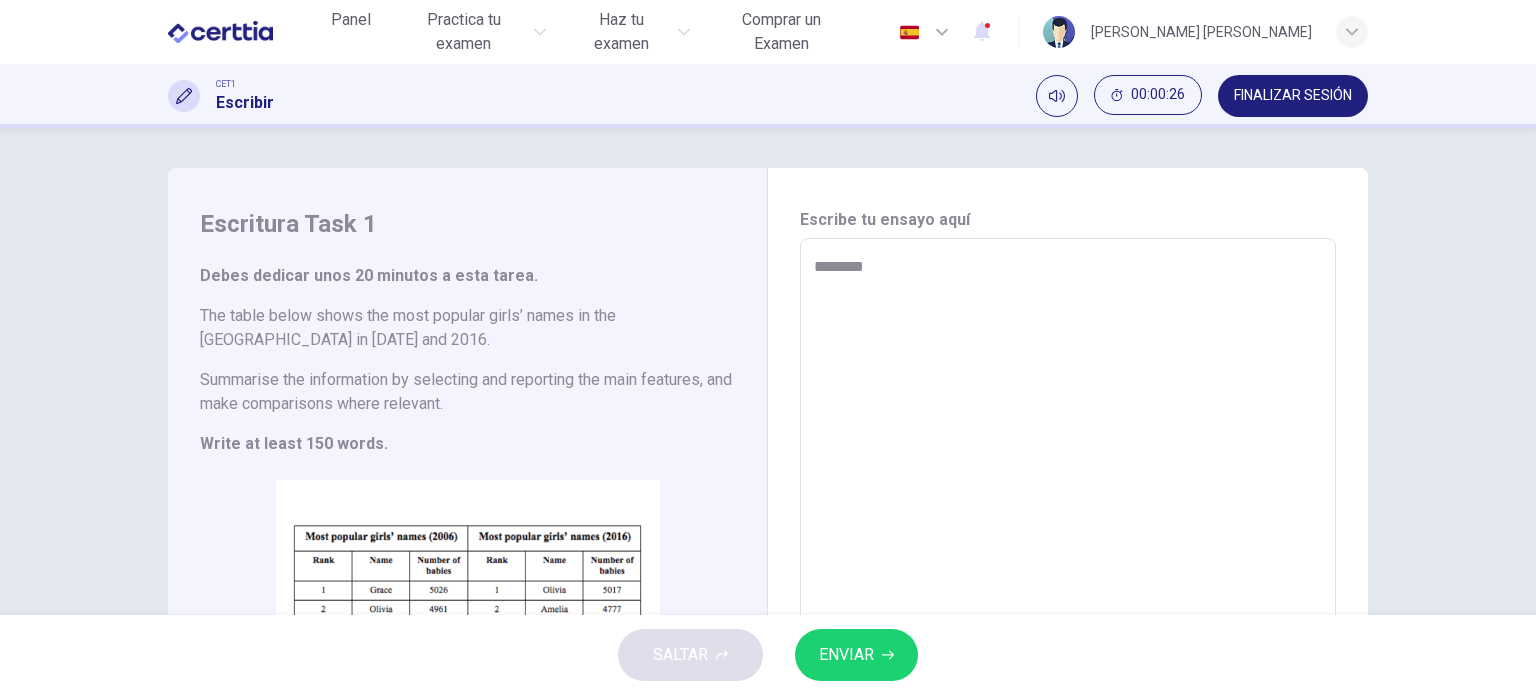 type on "*********" 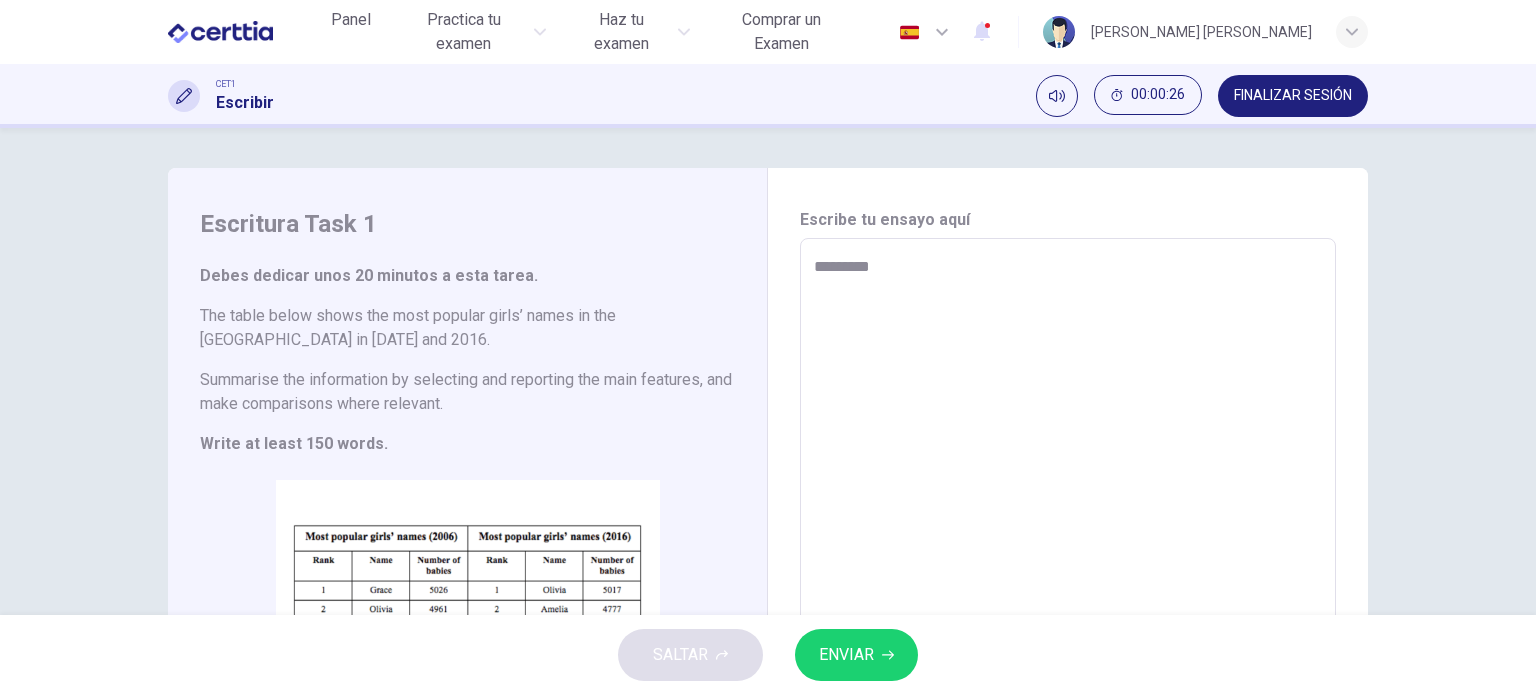 type on "*********" 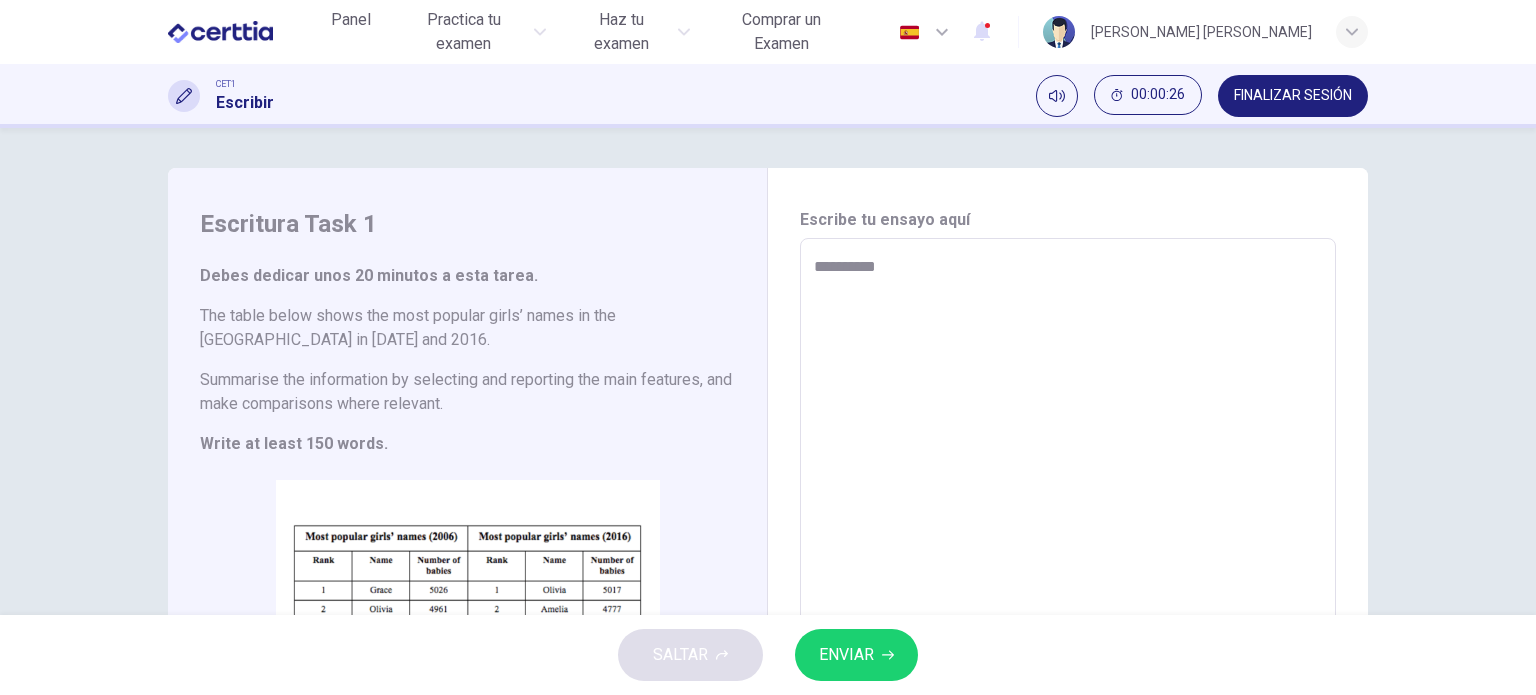type on "*" 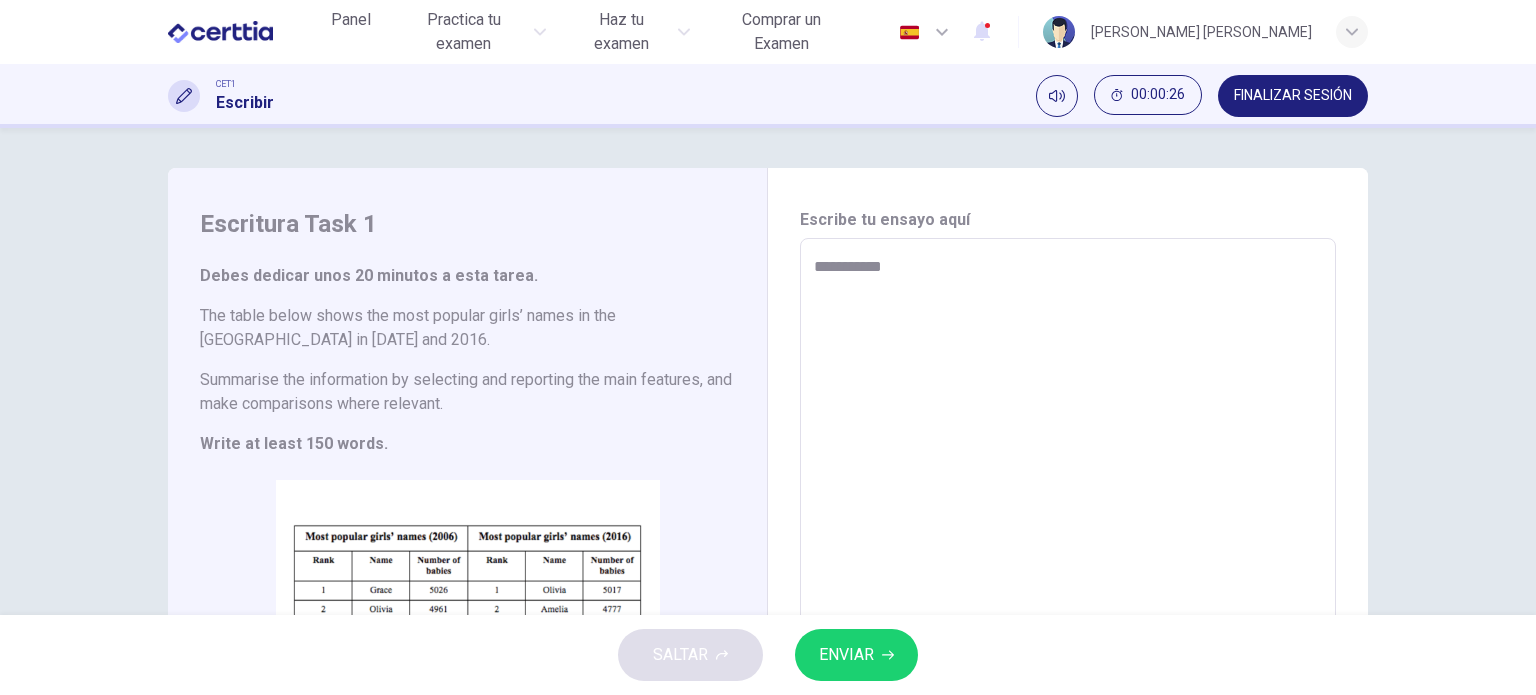 type on "*" 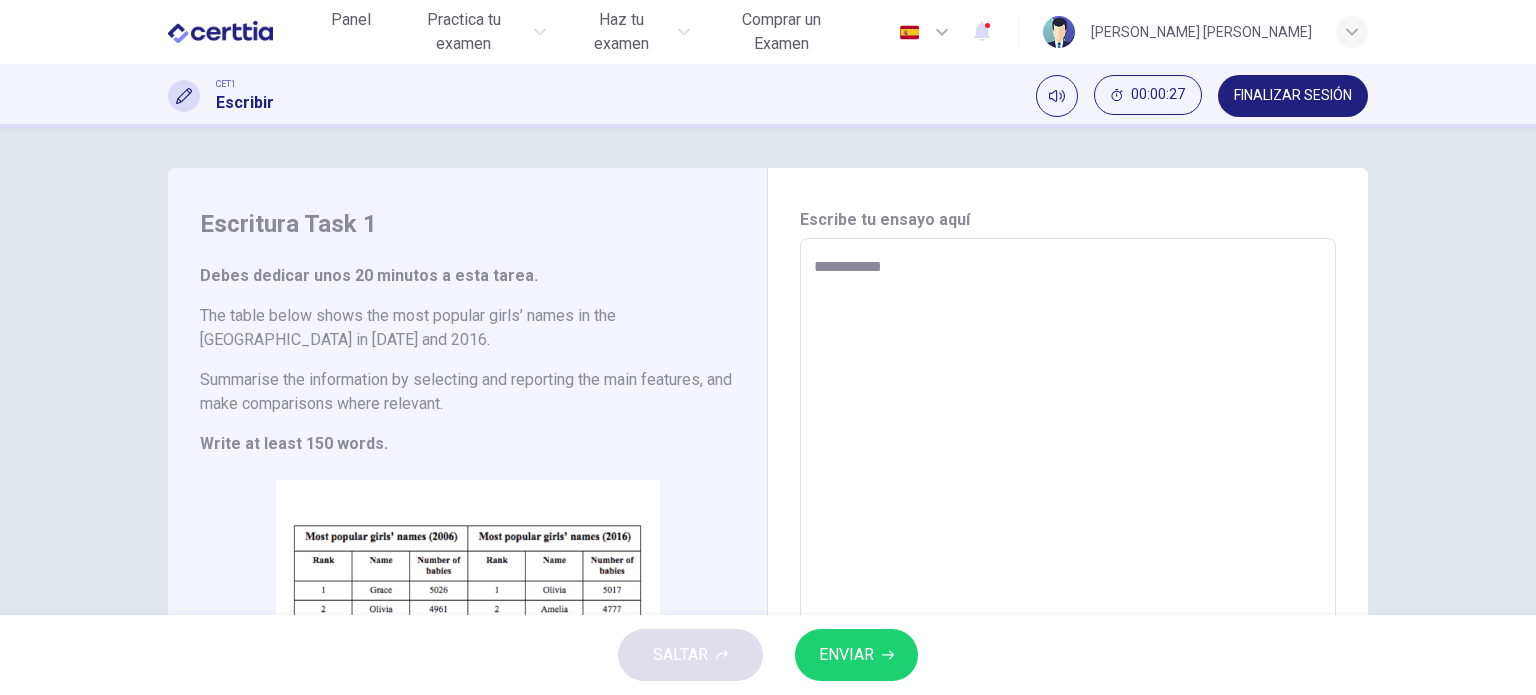 type on "**********" 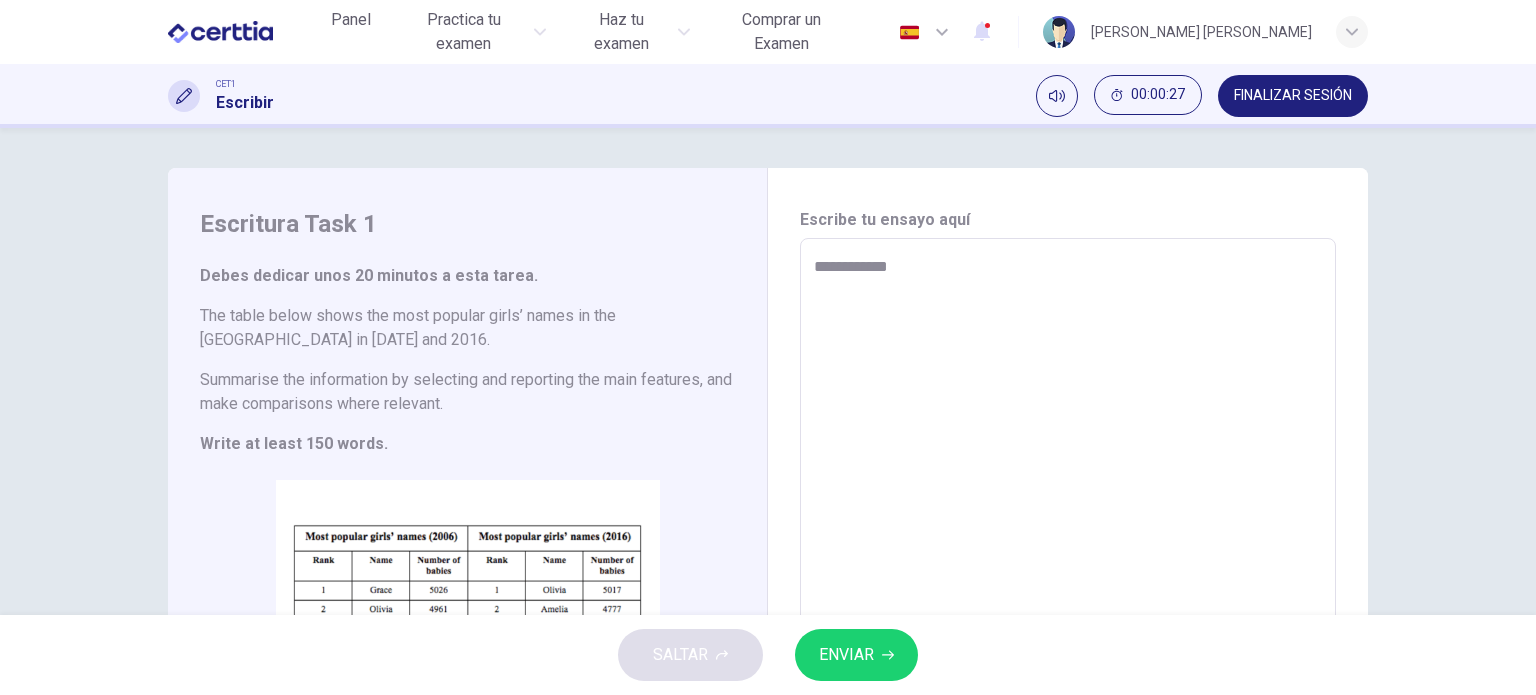 type on "**********" 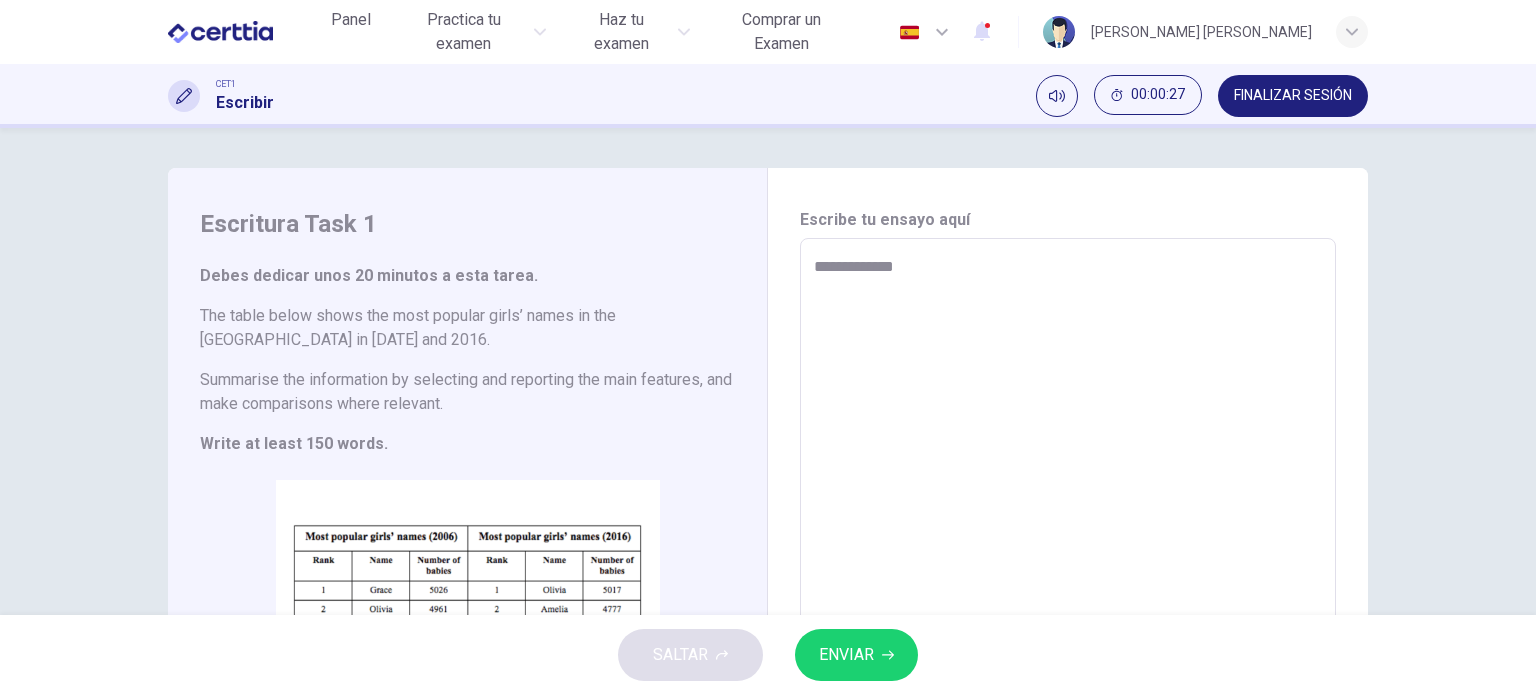 type on "*" 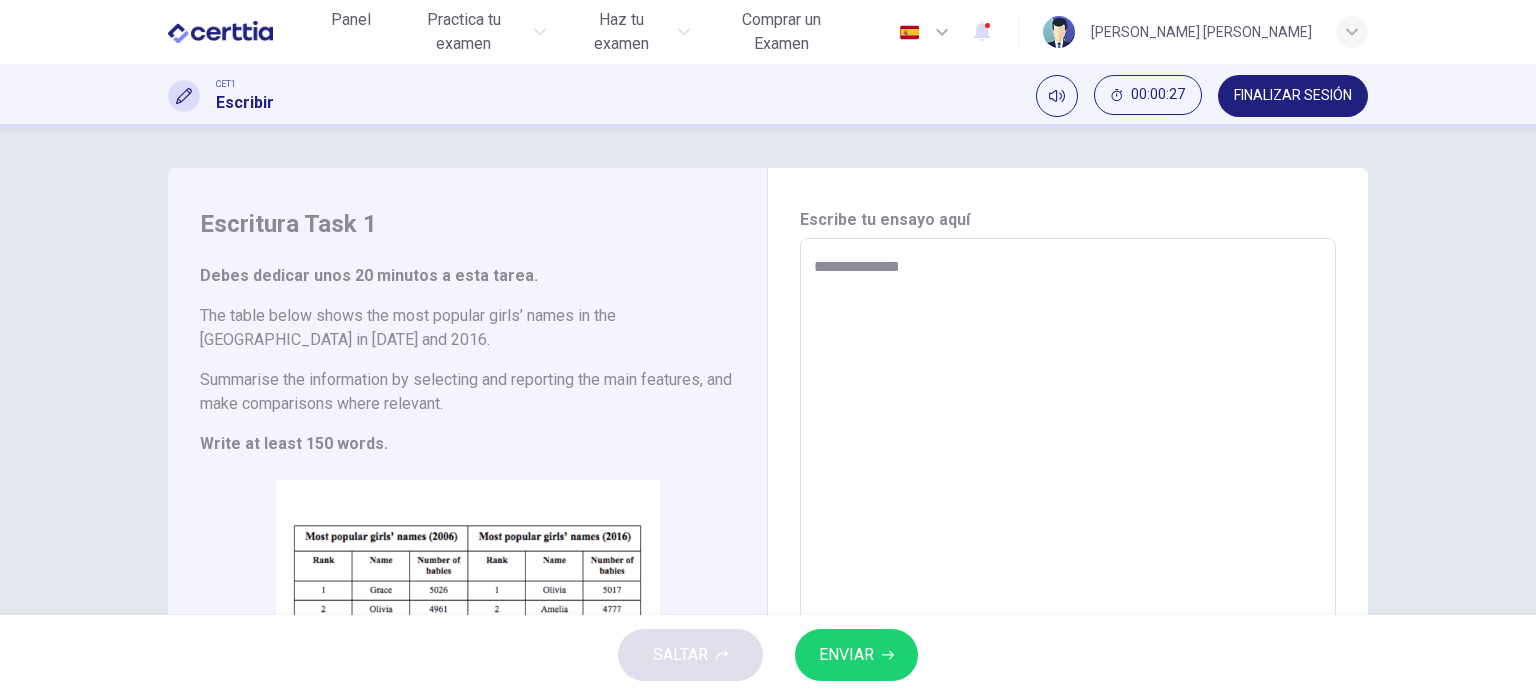 type on "**********" 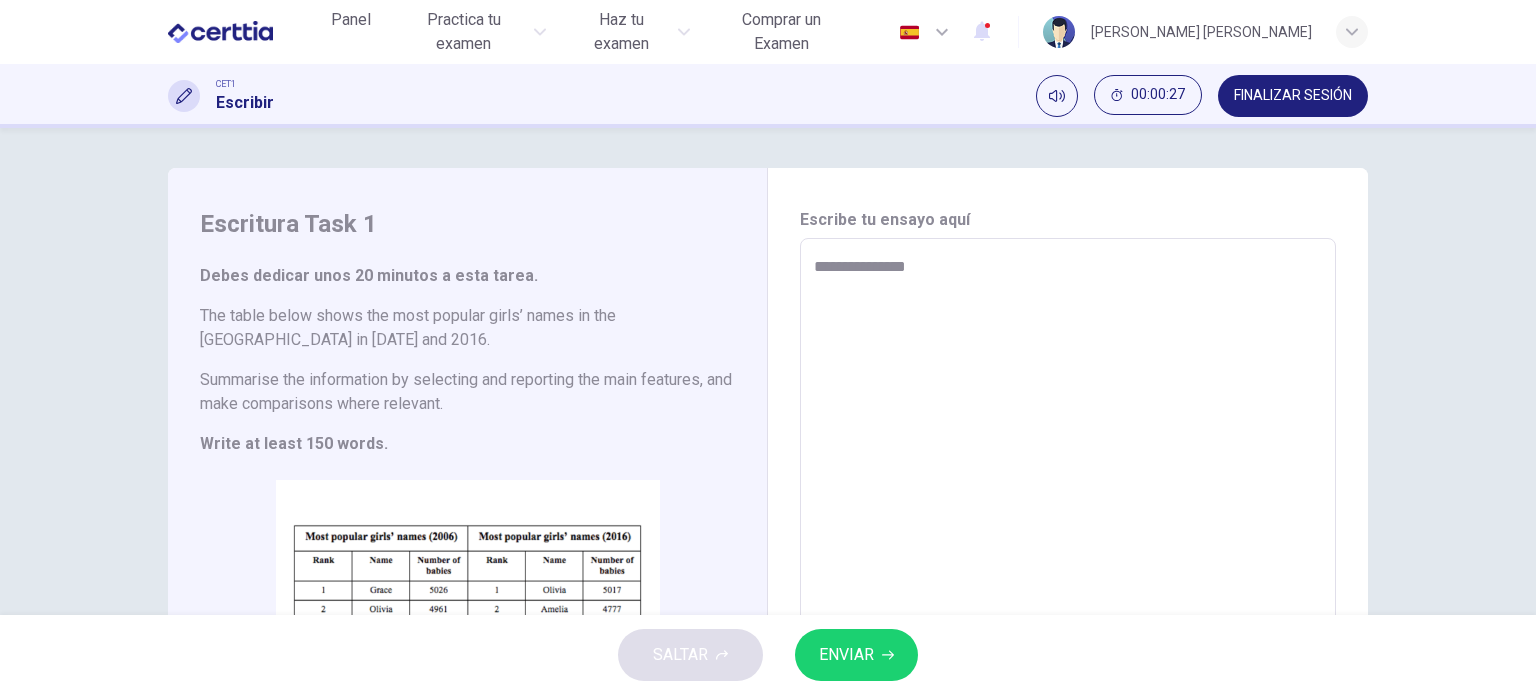 type on "*" 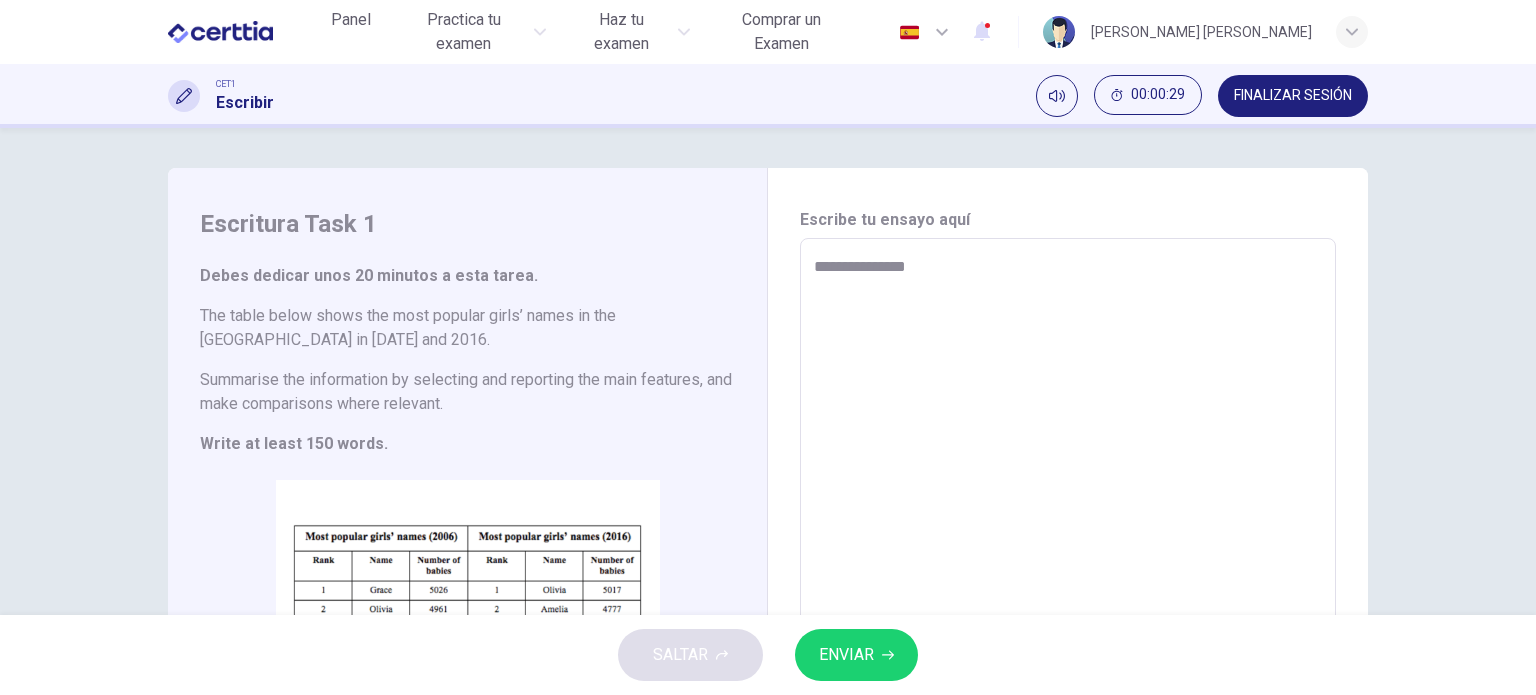 type on "**********" 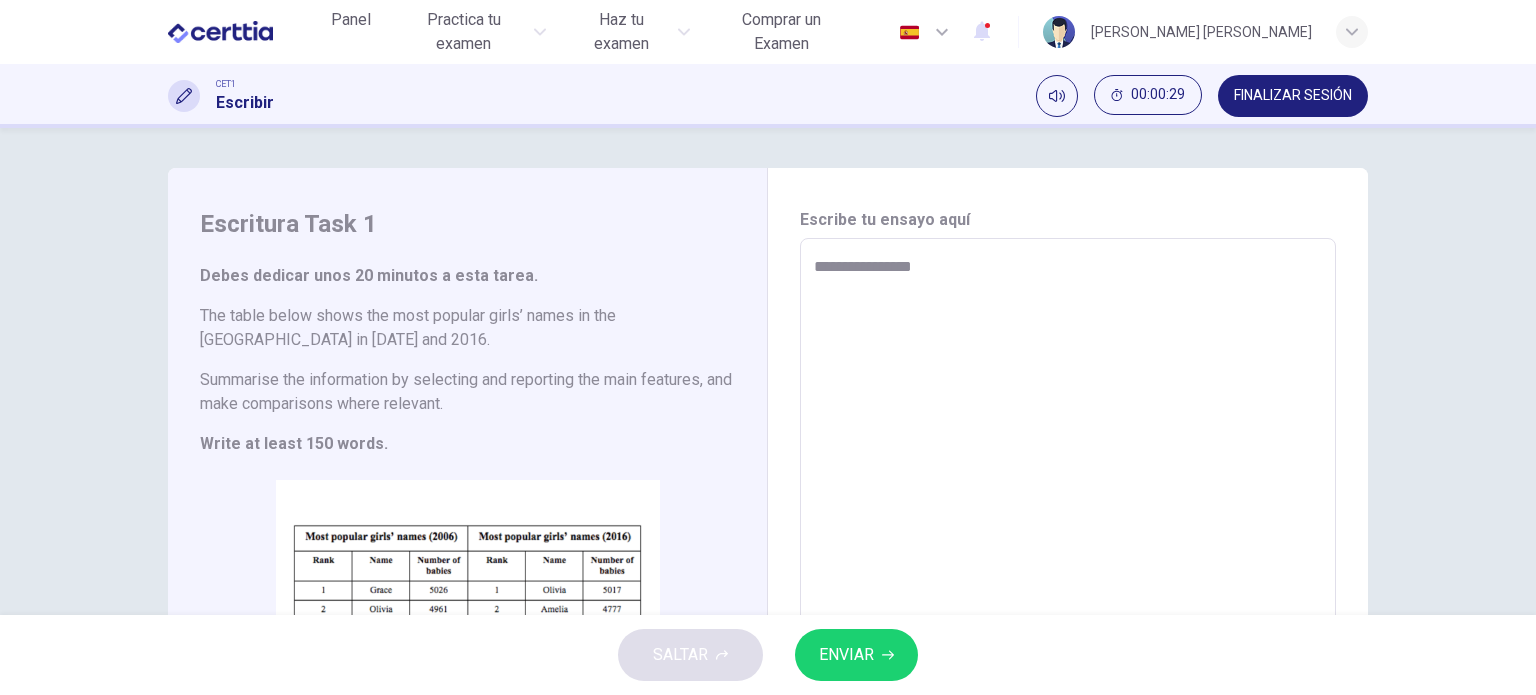 type on "**********" 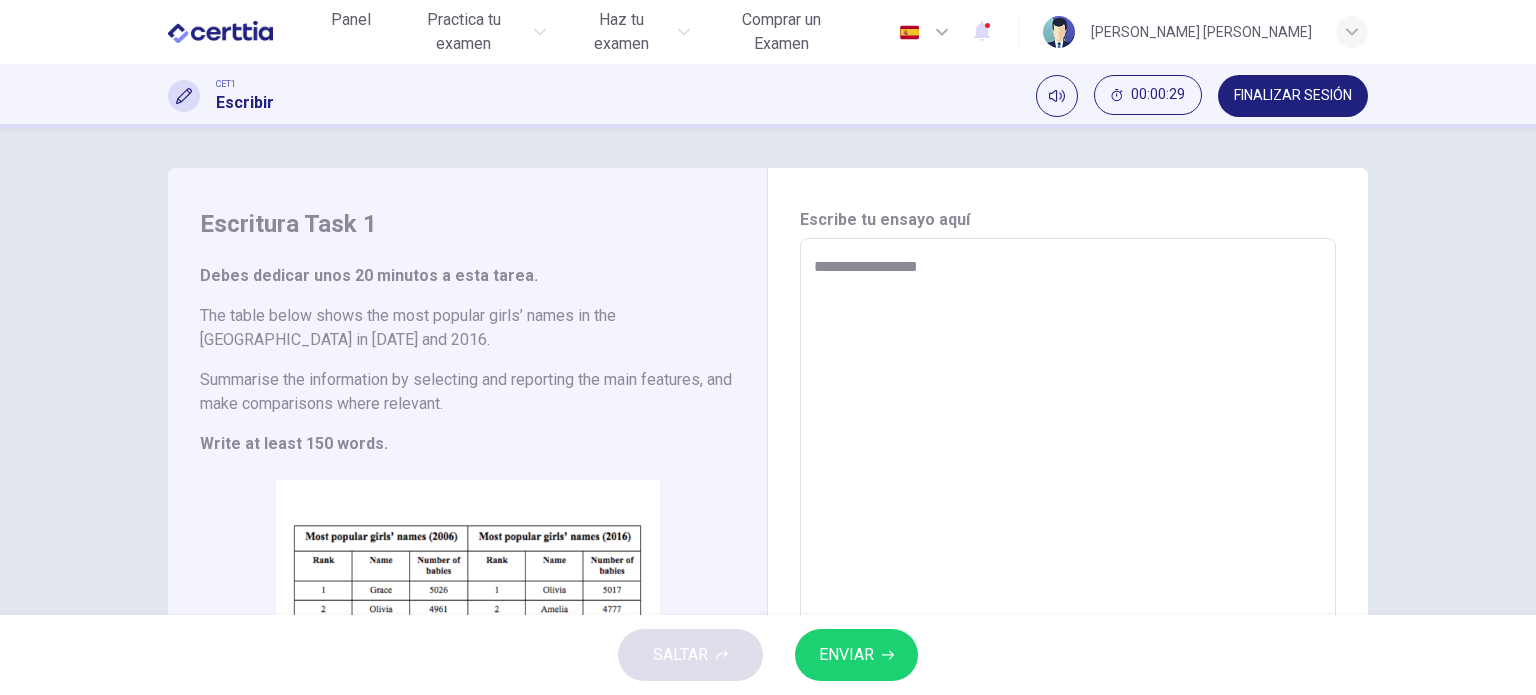 type on "*" 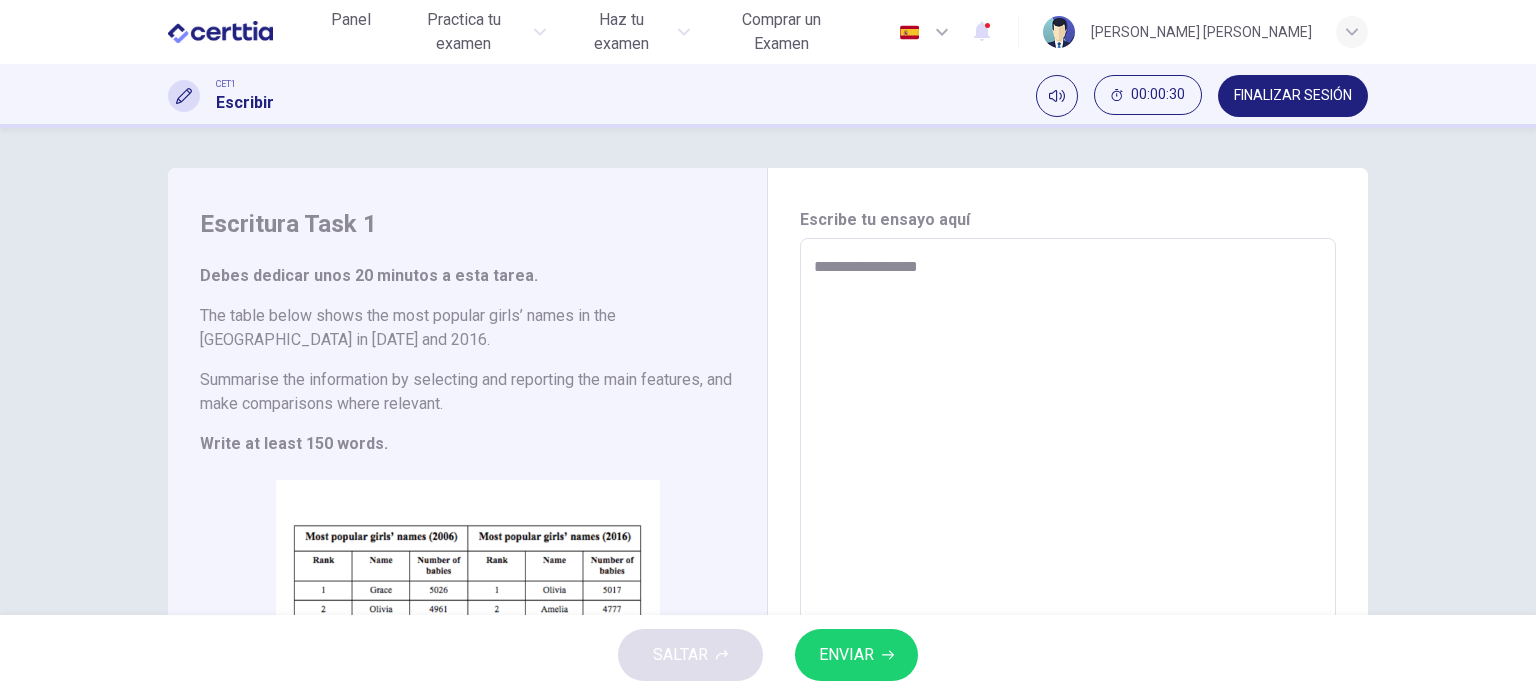type on "**********" 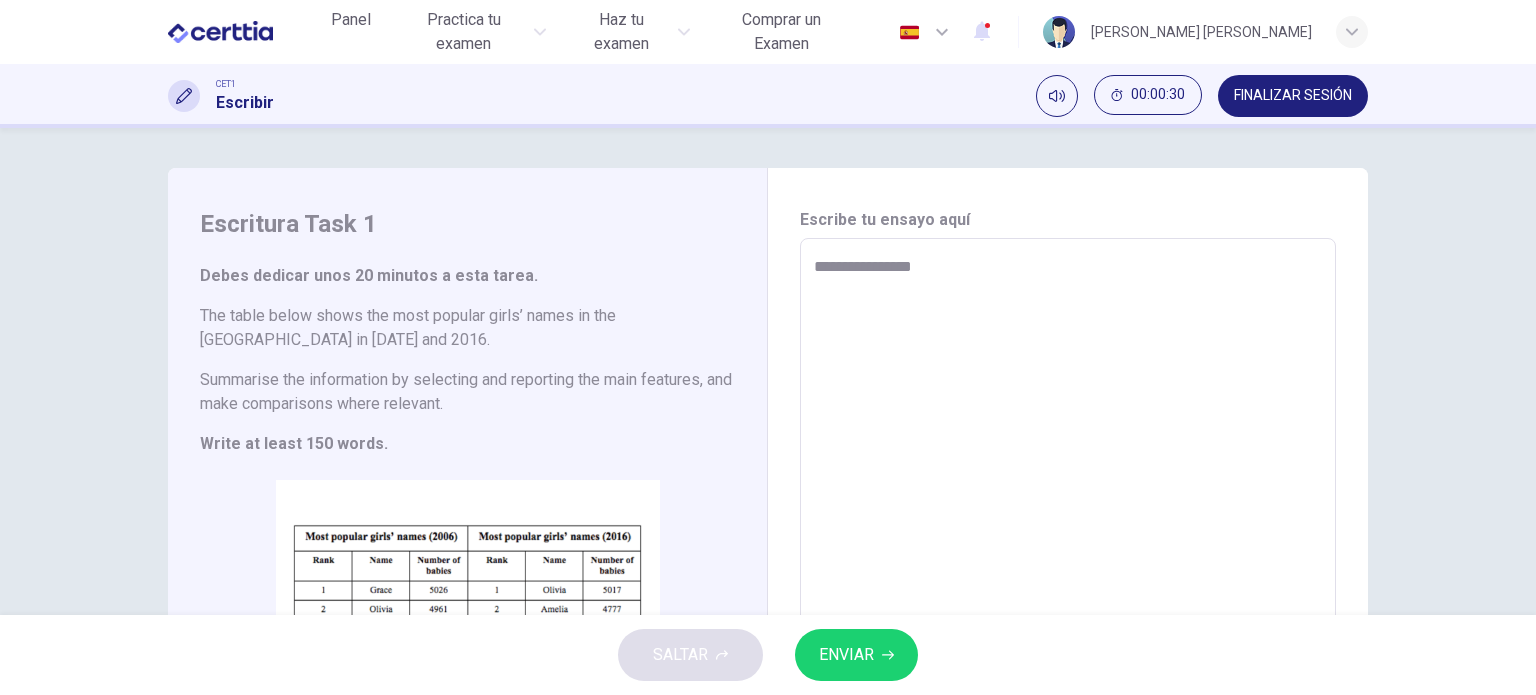type on "**********" 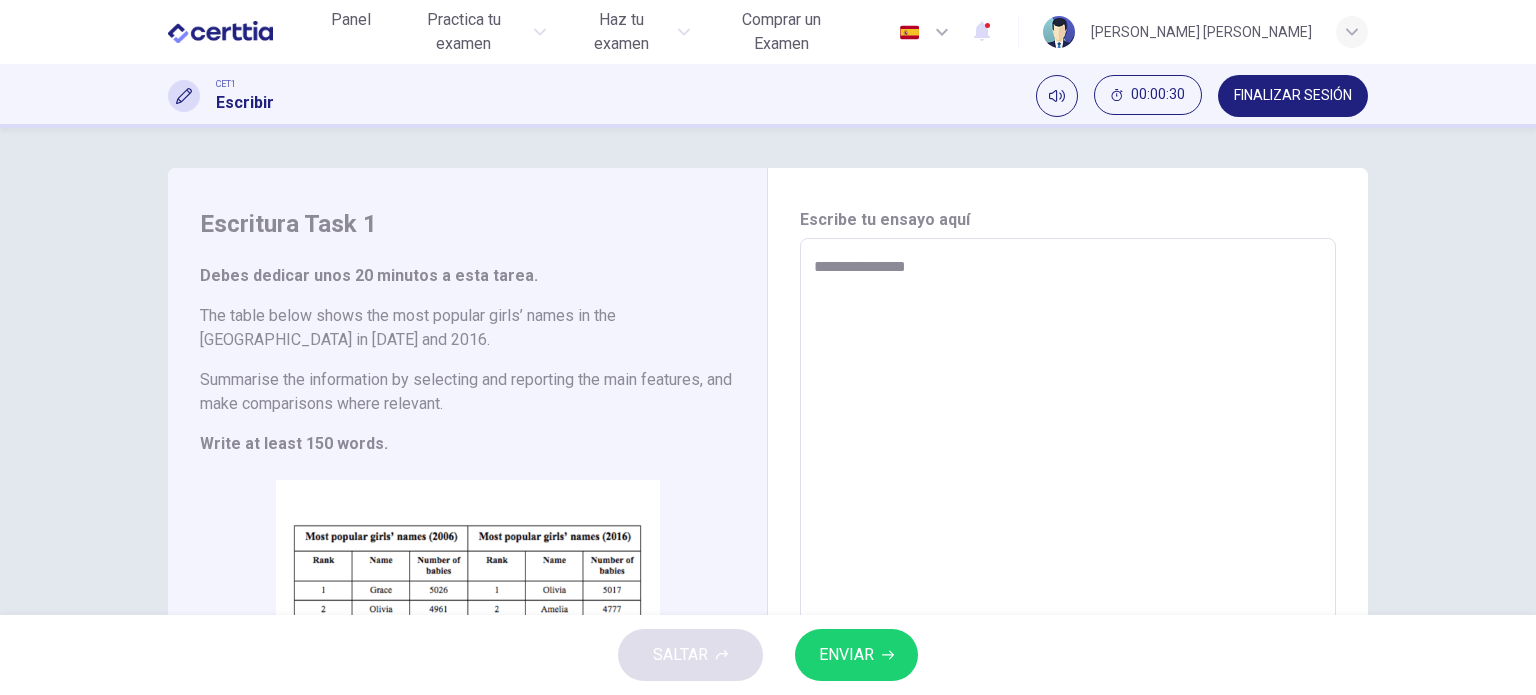 type on "*" 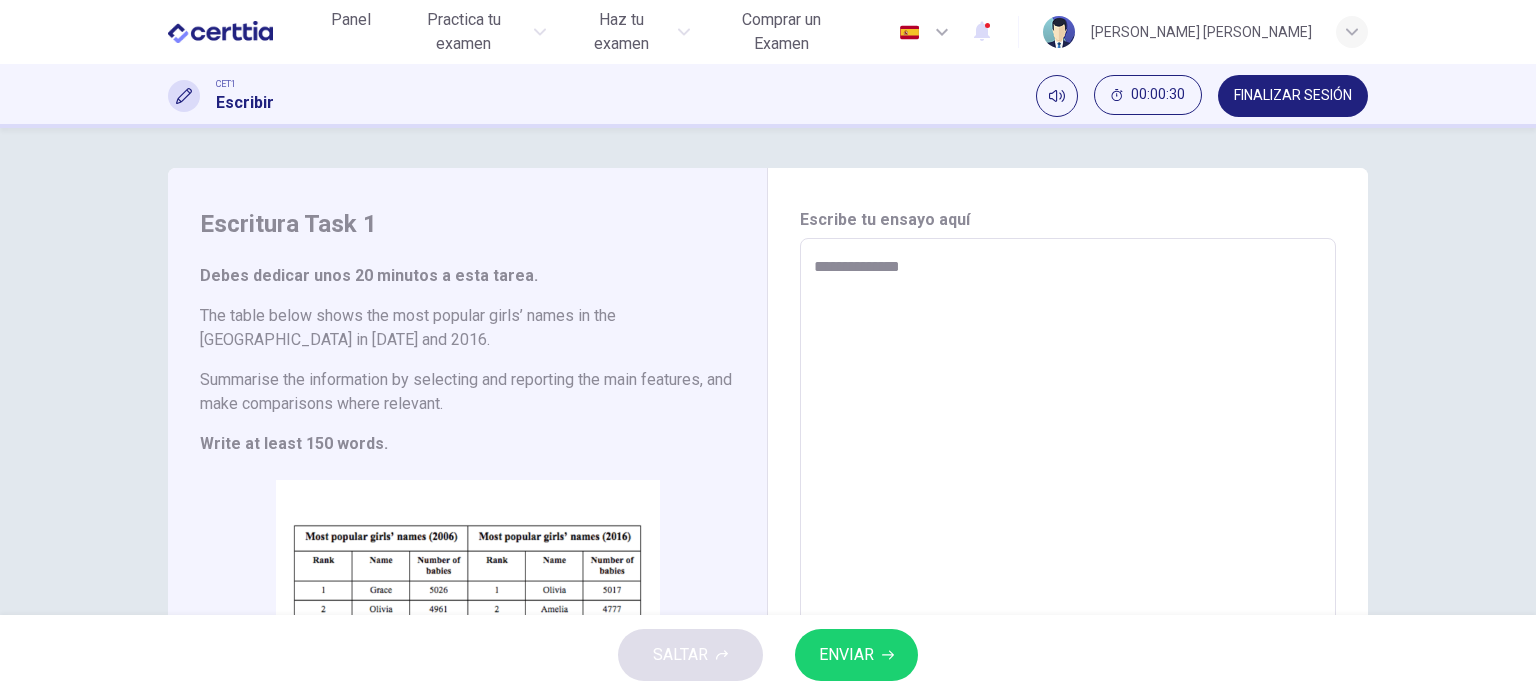 type on "*" 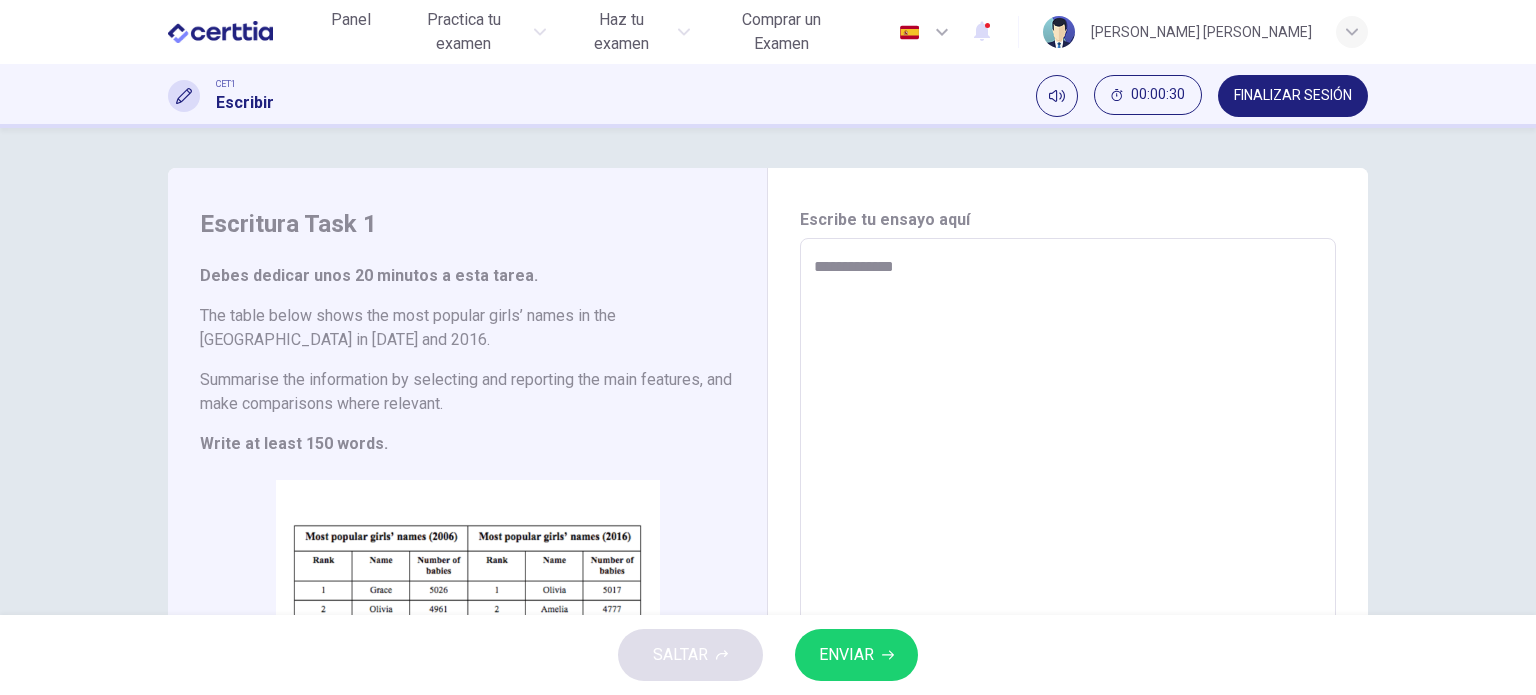 type on "*" 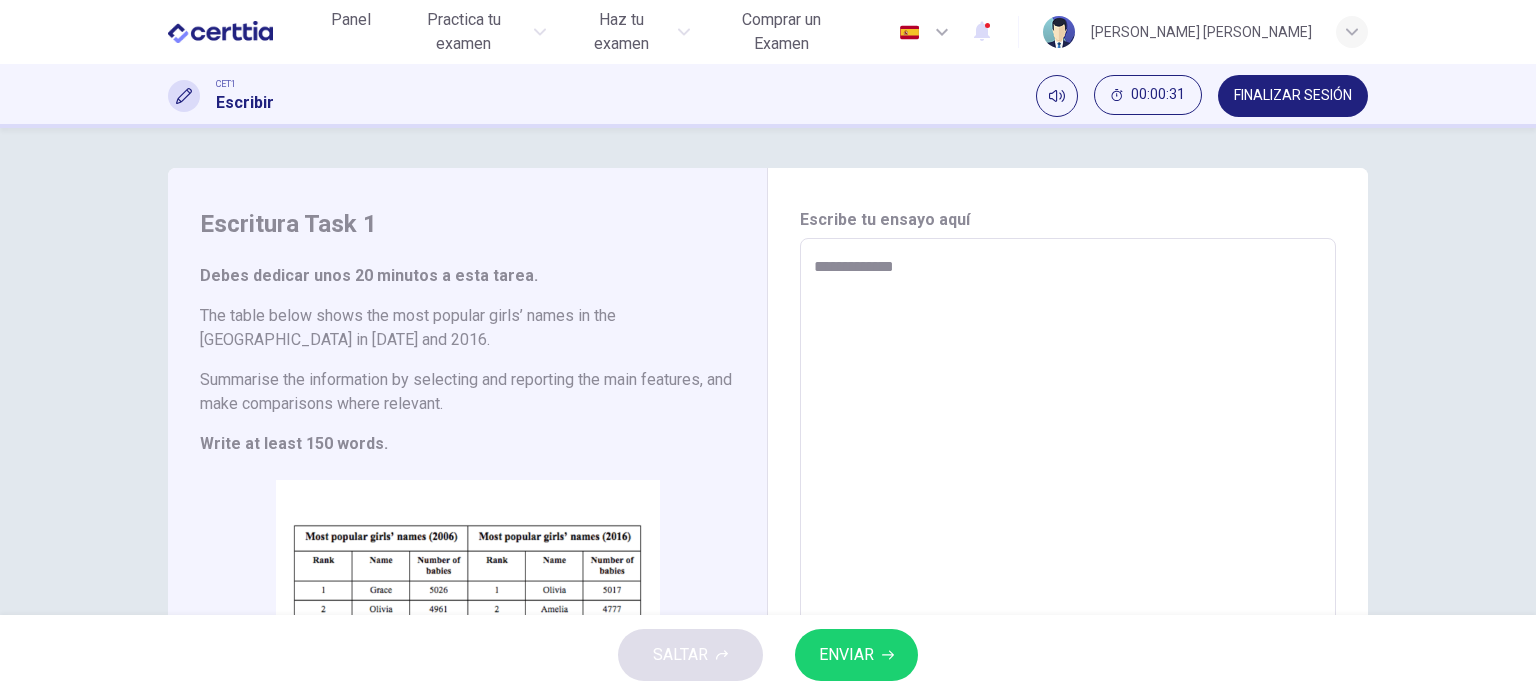 type on "**********" 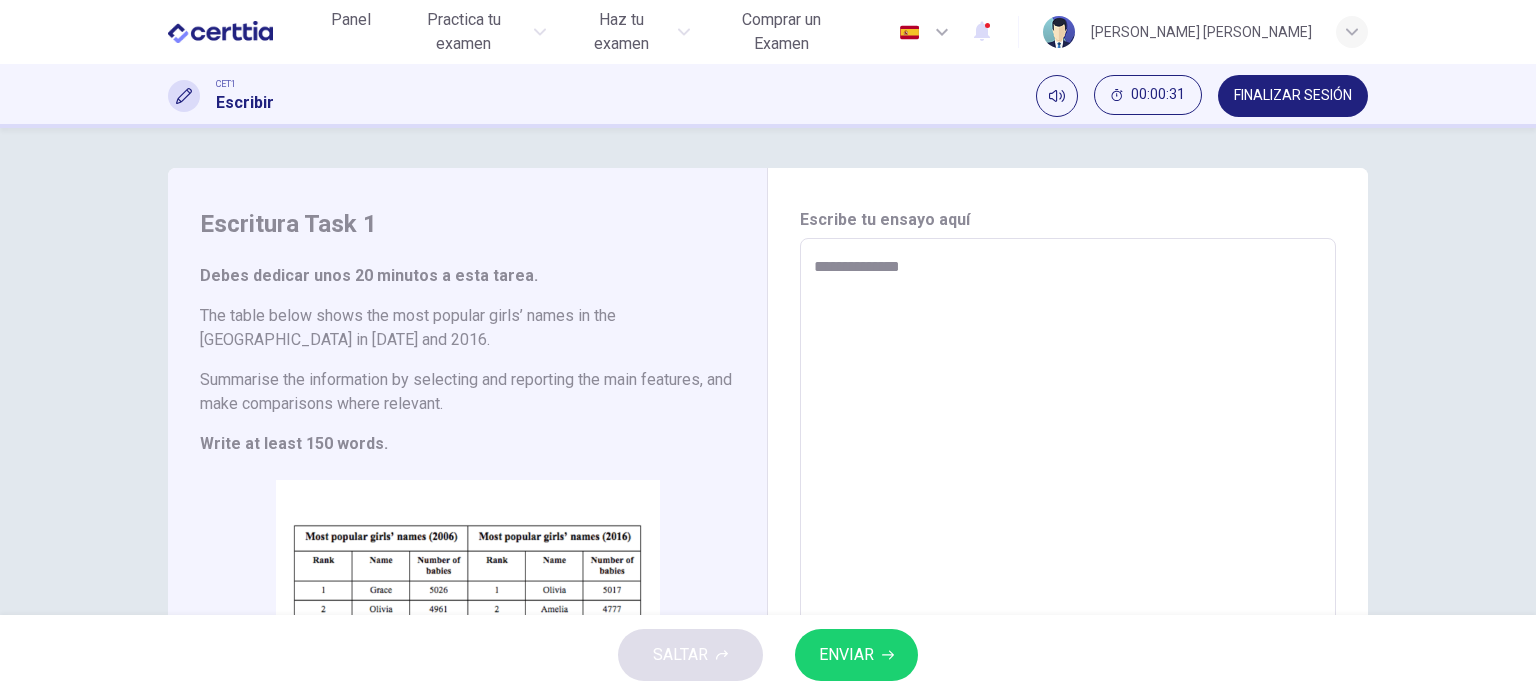 type on "**********" 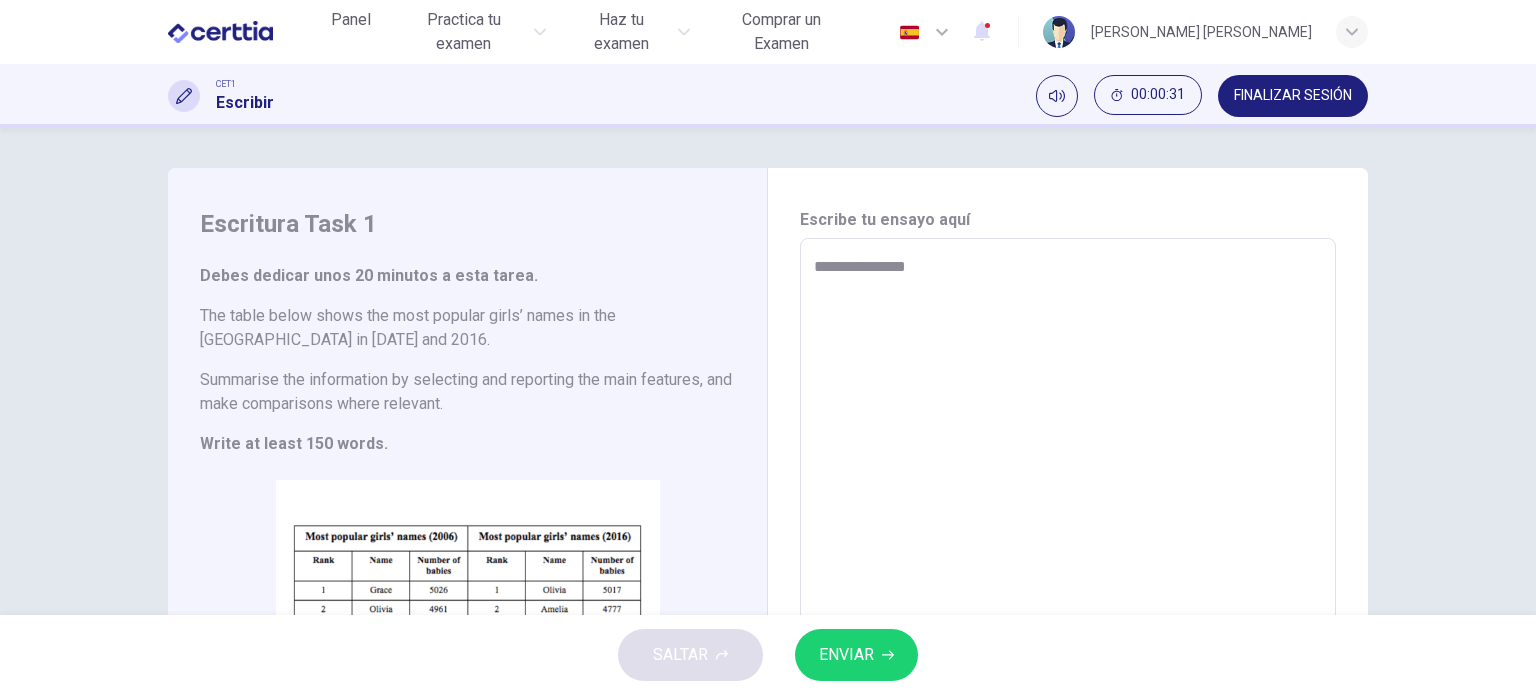 type on "*" 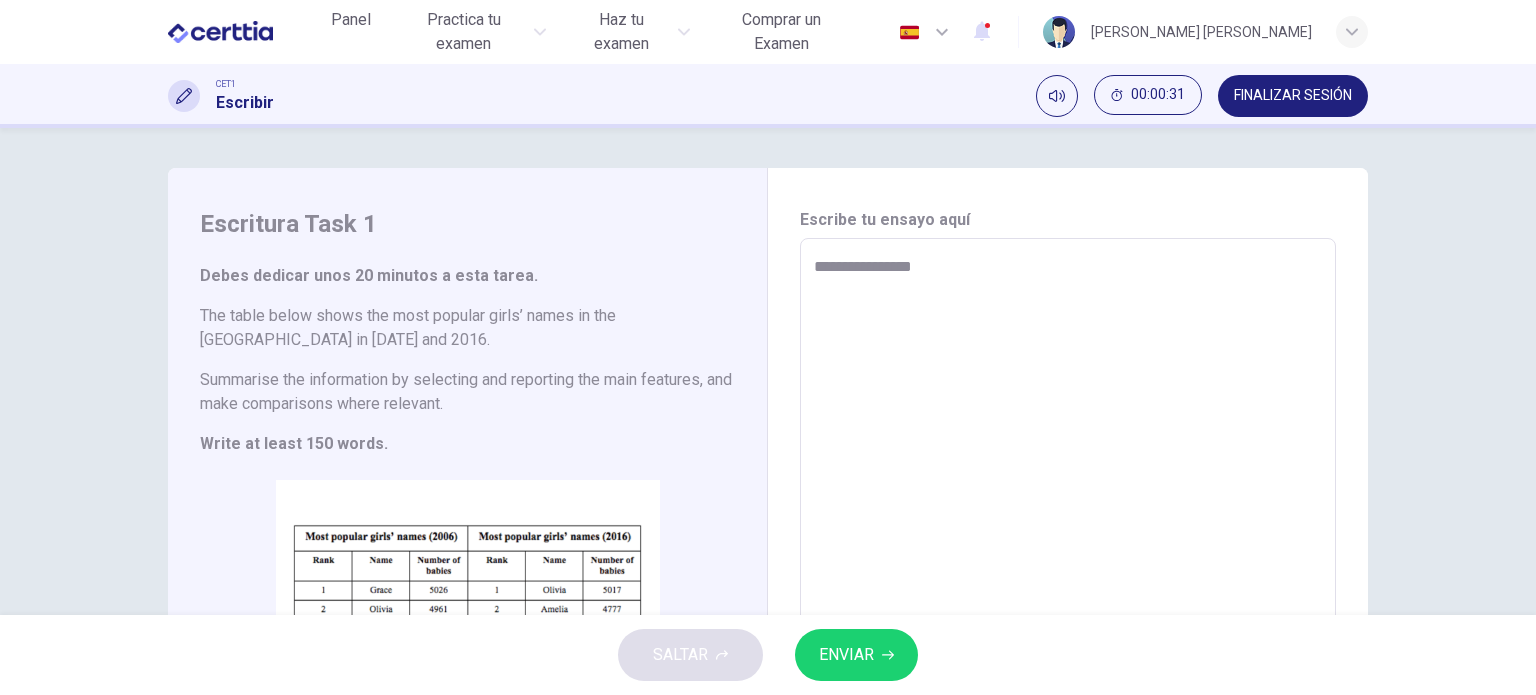 type on "*" 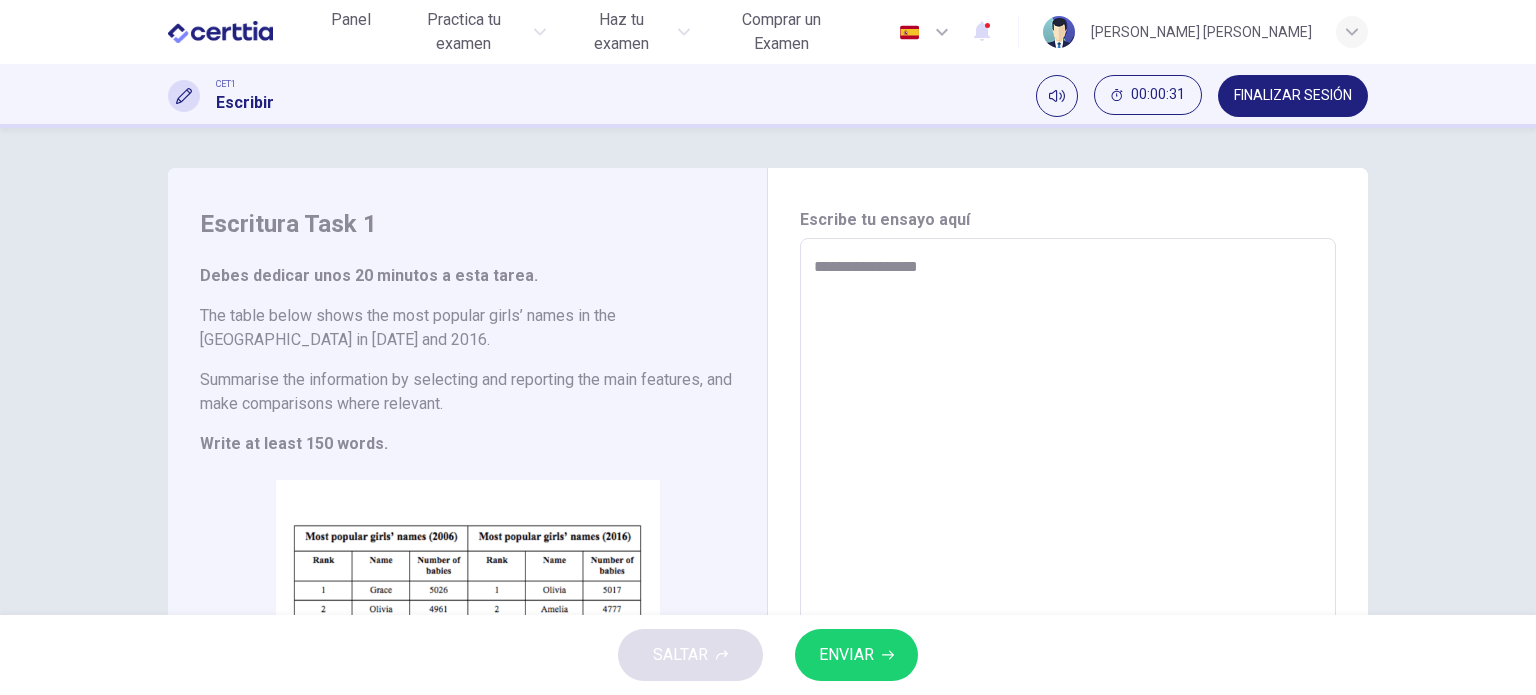 type on "*" 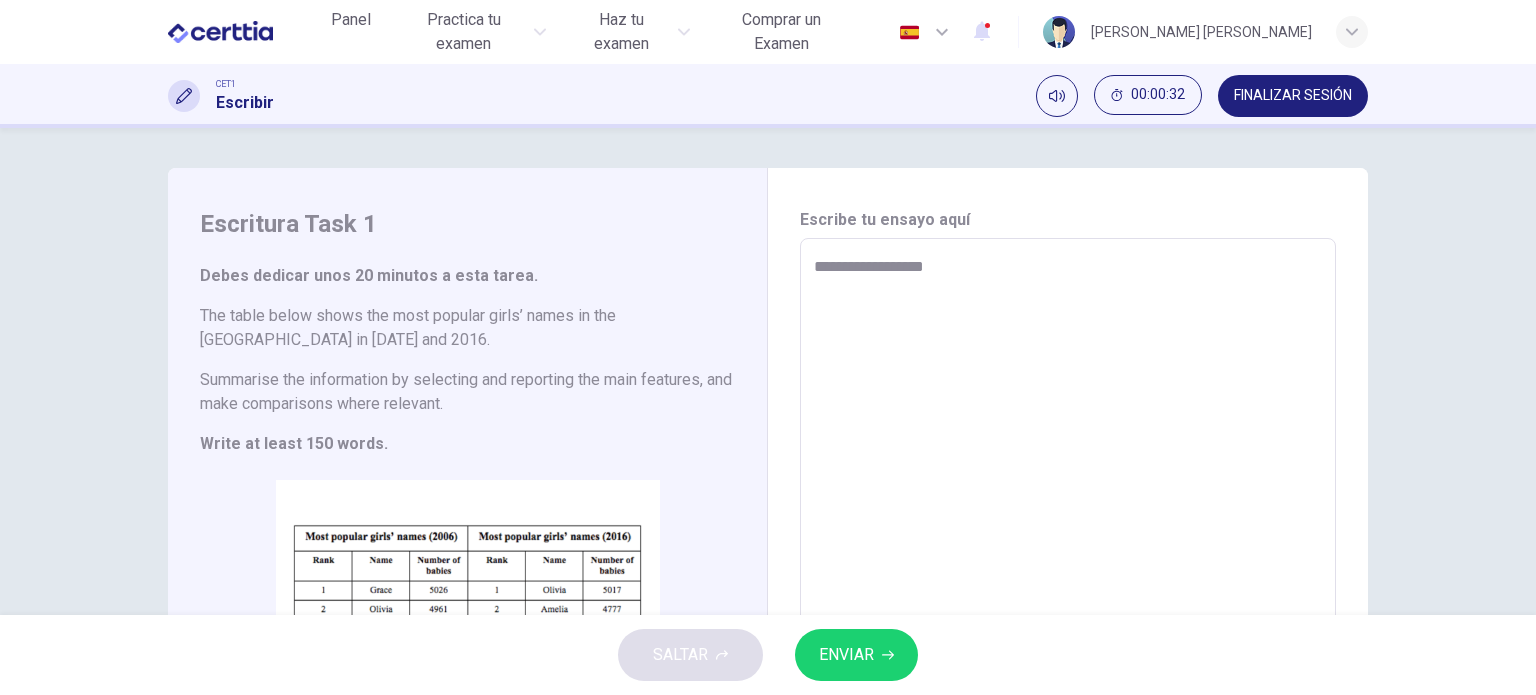 type on "**********" 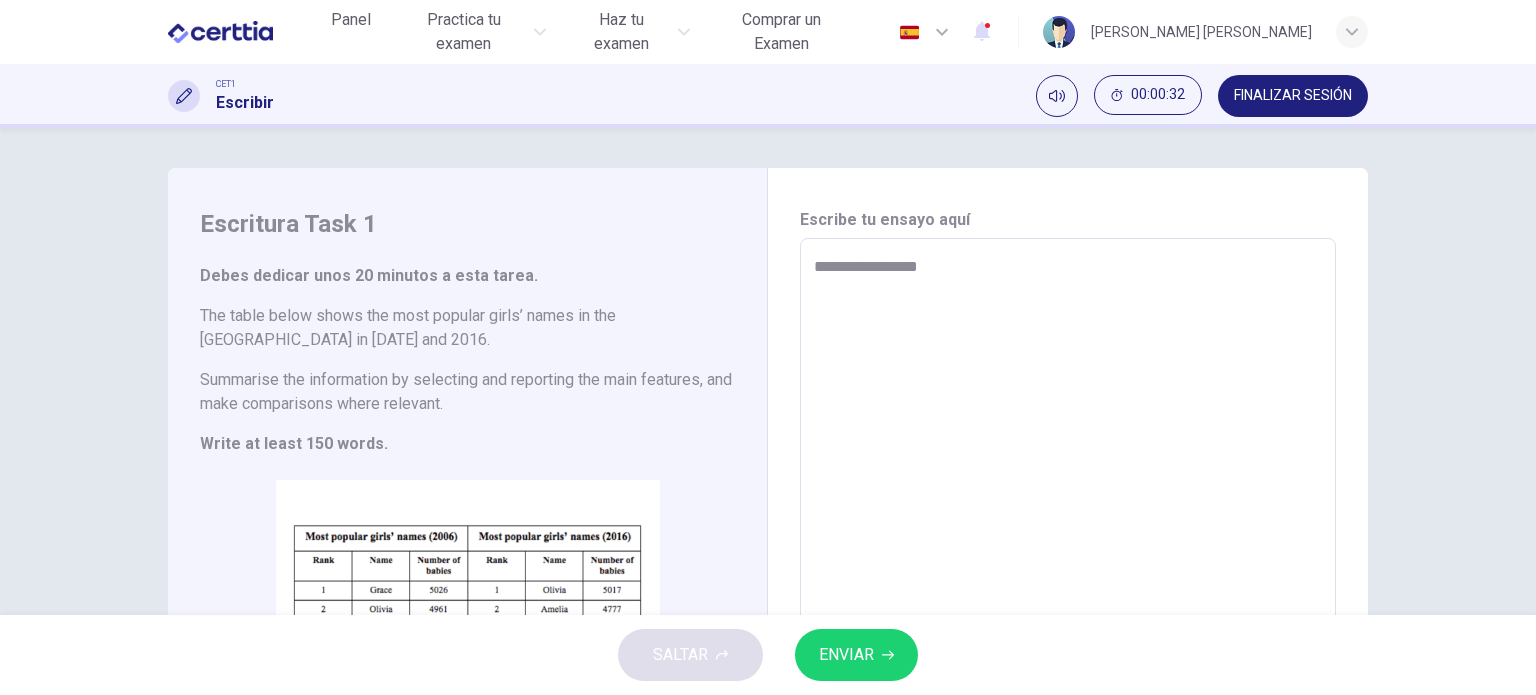 type on "*" 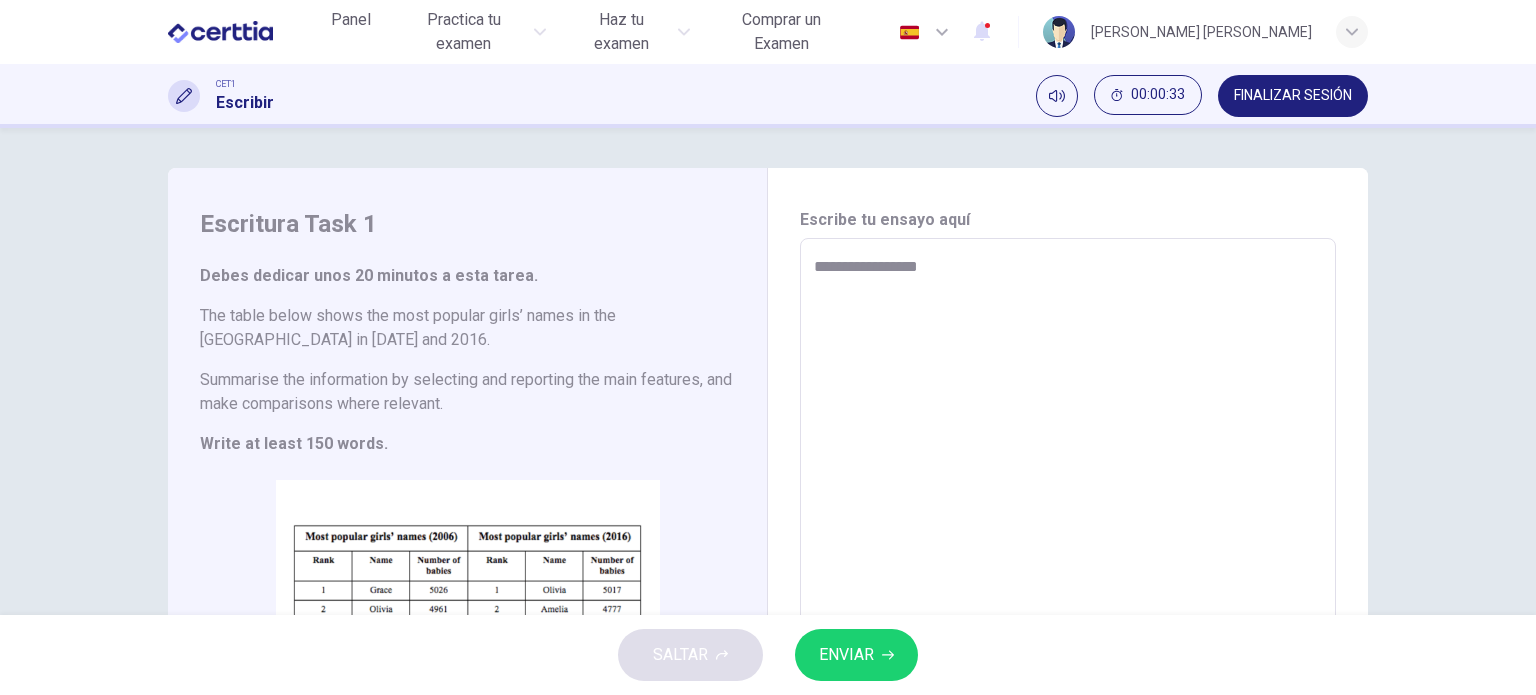 type on "**********" 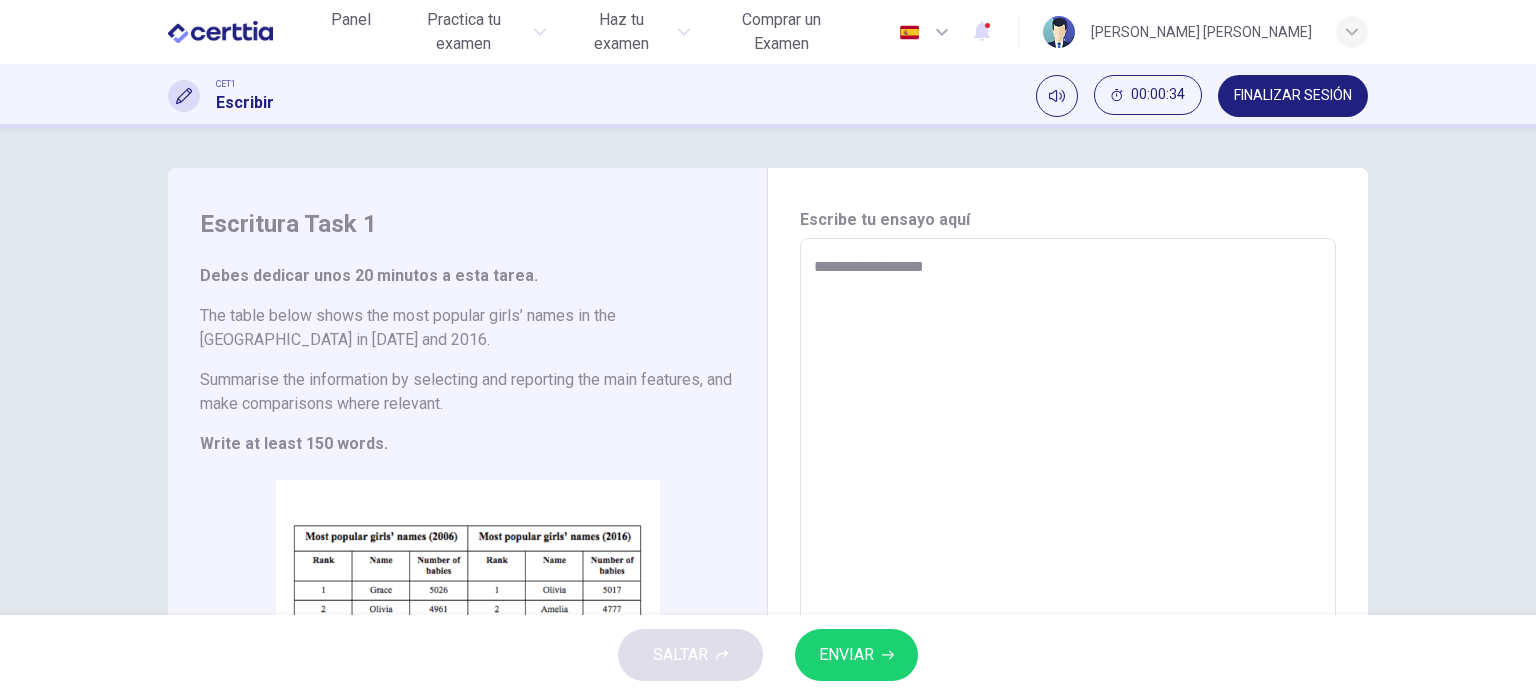 type on "**********" 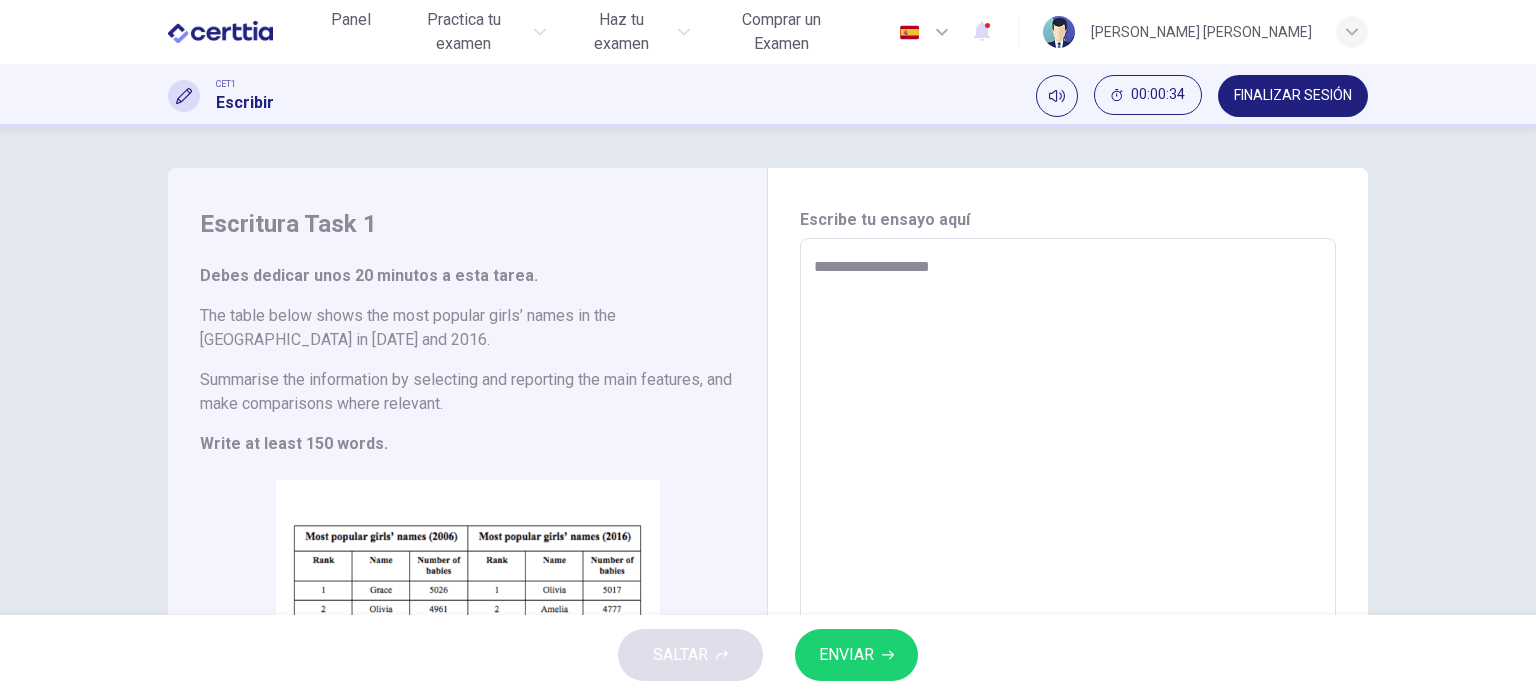 type on "**********" 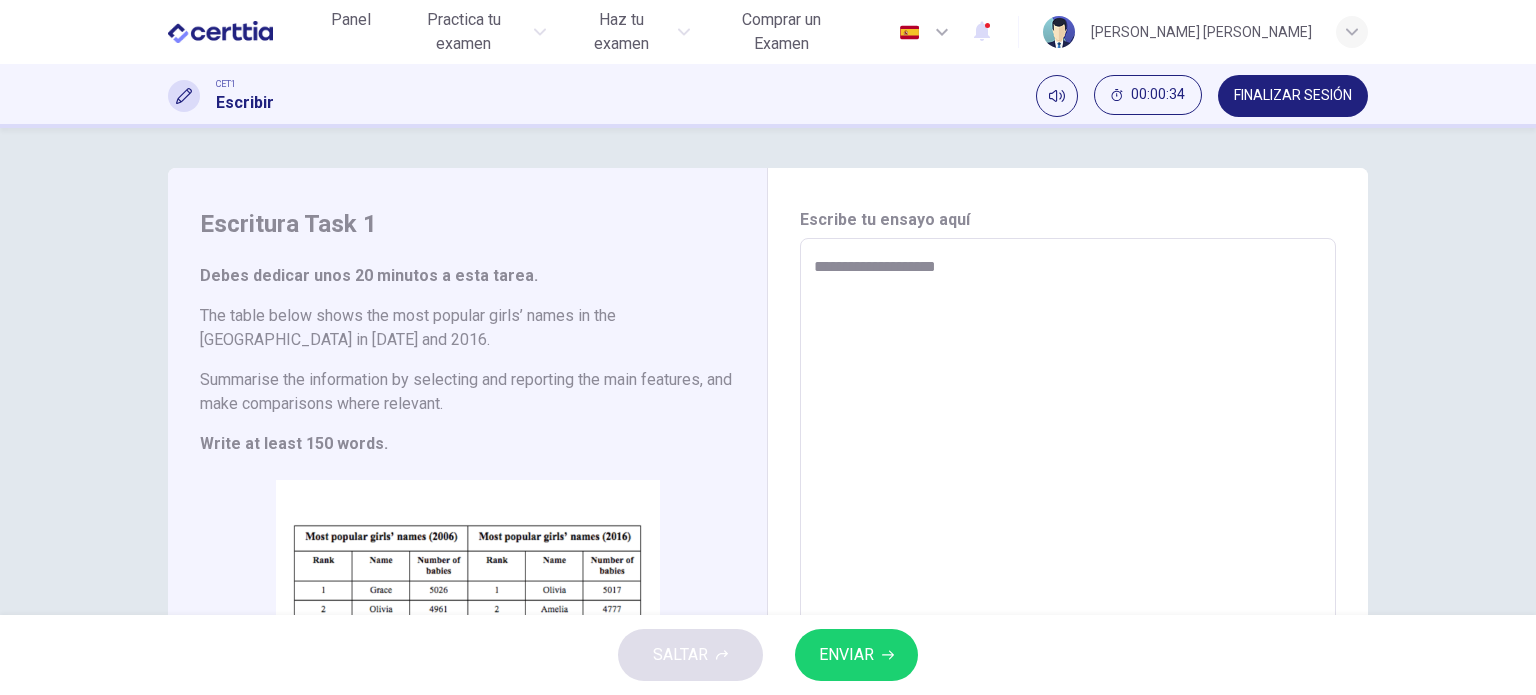 type on "*" 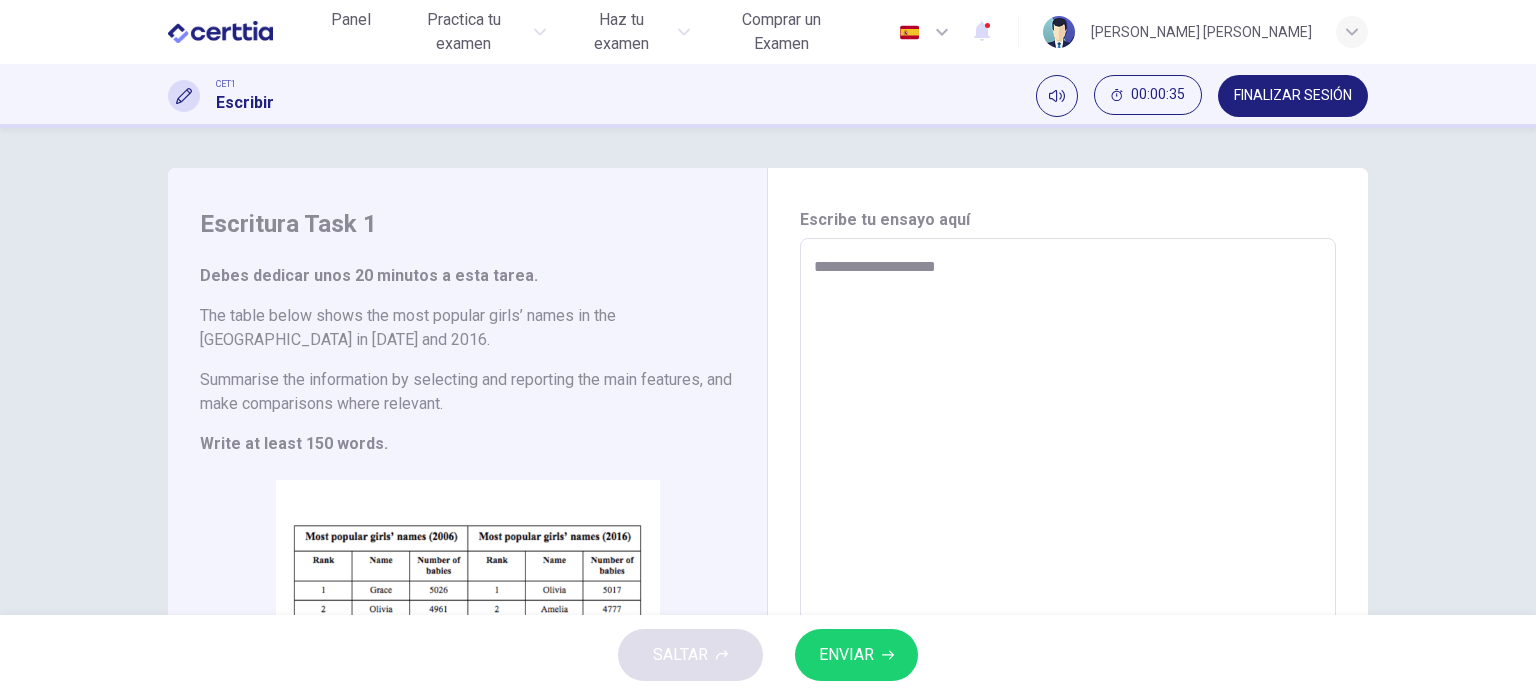 type on "**********" 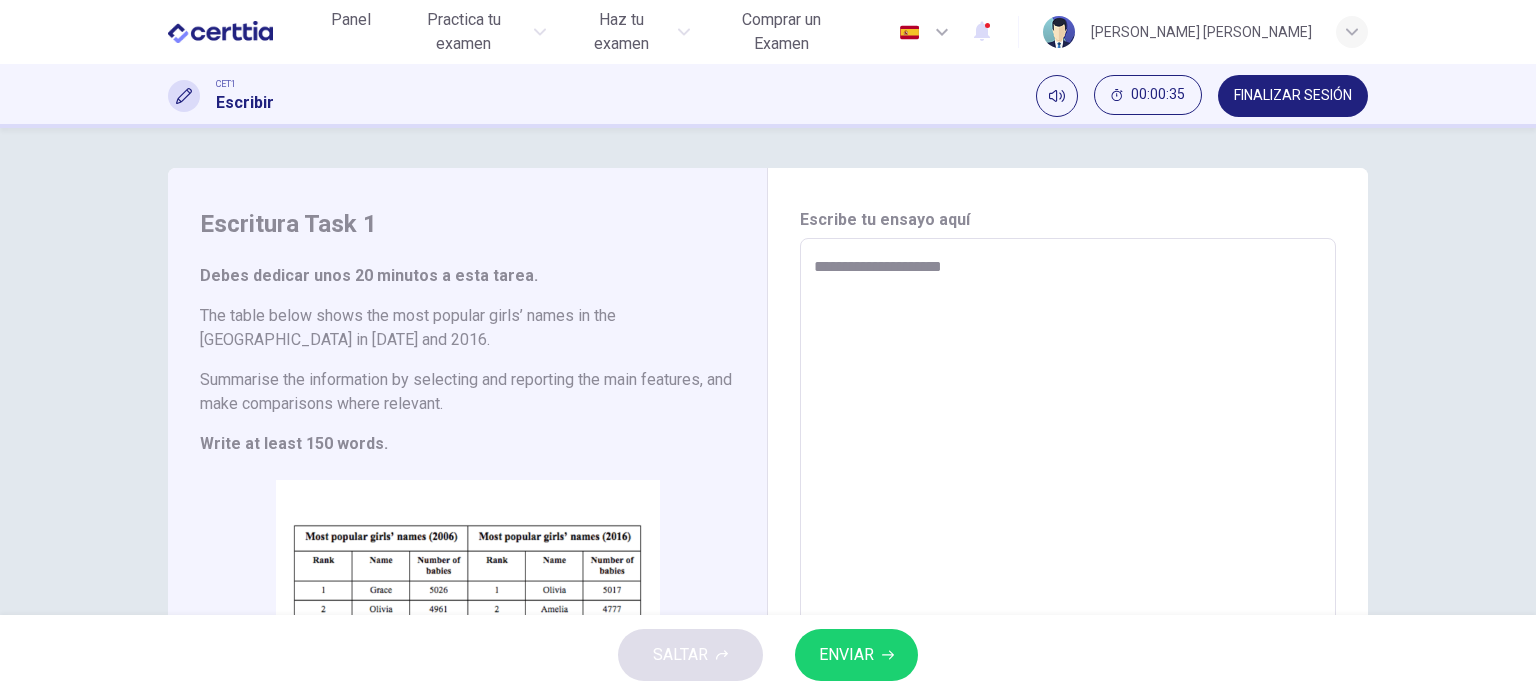 type on "**********" 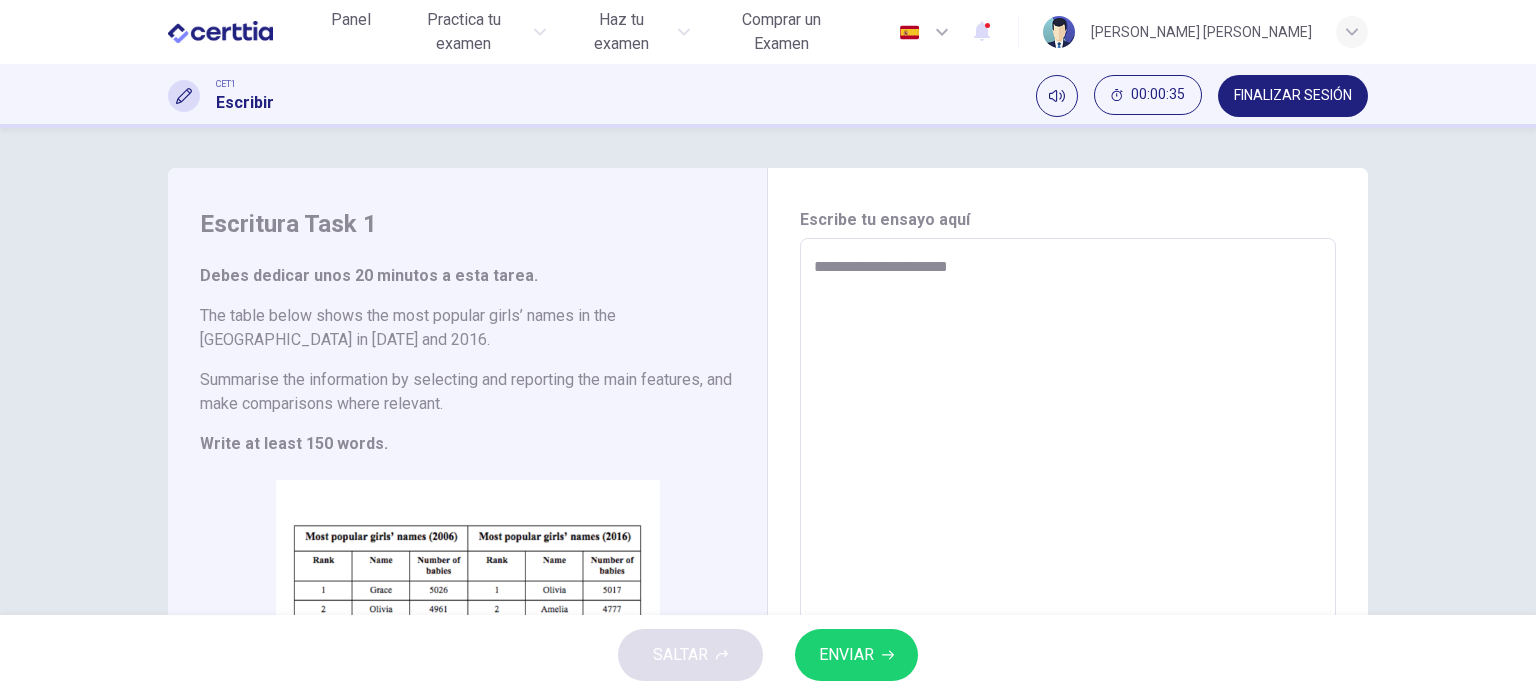 type on "*" 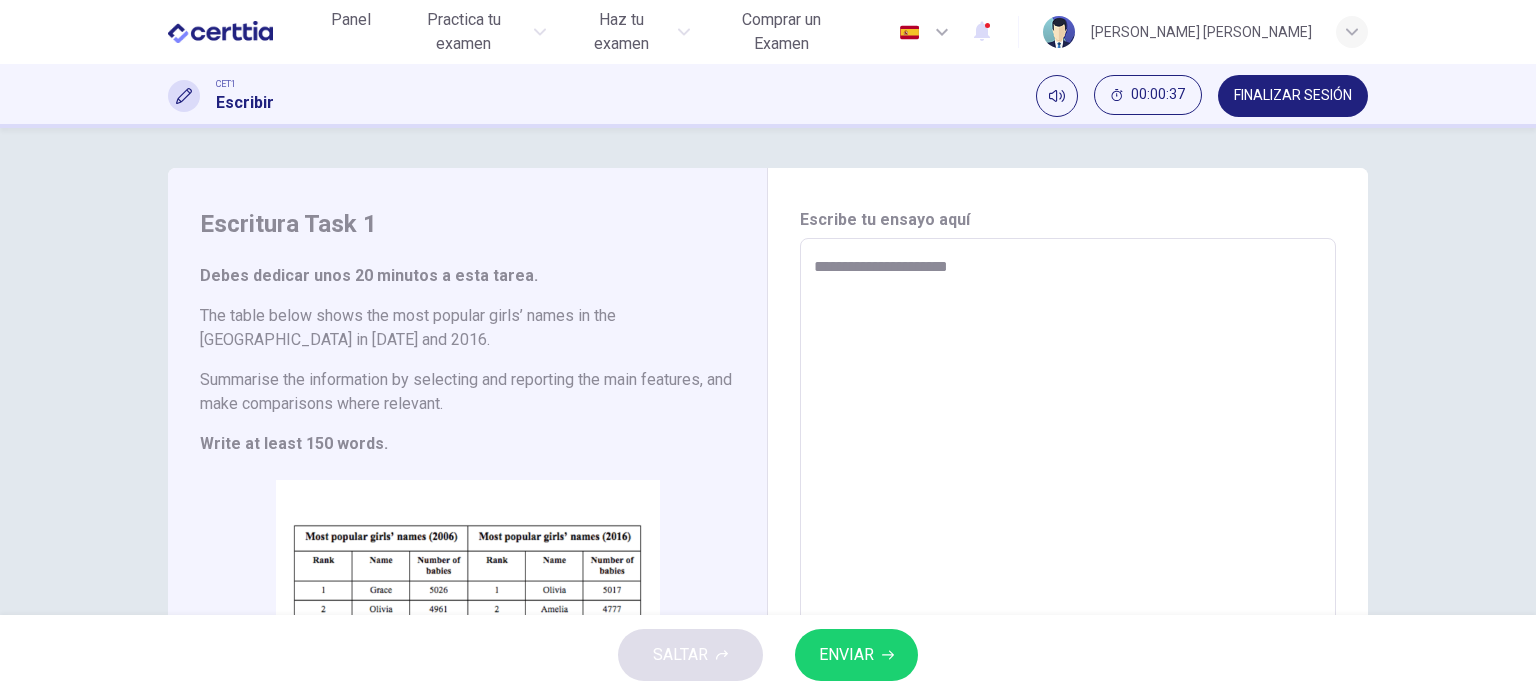 type on "**********" 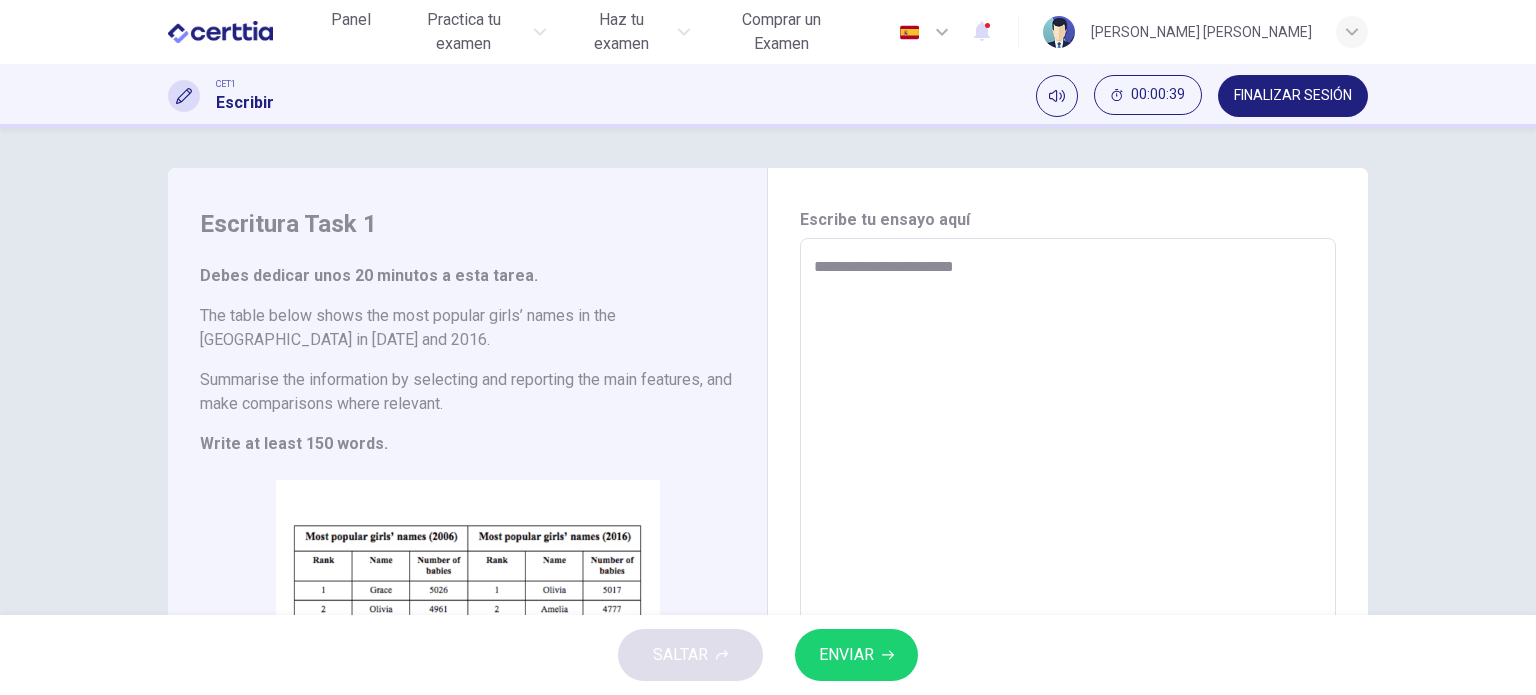 type on "**********" 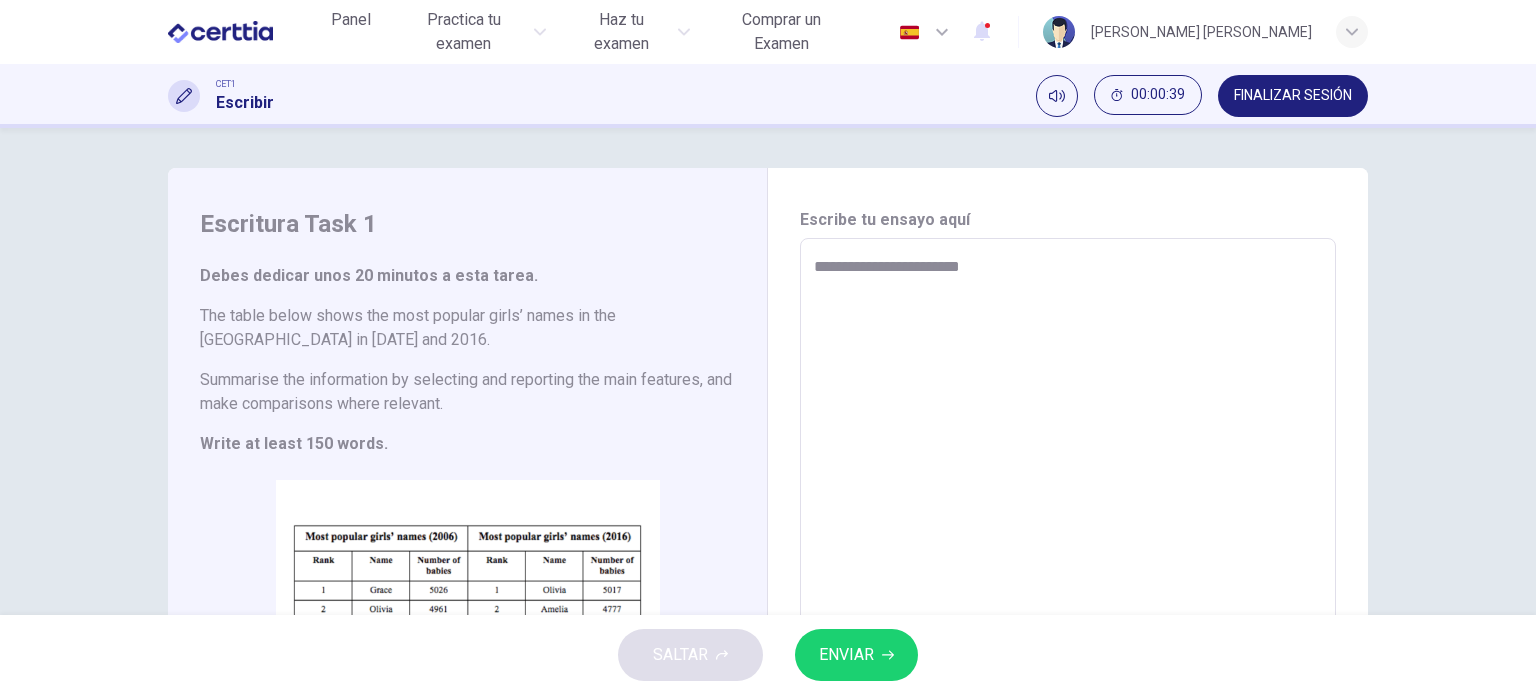 type on "**********" 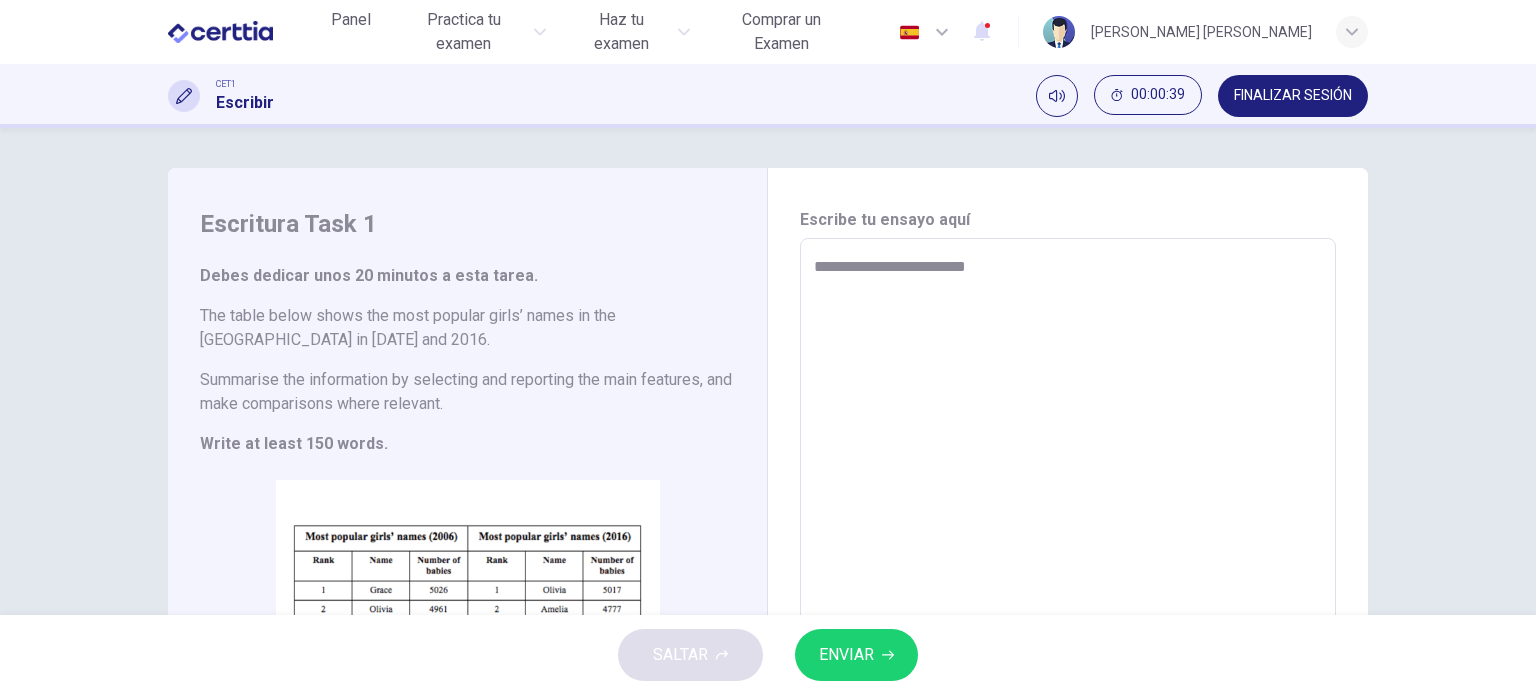 type on "*" 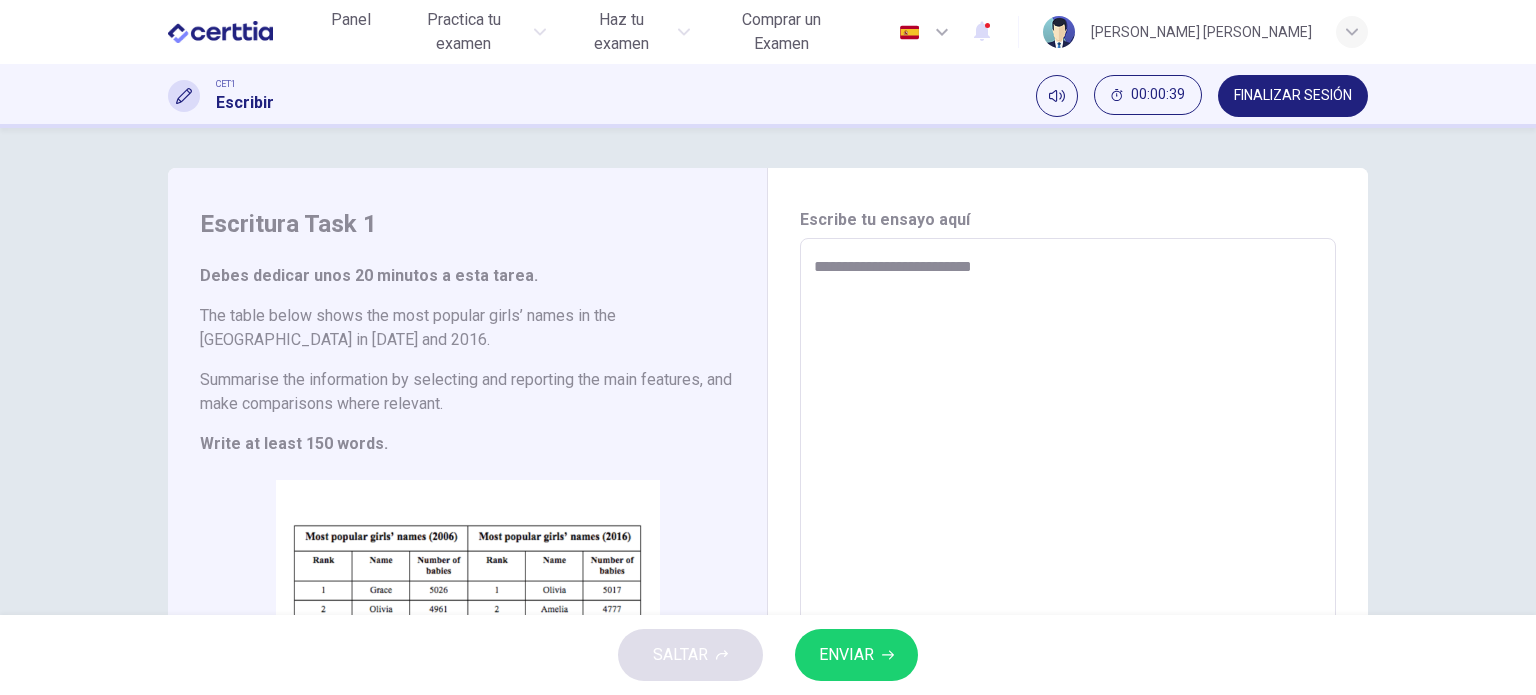 type on "*" 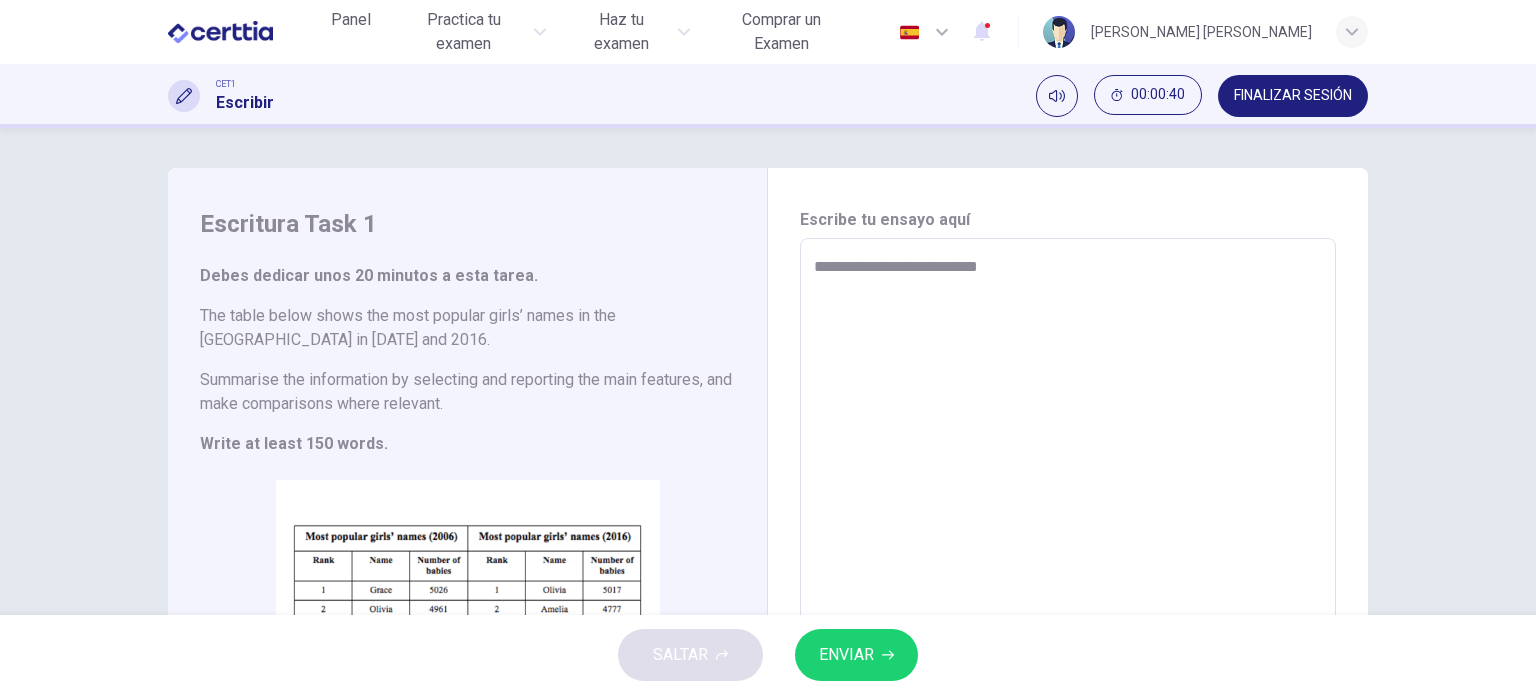 type on "**********" 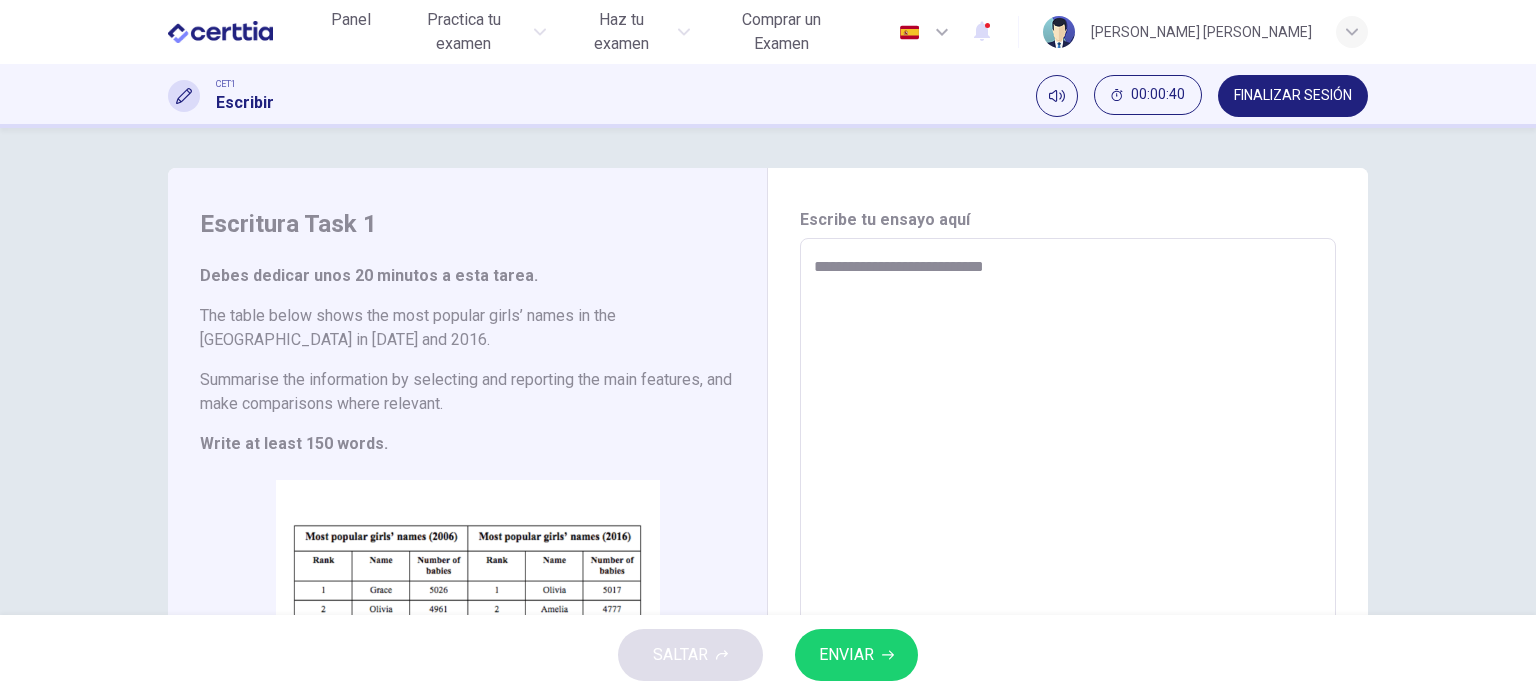 type on "*" 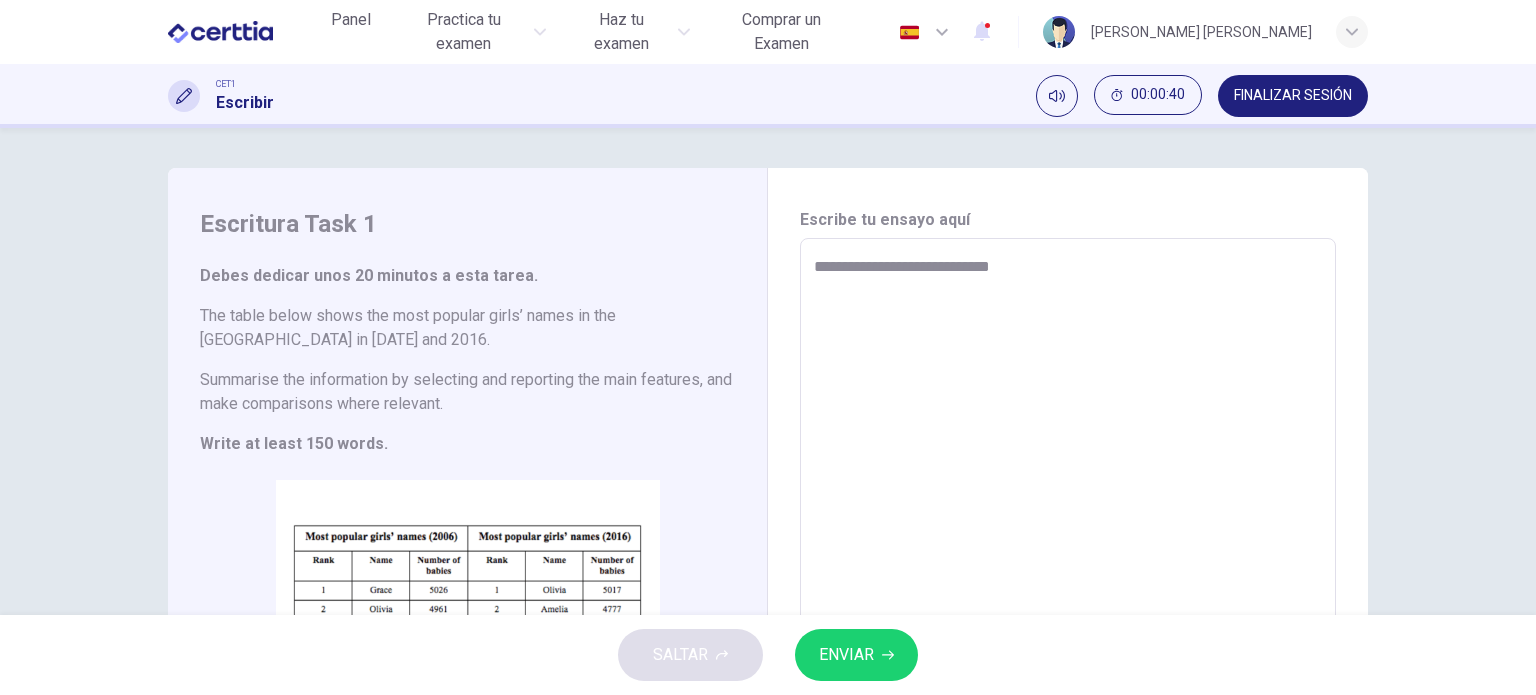 type on "*" 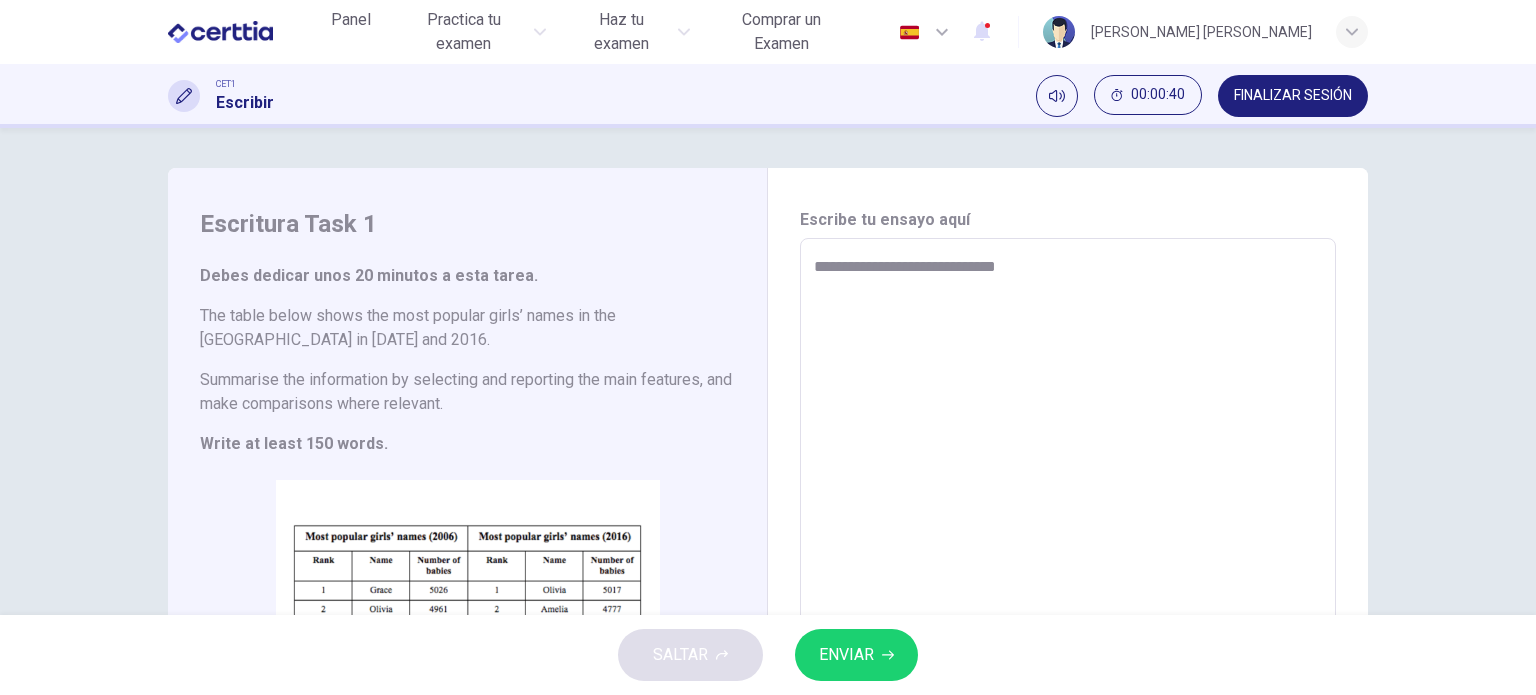type on "*" 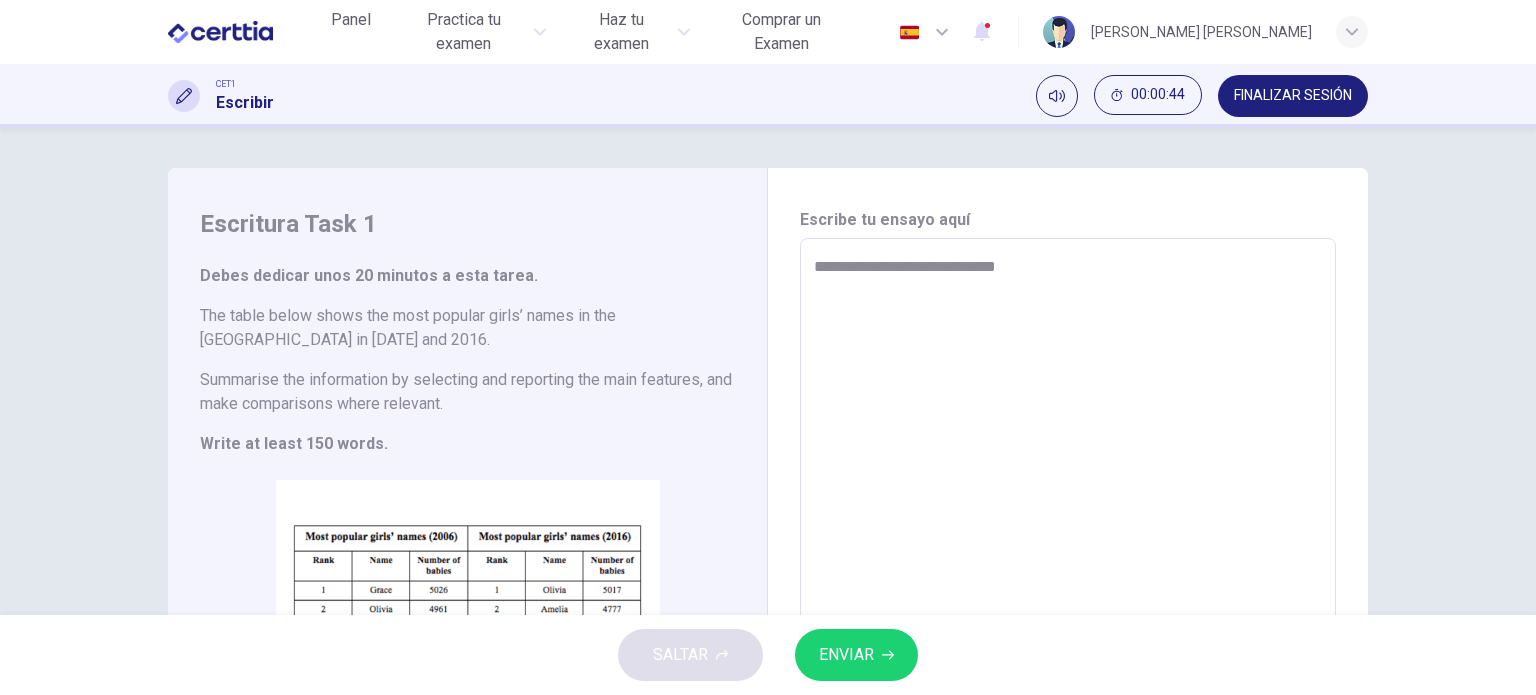 type on "**********" 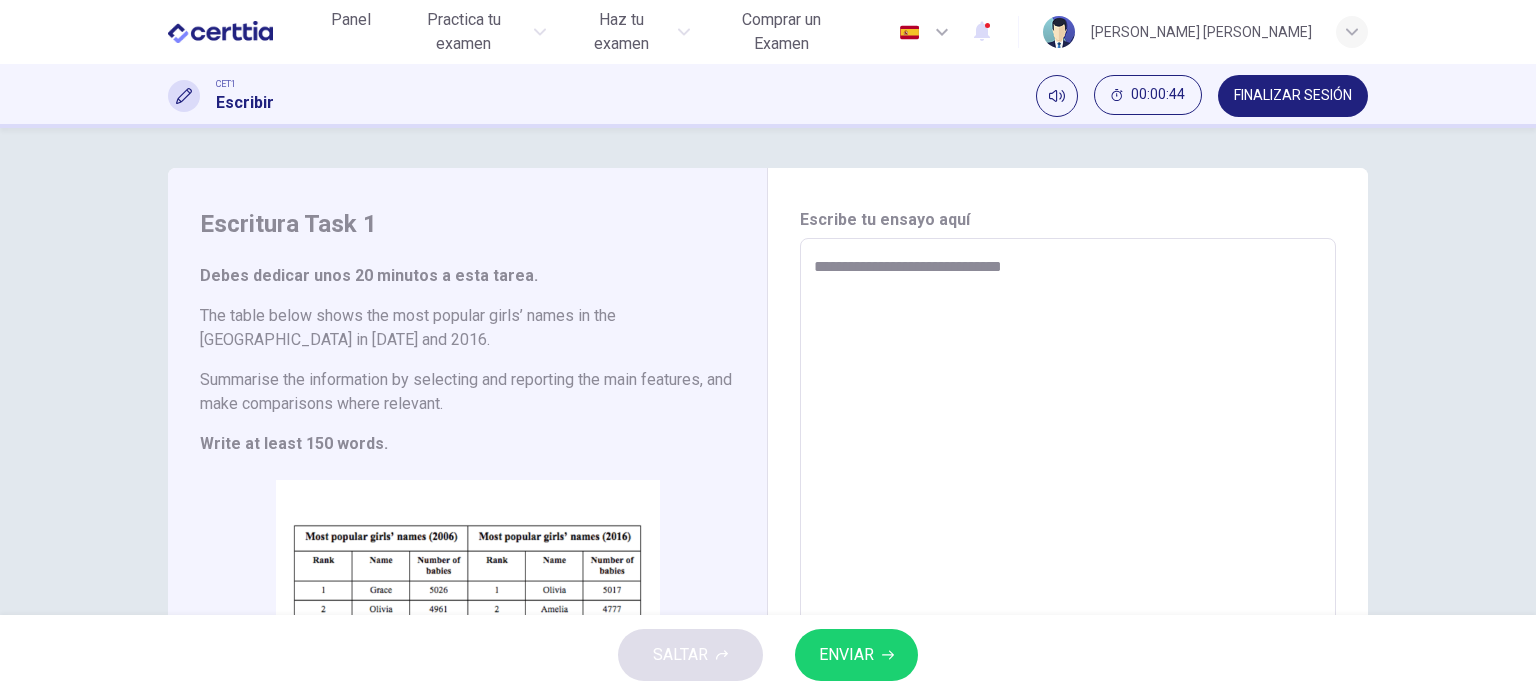 type on "**********" 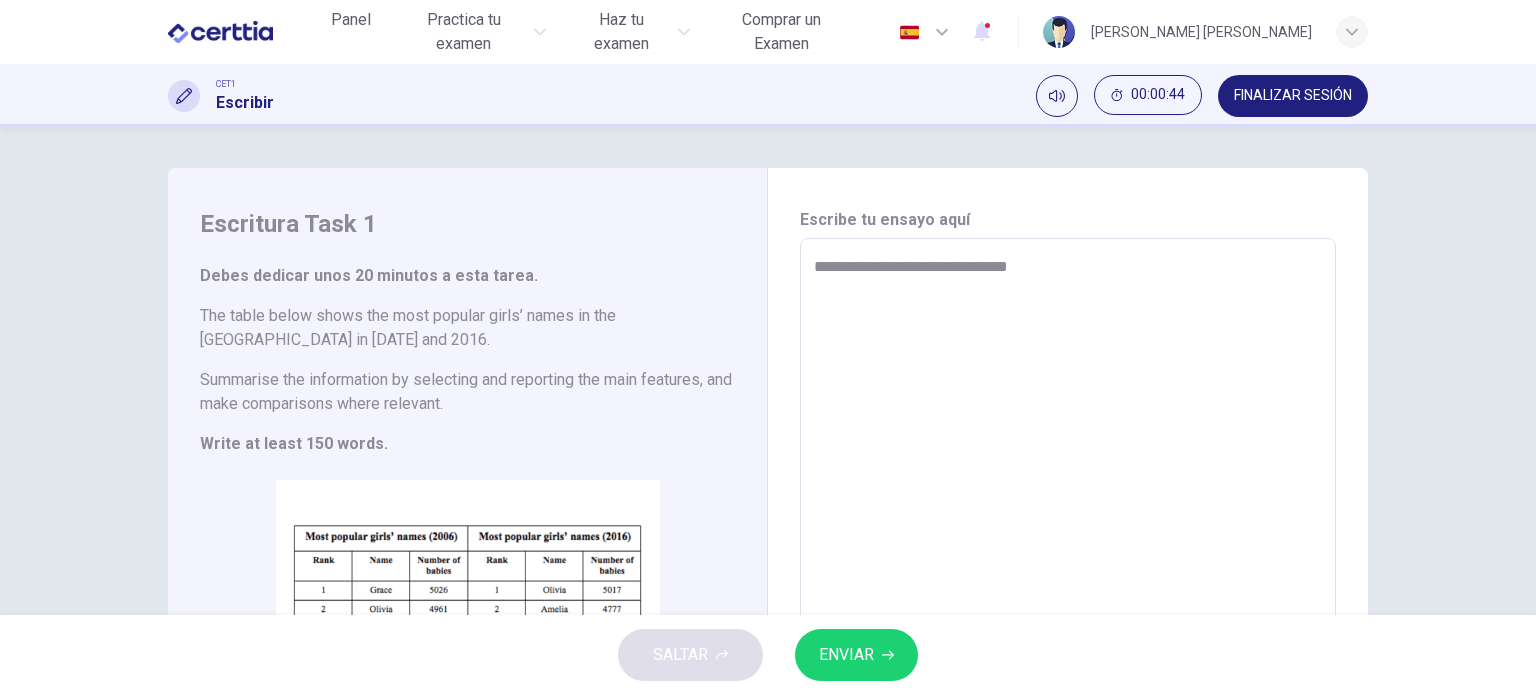 type on "*" 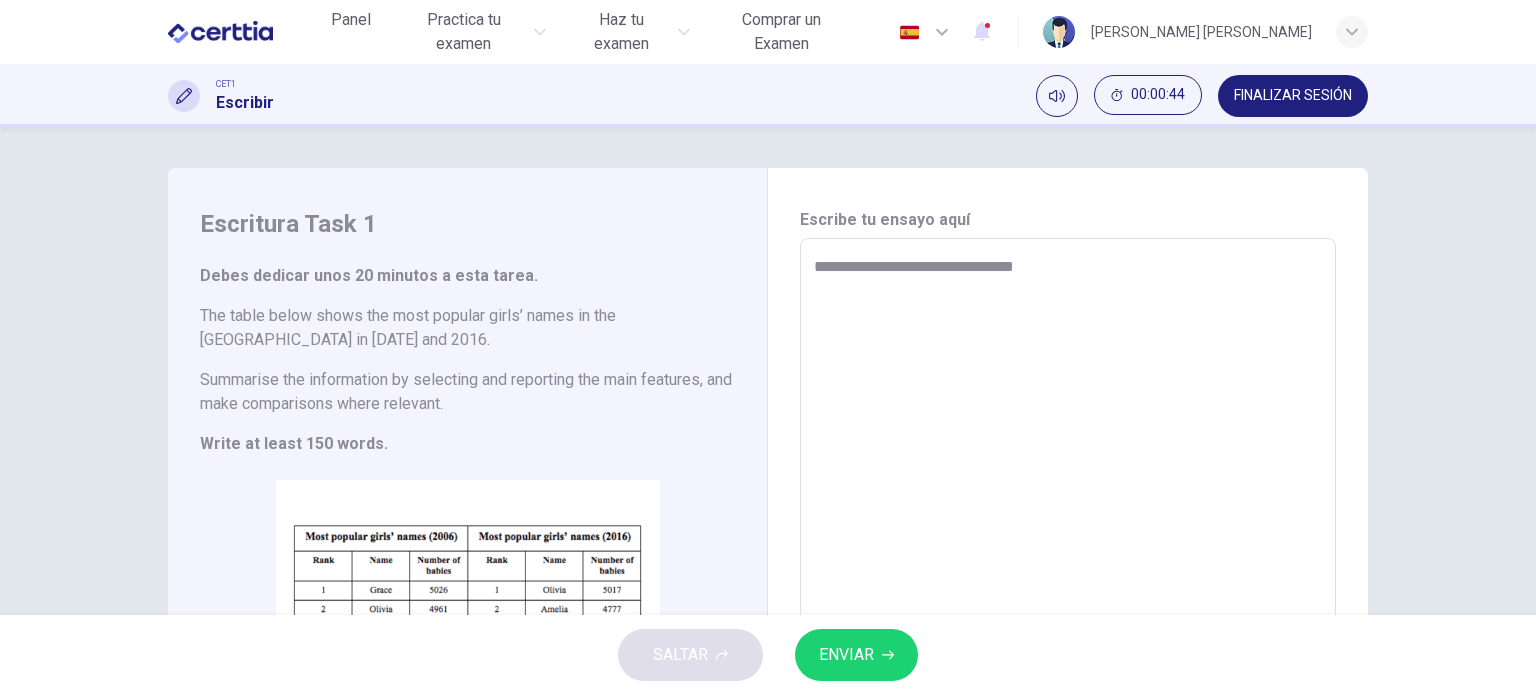 type on "*" 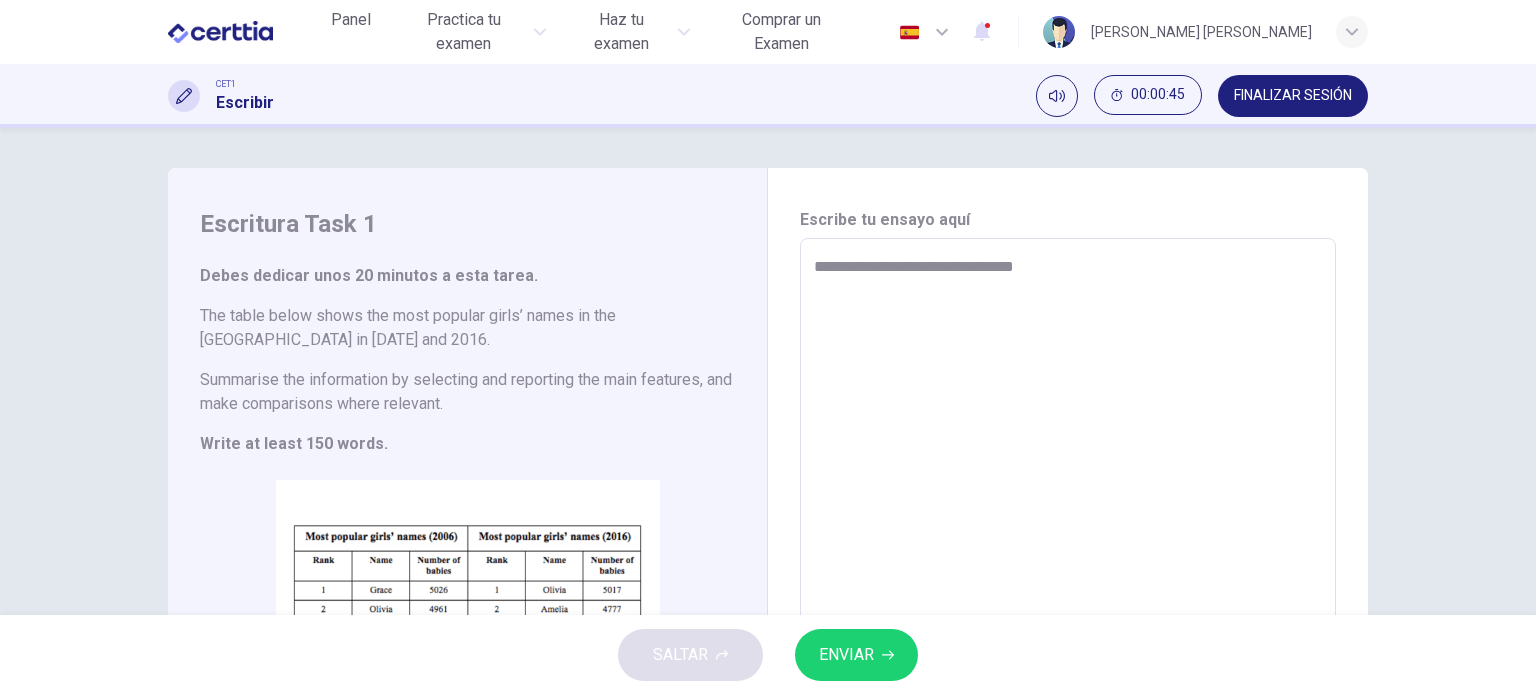 type on "**********" 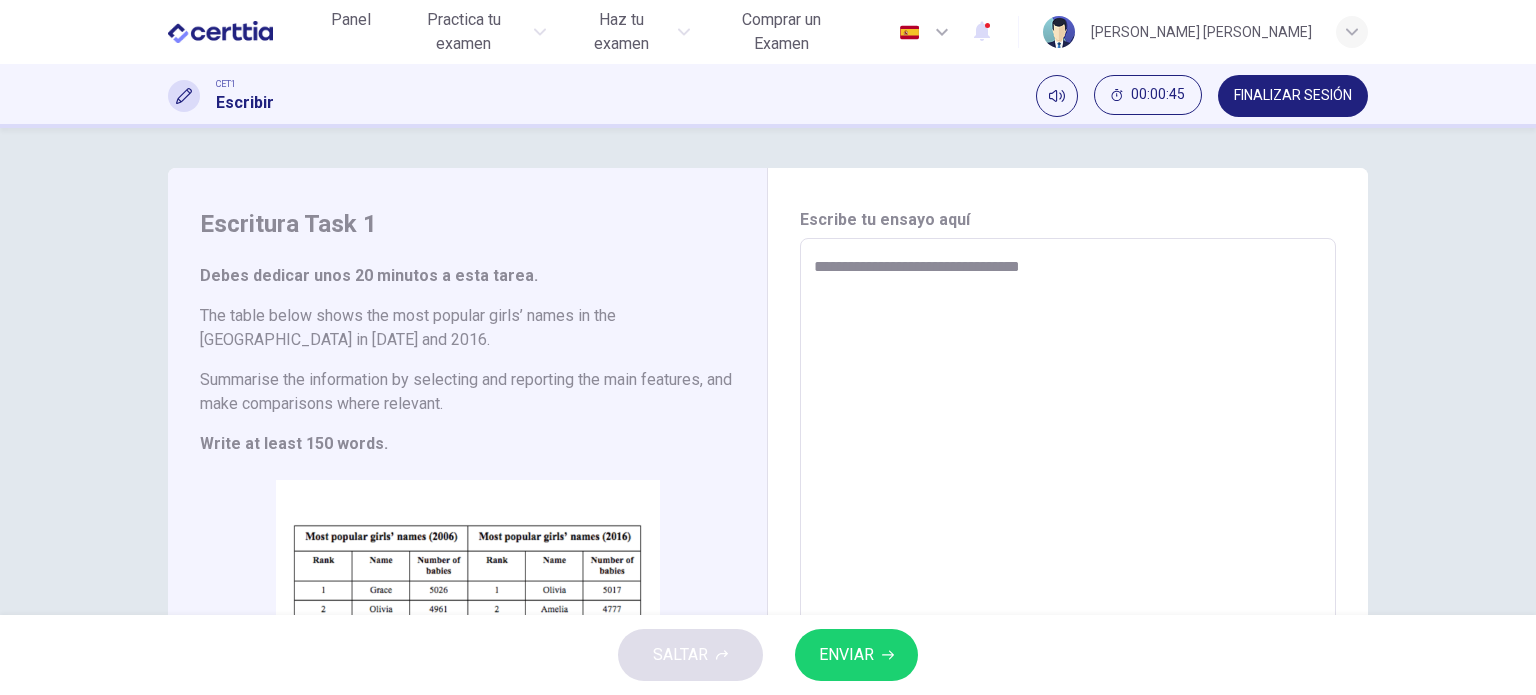 type on "**********" 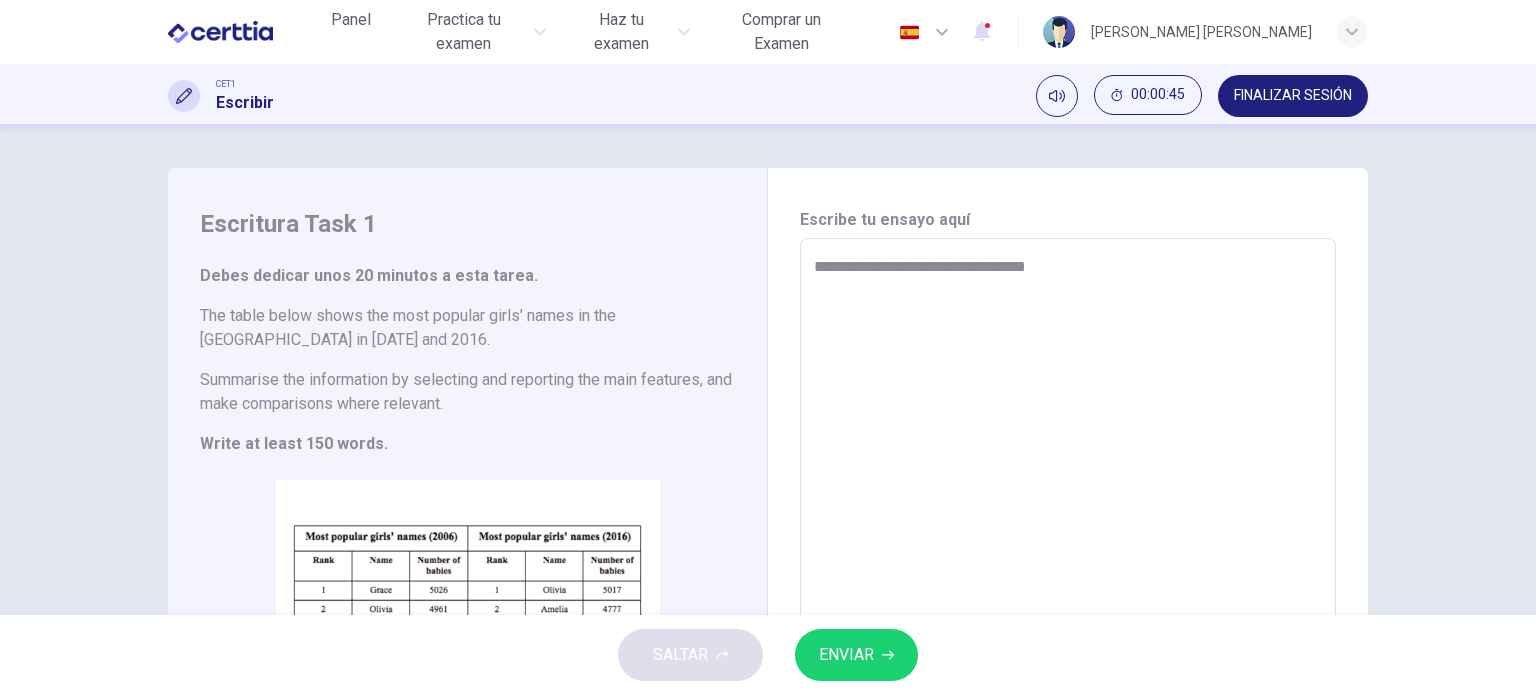 type on "*" 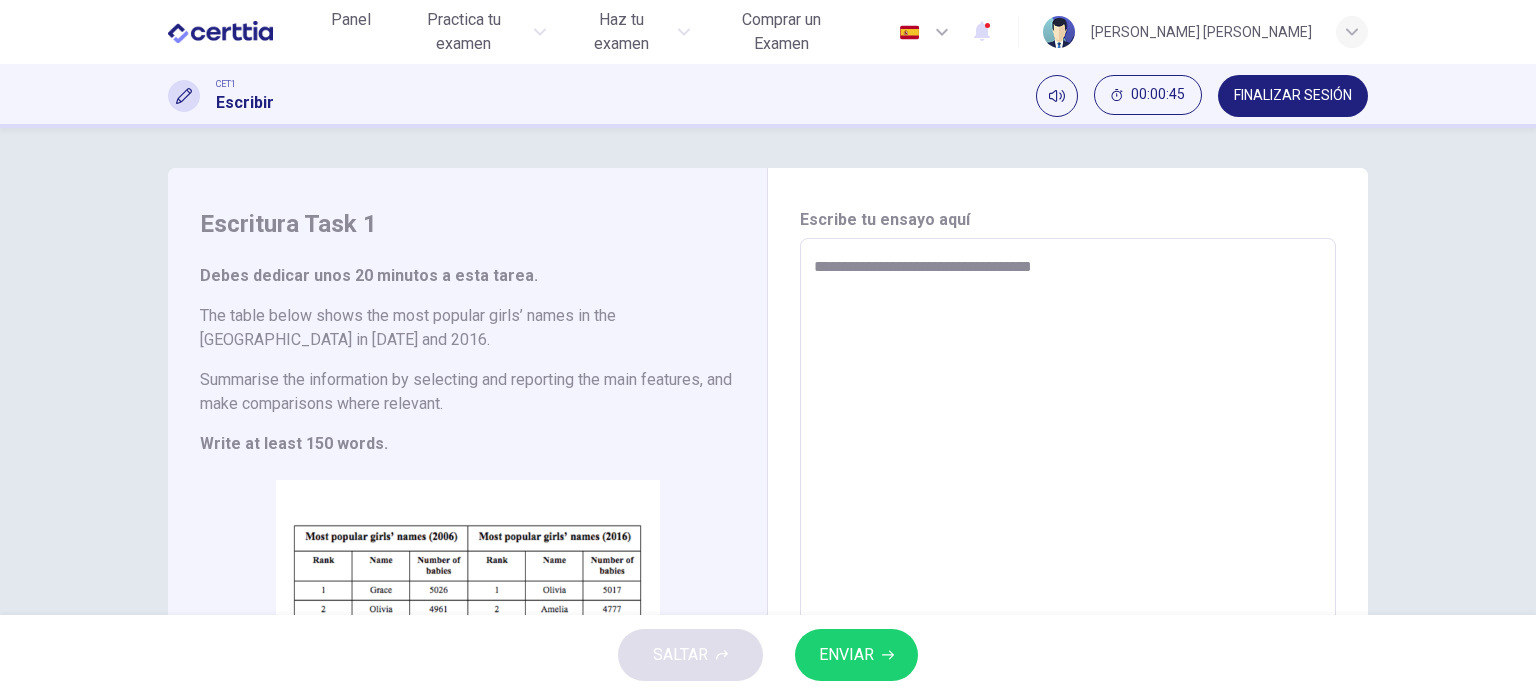 type on "*" 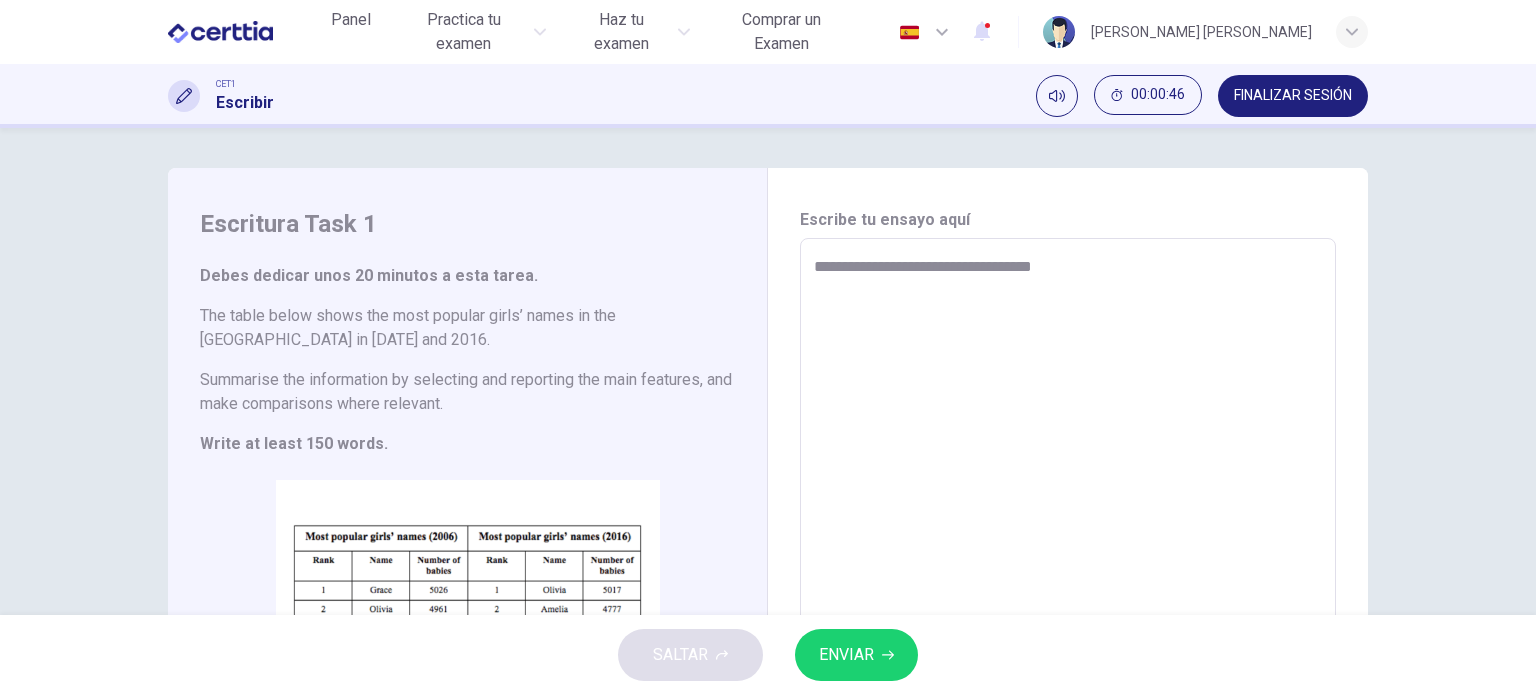 type on "**********" 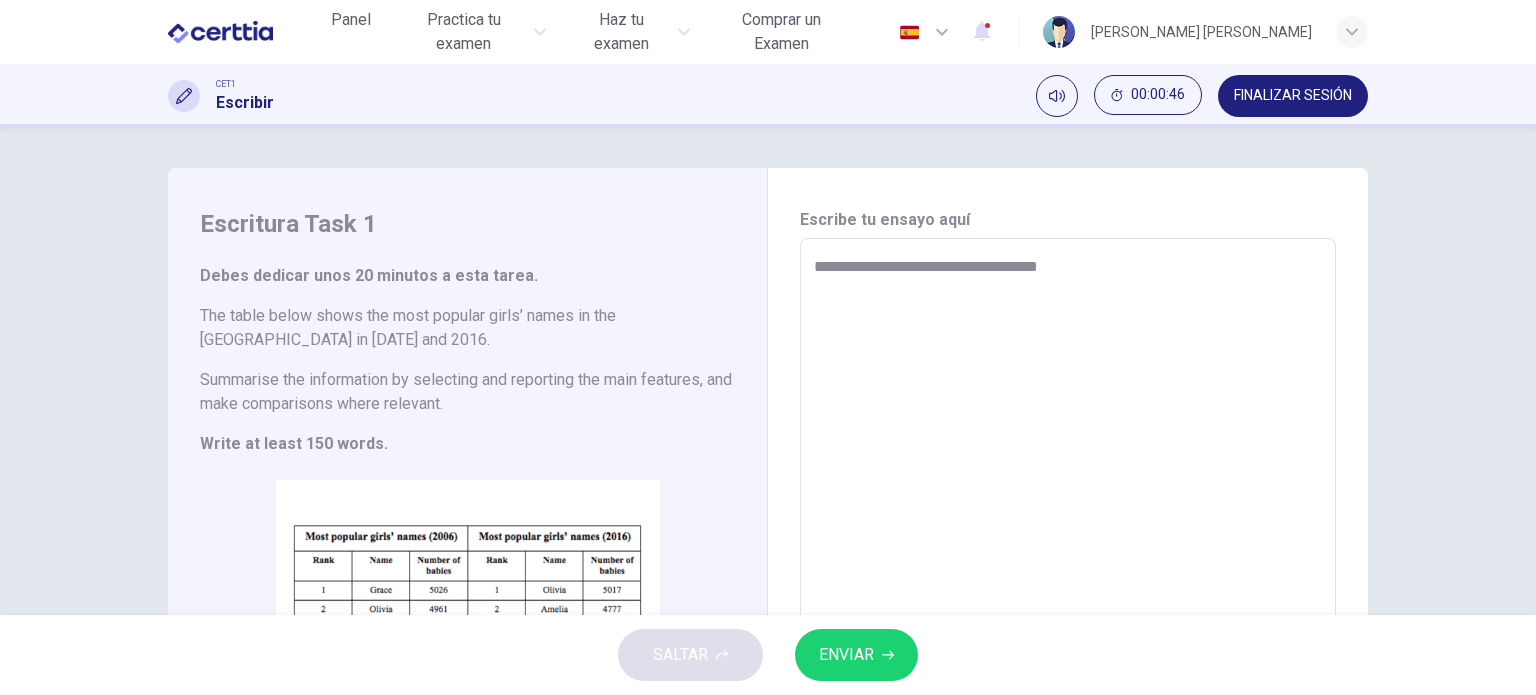 type on "**********" 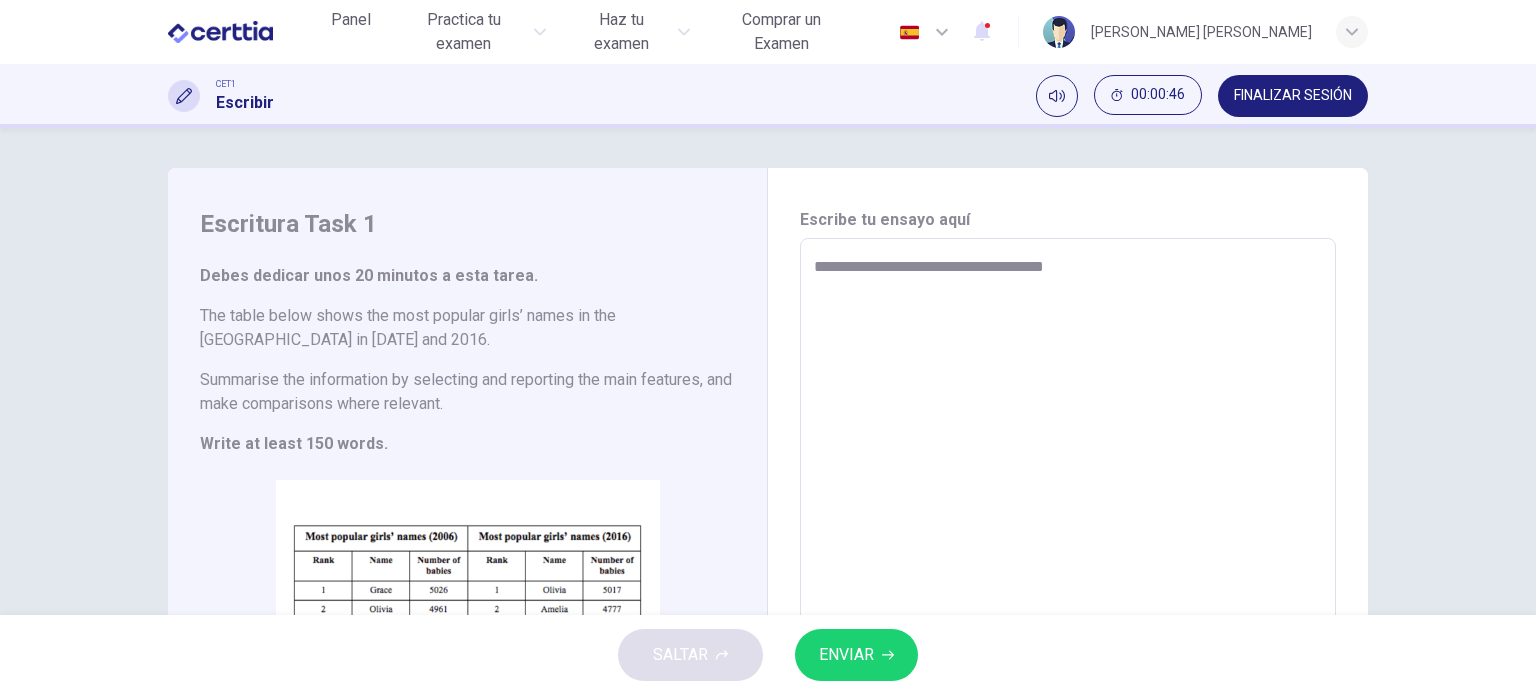 type on "*" 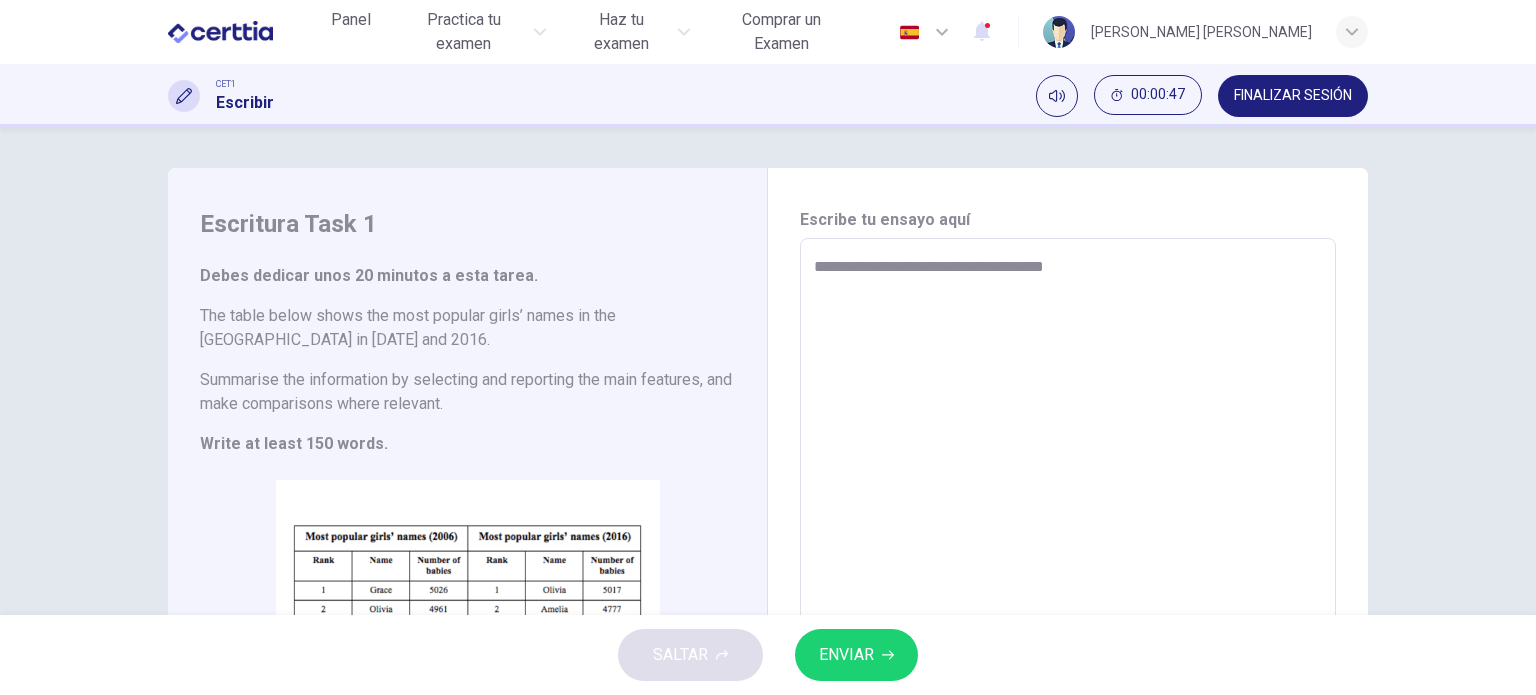type on "**********" 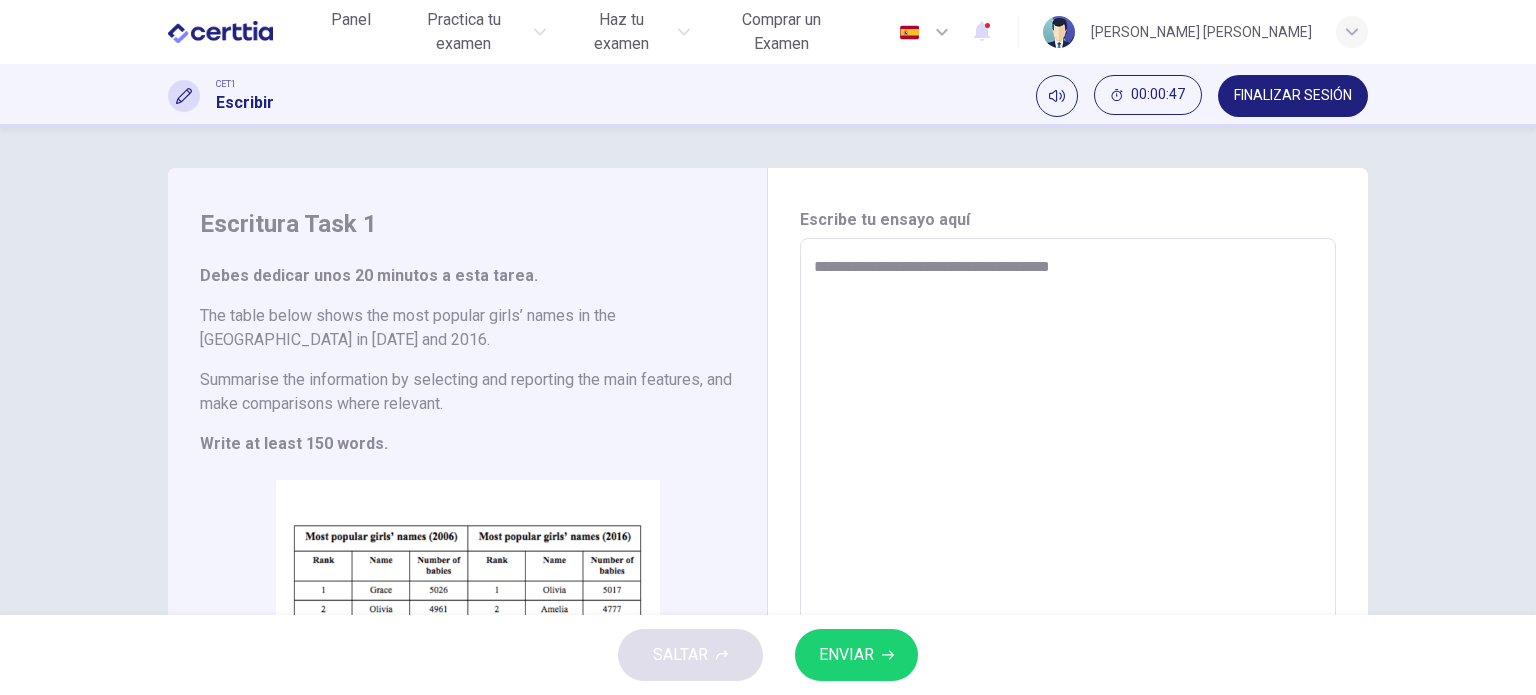 type on "**********" 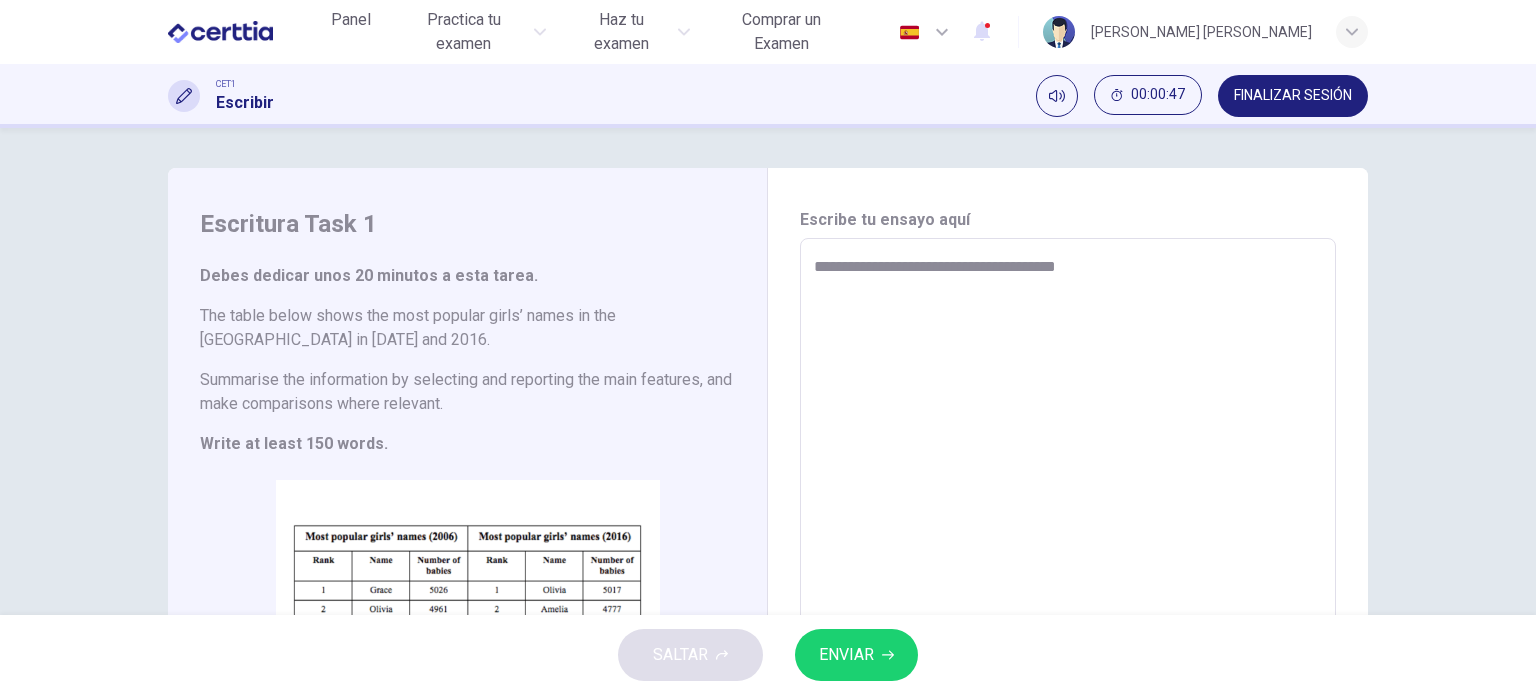 type on "*" 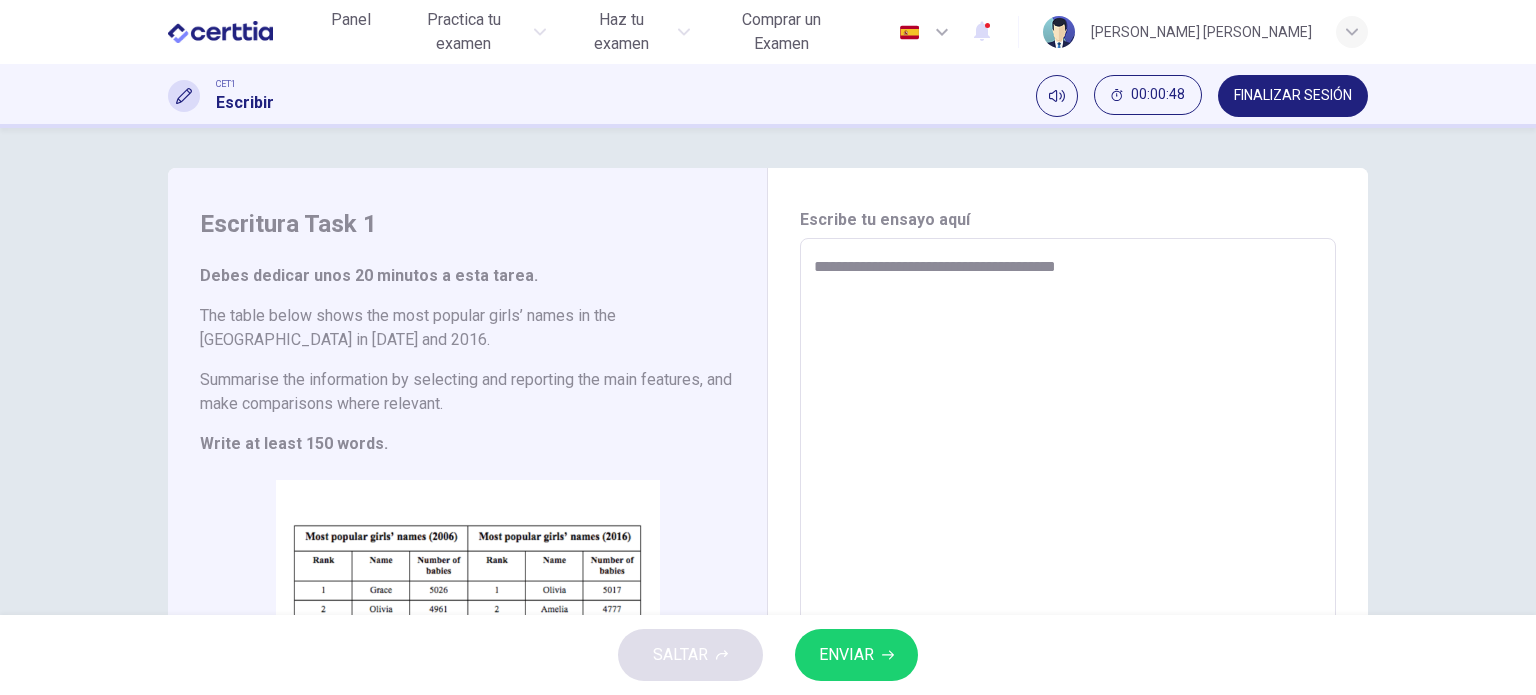 type on "**********" 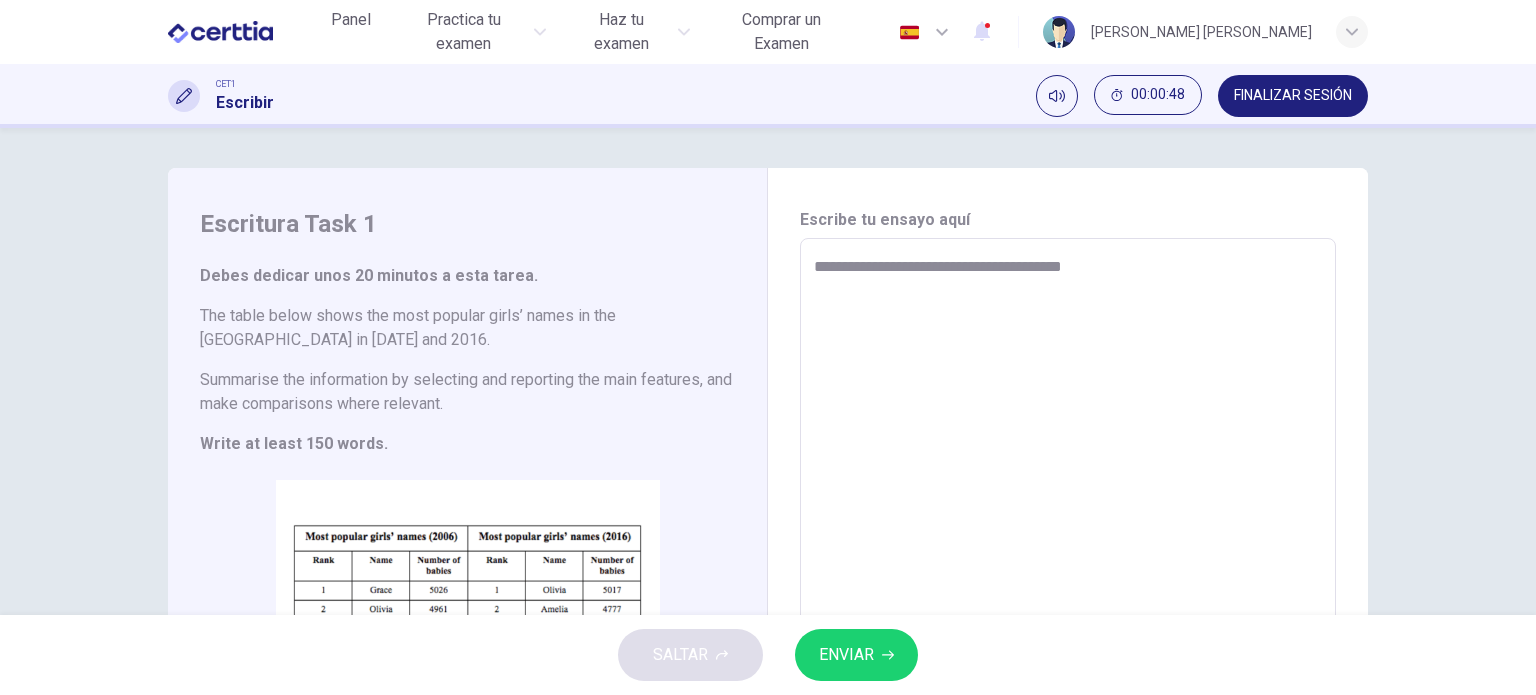 type on "**********" 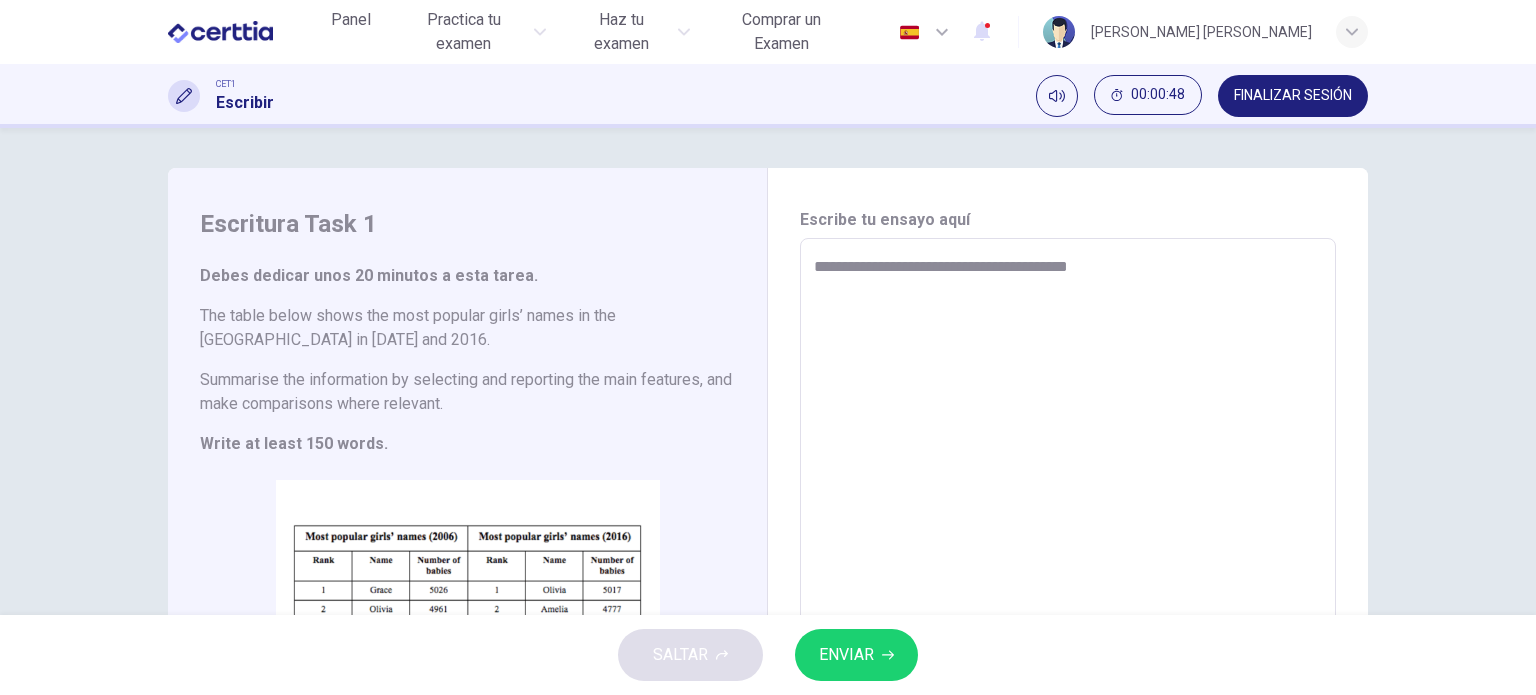 type on "*" 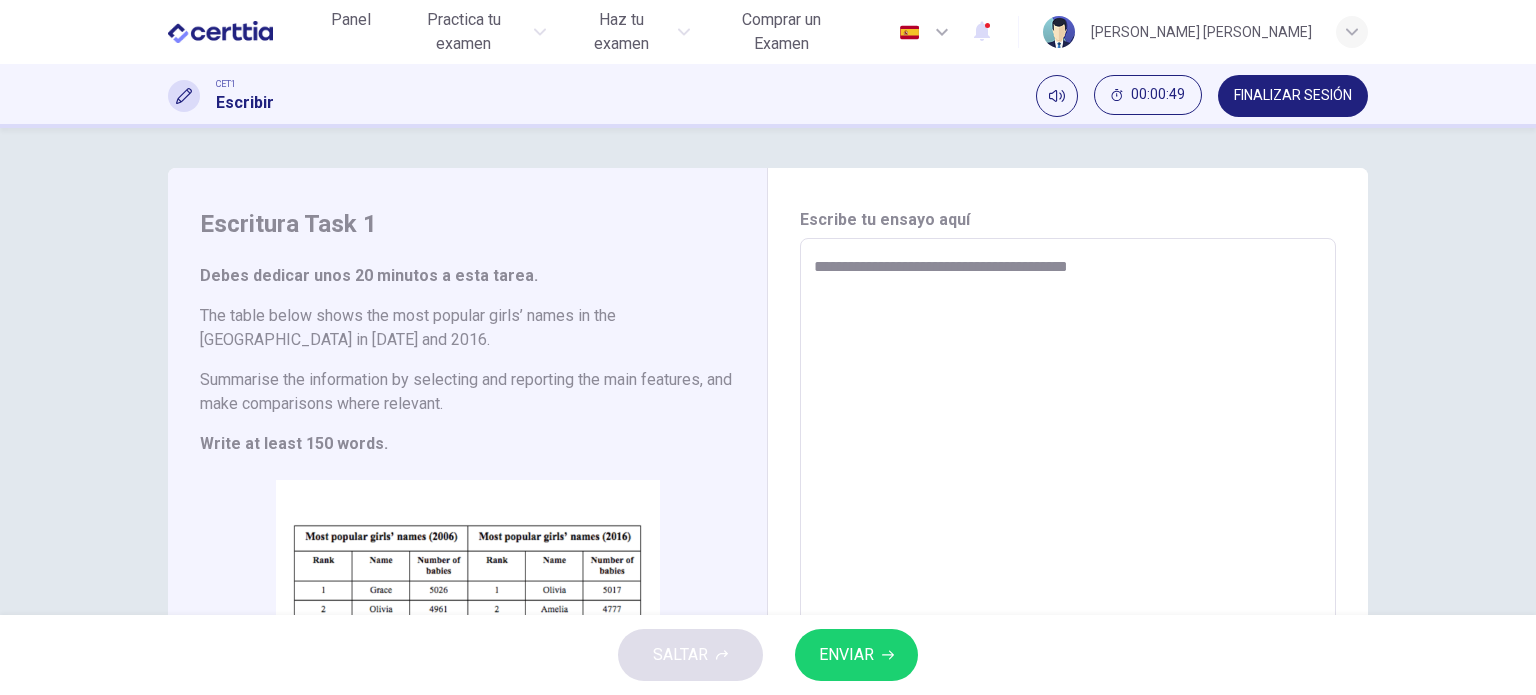 type on "**********" 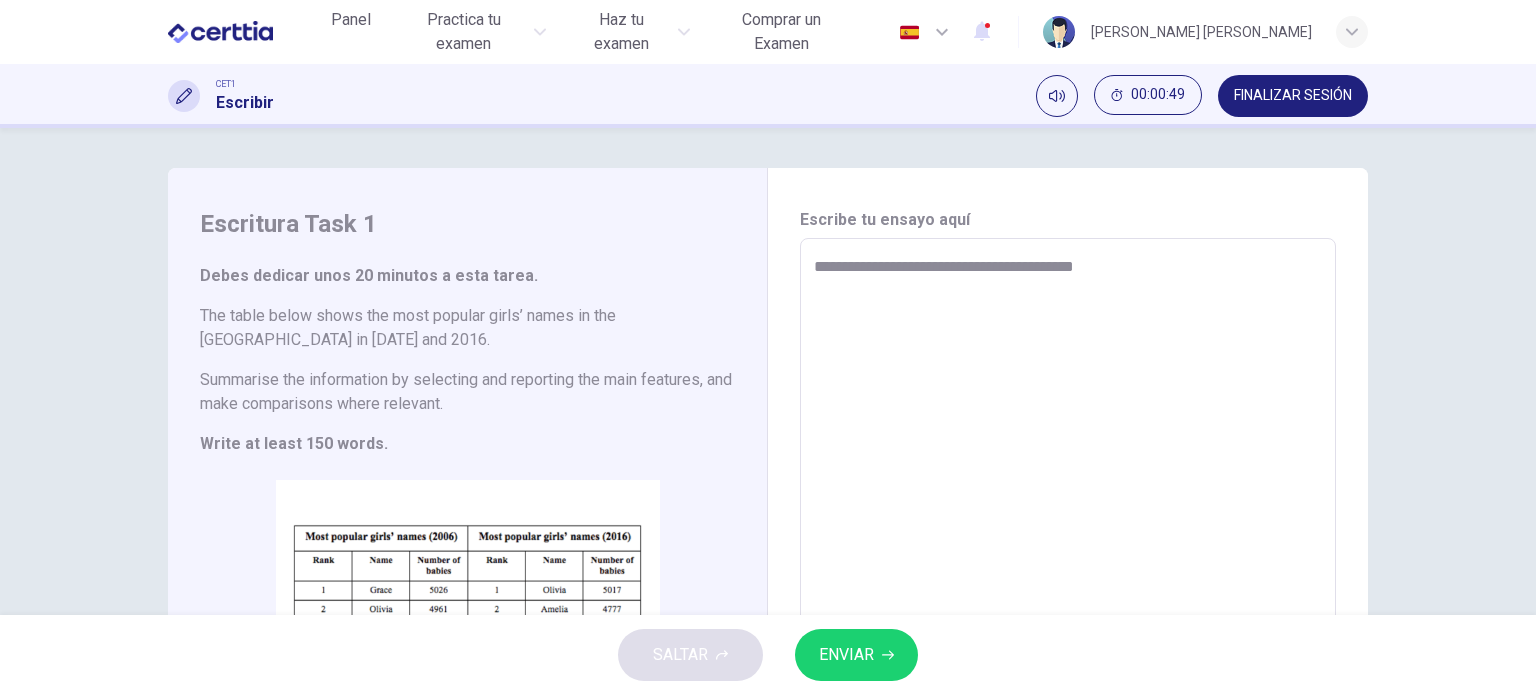 type on "*" 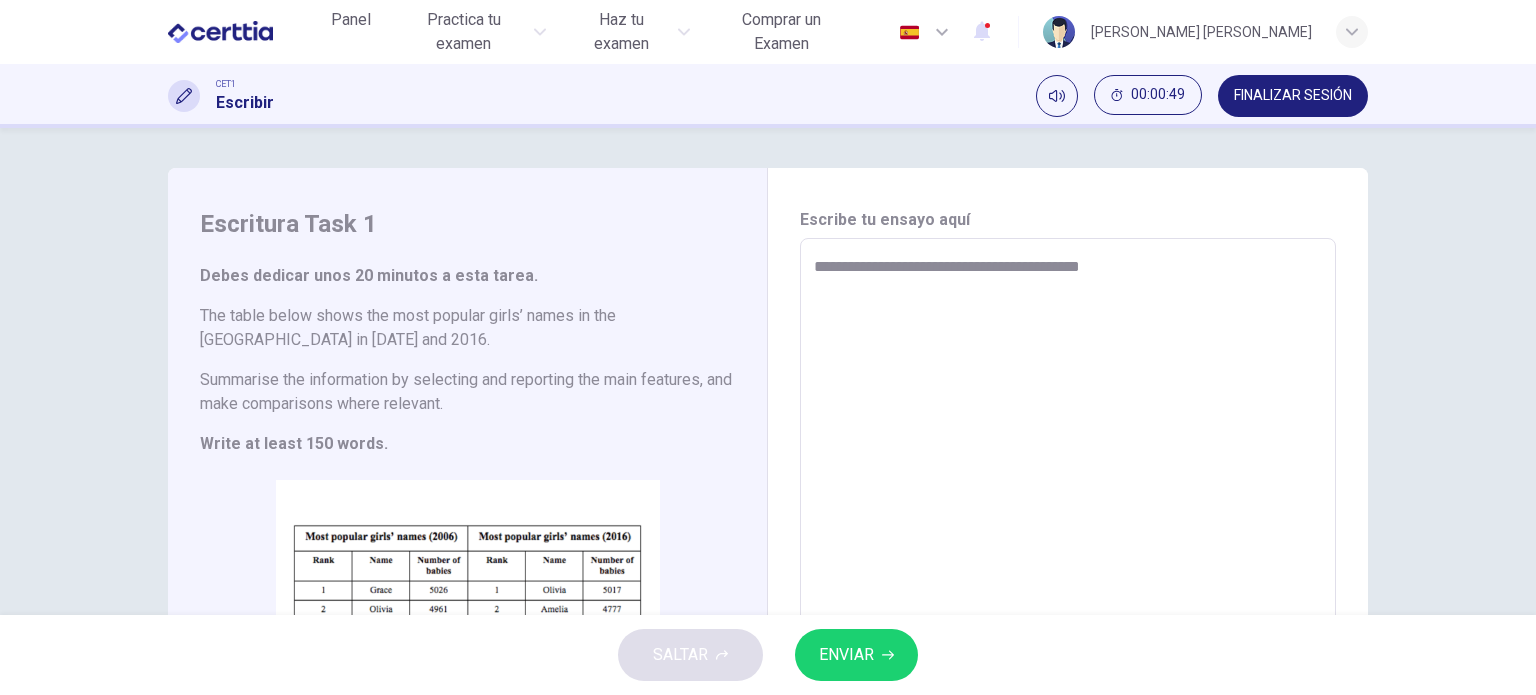 type on "*" 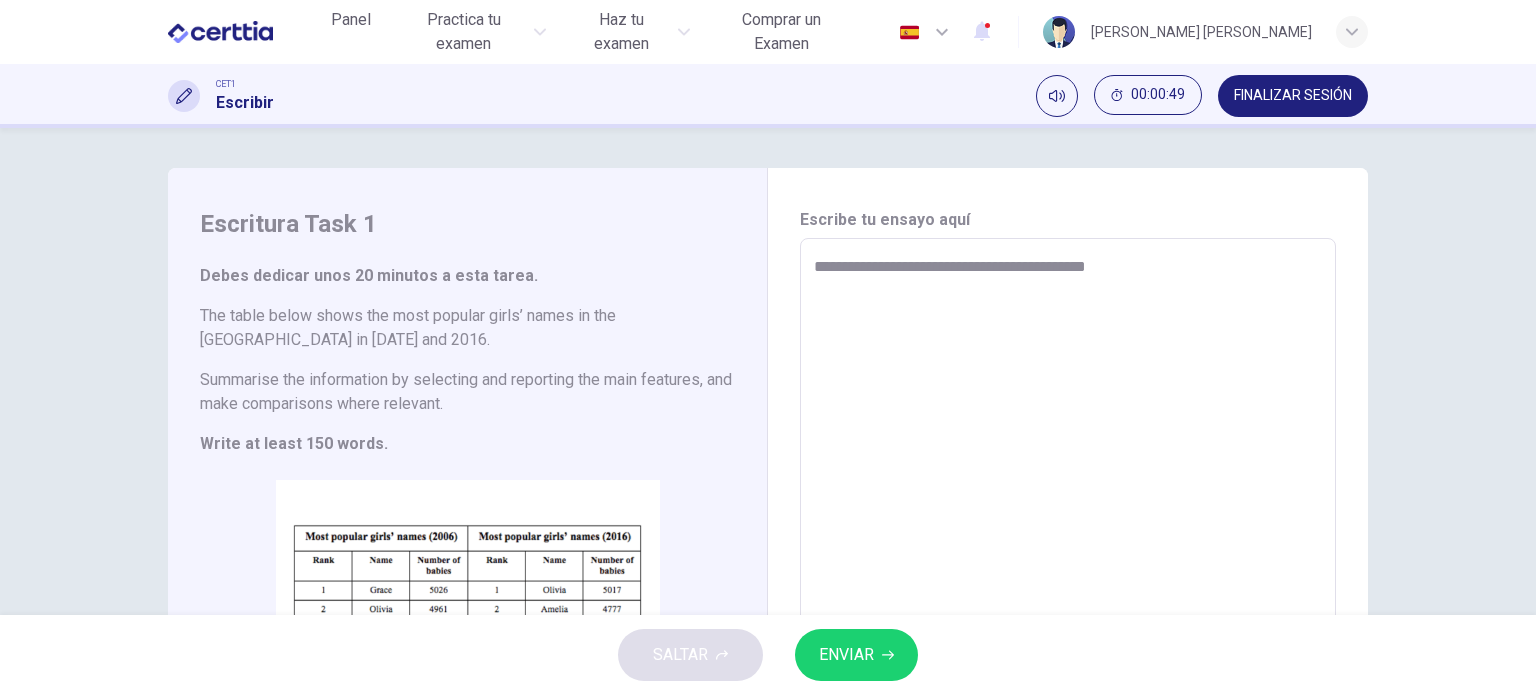 type on "*" 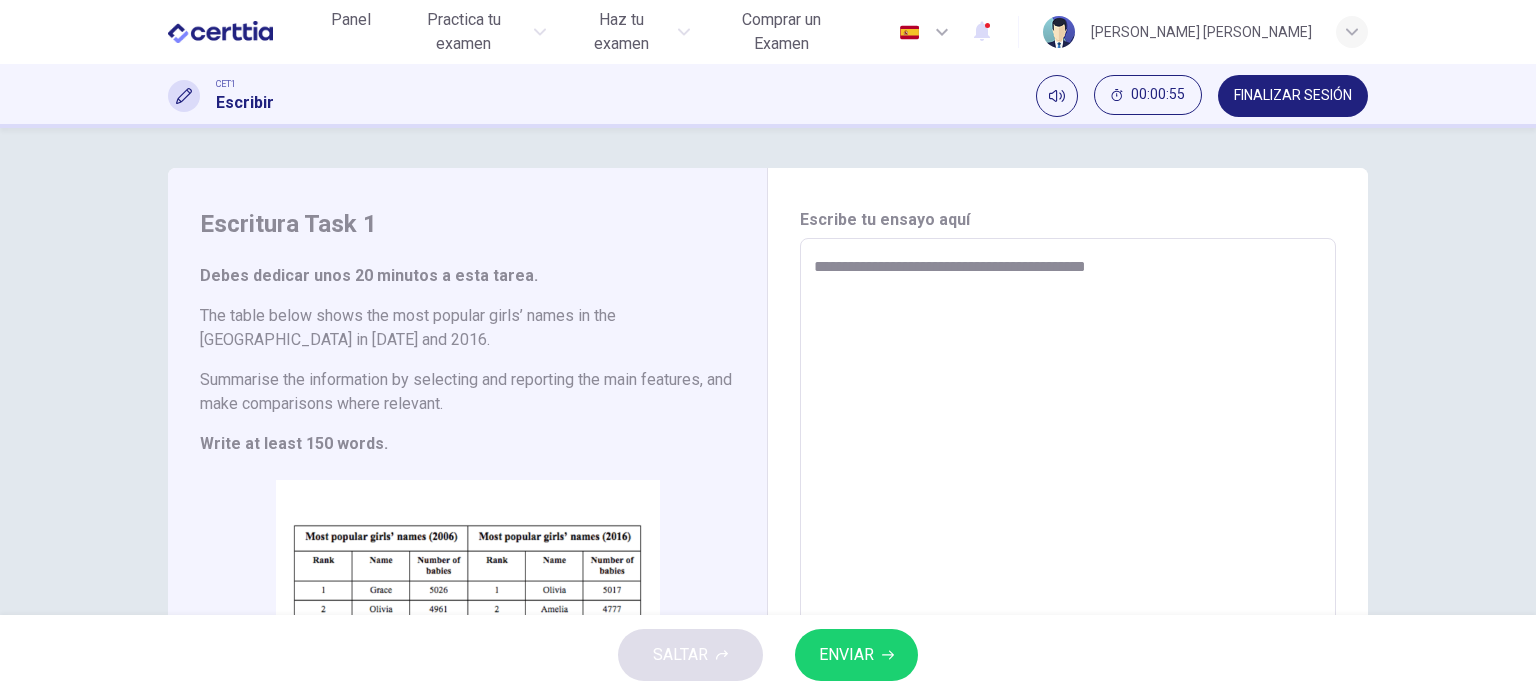 type on "**********" 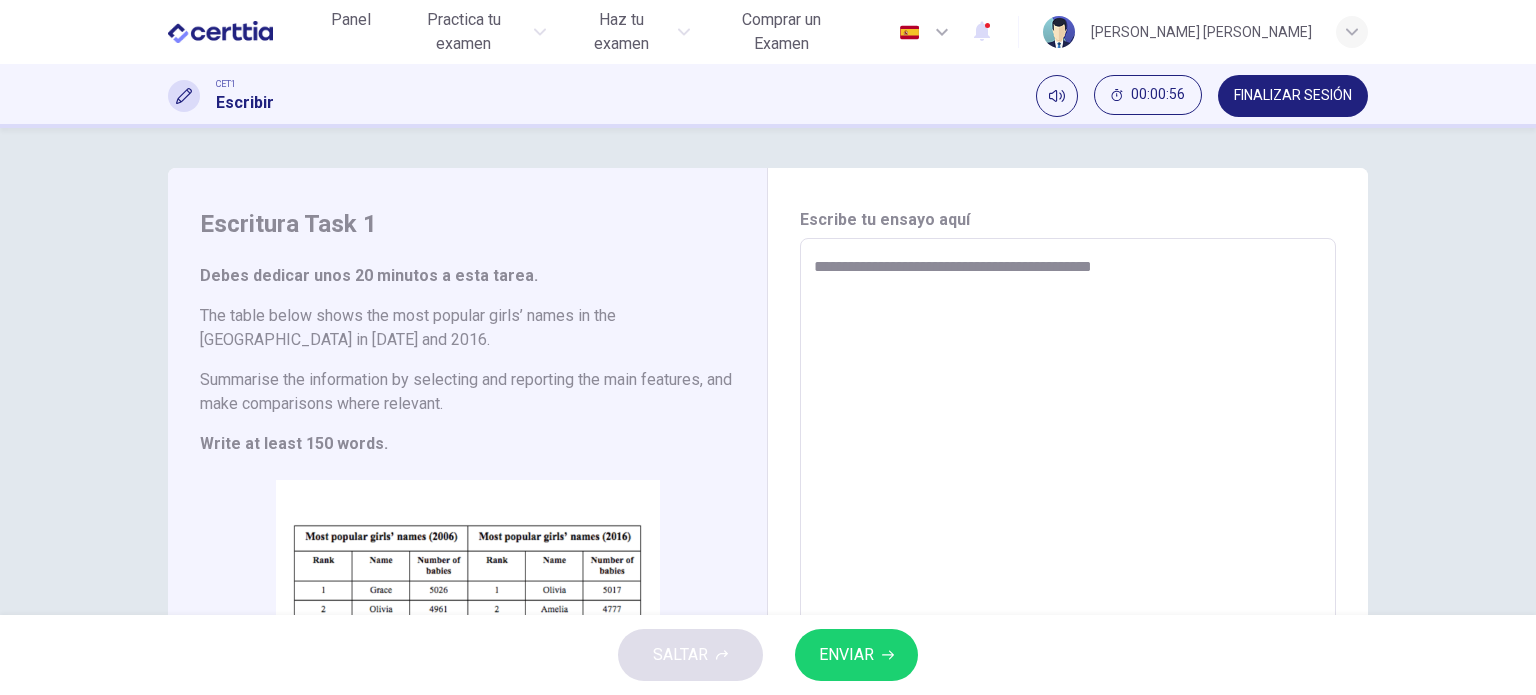 type on "**********" 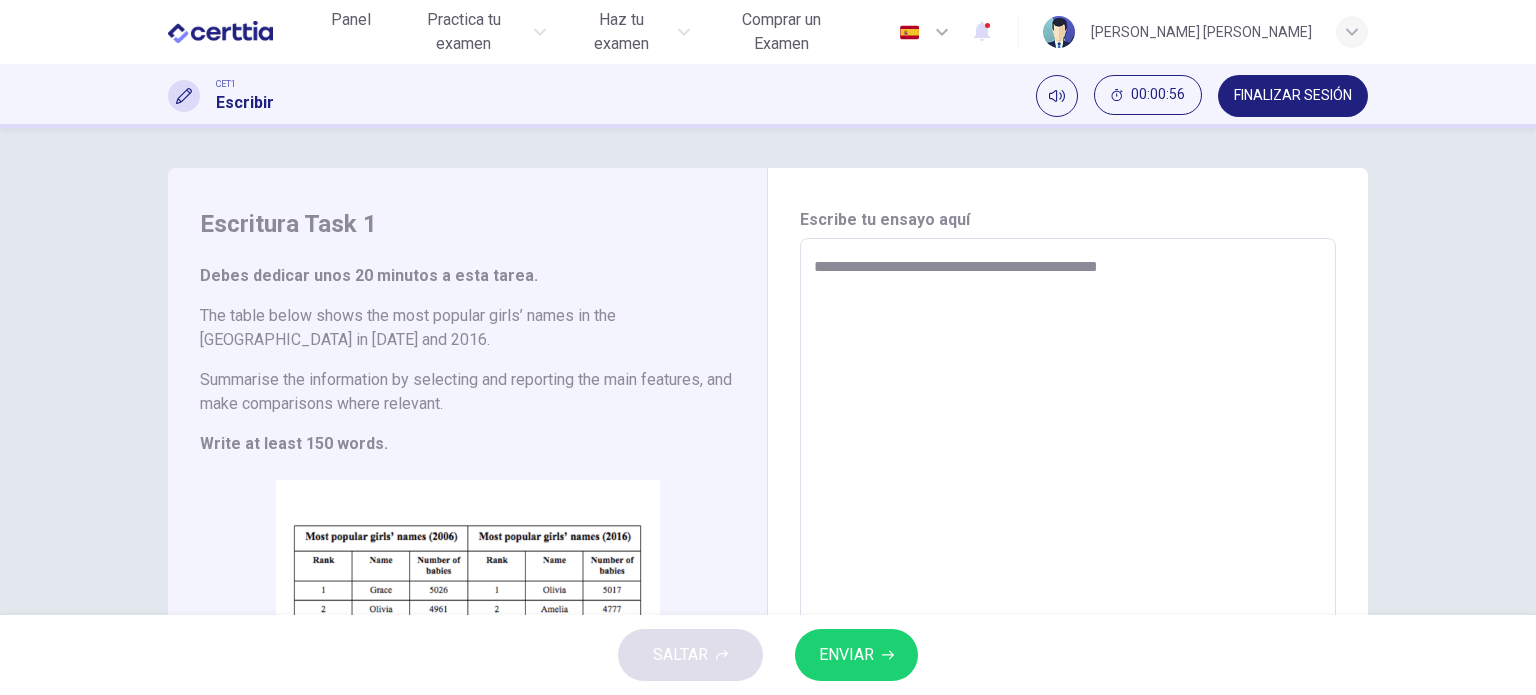type on "**********" 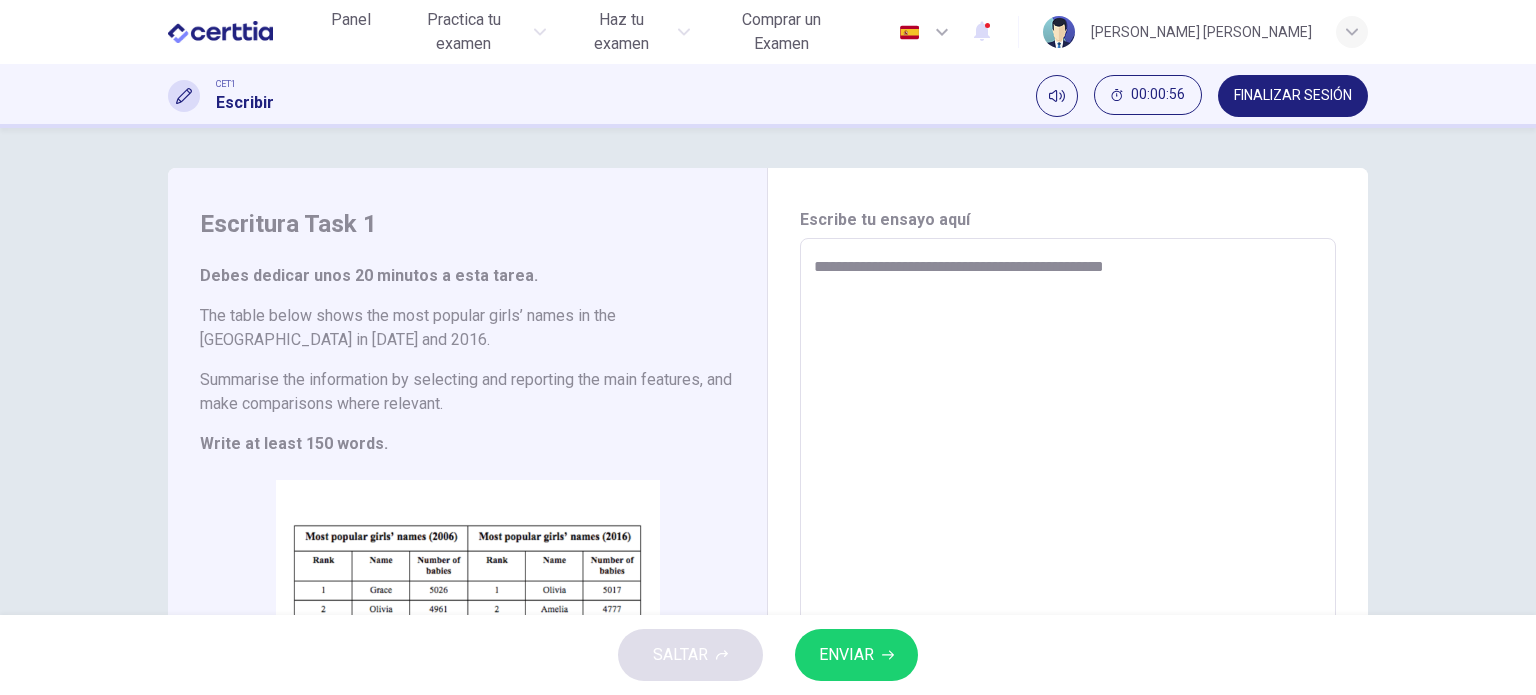 type on "*" 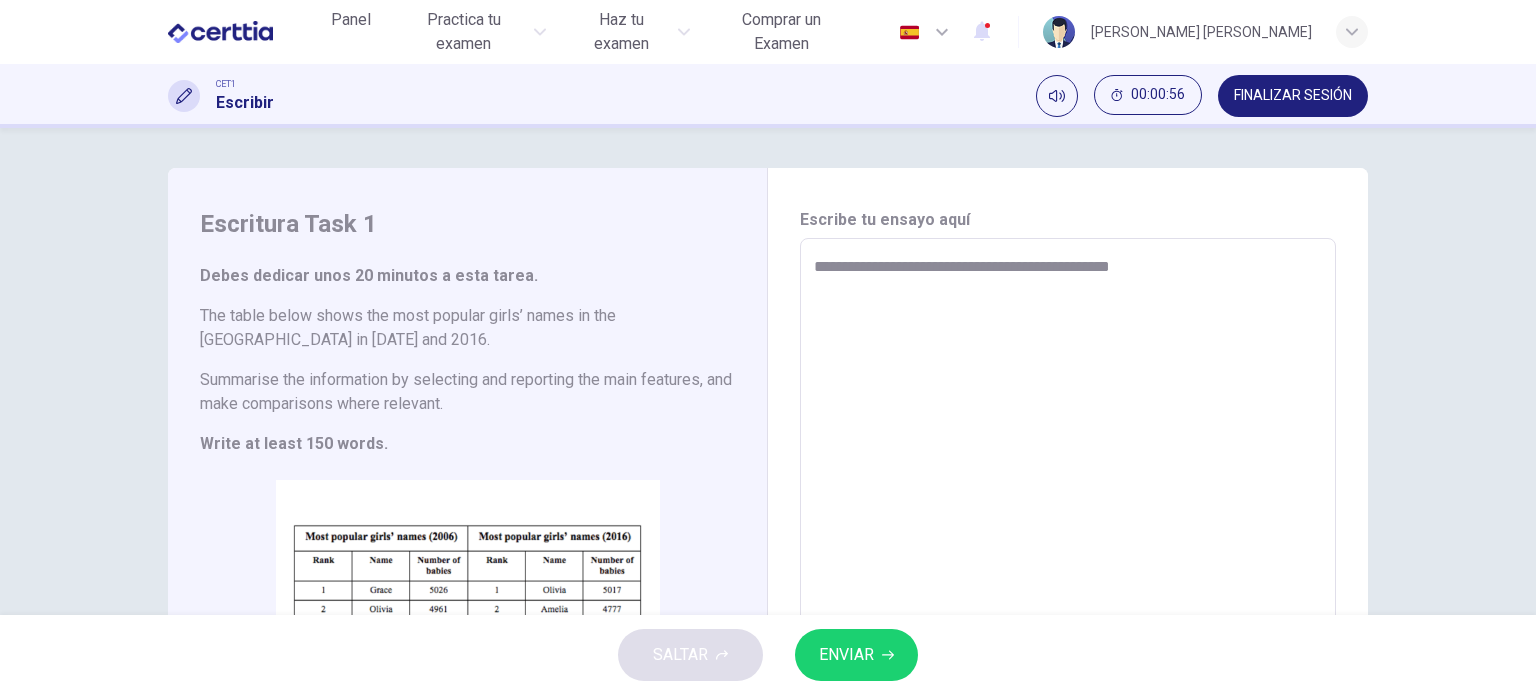 type on "*" 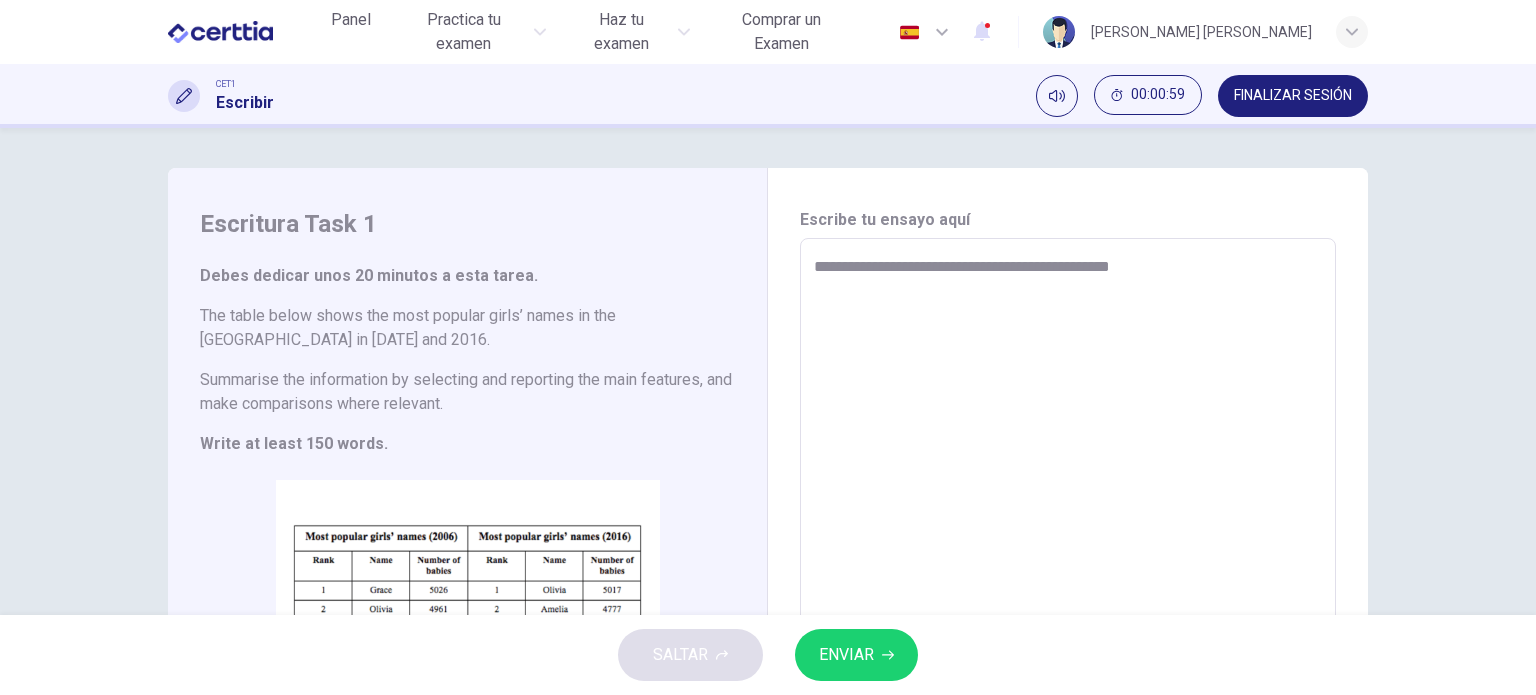 scroll, scrollTop: 45, scrollLeft: 0, axis: vertical 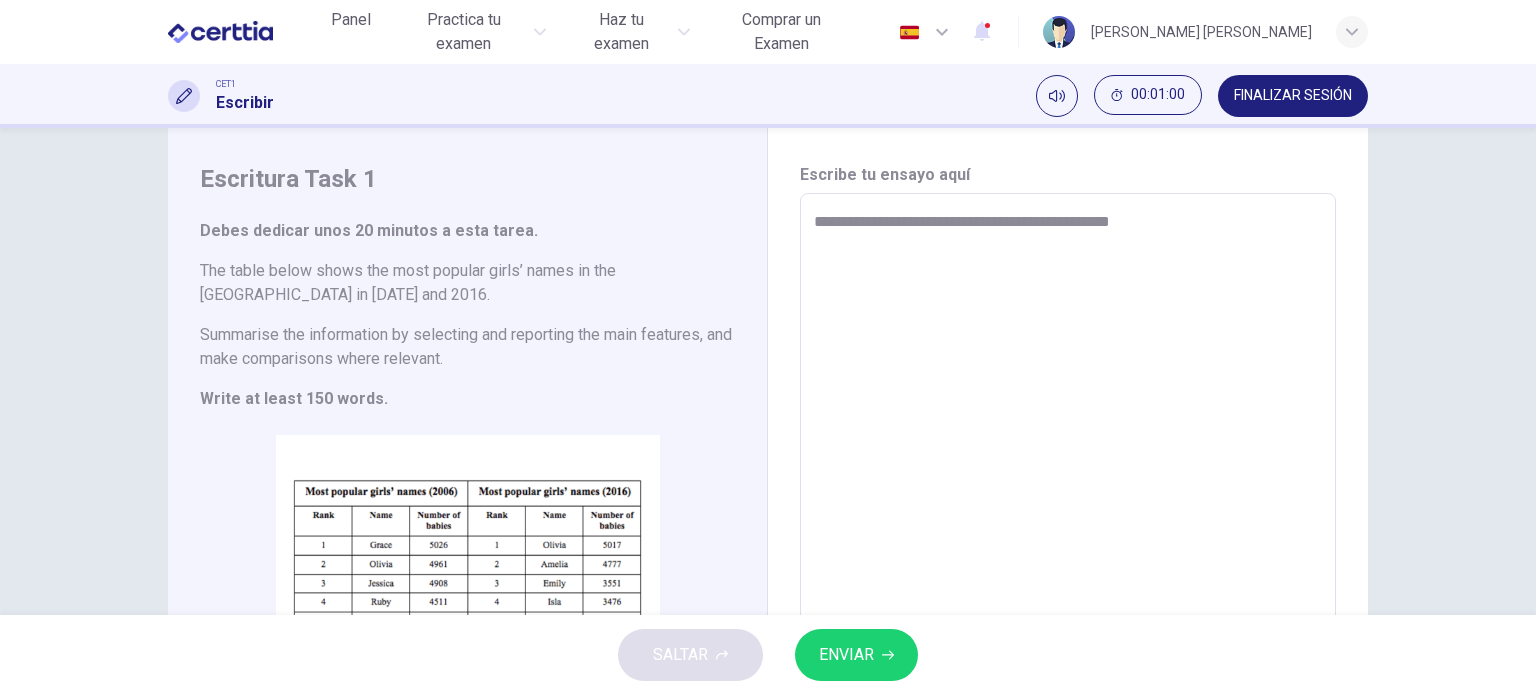 click on "**********" at bounding box center (1068, 489) 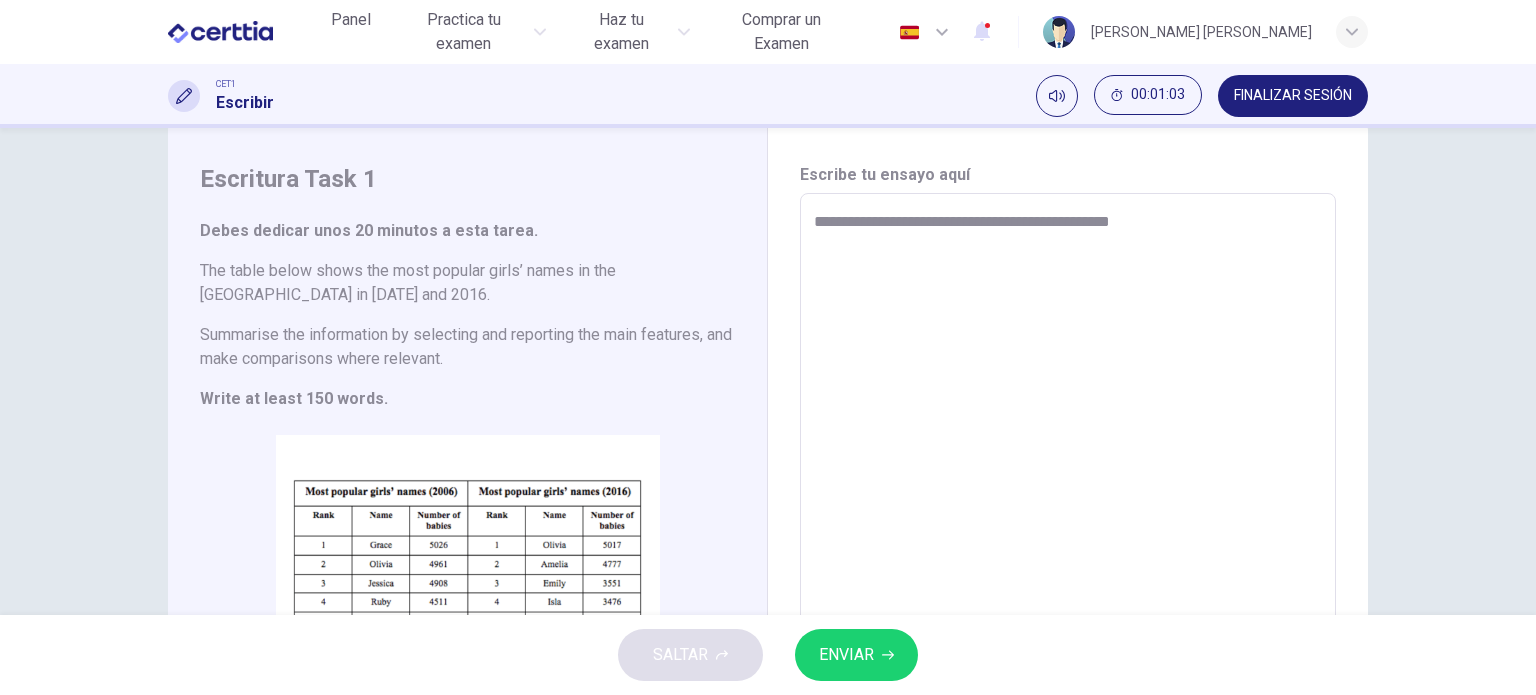 type on "**********" 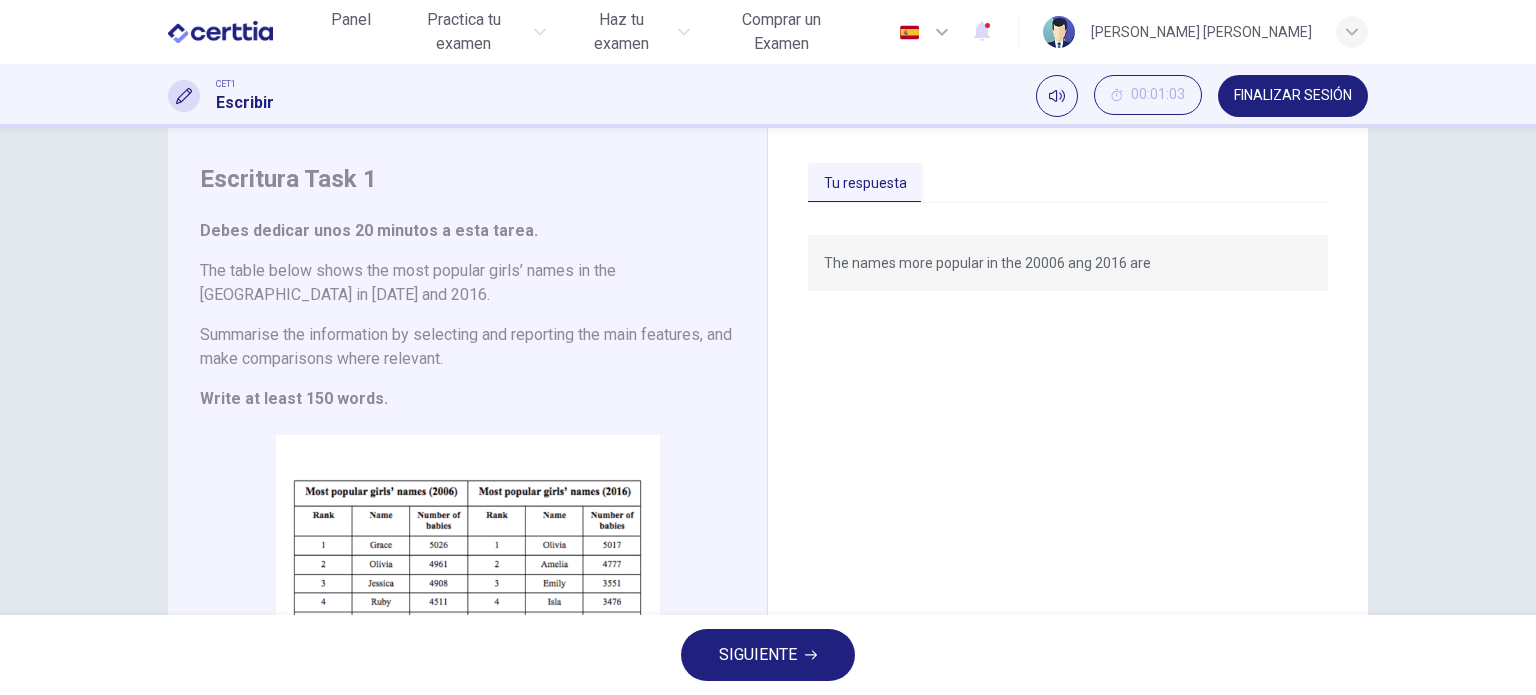 click on "SIGUIENTE" at bounding box center (768, 655) 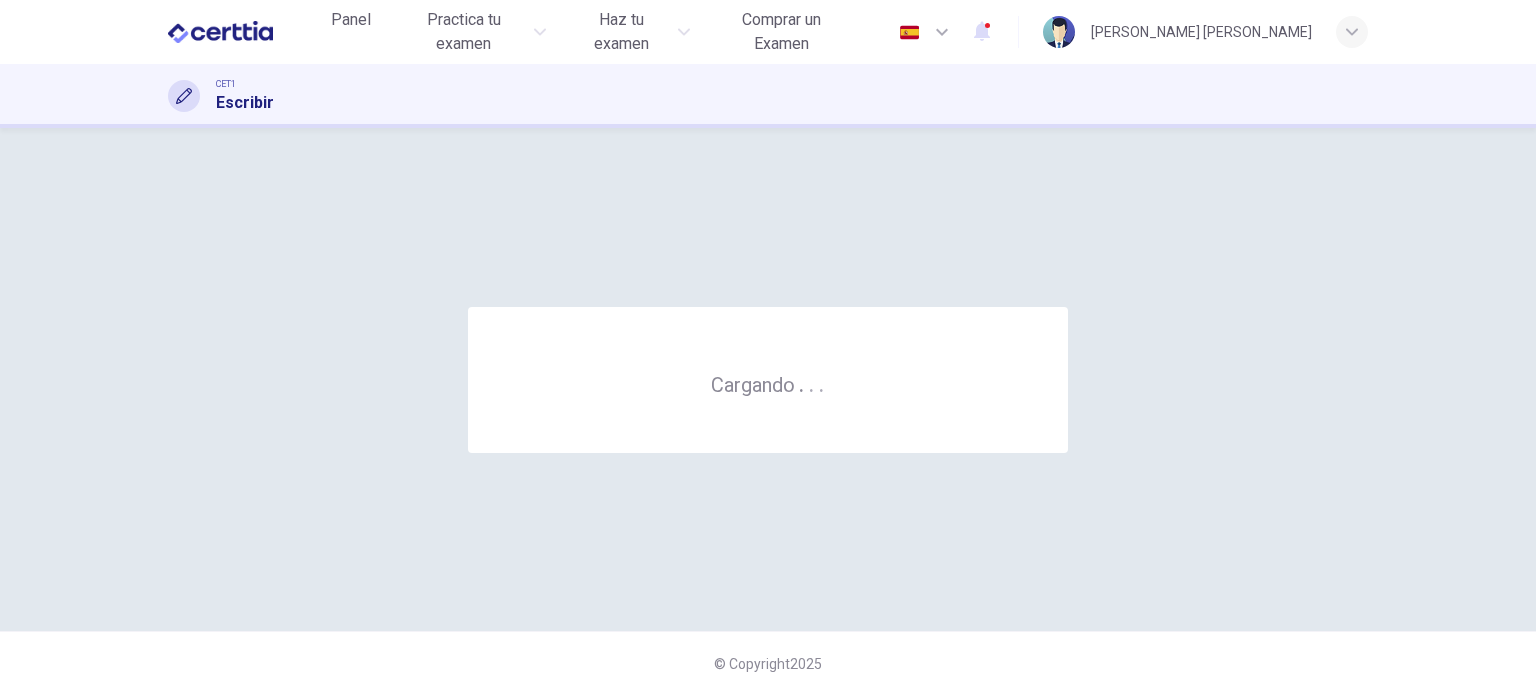 scroll, scrollTop: 0, scrollLeft: 0, axis: both 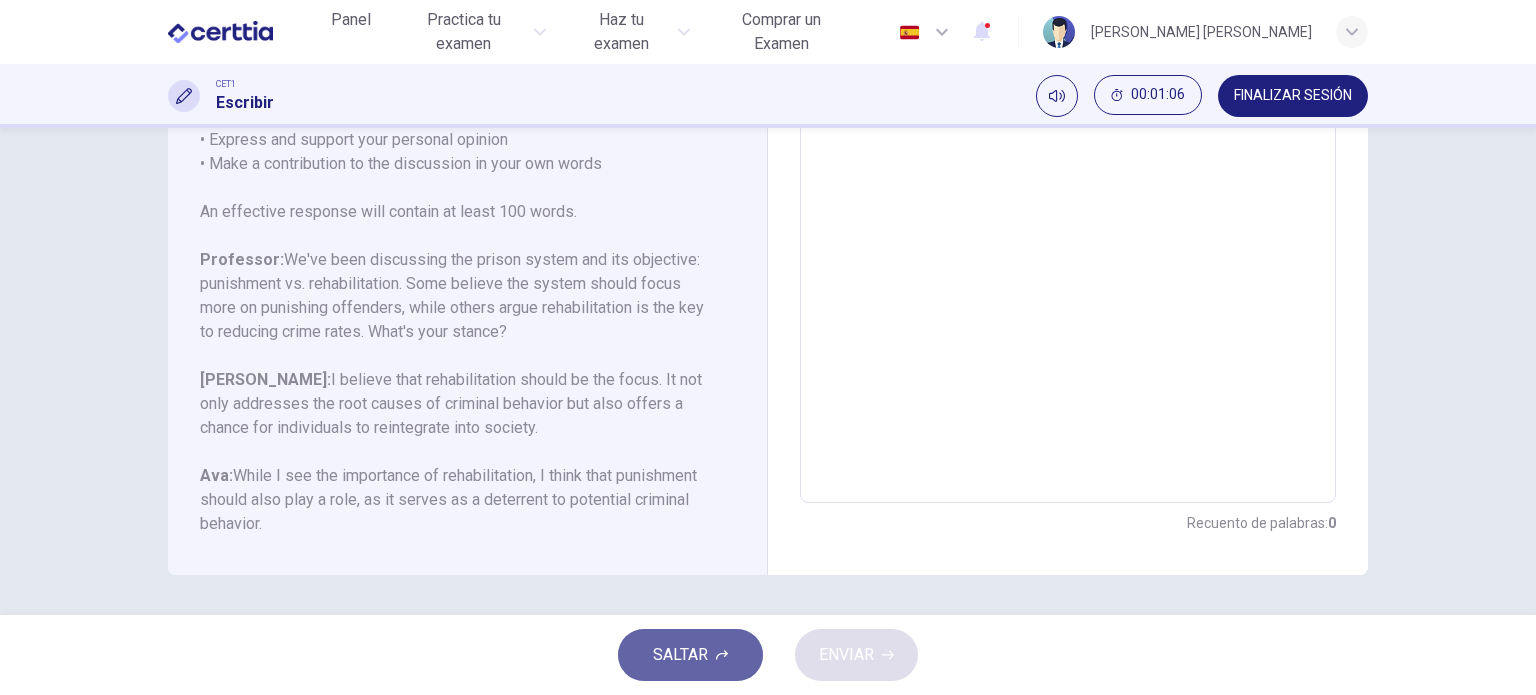 click on "SALTAR" at bounding box center (680, 655) 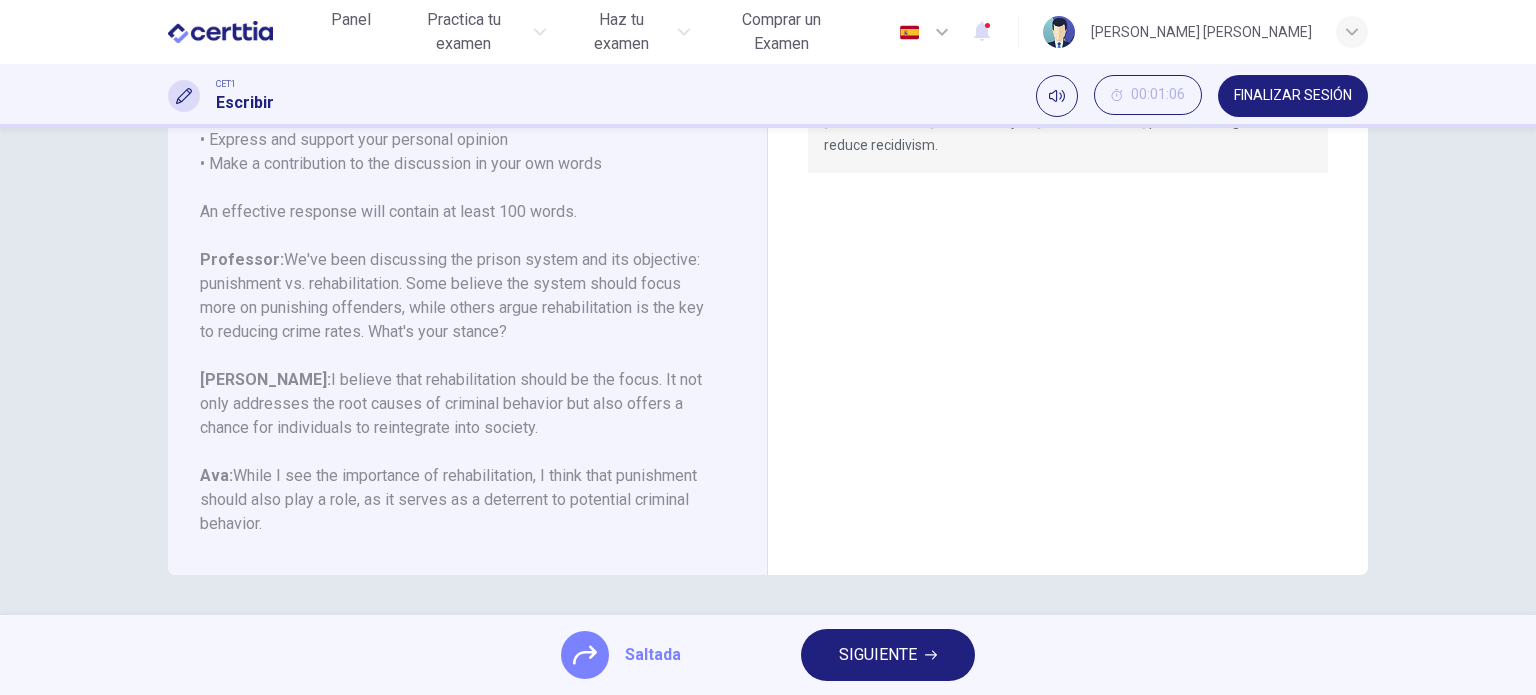 click on "SIGUIENTE" at bounding box center [888, 655] 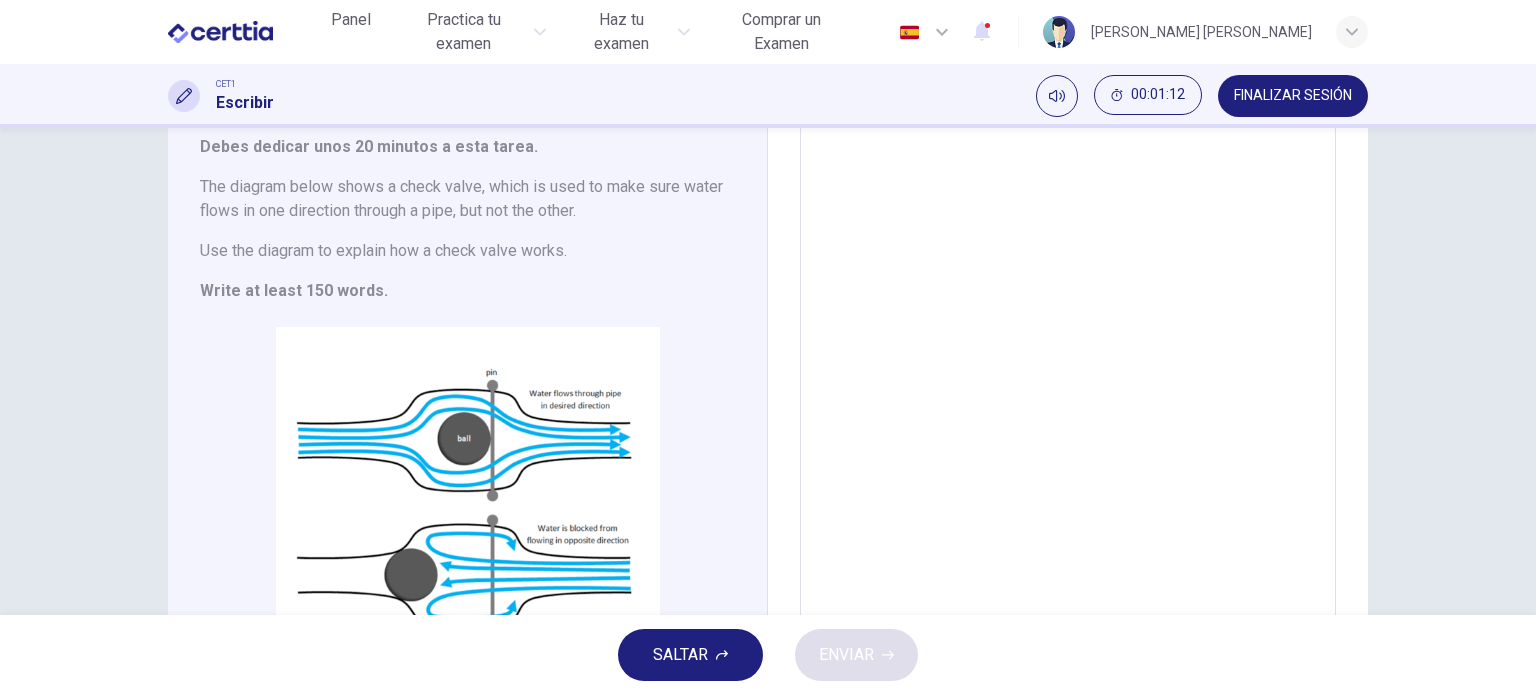 scroll, scrollTop: 200, scrollLeft: 0, axis: vertical 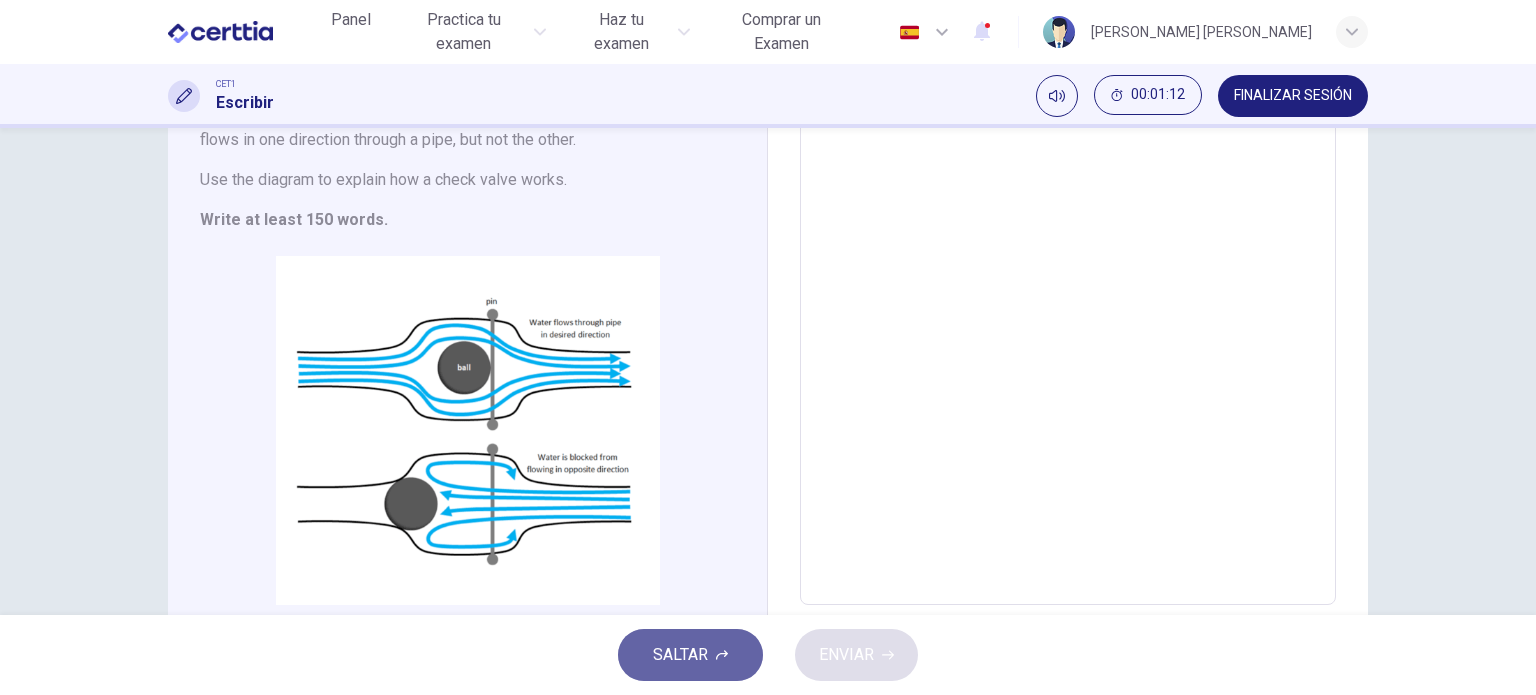 click 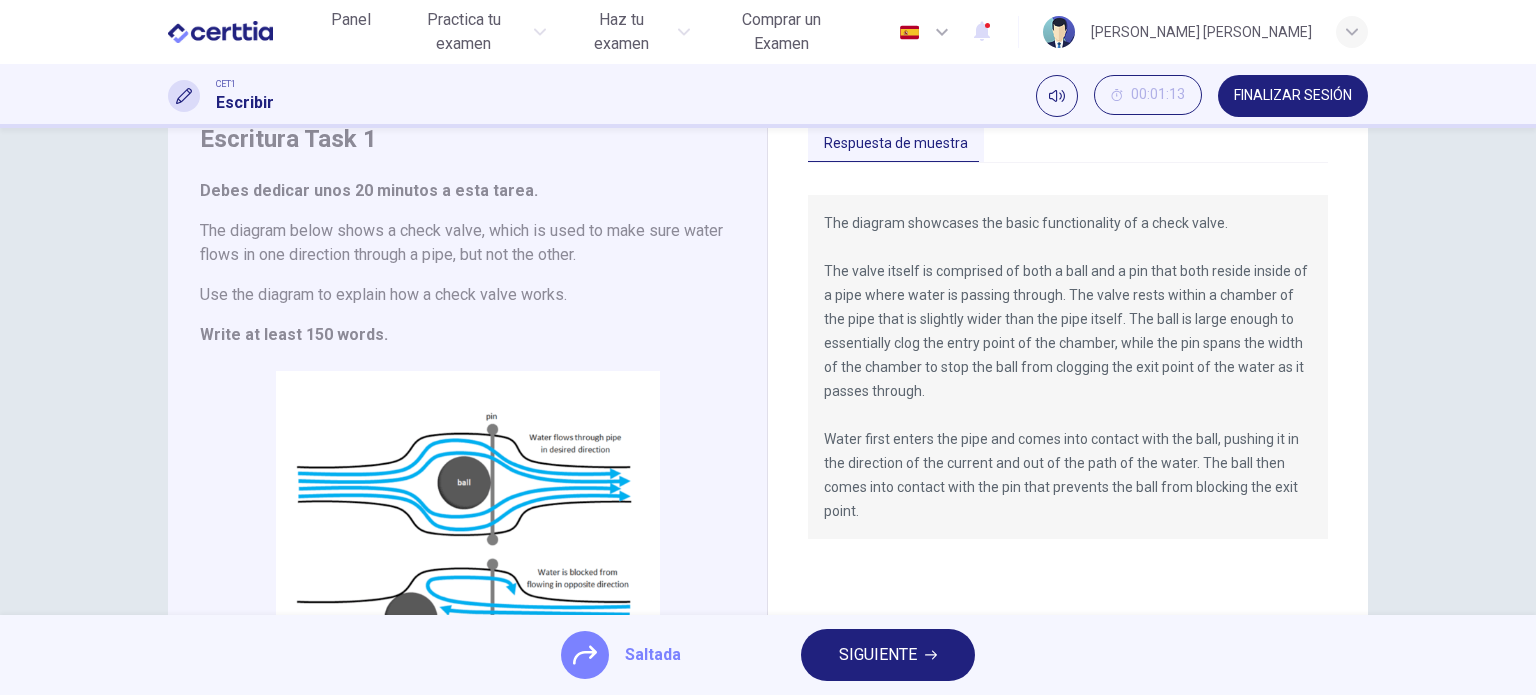 scroll, scrollTop: 0, scrollLeft: 0, axis: both 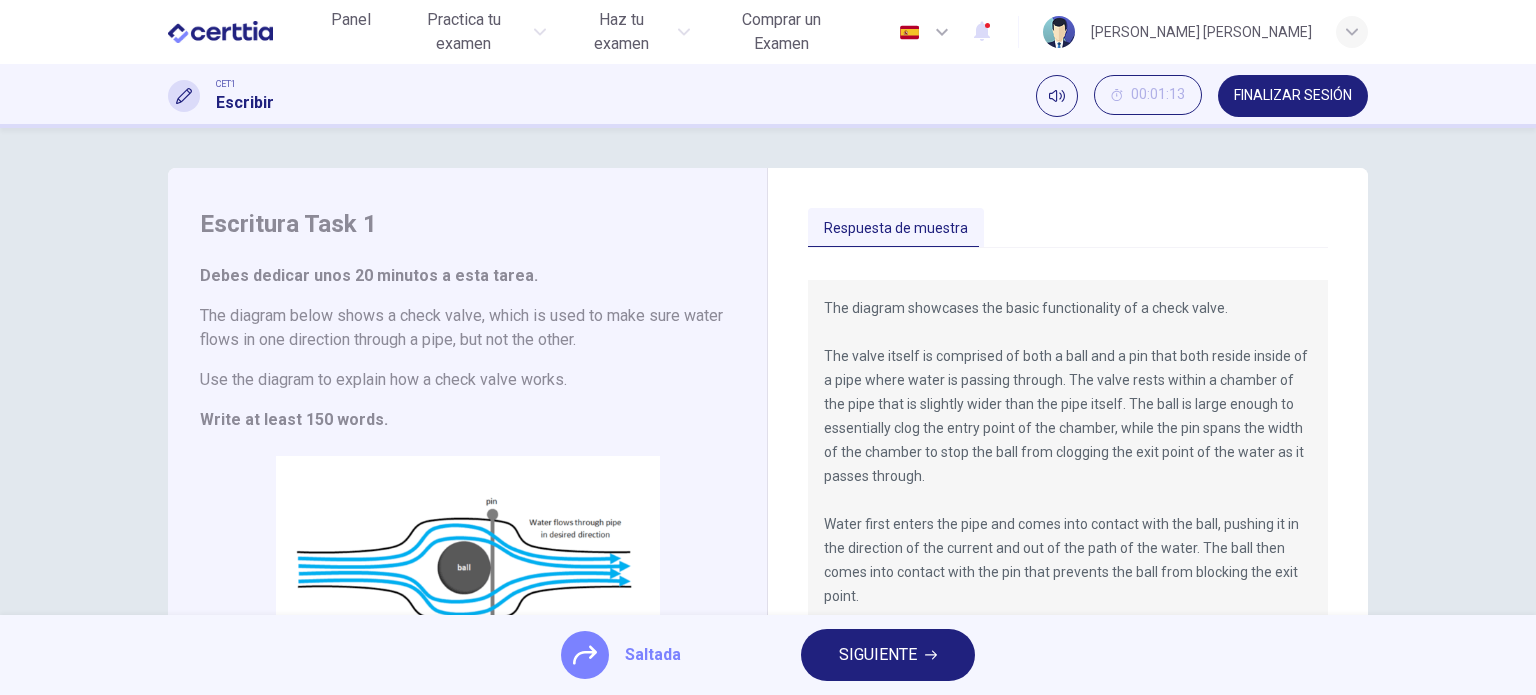 click on "SIGUIENTE" at bounding box center [878, 655] 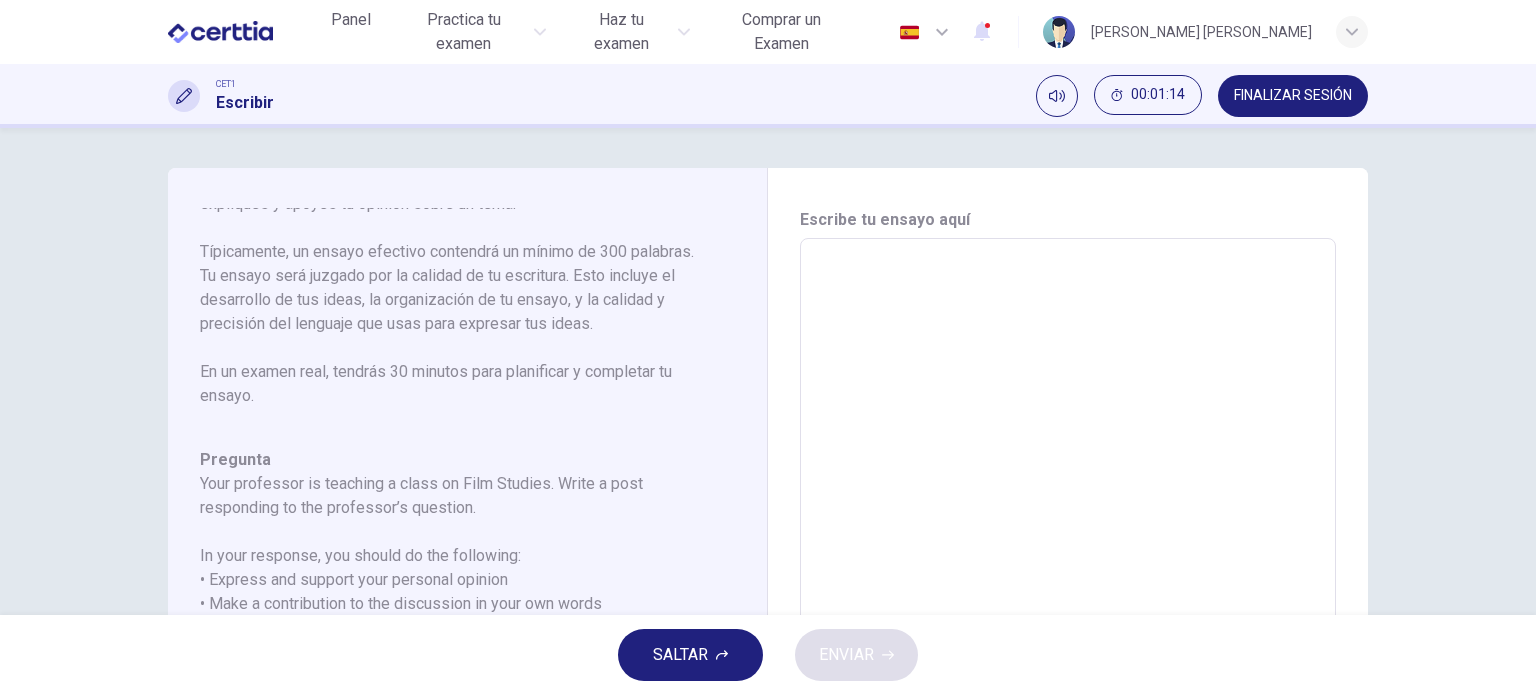 scroll, scrollTop: 221, scrollLeft: 0, axis: vertical 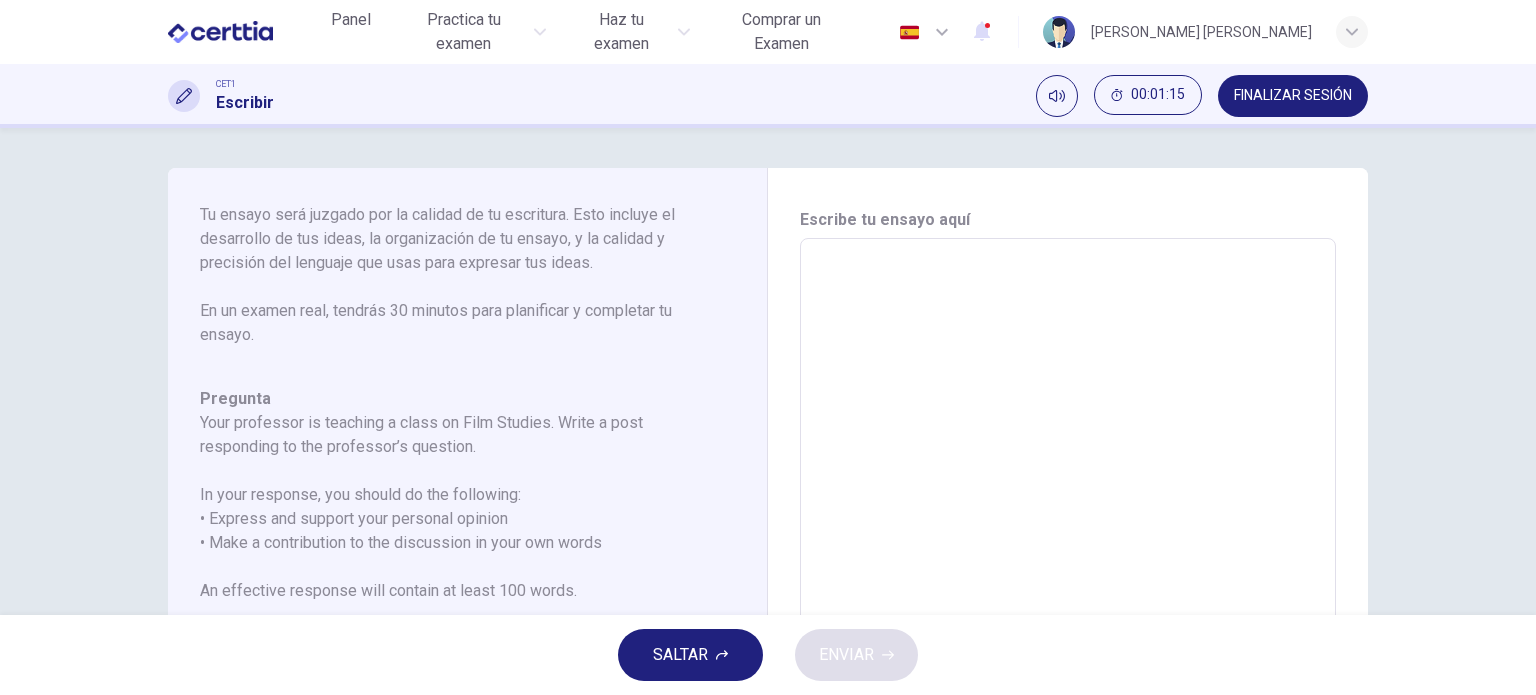 click on "SALTAR" at bounding box center [680, 655] 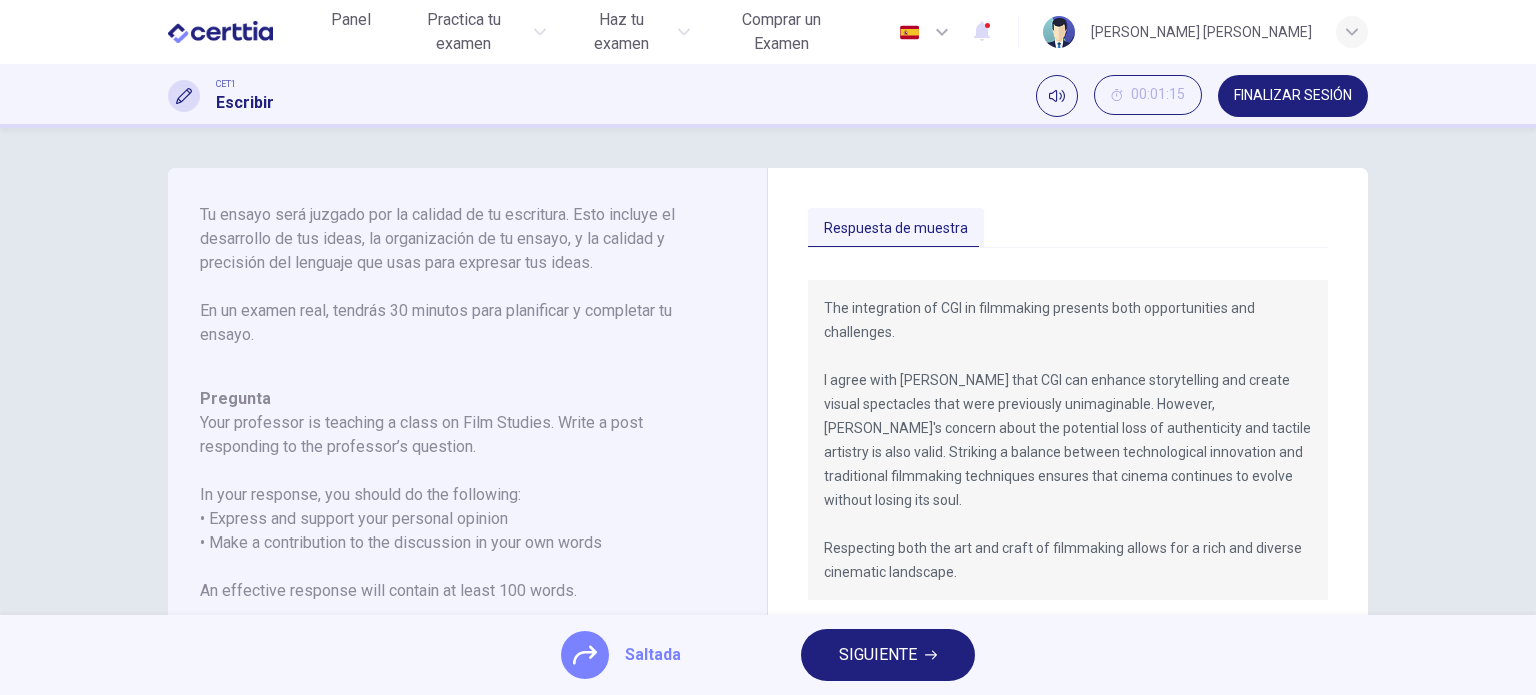 click on "SIGUIENTE" at bounding box center (878, 655) 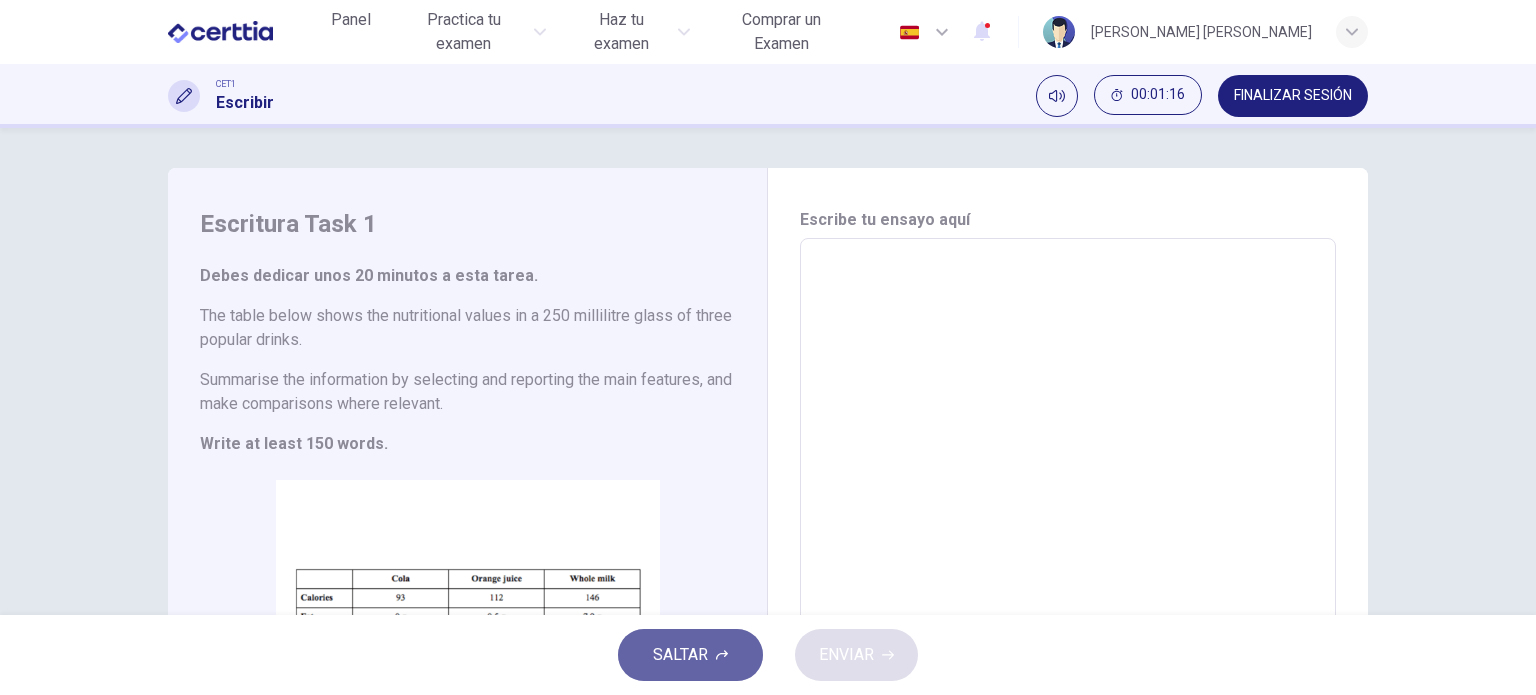 click 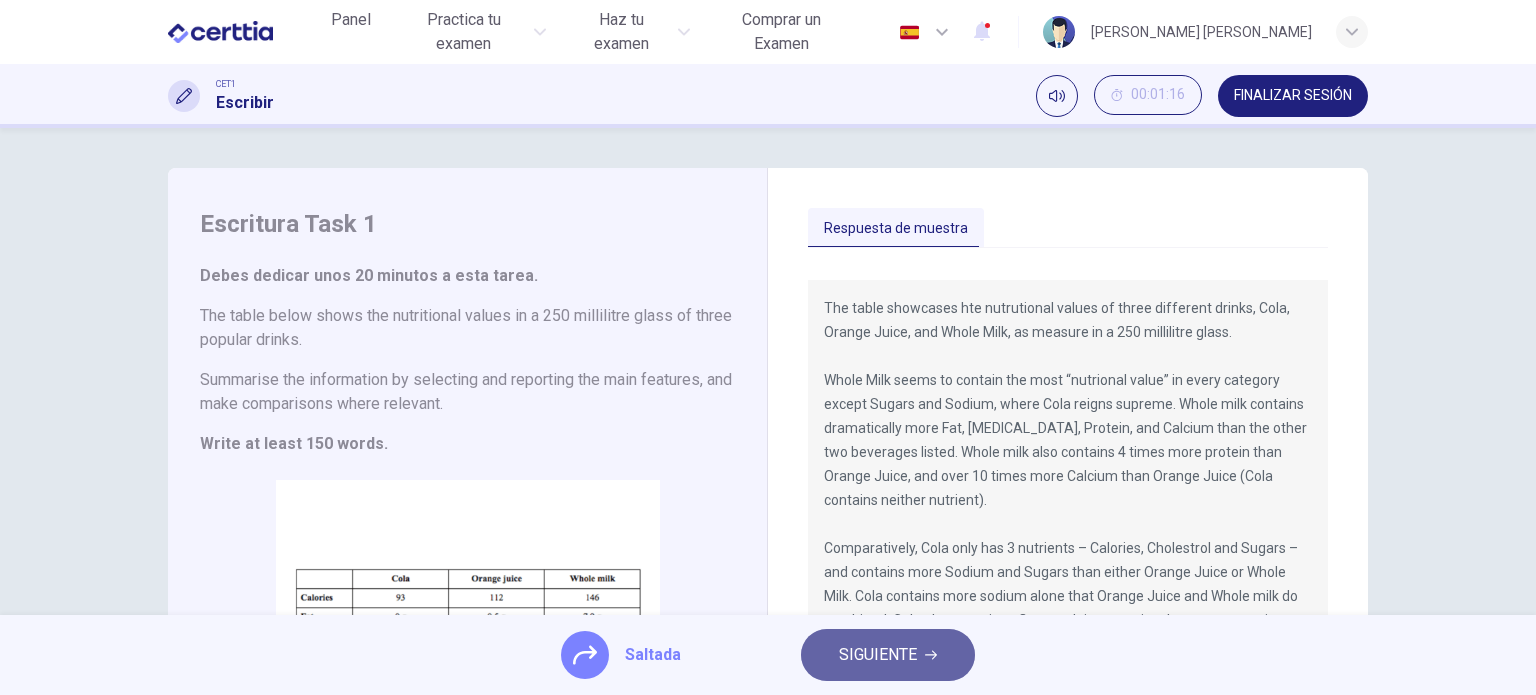 click 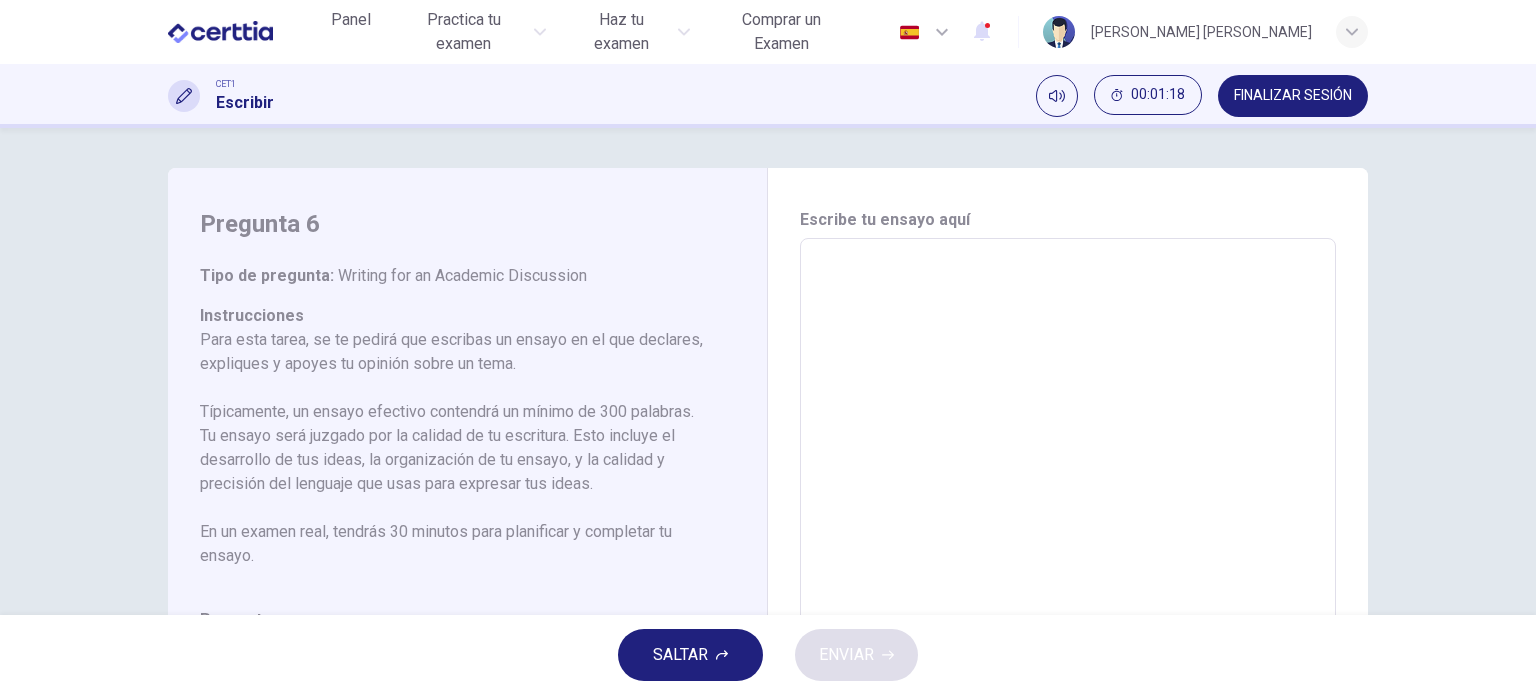 scroll, scrollTop: 197, scrollLeft: 0, axis: vertical 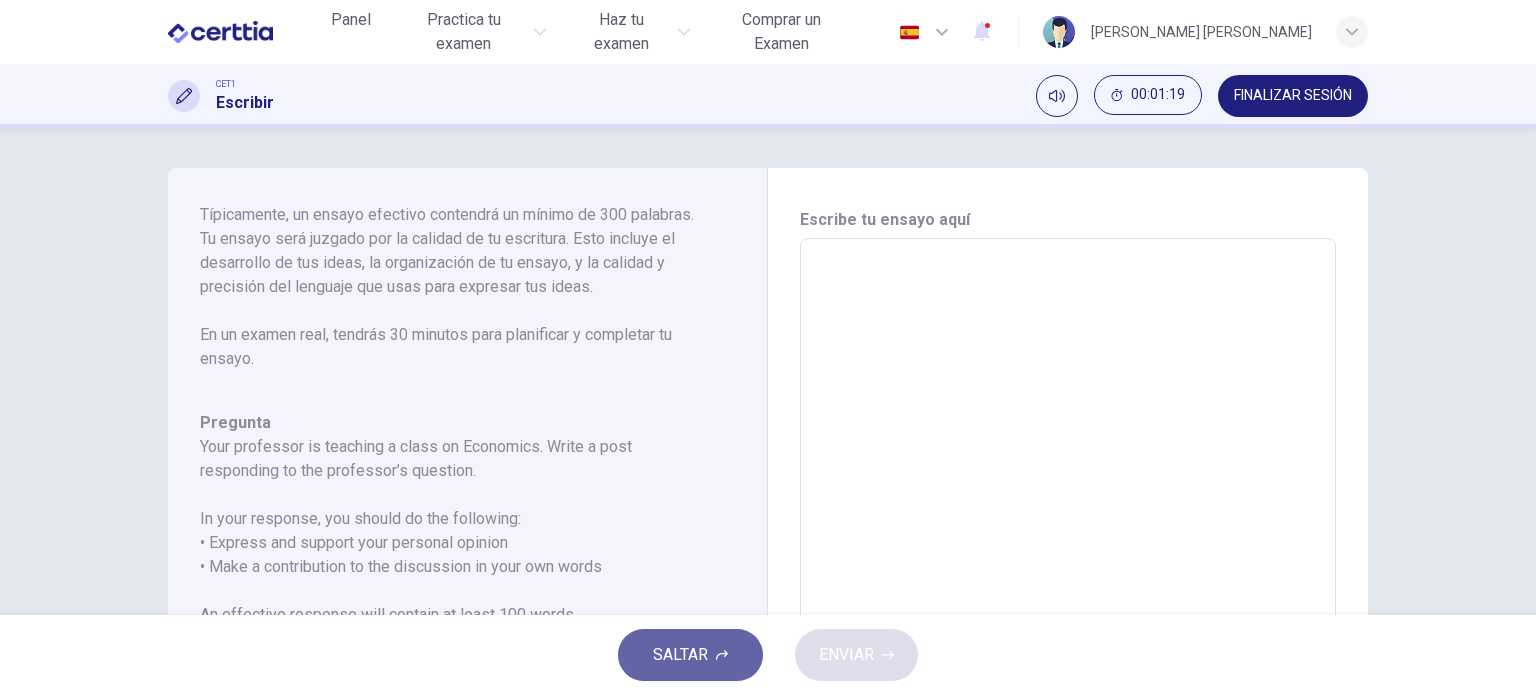 click on "SALTAR" at bounding box center [680, 655] 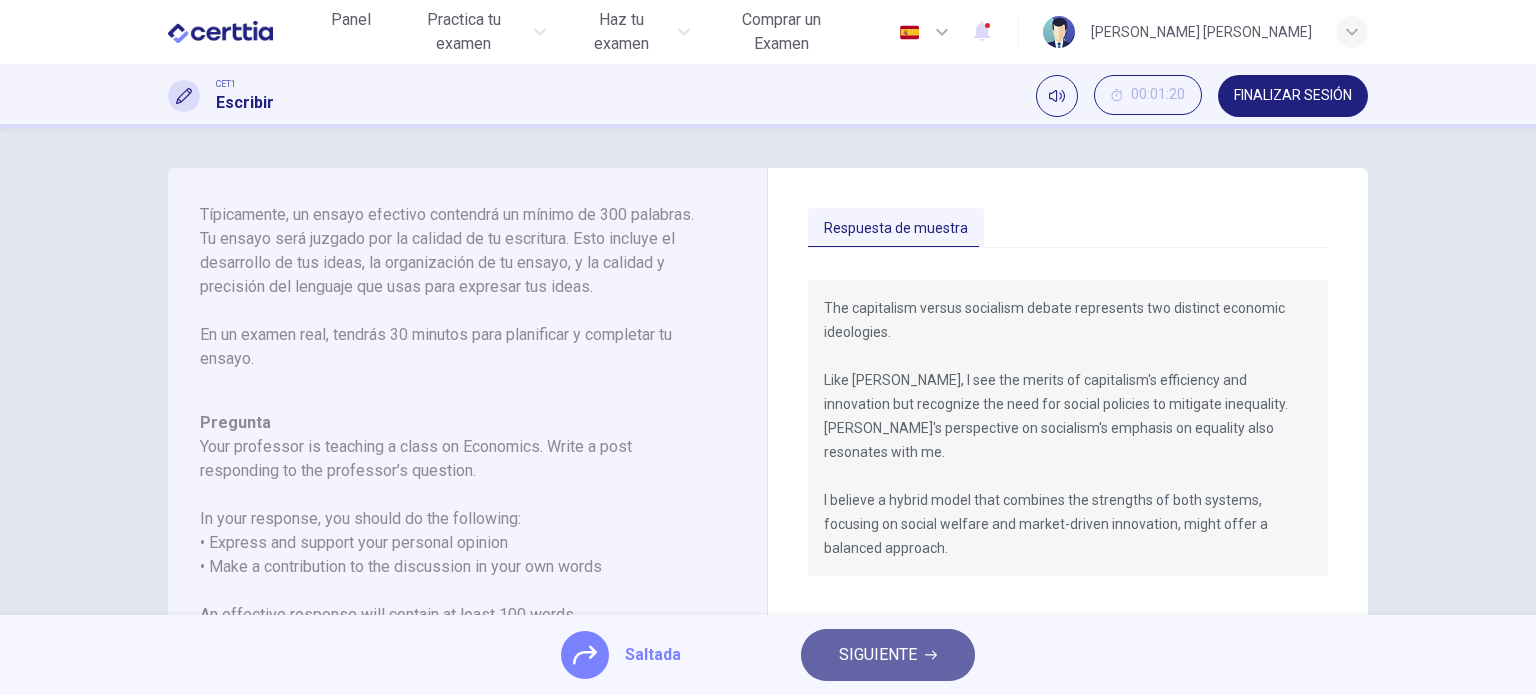 click on "SIGUIENTE" at bounding box center (878, 655) 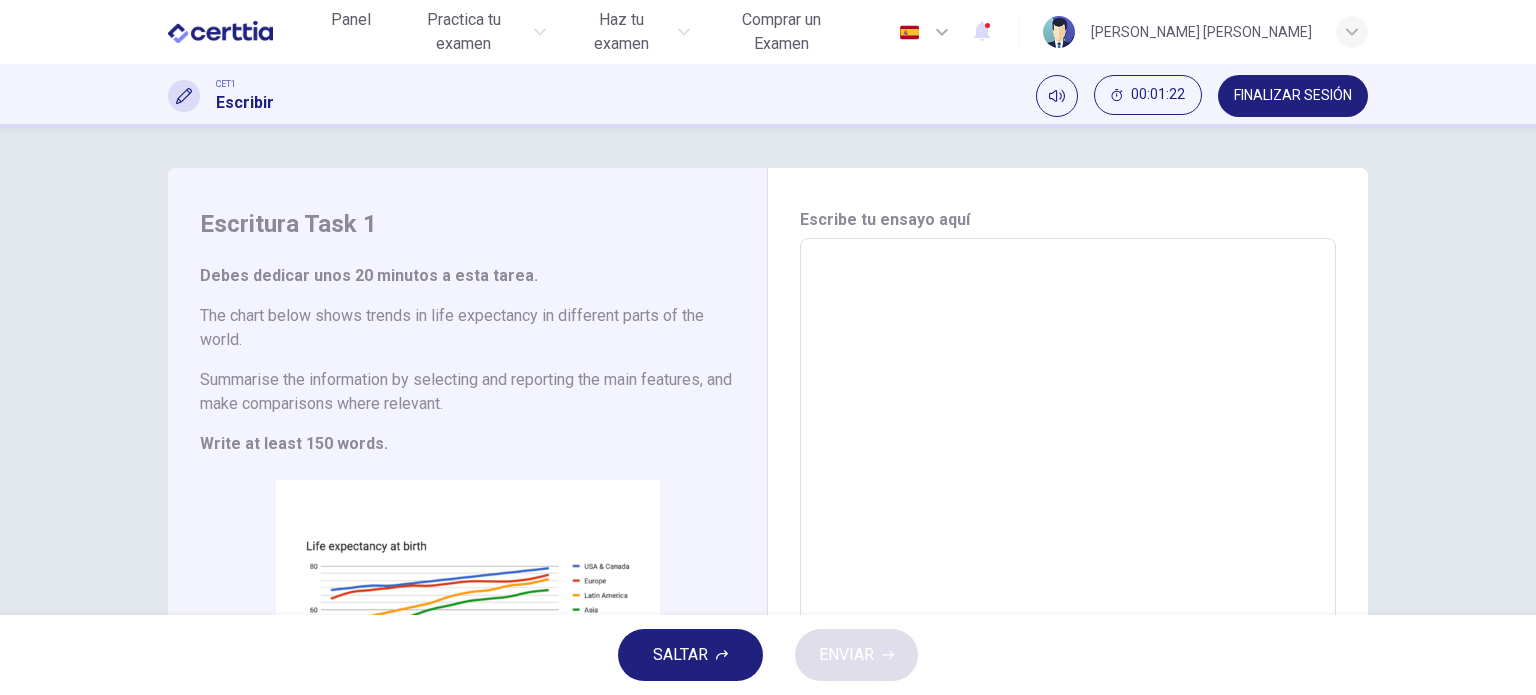 click on "SALTAR" at bounding box center (680, 655) 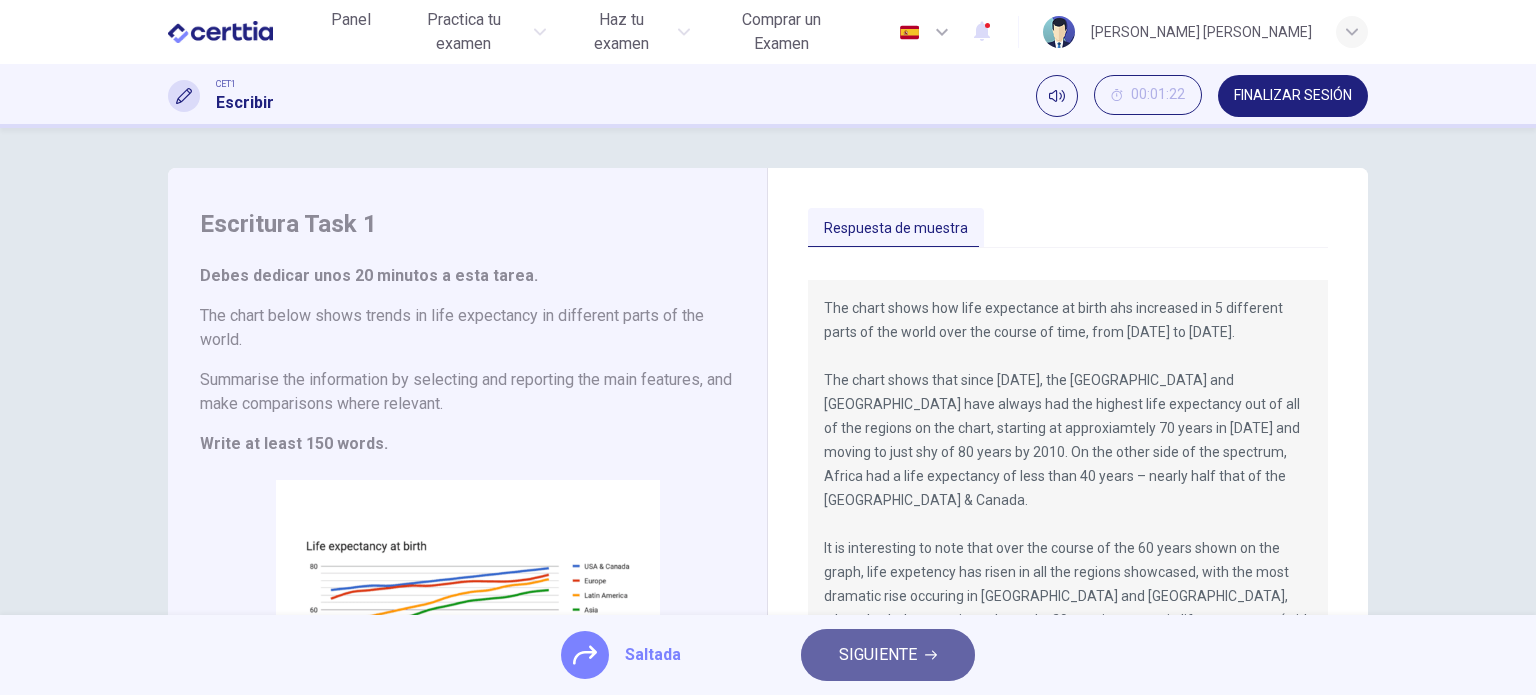click on "SIGUIENTE" at bounding box center [878, 655] 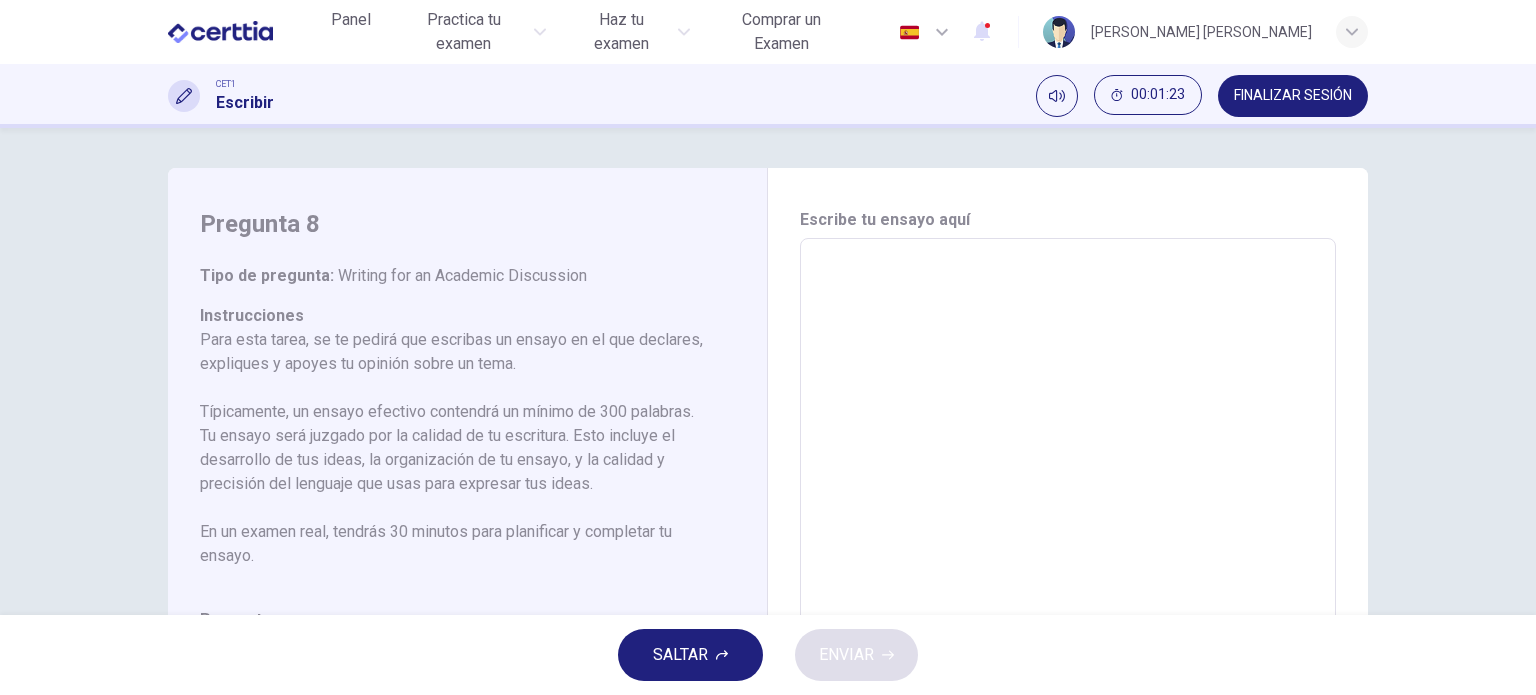 click on "SALTAR" at bounding box center [680, 655] 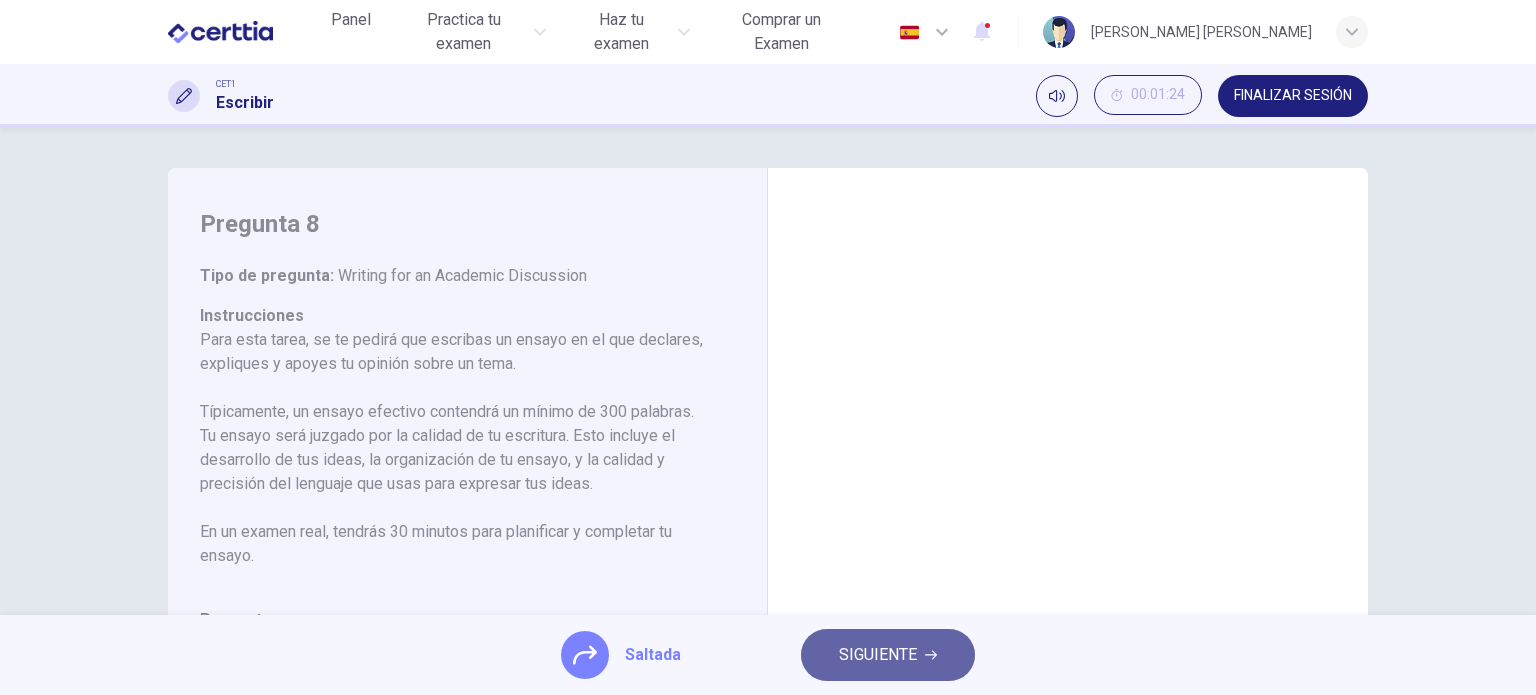 click on "SIGUIENTE" at bounding box center [878, 655] 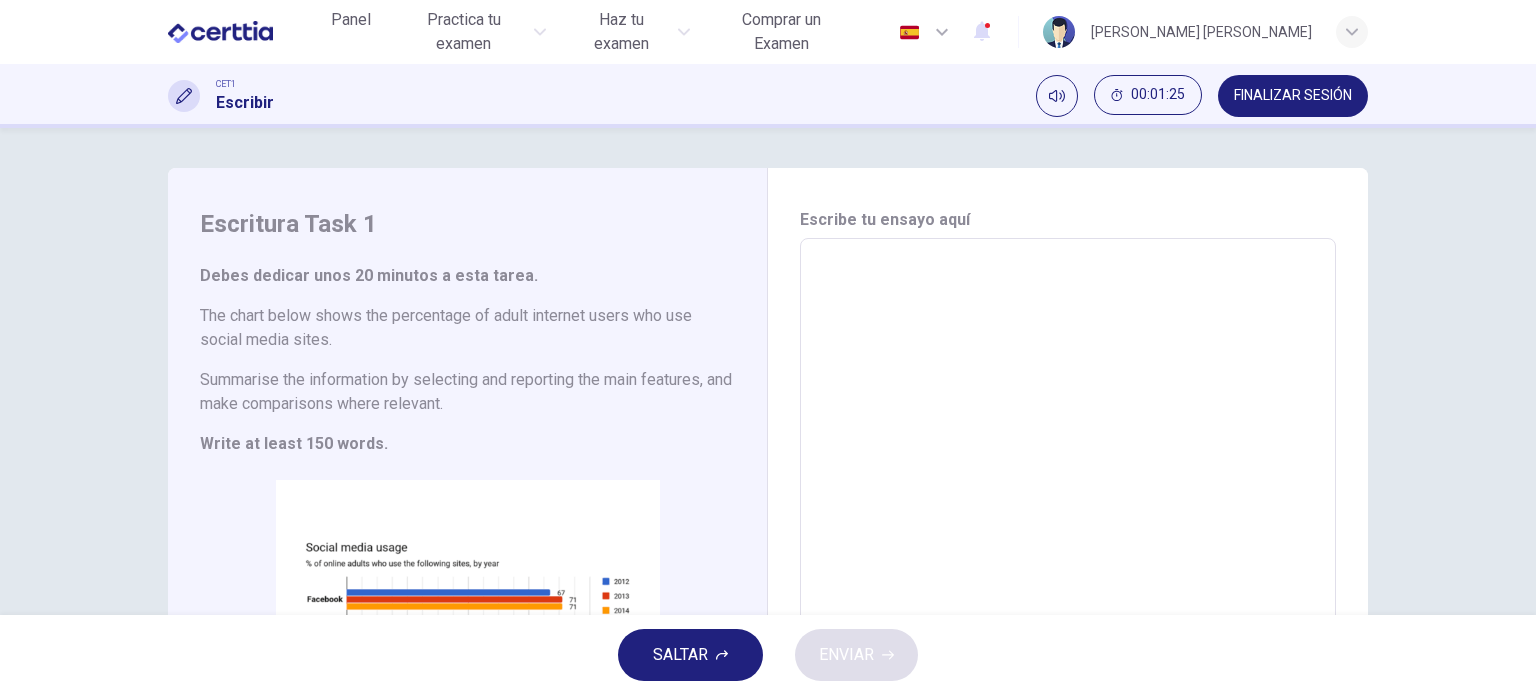 click on "SALTAR" at bounding box center [690, 655] 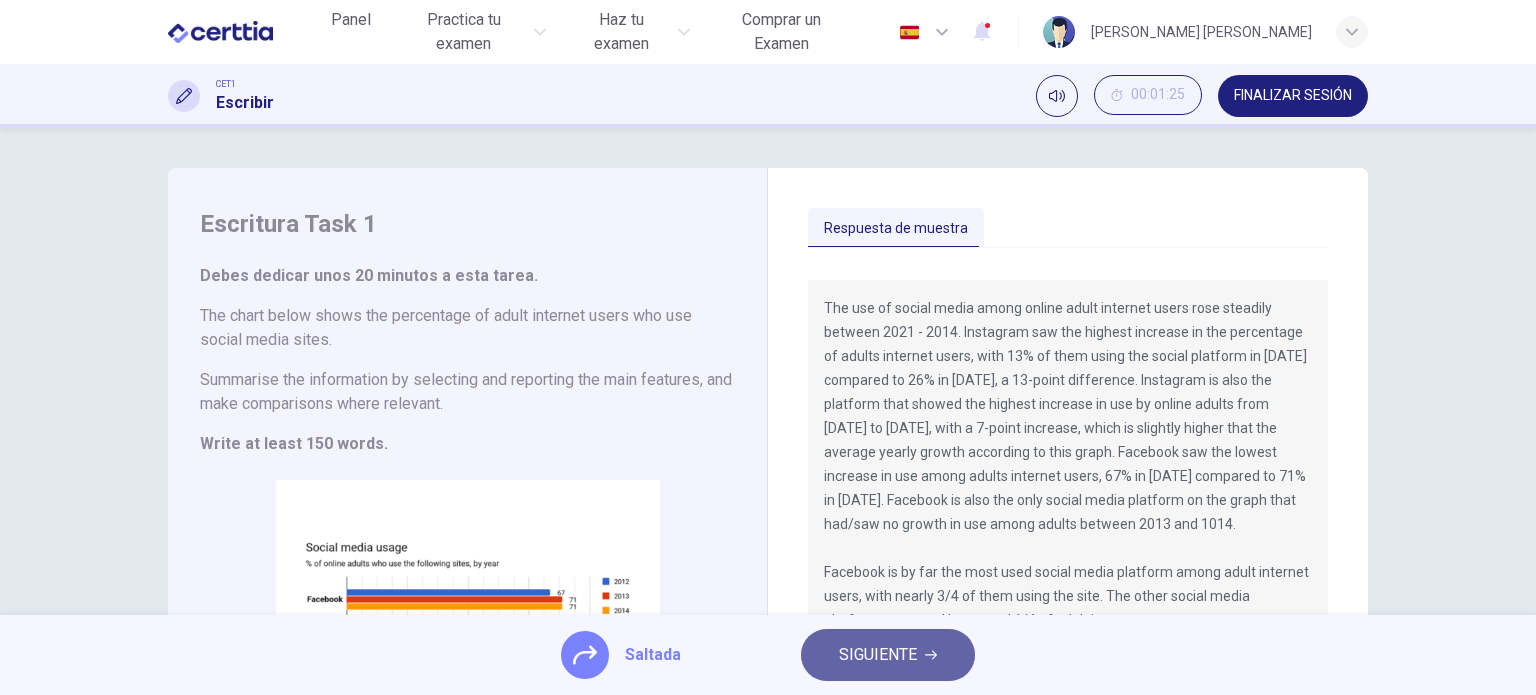 click on "SIGUIENTE" at bounding box center (878, 655) 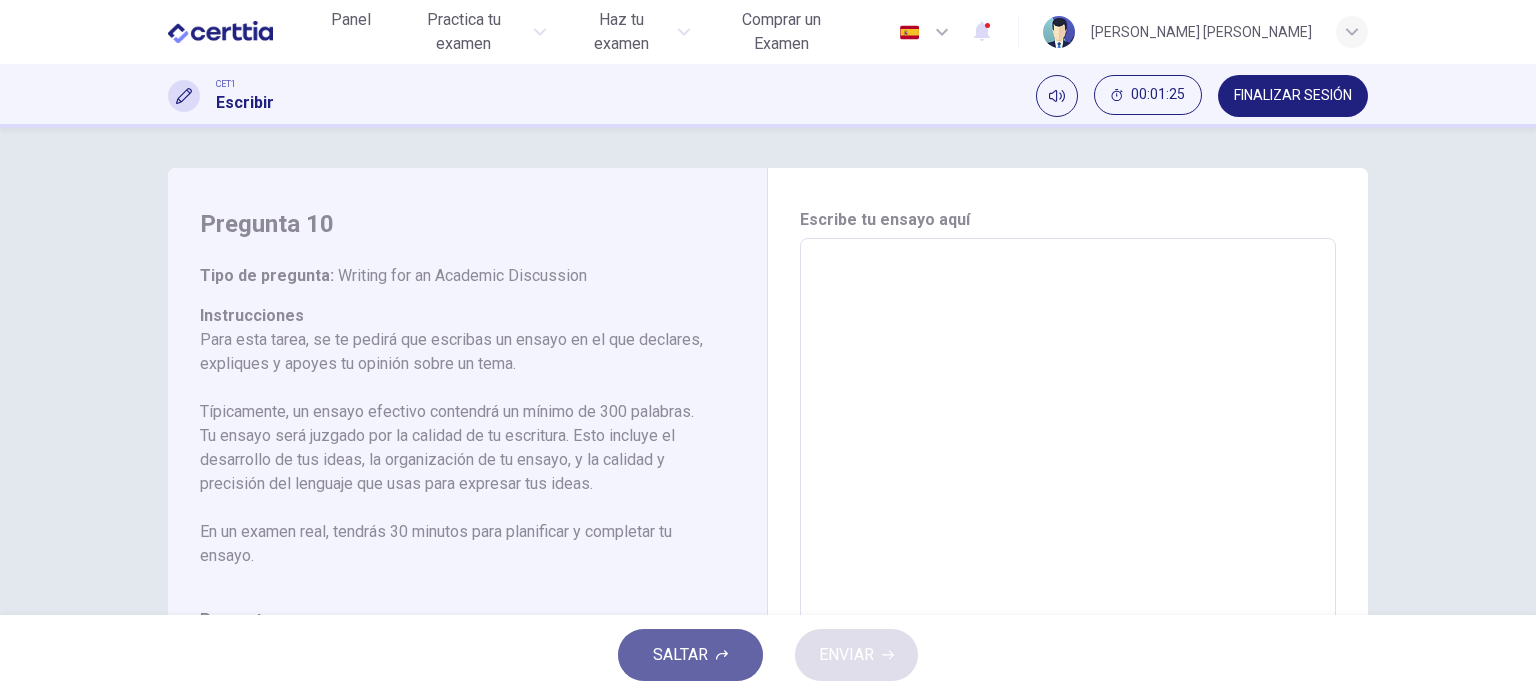 click on "SALTAR" at bounding box center [690, 655] 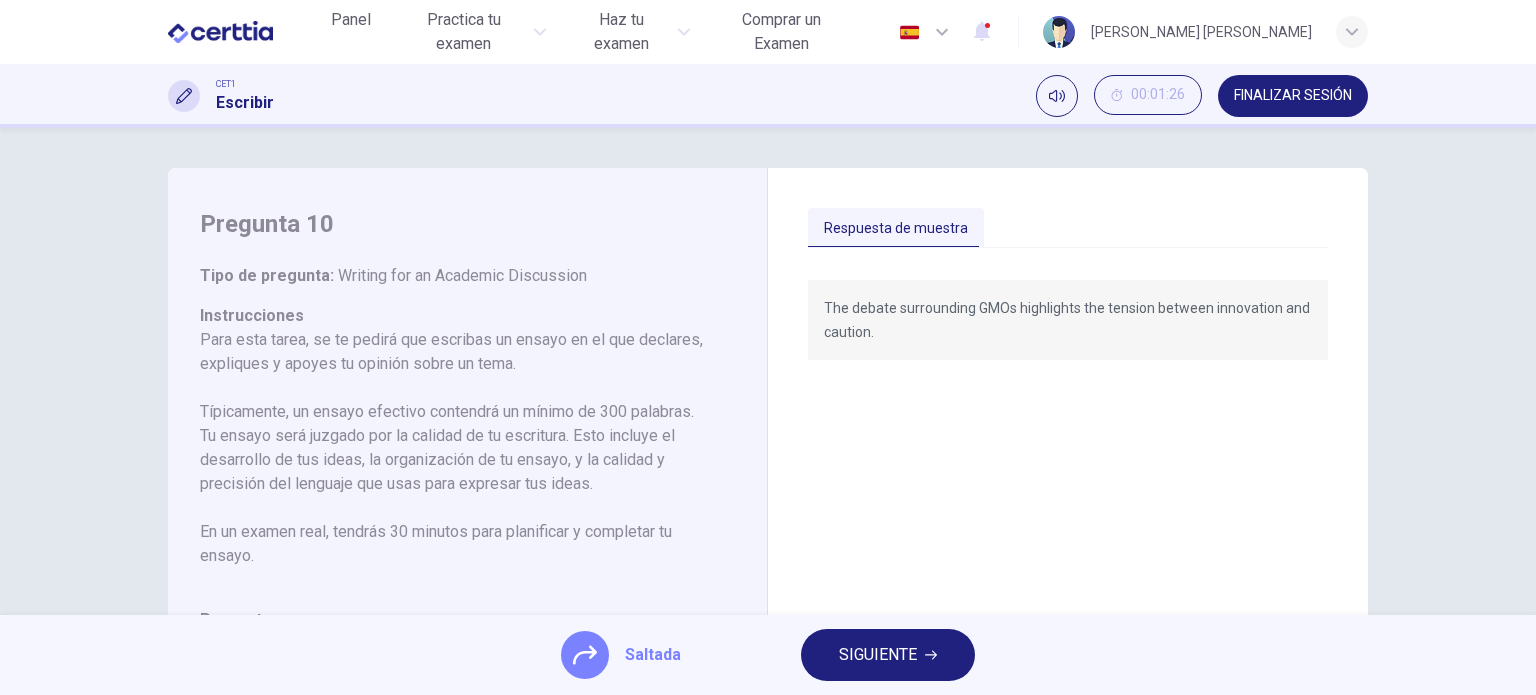 click on "SIGUIENTE" at bounding box center (878, 655) 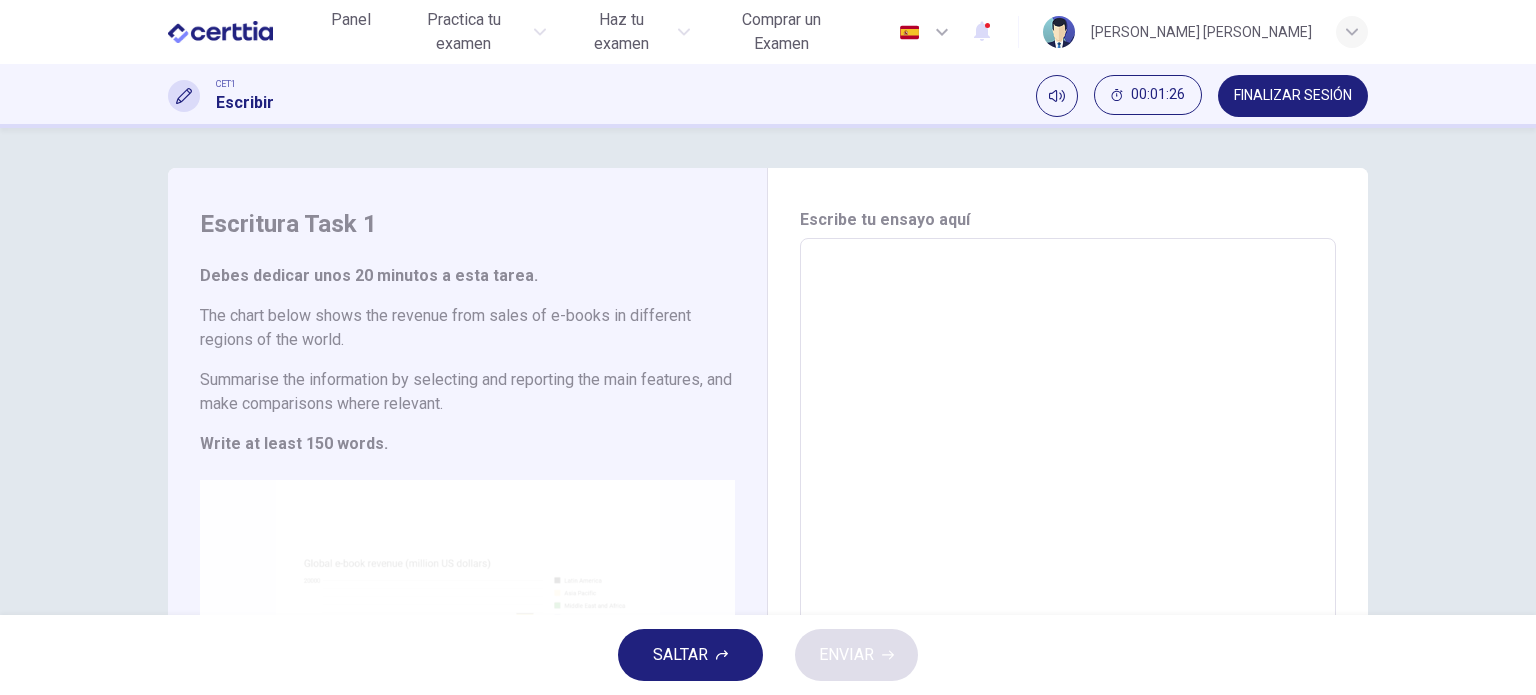 click on "Clic para zoom" at bounding box center (467, 670) 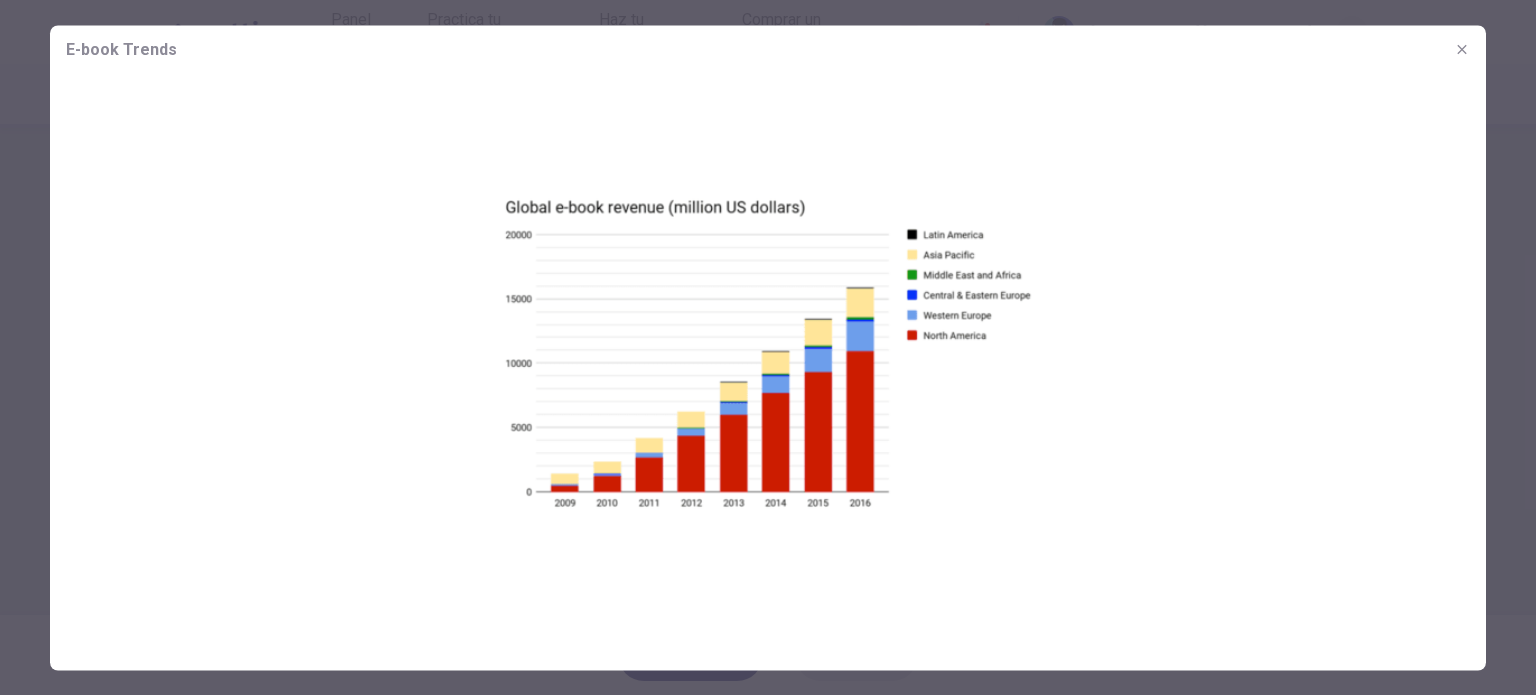 click 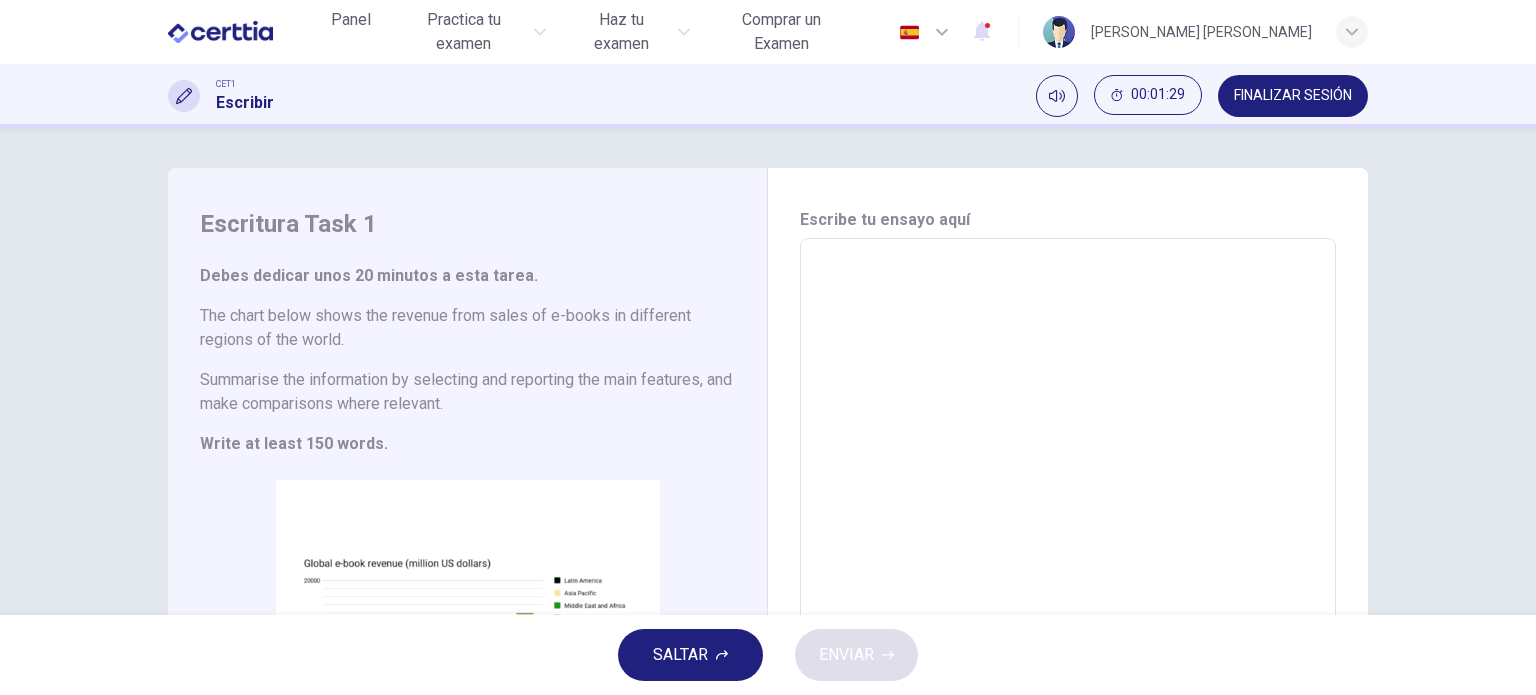 click on "SALTAR" at bounding box center (690, 655) 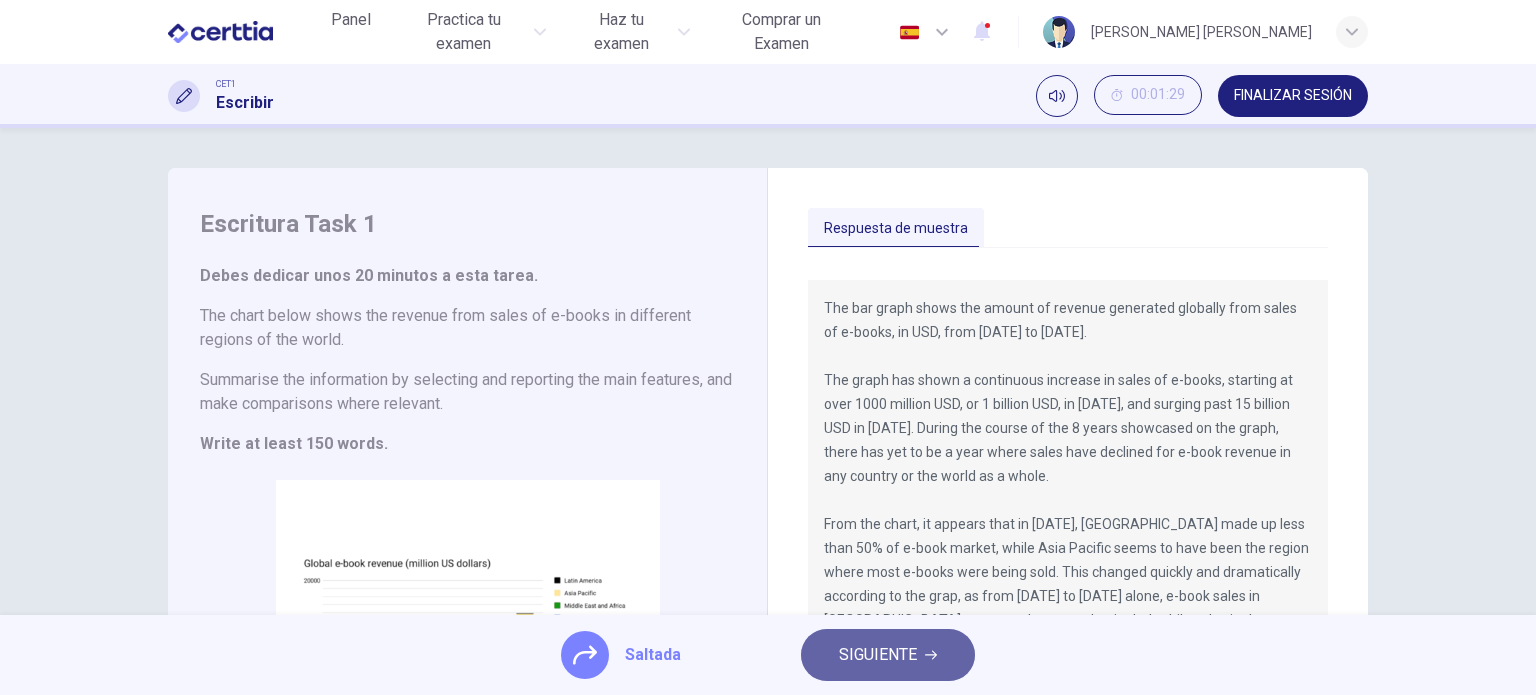 click on "SIGUIENTE" at bounding box center (878, 655) 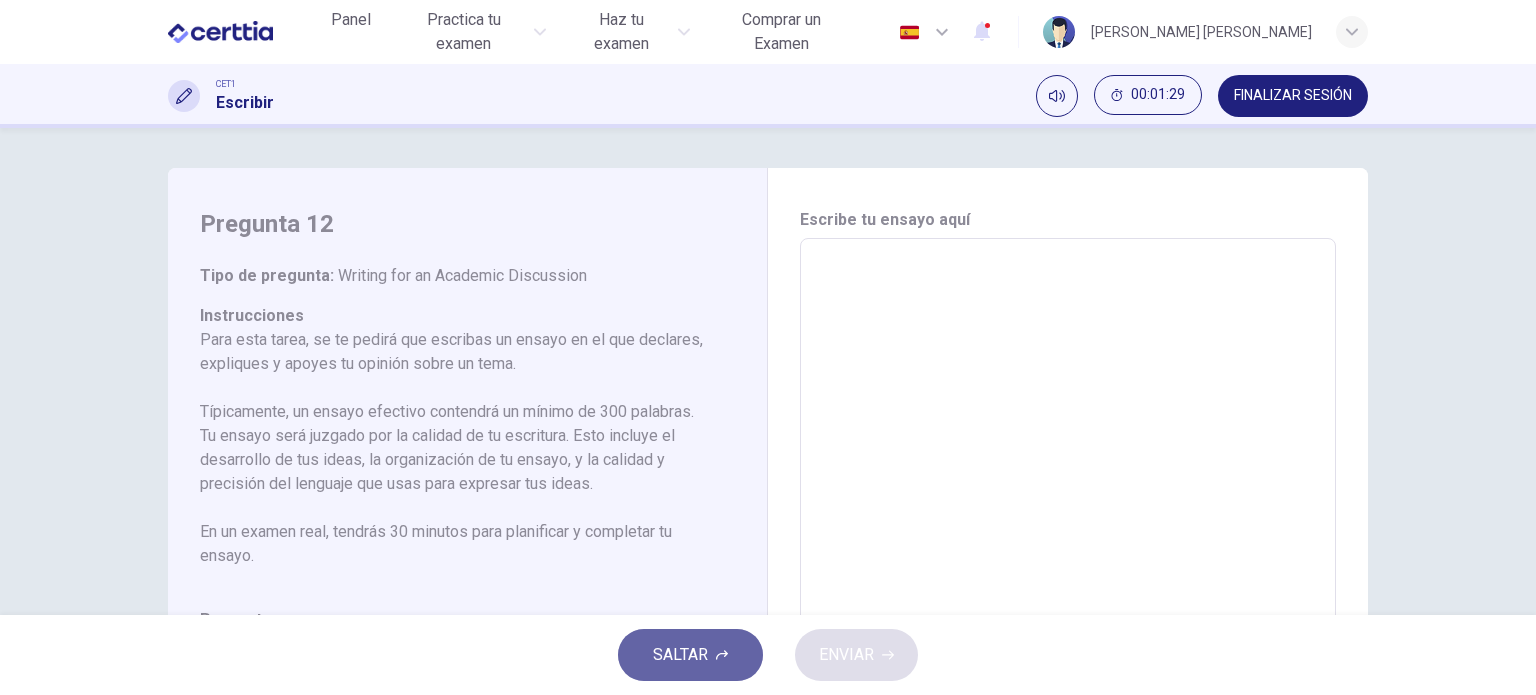 click on "SALTAR" at bounding box center (680, 655) 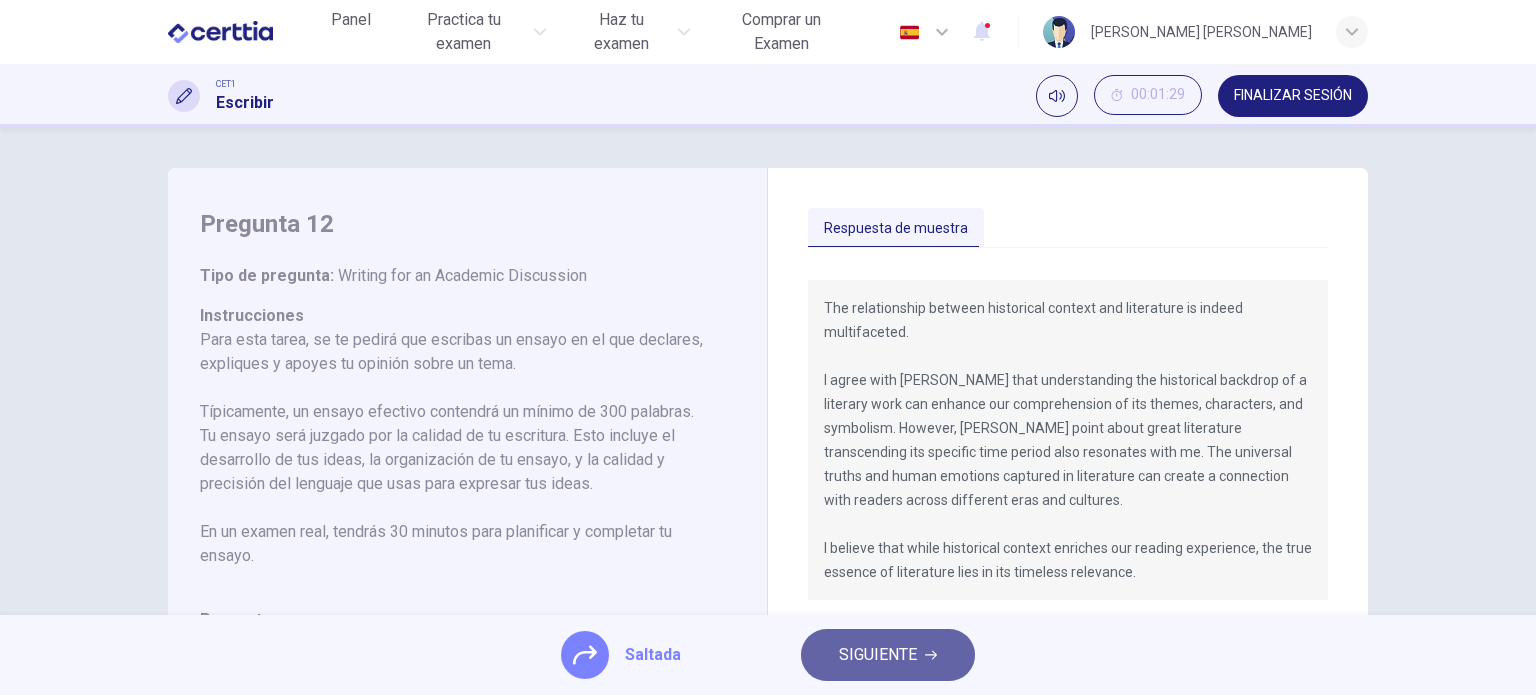 click on "SIGUIENTE" at bounding box center [878, 655] 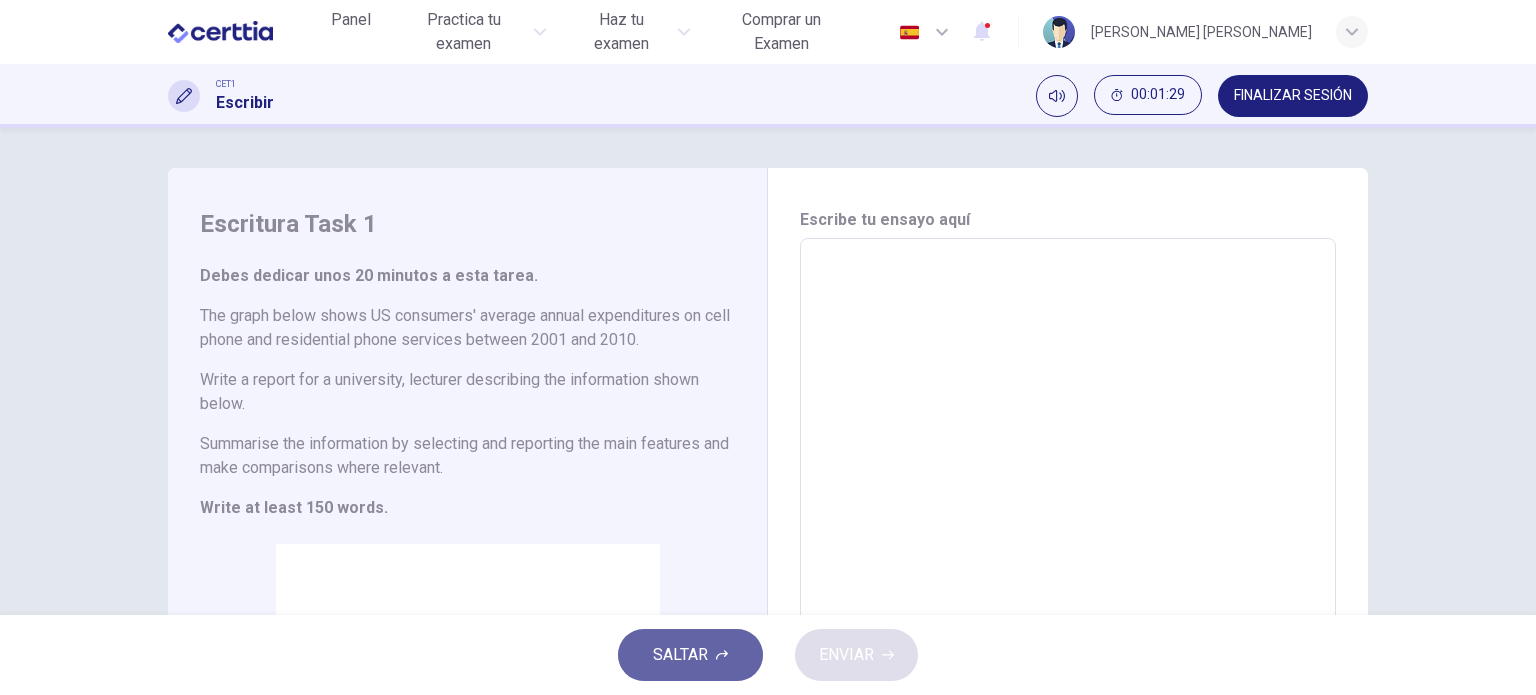 click on "SALTAR" at bounding box center (690, 655) 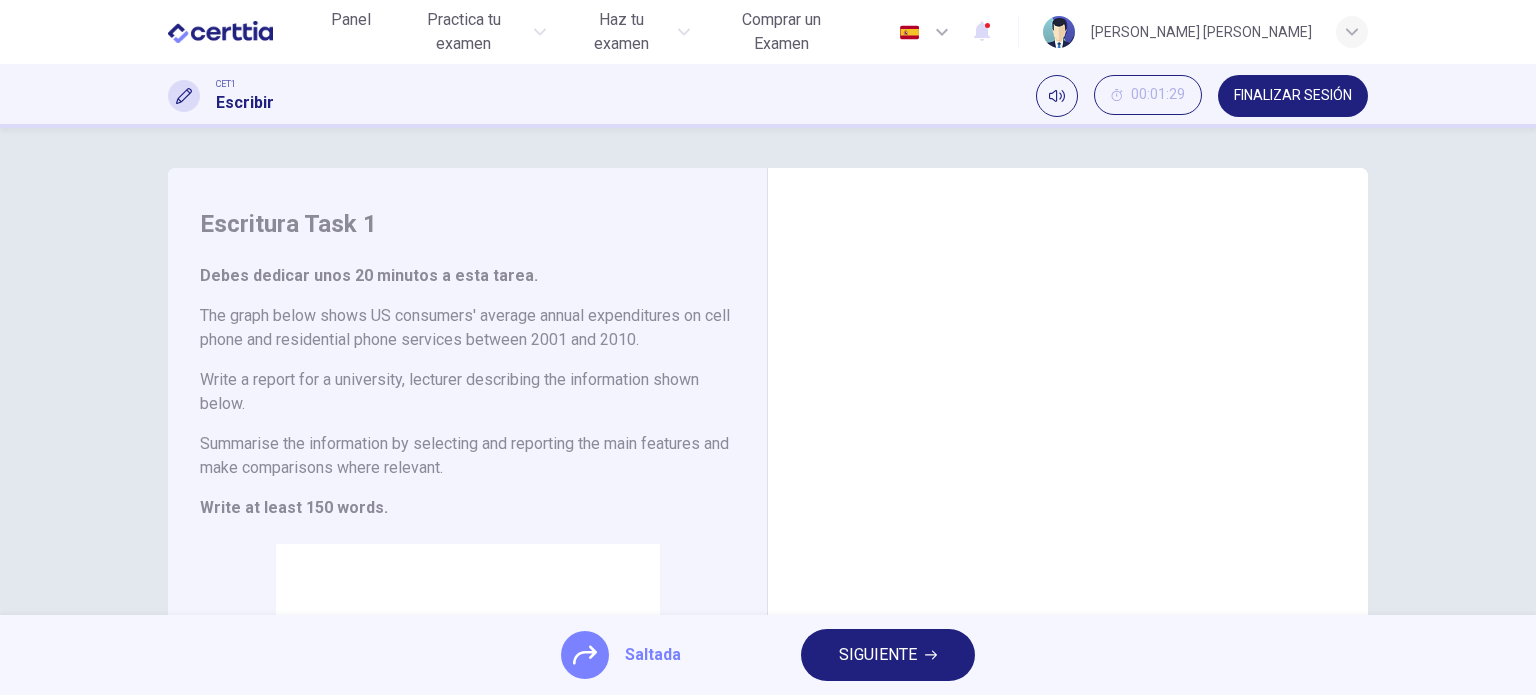 click on "Saltada SIGUIENTE" at bounding box center [768, 655] 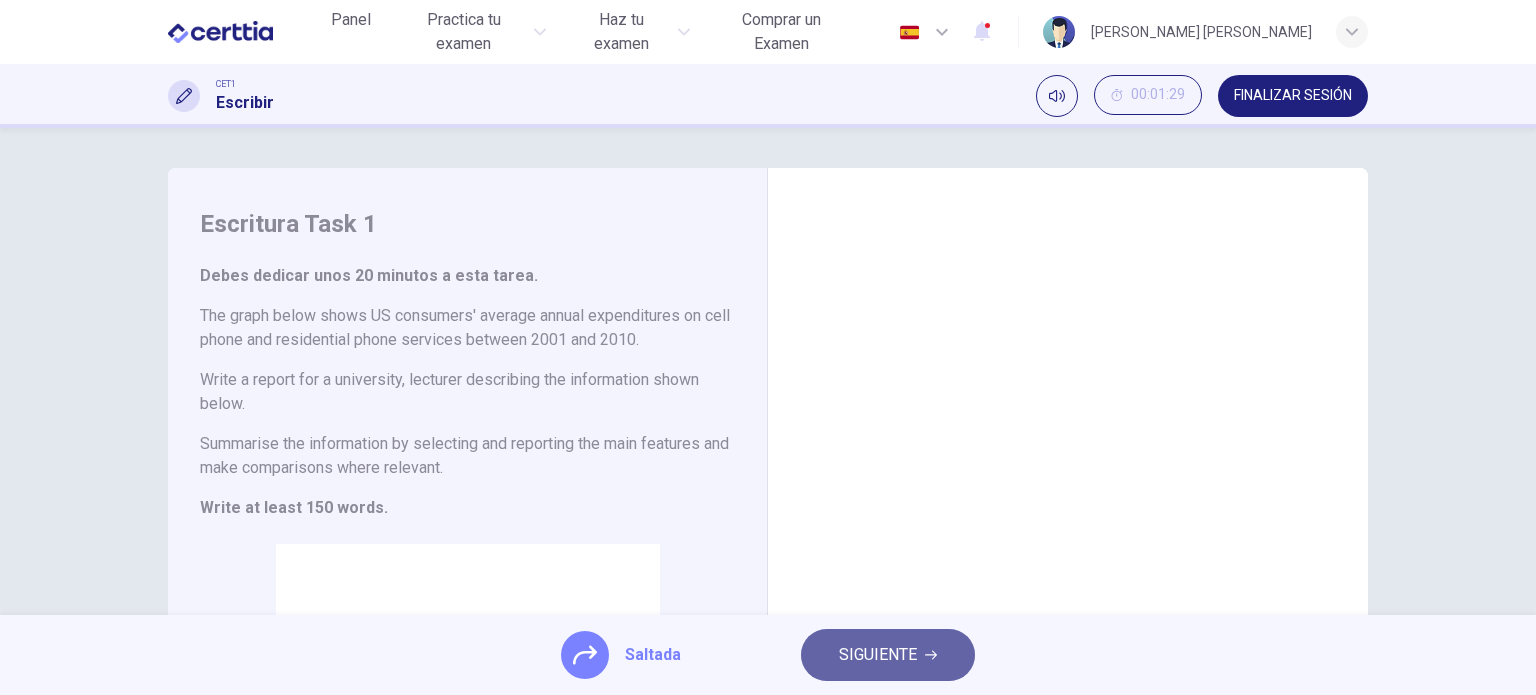 click on "SIGUIENTE" at bounding box center (888, 655) 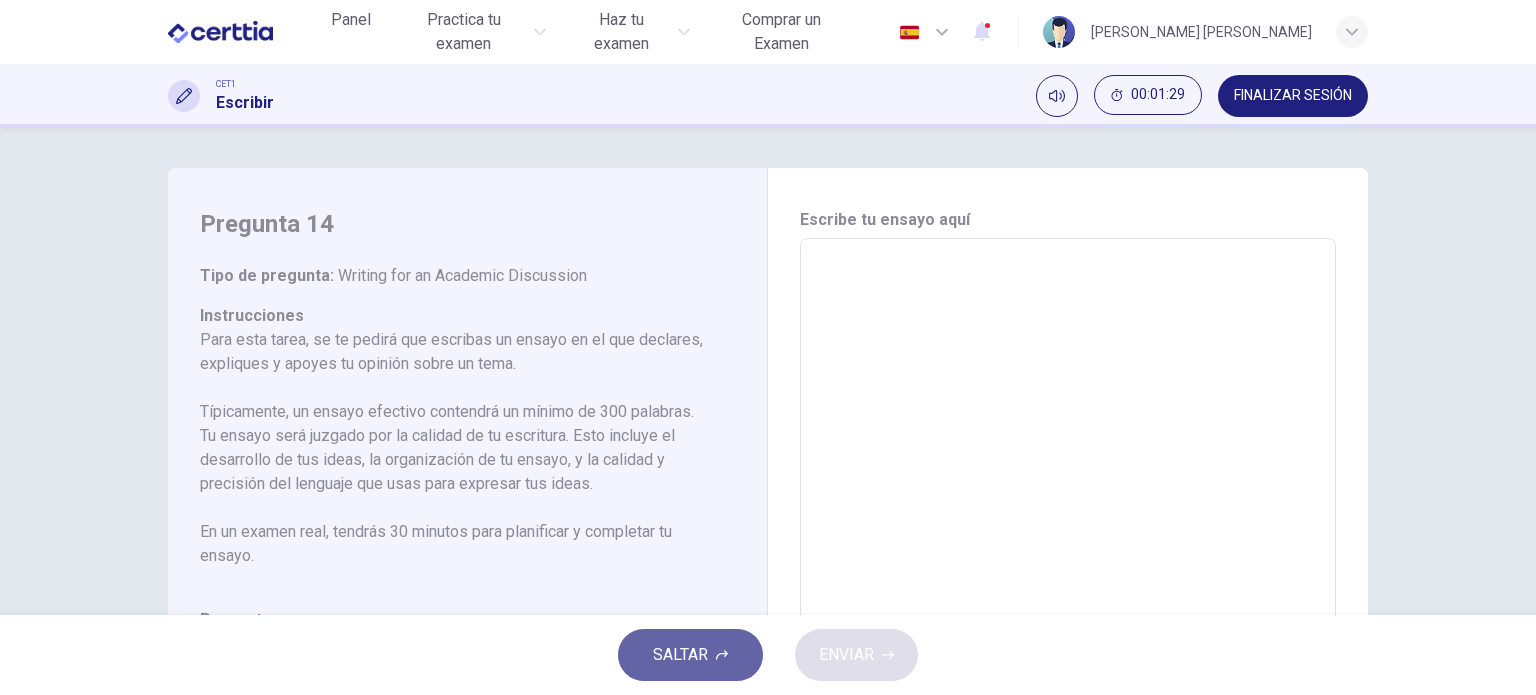 click on "SALTAR" at bounding box center (690, 655) 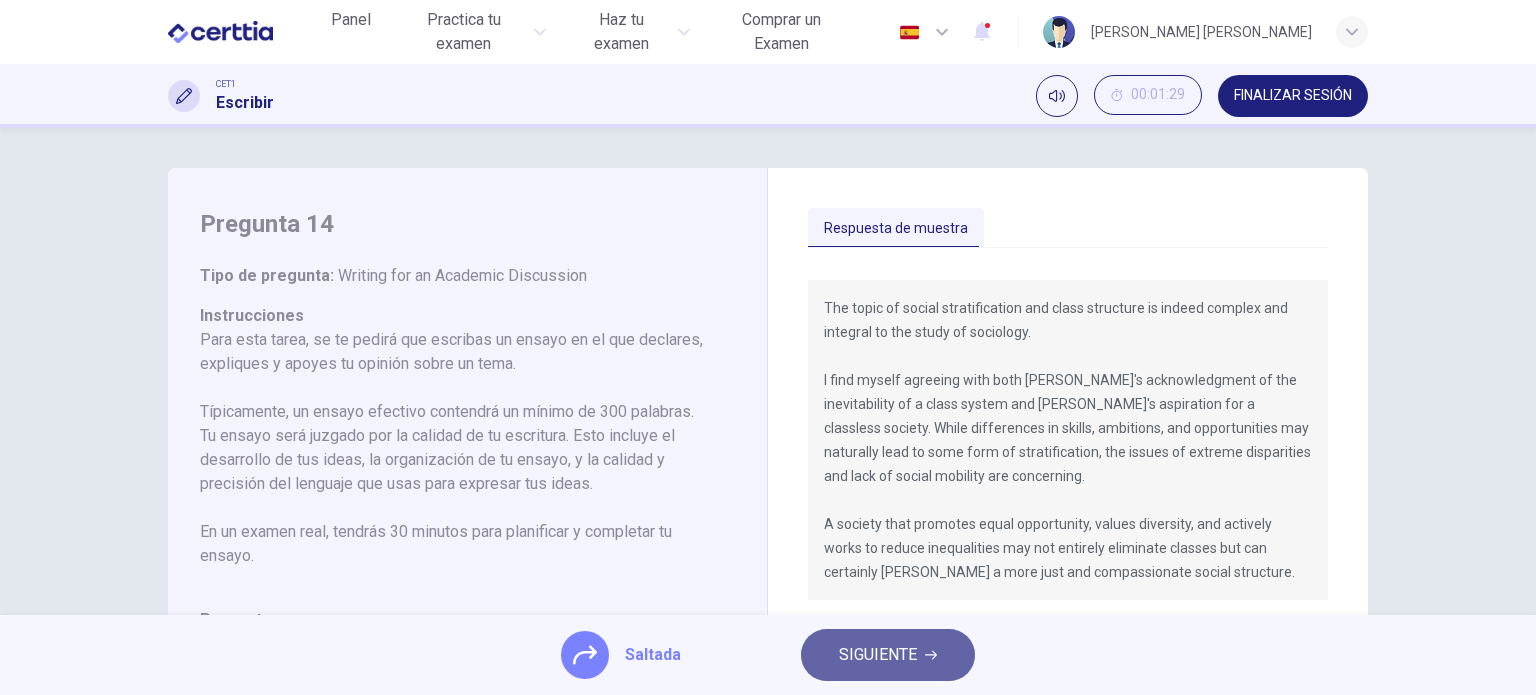 click on "SIGUIENTE" at bounding box center (878, 655) 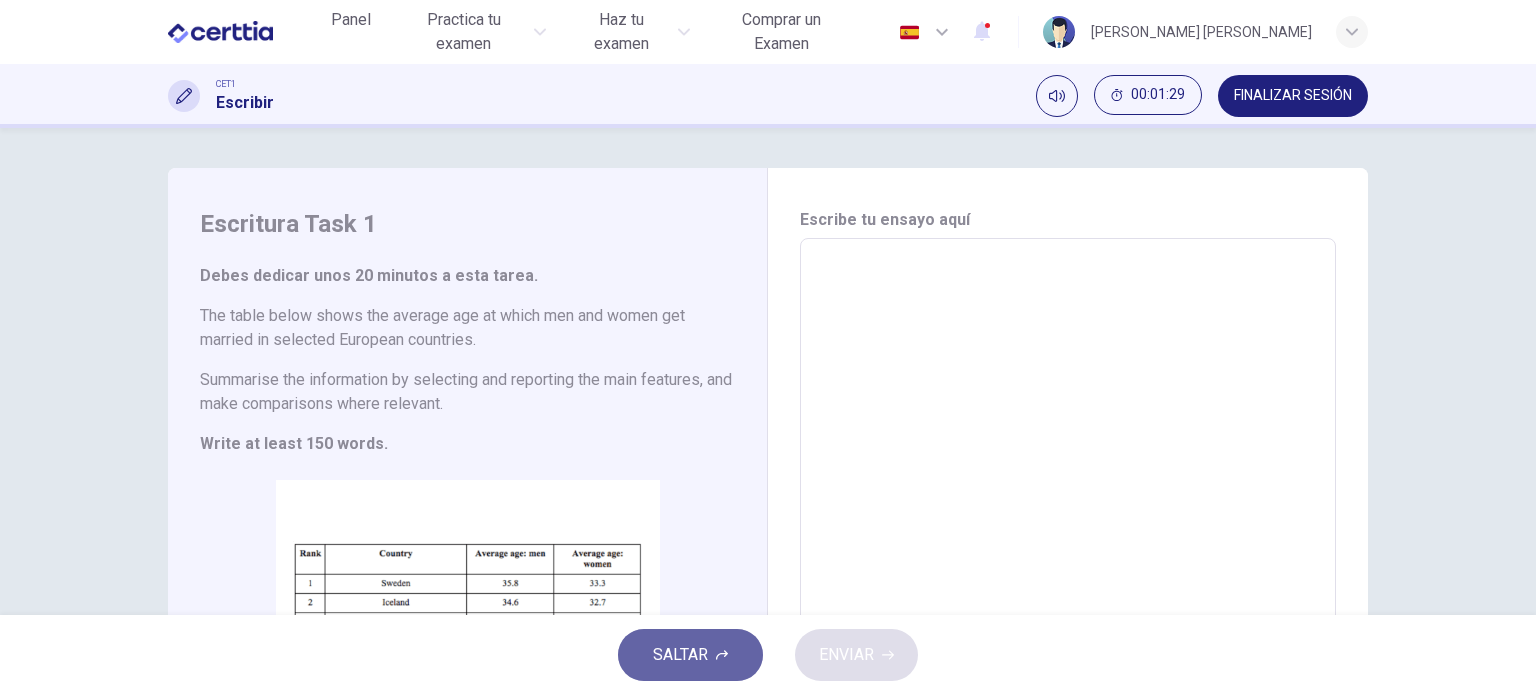 click on "SALTAR" at bounding box center [680, 655] 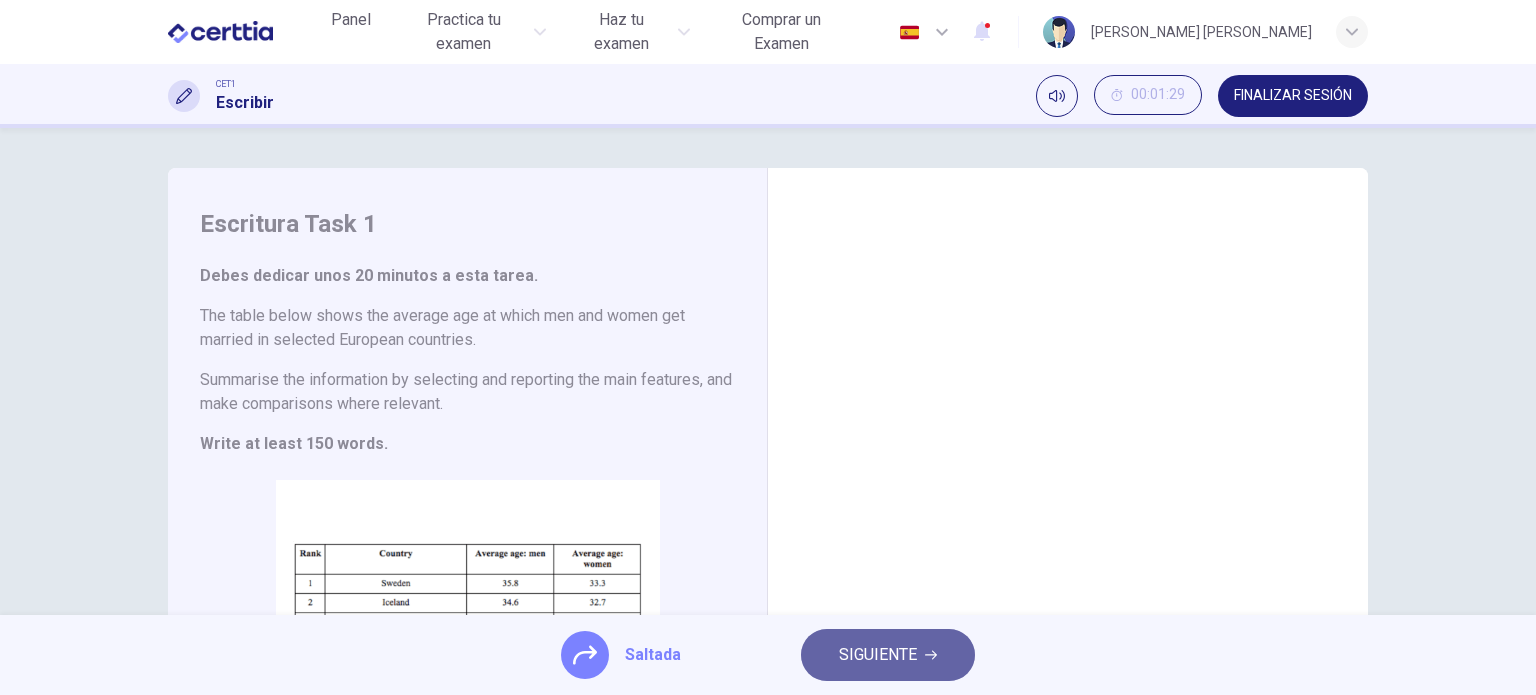 click on "SIGUIENTE" at bounding box center (888, 655) 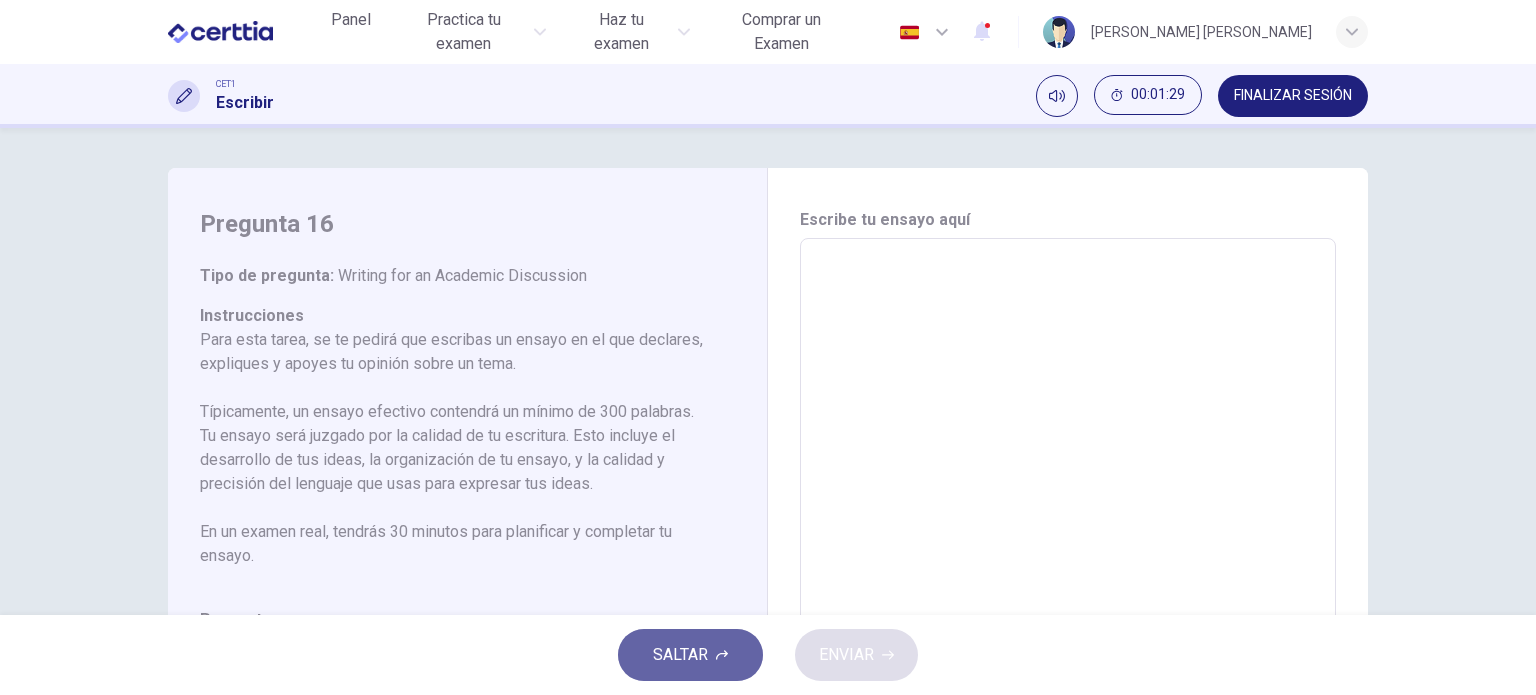 click on "SALTAR" at bounding box center [680, 655] 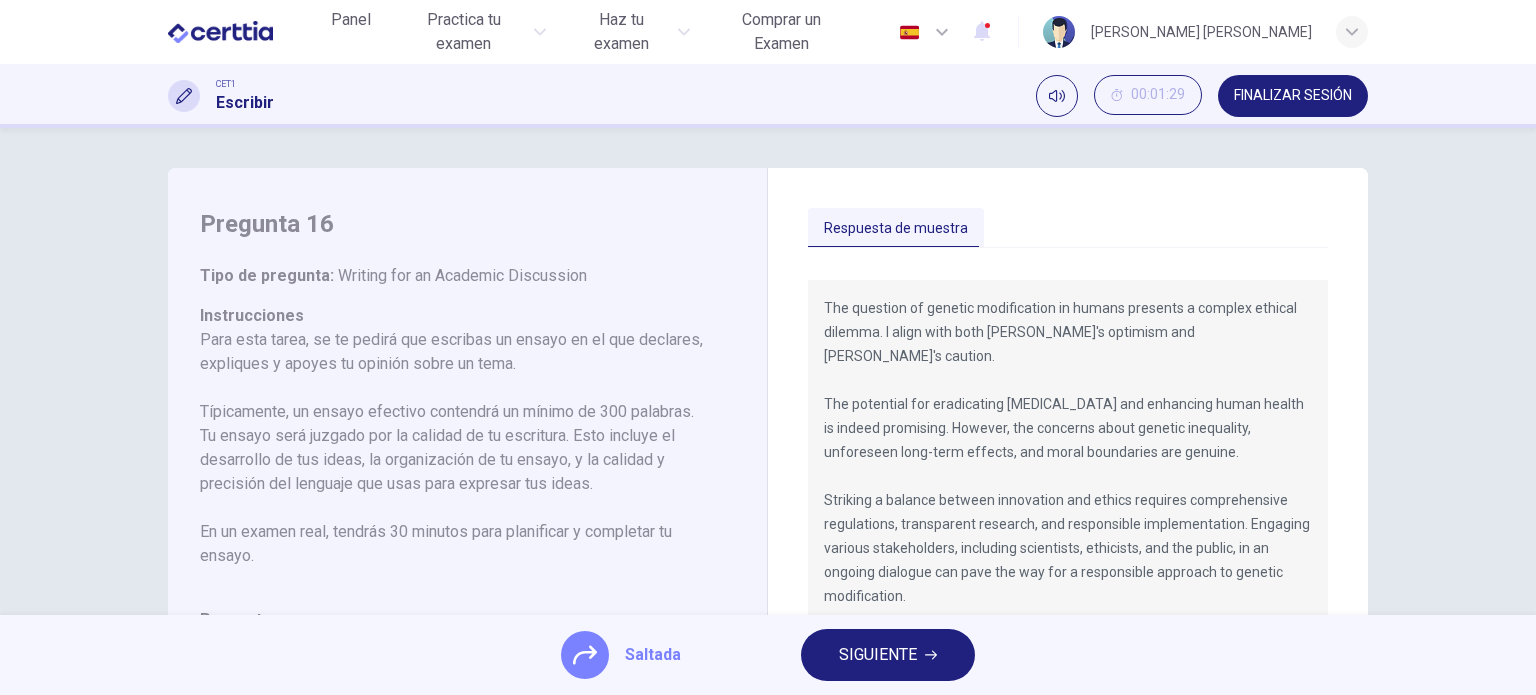 click on "Saltada SIGUIENTE" at bounding box center (768, 655) 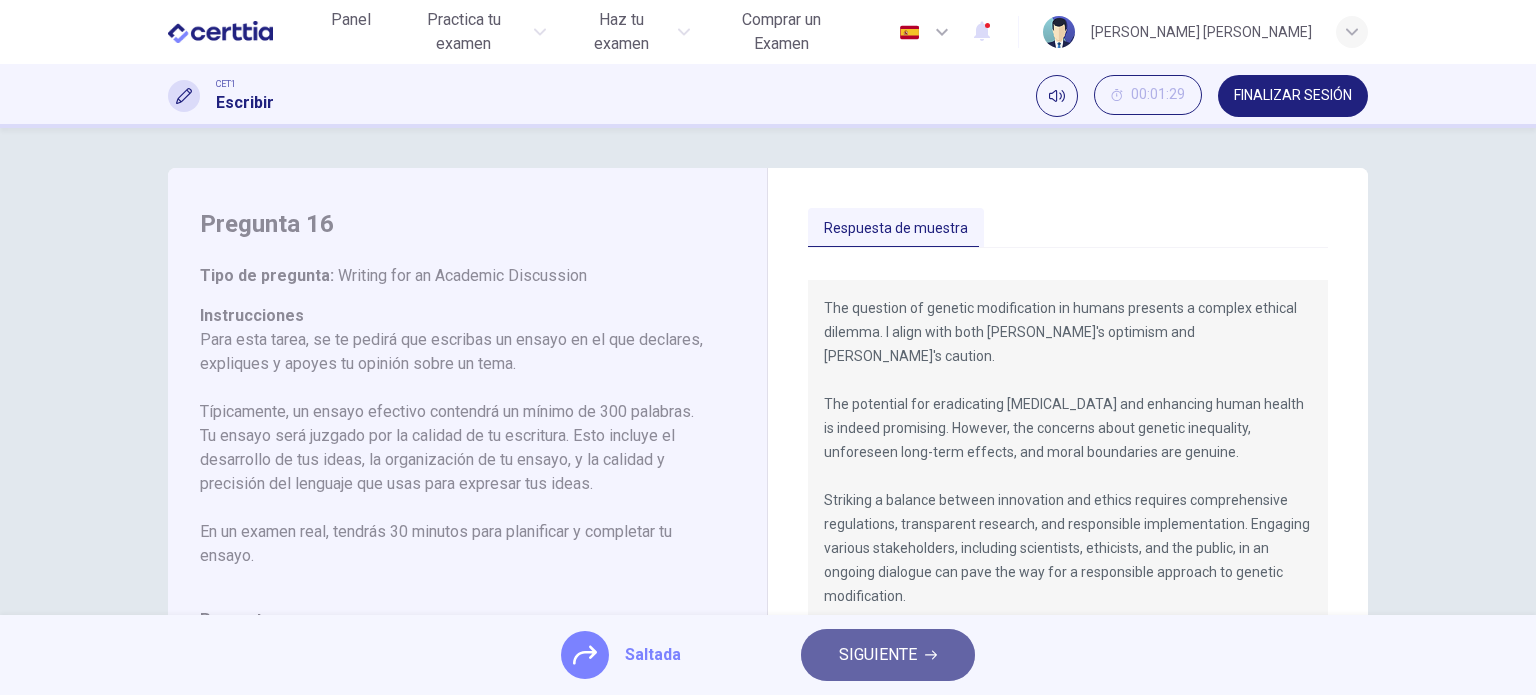 click on "SIGUIENTE" at bounding box center (878, 655) 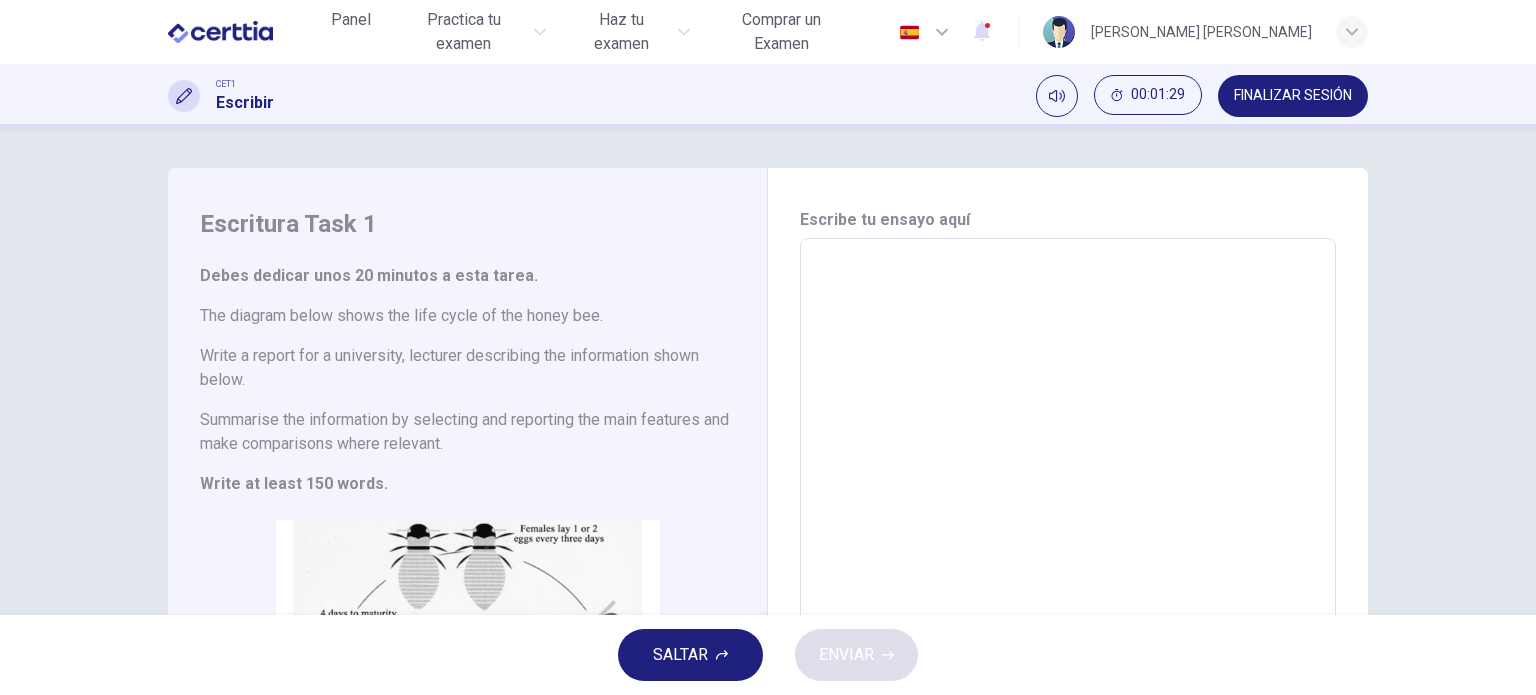 click on "SALTAR" at bounding box center [680, 655] 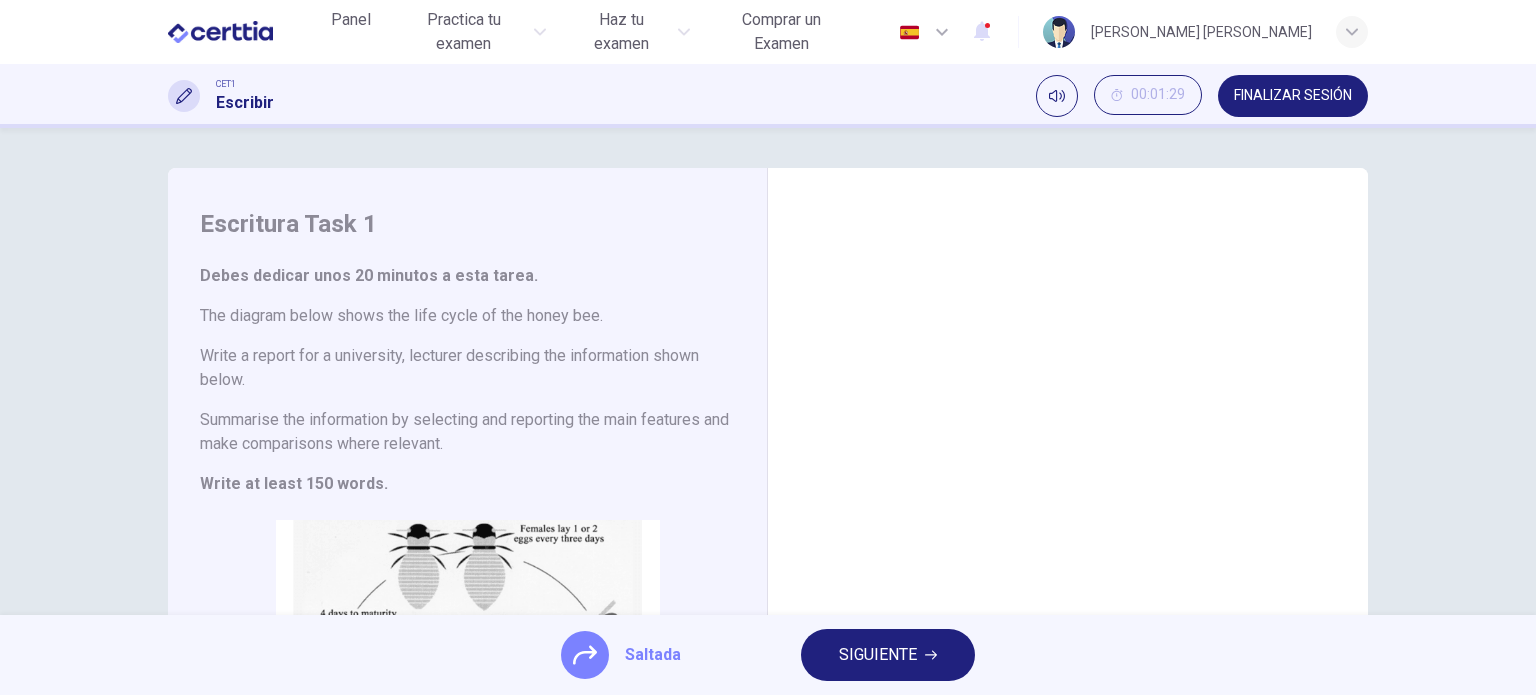 click on "SIGUIENTE" at bounding box center (878, 655) 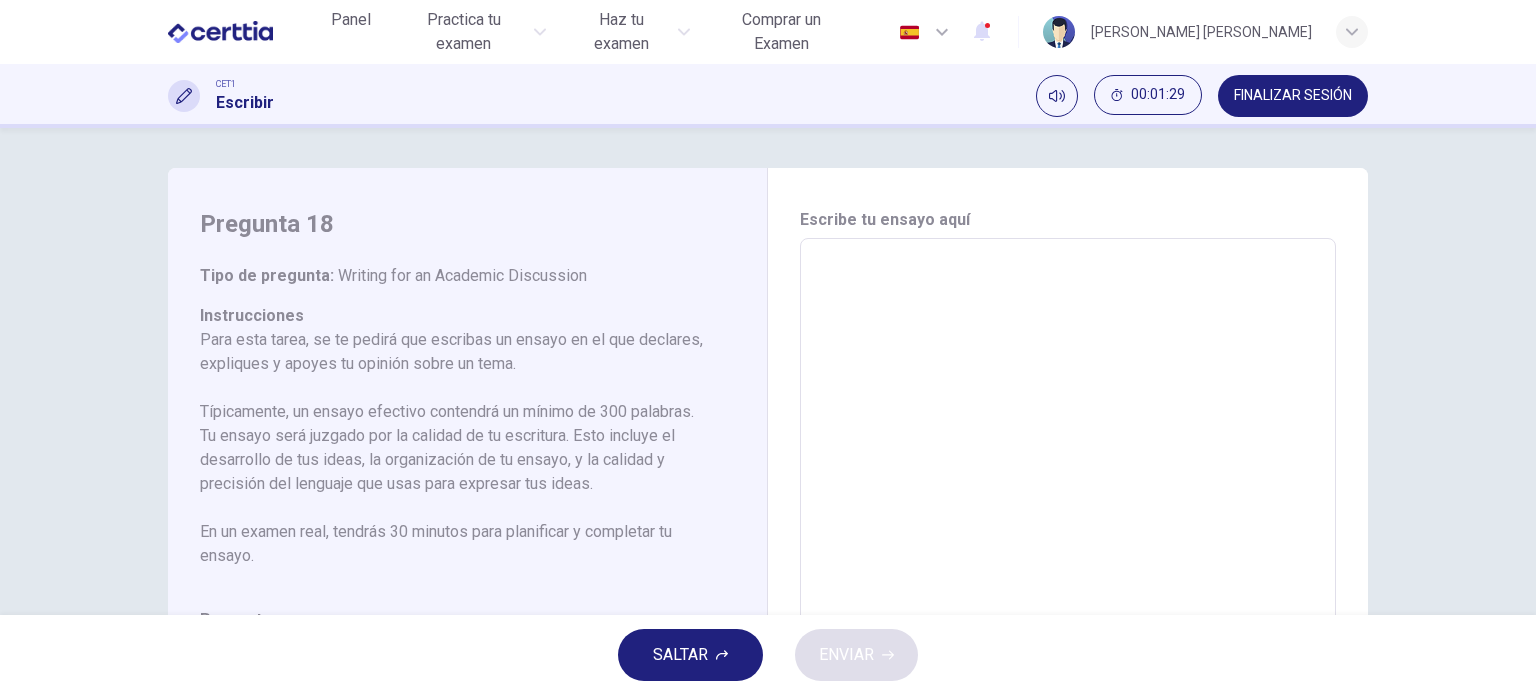 click on "SALTAR" at bounding box center (690, 655) 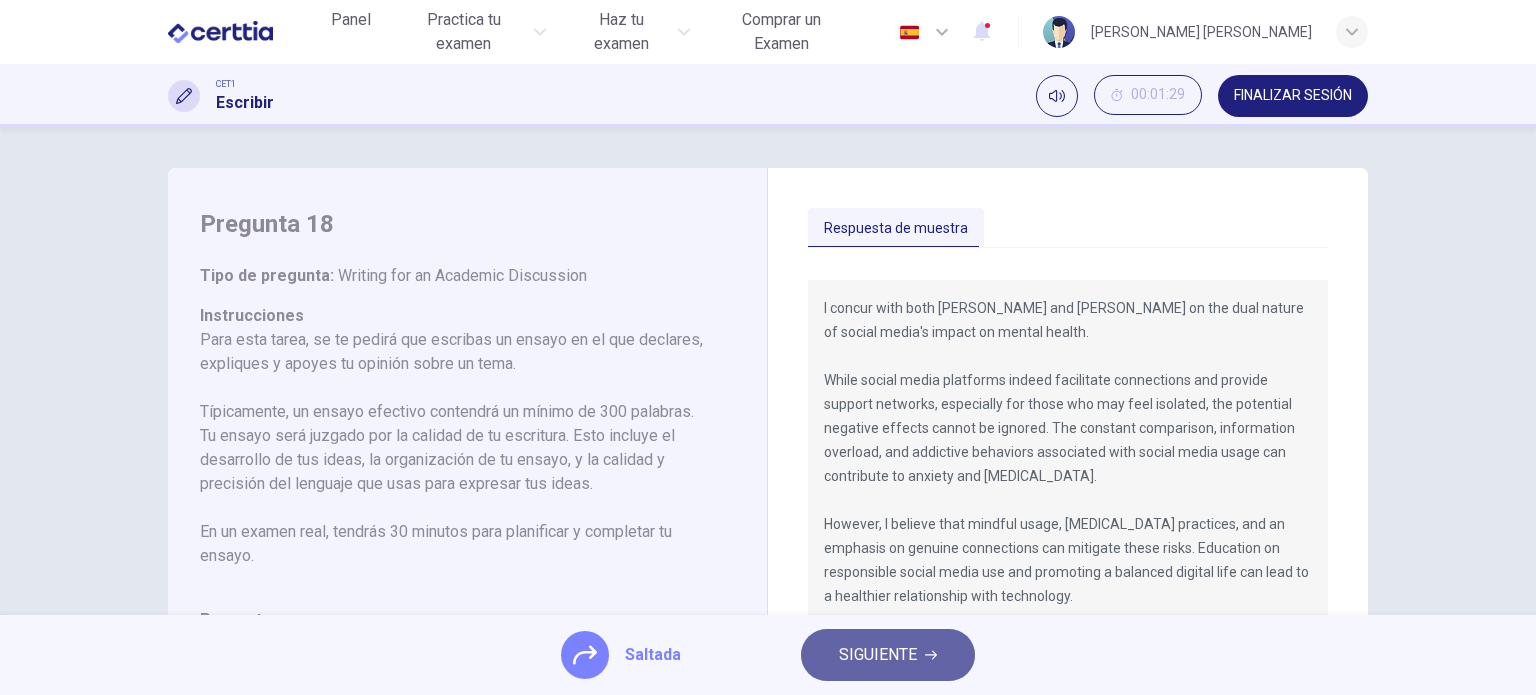 click on "SIGUIENTE" at bounding box center [878, 655] 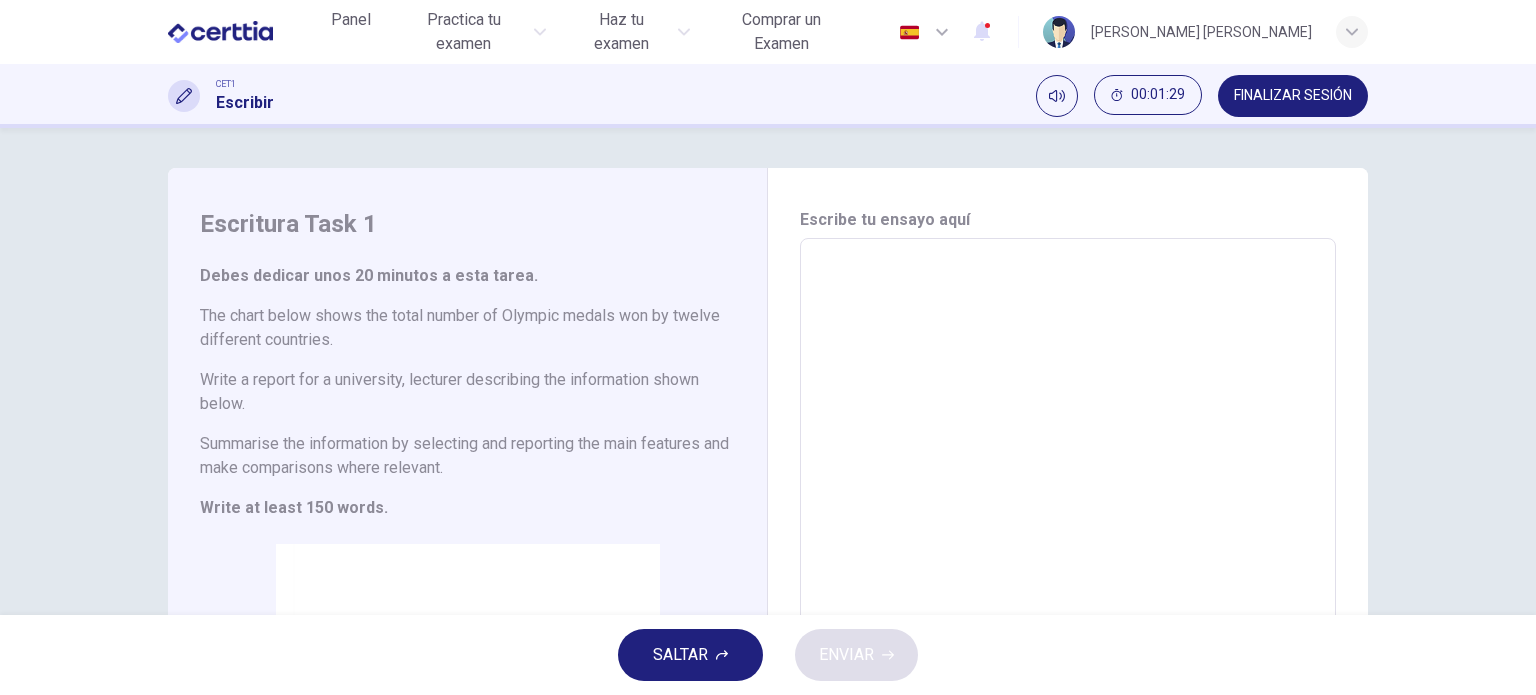 click on "SALTAR" at bounding box center [680, 655] 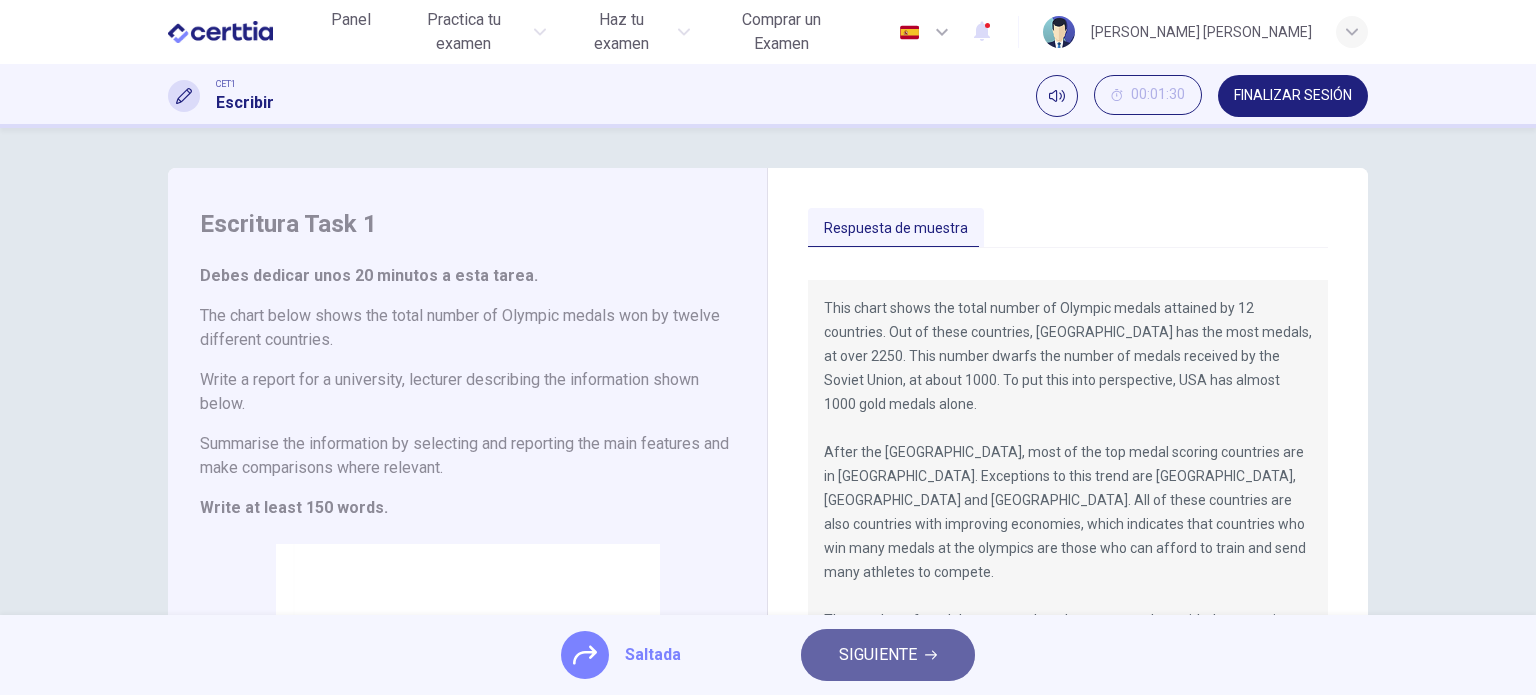click on "SIGUIENTE" at bounding box center (888, 655) 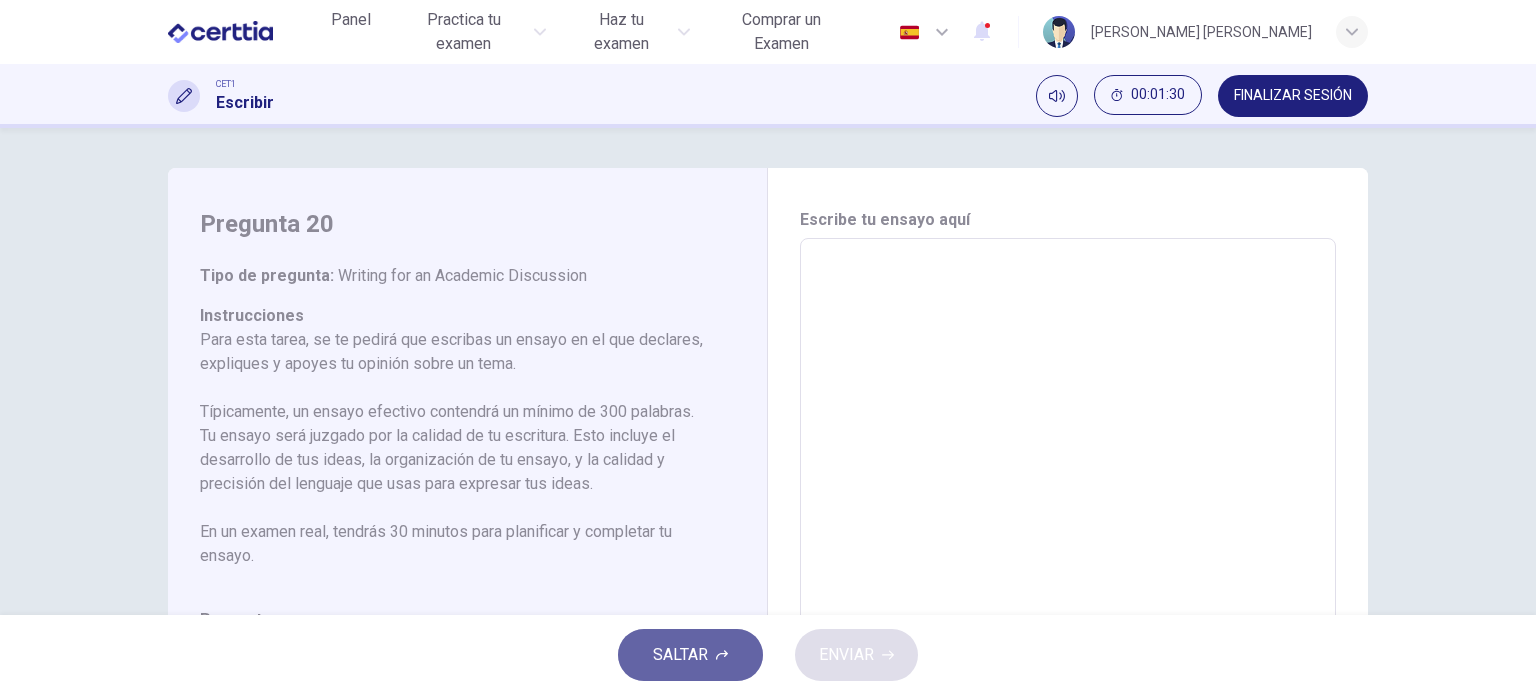 click on "SALTAR" at bounding box center [680, 655] 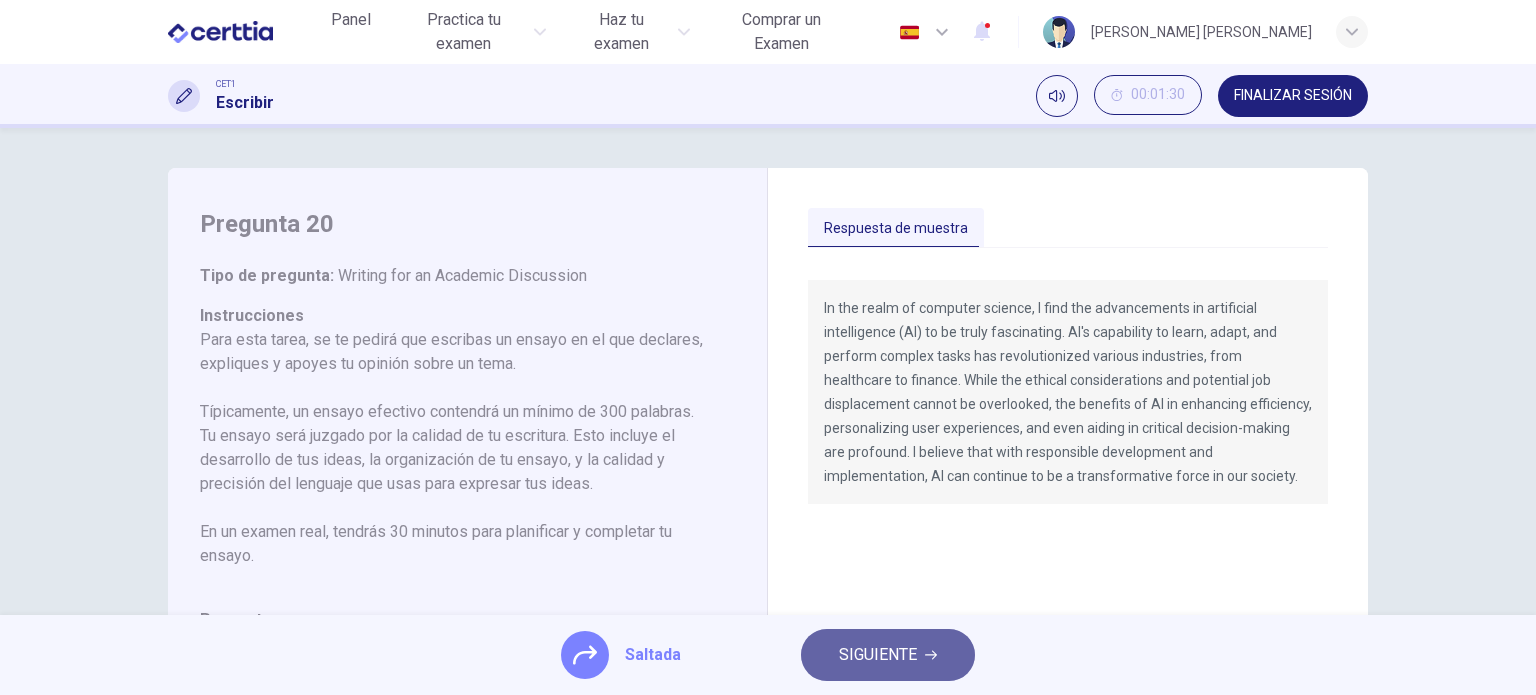 click on "SIGUIENTE" at bounding box center (878, 655) 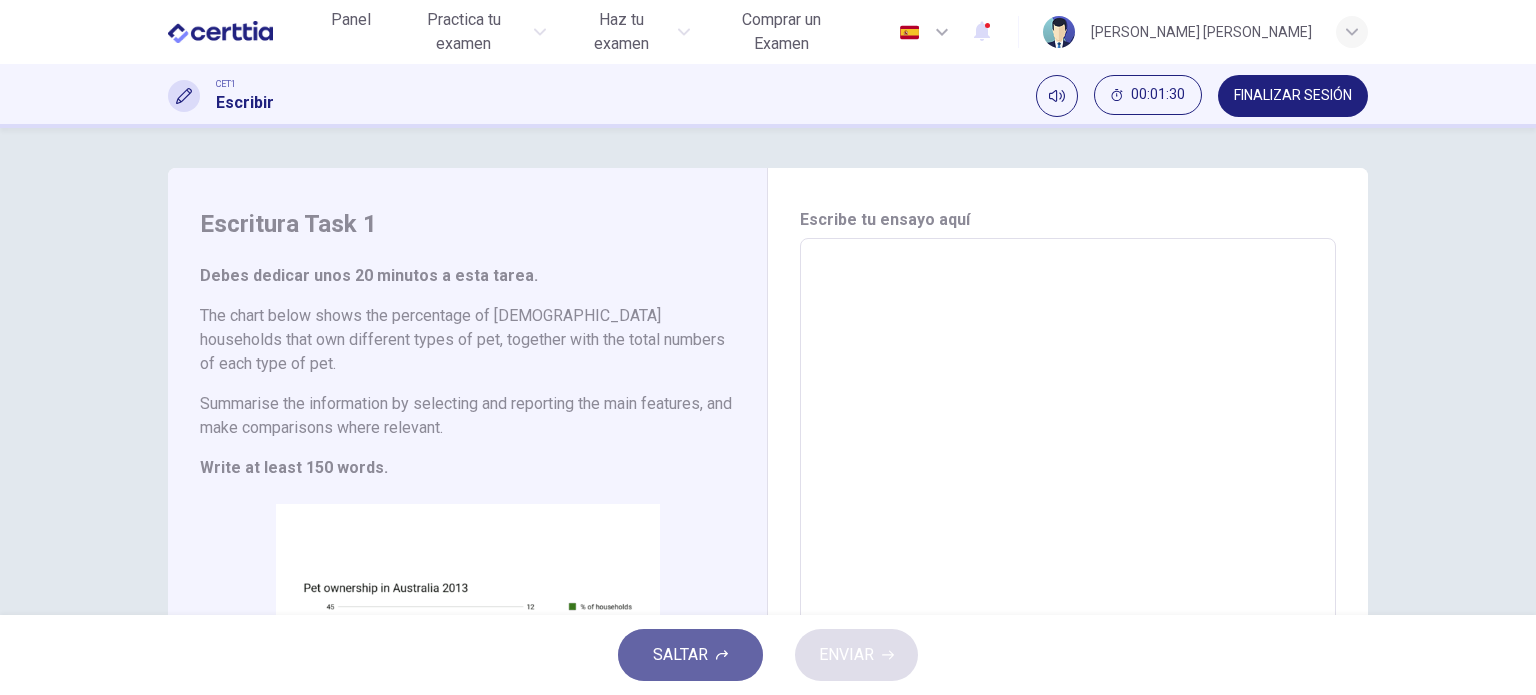 click on "SALTAR" at bounding box center [690, 655] 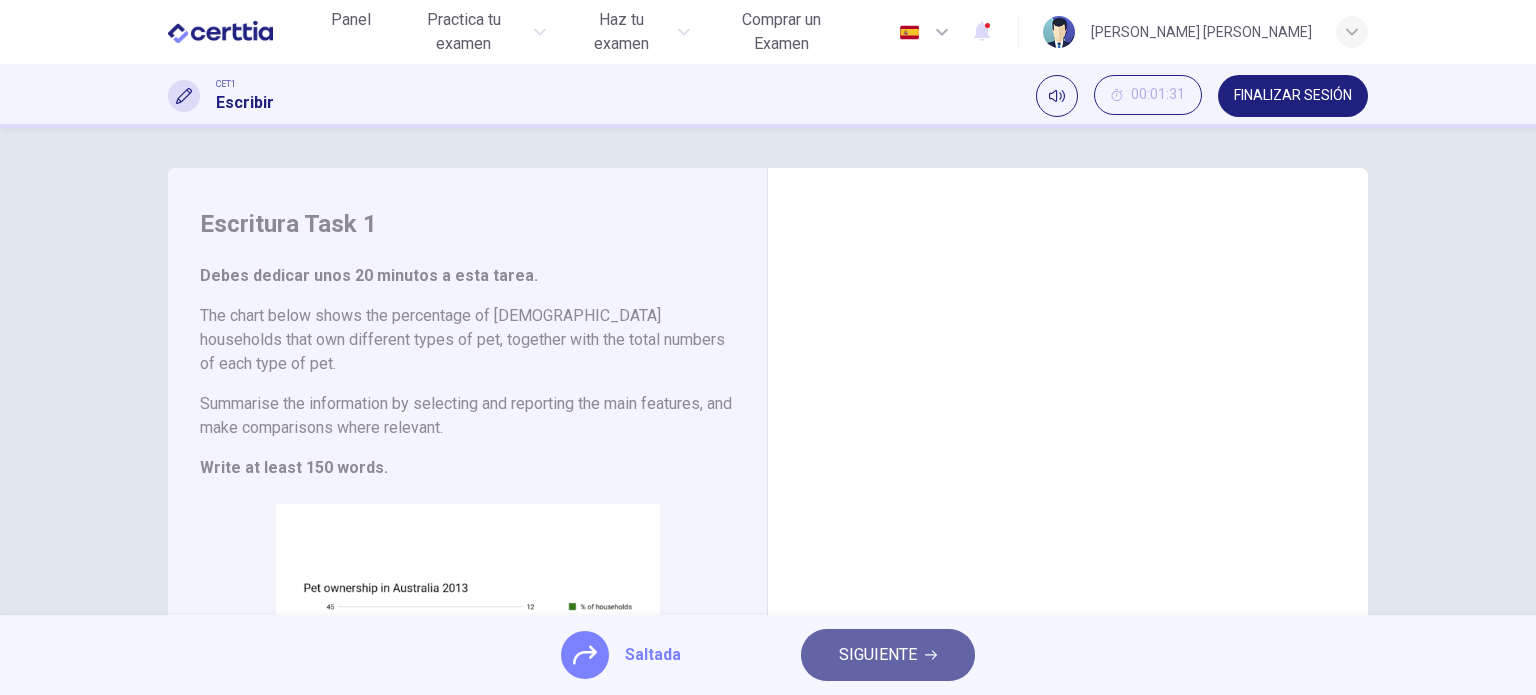 click on "SIGUIENTE" at bounding box center (878, 655) 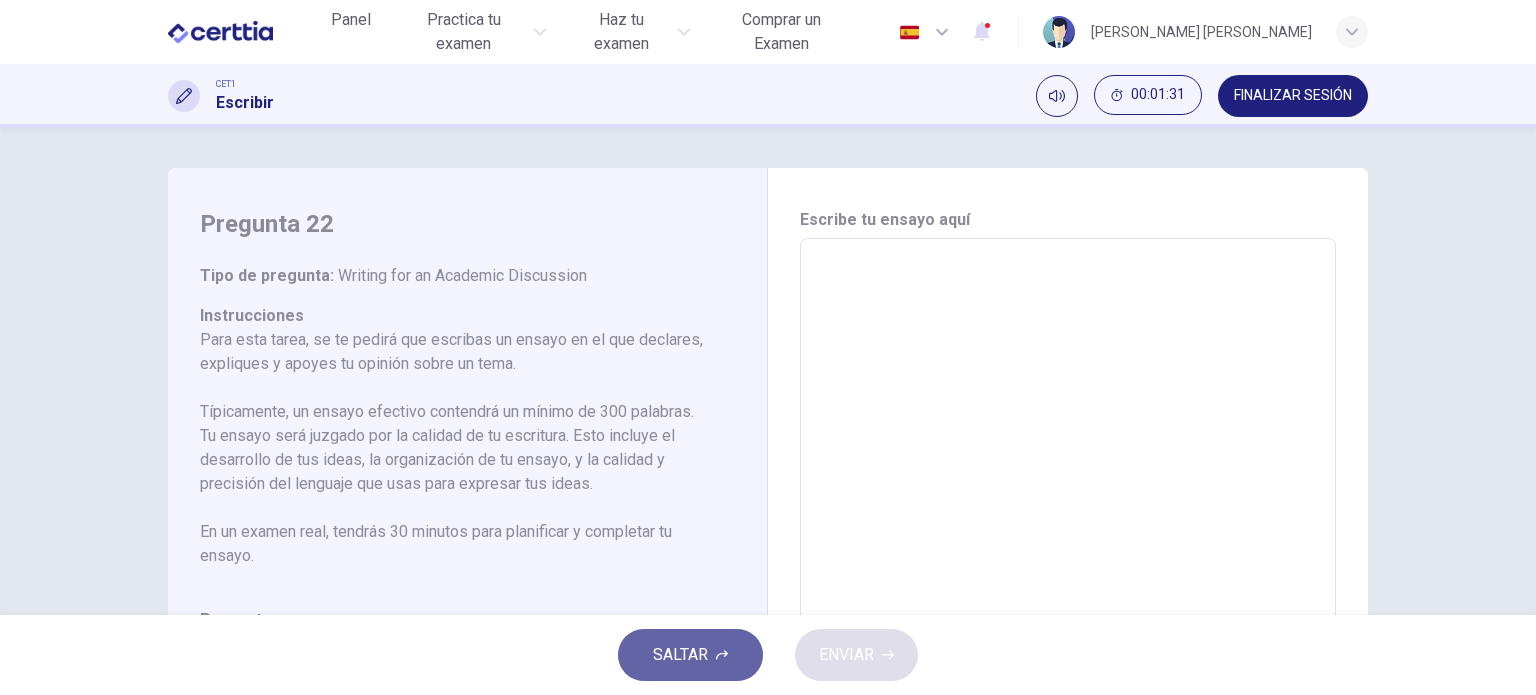 click on "SALTAR" at bounding box center (680, 655) 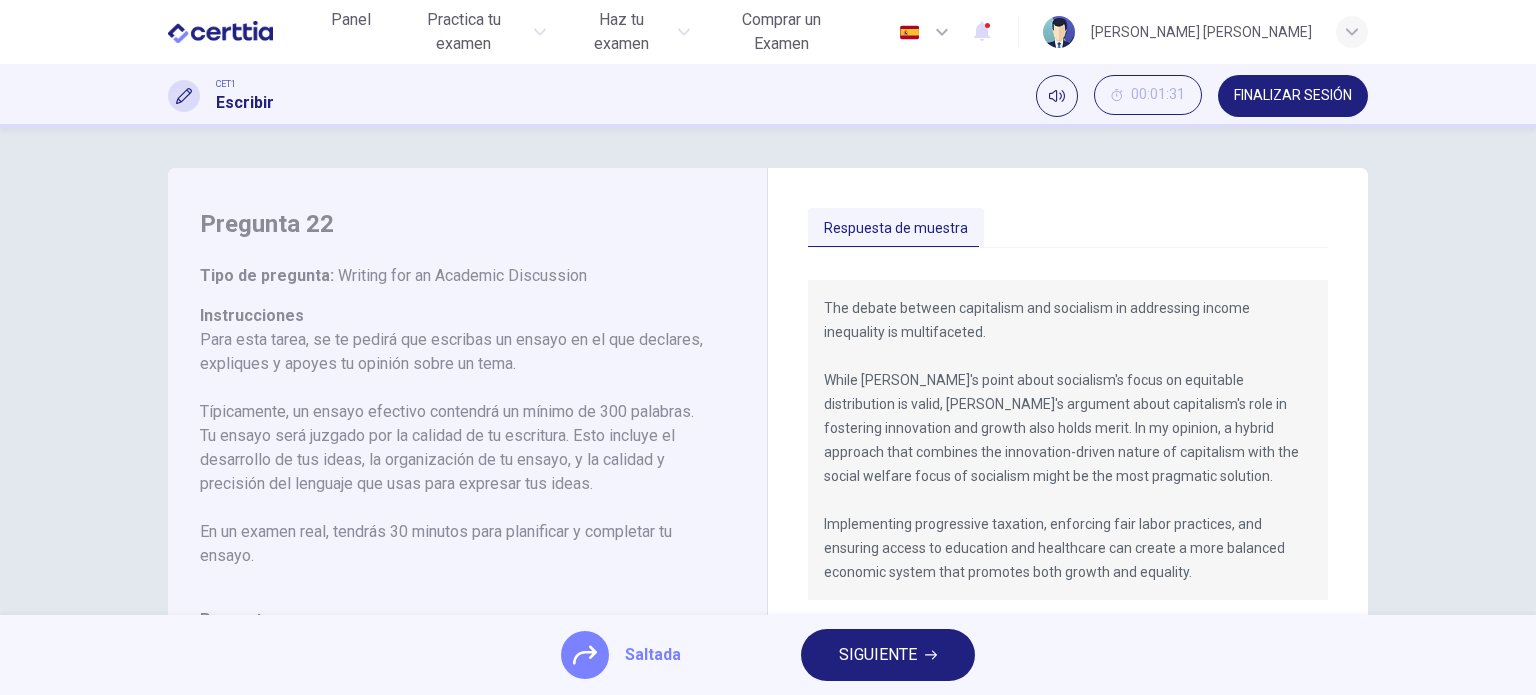 click on "SIGUIENTE" at bounding box center [878, 655] 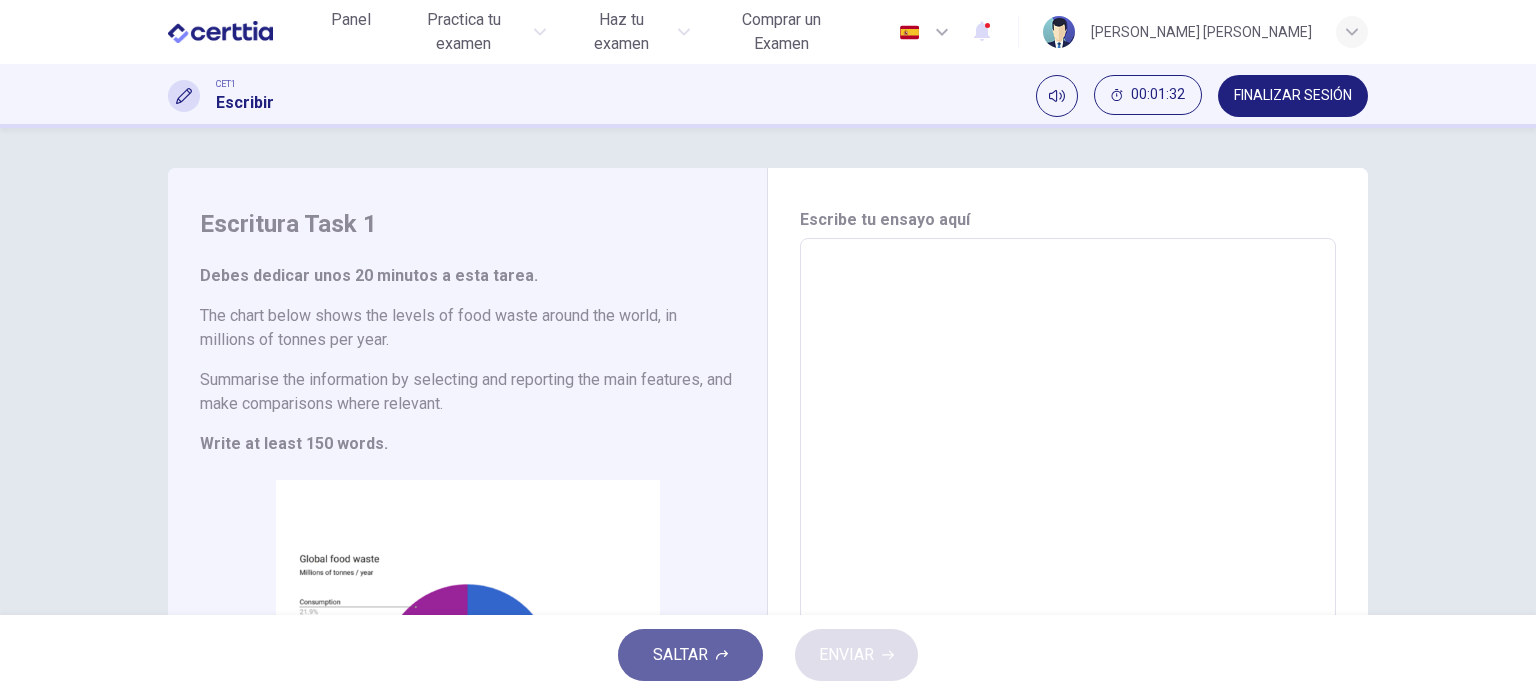 click on "SALTAR" at bounding box center (690, 655) 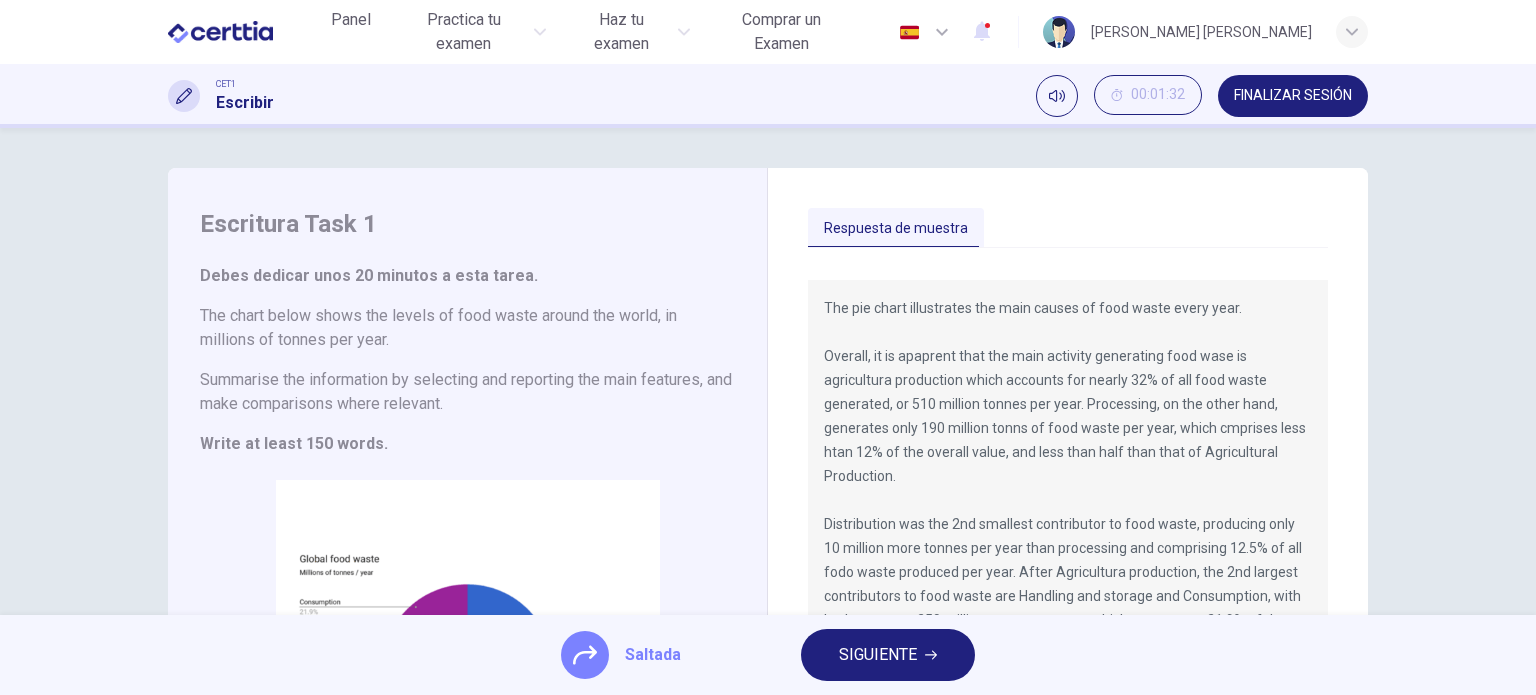 click on "SIGUIENTE" at bounding box center [878, 655] 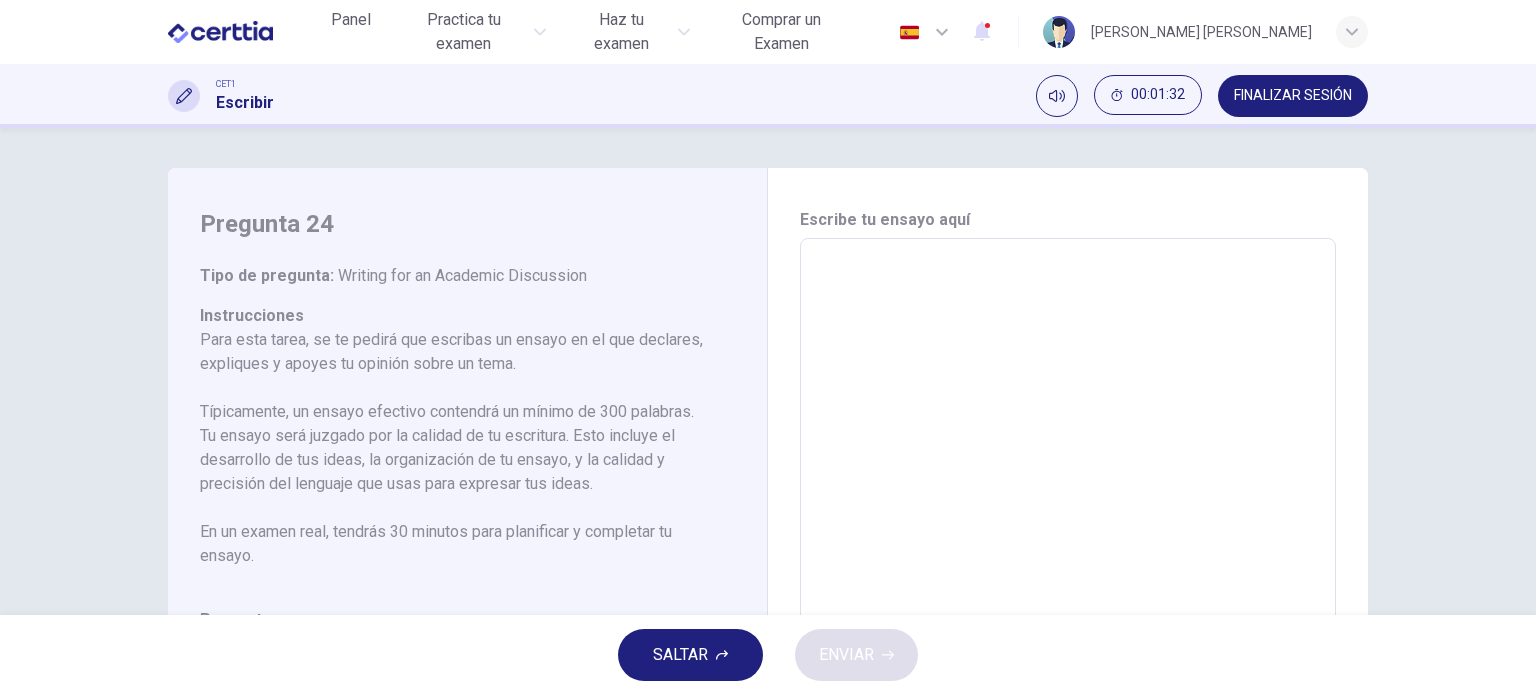 click on "SALTAR" at bounding box center [690, 655] 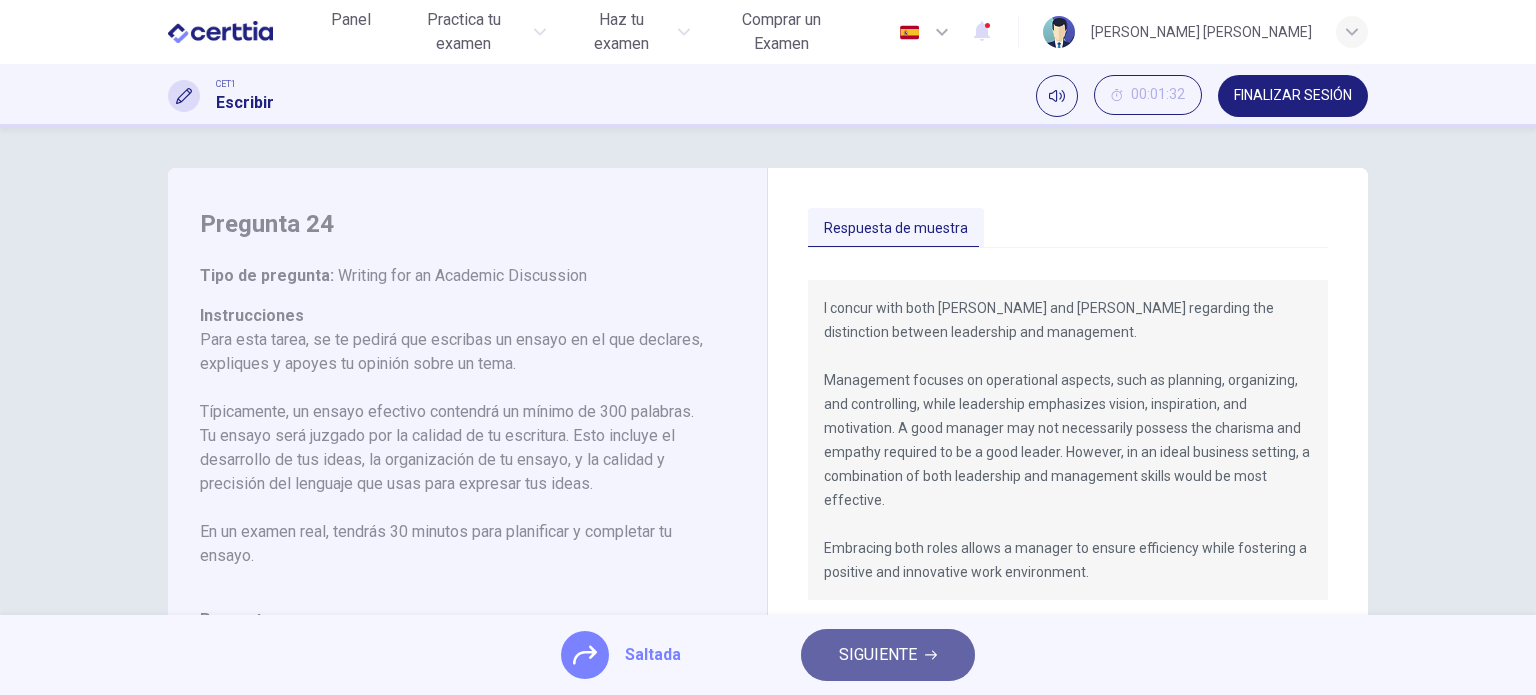 click on "SIGUIENTE" at bounding box center (888, 655) 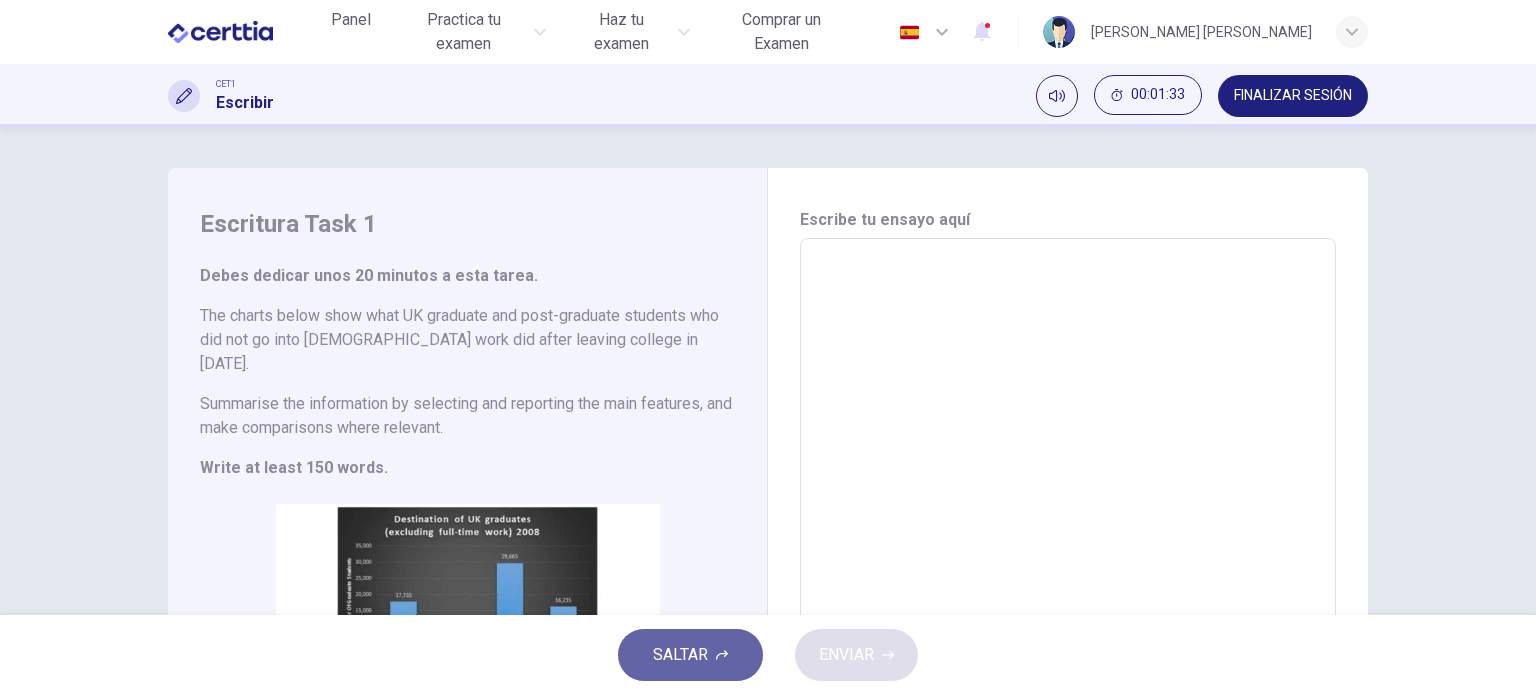click on "SALTAR" at bounding box center [680, 655] 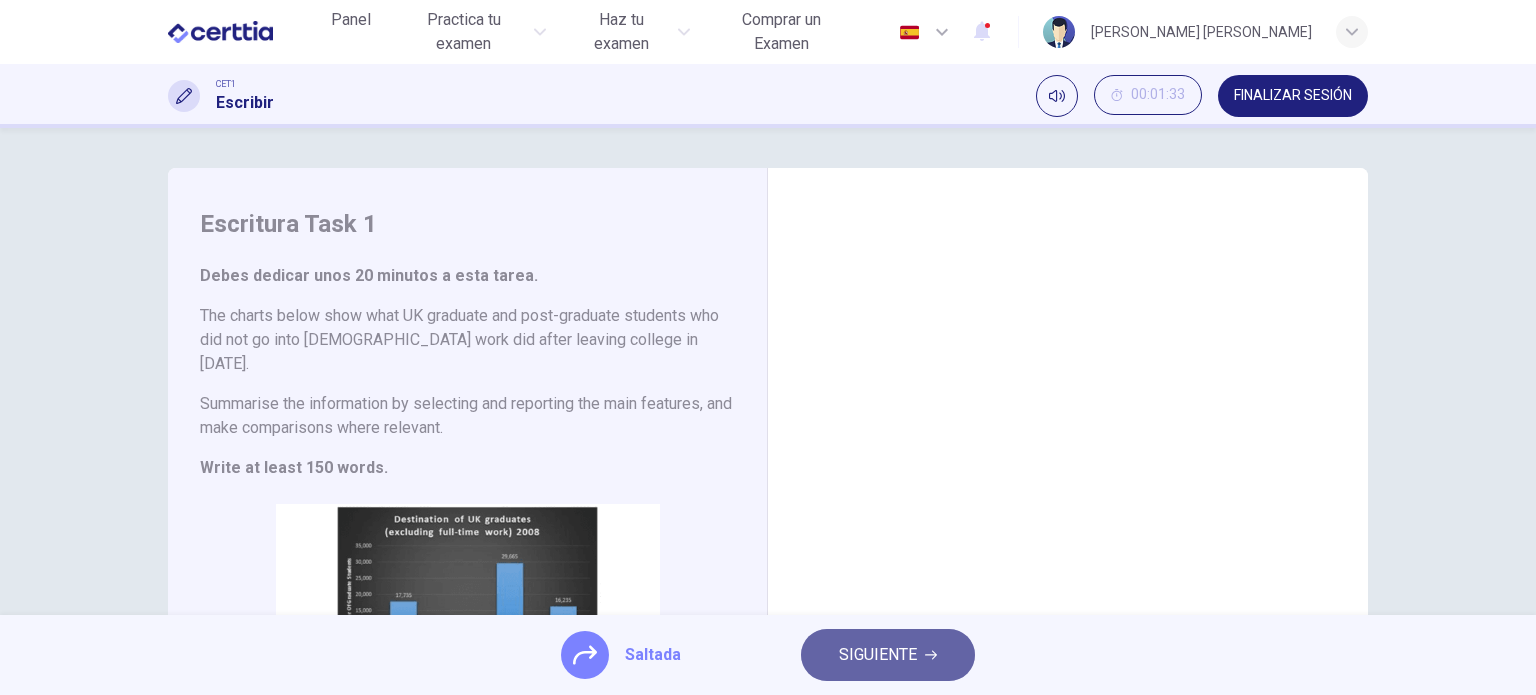 click on "SIGUIENTE" at bounding box center (878, 655) 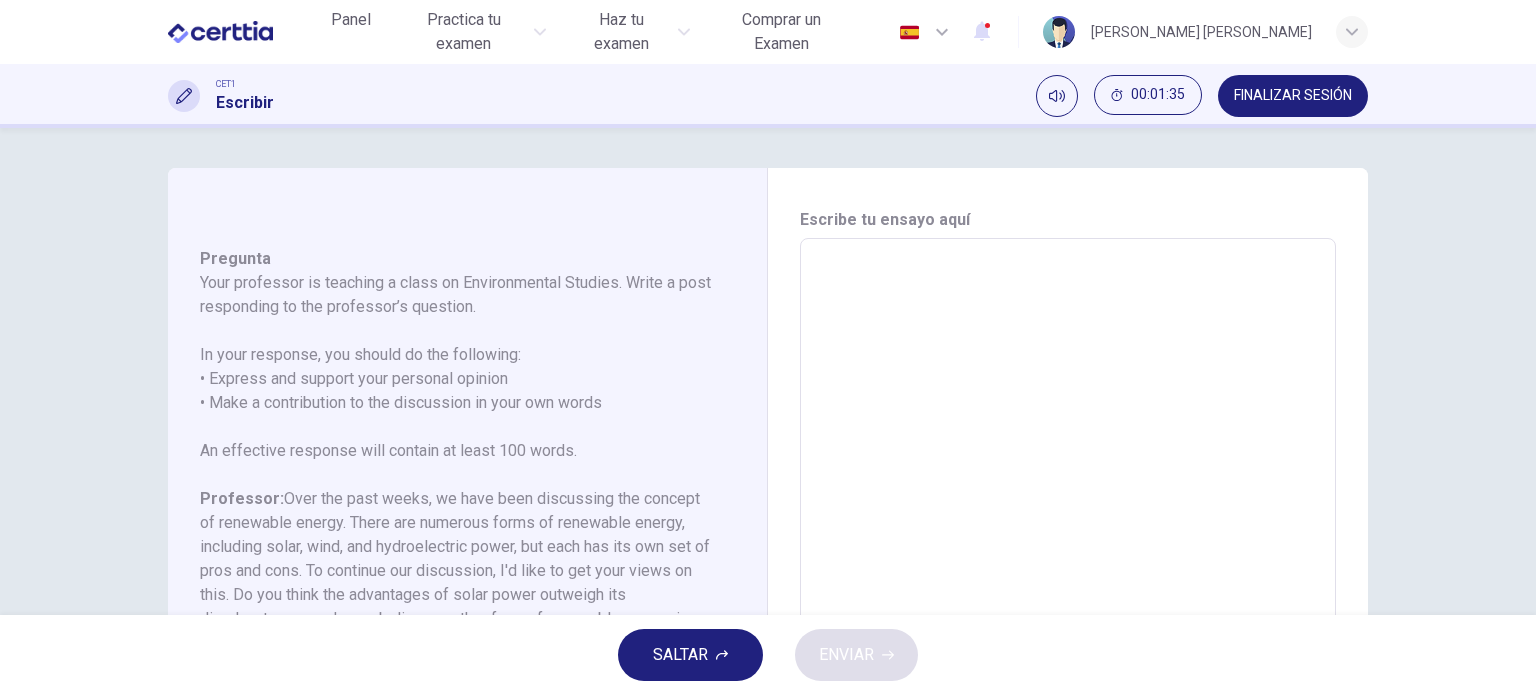 scroll, scrollTop: 413, scrollLeft: 0, axis: vertical 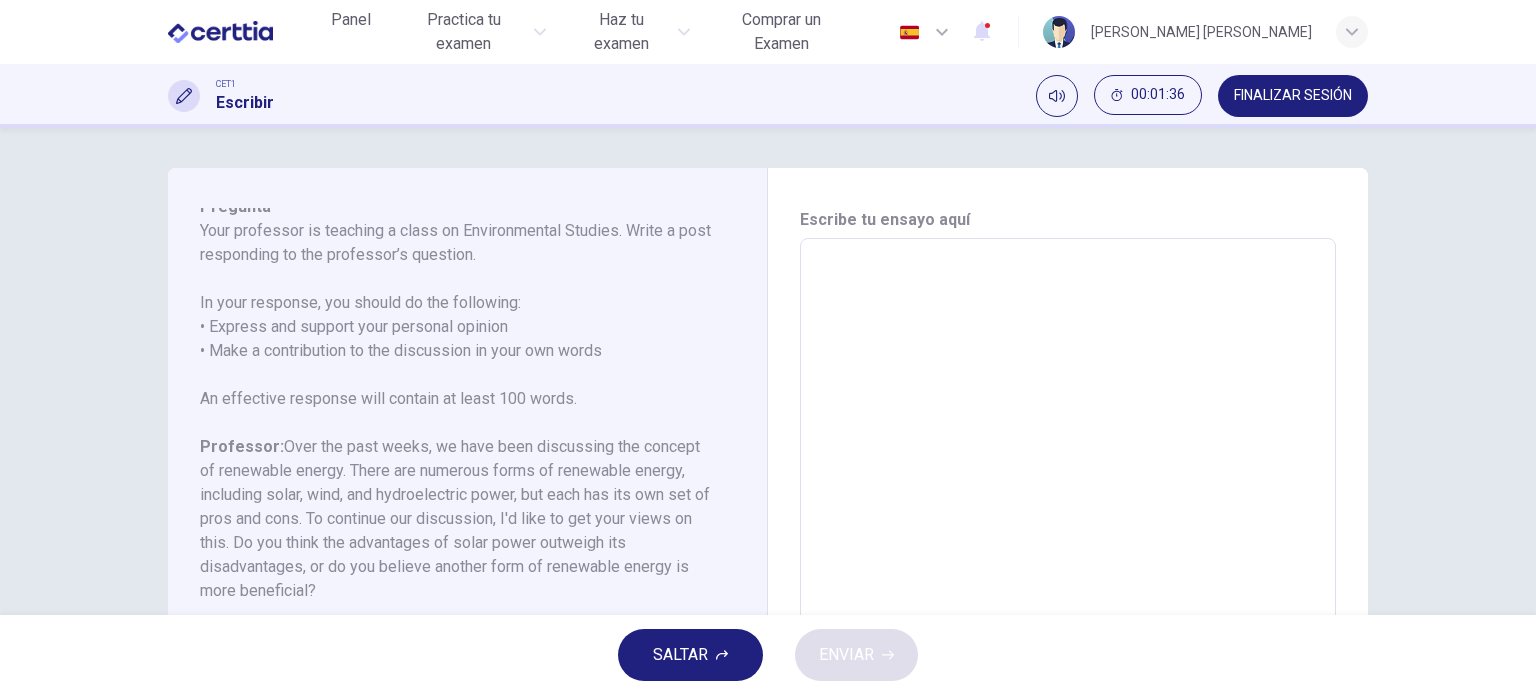 click on "SALTAR" at bounding box center [680, 655] 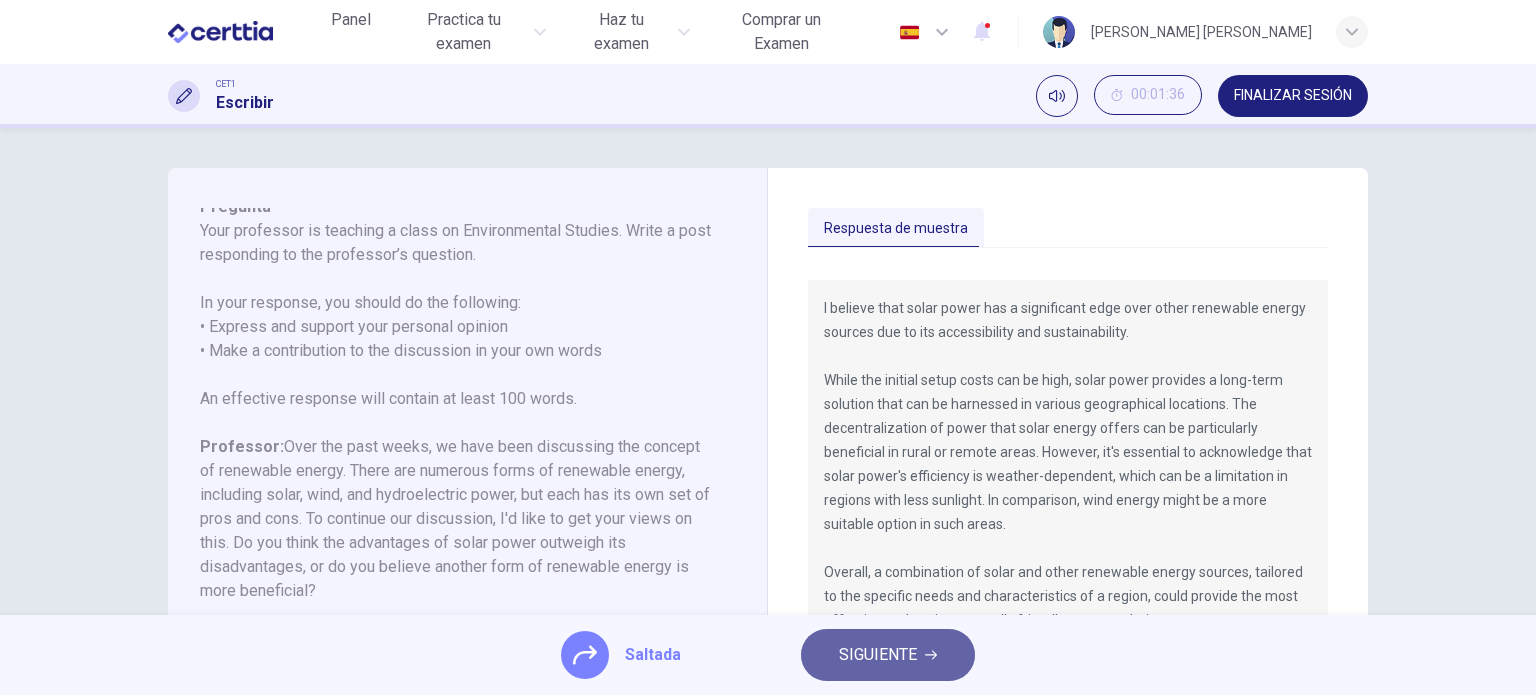 click on "SIGUIENTE" at bounding box center (888, 655) 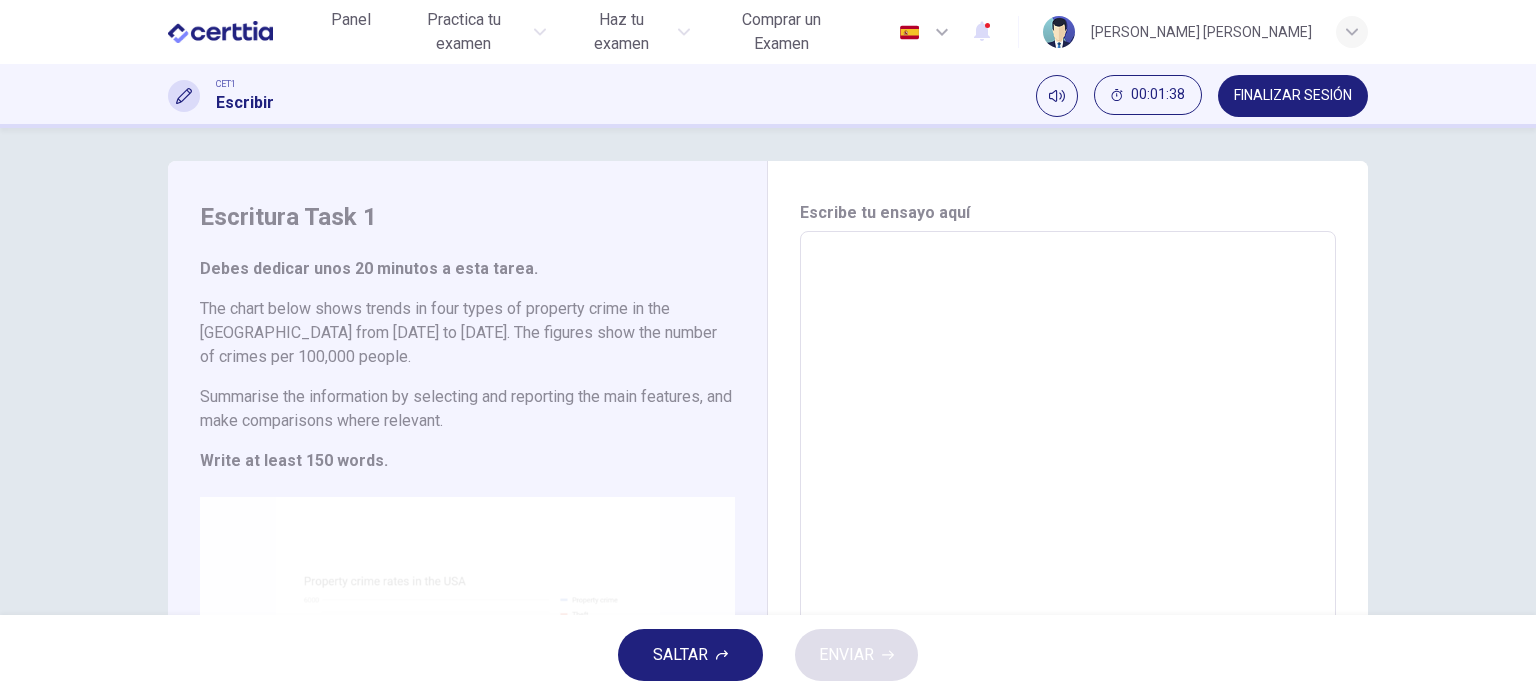 scroll, scrollTop: 0, scrollLeft: 0, axis: both 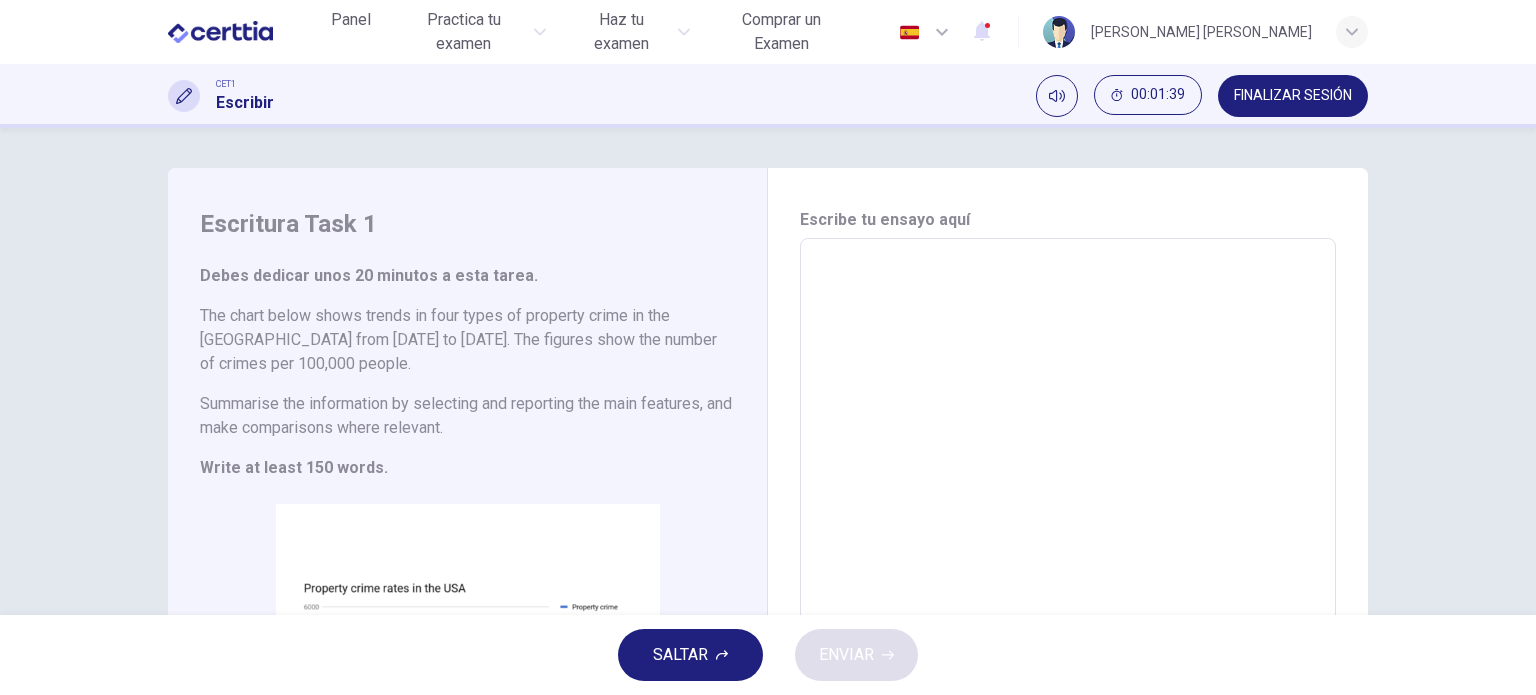 click on "SALTAR" at bounding box center [680, 655] 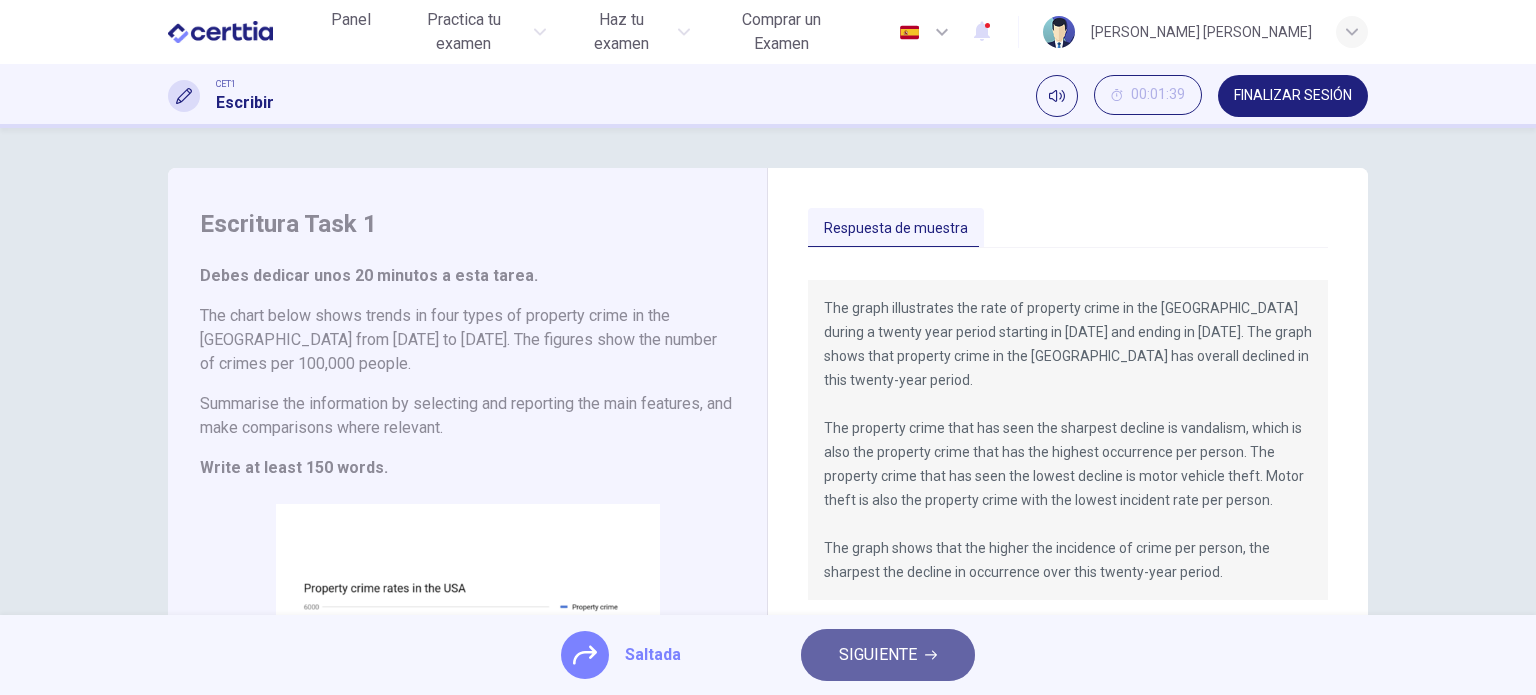 click on "SIGUIENTE" at bounding box center [878, 655] 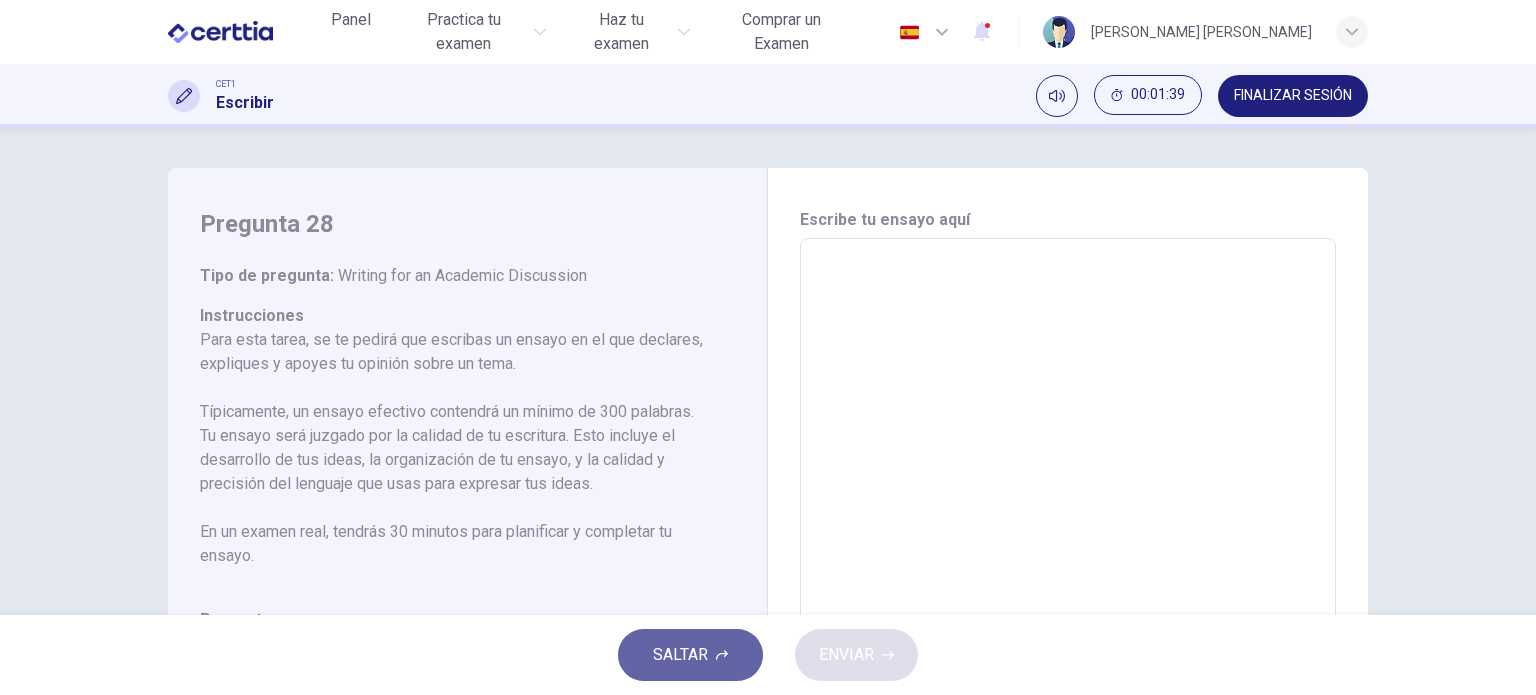 click on "SALTAR" at bounding box center (690, 655) 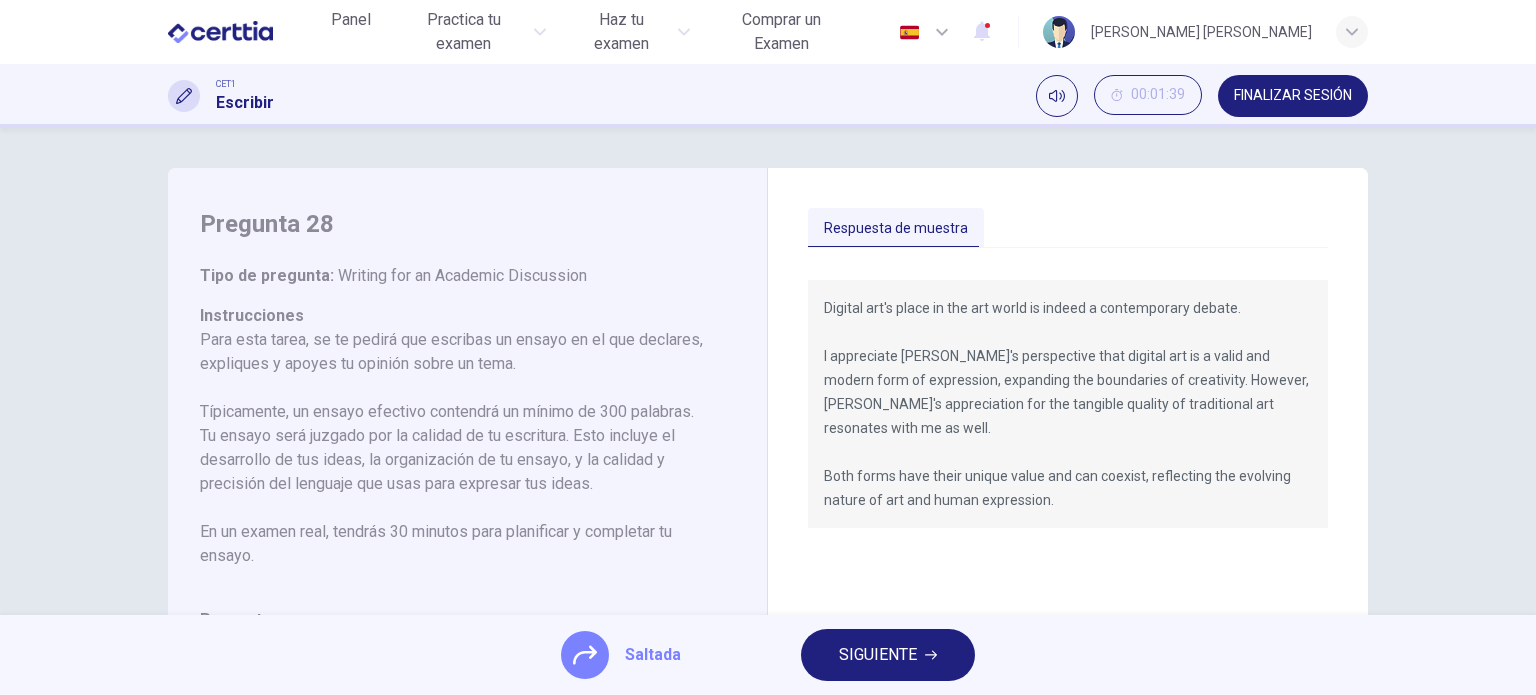 click on "SIGUIENTE" at bounding box center (878, 655) 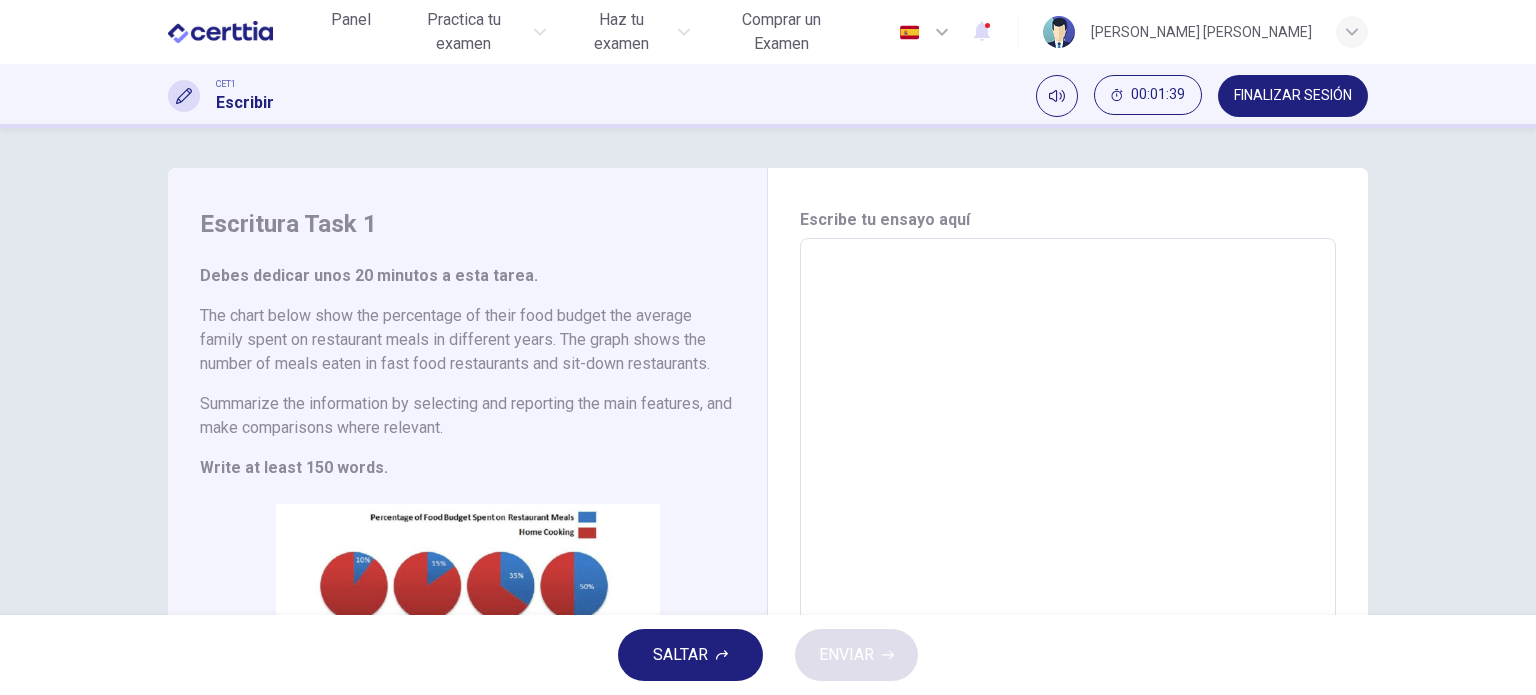 click on "SALTAR" at bounding box center (690, 655) 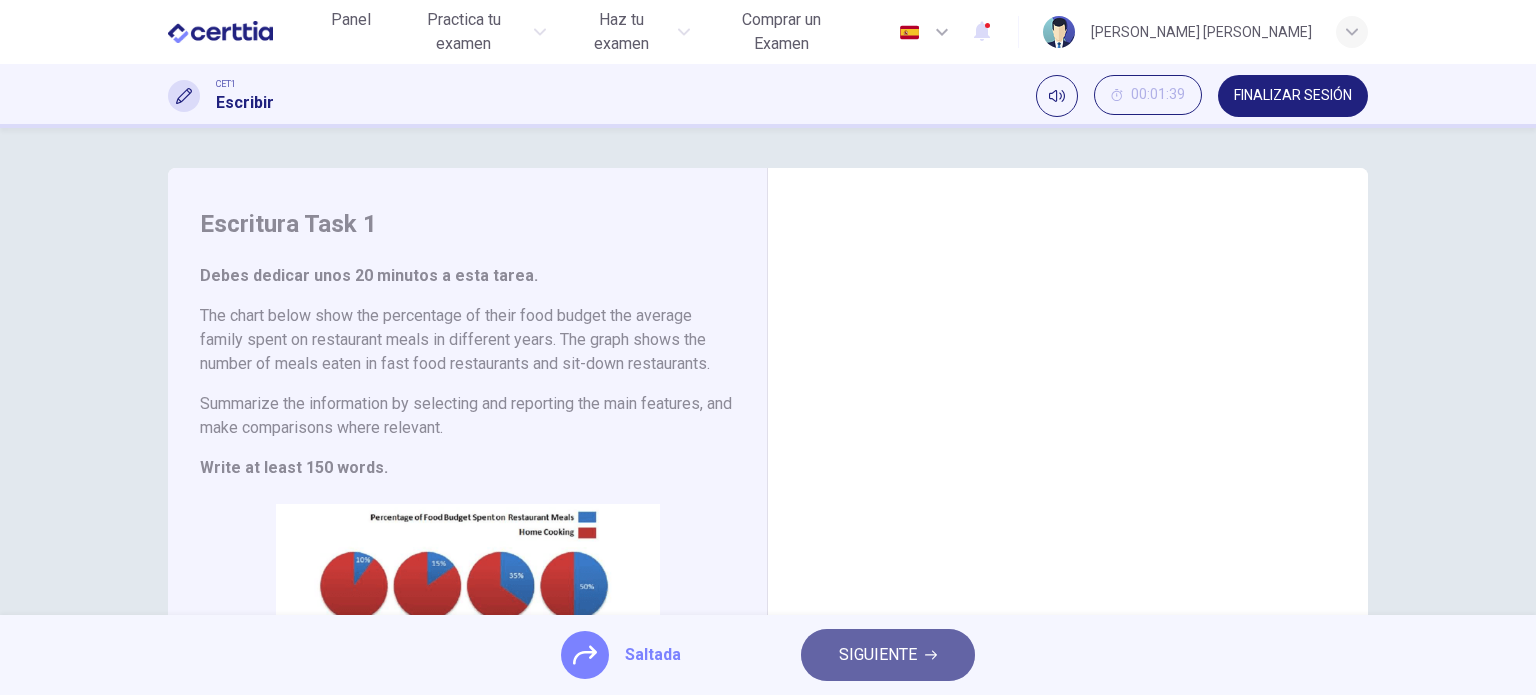 click on "SIGUIENTE" at bounding box center (888, 655) 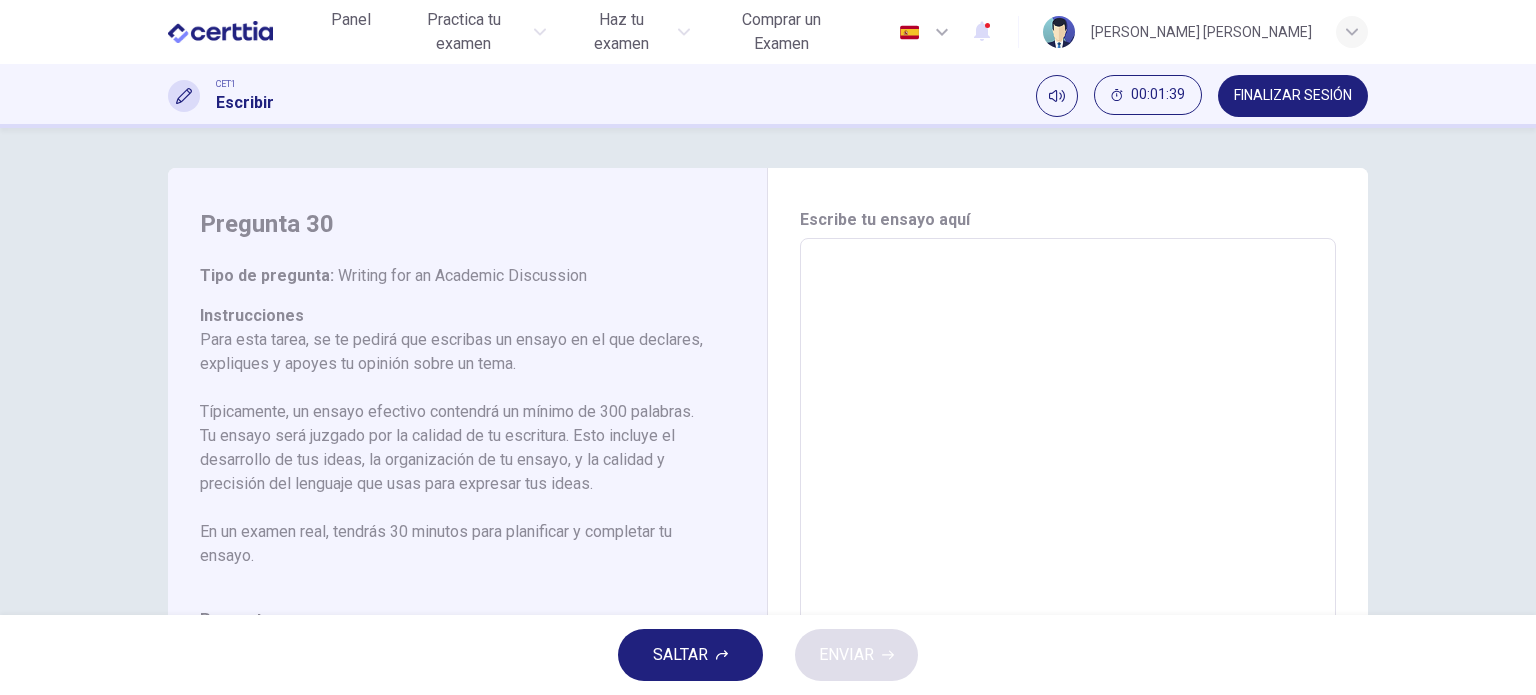 click on "FINALIZAR SESIÓN" at bounding box center (1293, 96) 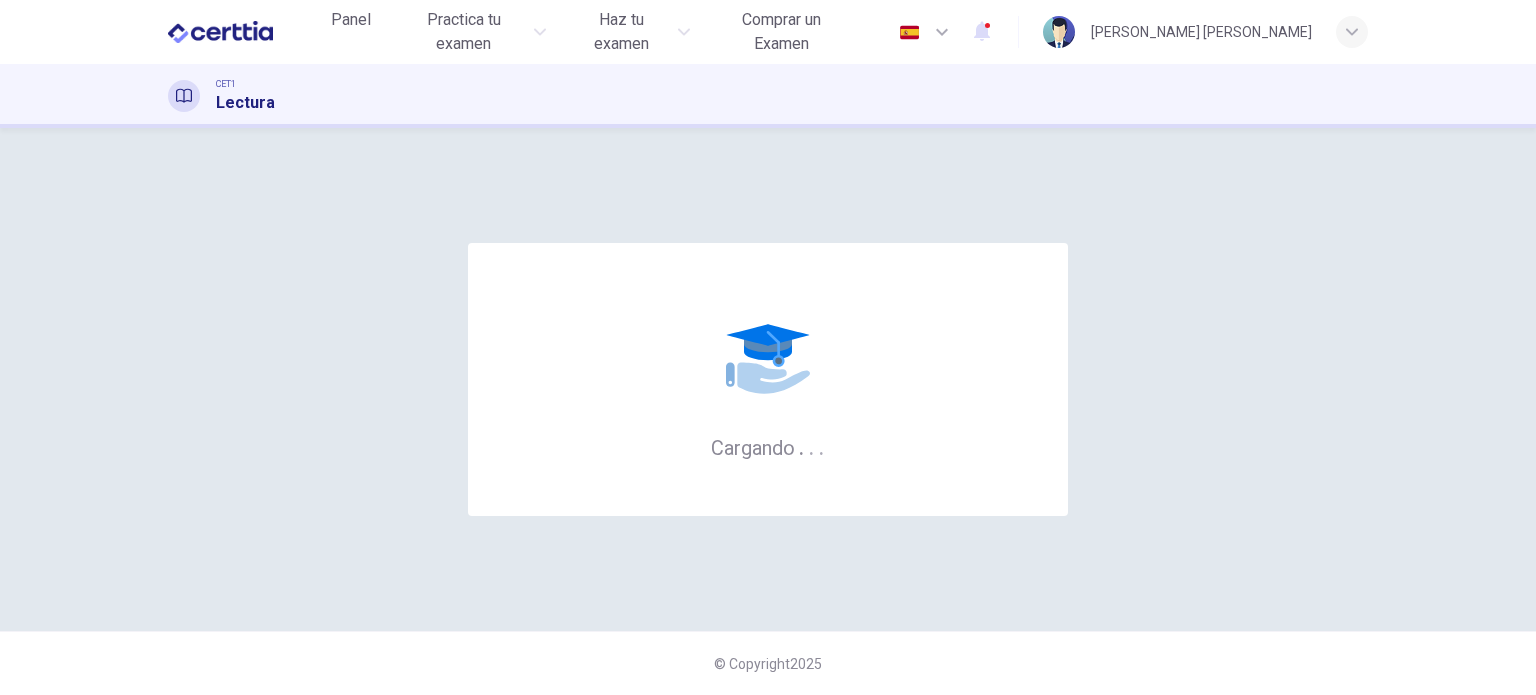 scroll, scrollTop: 0, scrollLeft: 0, axis: both 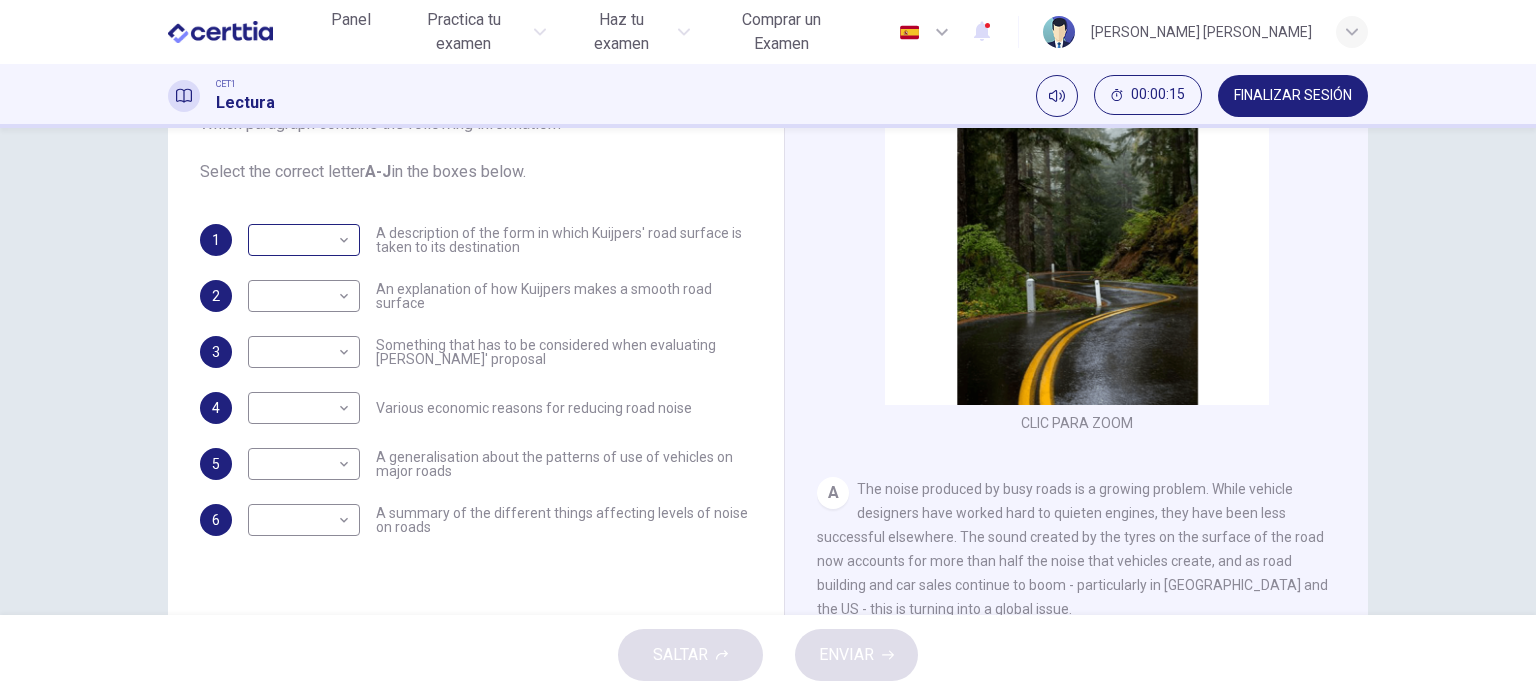 click on "​ ​" at bounding box center (304, 240) 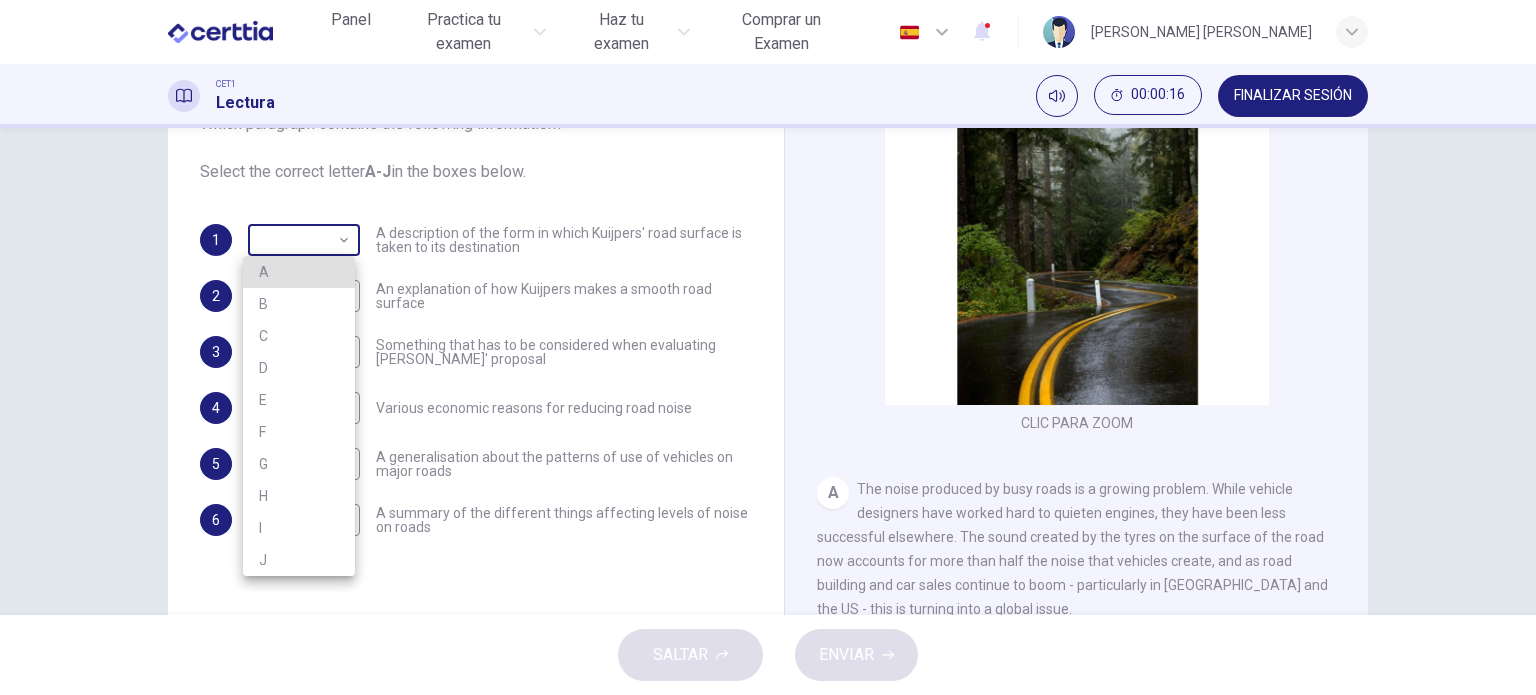 click on "Este sitio utiliza cookies, como se explica en nuestra  Política de Privacidad . Si acepta el uso de cookies, [PERSON_NAME] clic en el botón [PERSON_NAME] y continúe navegando por nuestro sitio.   Política de Privacidad Aceptar Panel Practica tu examen Haz tu examen Comprar un Examen Español ** ​ [PERSON_NAME] [PERSON_NAME]  CET1 Lectura 00:00:16 FINALIZAR SESIÓN Preguntas 1 - 6 The Reading Passage has ten paragraphs labelled   A-J .
Which paragraph contains the following information?
Select the correct letter   A-J  in the boxes below. 1 ​ ​ A description of the form in which Kuijpers' road surface is taken to its destination 2 ​ ​ An explanation of how Kuijpers makes a smooth road surface 3 ​ ​ Something that has to be considered when evaluating Kuijpers' proposal 4 ​ ​ Various economic reasons for reducing road noise 5 ​ ​ A generalisation about the patterns of use of vehicles on major roads 6 ​ ​ A summary of the different things affecting levels of noise on roads Quiet Roads Ahead A B C D" at bounding box center [768, 347] 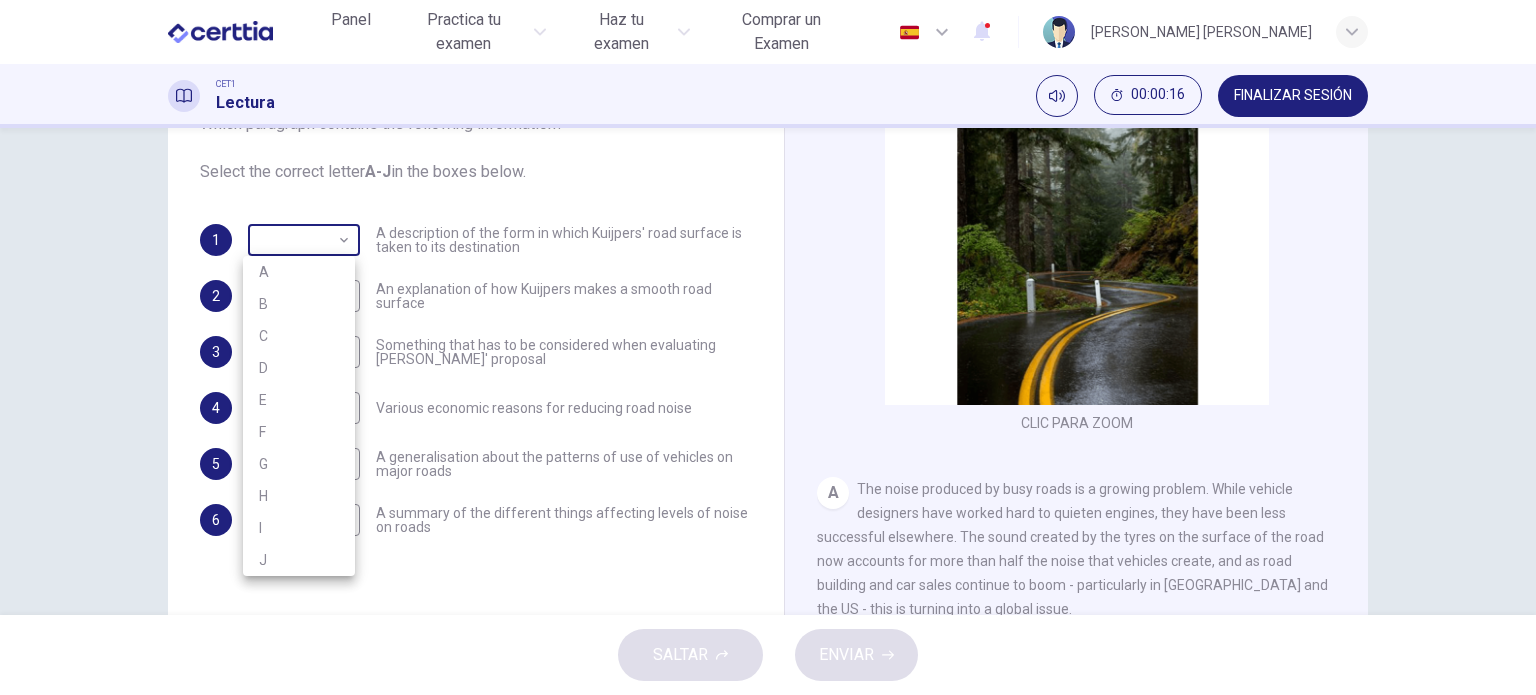 click at bounding box center (768, 347) 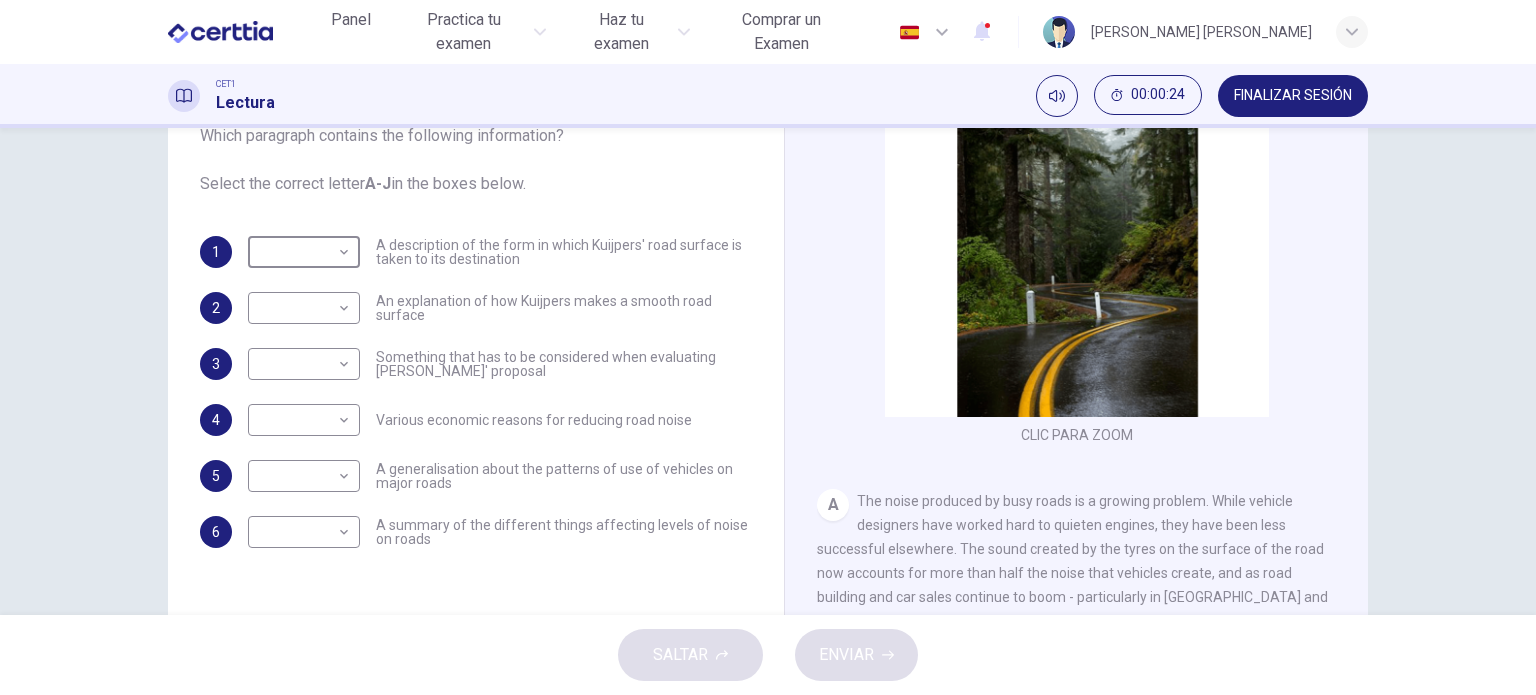 scroll, scrollTop: 288, scrollLeft: 0, axis: vertical 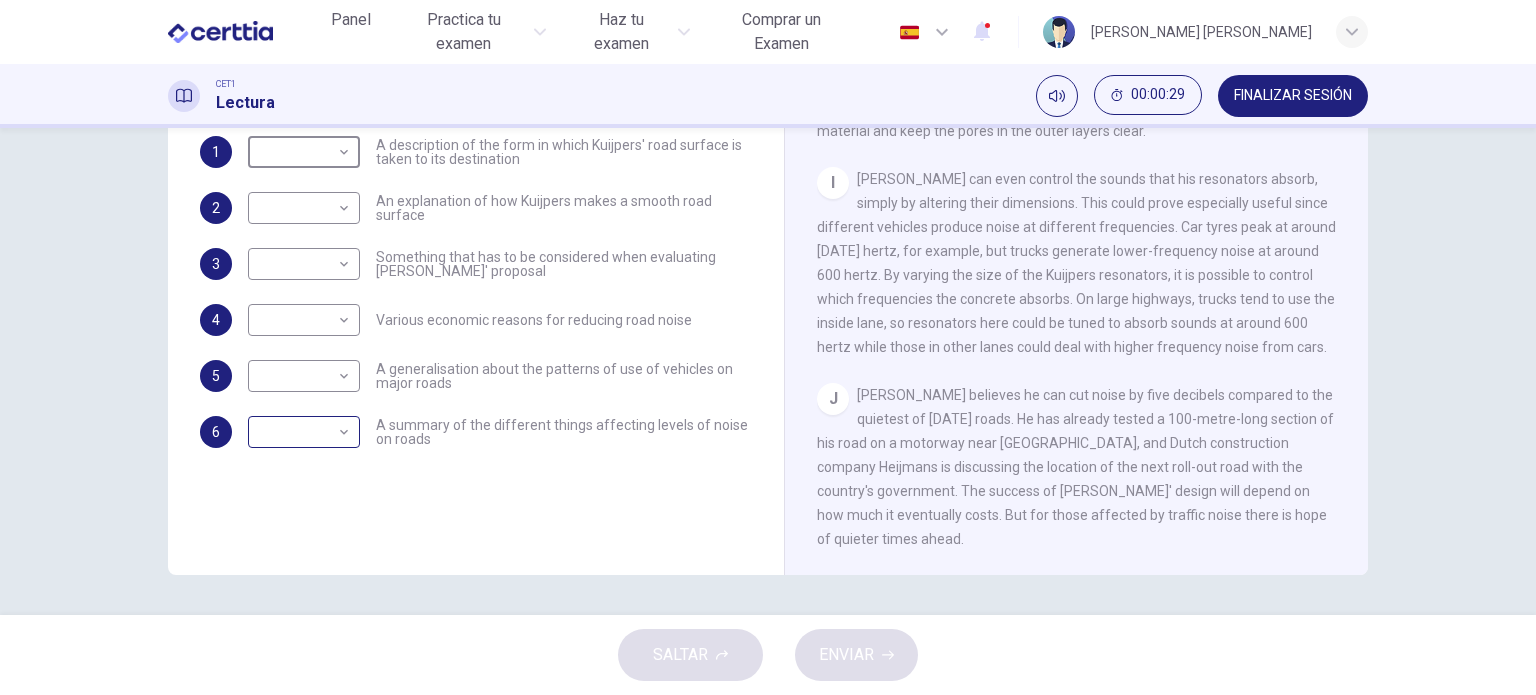 click on "Este sitio utiliza cookies, como se explica en nuestra  Política de Privacidad . Si acepta el uso de cookies, [PERSON_NAME] clic en el botón [PERSON_NAME] y continúe navegando por nuestro sitio.   Política de Privacidad Aceptar Panel Practica tu examen Haz tu examen Comprar un Examen Español ** ​ [PERSON_NAME] [PERSON_NAME]  CET1 Lectura 00:00:29 FINALIZAR SESIÓN Preguntas 1 - 6 The Reading Passage has ten paragraphs labelled   A-J .
Which paragraph contains the following information?
Select the correct letter   A-J  in the boxes below. 1 ​ ​ A description of the form in which Kuijpers' road surface is taken to its destination 2 ​ ​ An explanation of how Kuijpers makes a smooth road surface 3 ​ ​ Something that has to be considered when evaluating Kuijpers' proposal 4 ​ ​ Various economic reasons for reducing road noise 5 ​ ​ A generalisation about the patterns of use of vehicles on major roads 6 ​ ​ A summary of the different things affecting levels of noise on roads Quiet Roads Ahead A B C D" at bounding box center (768, 347) 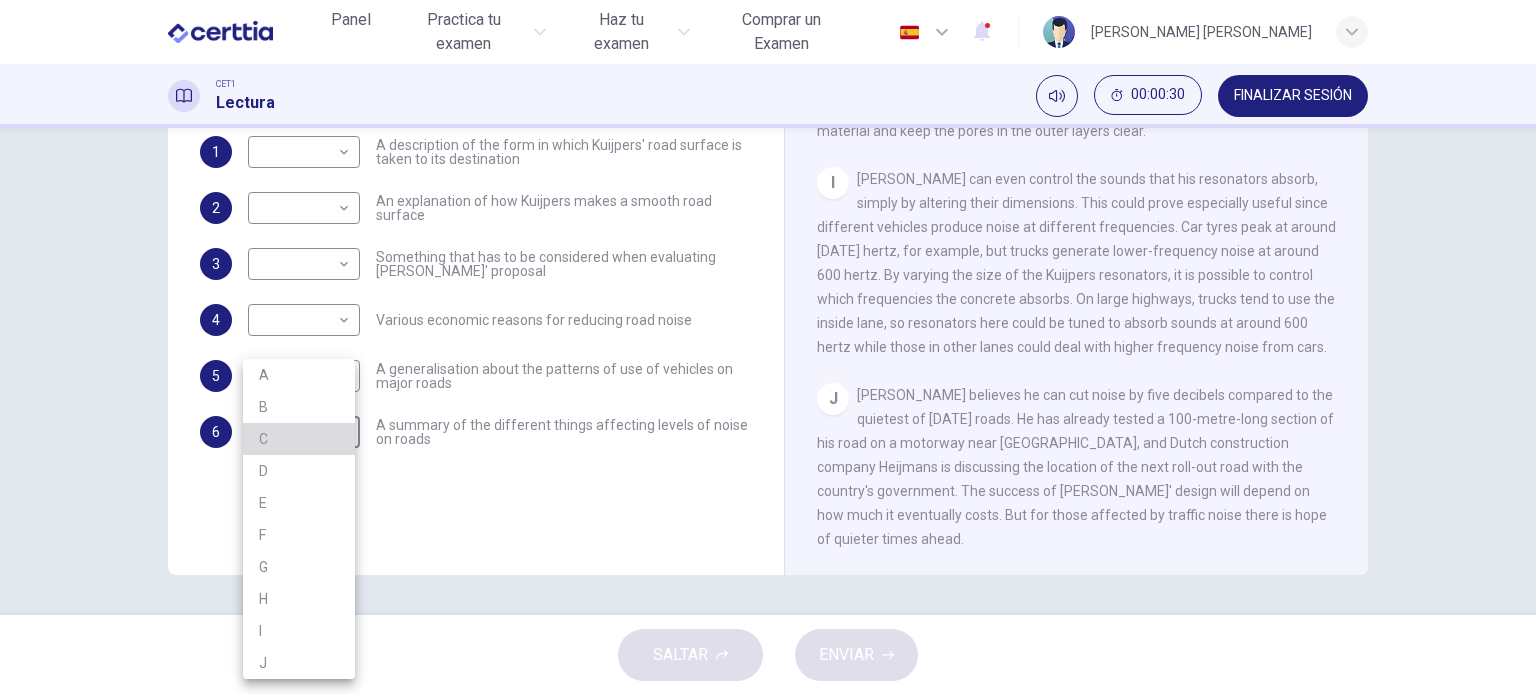 click on "C" at bounding box center (299, 439) 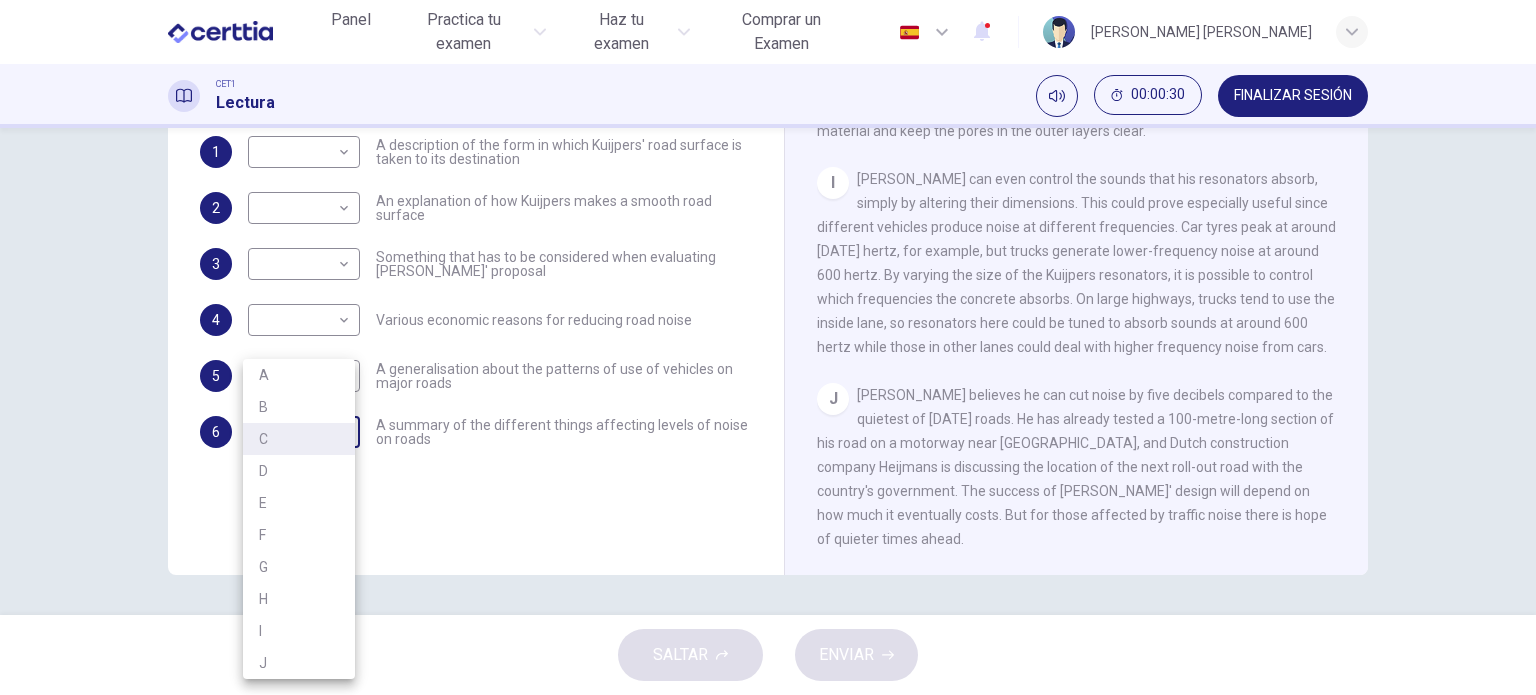 click on "Este sitio utiliza cookies, como se explica en nuestra  Política de Privacidad . Si acepta el uso de cookies, [PERSON_NAME] clic en el botón [PERSON_NAME] y continúe navegando por nuestro sitio.   Política de Privacidad Aceptar Panel Practica tu examen Haz tu examen Comprar un Examen Español ** ​ [PERSON_NAME] [PERSON_NAME]  CET1 Lectura 00:00:30 FINALIZAR SESIÓN Preguntas 1 - 6 The Reading Passage has ten paragraphs labelled   A-J .
Which paragraph contains the following information?
Select the correct letter   A-J  in the boxes below. 1 ​ ​ A description of the form in which Kuijpers' road surface is taken to its destination 2 ​ ​ An explanation of how Kuijpers makes a smooth road surface 3 ​ ​ Something that has to be considered when evaluating Kuijpers' proposal 4 ​ ​ Various economic reasons for reducing road noise 5 ​ ​ A generalisation about the patterns of use of vehicles on major roads 6 C * ​ A summary of the different things affecting levels of noise on roads Quiet Roads Ahead A B C D" at bounding box center (768, 347) 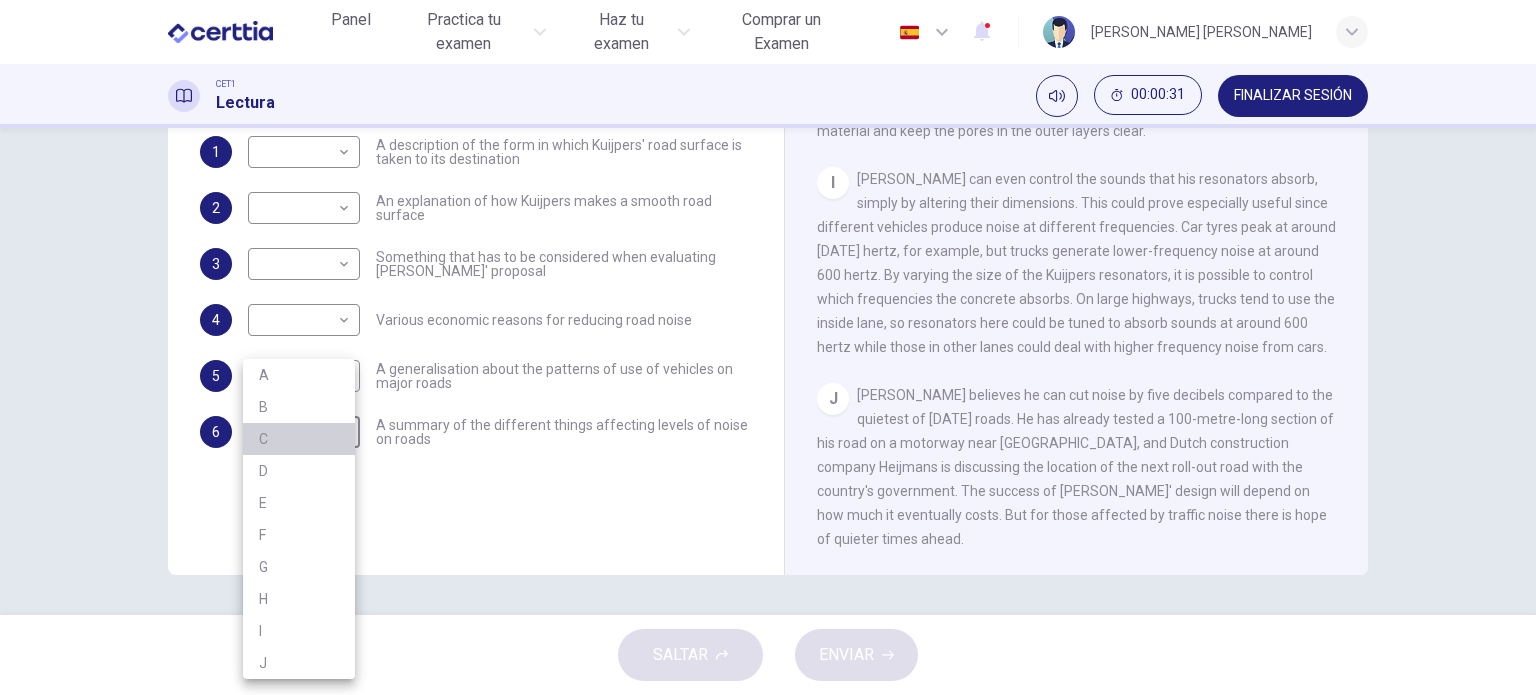 click on "C" at bounding box center (299, 439) 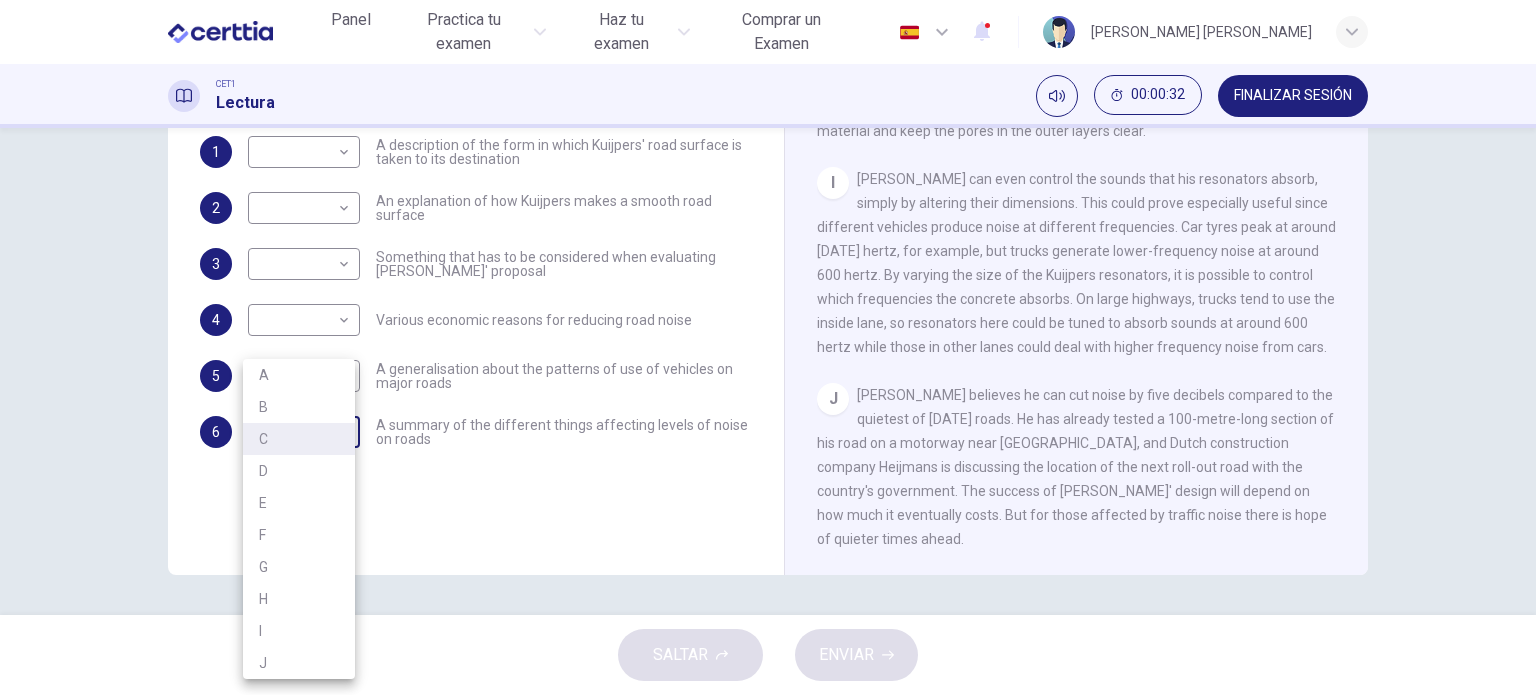 click on "Este sitio utiliza cookies, como se explica en nuestra  Política de Privacidad . Si acepta el uso de cookies, [PERSON_NAME] clic en el botón [PERSON_NAME] y continúe navegando por nuestro sitio.   Política de Privacidad Aceptar Panel Practica tu examen Haz tu examen Comprar un Examen Español ** ​ [PERSON_NAME] [PERSON_NAME]  CET1 Lectura 00:00:32 FINALIZAR SESIÓN Preguntas 1 - 6 The Reading Passage has ten paragraphs labelled   A-J .
Which paragraph contains the following information?
Select the correct letter   A-J  in the boxes below. 1 ​ ​ A description of the form in which Kuijpers' road surface is taken to its destination 2 ​ ​ An explanation of how Kuijpers makes a smooth road surface 3 ​ ​ Something that has to be considered when evaluating Kuijpers' proposal 4 ​ ​ Various economic reasons for reducing road noise 5 ​ ​ A generalisation about the patterns of use of vehicles on major roads 6 C * ​ A summary of the different things affecting levels of noise on roads Quiet Roads Ahead A B C D" at bounding box center [768, 347] 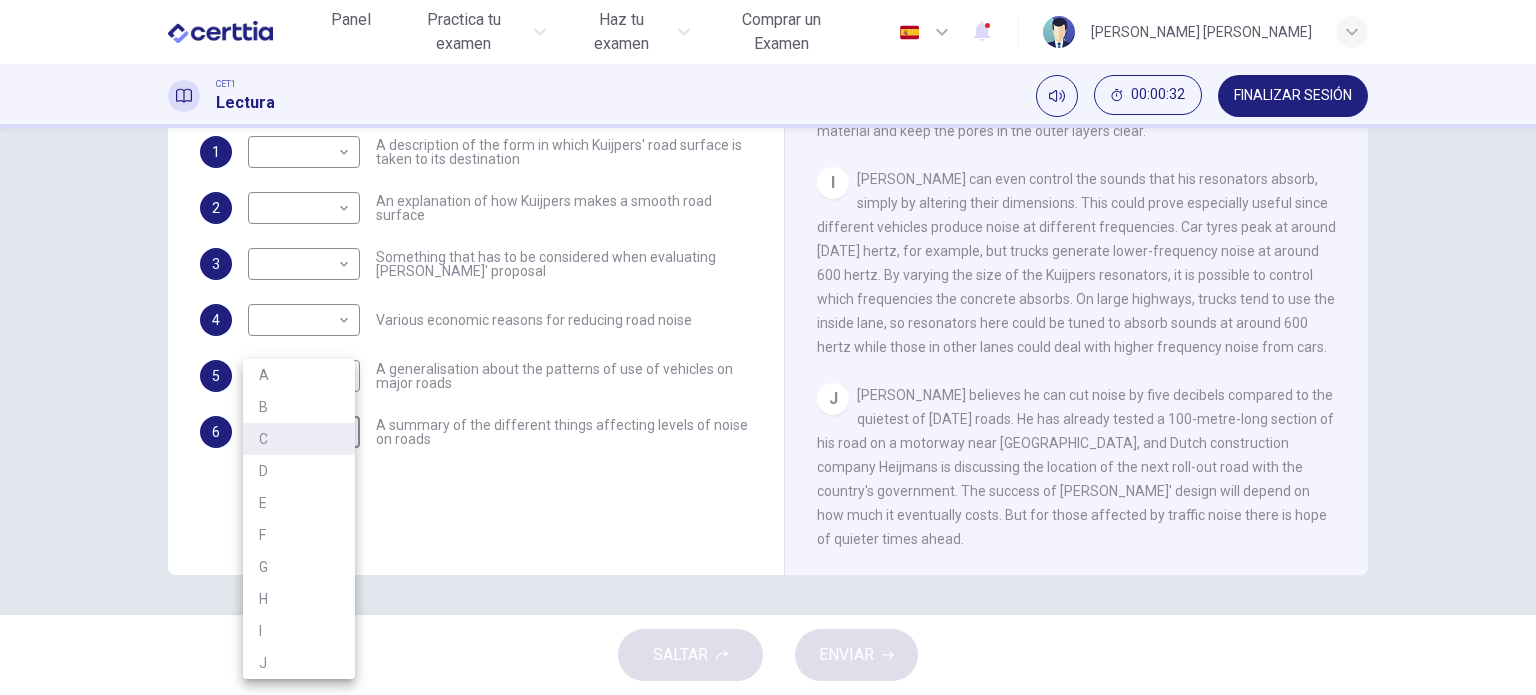 click on "E" at bounding box center [299, 503] 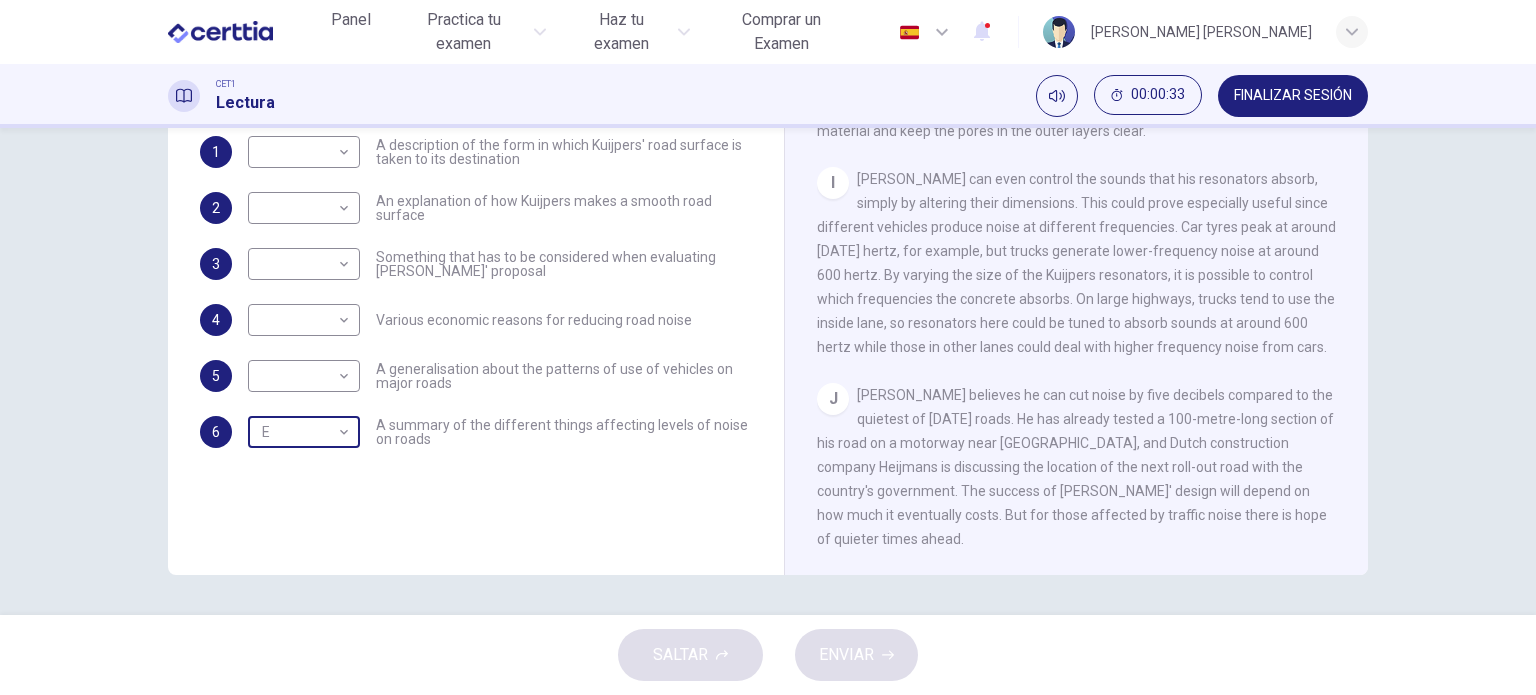 click on "Este sitio utiliza cookies, como se explica en nuestra  Política de Privacidad . Si acepta el uso de cookies, [PERSON_NAME] clic en el botón [PERSON_NAME] y continúe navegando por nuestro sitio.   Política de Privacidad Aceptar Panel Practica tu examen Haz tu examen Comprar un Examen Español ** ​ [PERSON_NAME] [PERSON_NAME]  CET1 Lectura 00:00:33 FINALIZAR SESIÓN Preguntas 1 - 6 The Reading Passage has ten paragraphs labelled   A-J .
Which paragraph contains the following information?
Select the correct letter   A-J  in the boxes below. 1 ​ ​ A description of the form in which Kuijpers' road surface is taken to its destination 2 ​ ​ An explanation of how Kuijpers makes a smooth road surface 3 ​ ​ Something that has to be considered when evaluating Kuijpers' proposal 4 ​ ​ Various economic reasons for reducing road noise 5 ​ ​ A generalisation about the patterns of use of vehicles on major roads 6 E * ​ A summary of the different things affecting levels of noise on roads Quiet Roads Ahead A B C D" at bounding box center (768, 347) 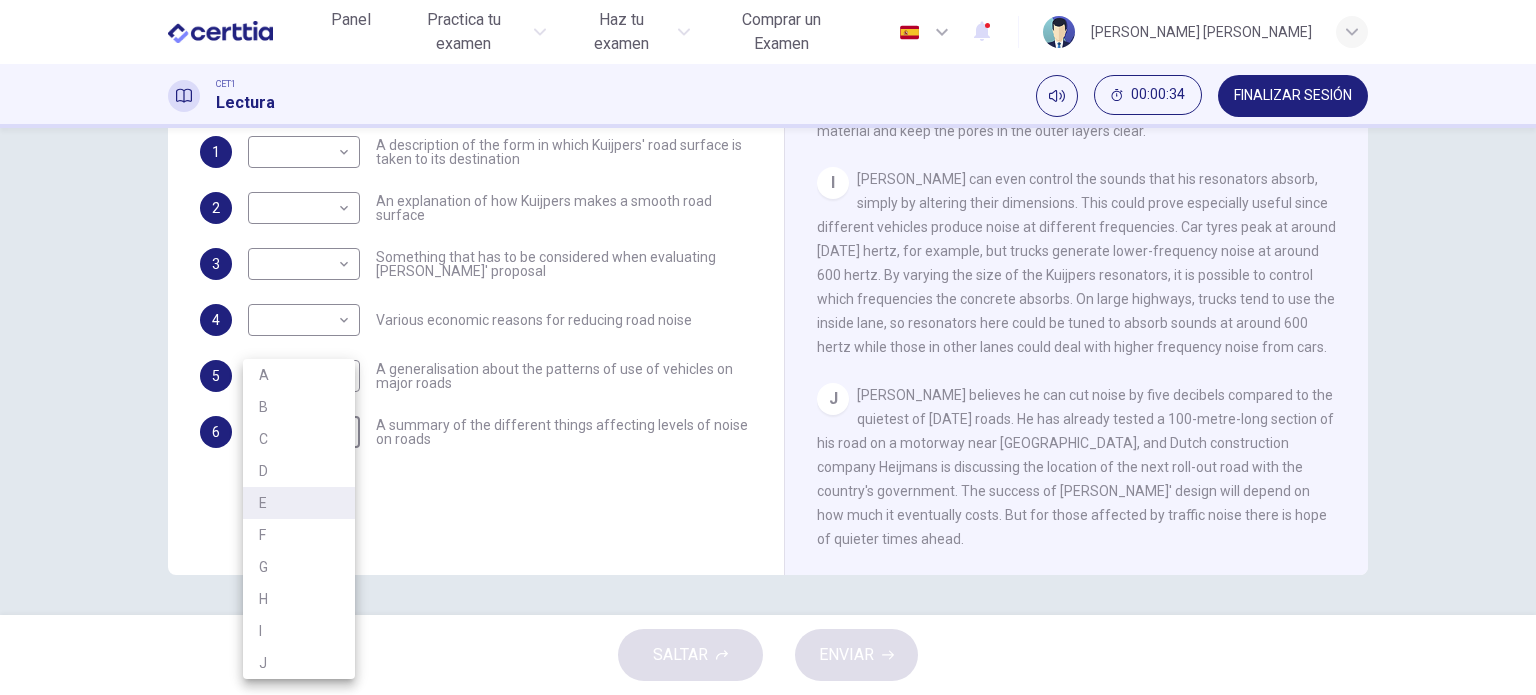 click on "A" at bounding box center (299, 375) 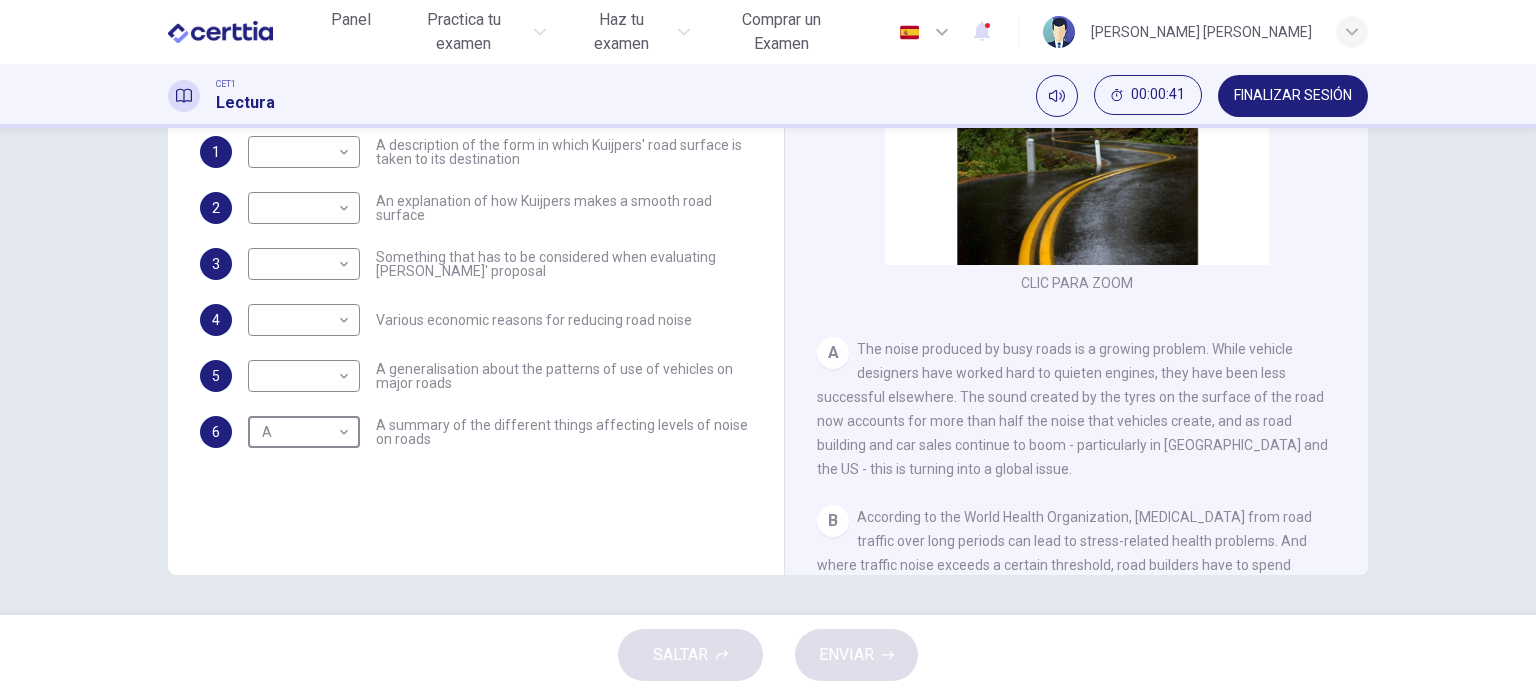 scroll, scrollTop: 15, scrollLeft: 0, axis: vertical 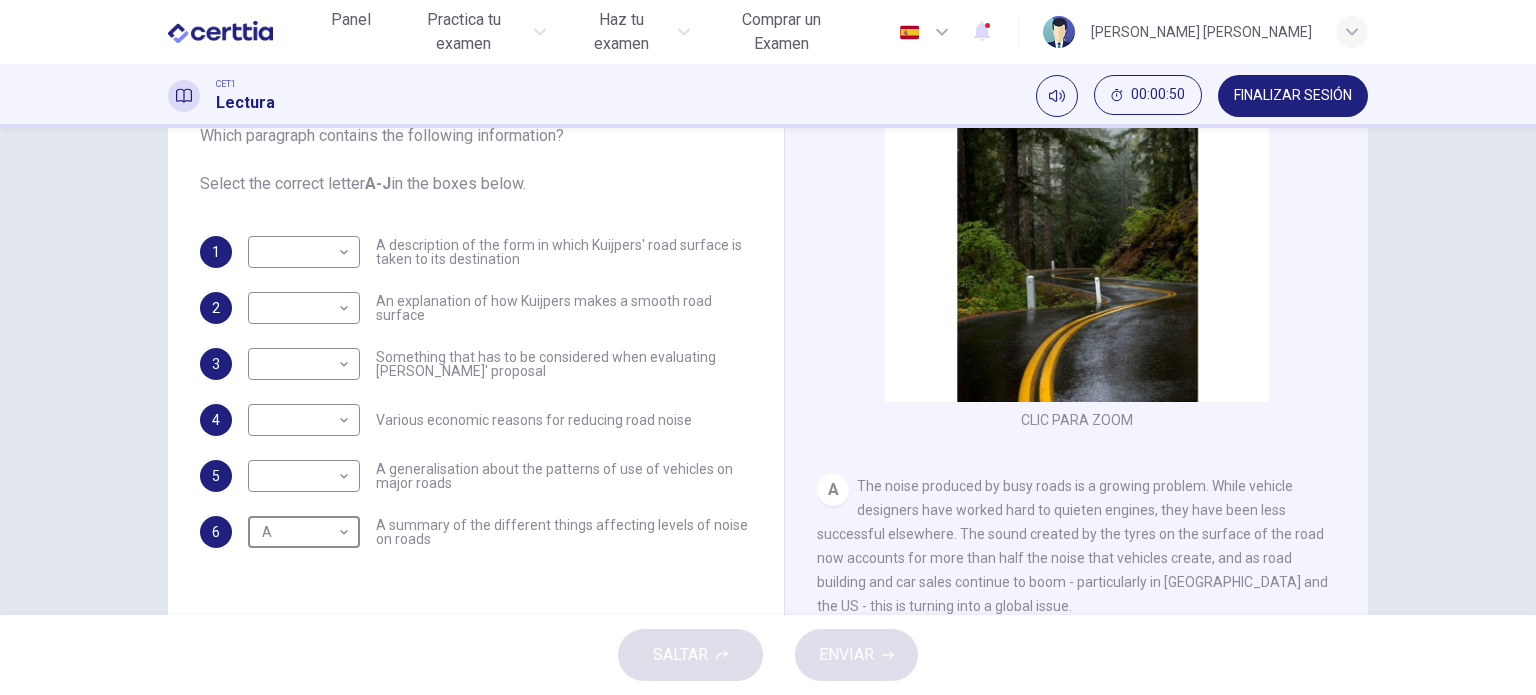 click on "FINALIZAR SESIÓN" at bounding box center [1293, 96] 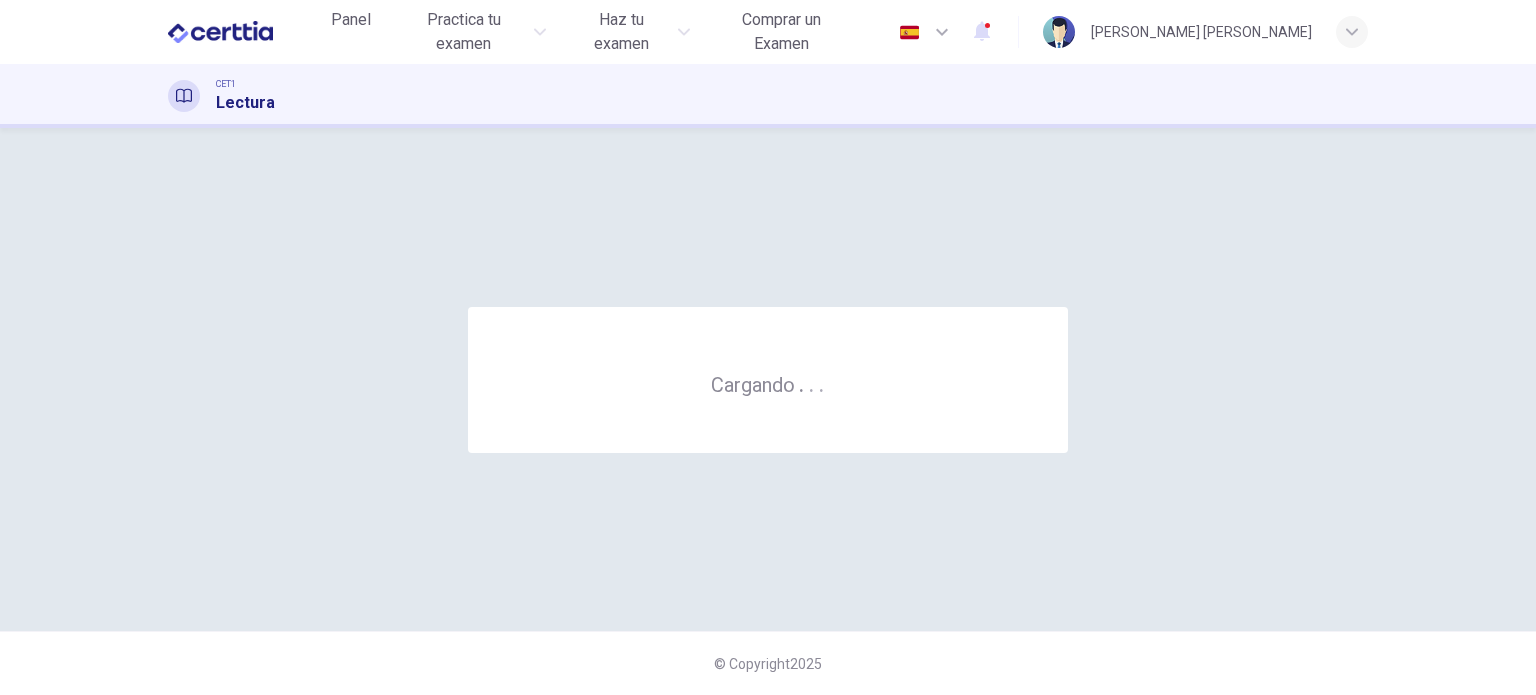 scroll, scrollTop: 0, scrollLeft: 0, axis: both 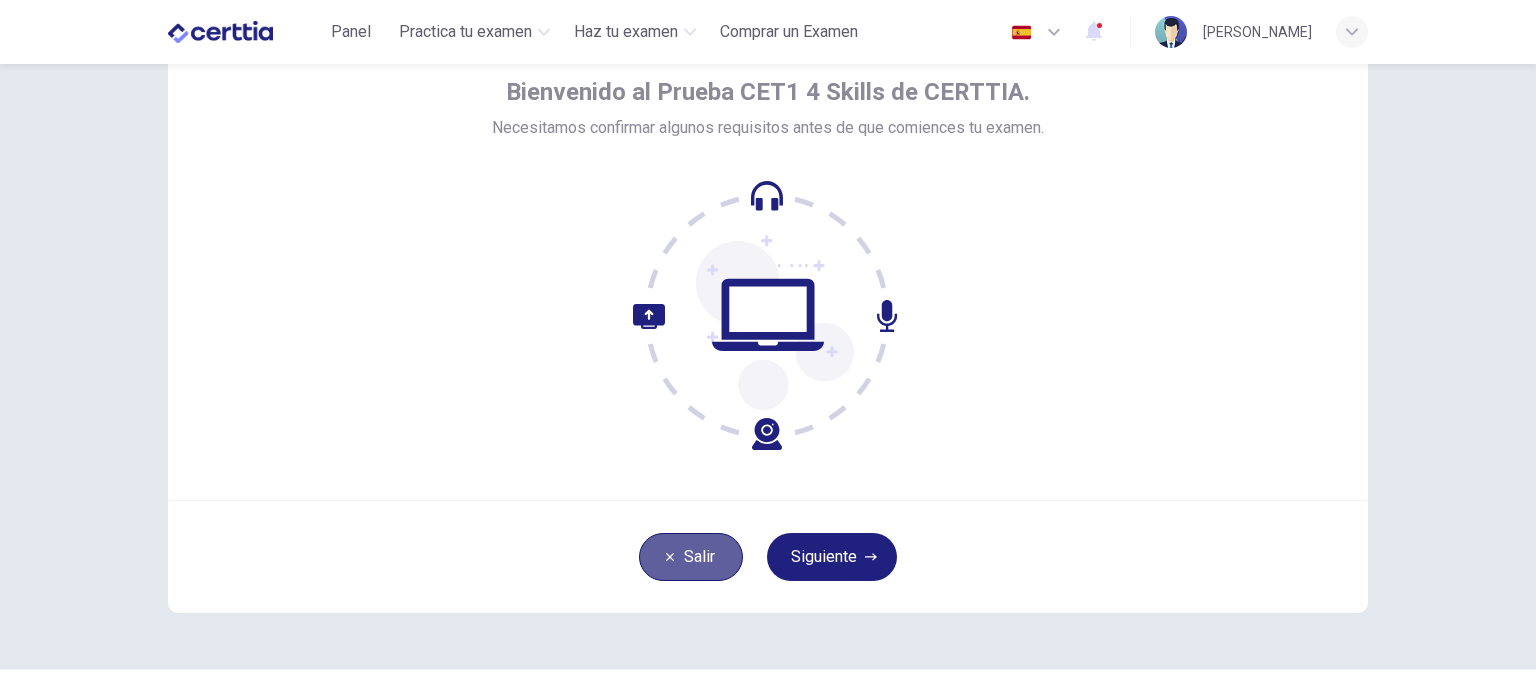 click on "Salir" at bounding box center [691, 557] 